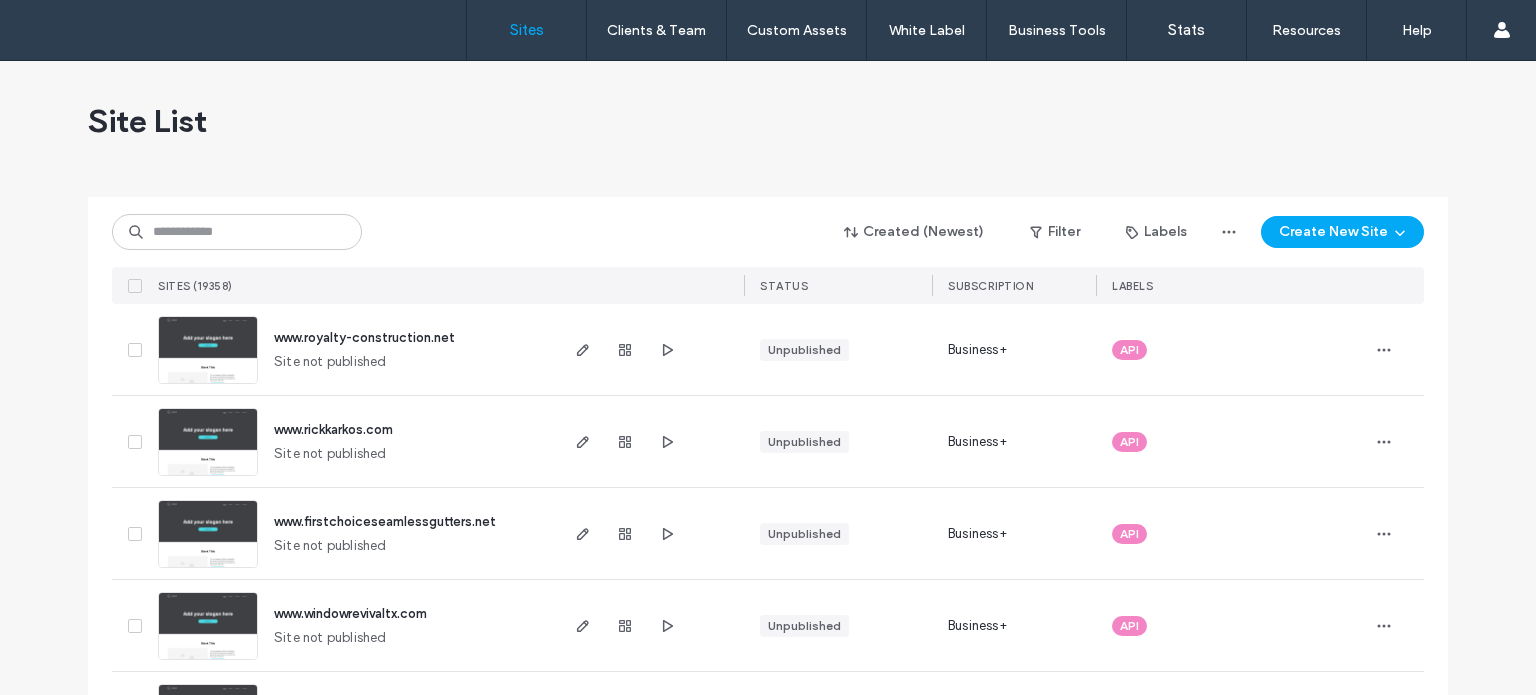 scroll, scrollTop: 0, scrollLeft: 0, axis: both 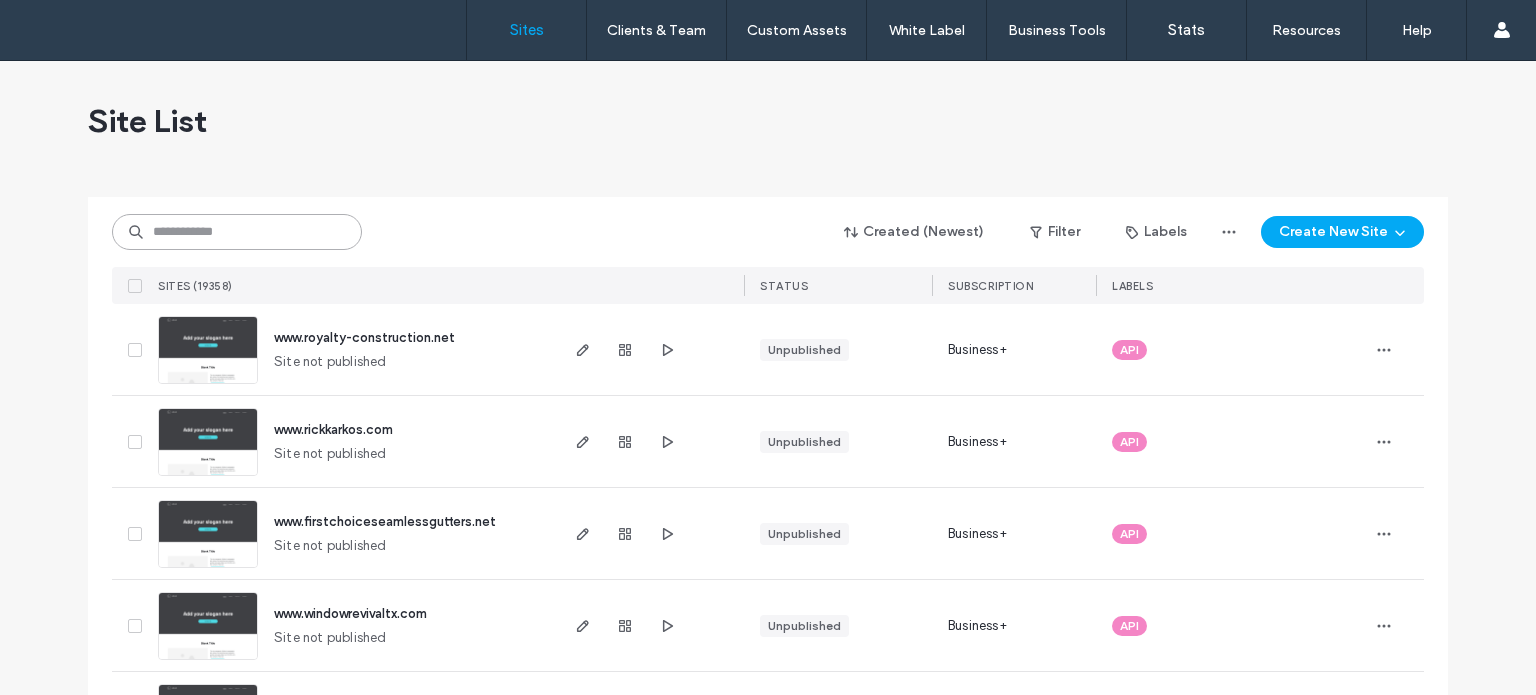 click at bounding box center (237, 232) 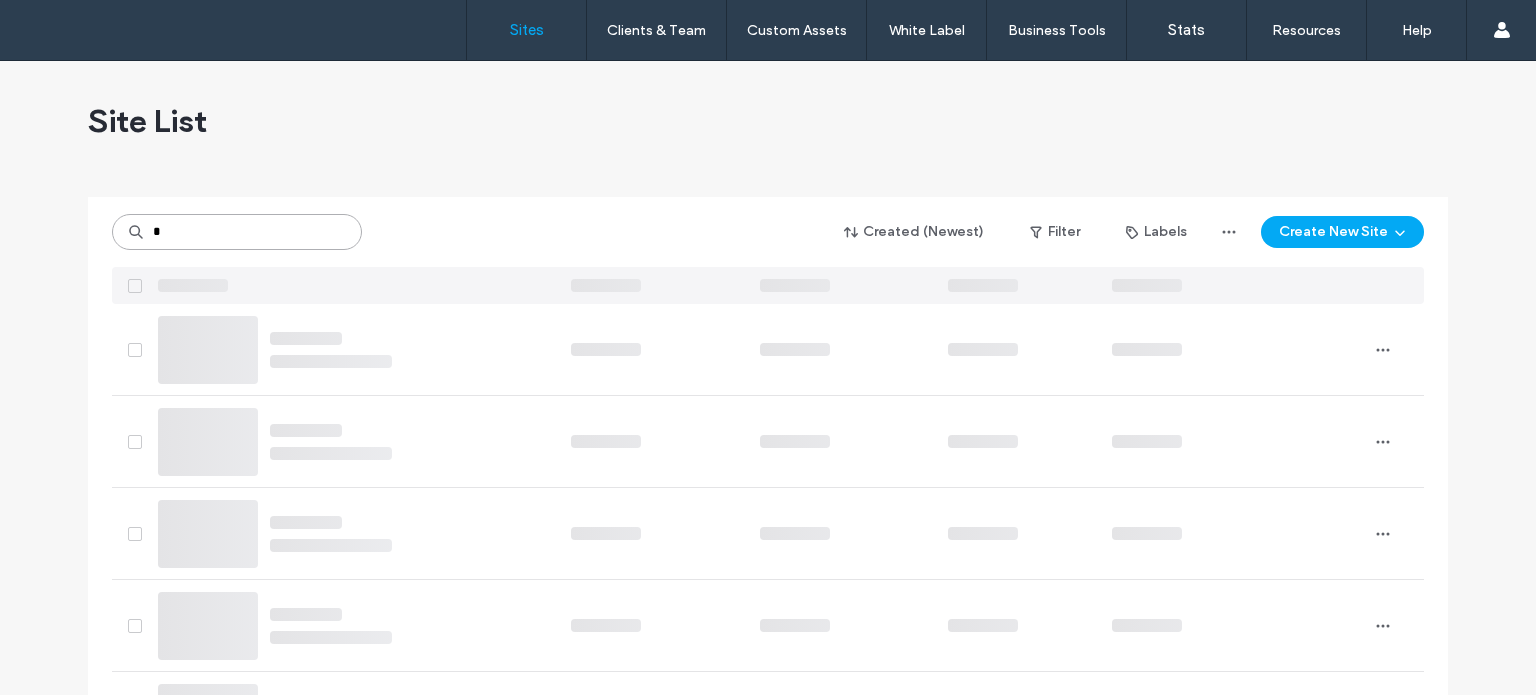 type on "*" 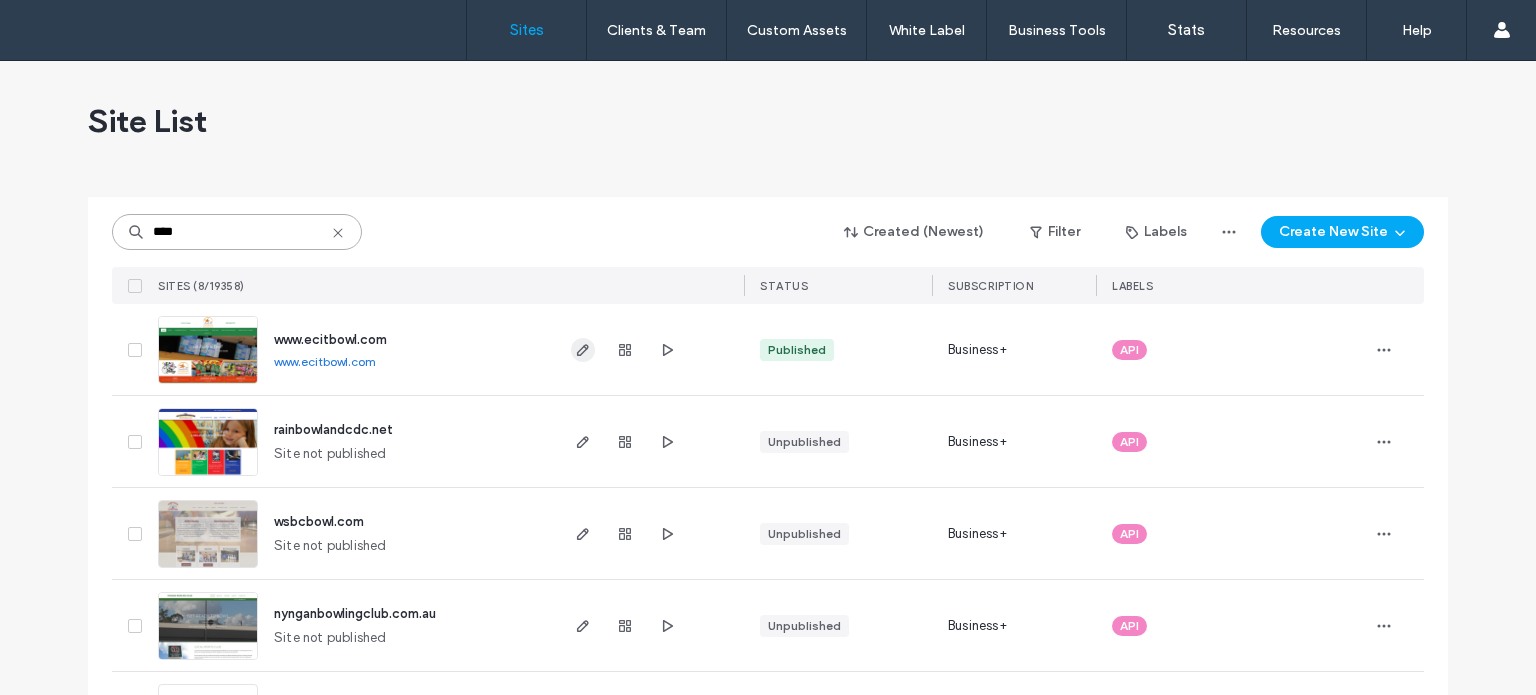 type on "****" 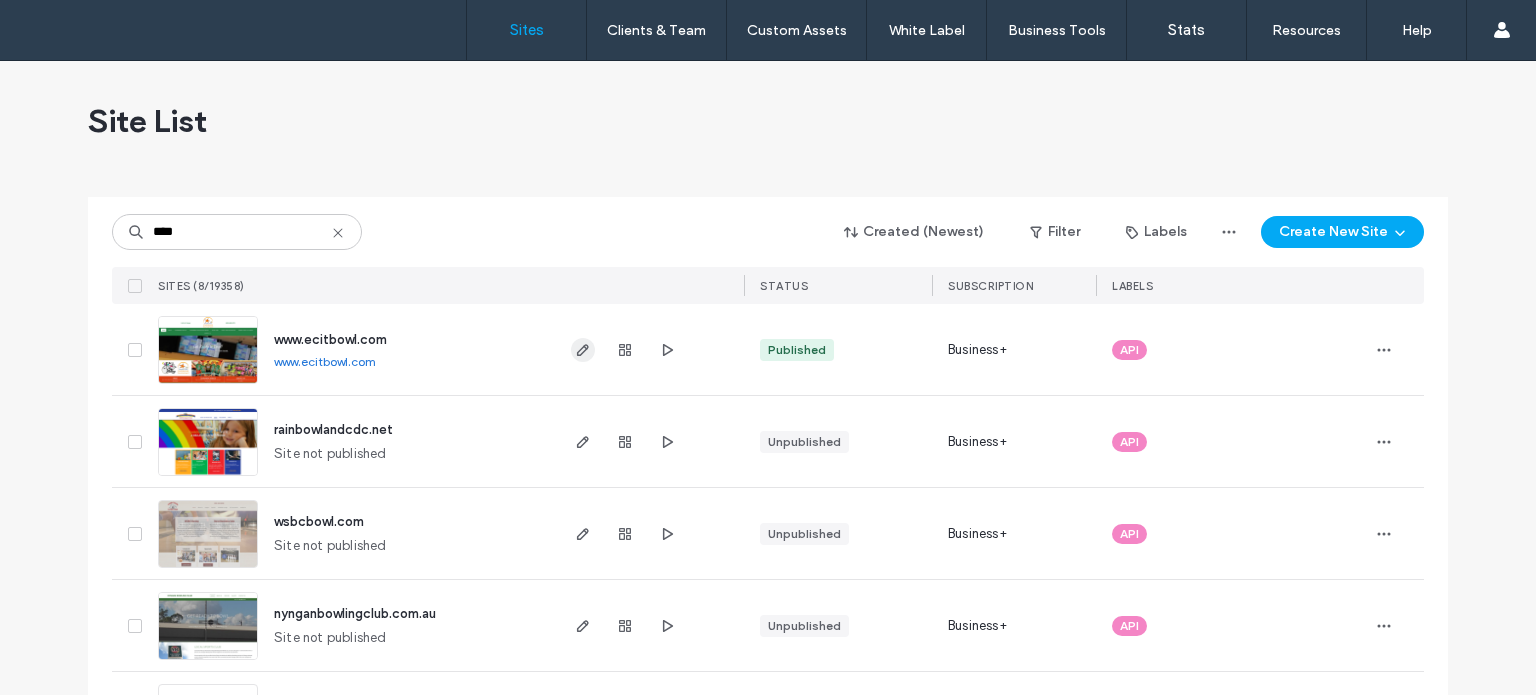click 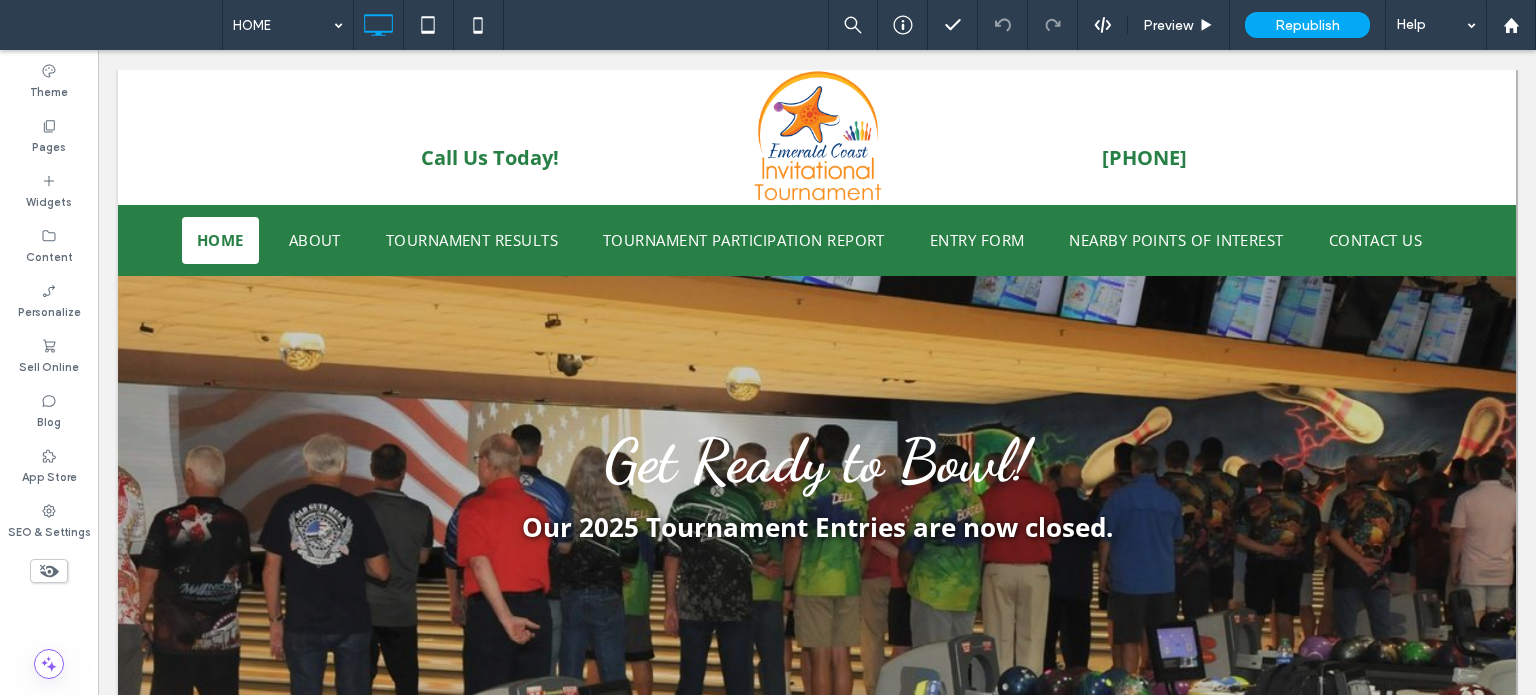 scroll, scrollTop: 0, scrollLeft: 0, axis: both 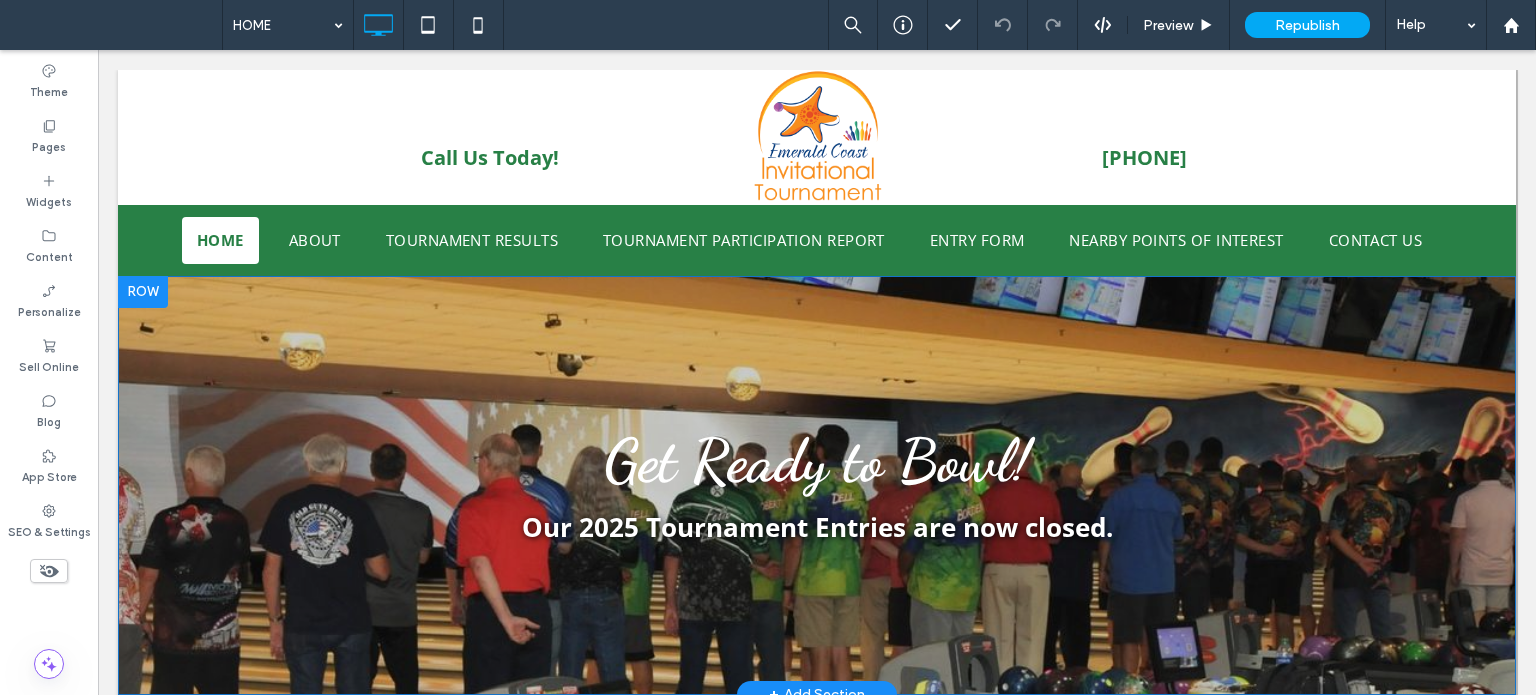 click on "Our 2025 Tournament Entries are now closed." at bounding box center [817, 527] 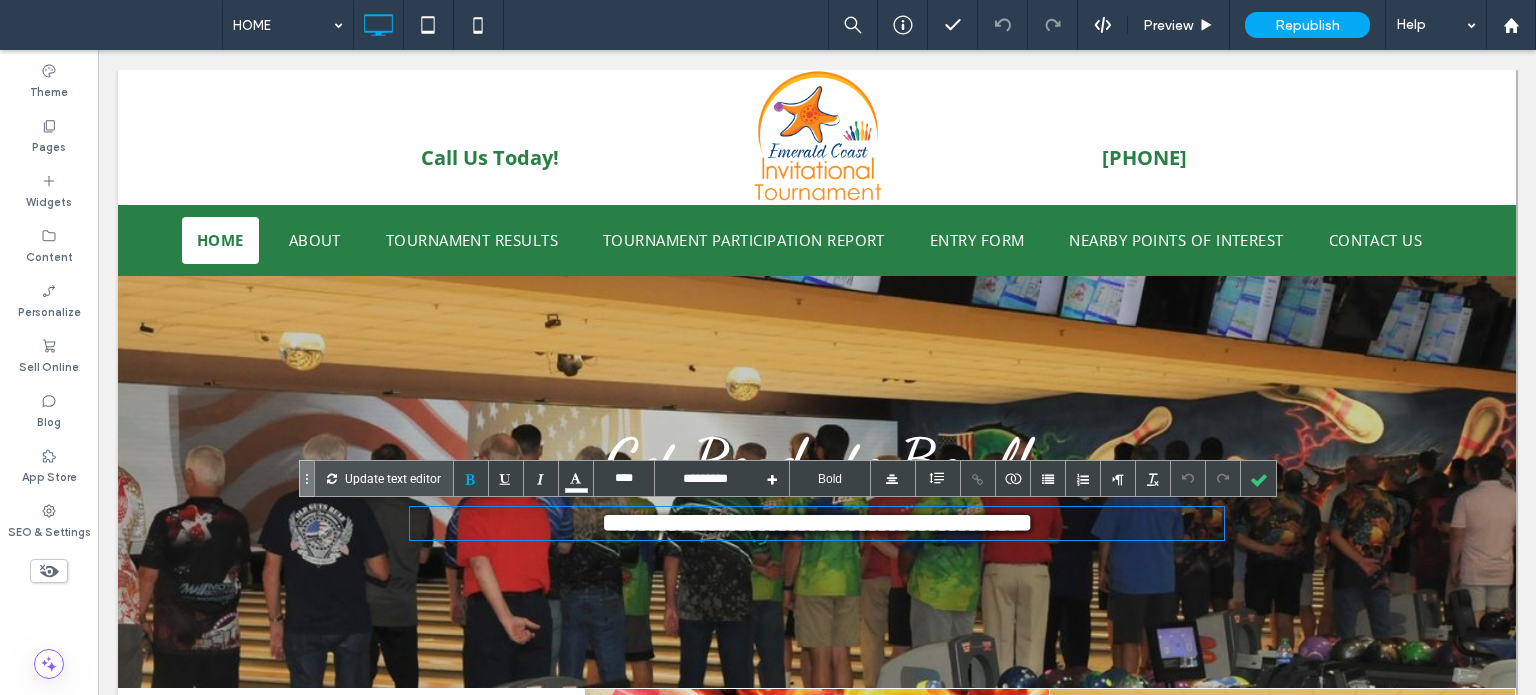 click on "**********" at bounding box center [817, 522] 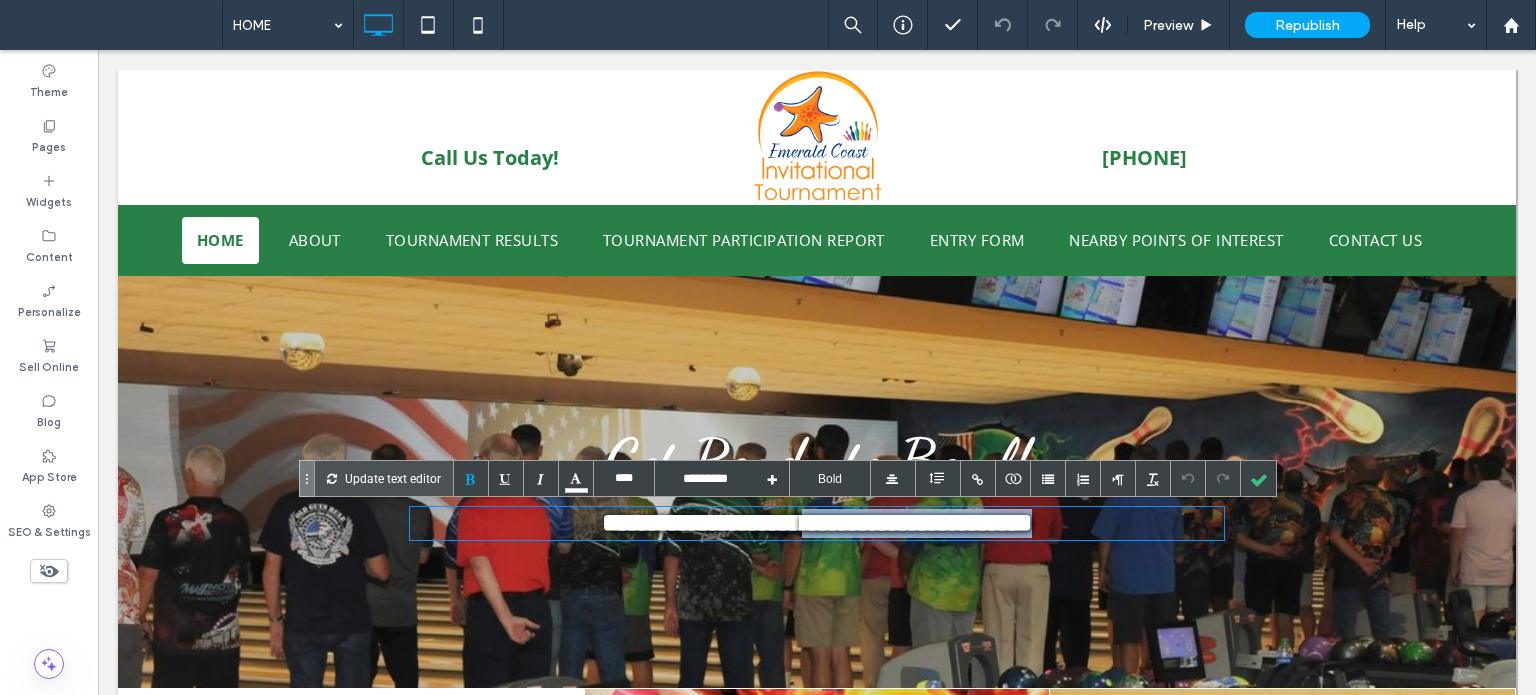 drag, startPoint x: 1126, startPoint y: 535, endPoint x: 809, endPoint y: 531, distance: 317.02524 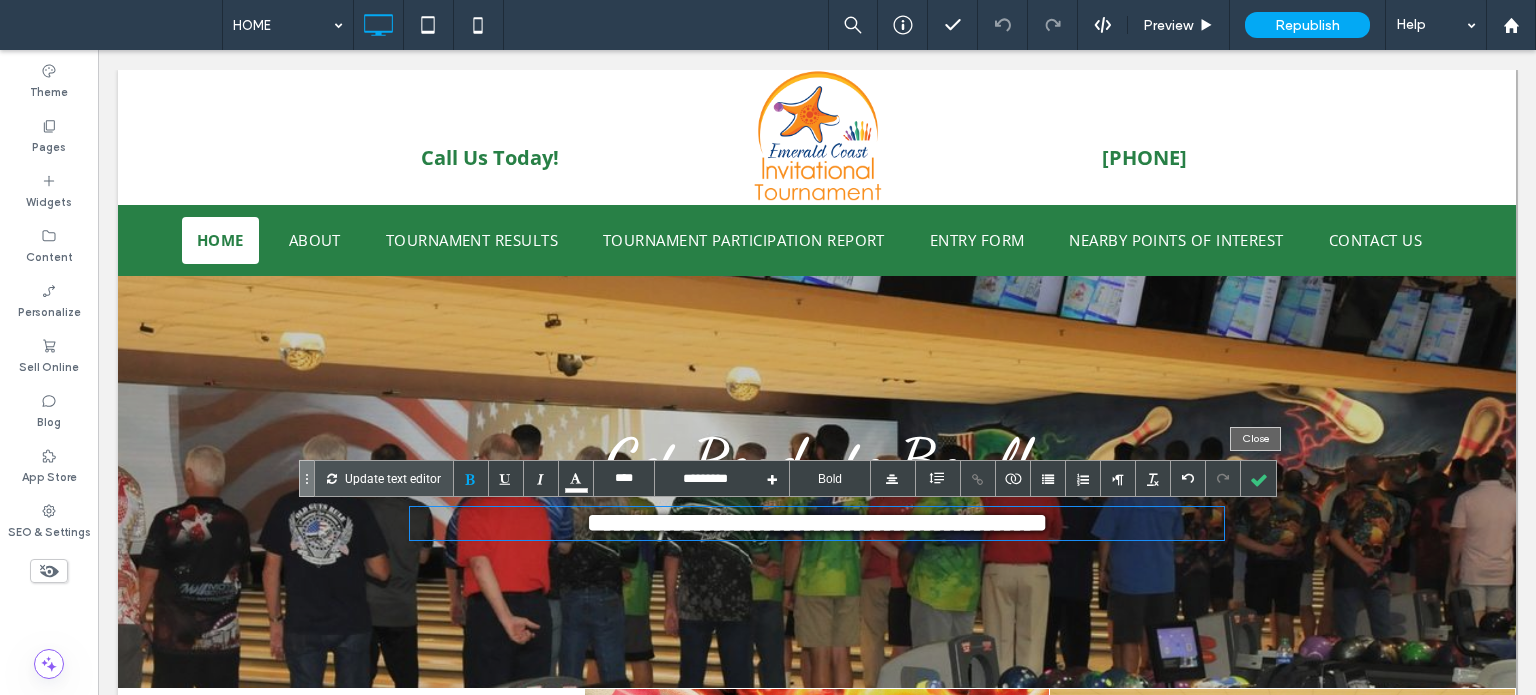 click at bounding box center (1258, 478) 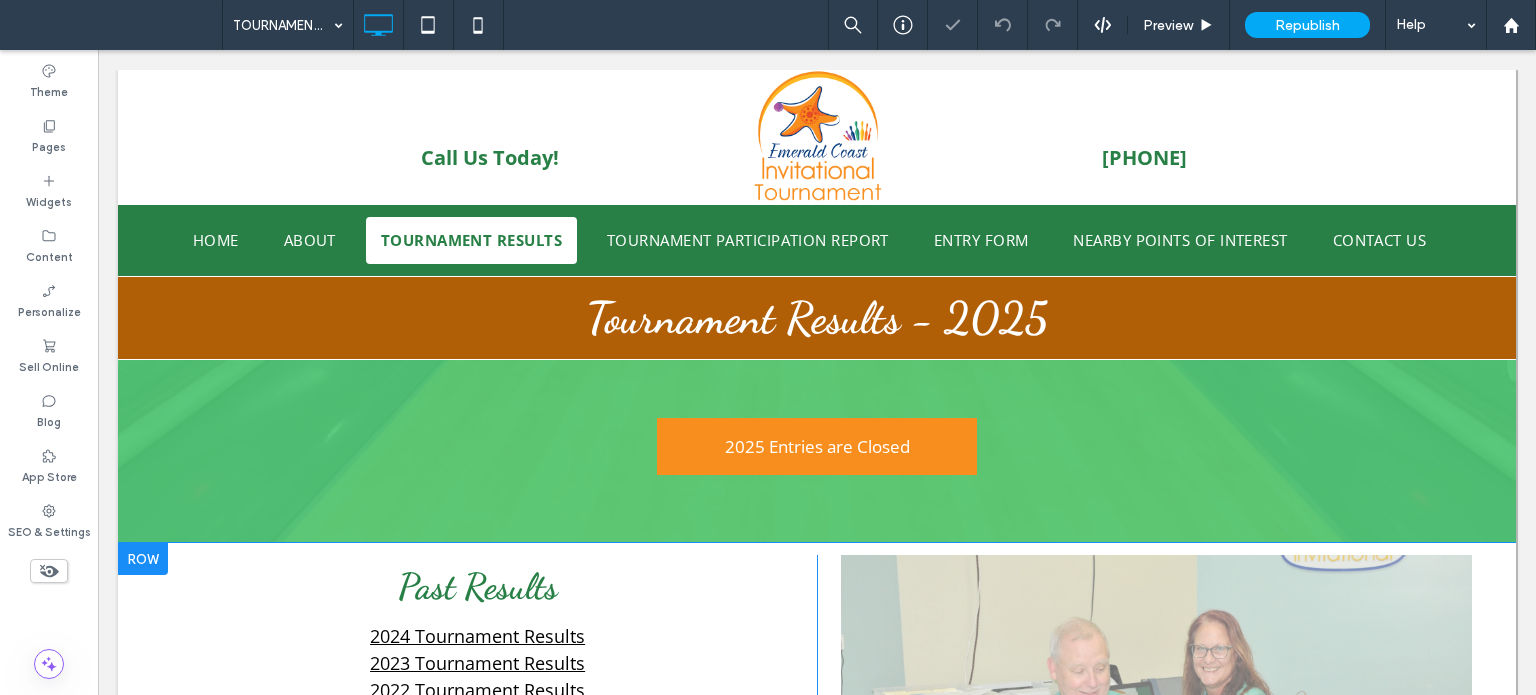 scroll, scrollTop: 0, scrollLeft: 0, axis: both 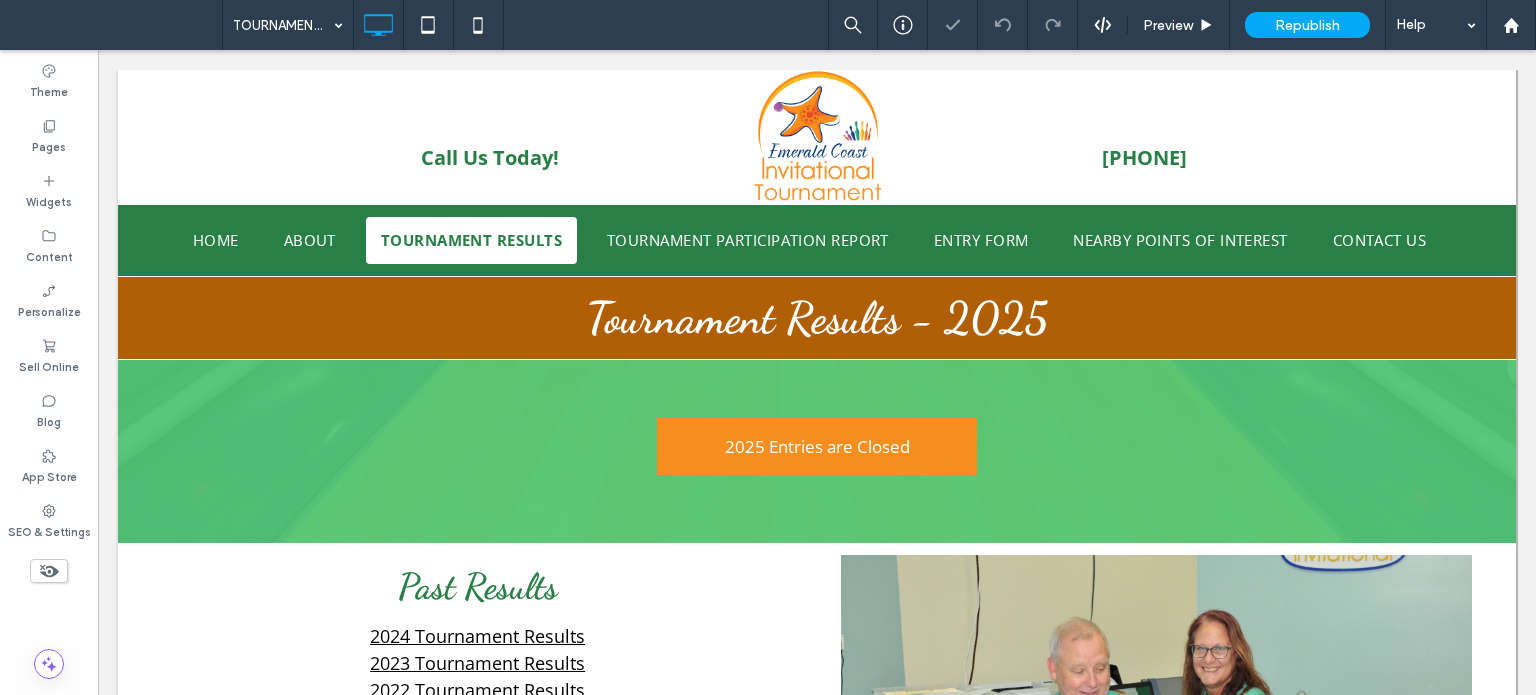click 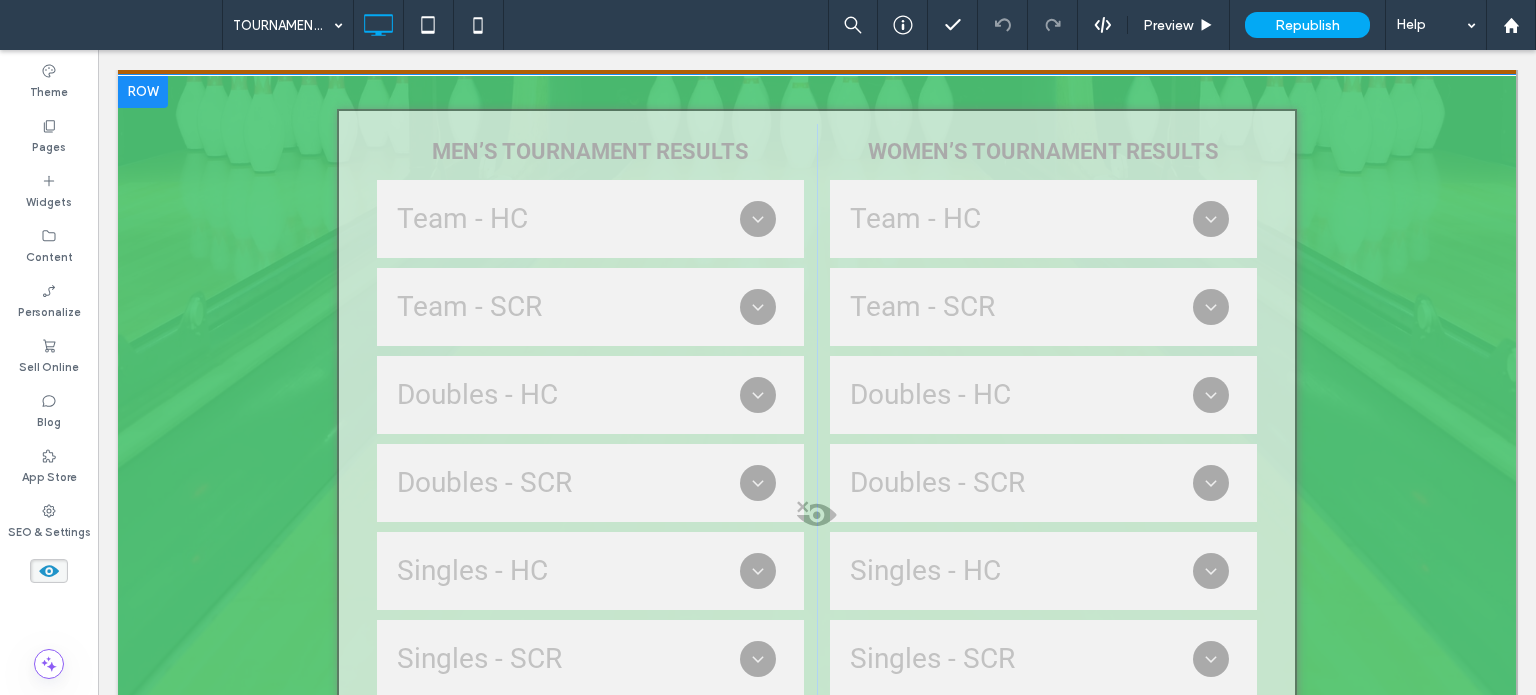 scroll, scrollTop: 400, scrollLeft: 0, axis: vertical 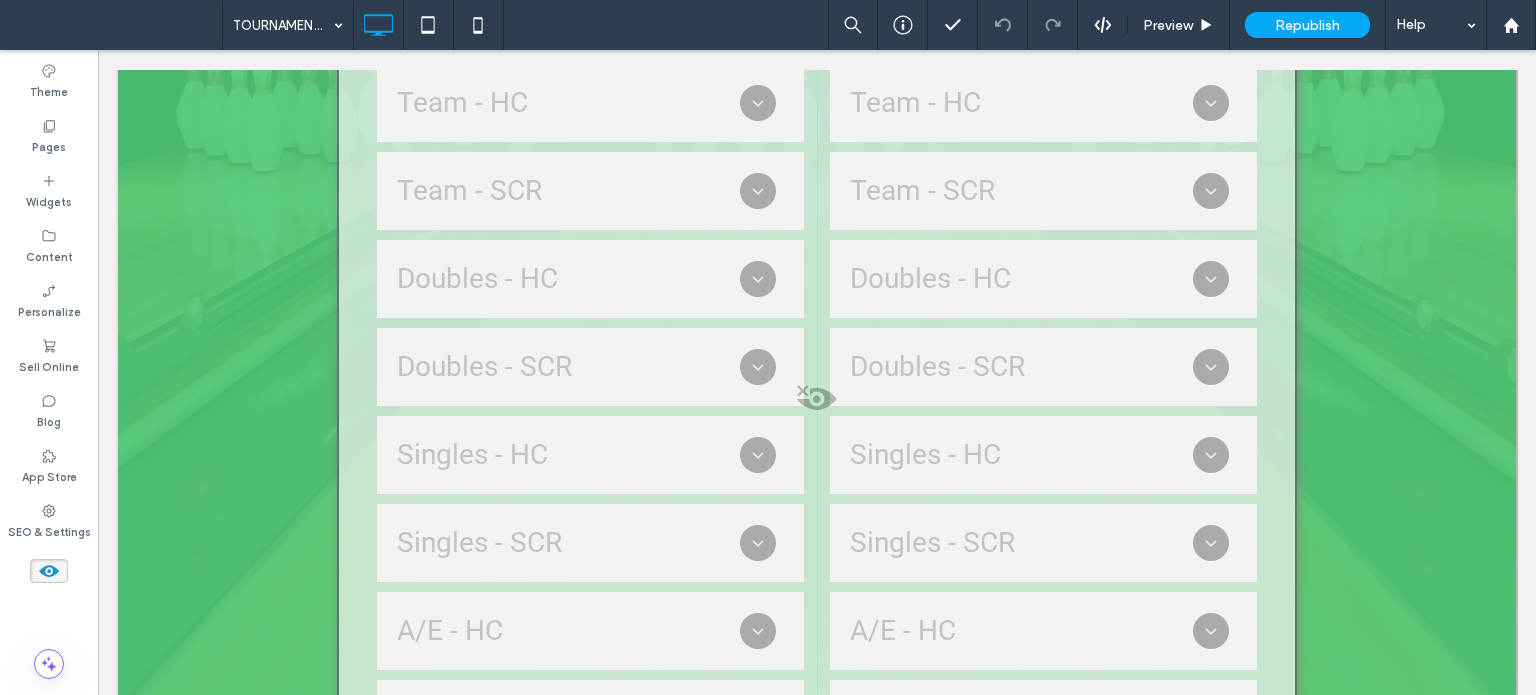 click at bounding box center (817, 404) 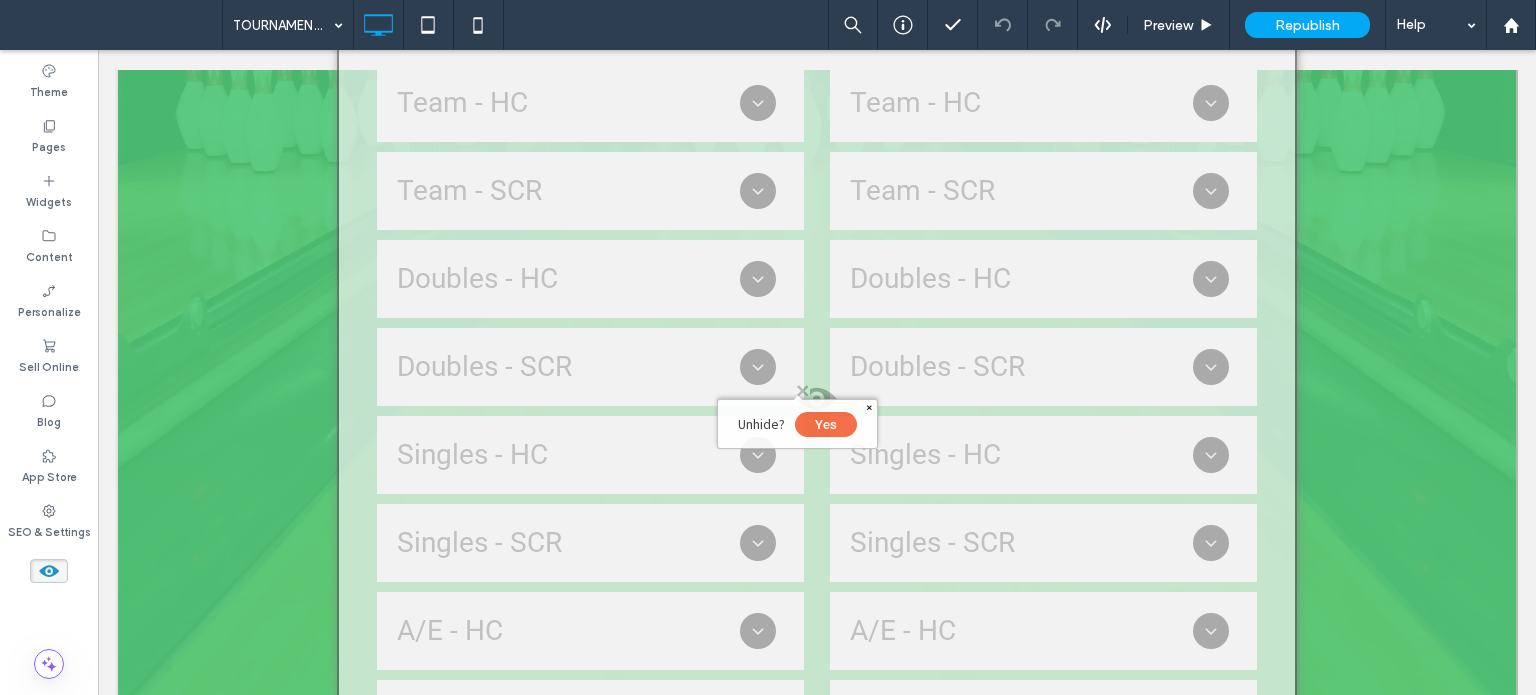 click on "Yes" at bounding box center [826, 424] 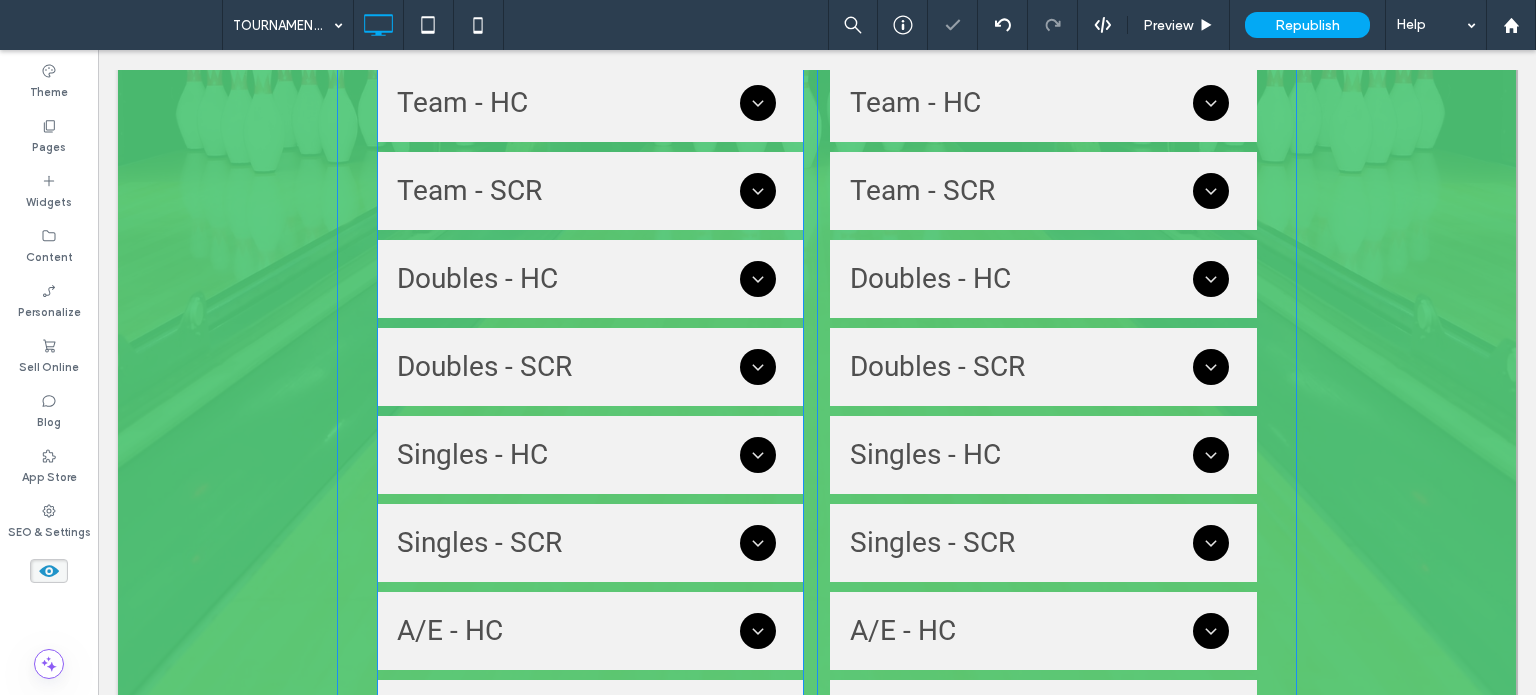 click at bounding box center [590, 455] 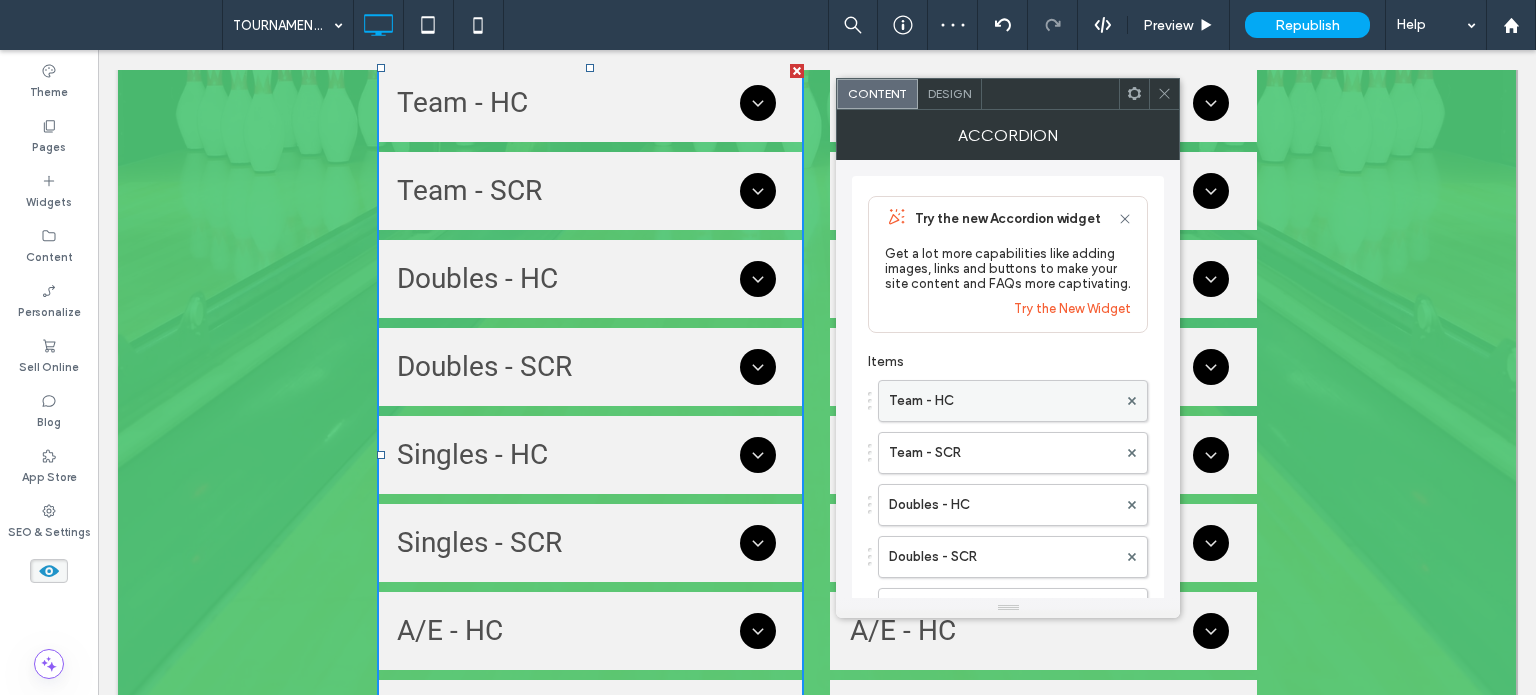 click on "Team - HC" at bounding box center [1003, 401] 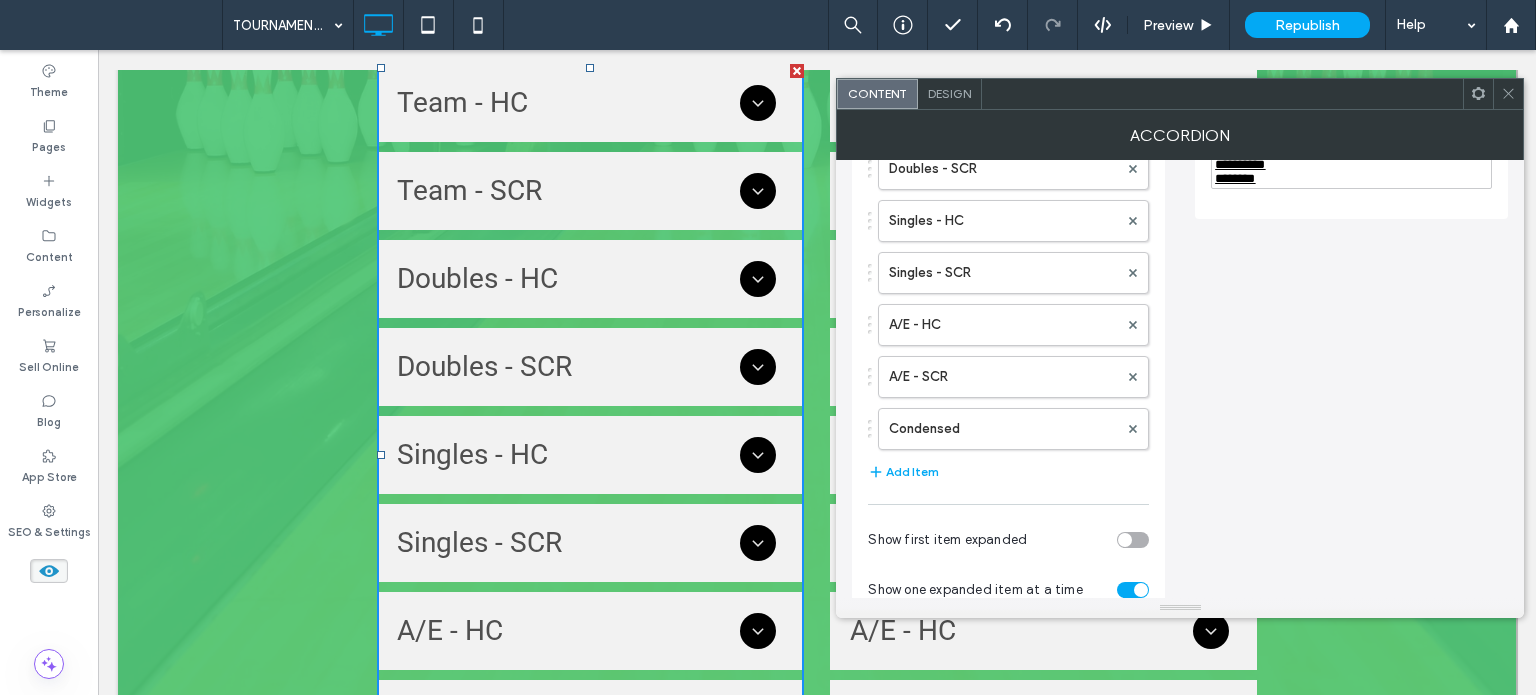 scroll, scrollTop: 196, scrollLeft: 0, axis: vertical 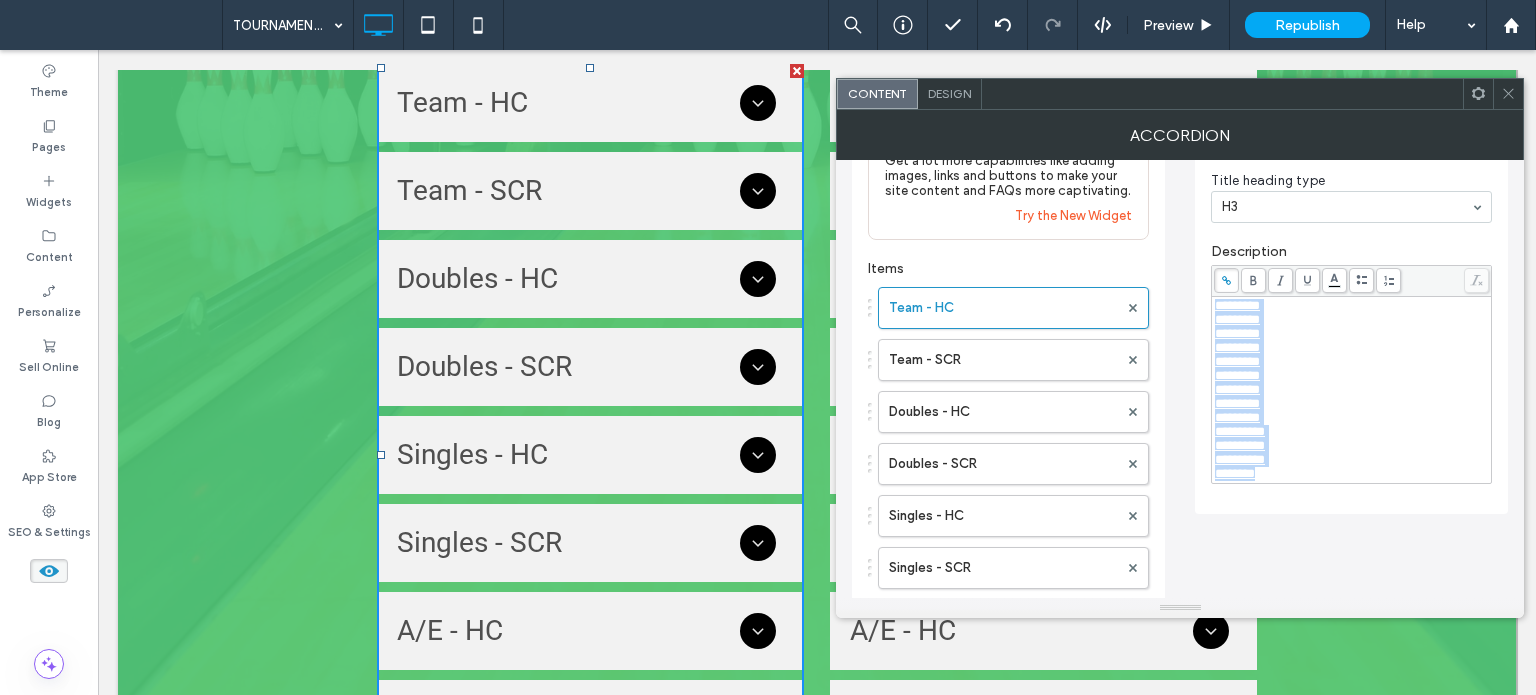drag, startPoint x: 1283, startPoint y: 396, endPoint x: 1189, endPoint y: 171, distance: 243.84627 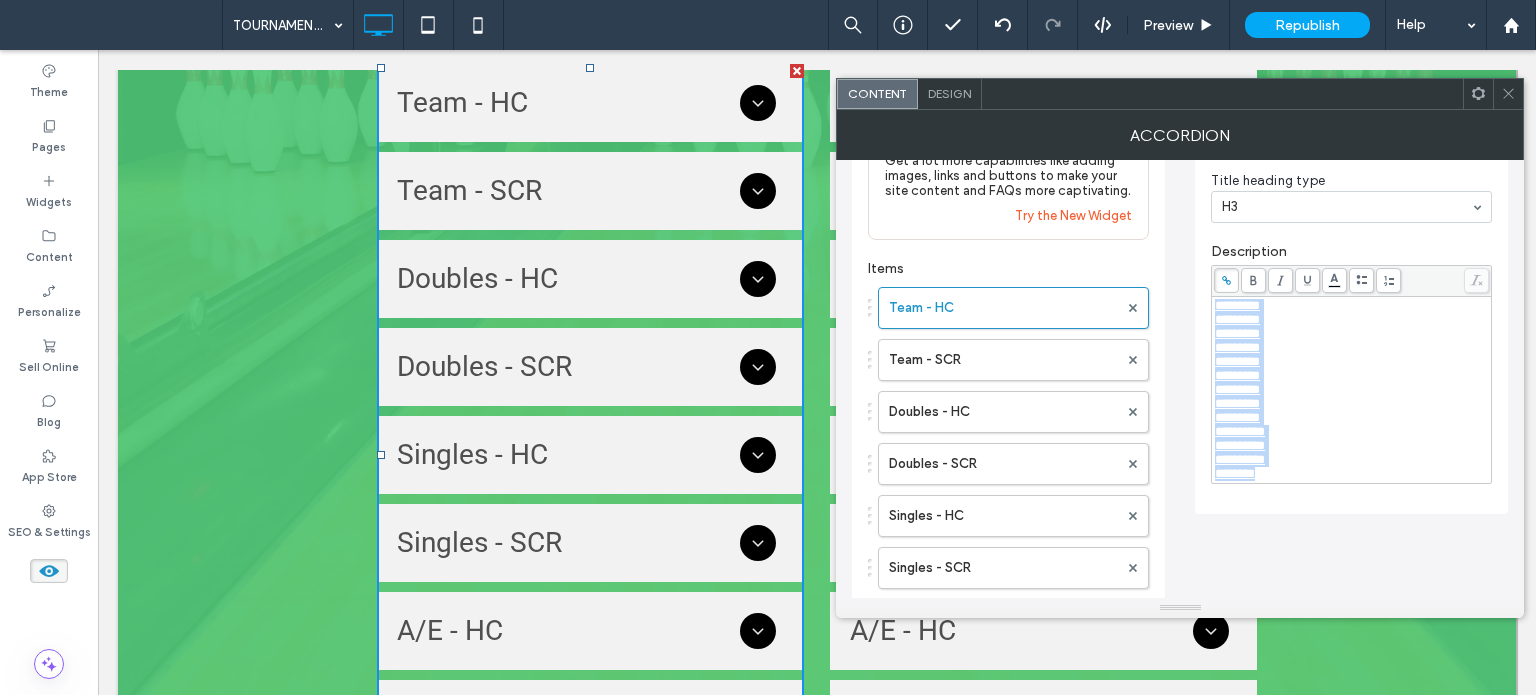 click on "**********" at bounding box center [1180, 534] 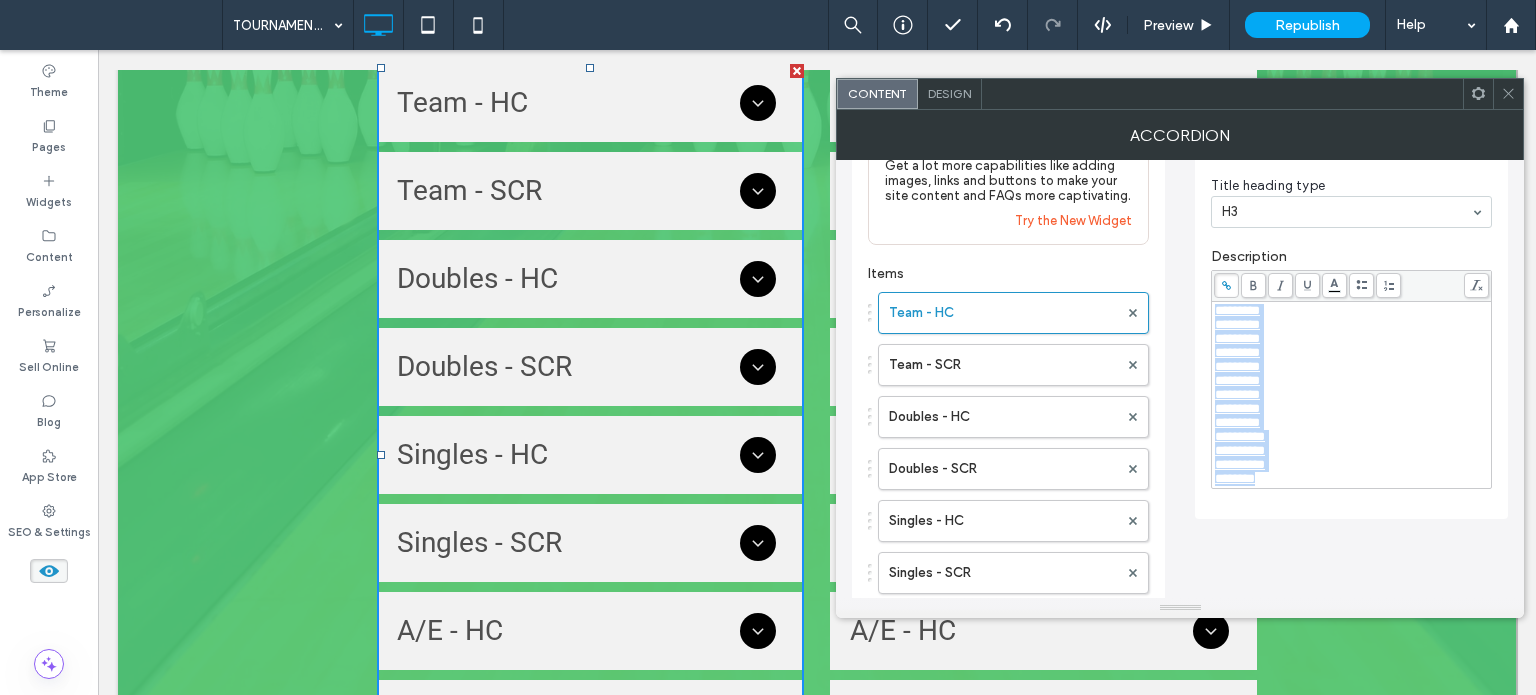 copy on "**********" 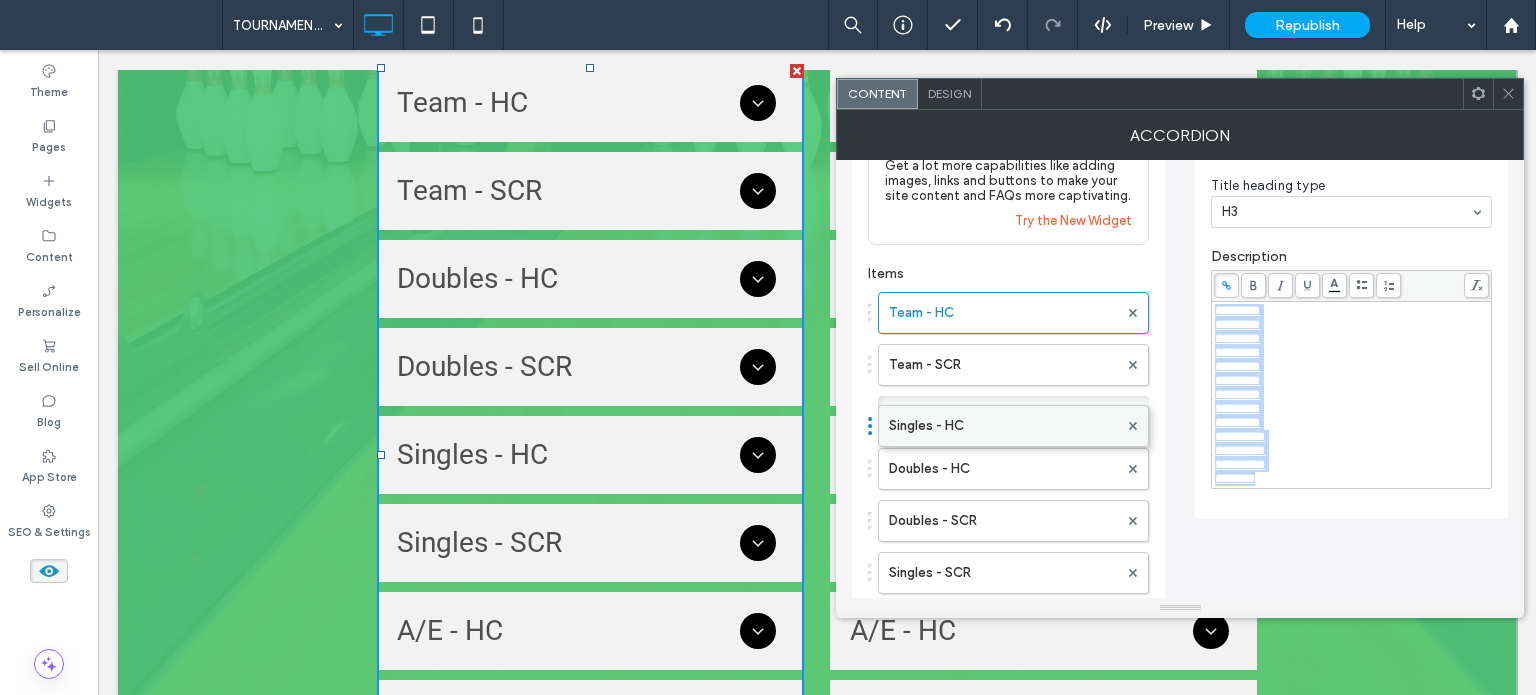 drag, startPoint x: 960, startPoint y: 522, endPoint x: 973, endPoint y: 414, distance: 108.779594 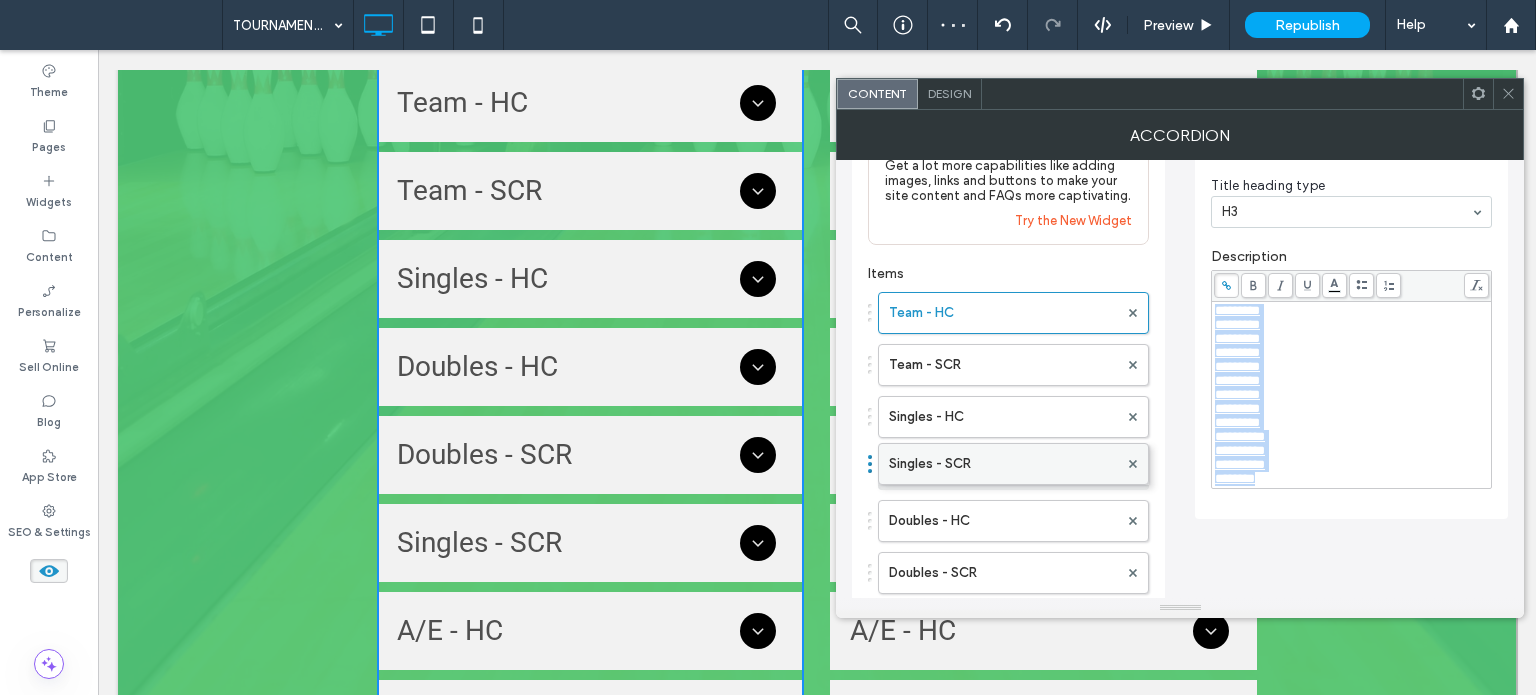 drag, startPoint x: 948, startPoint y: 570, endPoint x: 968, endPoint y: 453, distance: 118.69709 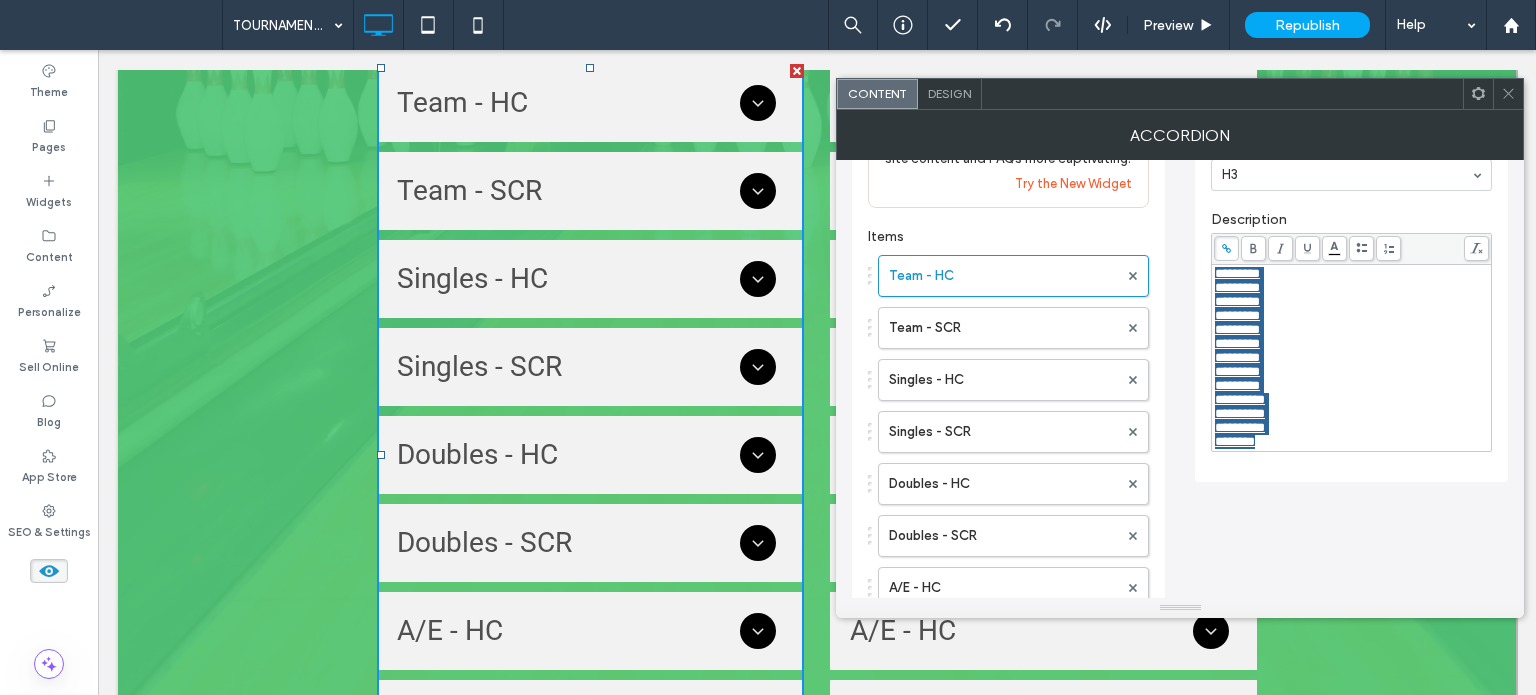 scroll, scrollTop: 0, scrollLeft: 0, axis: both 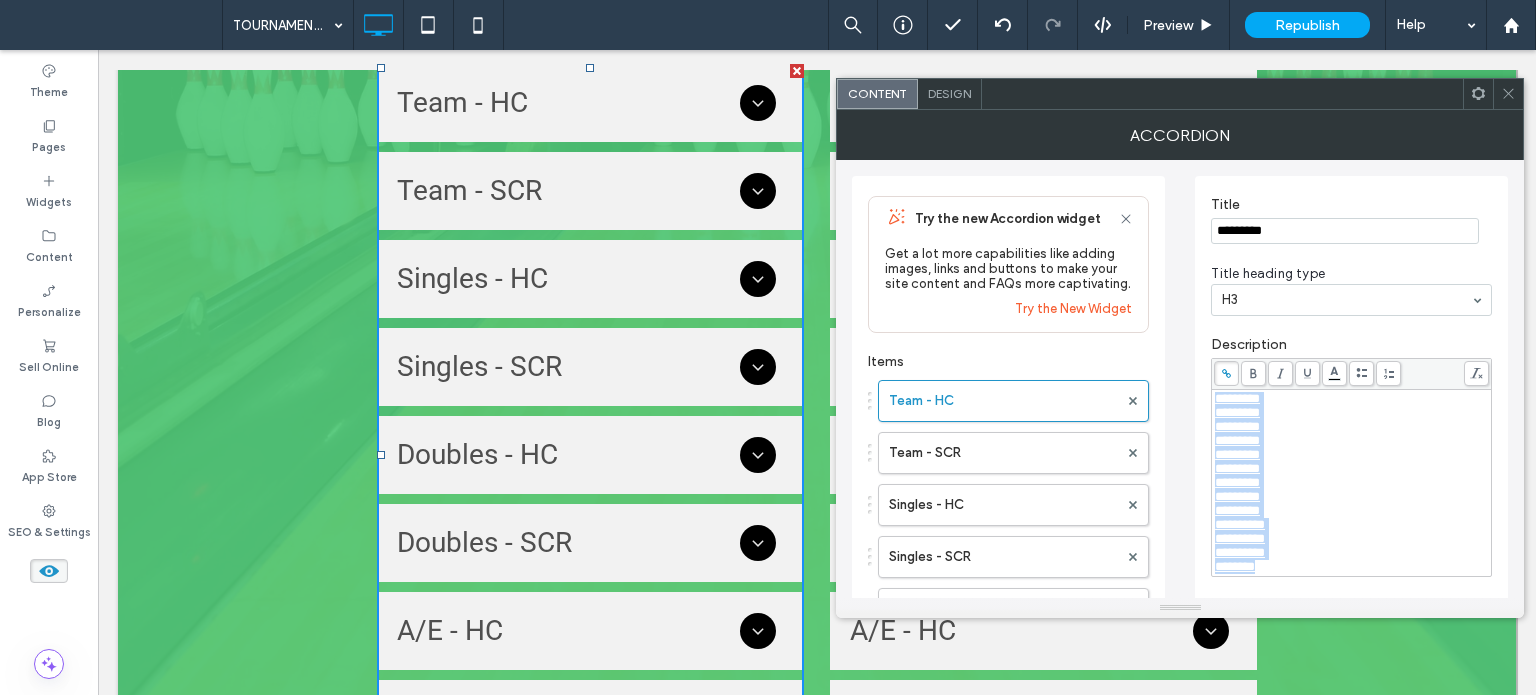 drag, startPoint x: 1512, startPoint y: 97, endPoint x: 1500, endPoint y: 135, distance: 39.849716 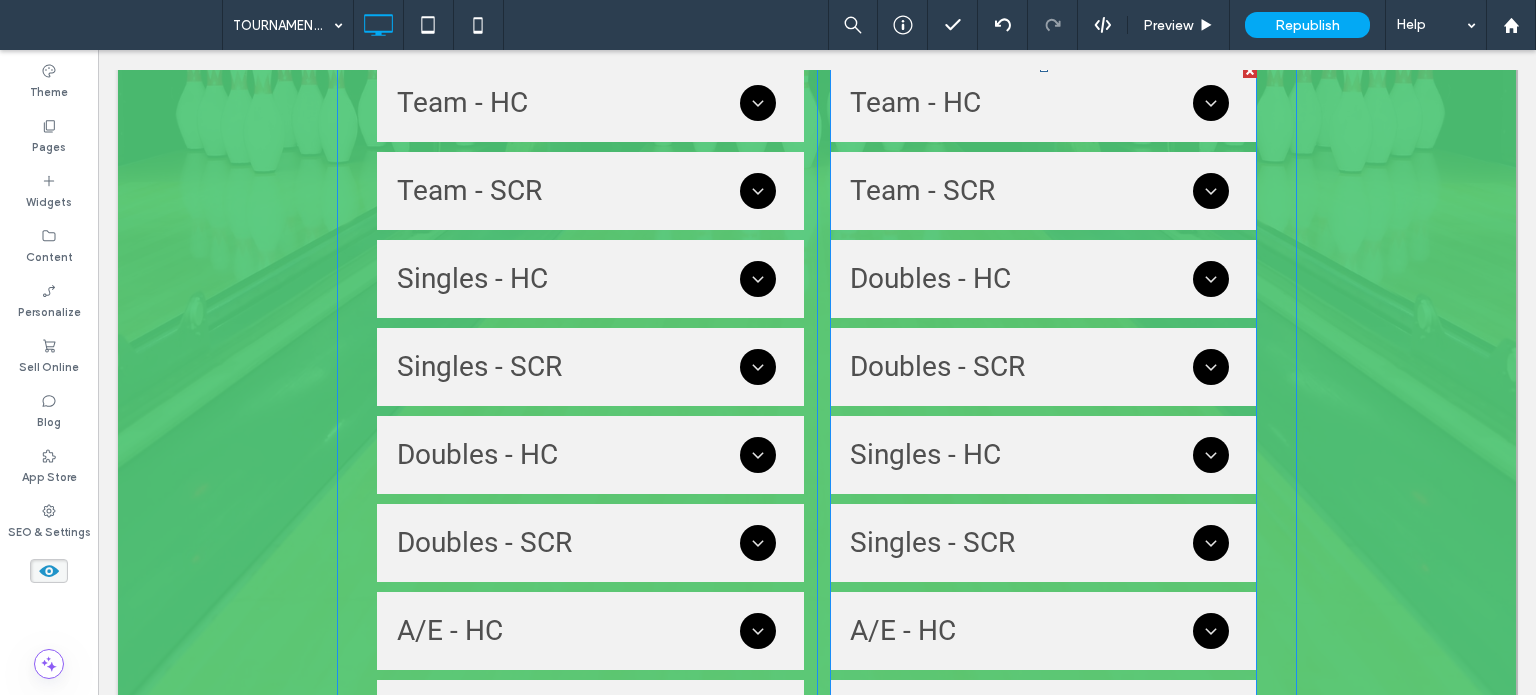 click at bounding box center (1043, 455) 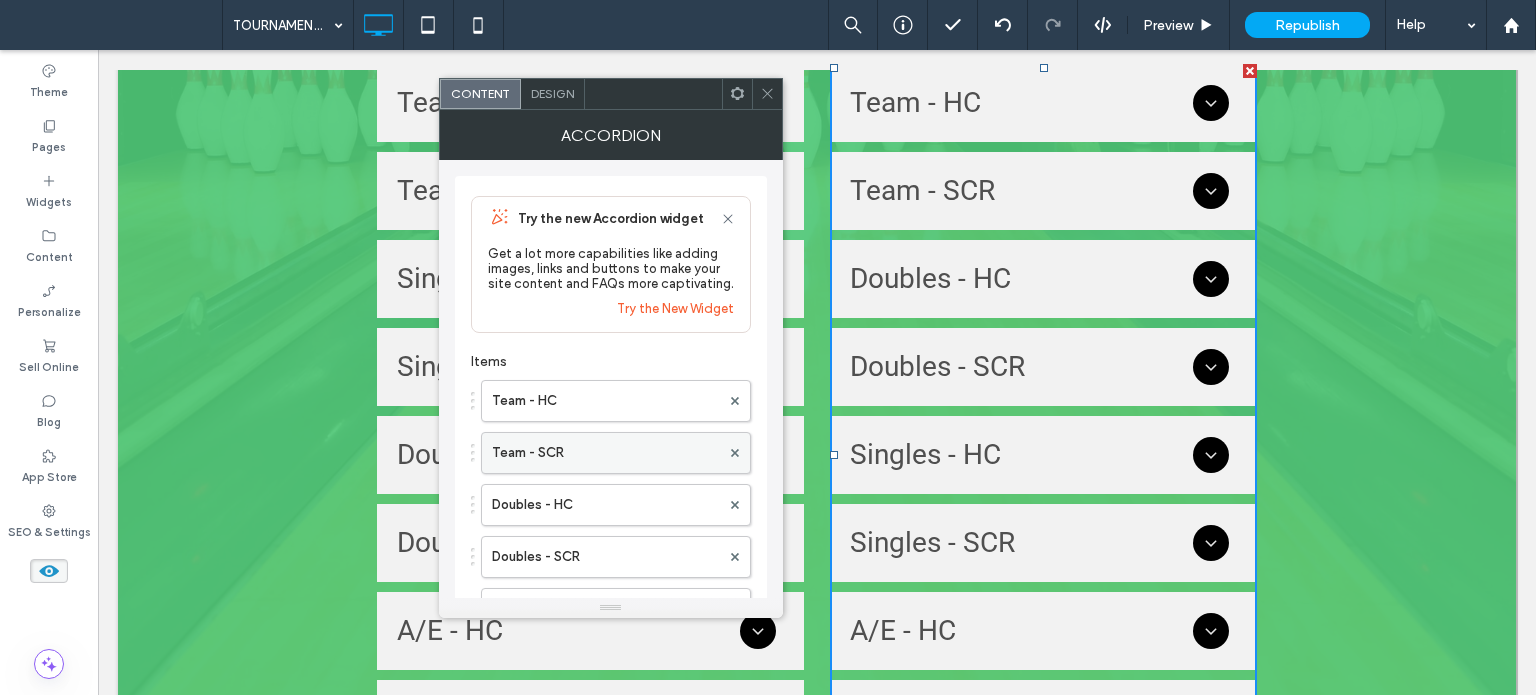 scroll, scrollTop: 100, scrollLeft: 0, axis: vertical 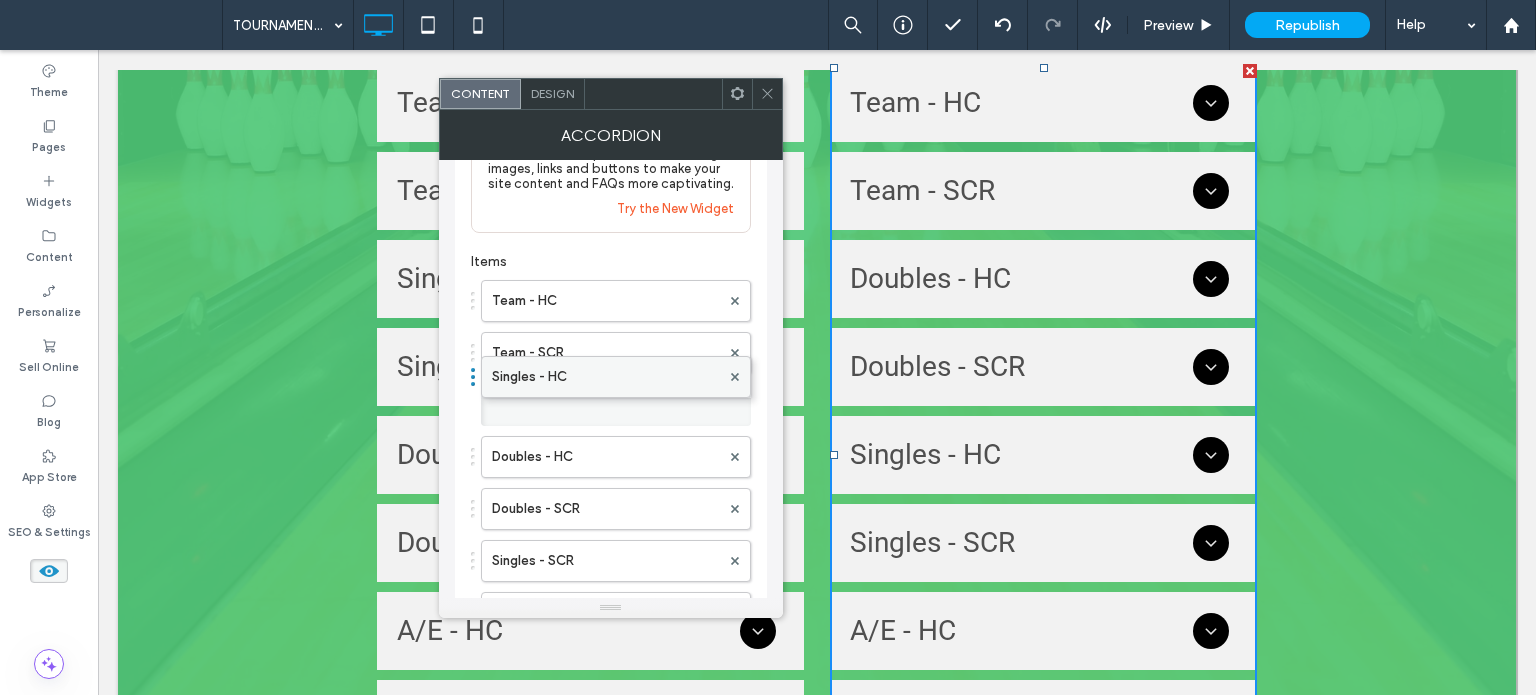 drag, startPoint x: 555, startPoint y: 509, endPoint x: 568, endPoint y: 382, distance: 127.66362 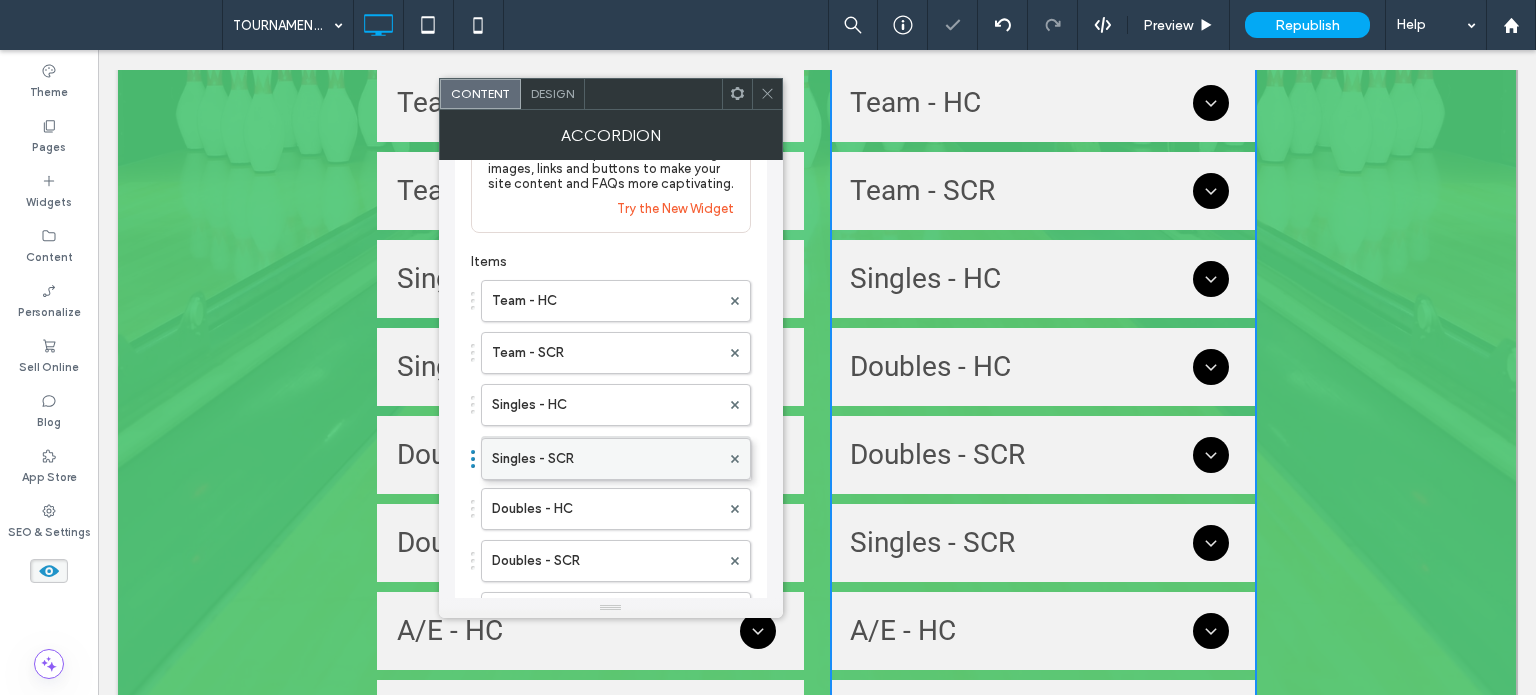 drag, startPoint x: 572, startPoint y: 565, endPoint x: 589, endPoint y: 455, distance: 111.305885 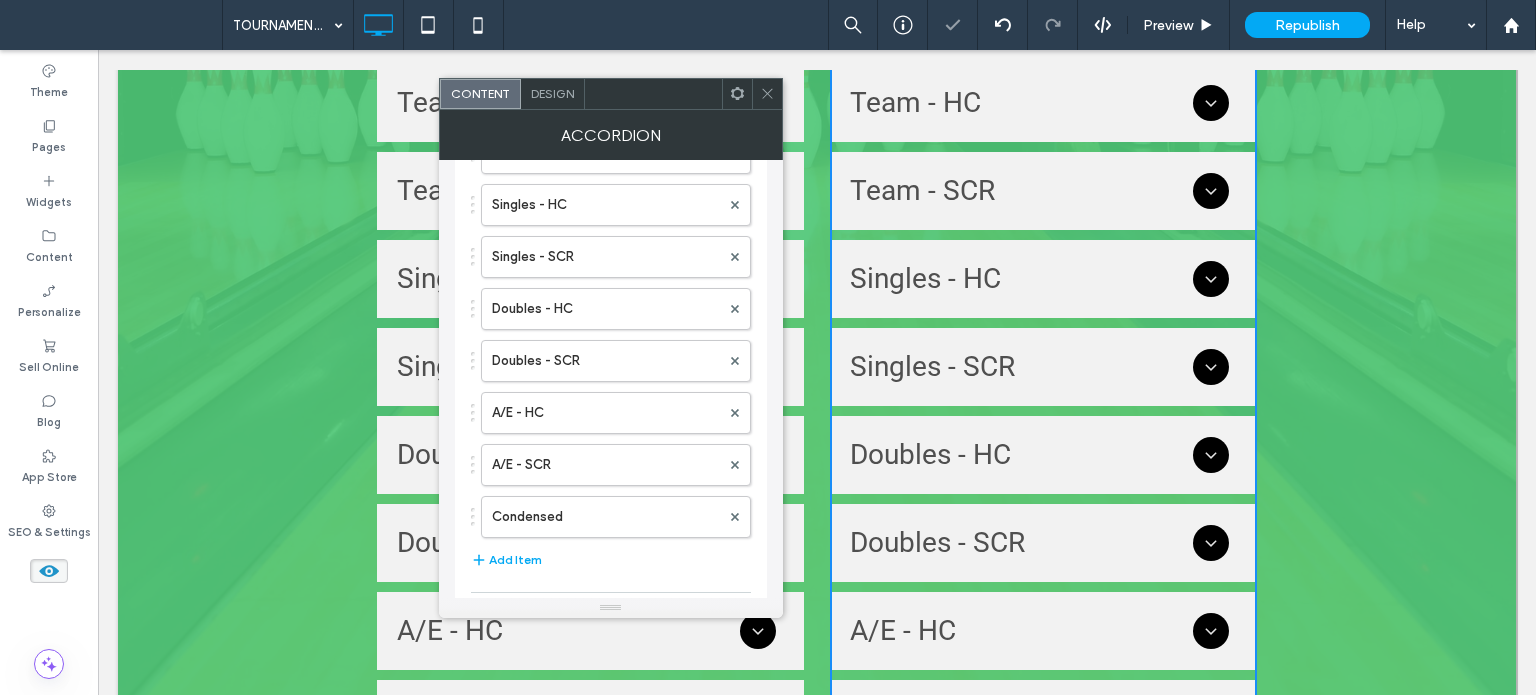 scroll, scrollTop: 0, scrollLeft: 0, axis: both 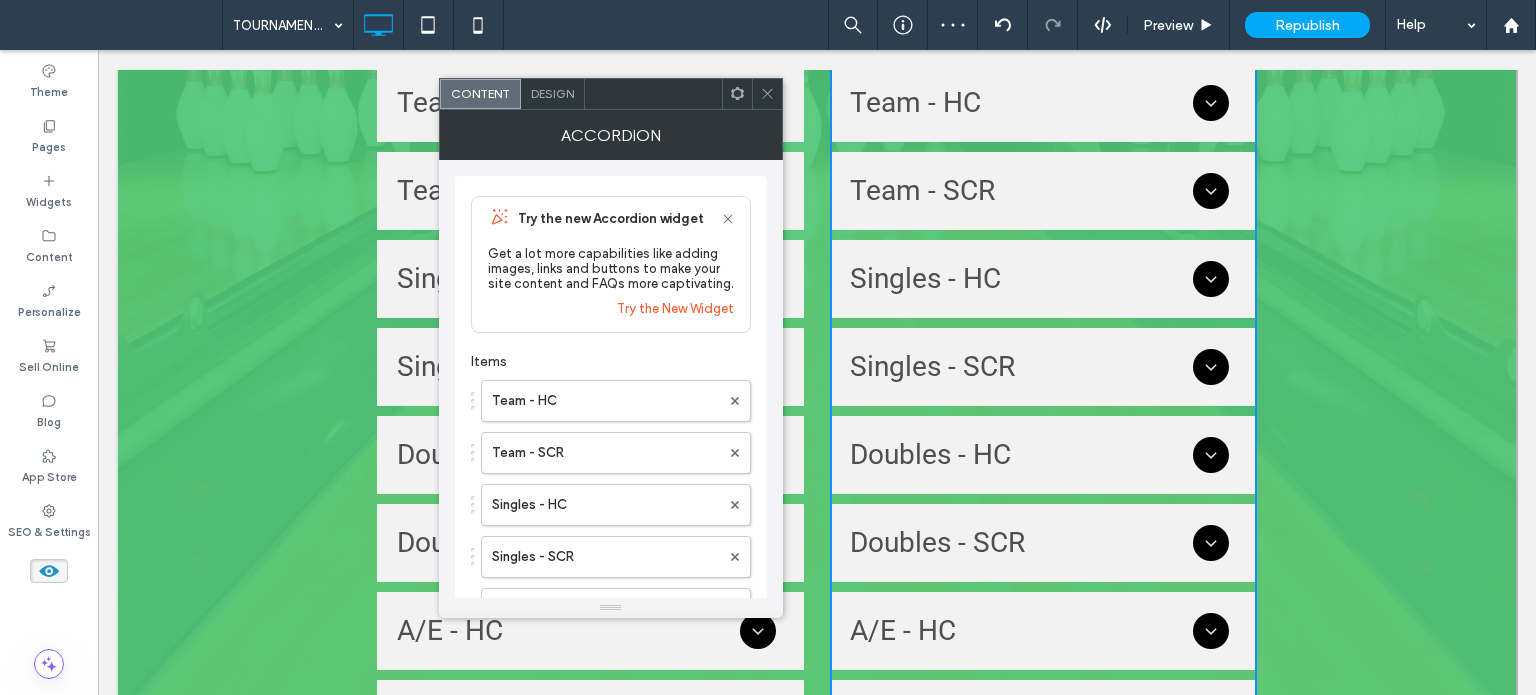click 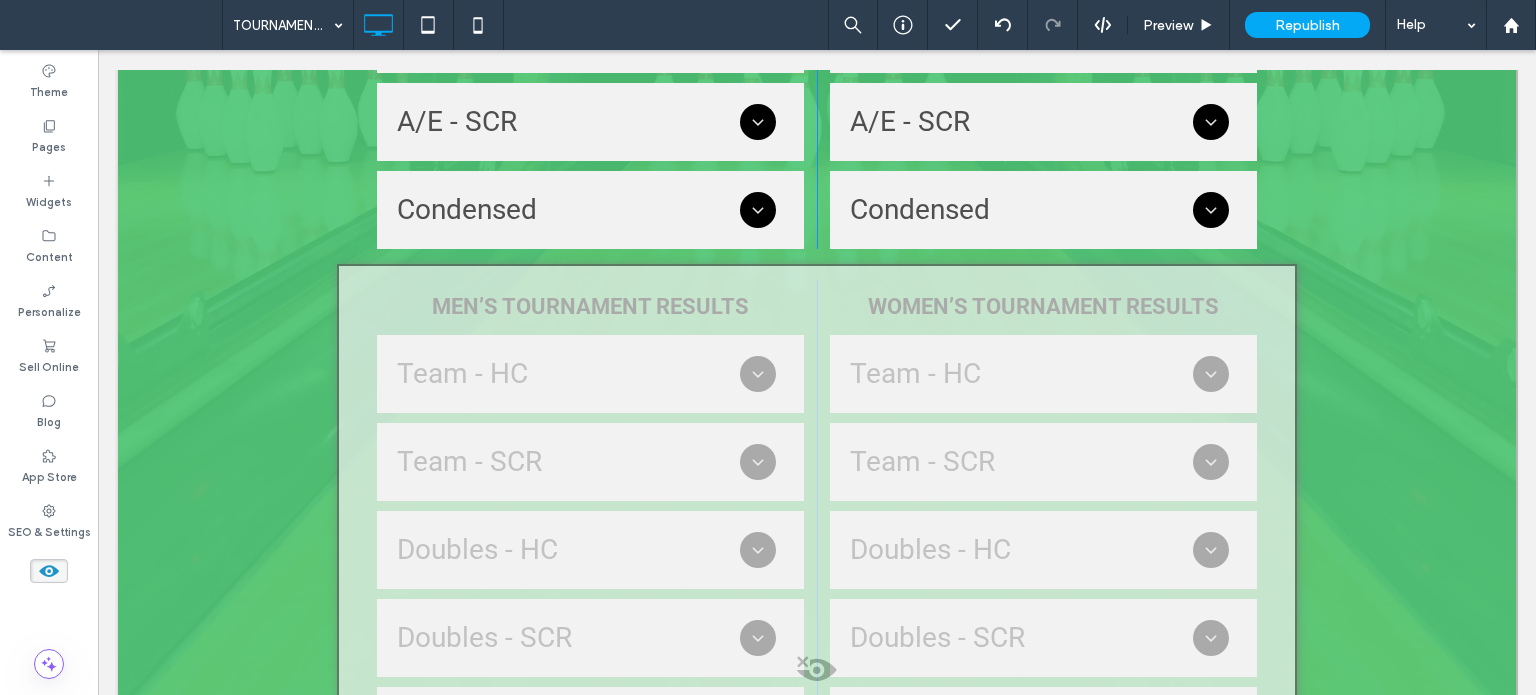 scroll, scrollTop: 1000, scrollLeft: 0, axis: vertical 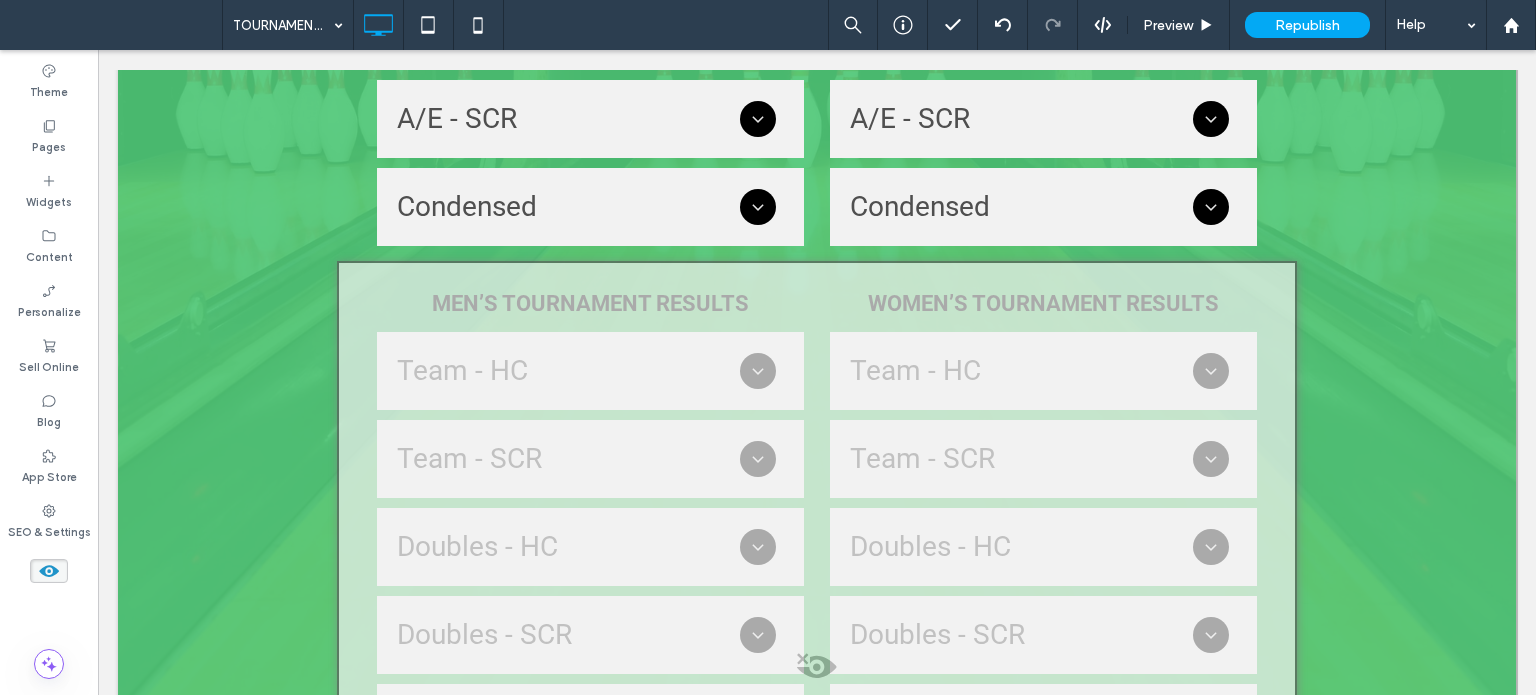 click 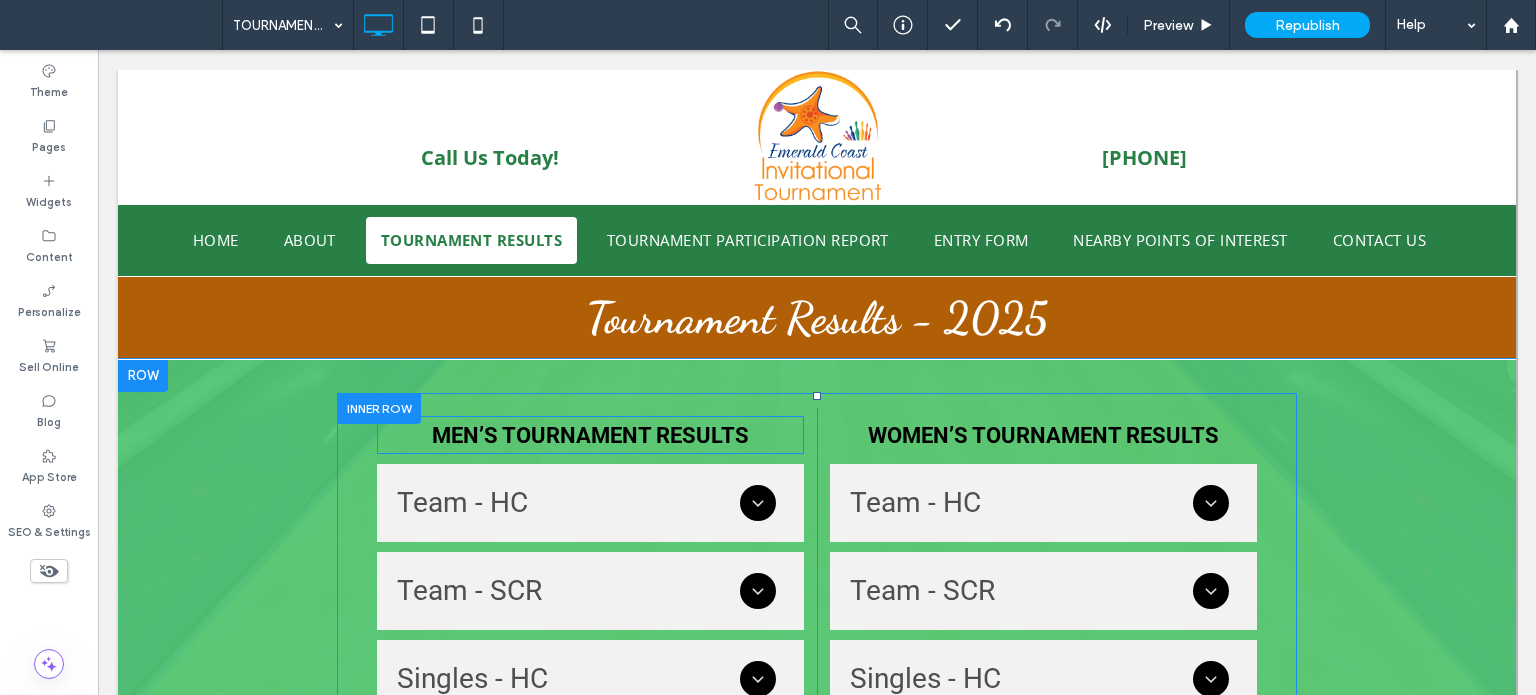 scroll, scrollTop: 100, scrollLeft: 0, axis: vertical 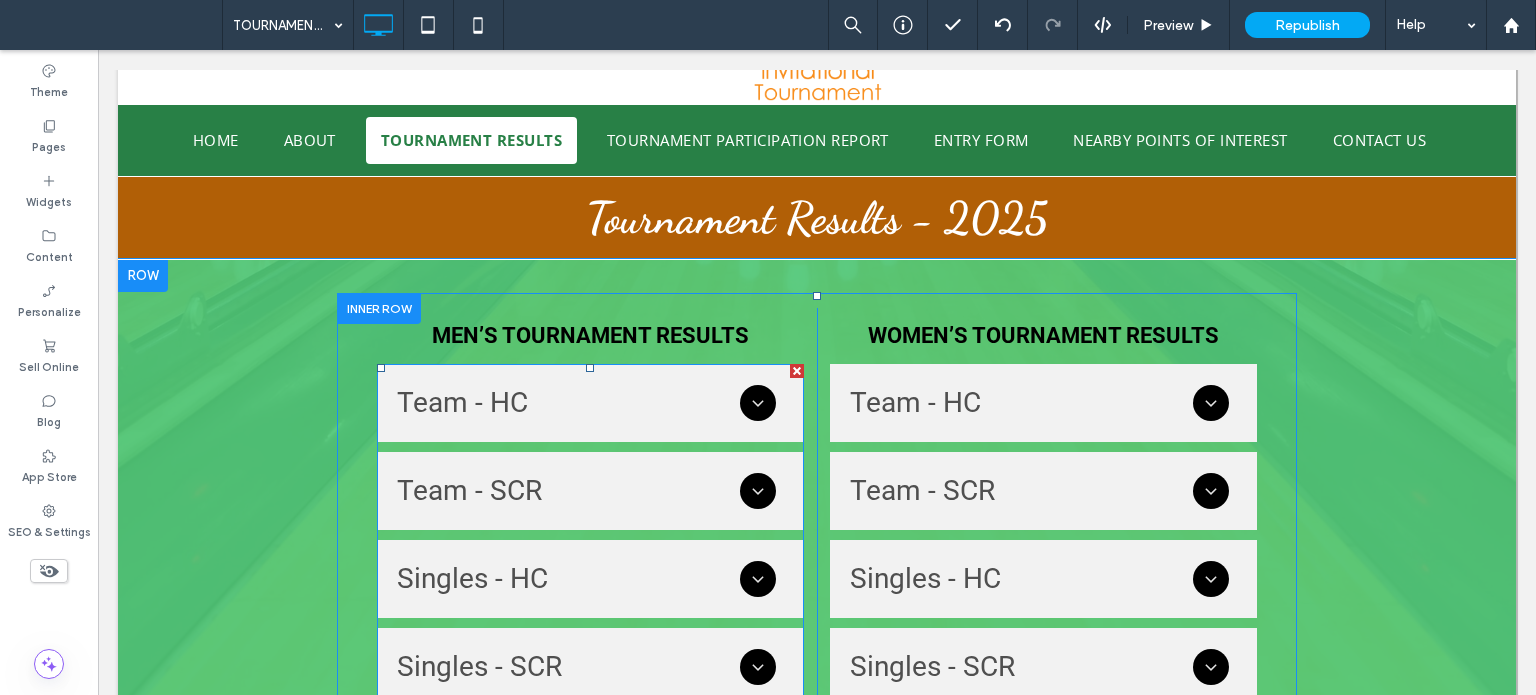 click at bounding box center [590, 755] 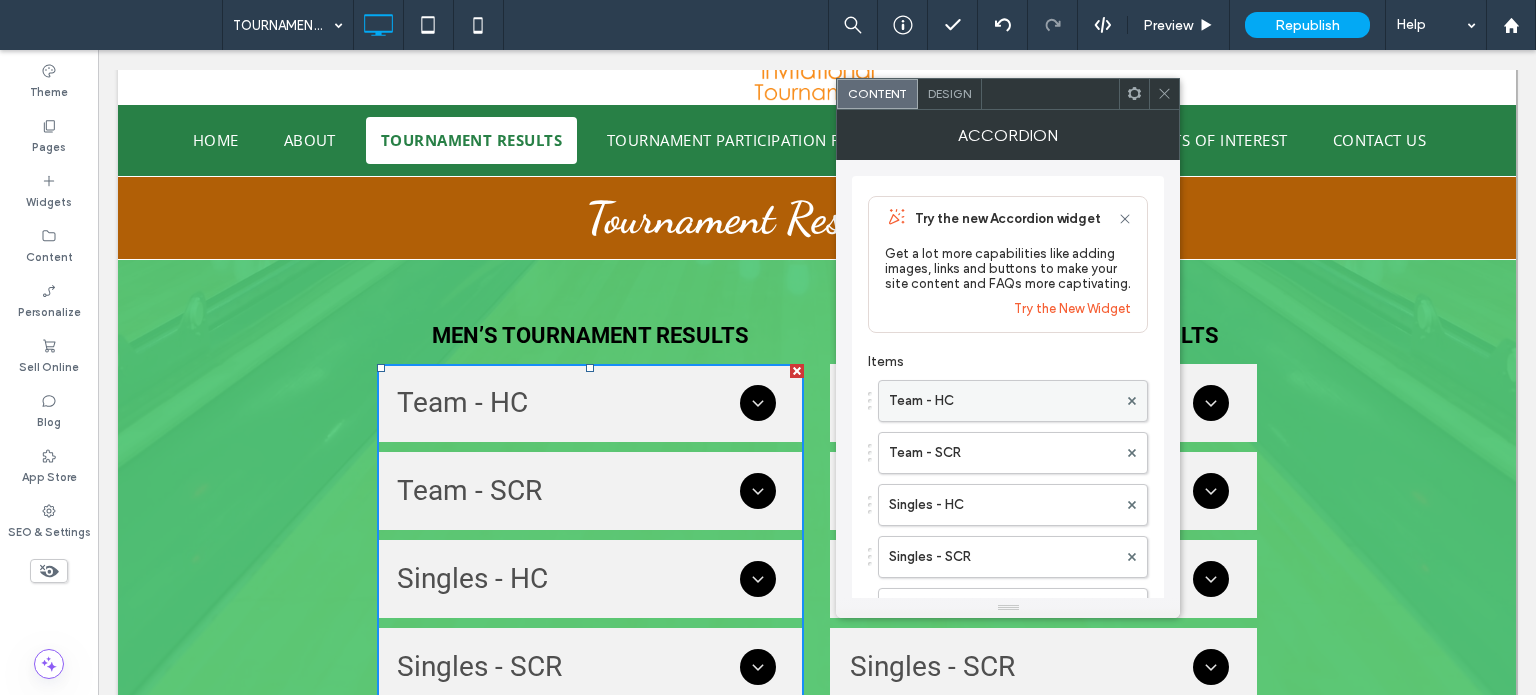 click on "Team - HC" at bounding box center (1003, 401) 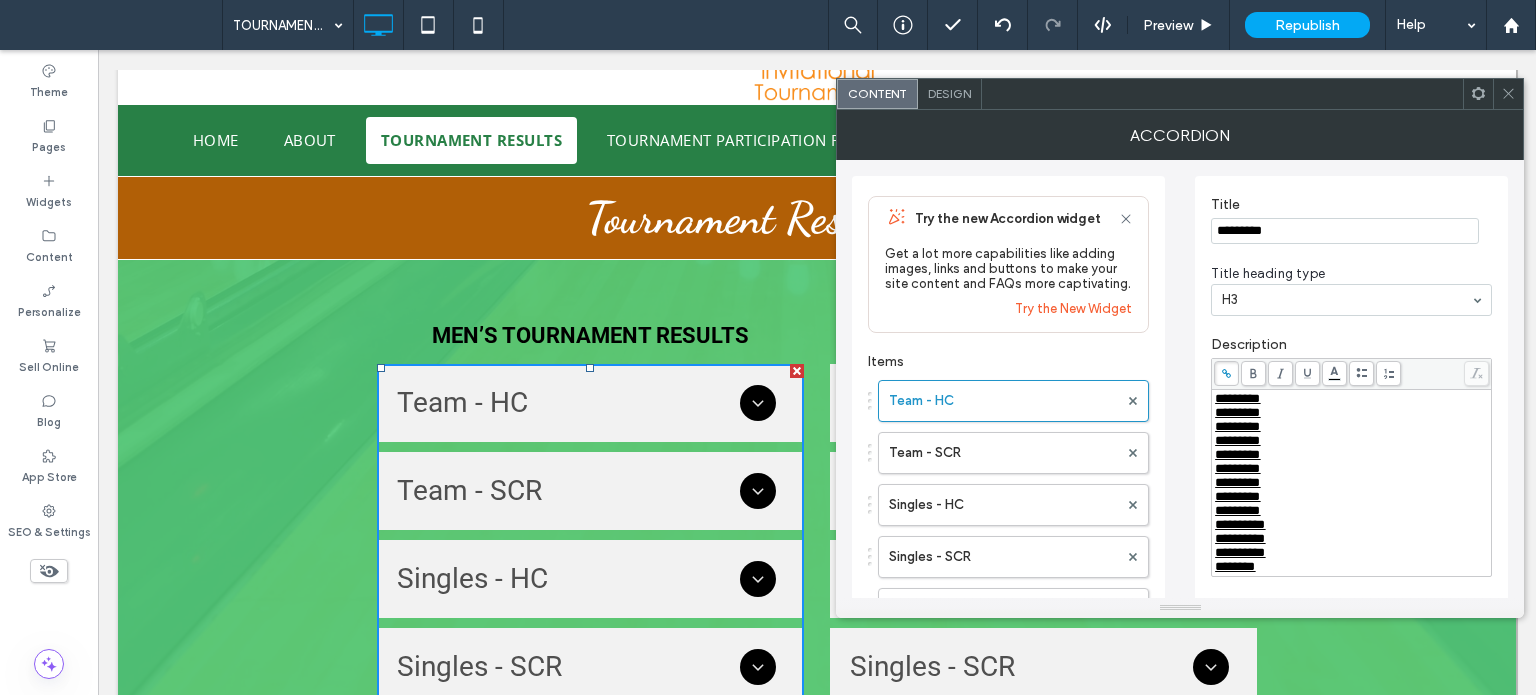 scroll, scrollTop: 3, scrollLeft: 0, axis: vertical 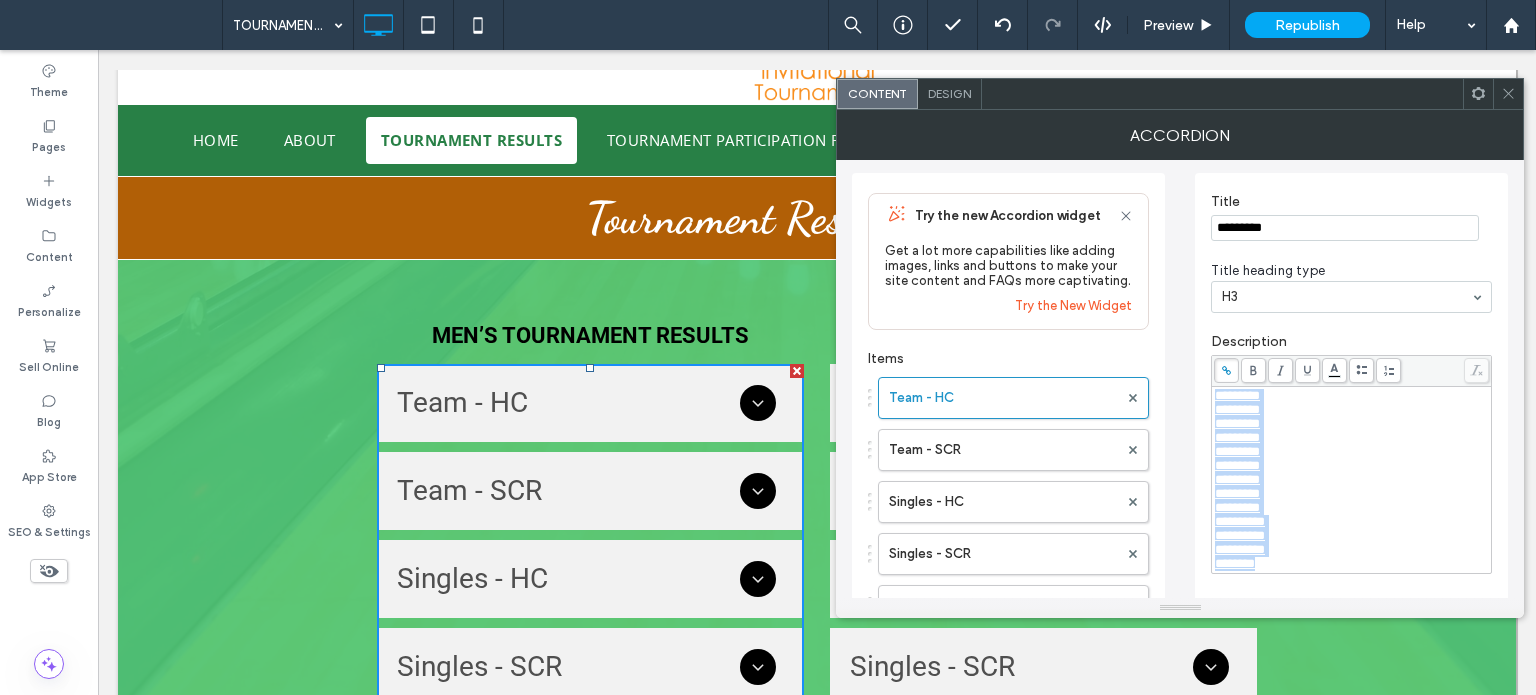 drag, startPoint x: 1316, startPoint y: 591, endPoint x: 1209, endPoint y: 367, distance: 248.24384 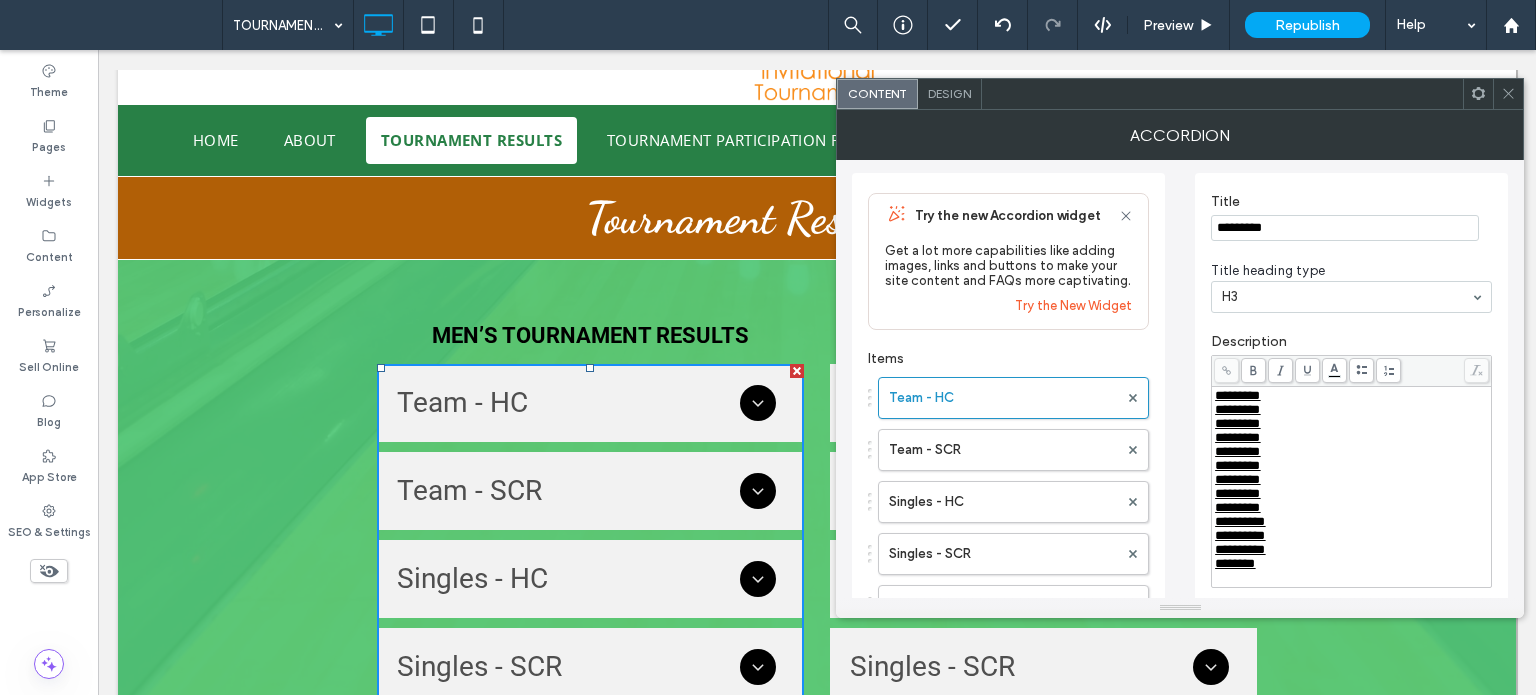click on "**********" at bounding box center (1352, 550) 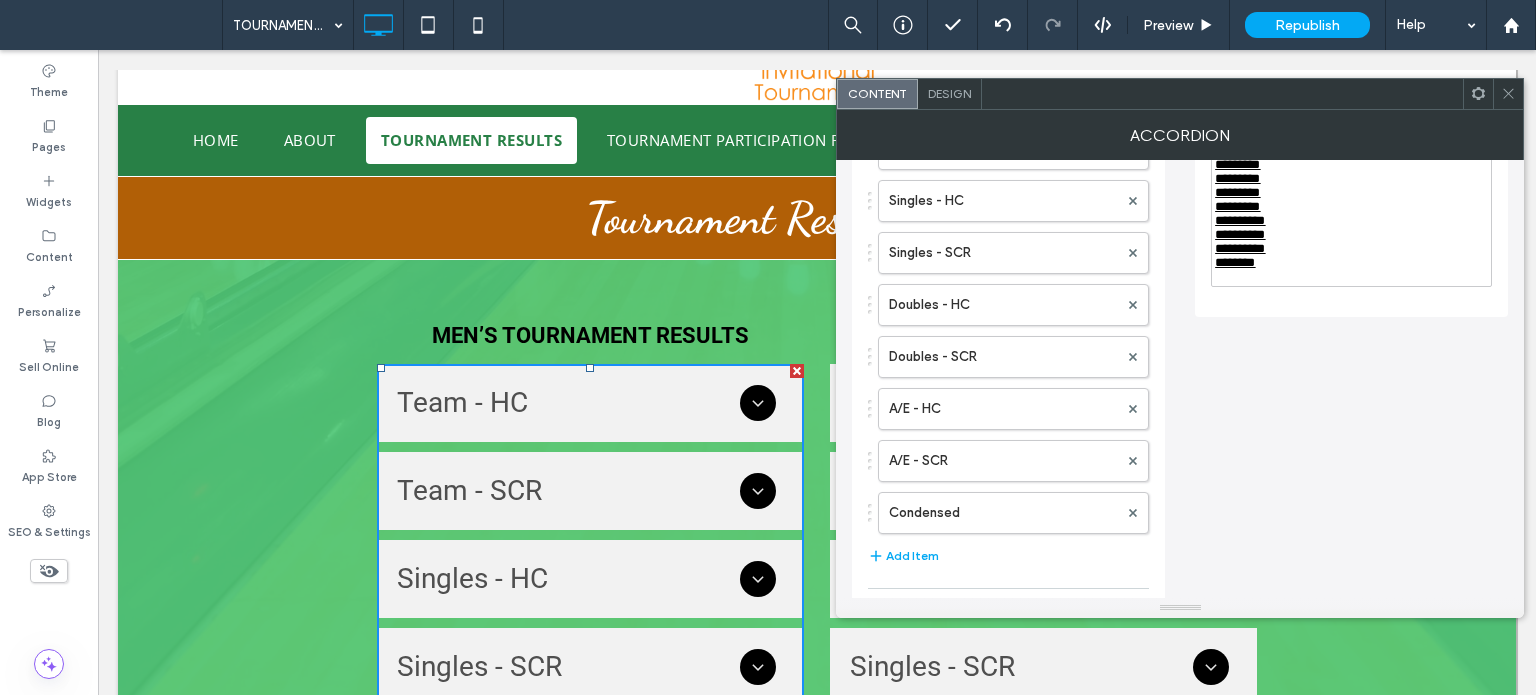 scroll, scrollTop: 203, scrollLeft: 0, axis: vertical 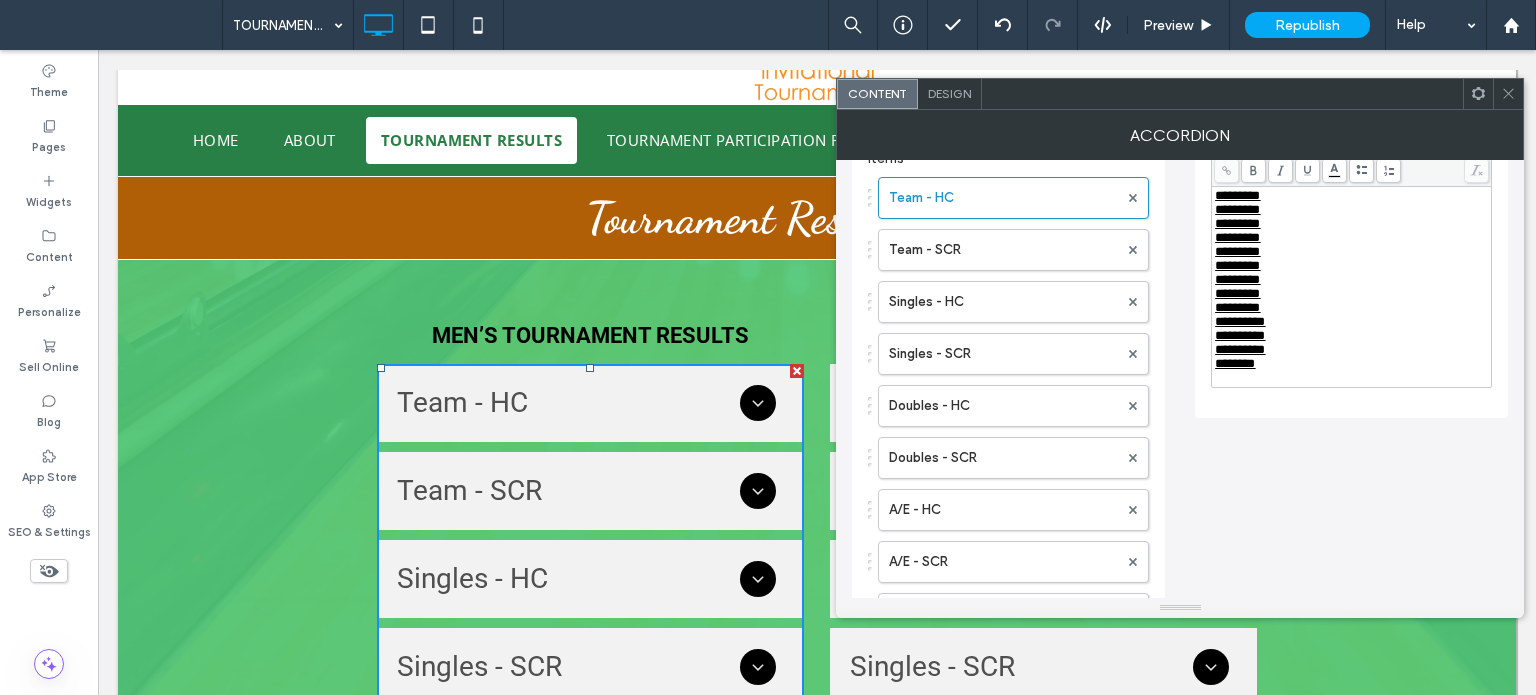 click at bounding box center [1352, 378] 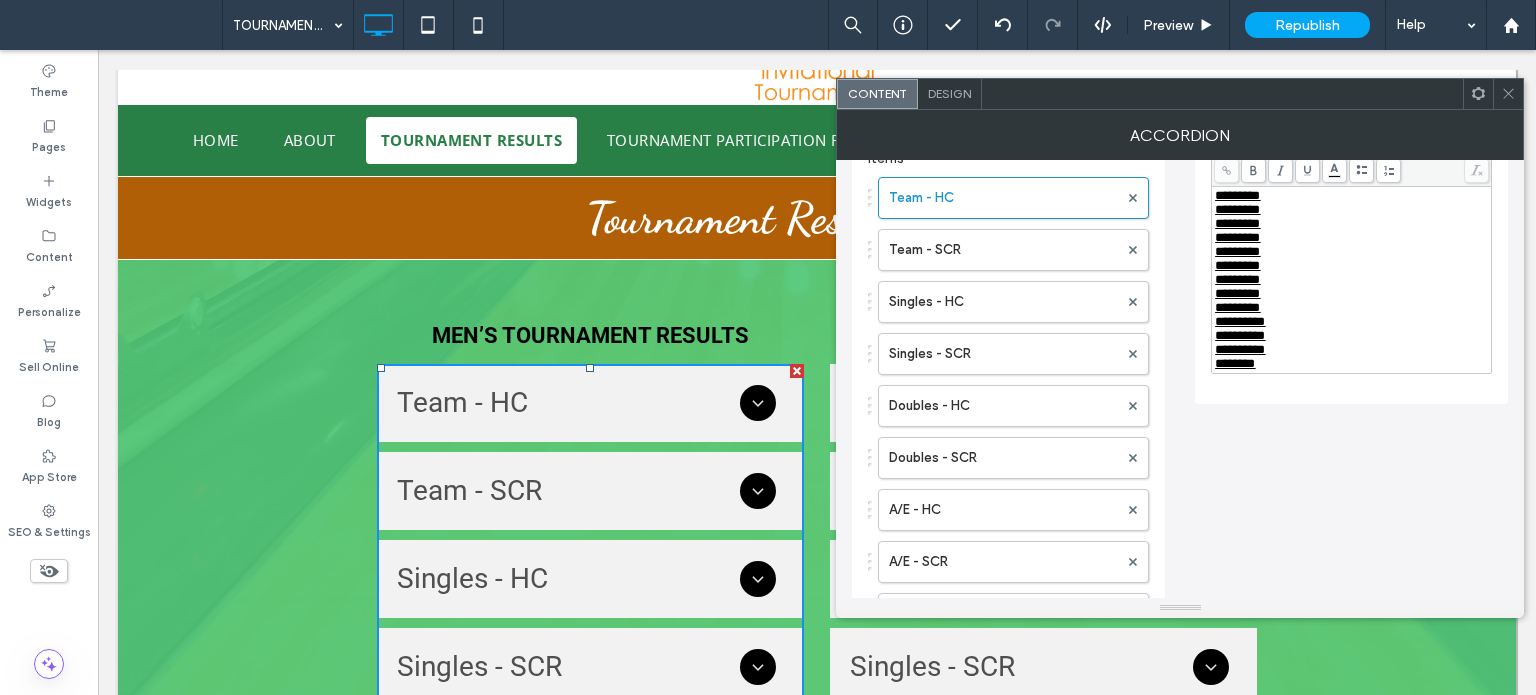 click on "********" at bounding box center [1352, 364] 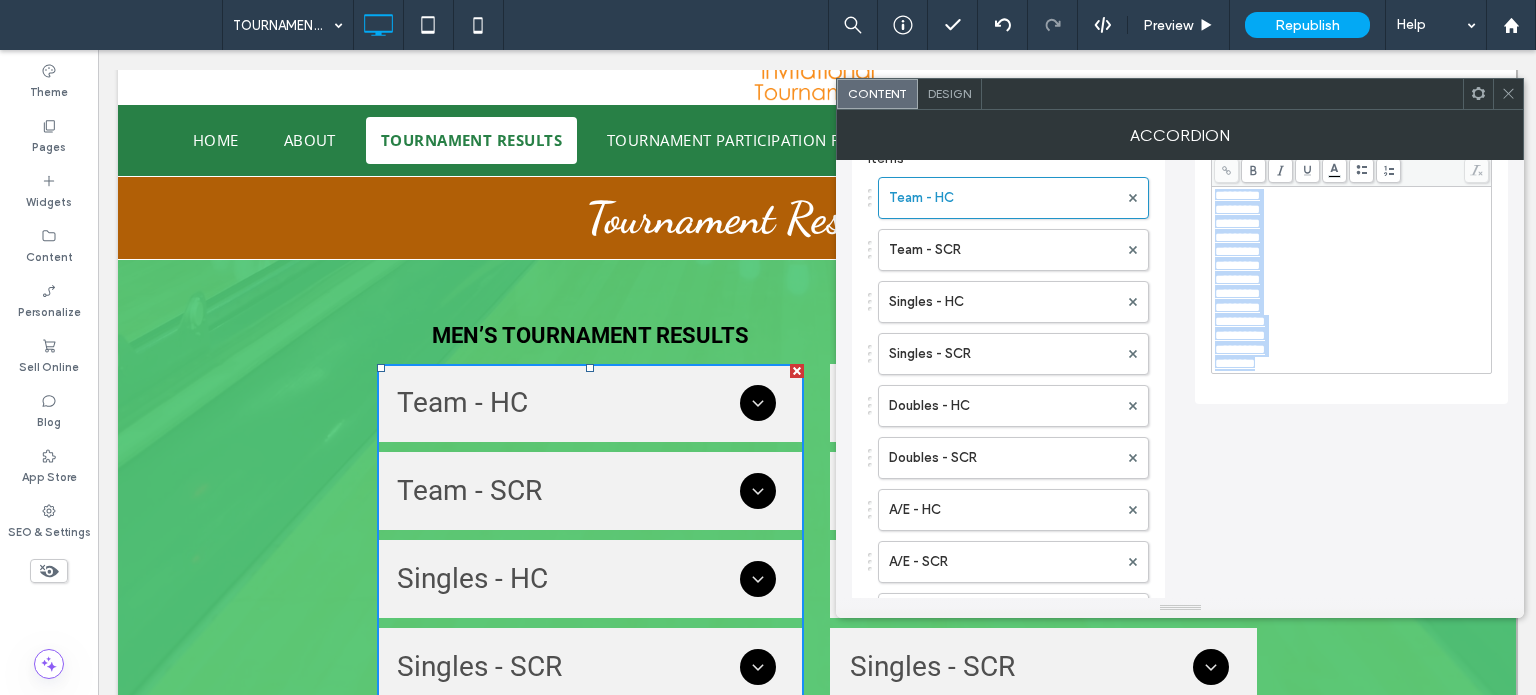 drag, startPoint x: 1276, startPoint y: 391, endPoint x: 1174, endPoint y: 189, distance: 226.29184 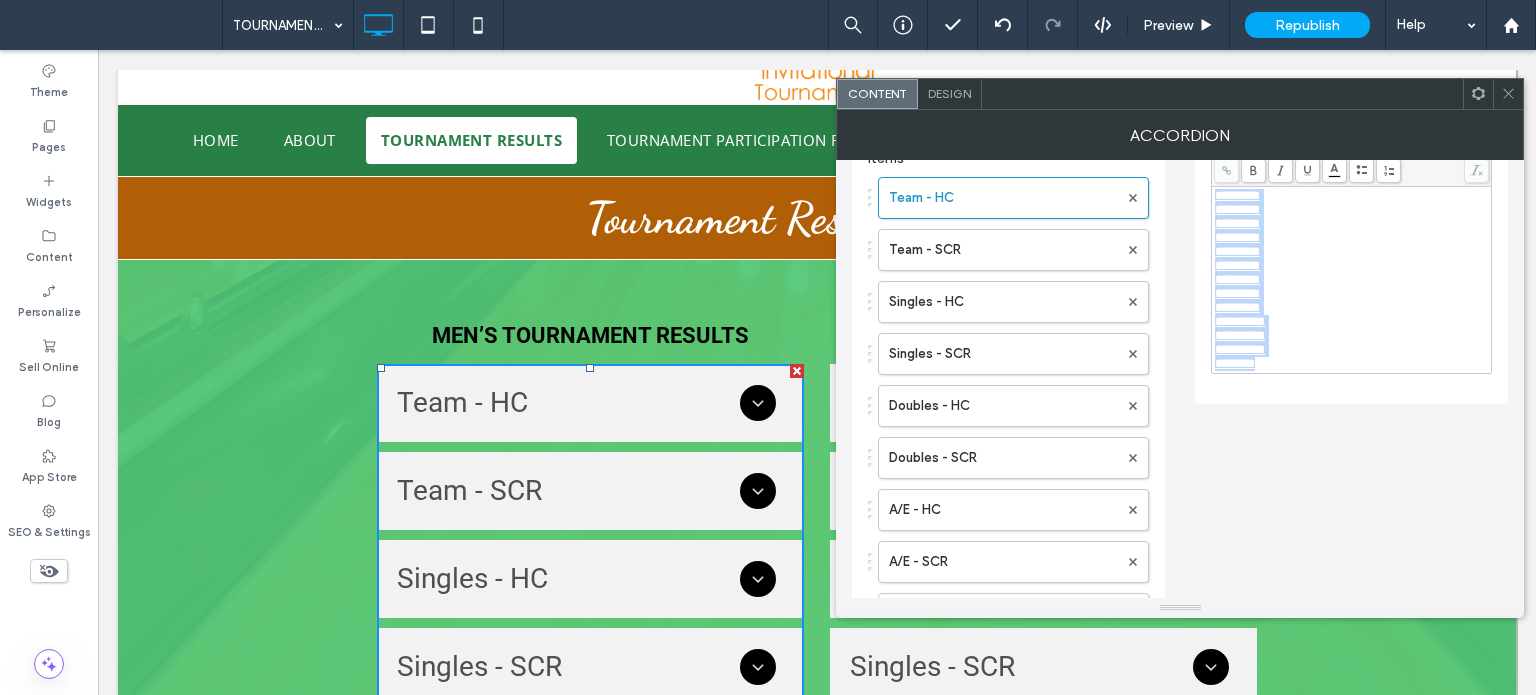 click on "**********" at bounding box center [1180, 424] 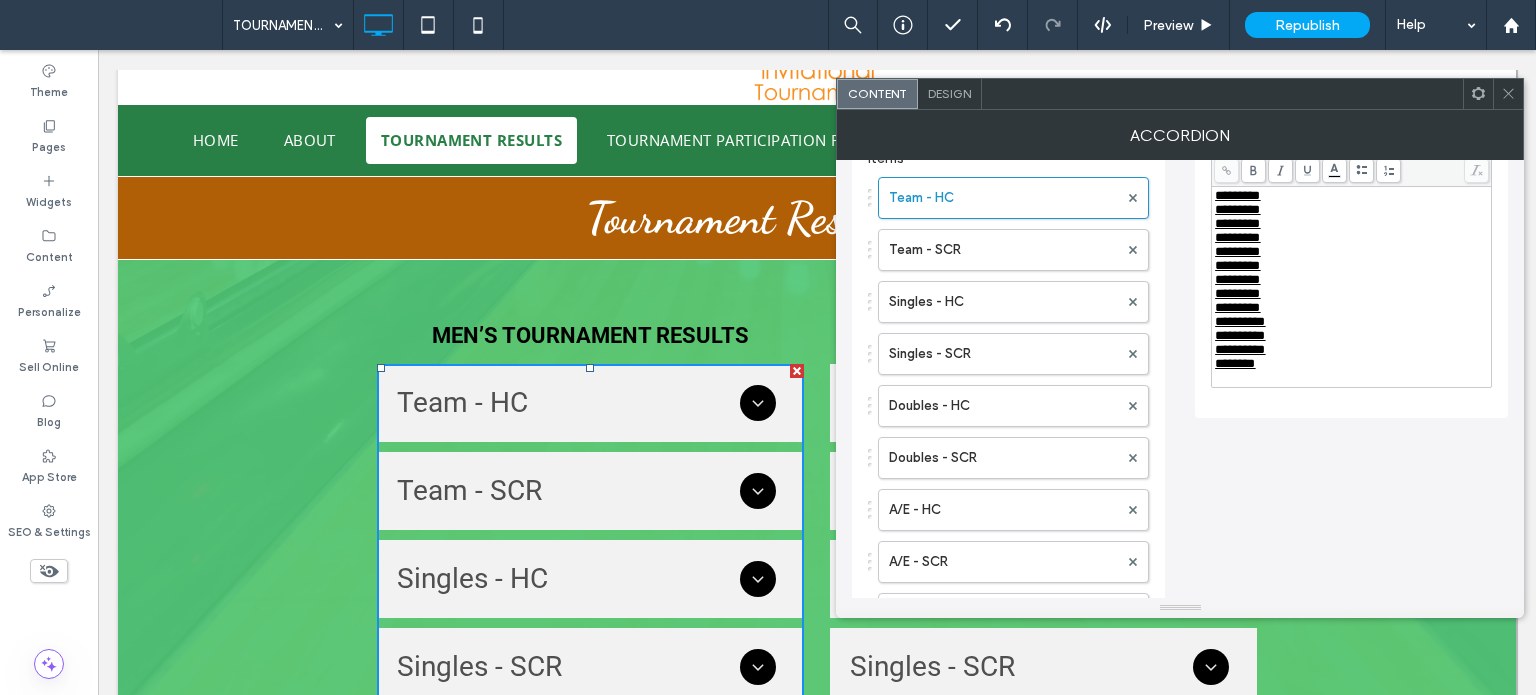 click on "*********" at bounding box center (1237, 265) 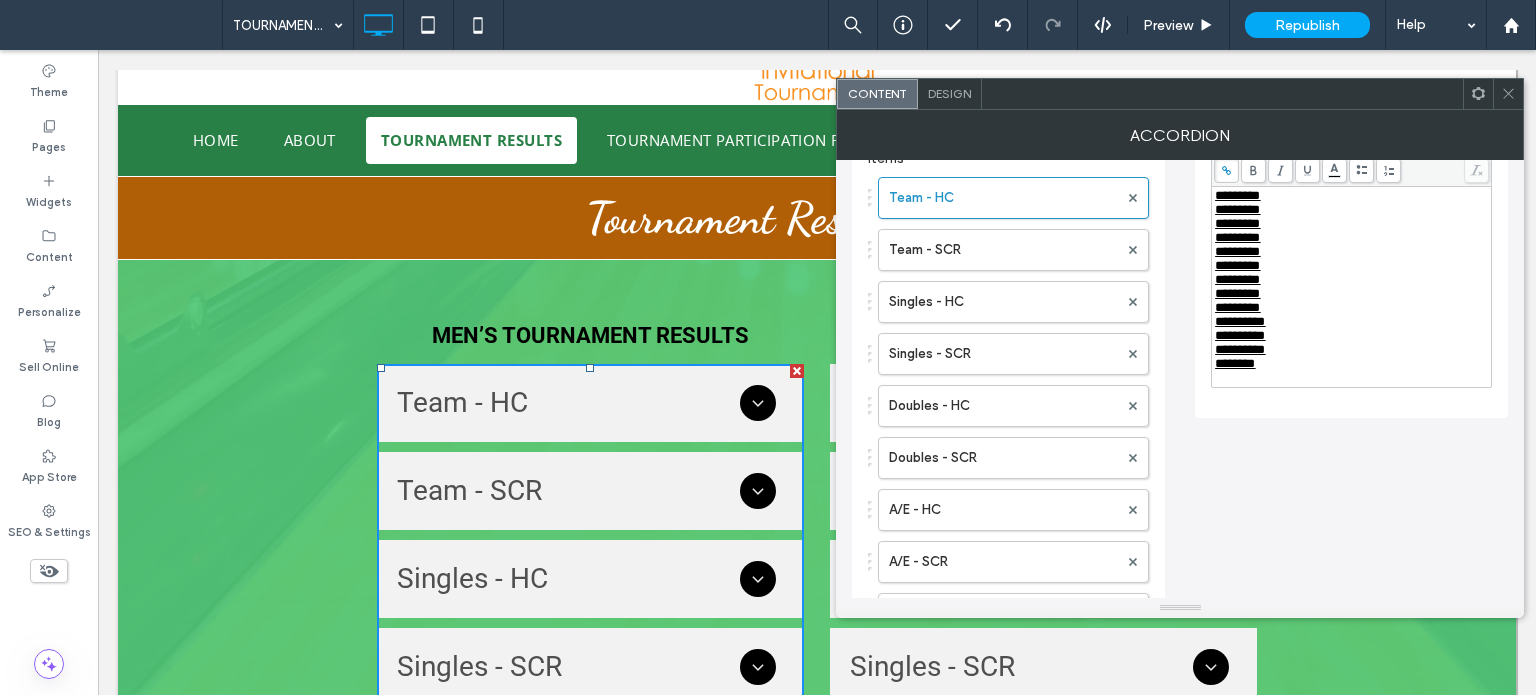 click on "**********" at bounding box center [1352, 287] 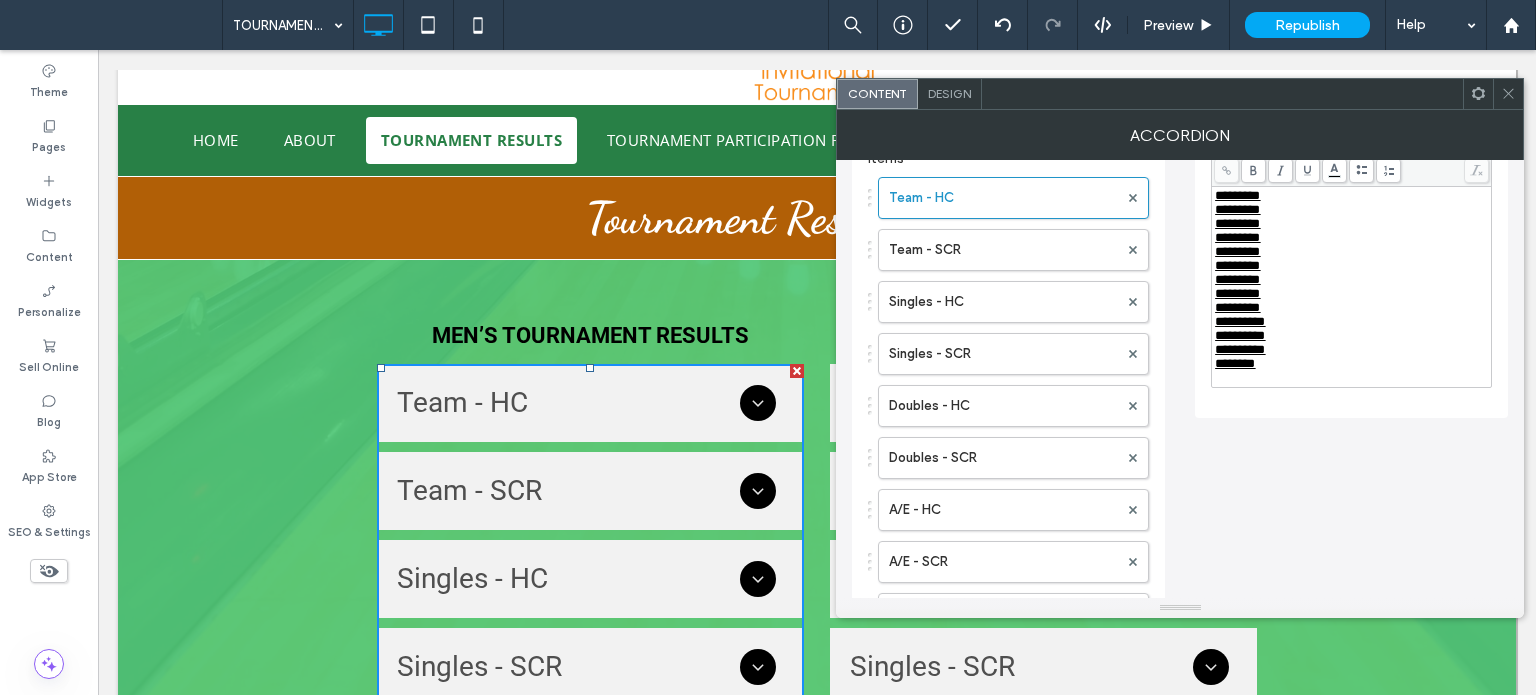 click at bounding box center [1352, 378] 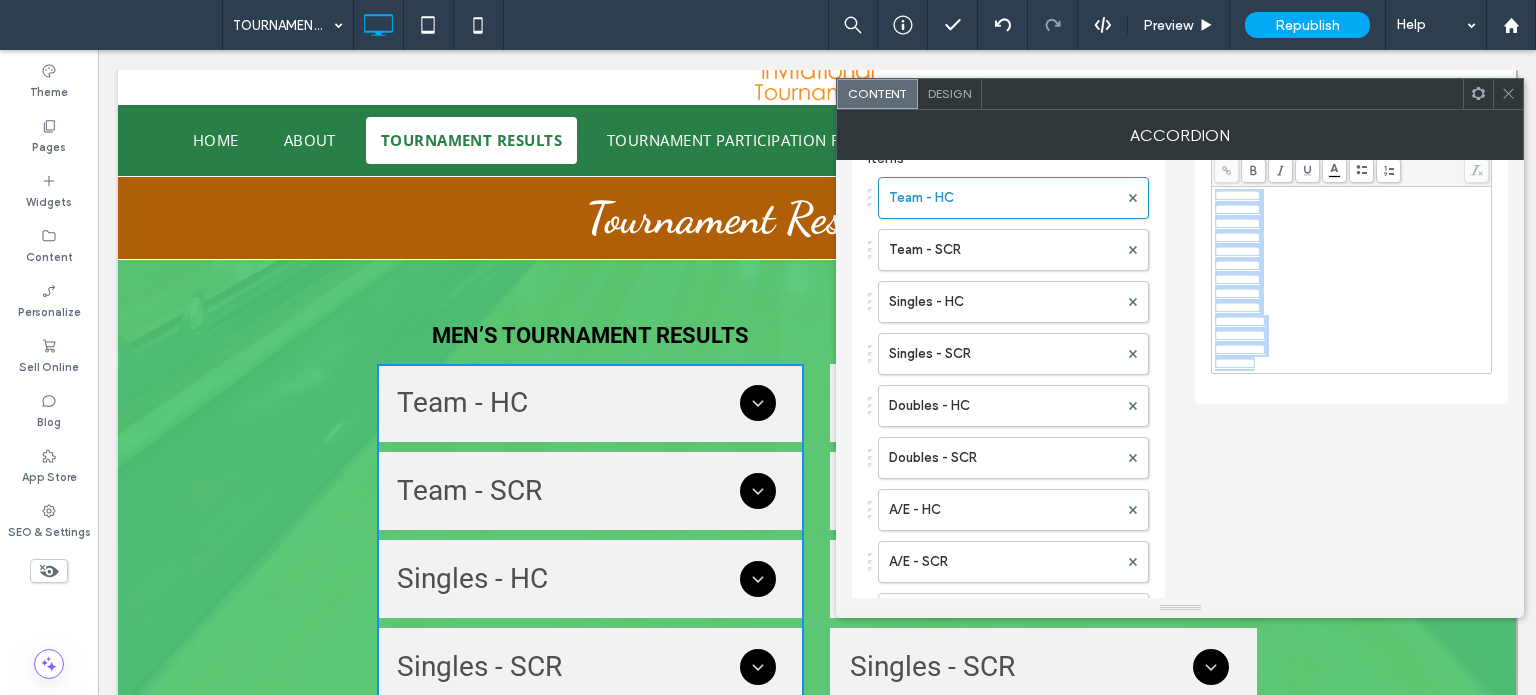 scroll, scrollTop: 0, scrollLeft: 0, axis: both 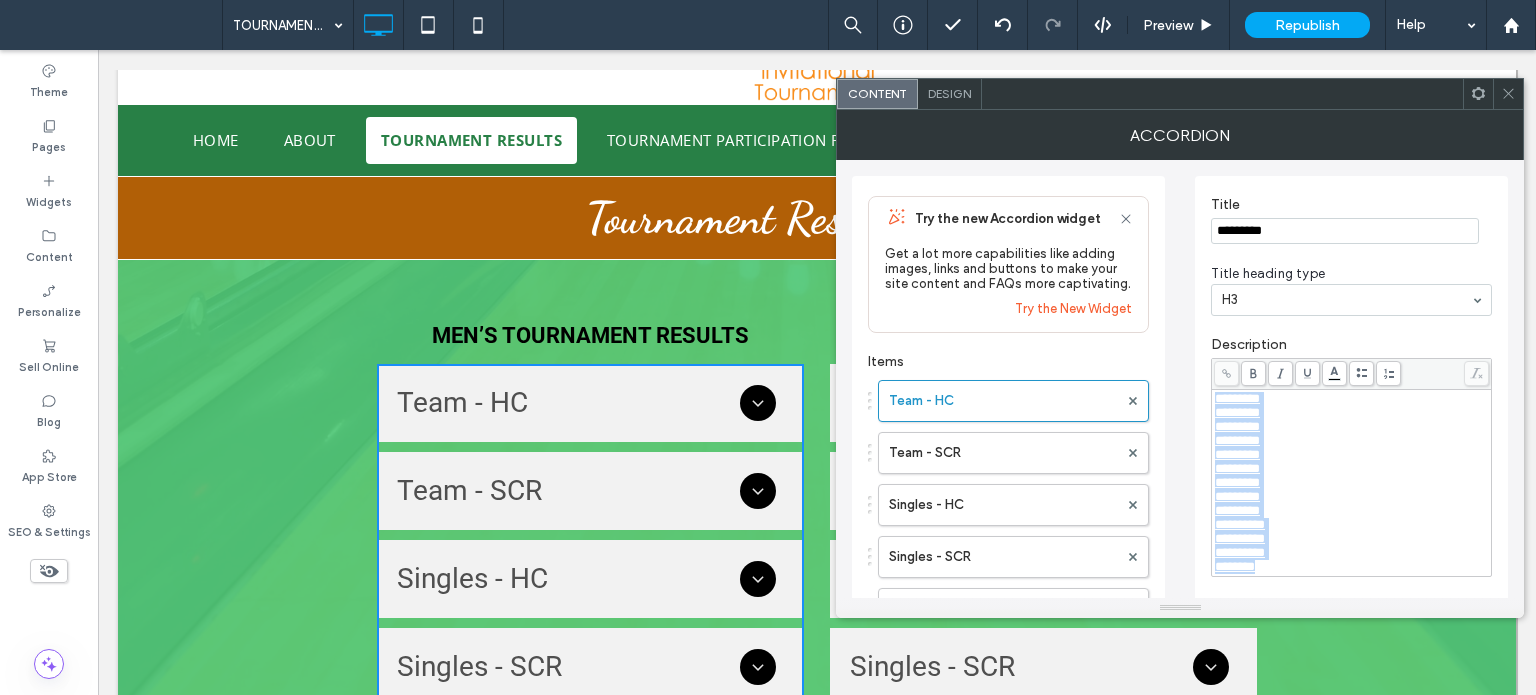 drag, startPoint x: 1294, startPoint y: 391, endPoint x: 1133, endPoint y: 119, distance: 316.0775 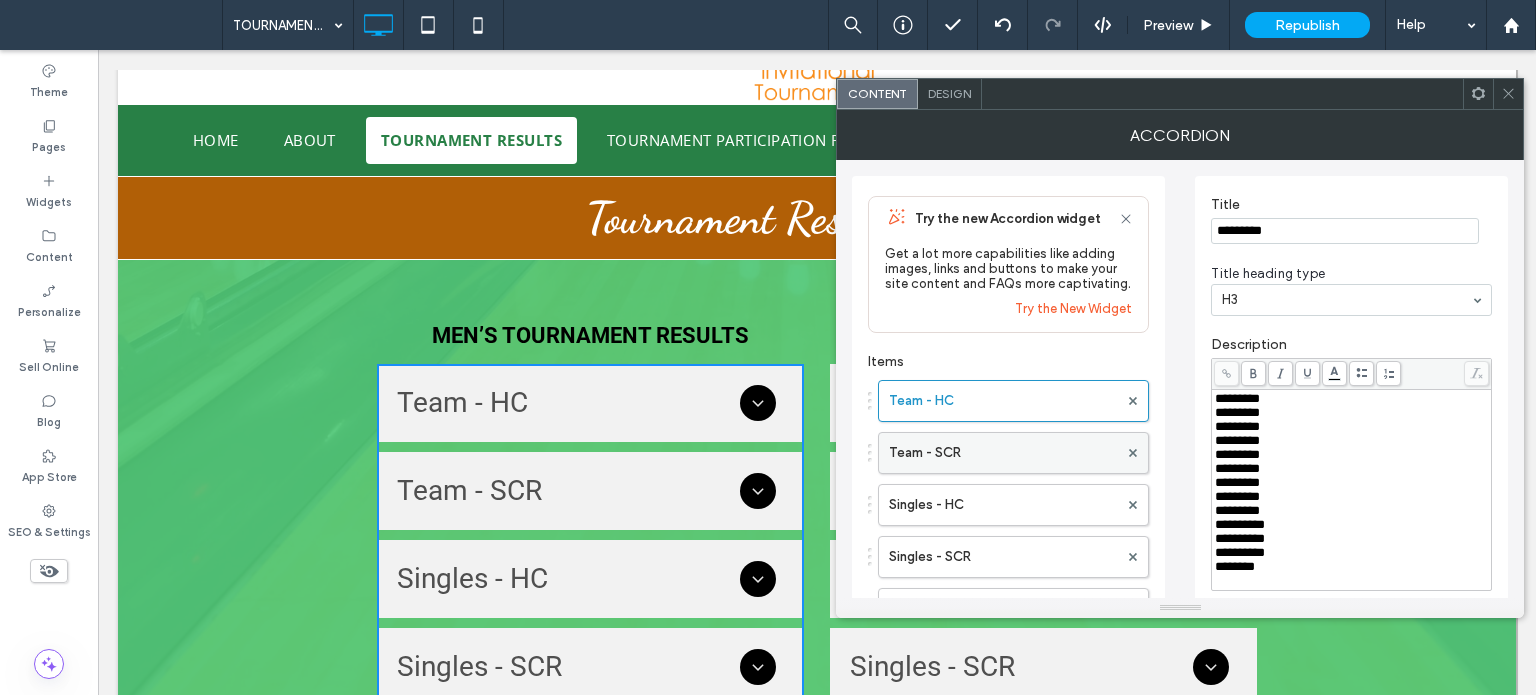 click on "Team - SCR" at bounding box center [1003, 453] 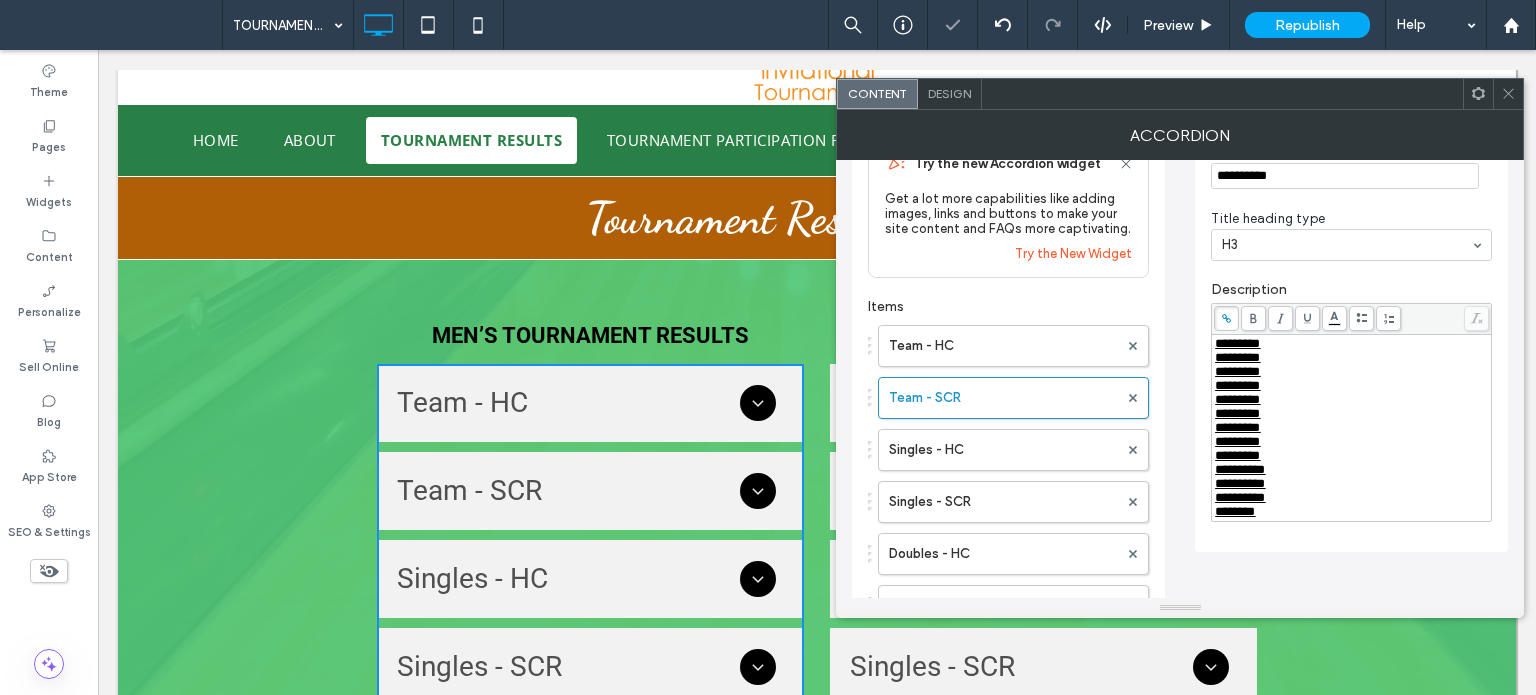 scroll, scrollTop: 100, scrollLeft: 0, axis: vertical 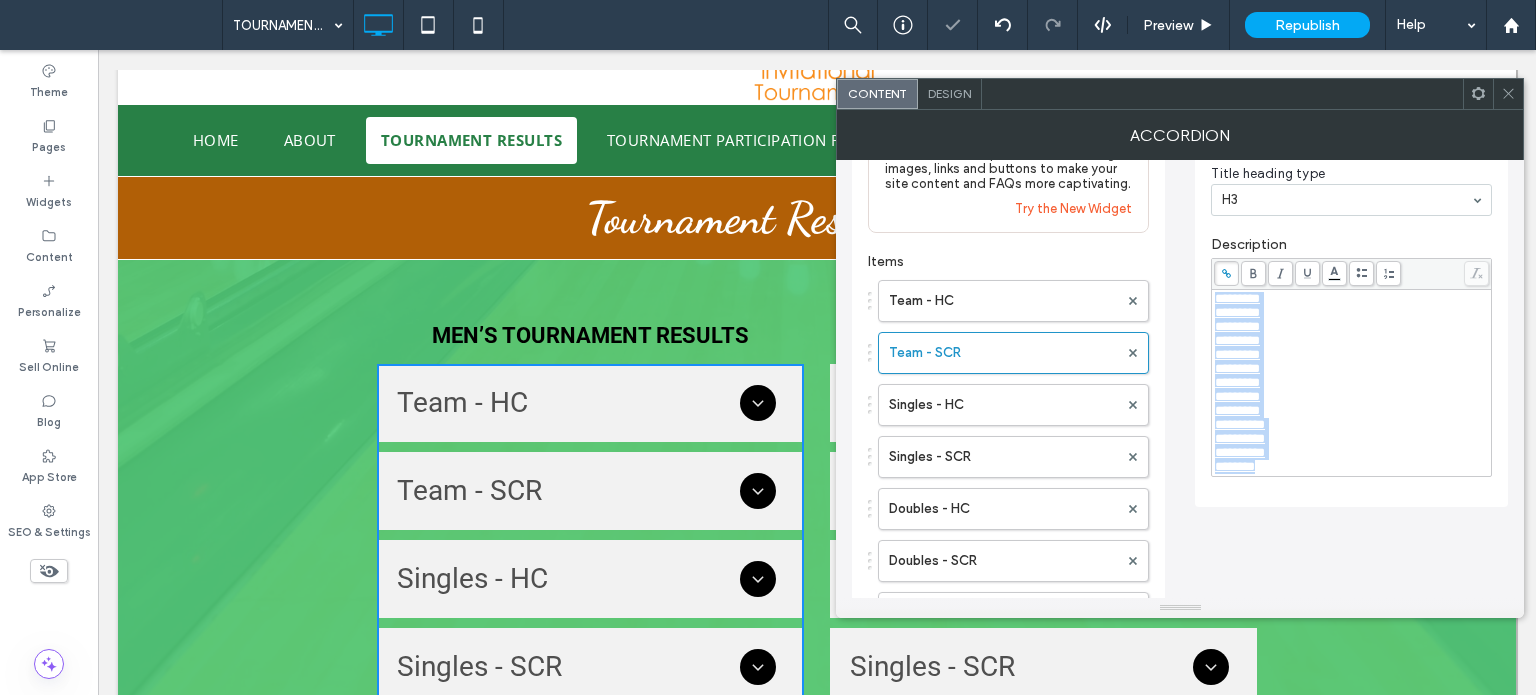 drag, startPoint x: 1281, startPoint y: 495, endPoint x: 1172, endPoint y: 219, distance: 296.744 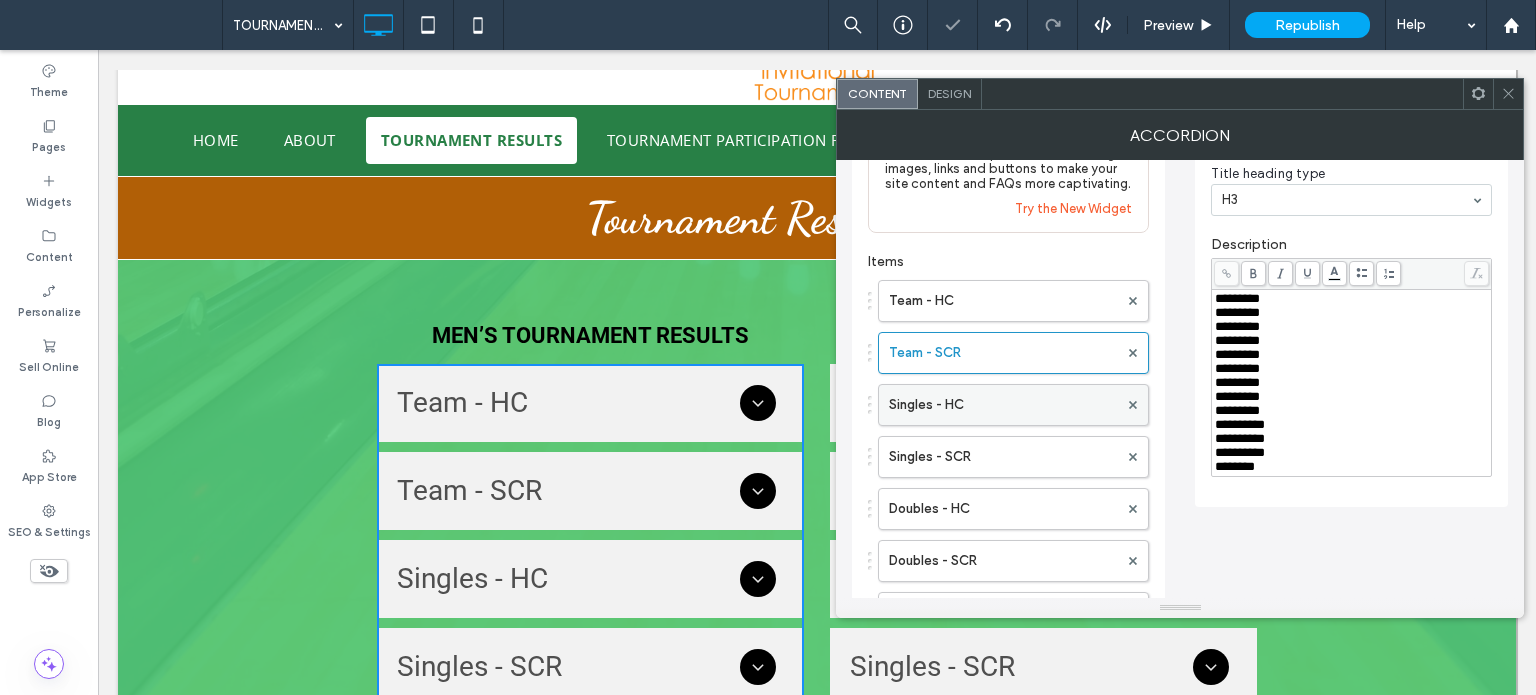 click on "Singles - HC" at bounding box center (1003, 405) 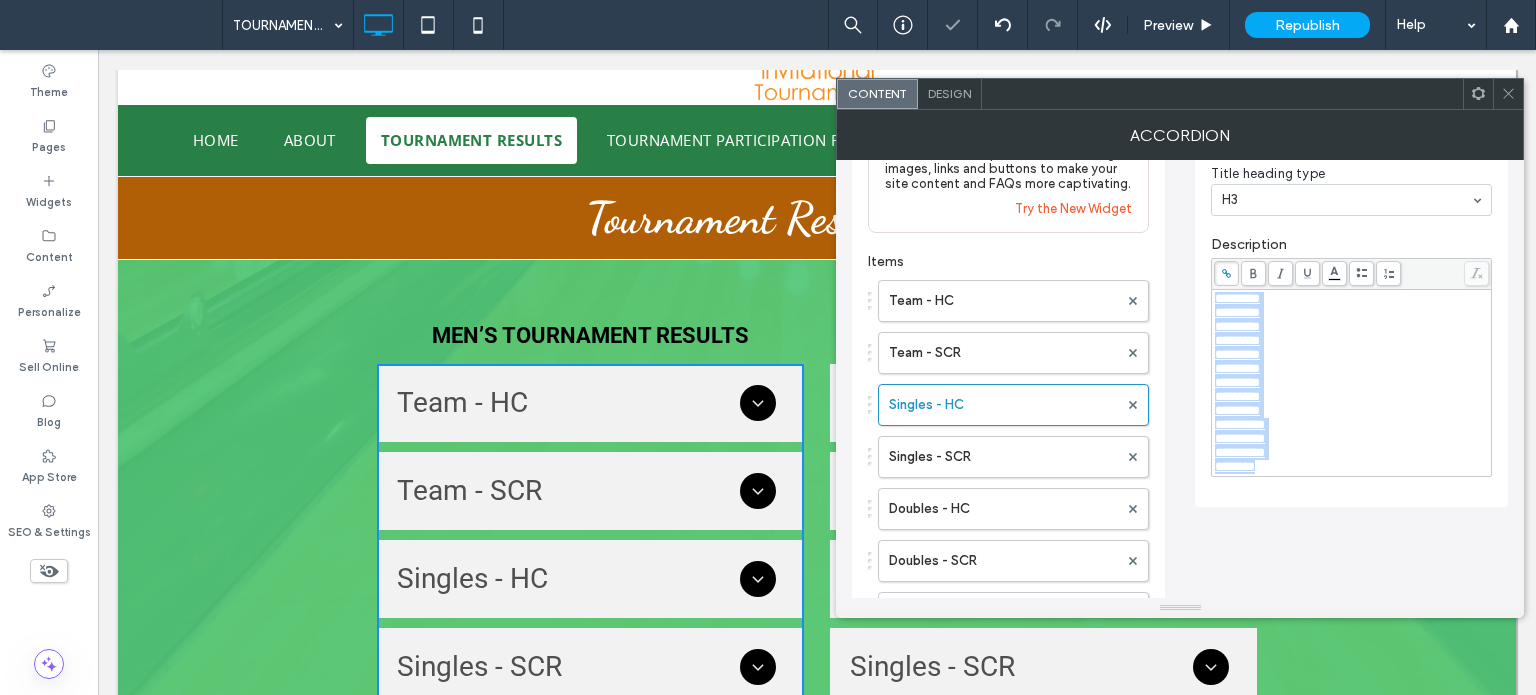 drag, startPoint x: 1276, startPoint y: 494, endPoint x: 1130, endPoint y: 280, distance: 259.05984 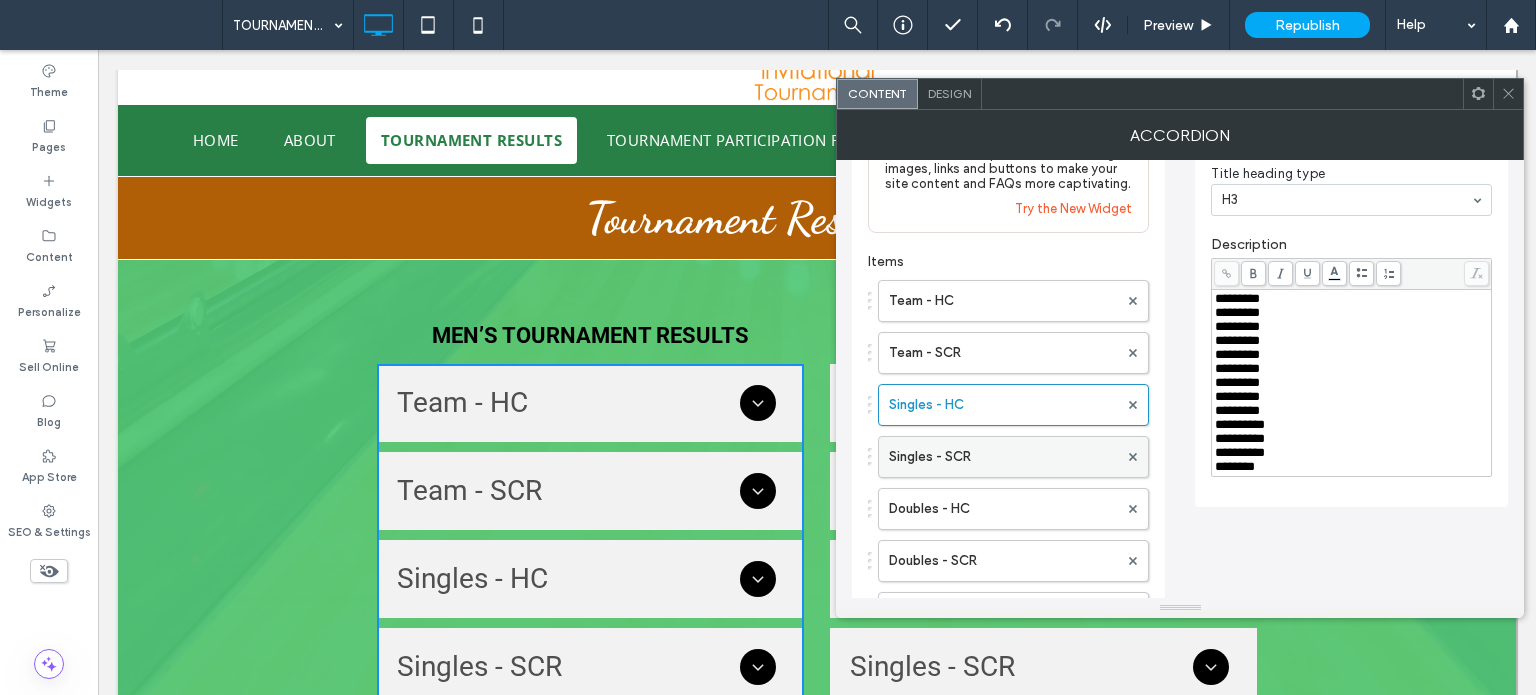 click on "Singles - SCR" at bounding box center (1003, 457) 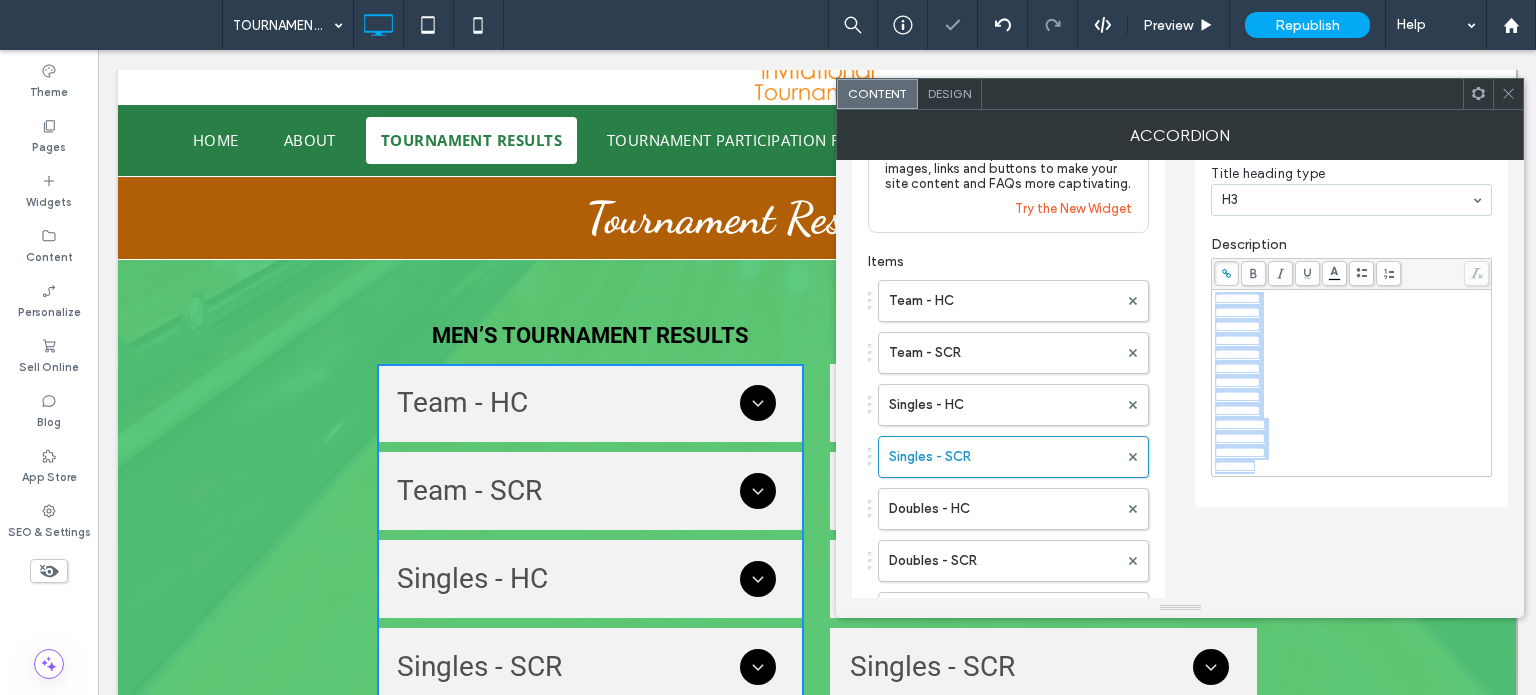 drag, startPoint x: 1279, startPoint y: 488, endPoint x: 1148, endPoint y: 209, distance: 308.22394 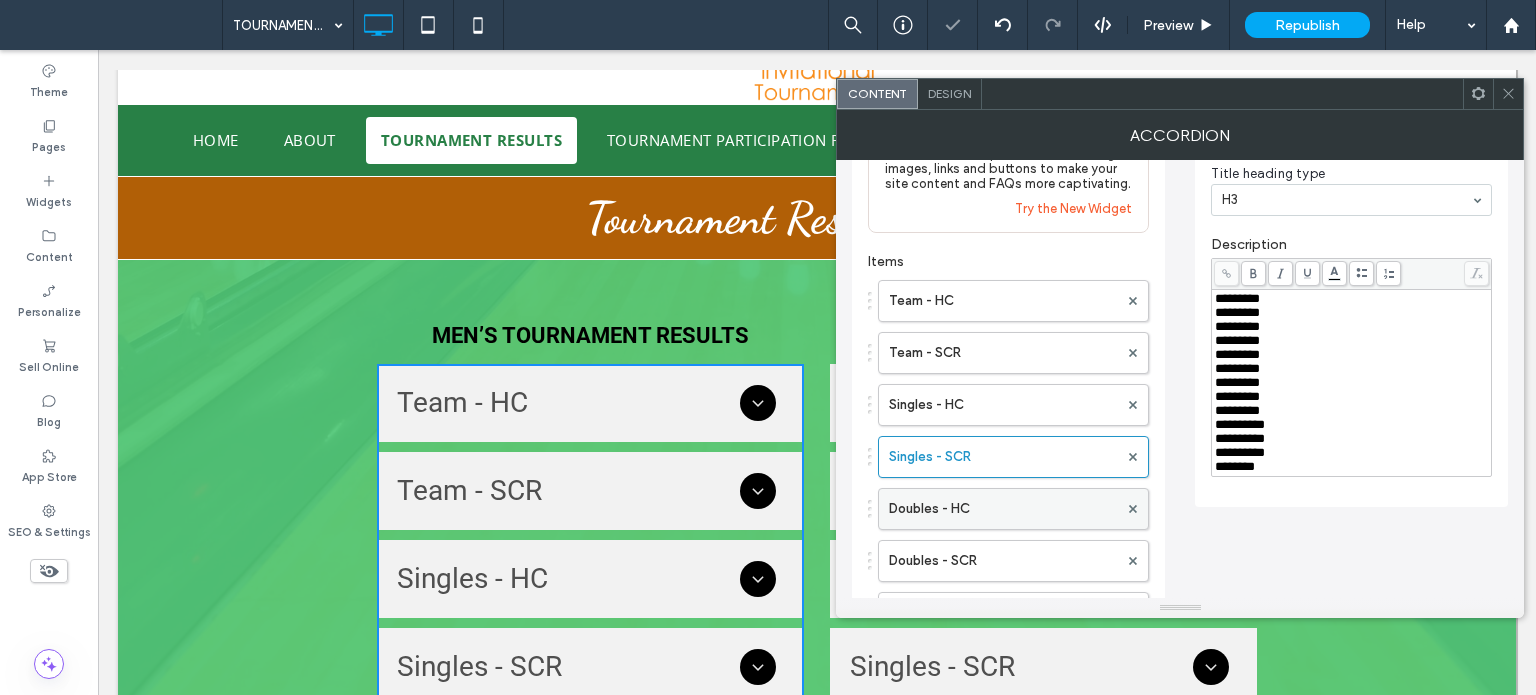 click on "Doubles - HC" at bounding box center (1003, 509) 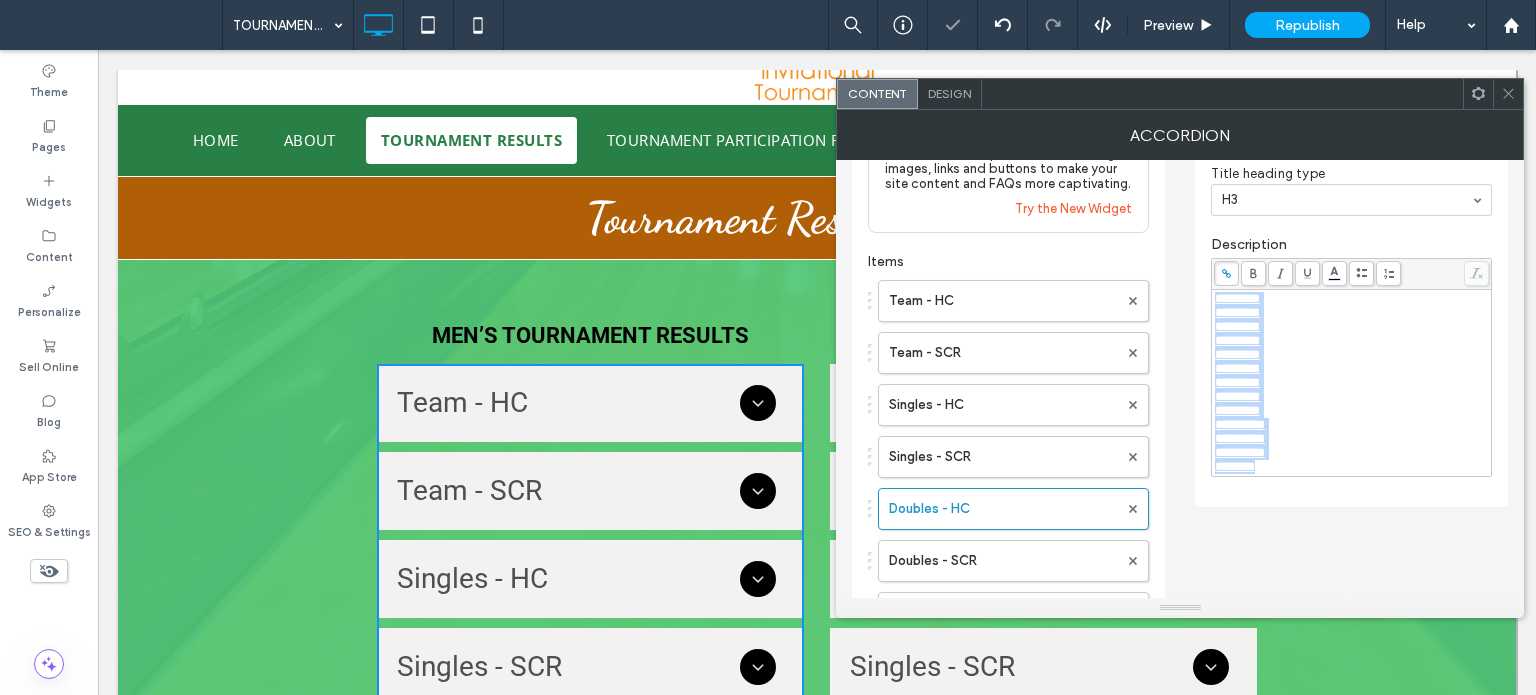 drag, startPoint x: 1272, startPoint y: 493, endPoint x: 1152, endPoint y: 251, distance: 270.1185 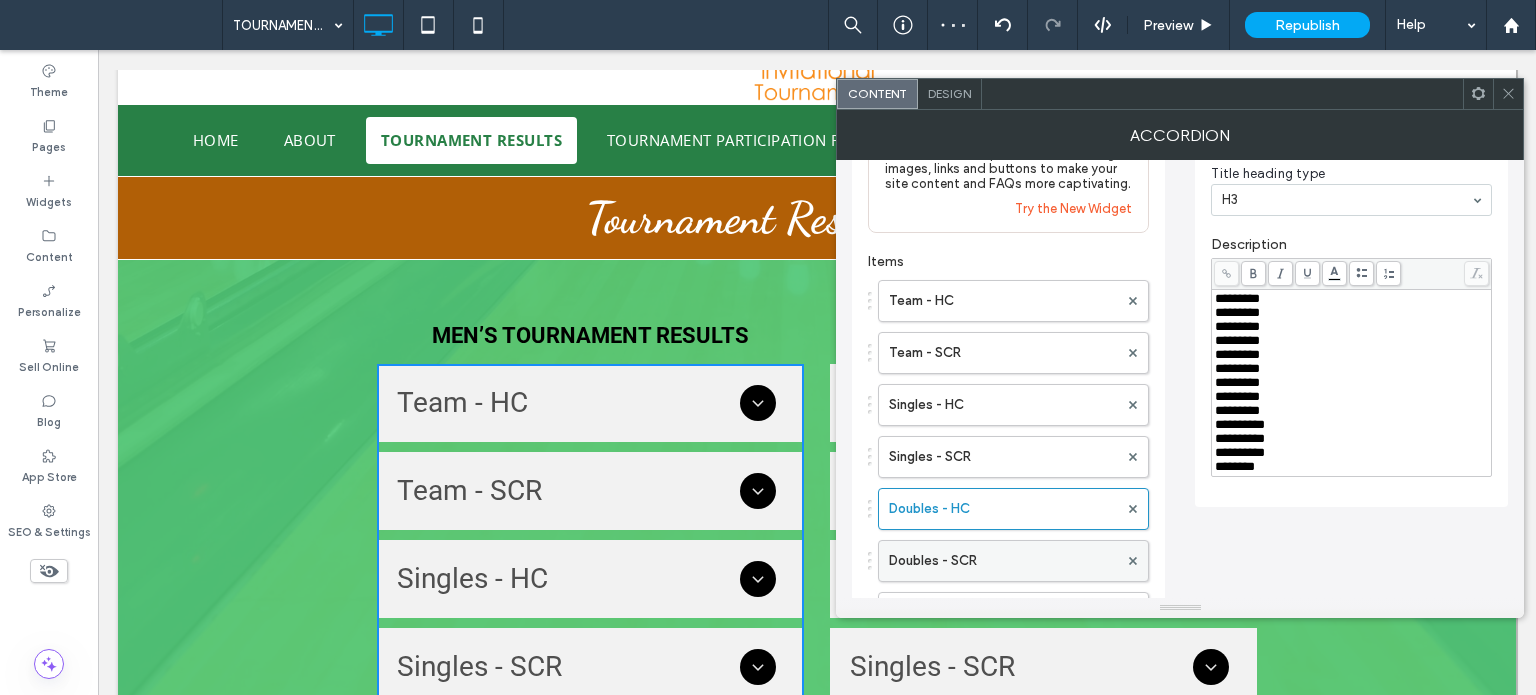 click on "Doubles - SCR" at bounding box center (1003, 561) 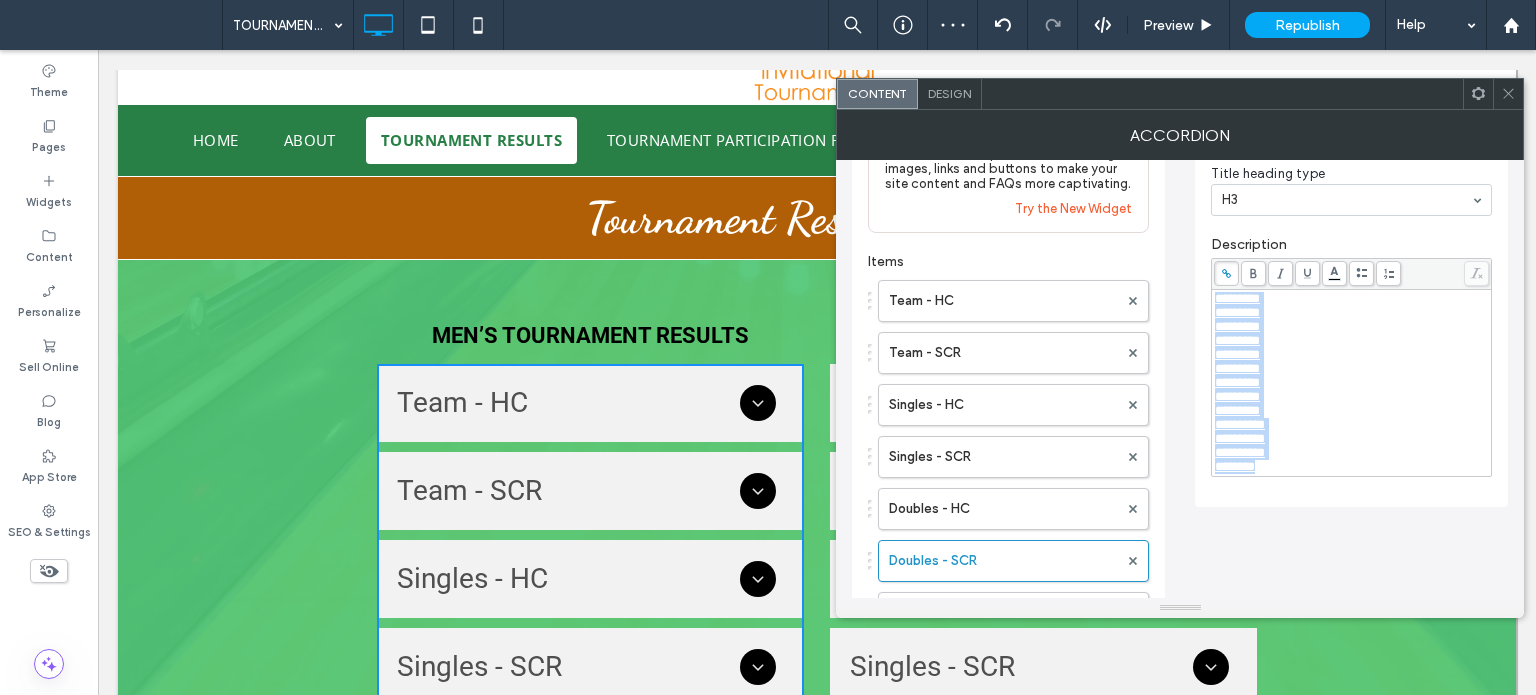 drag, startPoint x: 1290, startPoint y: 493, endPoint x: 1163, endPoint y: 279, distance: 248.84734 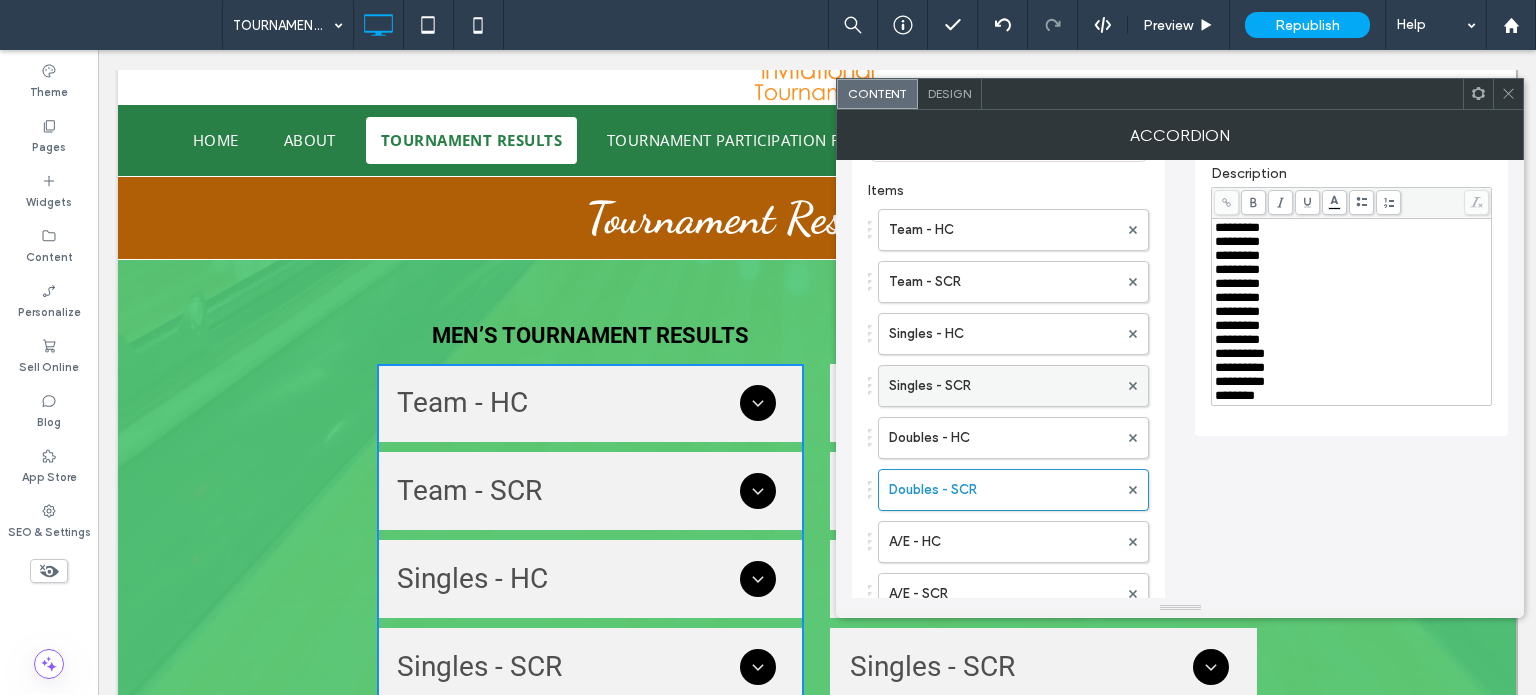 scroll, scrollTop: 200, scrollLeft: 0, axis: vertical 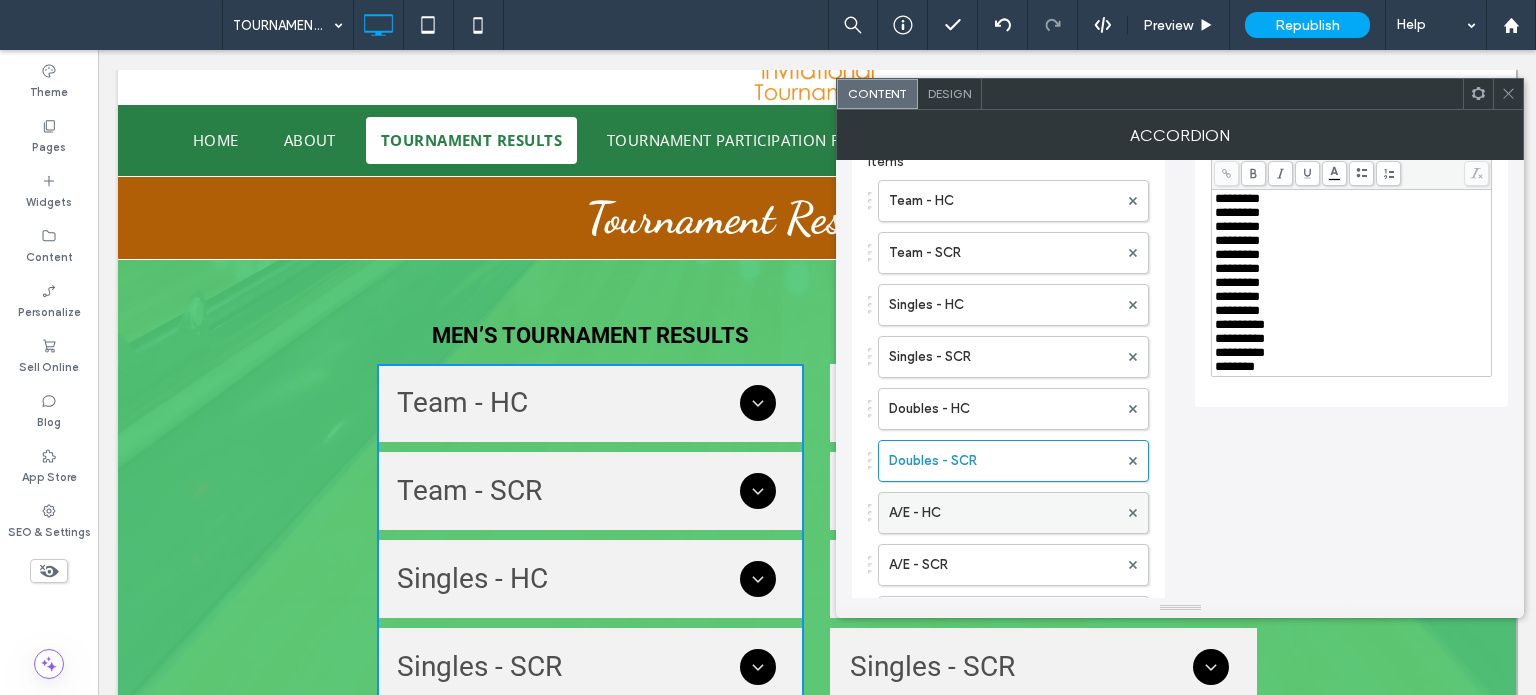 click on "A/E - HC" at bounding box center [1003, 513] 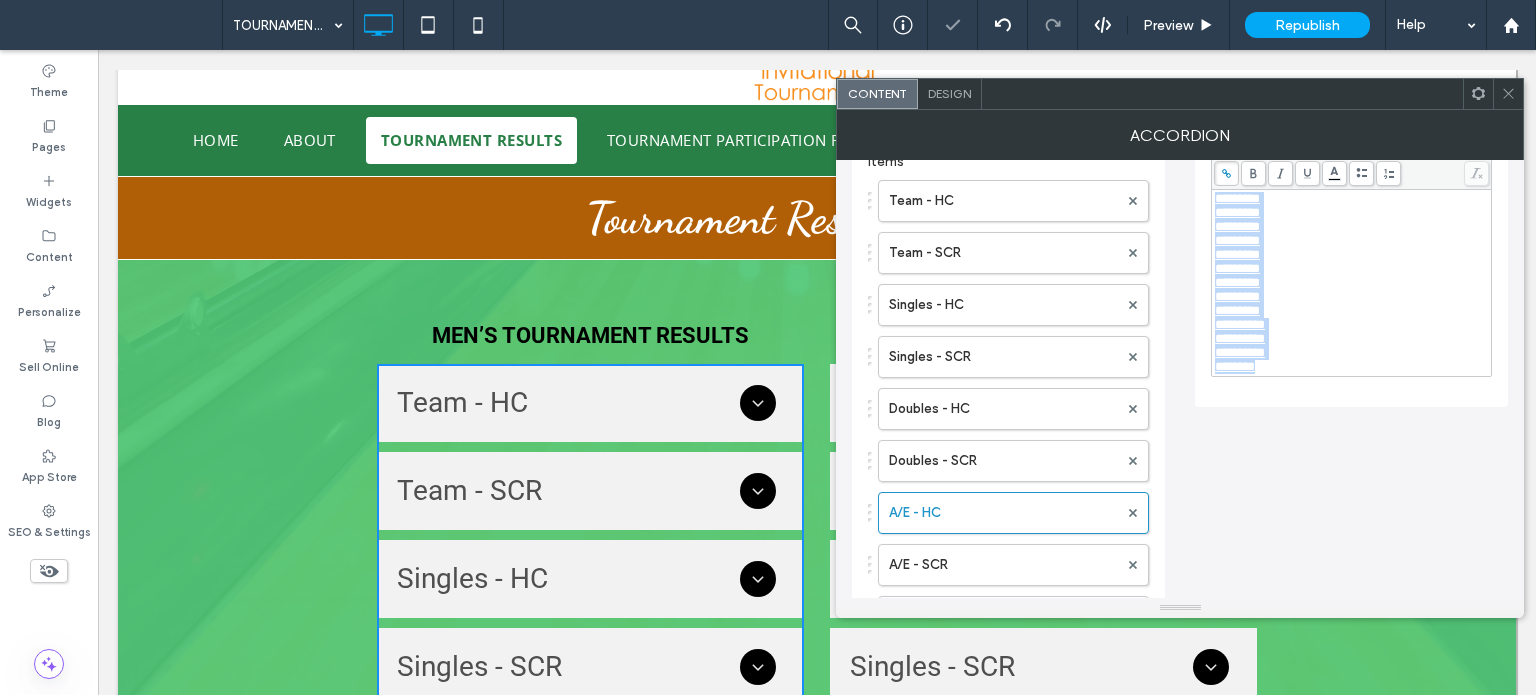 scroll, scrollTop: 0, scrollLeft: 0, axis: both 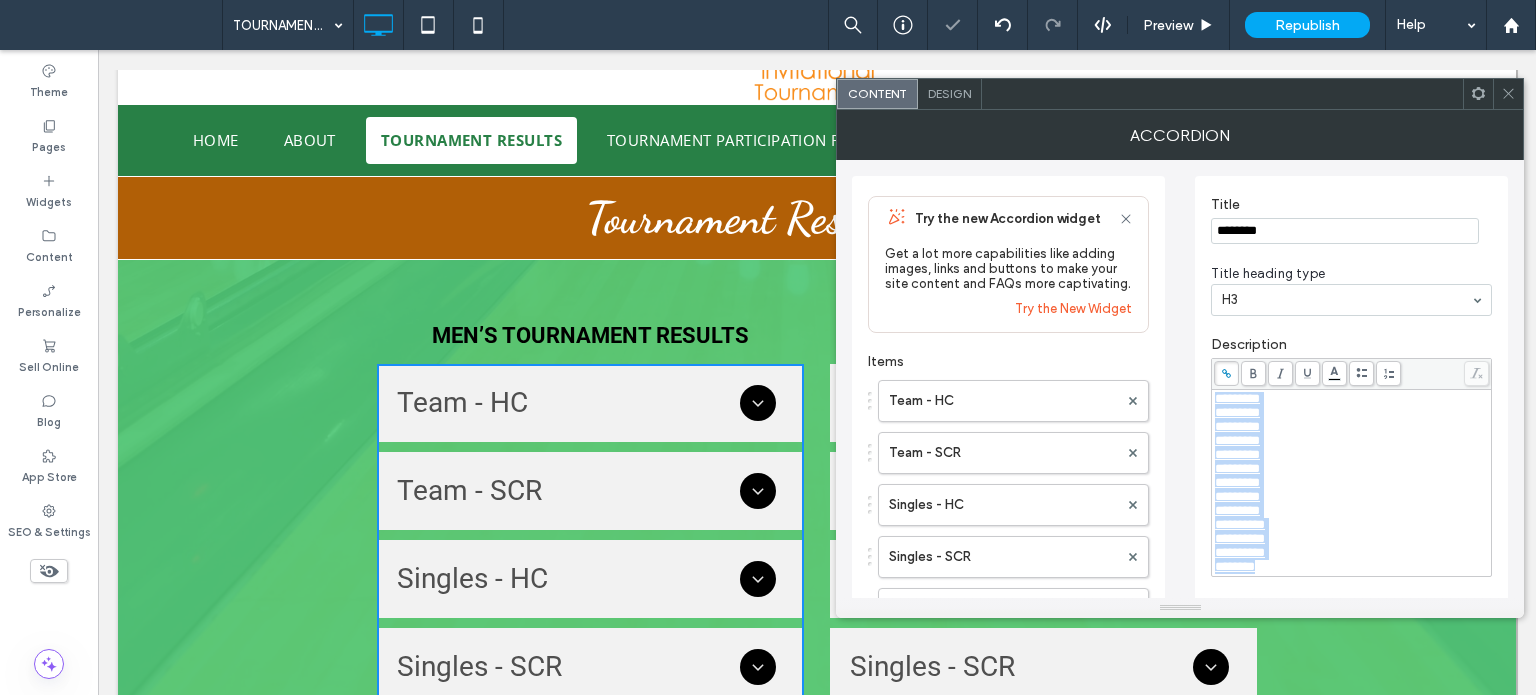 drag, startPoint x: 1325, startPoint y: 387, endPoint x: 1124, endPoint y: 89, distance: 359.45096 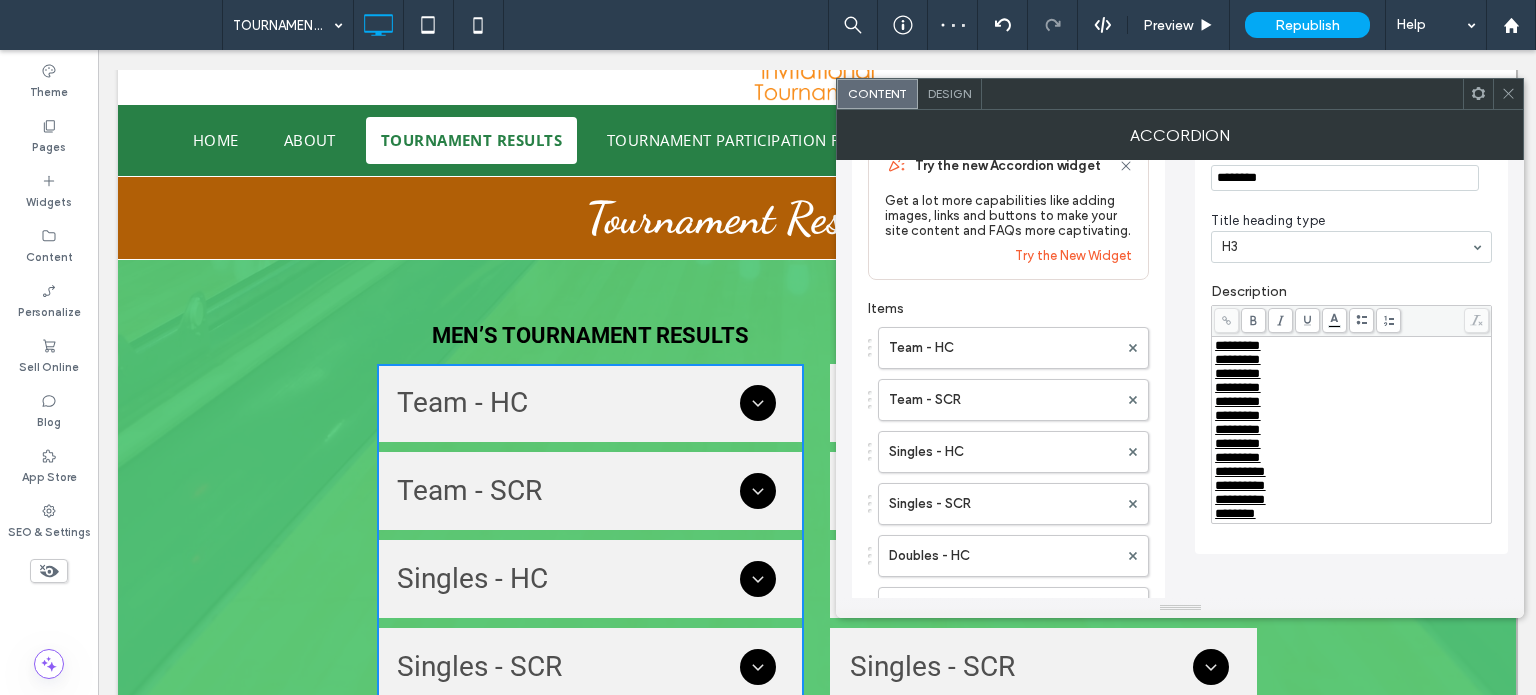 scroll, scrollTop: 100, scrollLeft: 0, axis: vertical 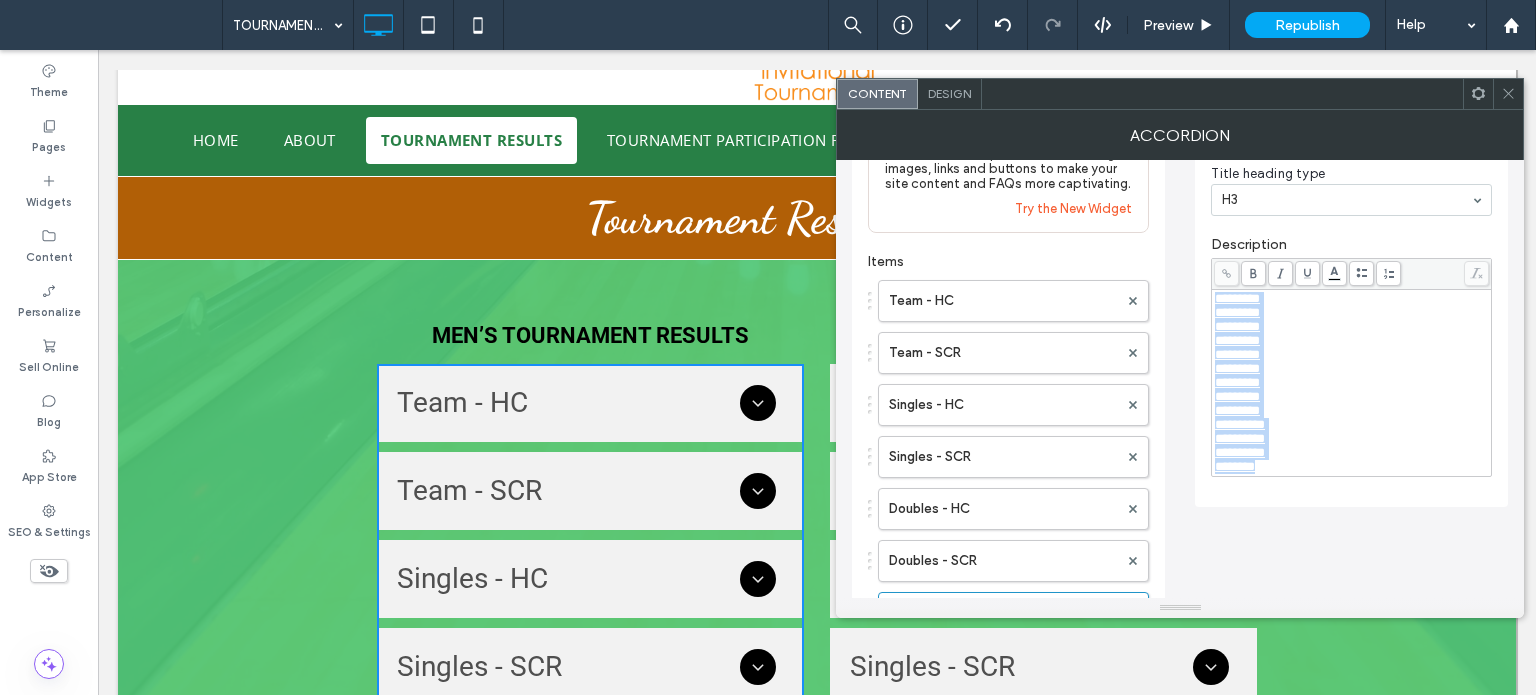 drag, startPoint x: 1268, startPoint y: 490, endPoint x: 1092, endPoint y: 191, distance: 346.9539 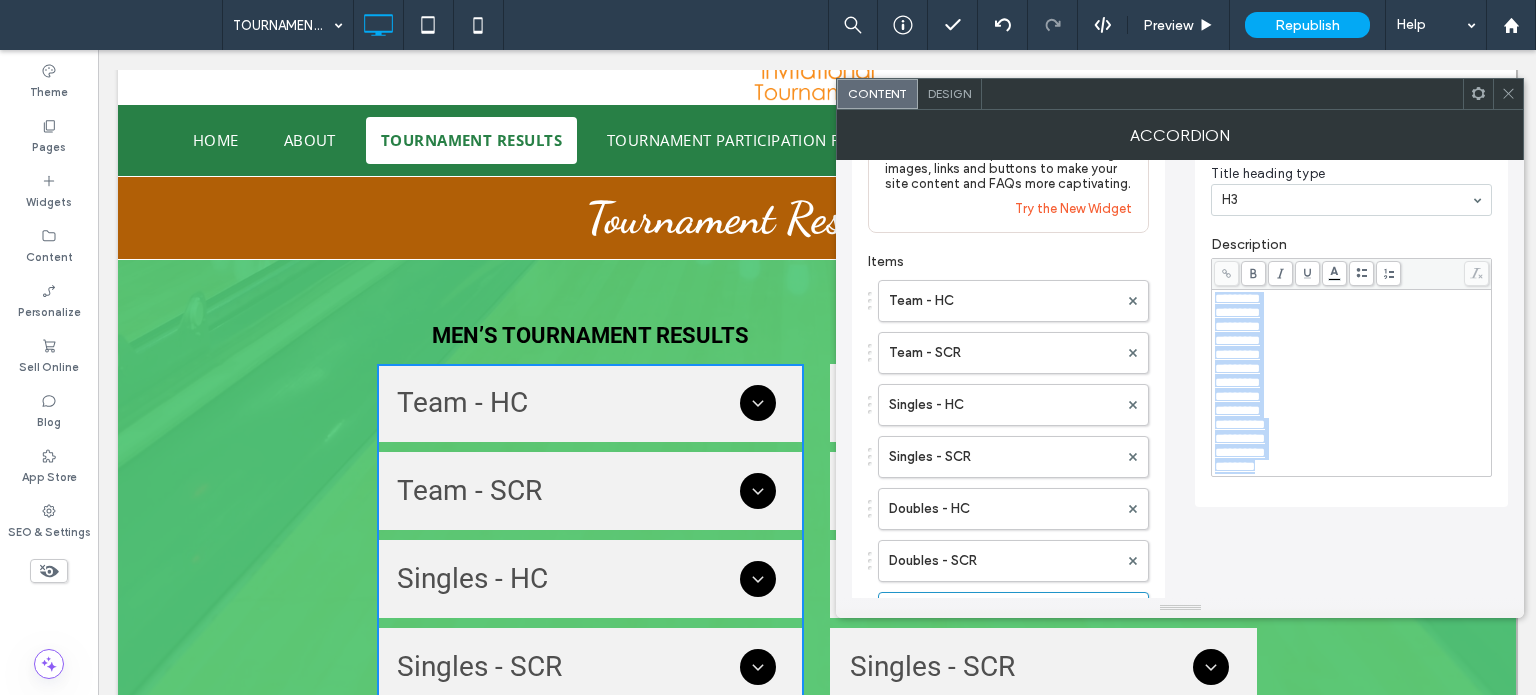 click on "**********" at bounding box center [1180, 527] 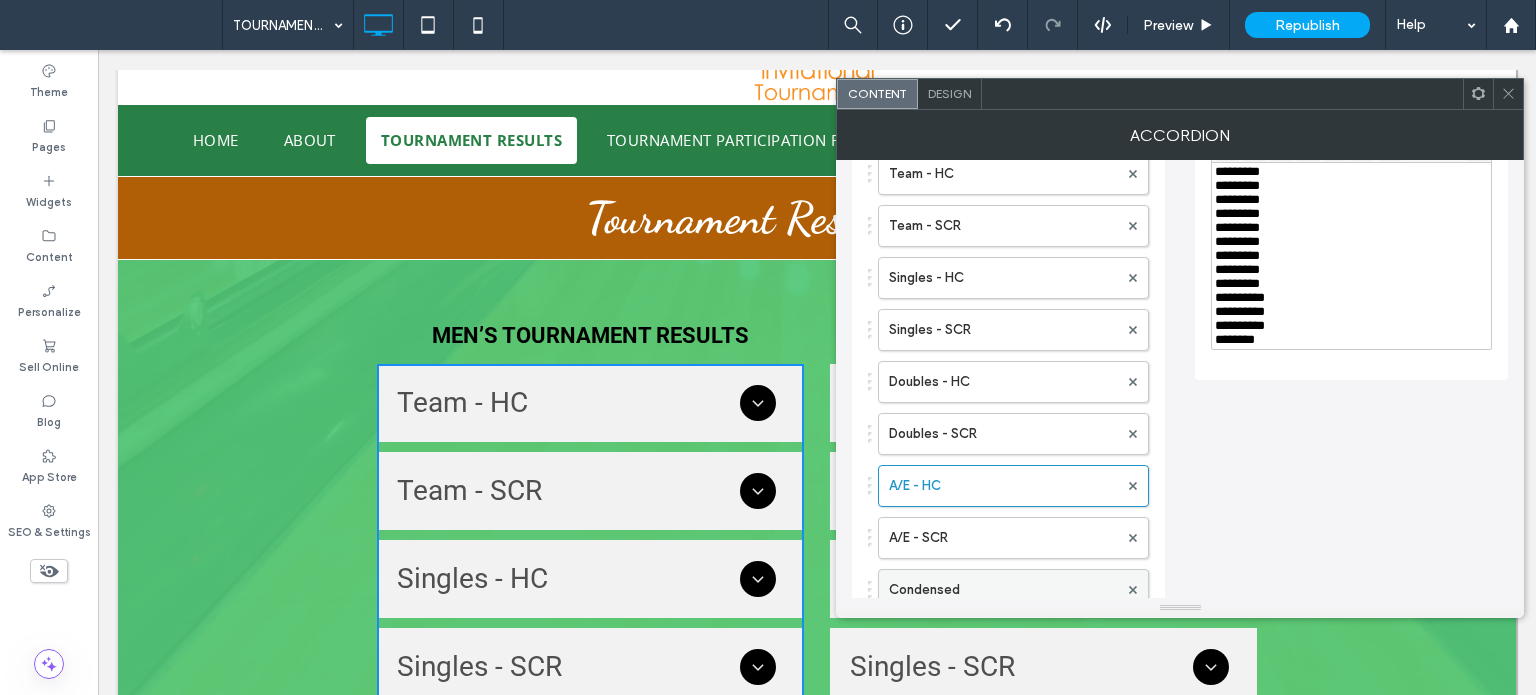 scroll, scrollTop: 400, scrollLeft: 0, axis: vertical 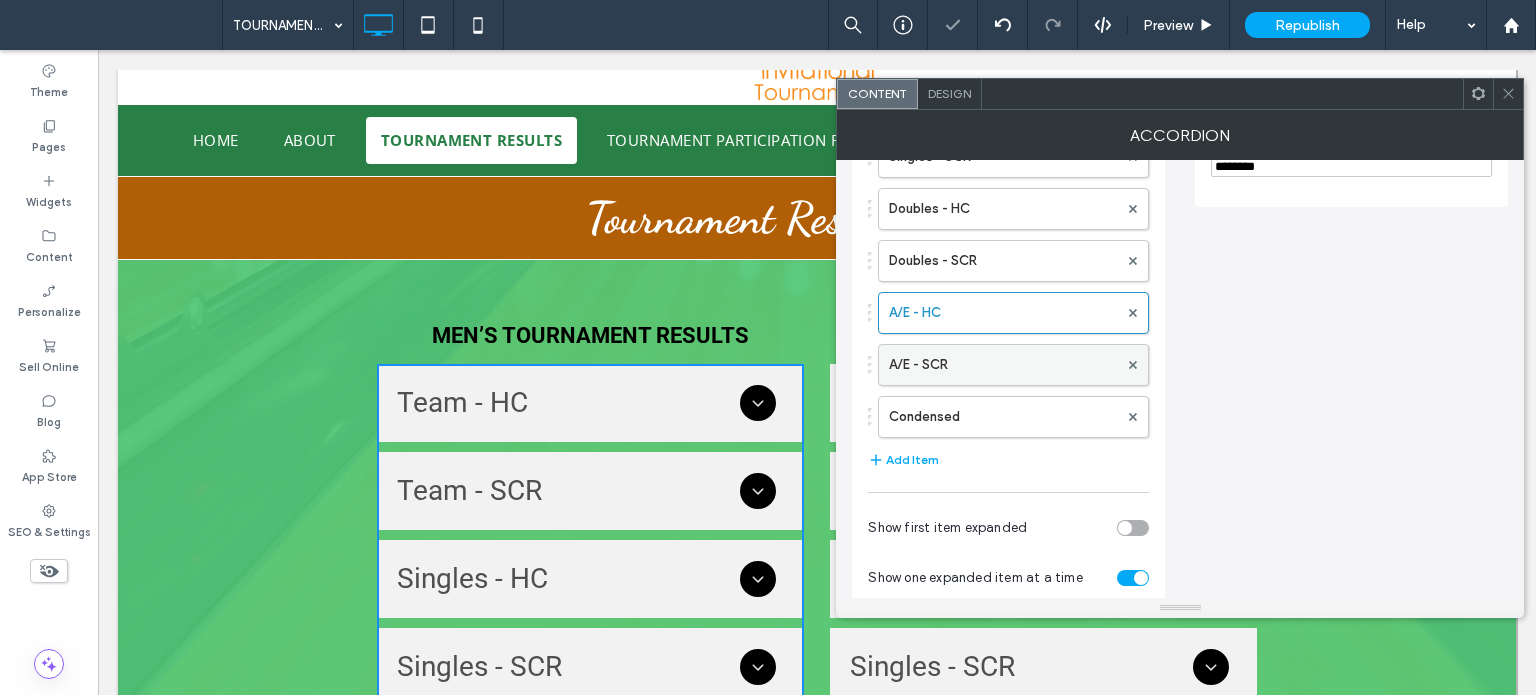 click on "A/E - SCR" at bounding box center (1003, 365) 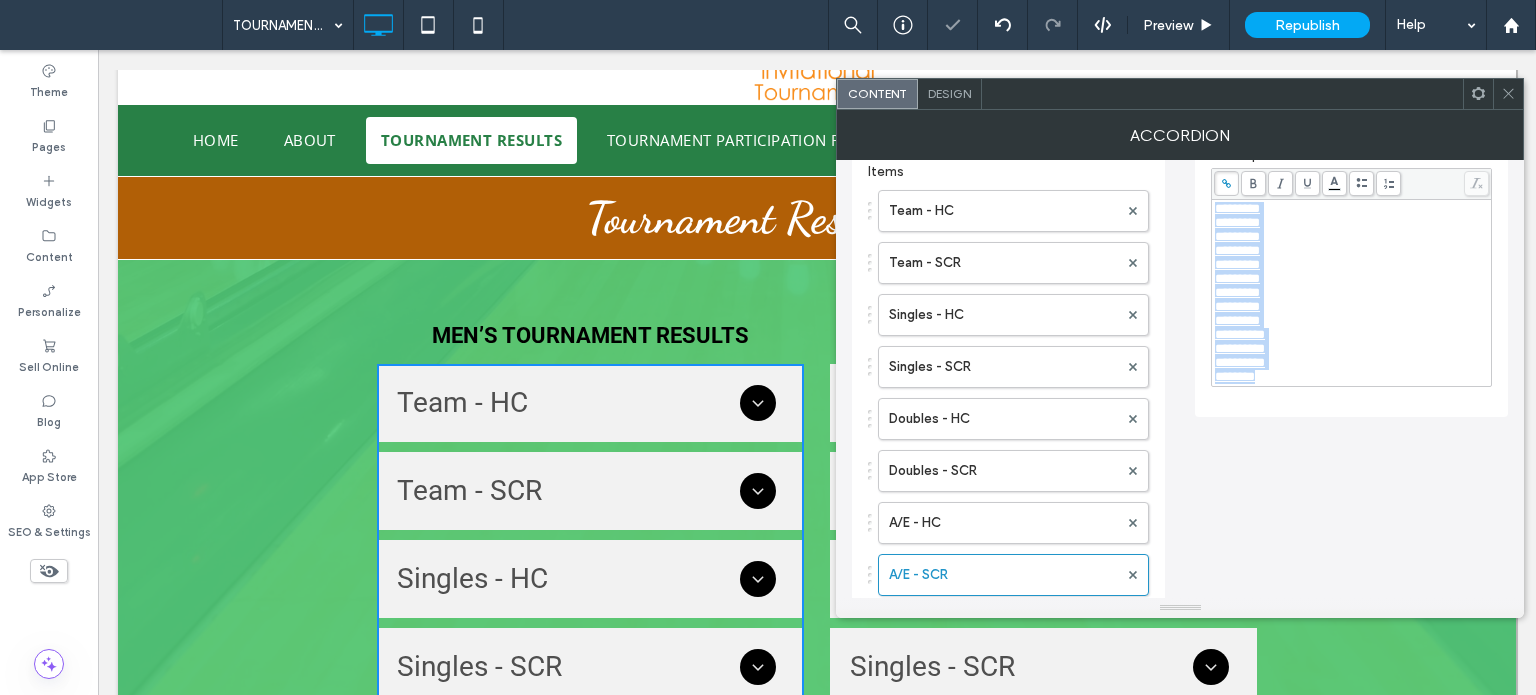 scroll, scrollTop: 0, scrollLeft: 0, axis: both 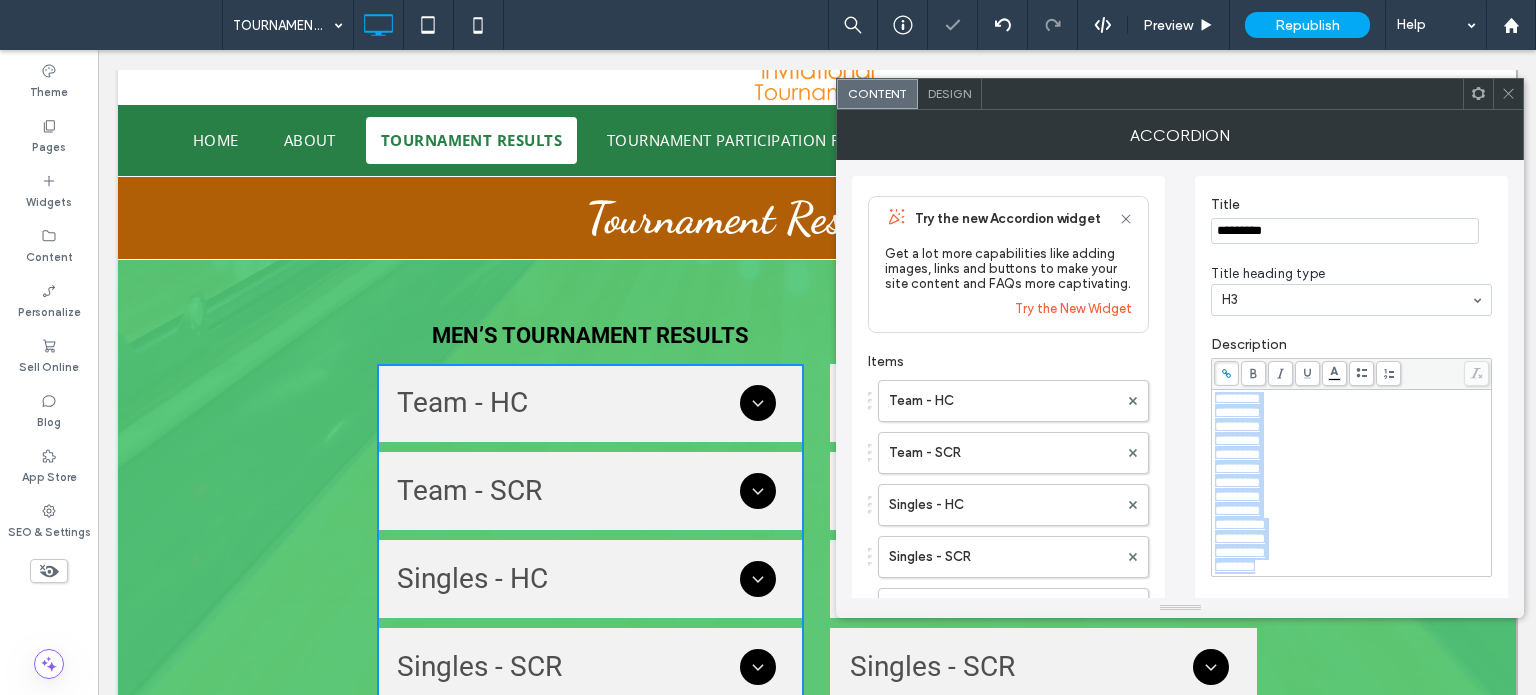 drag, startPoint x: 1276, startPoint y: 294, endPoint x: 1172, endPoint y: 165, distance: 165.70154 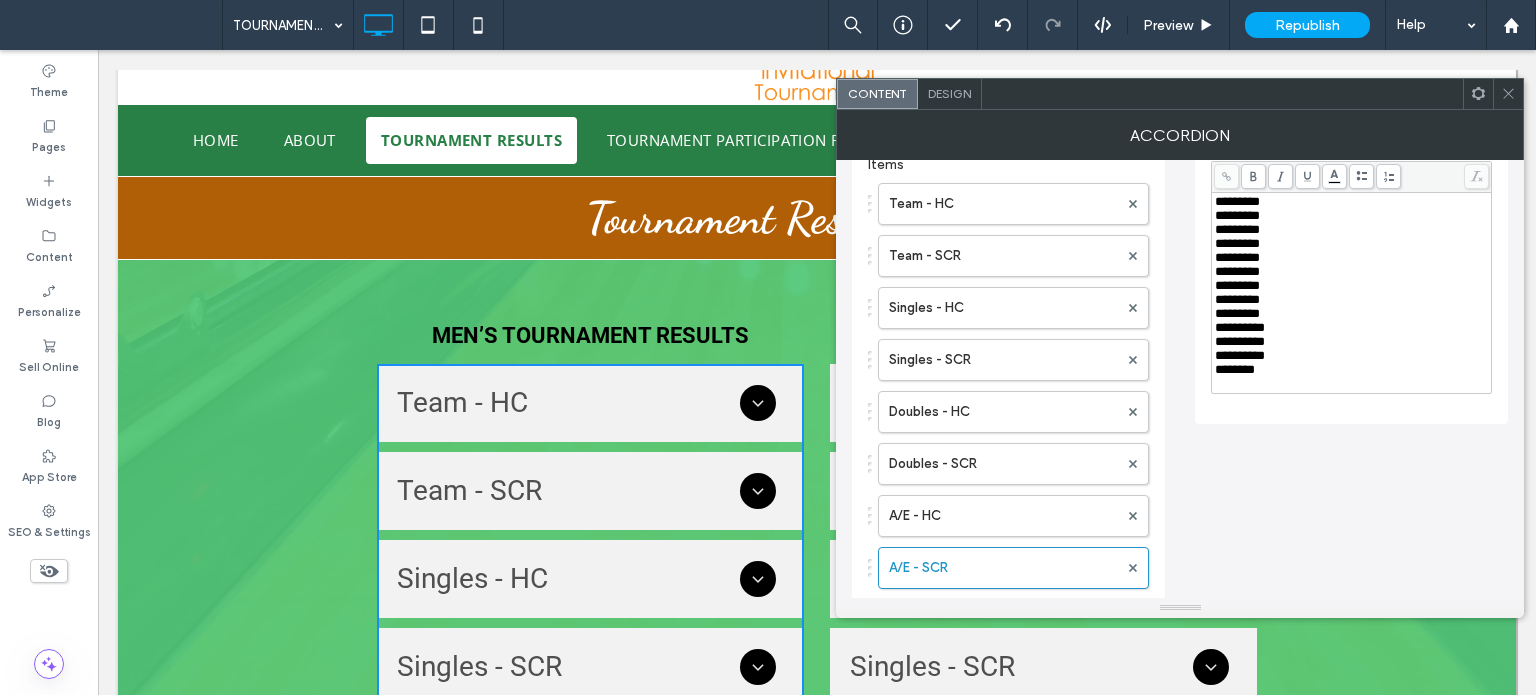 scroll, scrollTop: 300, scrollLeft: 0, axis: vertical 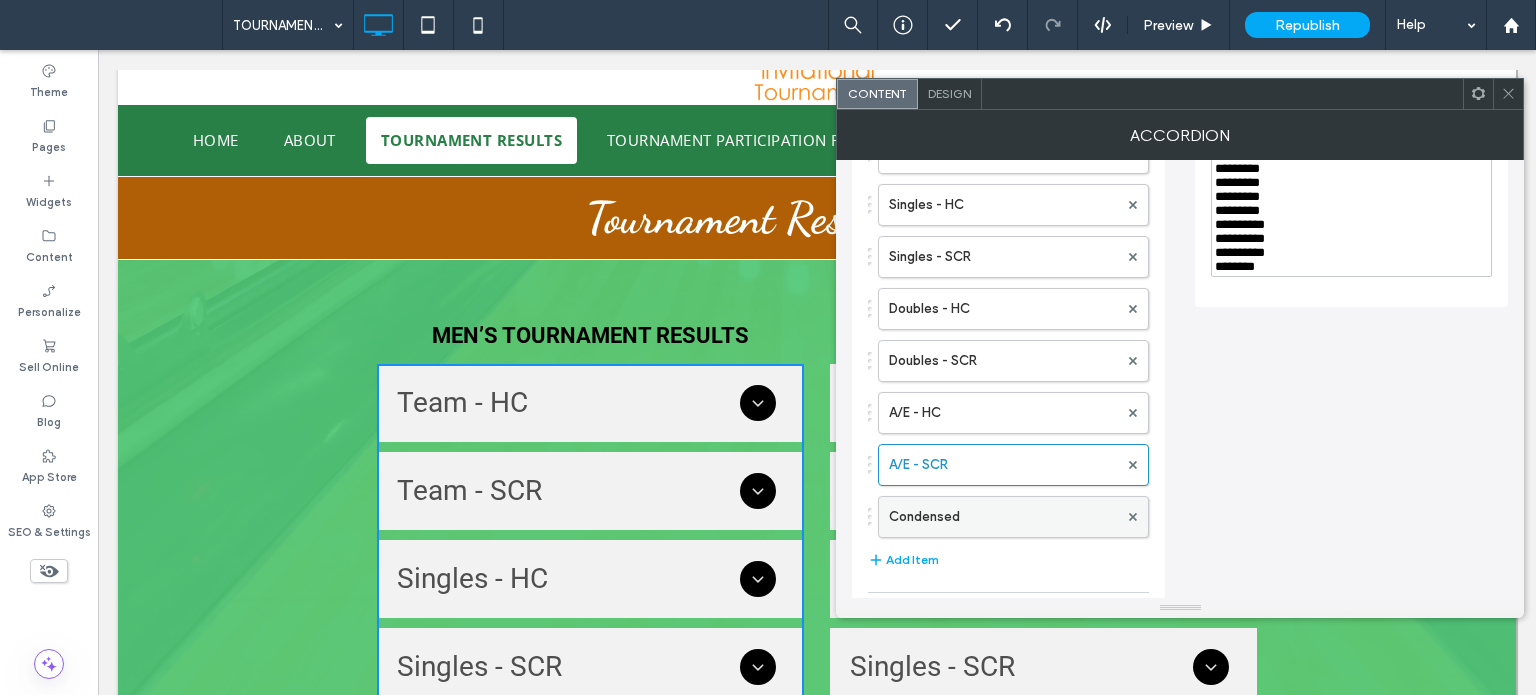 click on "Condensed" at bounding box center [1003, 517] 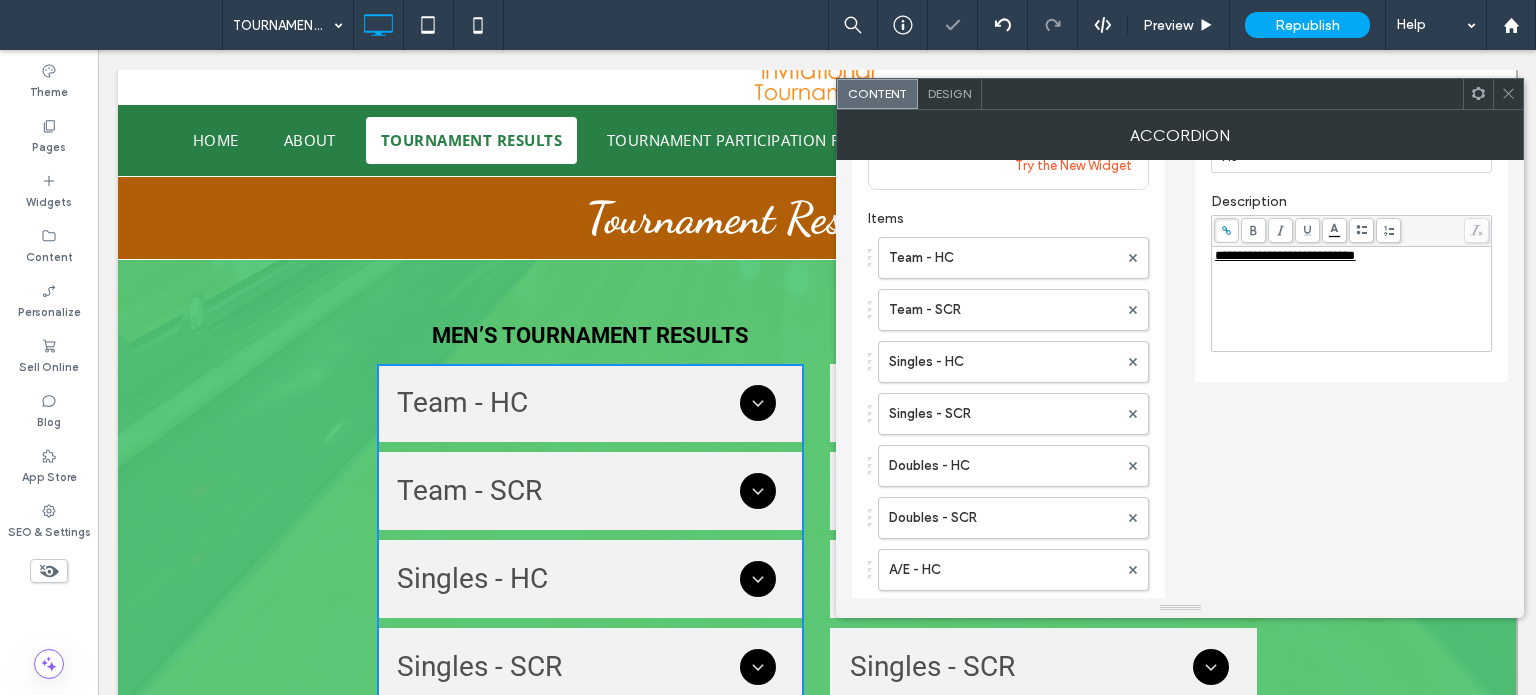 scroll, scrollTop: 0, scrollLeft: 0, axis: both 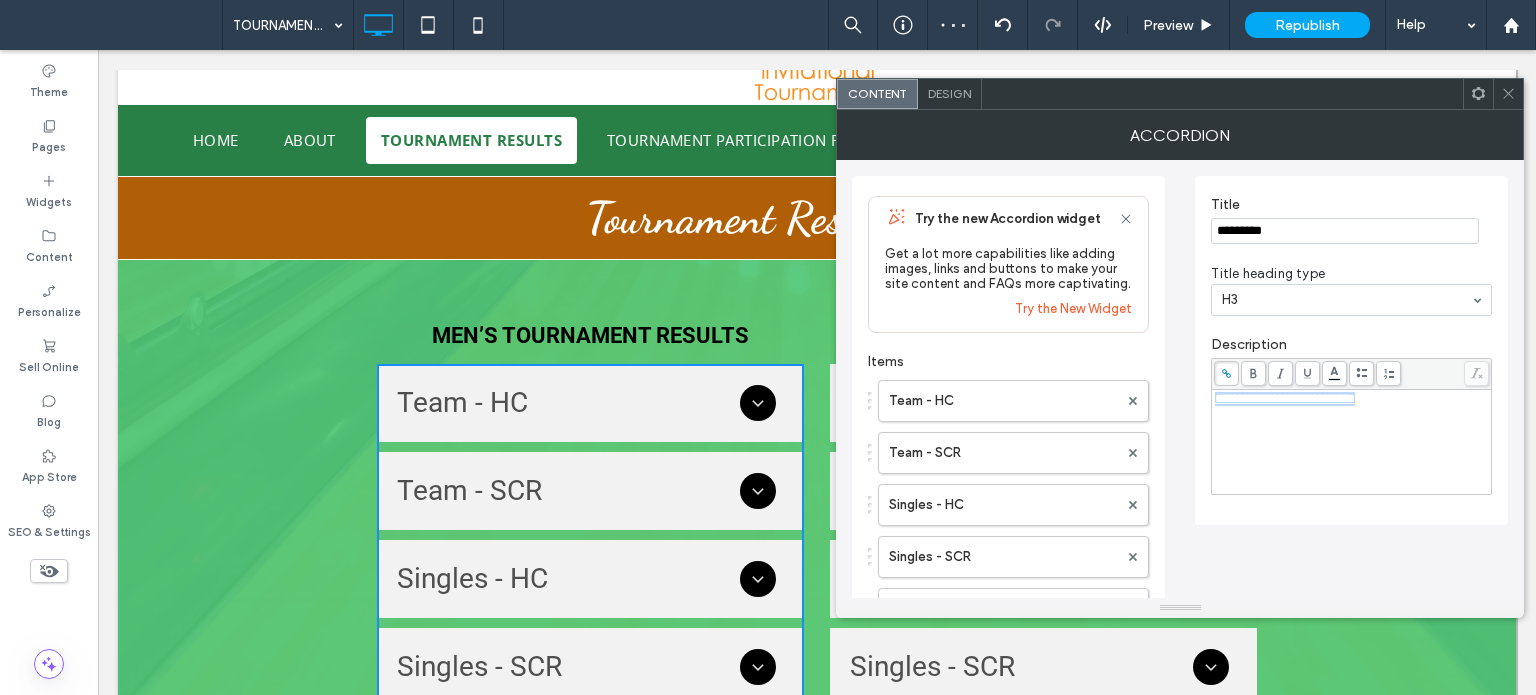 drag, startPoint x: 1448, startPoint y: 406, endPoint x: 1197, endPoint y: 410, distance: 251.03188 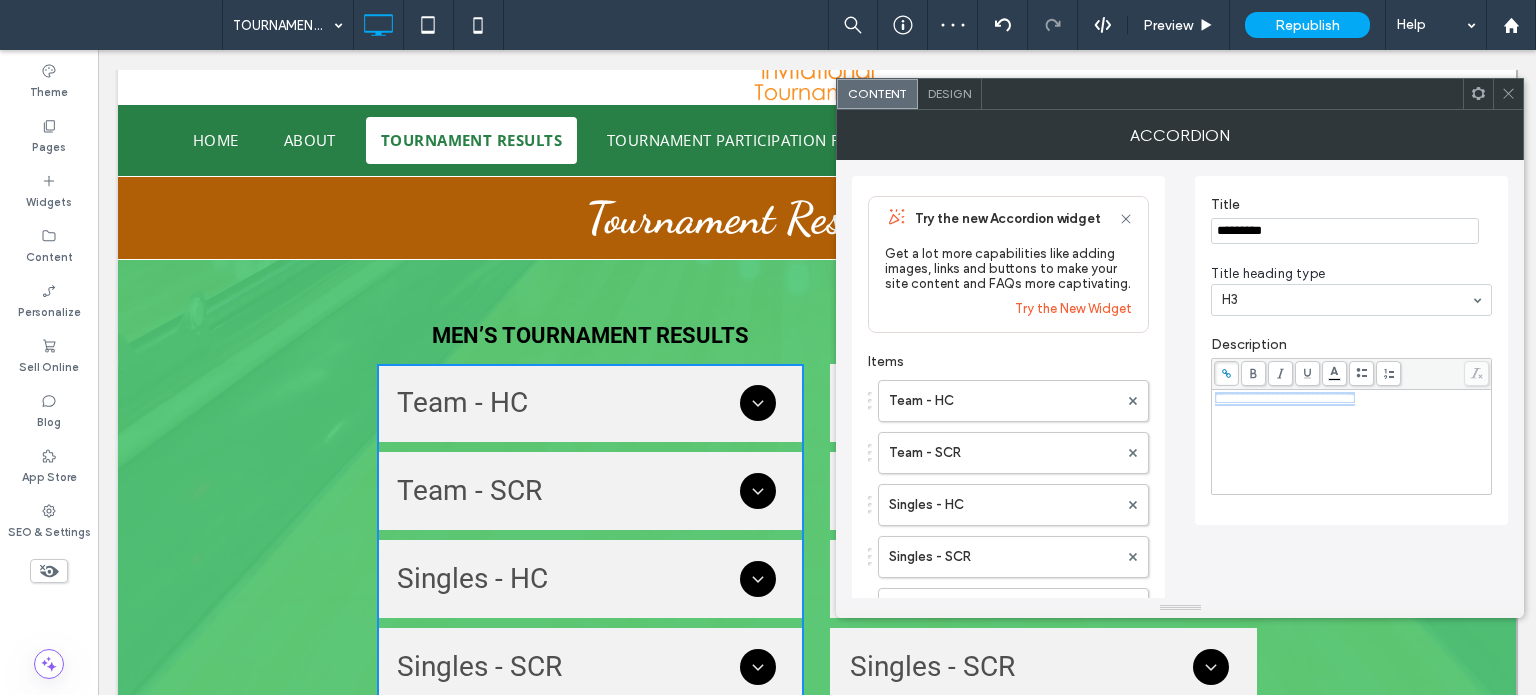 click on "**********" at bounding box center (1351, 350) 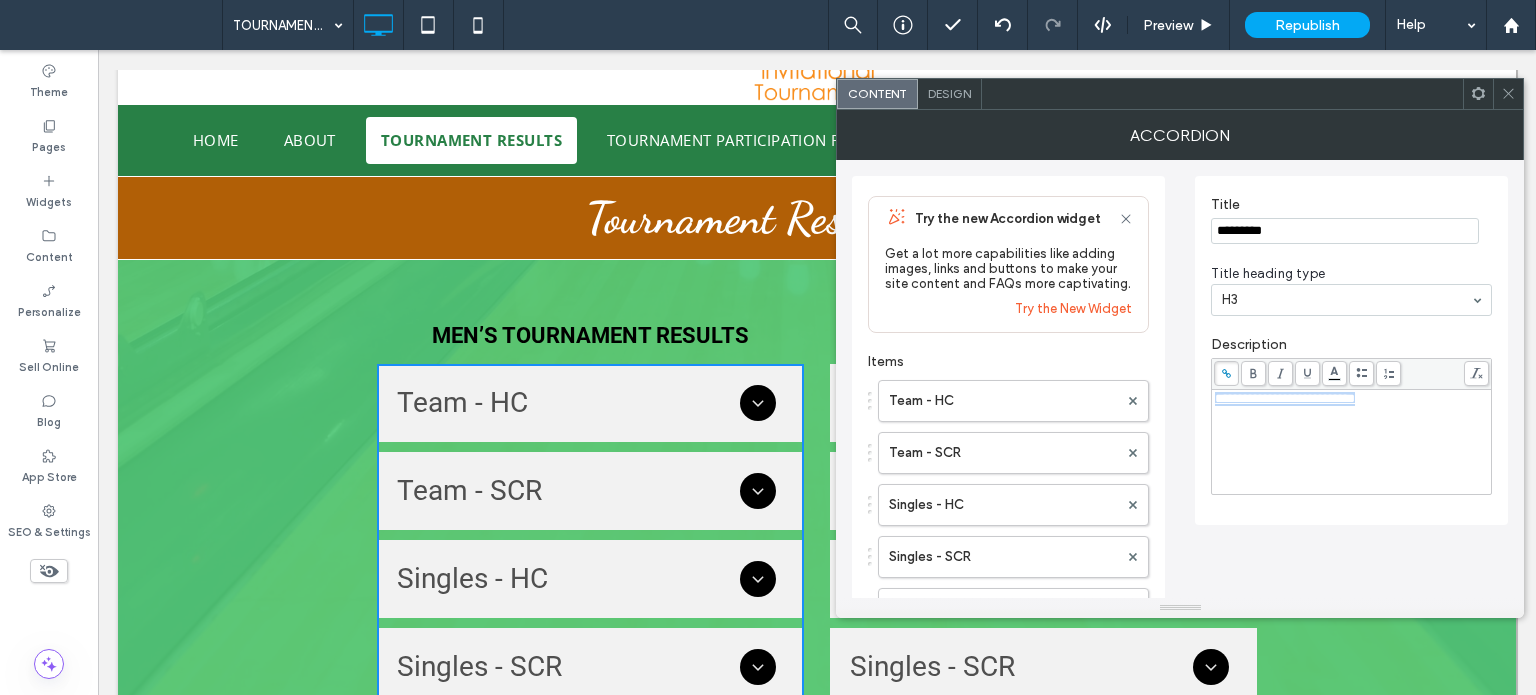 click 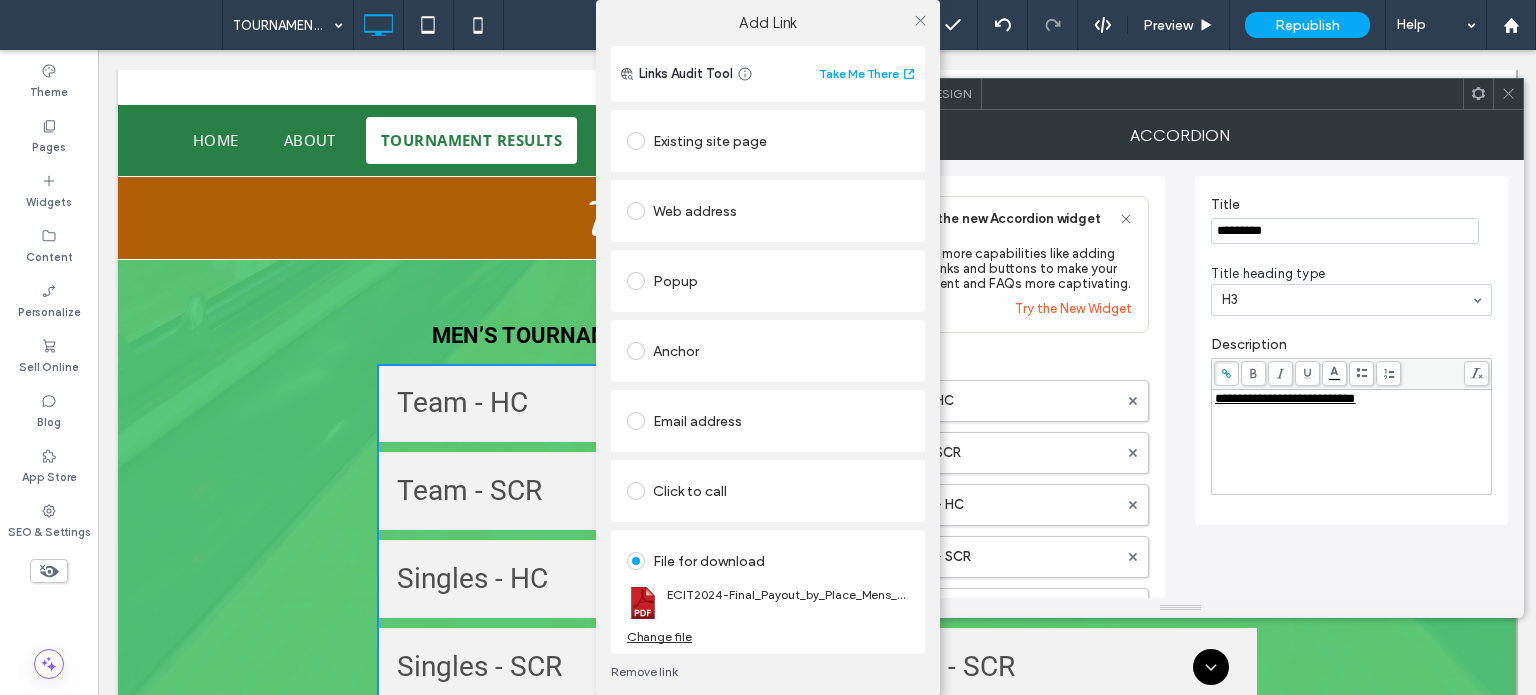 click on "Remove link" at bounding box center [768, 672] 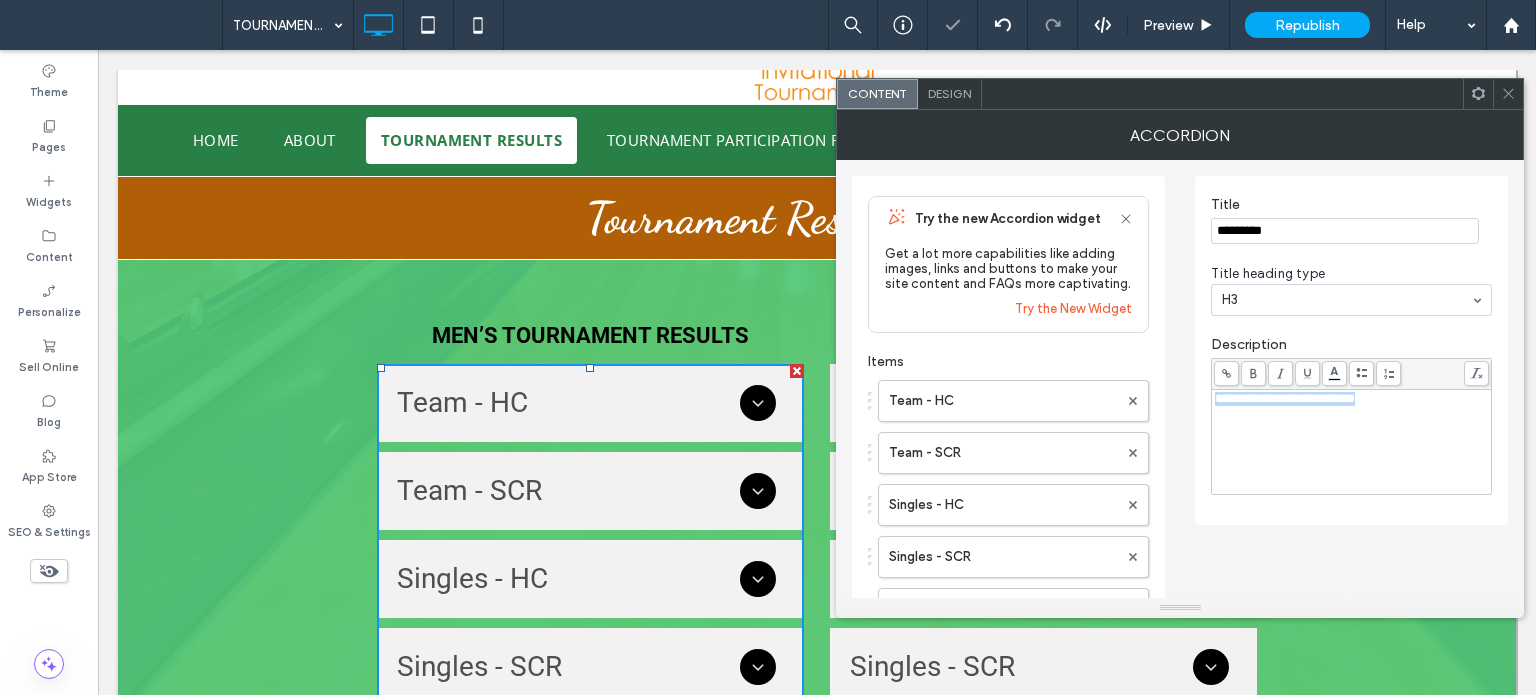 click on "**********" at bounding box center (1285, 398) 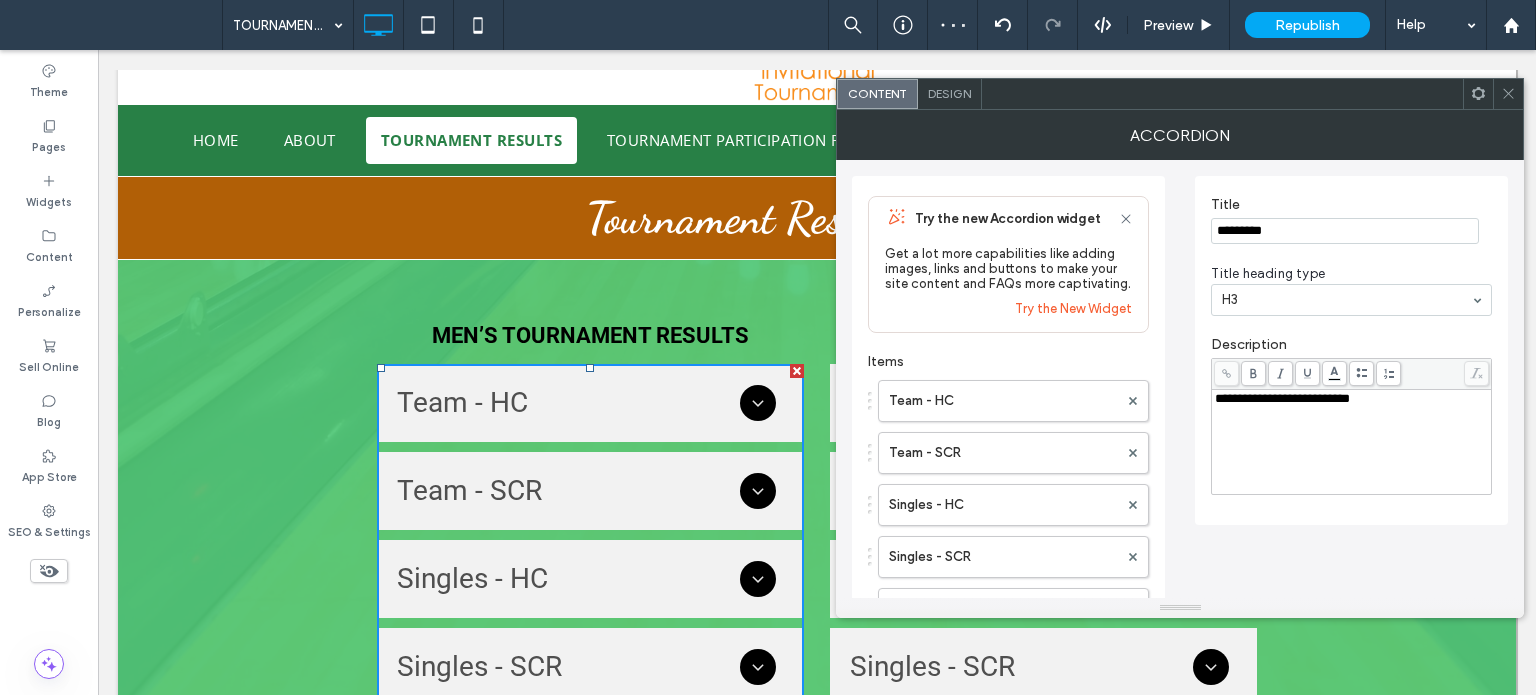 type 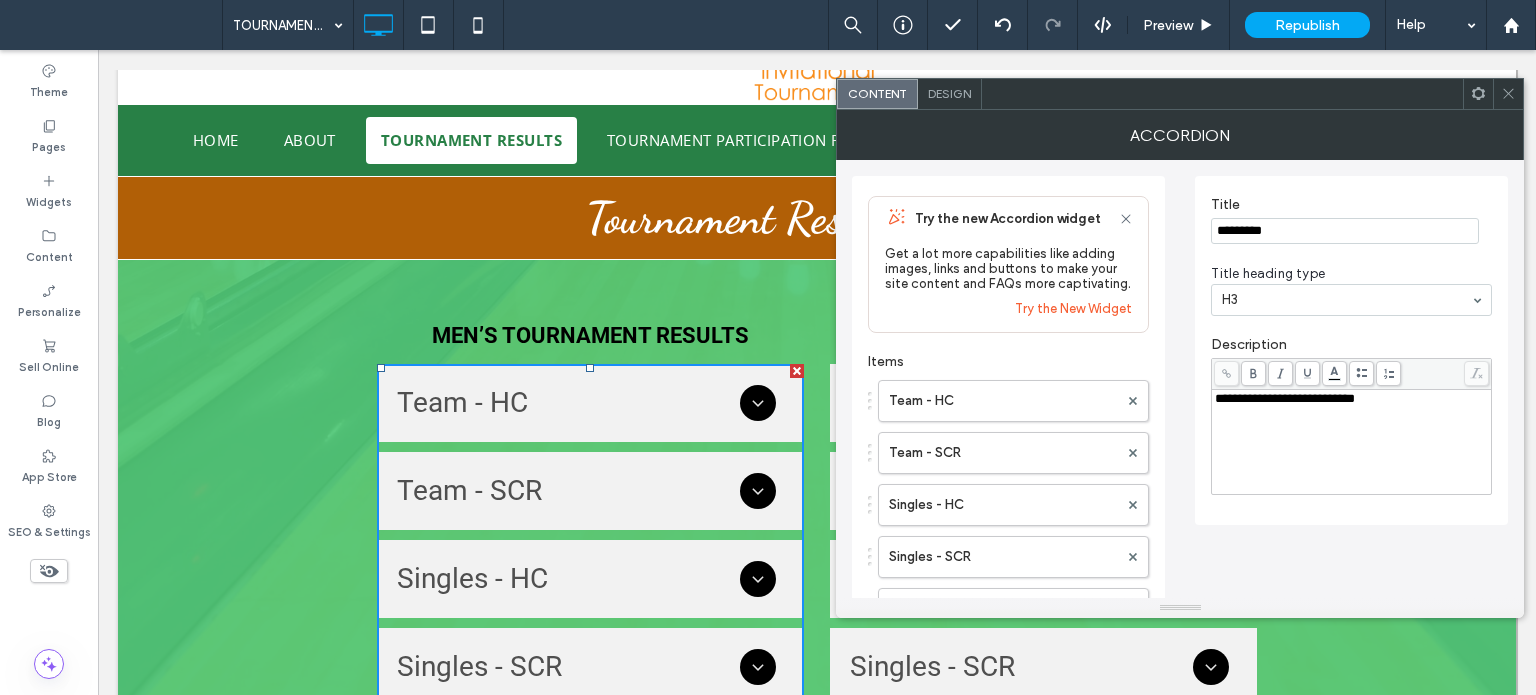 click at bounding box center [1280, 373] 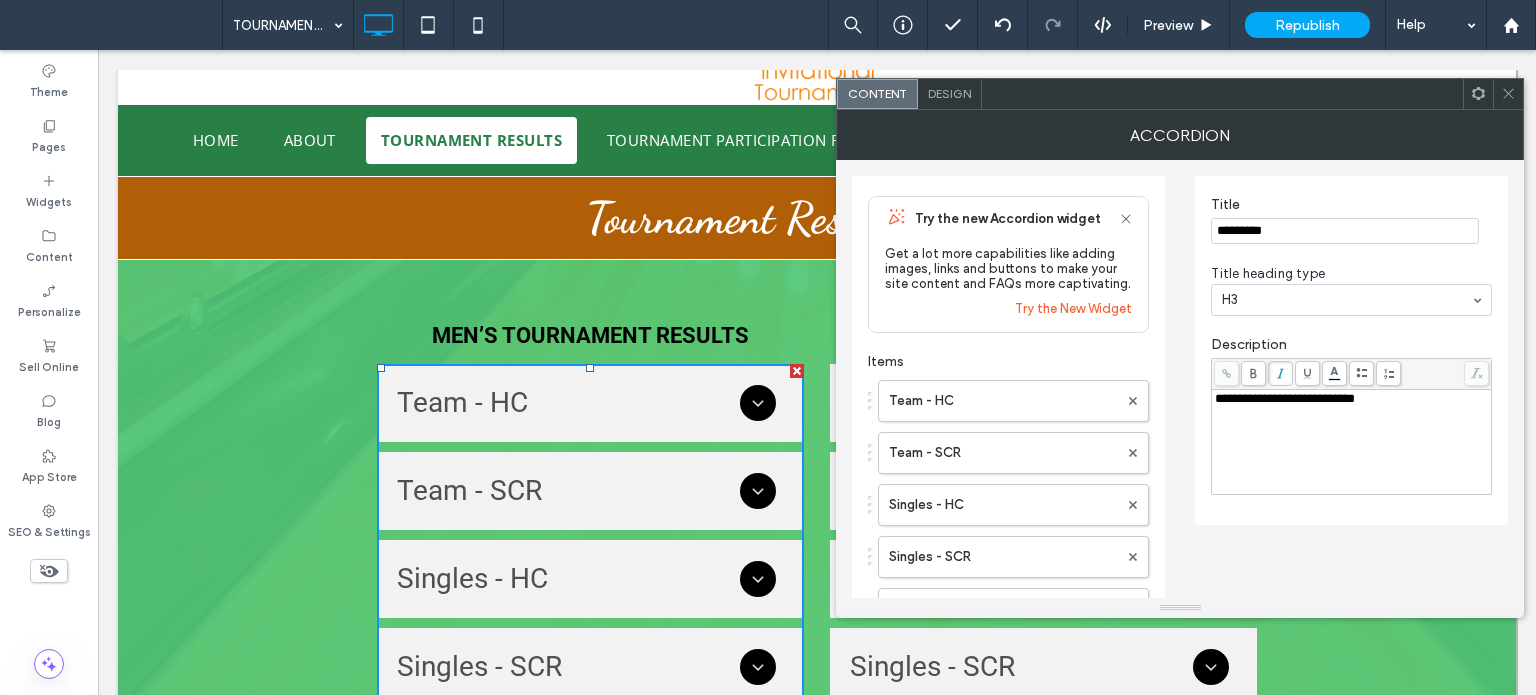 click 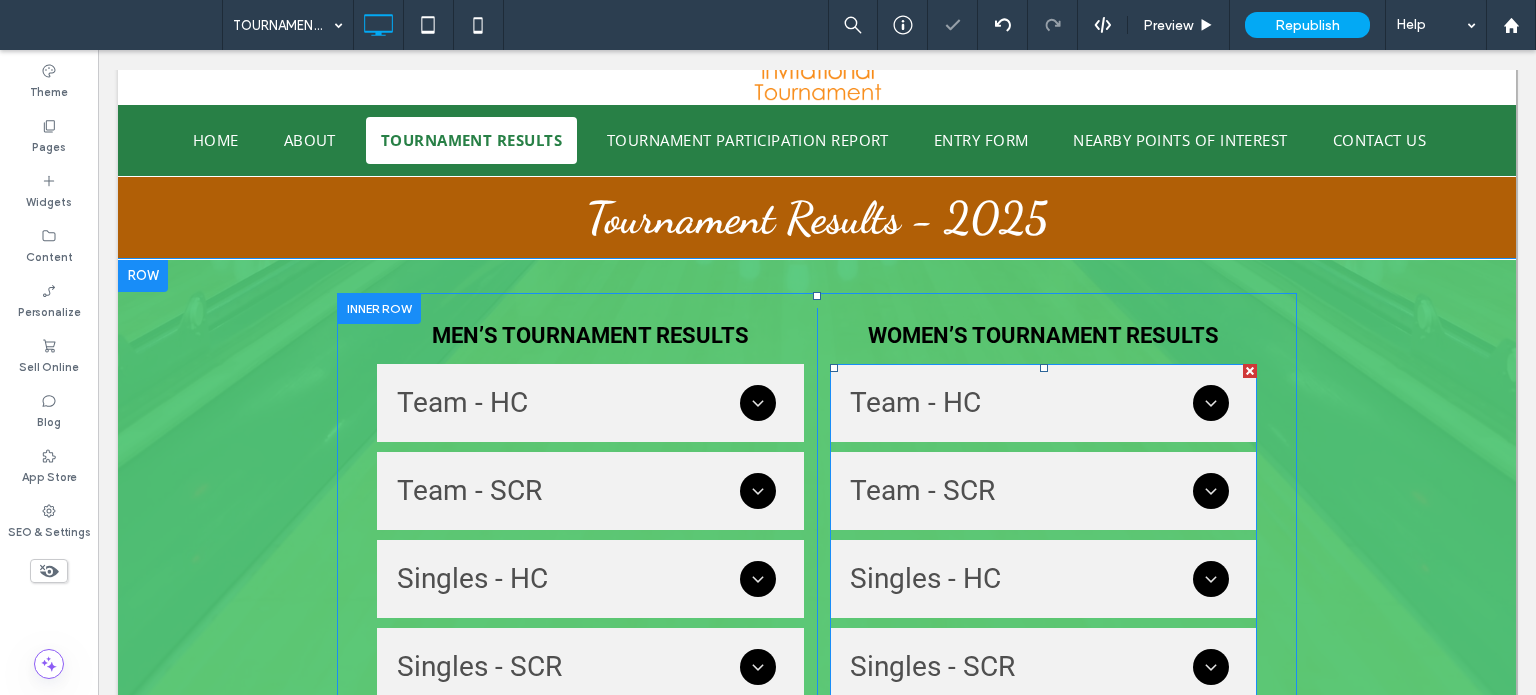 click at bounding box center (1043, 755) 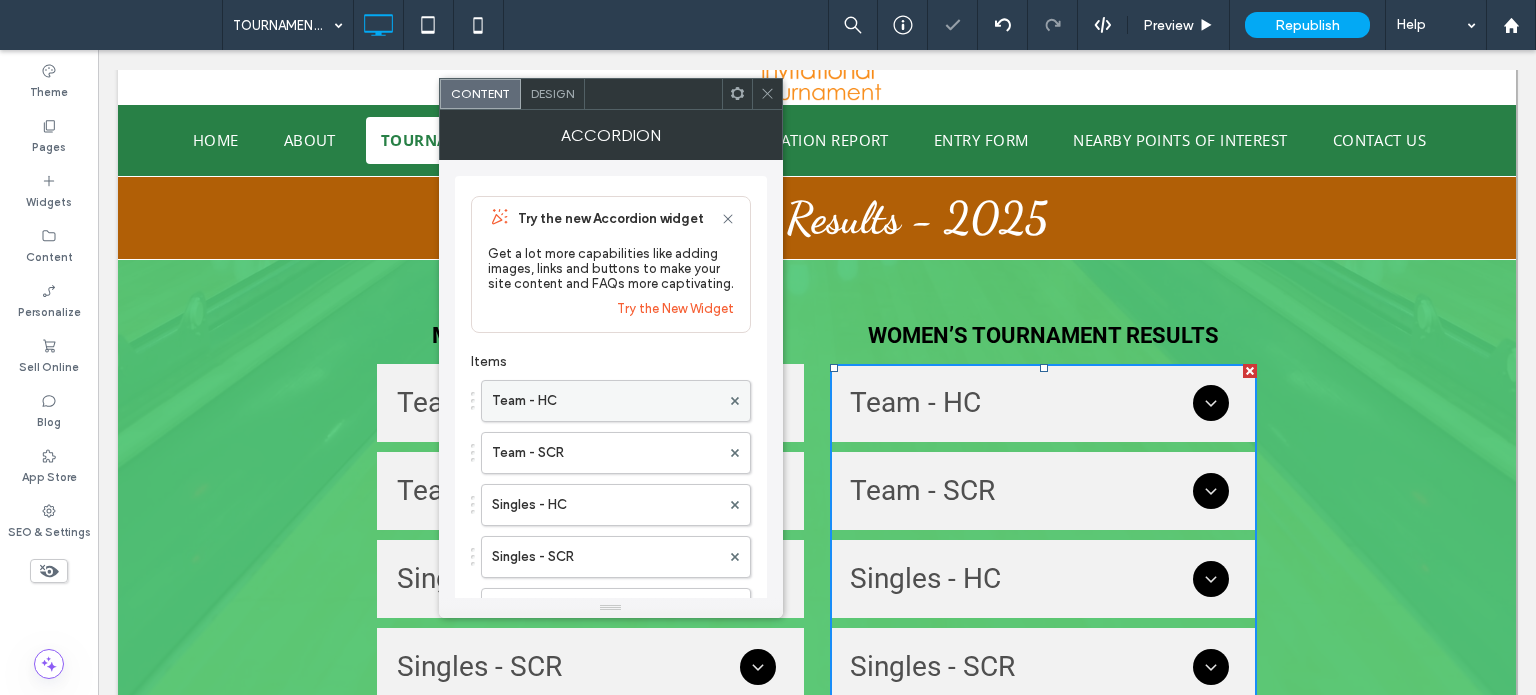 click on "Team - HC" at bounding box center [606, 401] 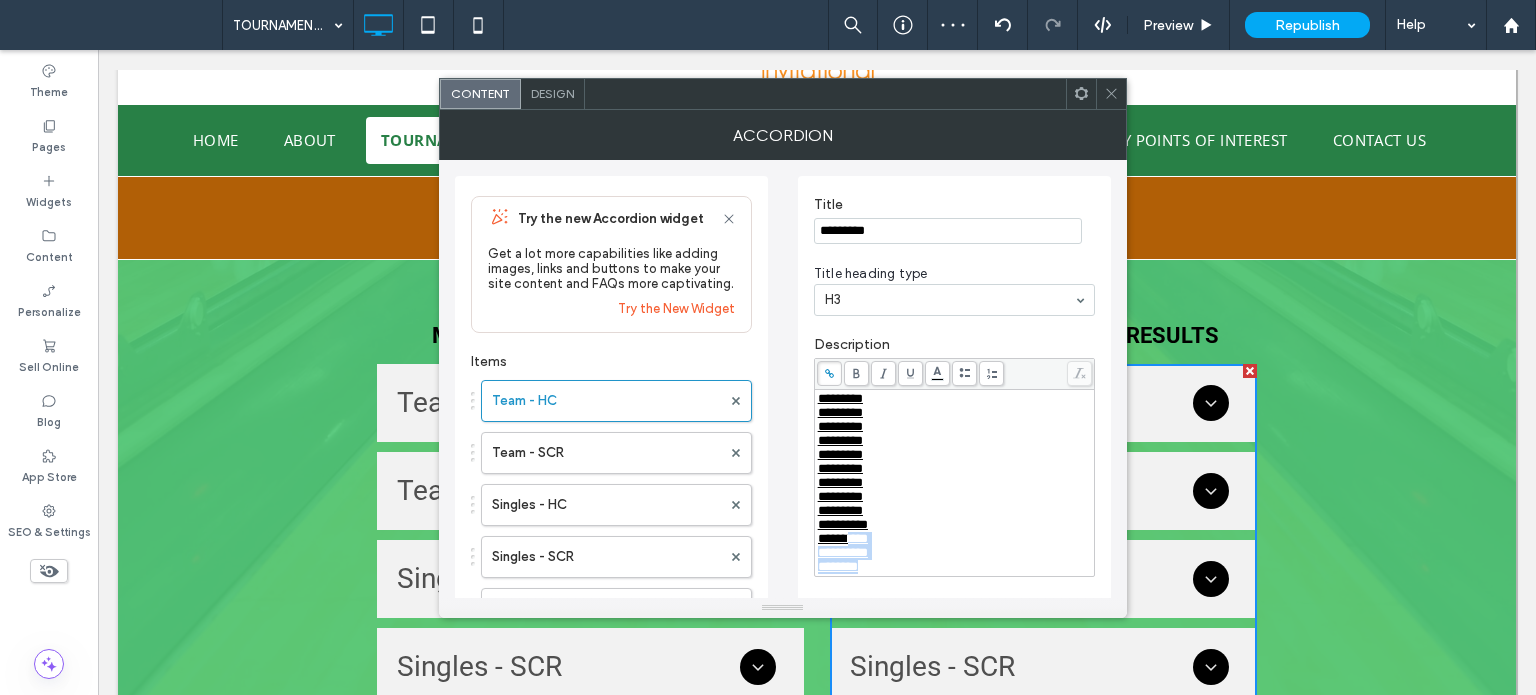 scroll, scrollTop: 1, scrollLeft: 0, axis: vertical 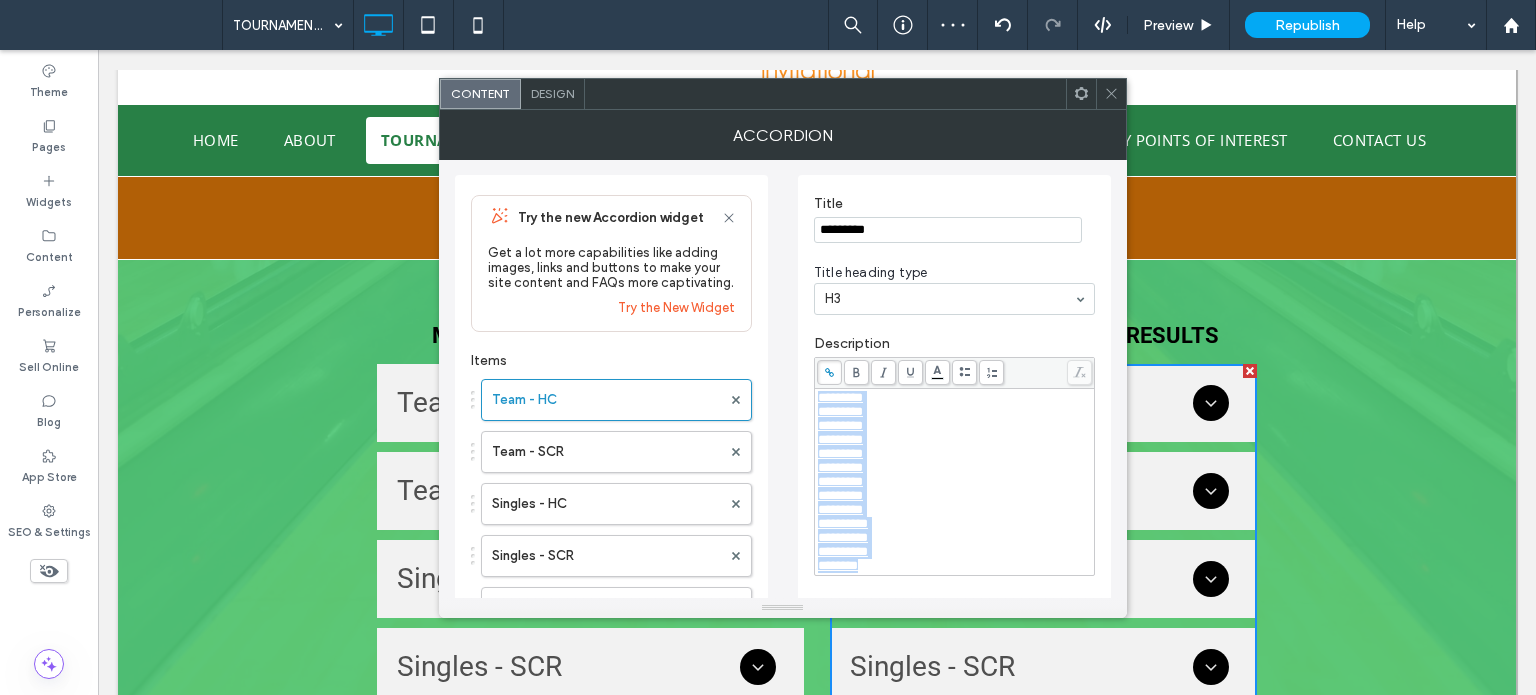 drag, startPoint x: 889, startPoint y: 592, endPoint x: 741, endPoint y: 357, distance: 277.72107 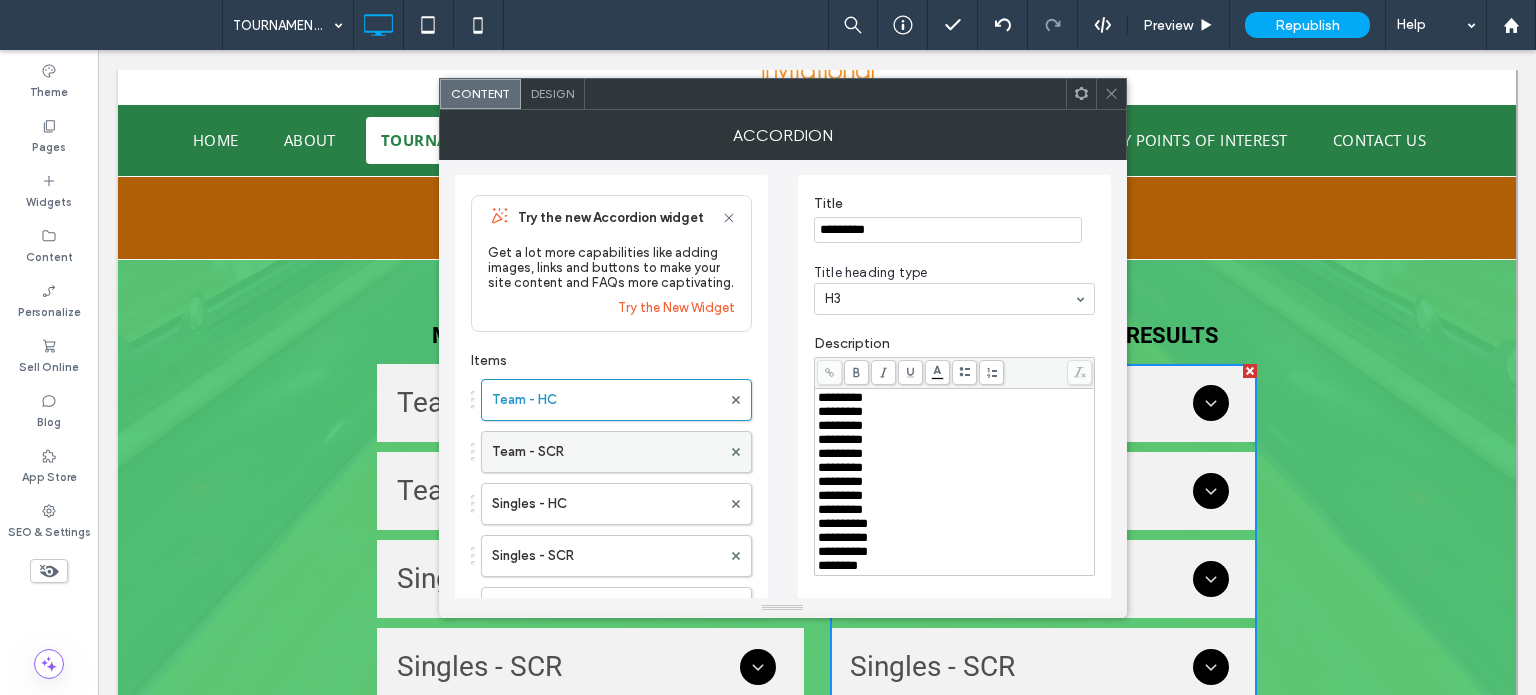 click on "Team - SCR" at bounding box center (606, 452) 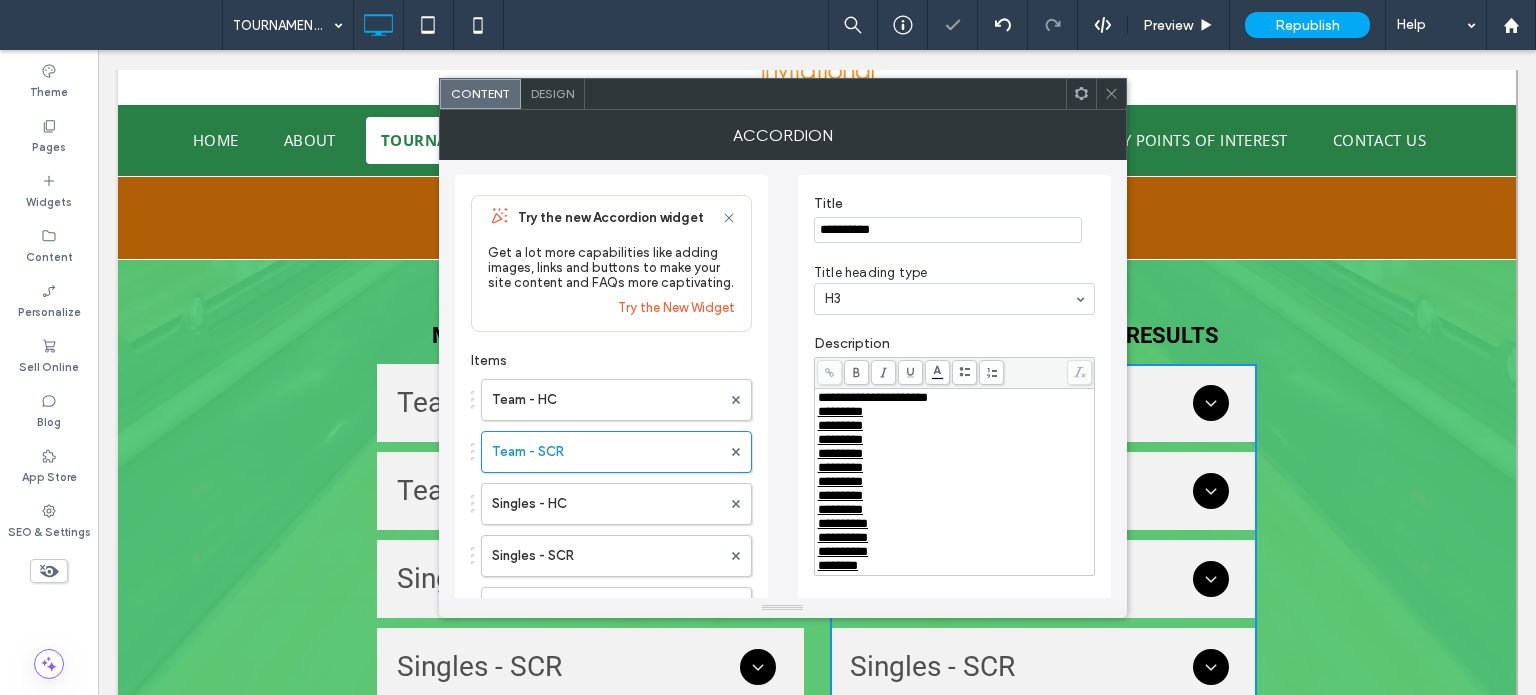 scroll, scrollTop: 101, scrollLeft: 0, axis: vertical 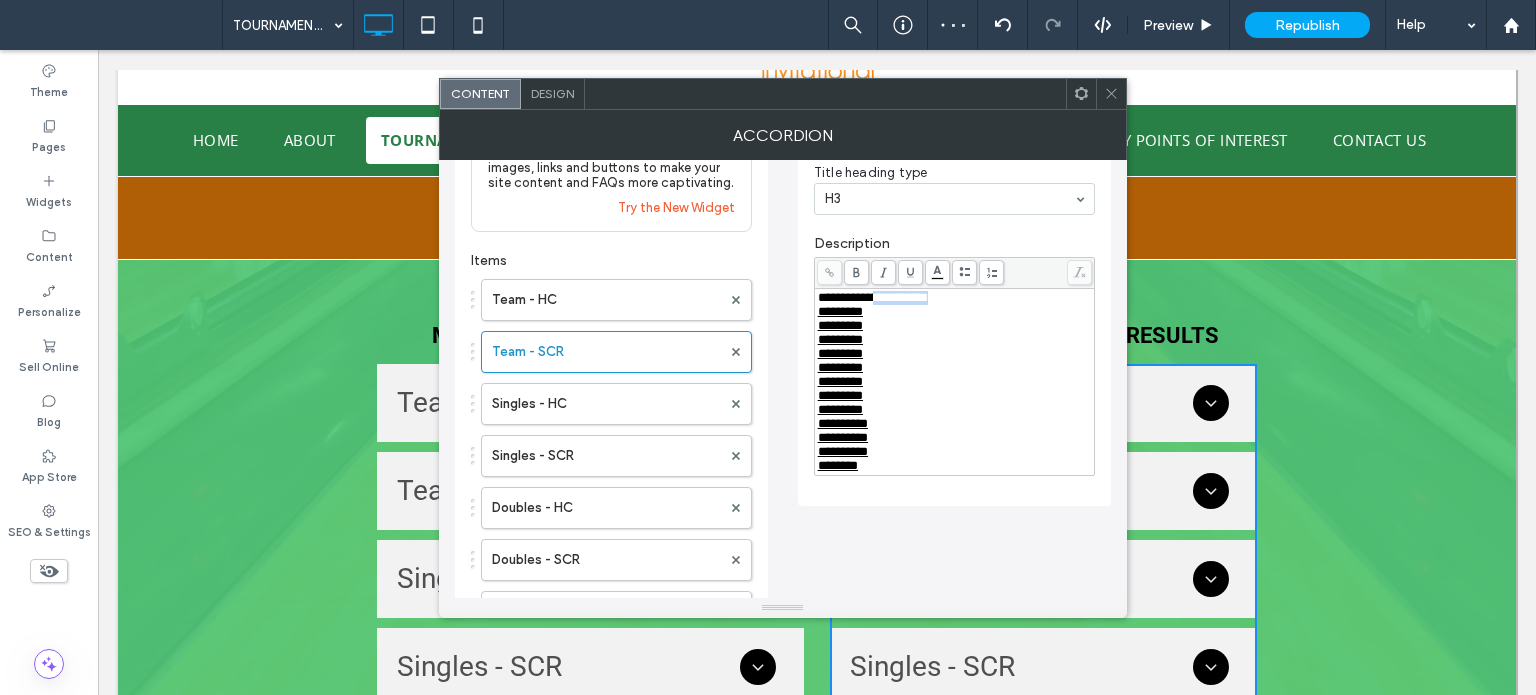 drag, startPoint x: 968, startPoint y: 295, endPoint x: 892, endPoint y: 303, distance: 76.41989 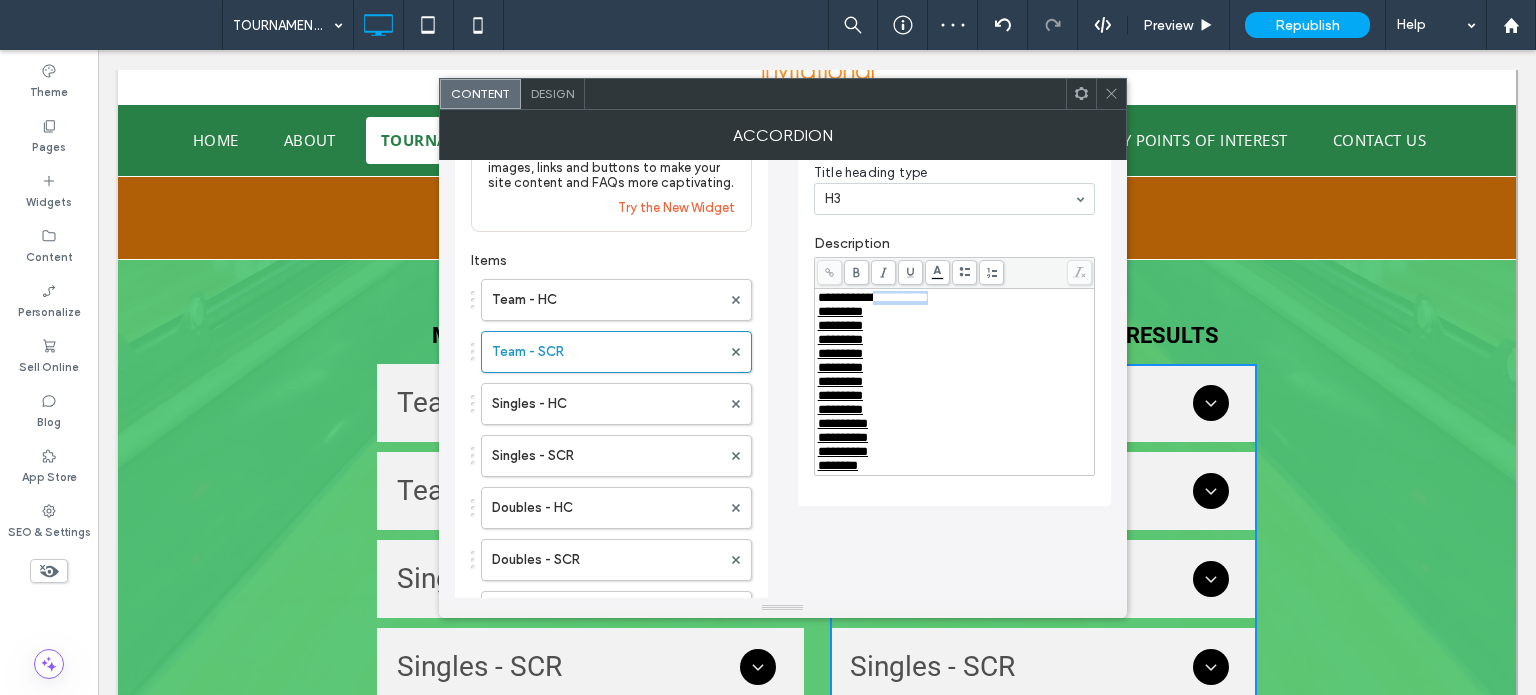 click on "**********" at bounding box center [955, 298] 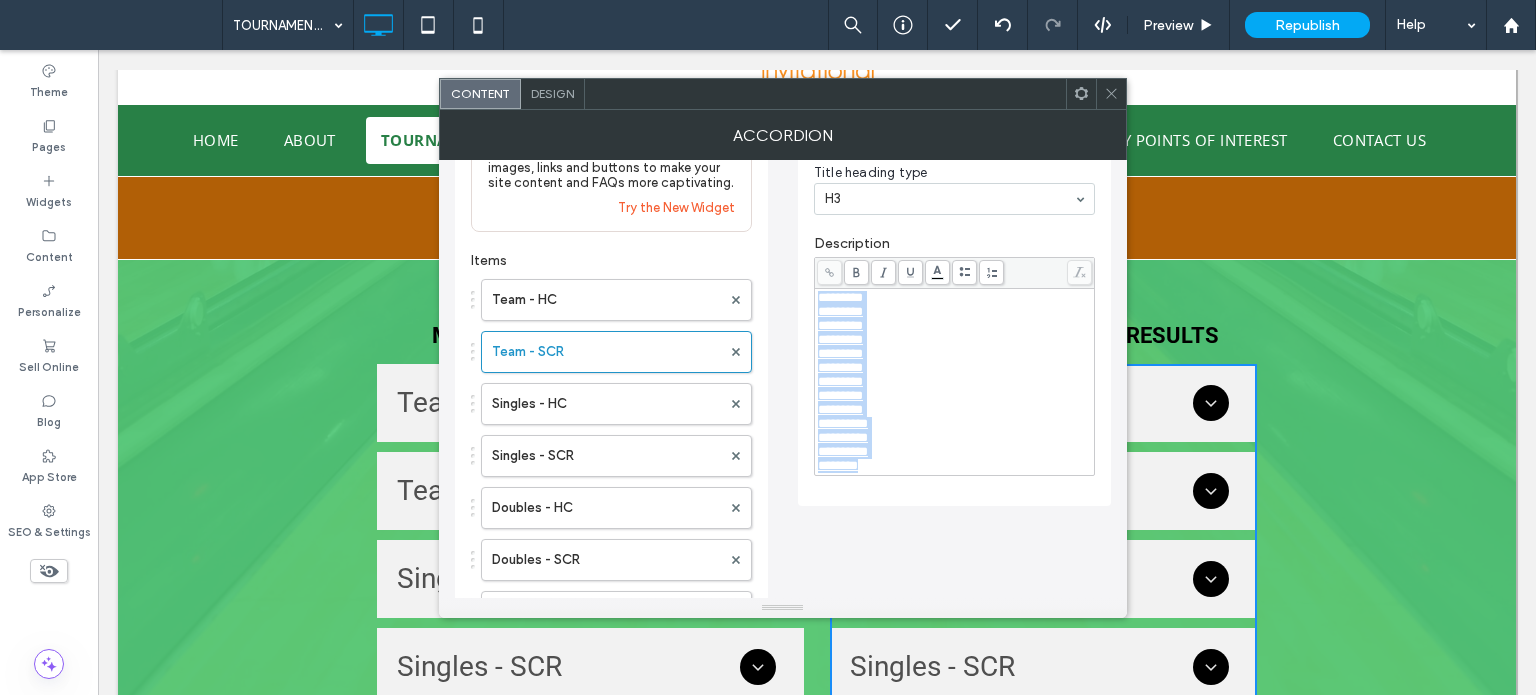 drag, startPoint x: 873, startPoint y: 484, endPoint x: 776, endPoint y: 230, distance: 271.8915 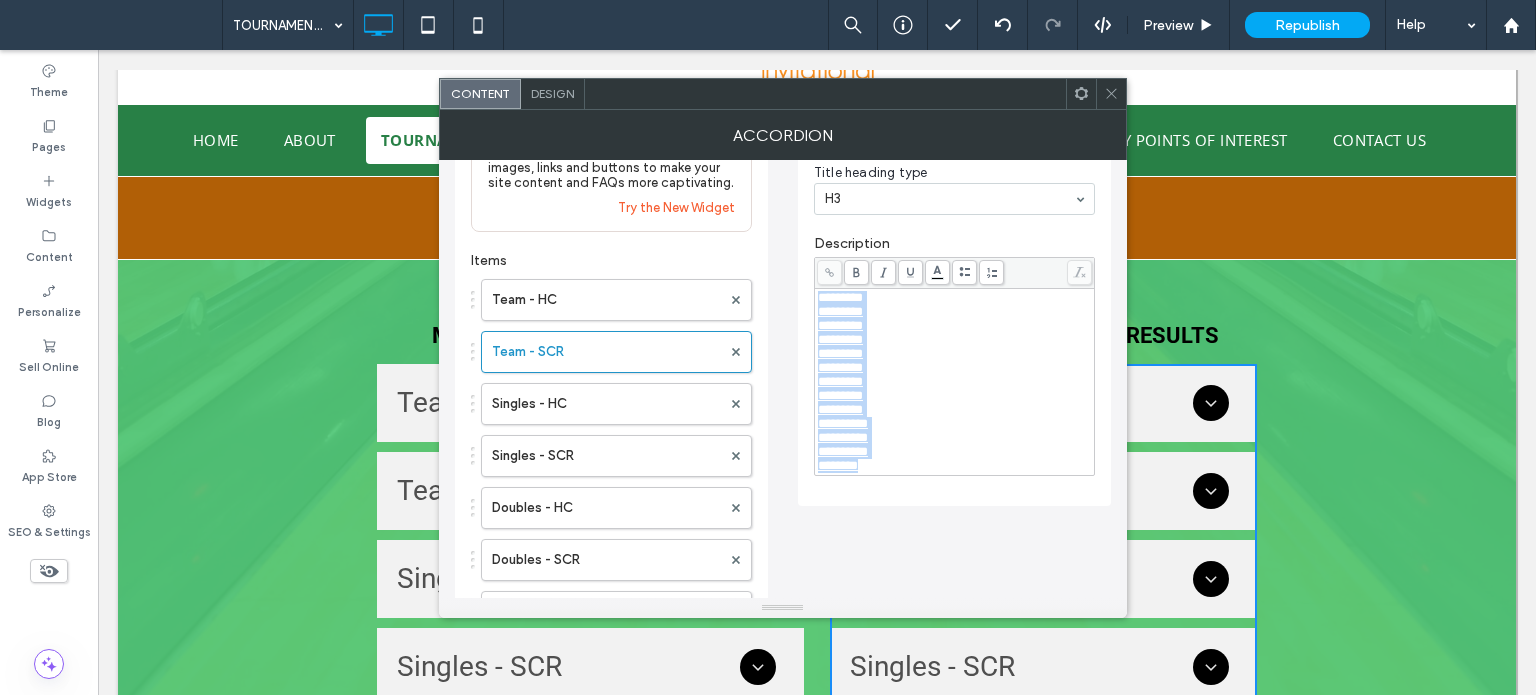 click on "**********" at bounding box center (783, 526) 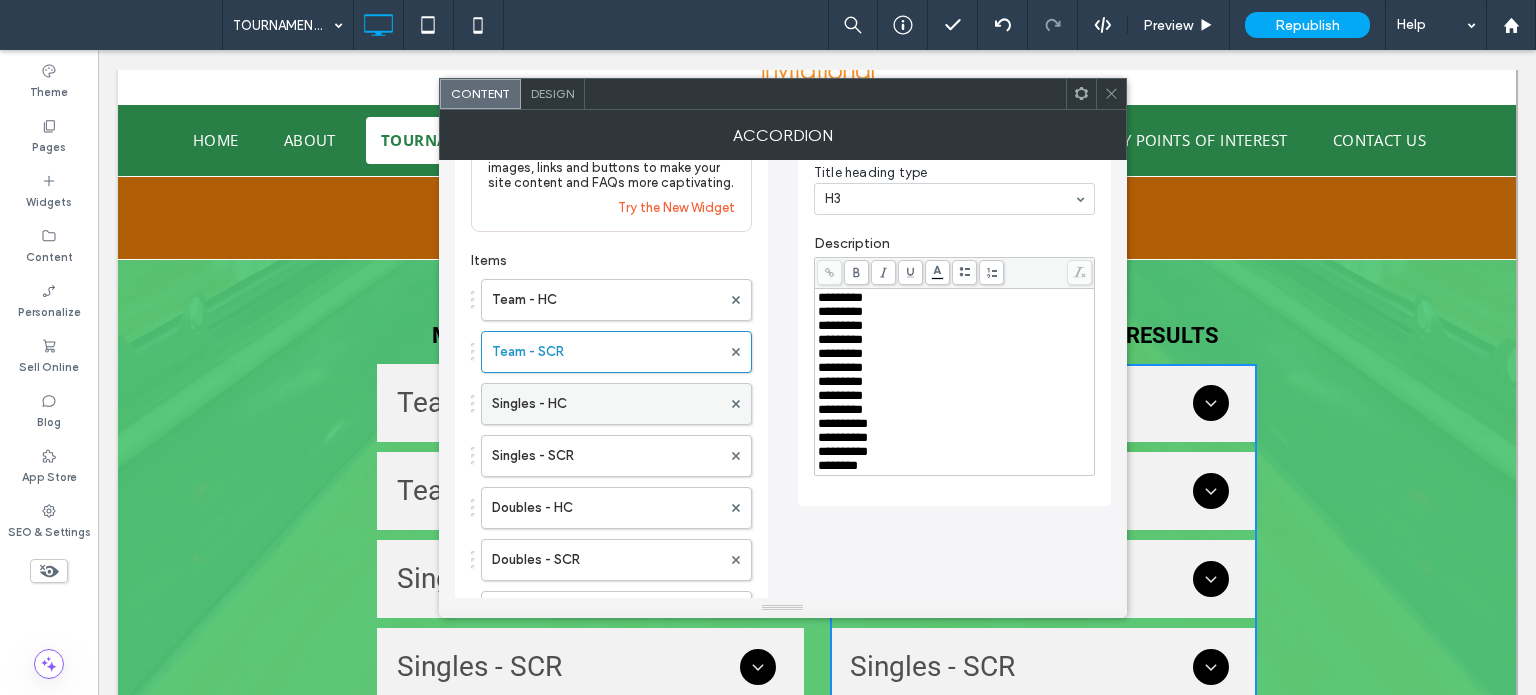 click on "Singles - HC" at bounding box center [606, 404] 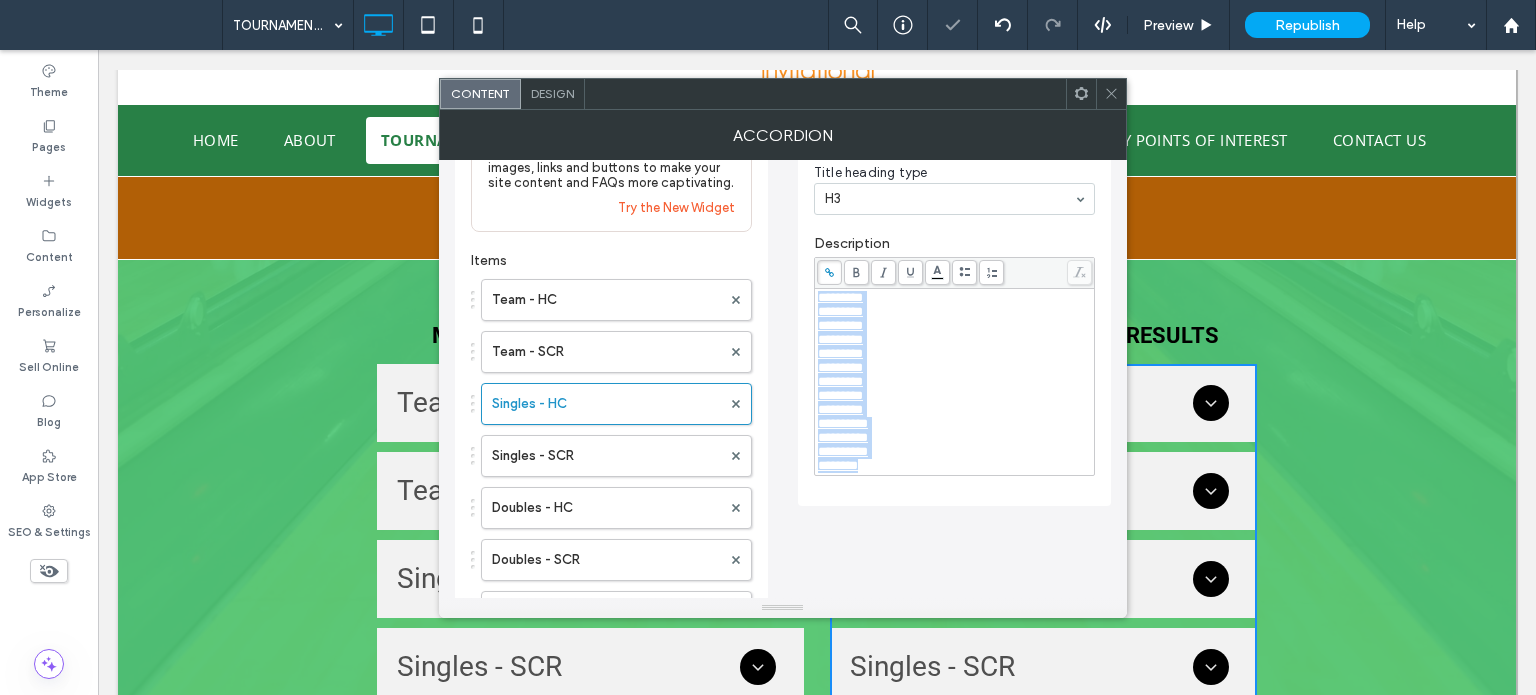 drag, startPoint x: 884, startPoint y: 492, endPoint x: 775, endPoint y: 215, distance: 297.67432 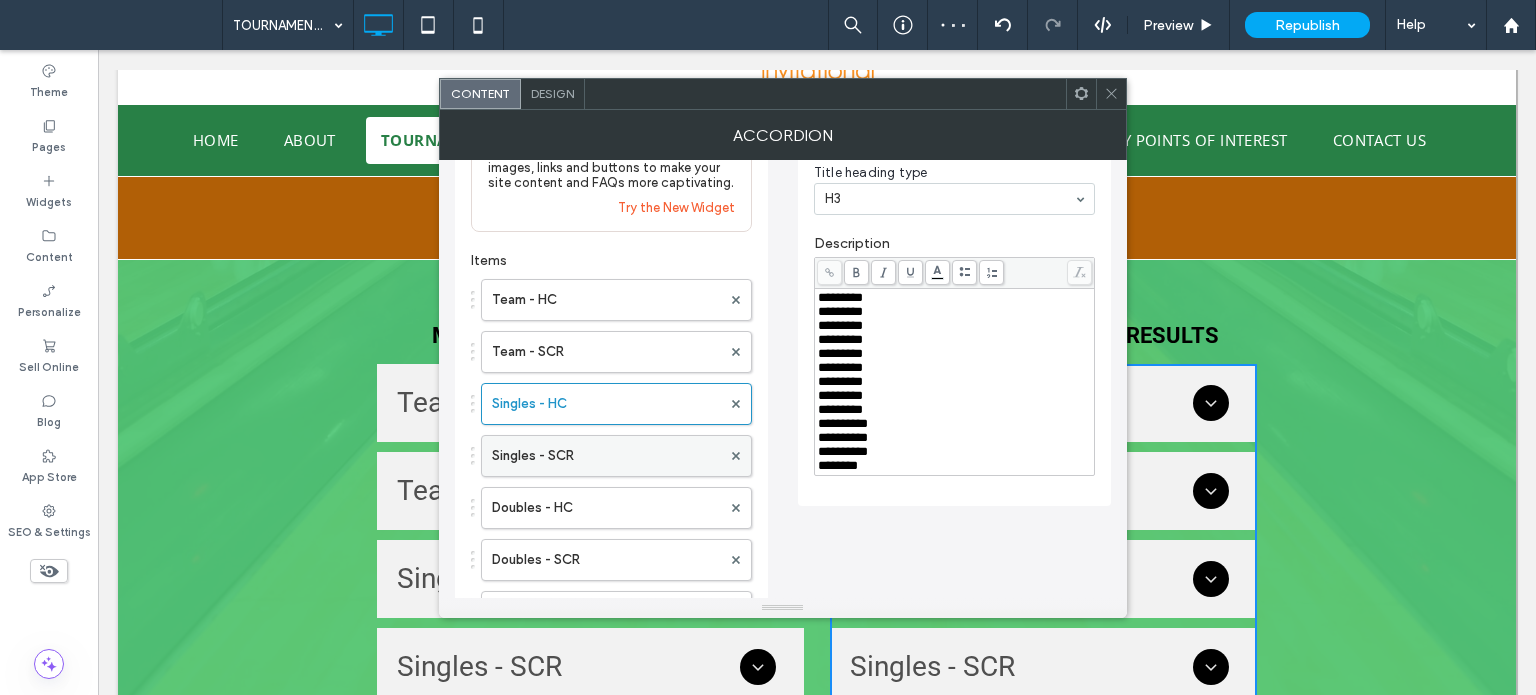 click on "Singles - SCR" at bounding box center [606, 456] 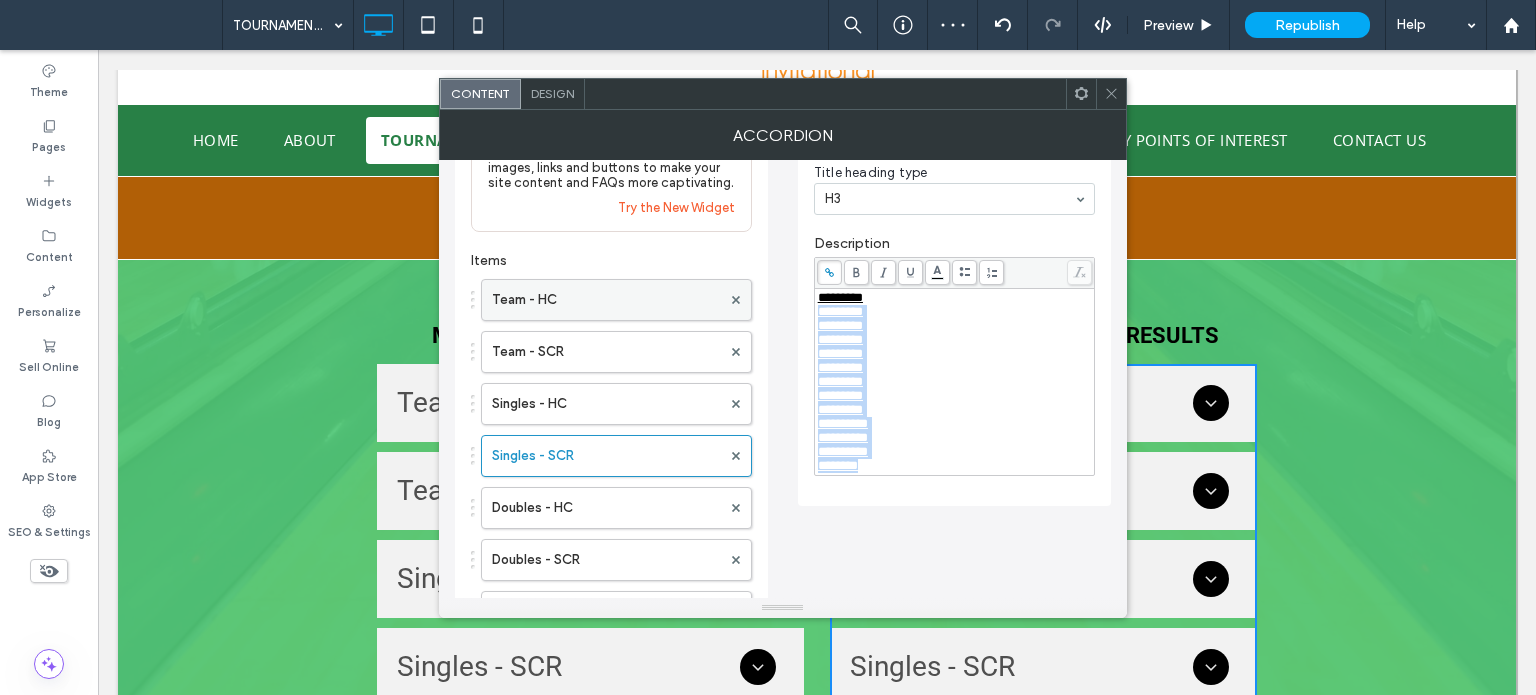 drag, startPoint x: 881, startPoint y: 495, endPoint x: 596, endPoint y: 289, distance: 351.65466 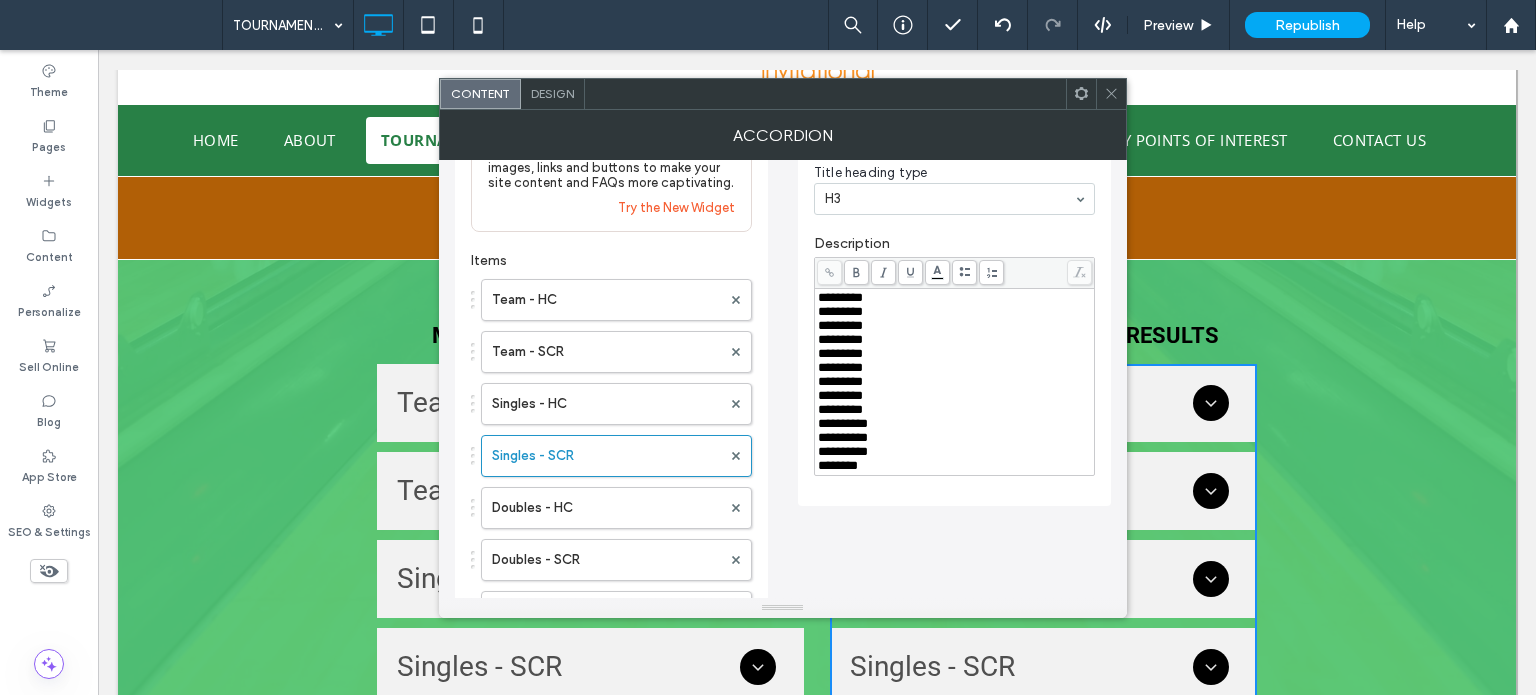 click on "Team - HC Team - SCR Singles - HC Singles - SCR Doubles - HC Doubles - SCR A/E - HC A/E - SCR Condensed" at bounding box center [611, 503] 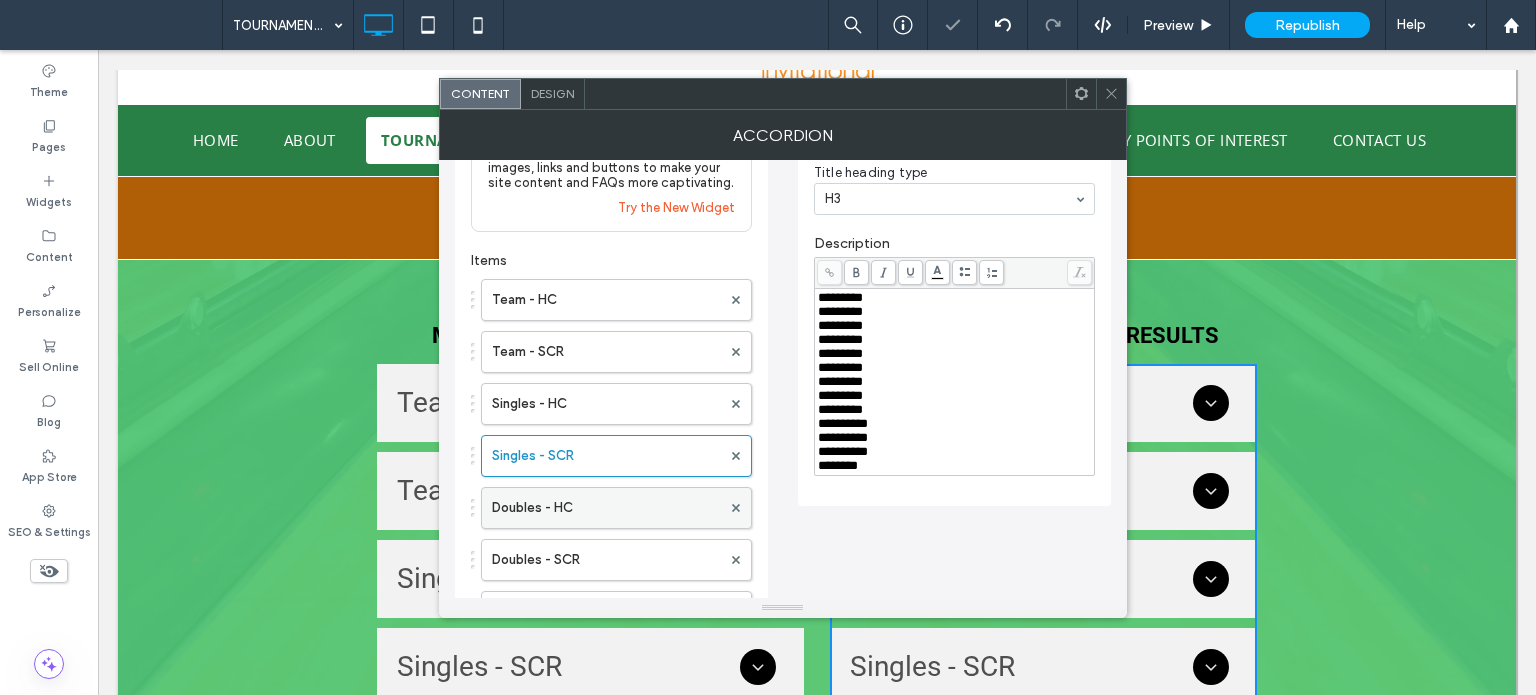 click on "Doubles - HC" at bounding box center (606, 508) 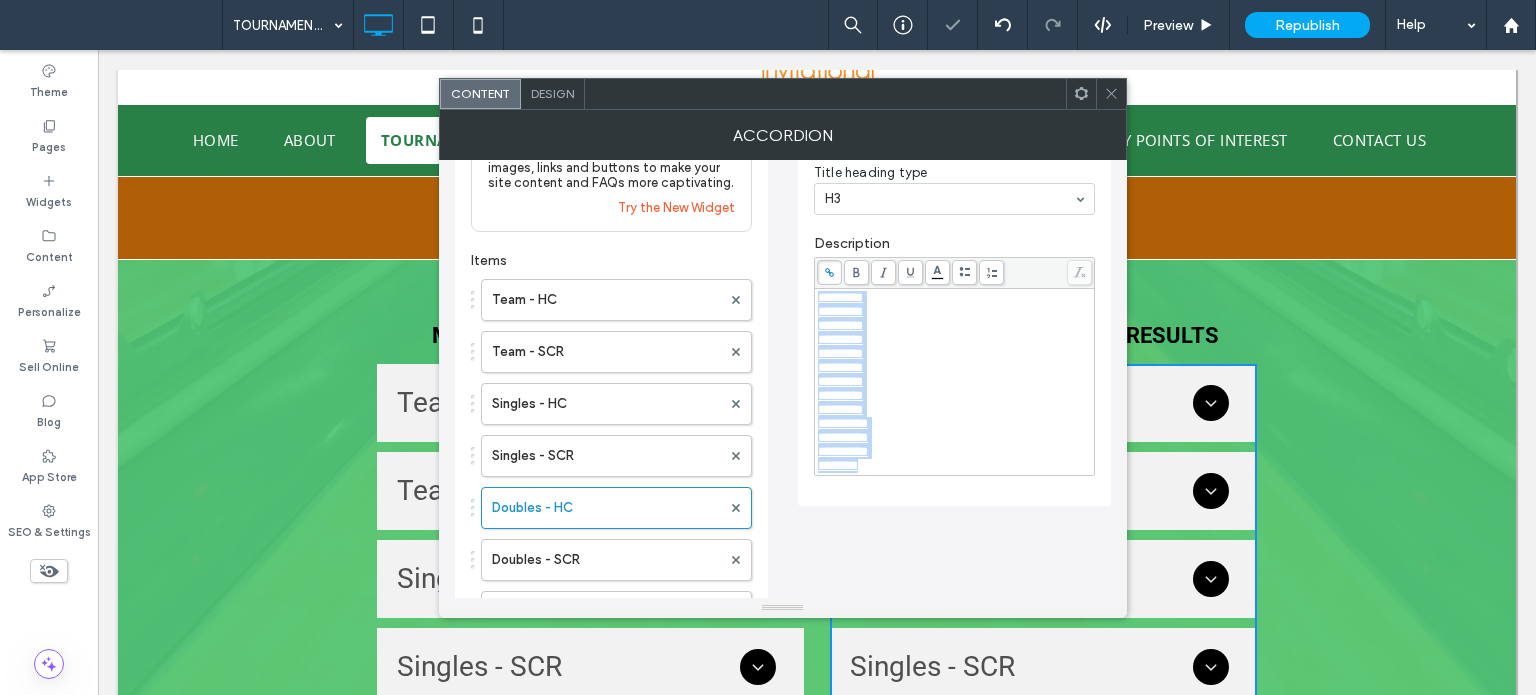 drag, startPoint x: 892, startPoint y: 491, endPoint x: 698, endPoint y: 230, distance: 325.203 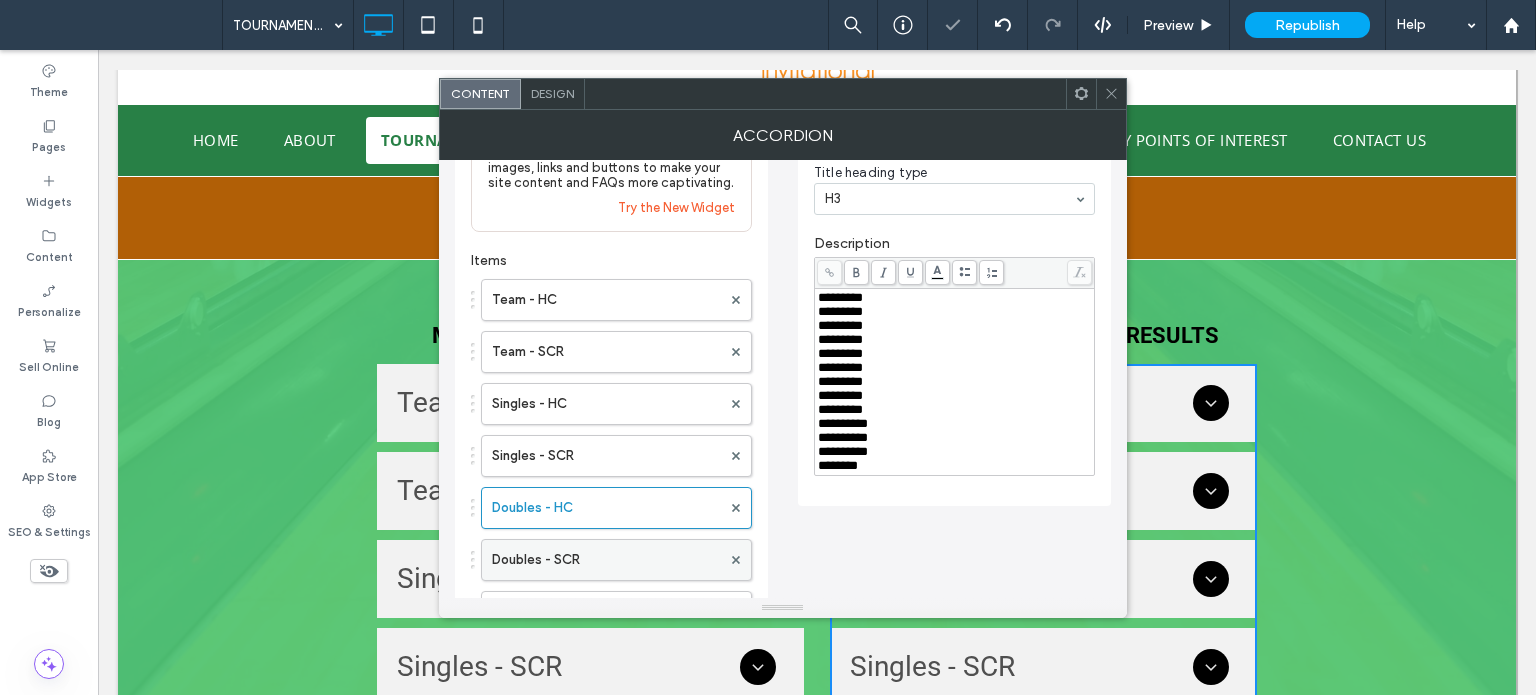 click on "Doubles - SCR" at bounding box center (606, 560) 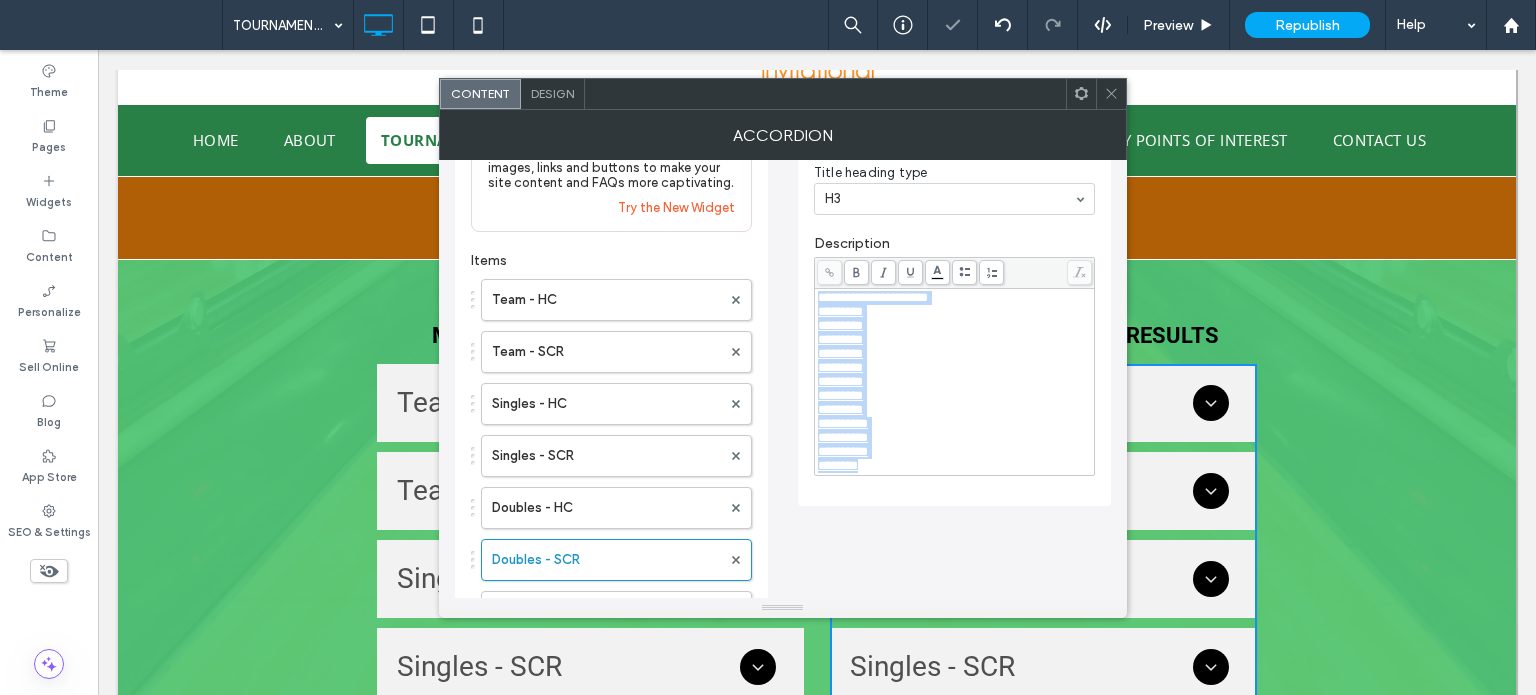 drag, startPoint x: 888, startPoint y: 483, endPoint x: 694, endPoint y: 169, distance: 369.0962 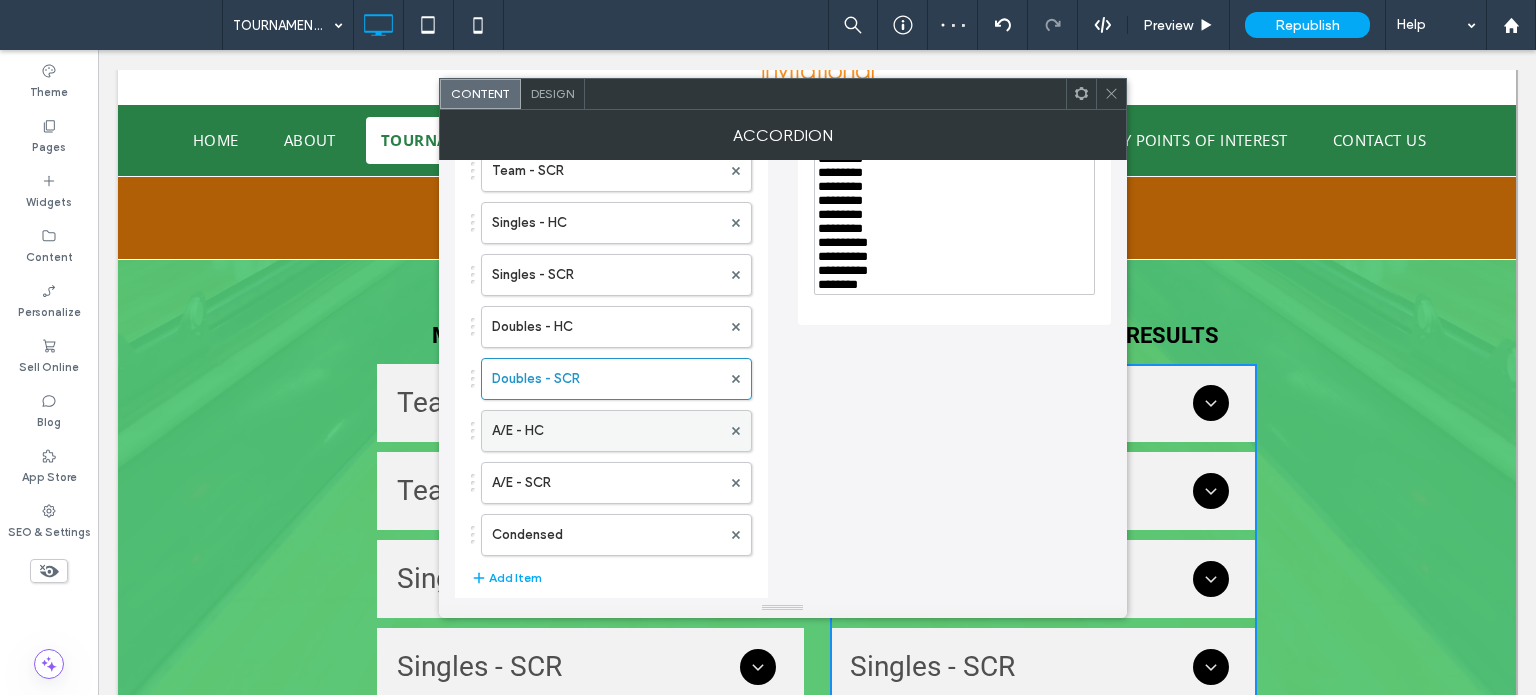 scroll, scrollTop: 283, scrollLeft: 0, axis: vertical 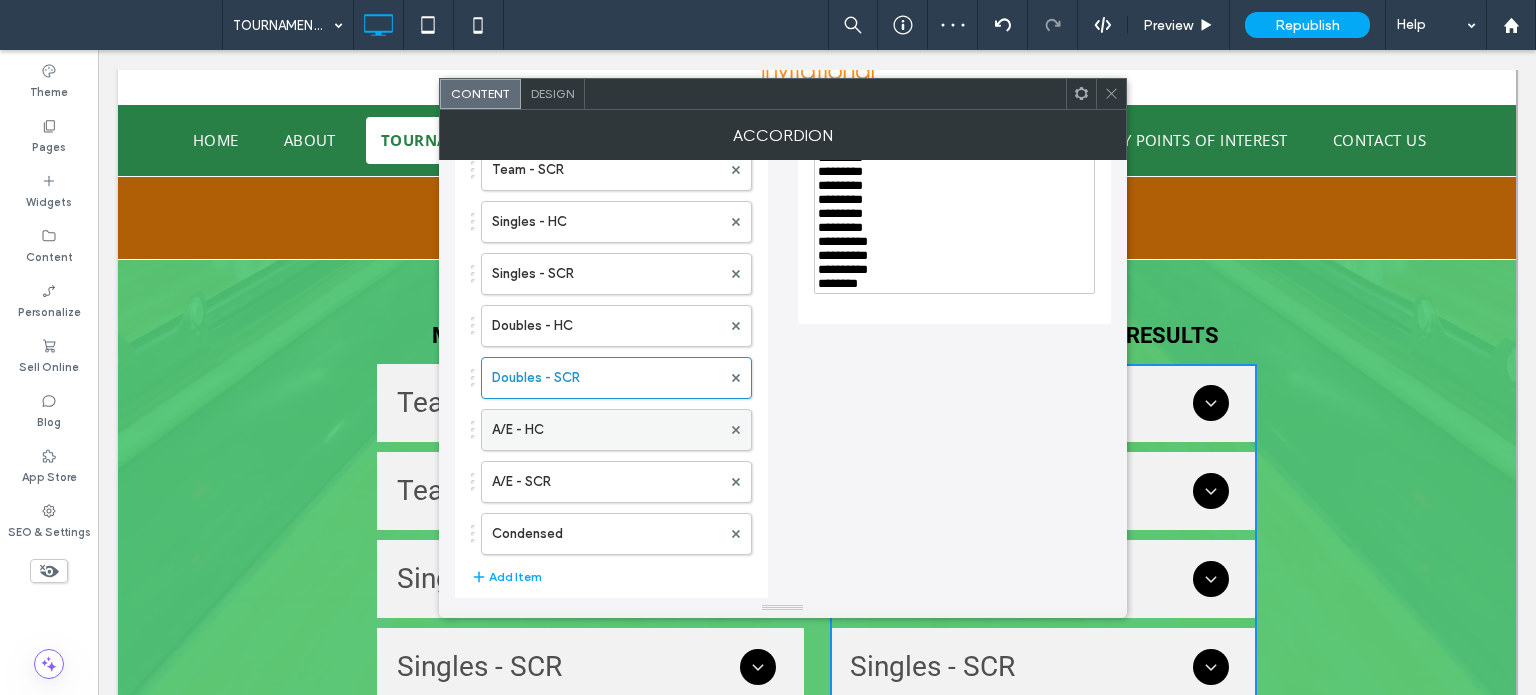click on "A/E - HC" at bounding box center [606, 430] 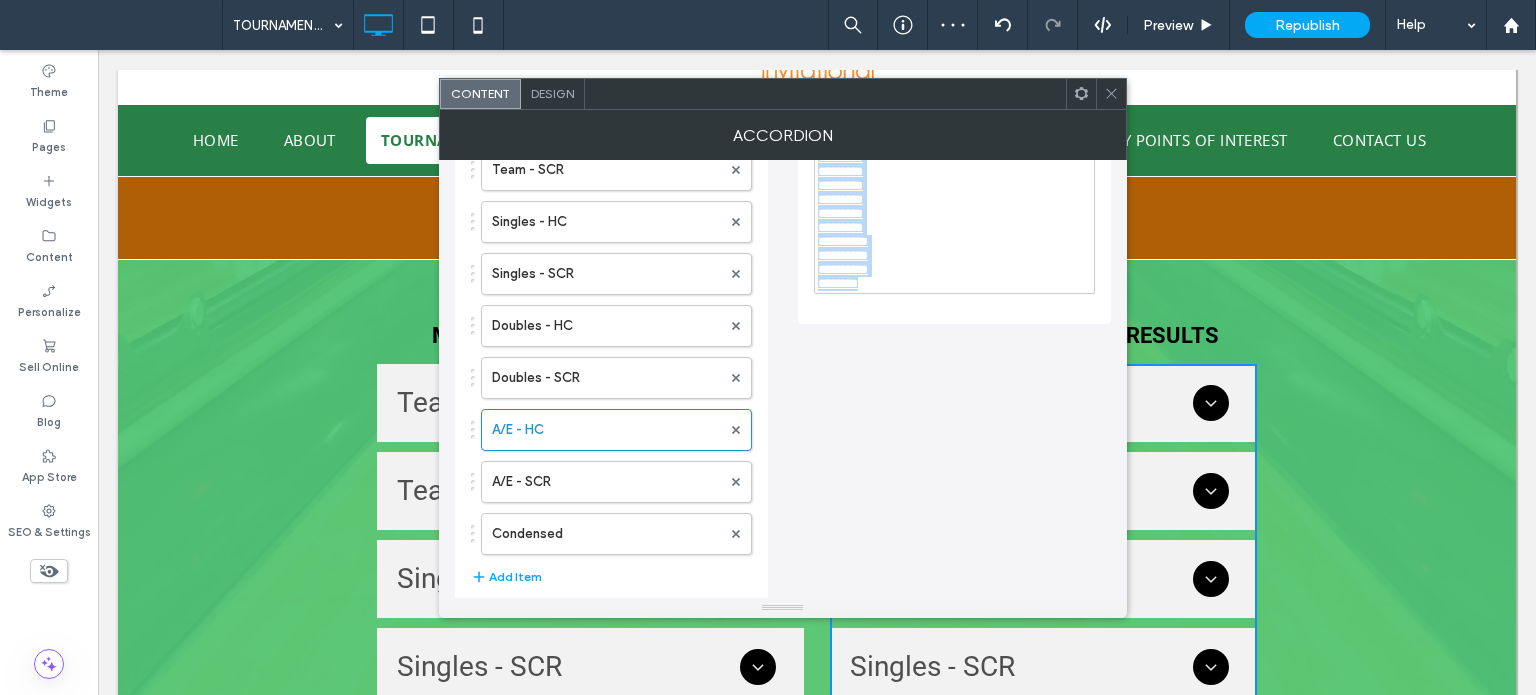 scroll, scrollTop: 0, scrollLeft: 0, axis: both 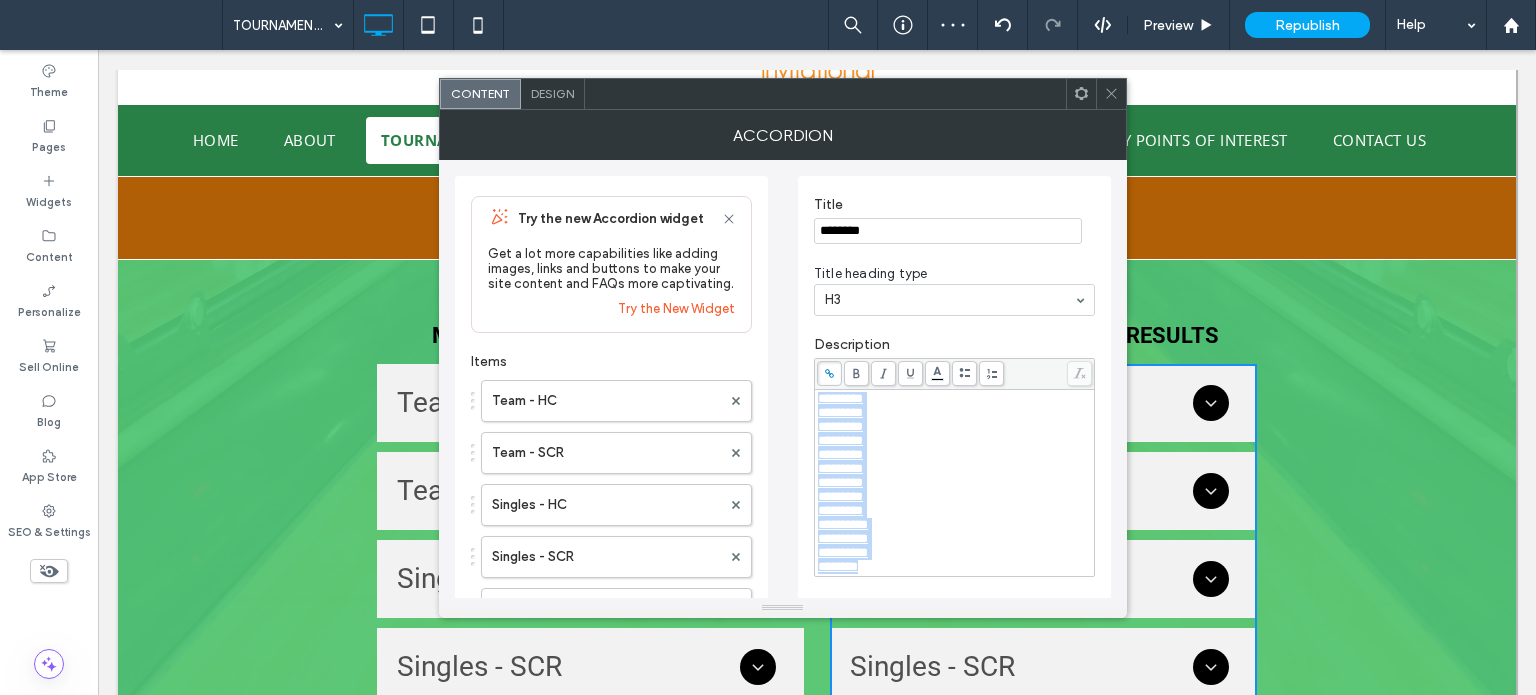 drag, startPoint x: 865, startPoint y: 314, endPoint x: 779, endPoint y: 110, distance: 221.38654 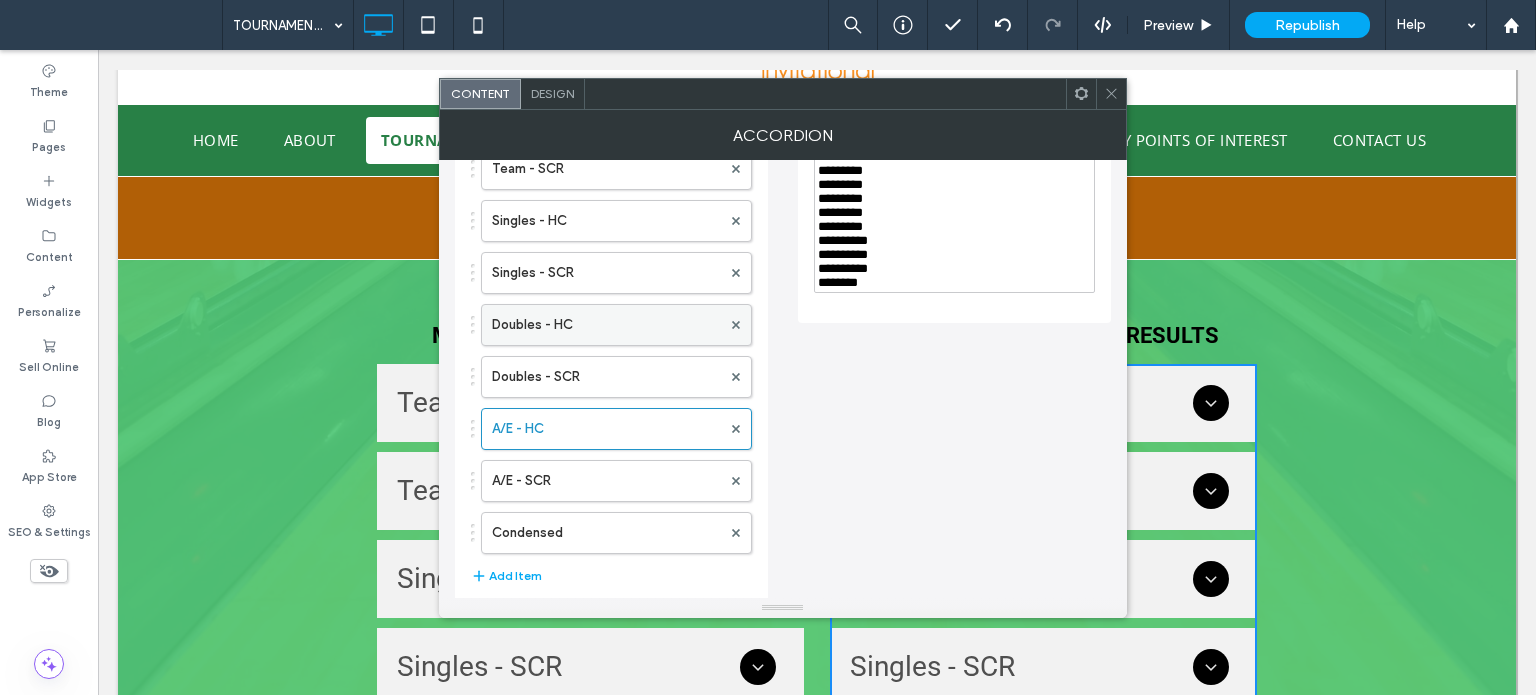 scroll, scrollTop: 300, scrollLeft: 0, axis: vertical 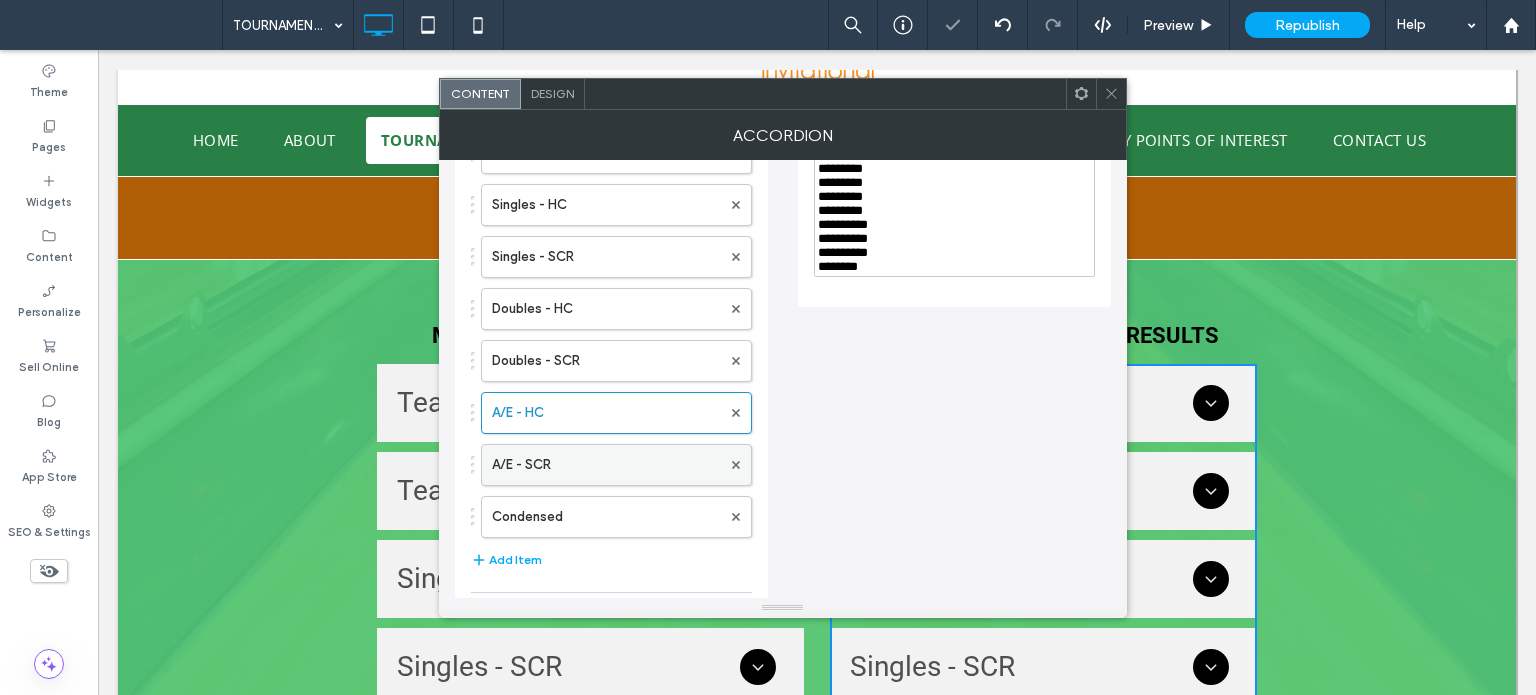 click on "A/E - SCR" at bounding box center [606, 465] 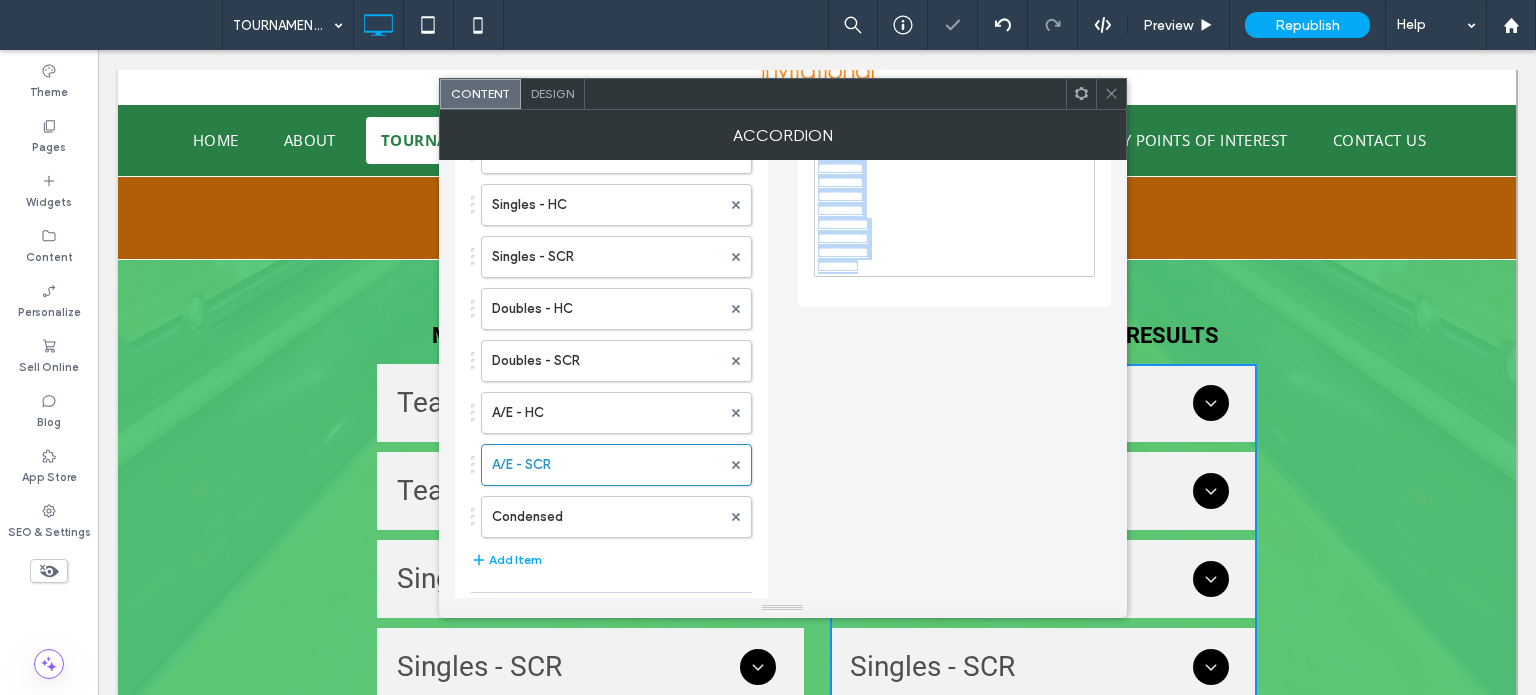 drag, startPoint x: 869, startPoint y: 291, endPoint x: 725, endPoint y: 99, distance: 240 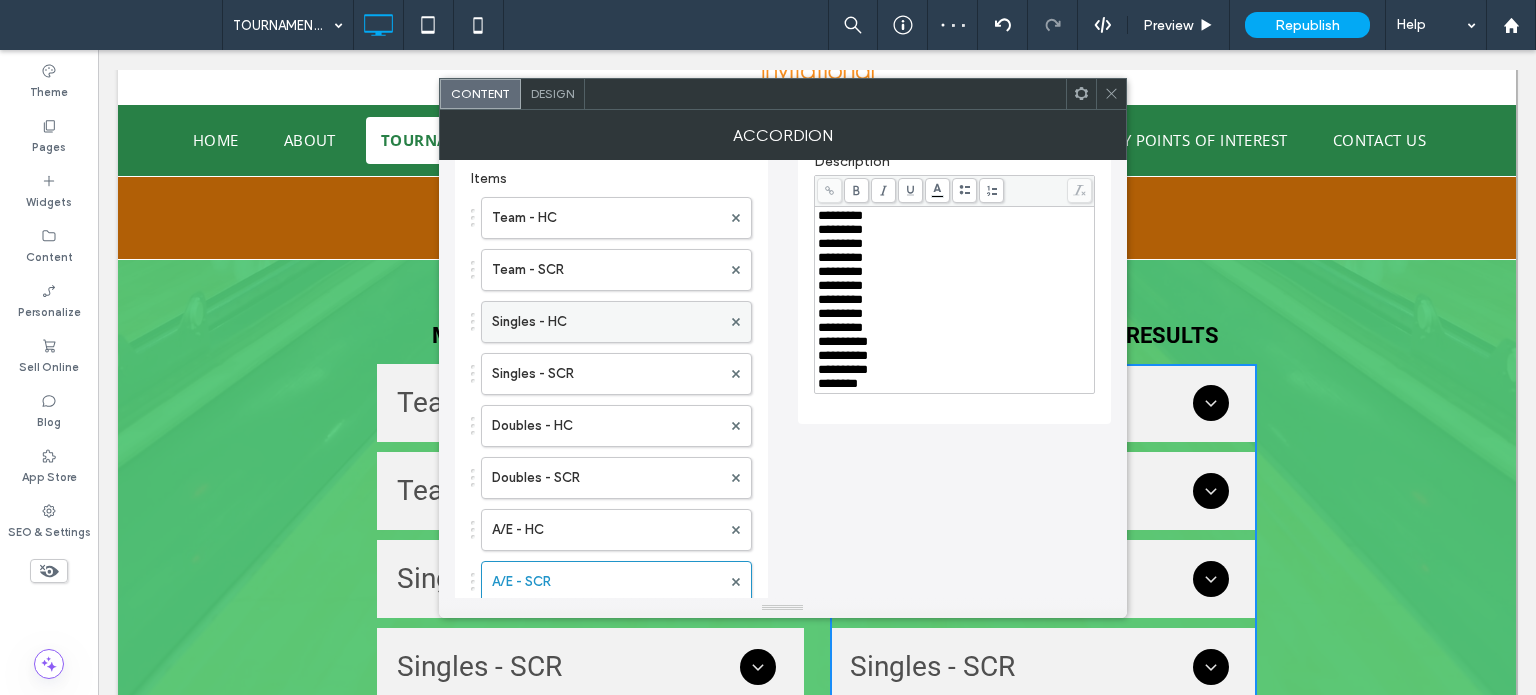 scroll, scrollTop: 391, scrollLeft: 0, axis: vertical 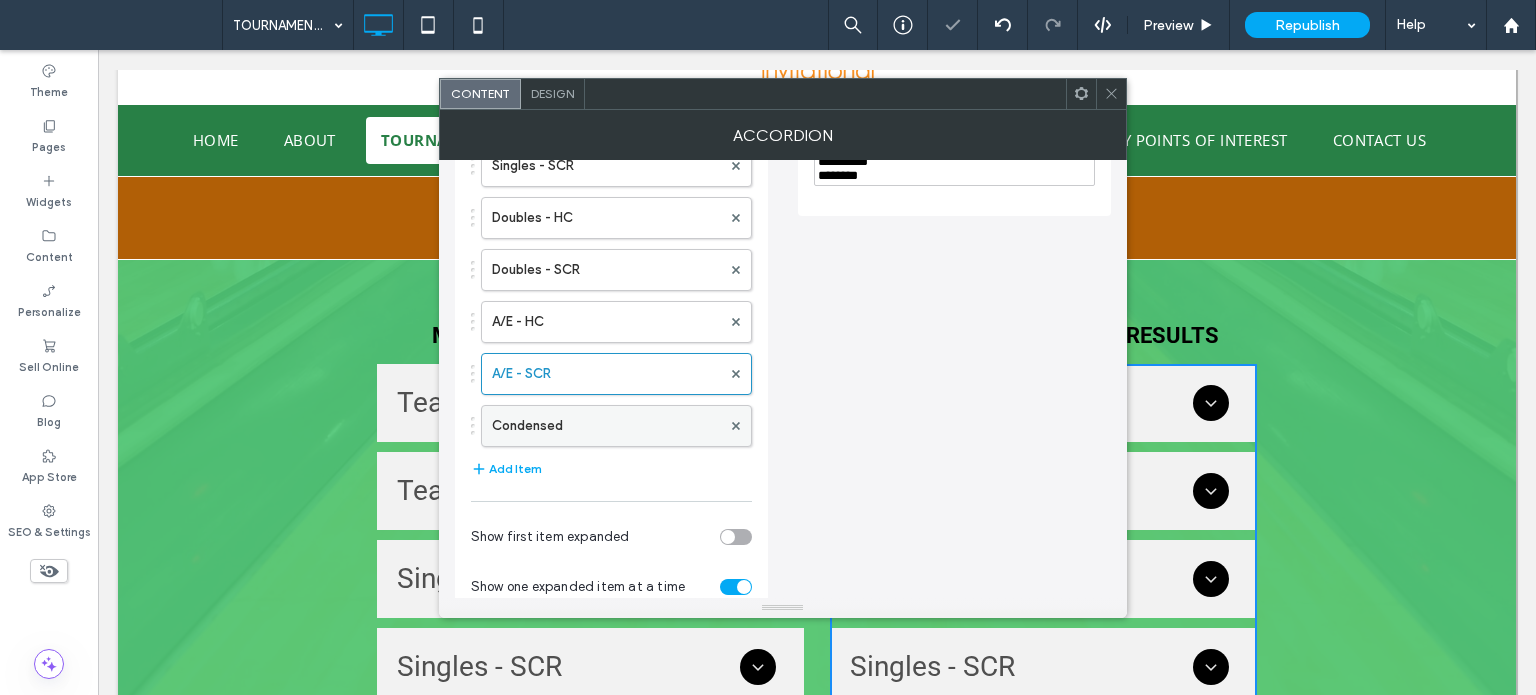 click on "Condensed" at bounding box center (606, 426) 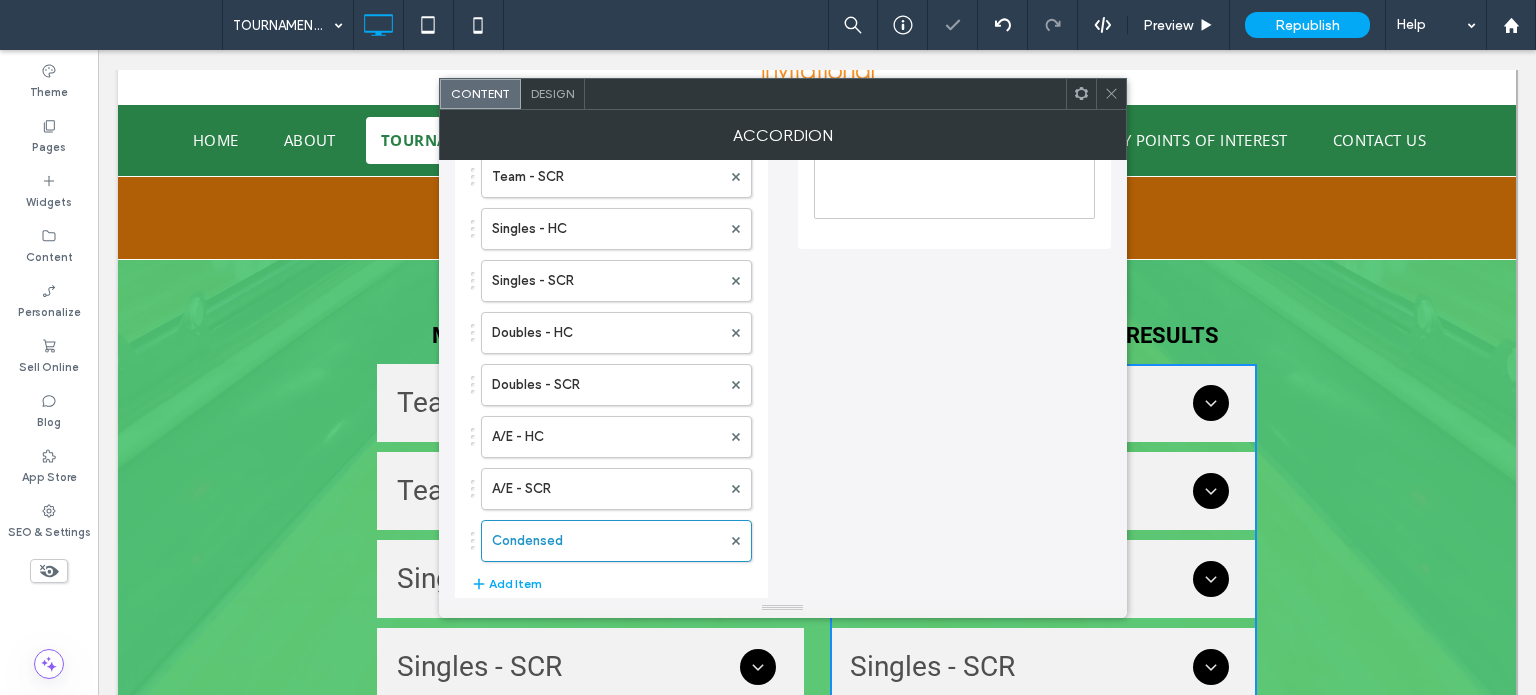 scroll, scrollTop: 91, scrollLeft: 0, axis: vertical 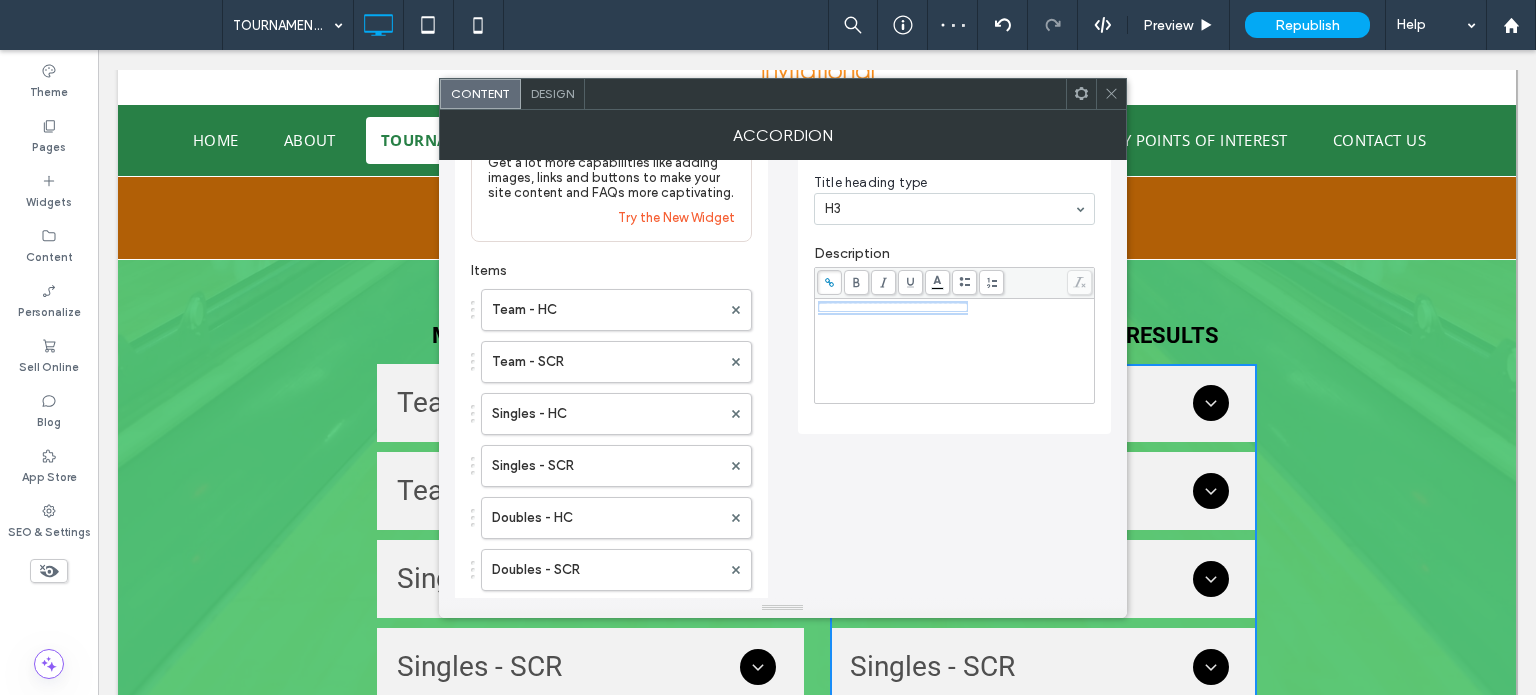 drag, startPoint x: 1034, startPoint y: 305, endPoint x: 759, endPoint y: 311, distance: 275.06546 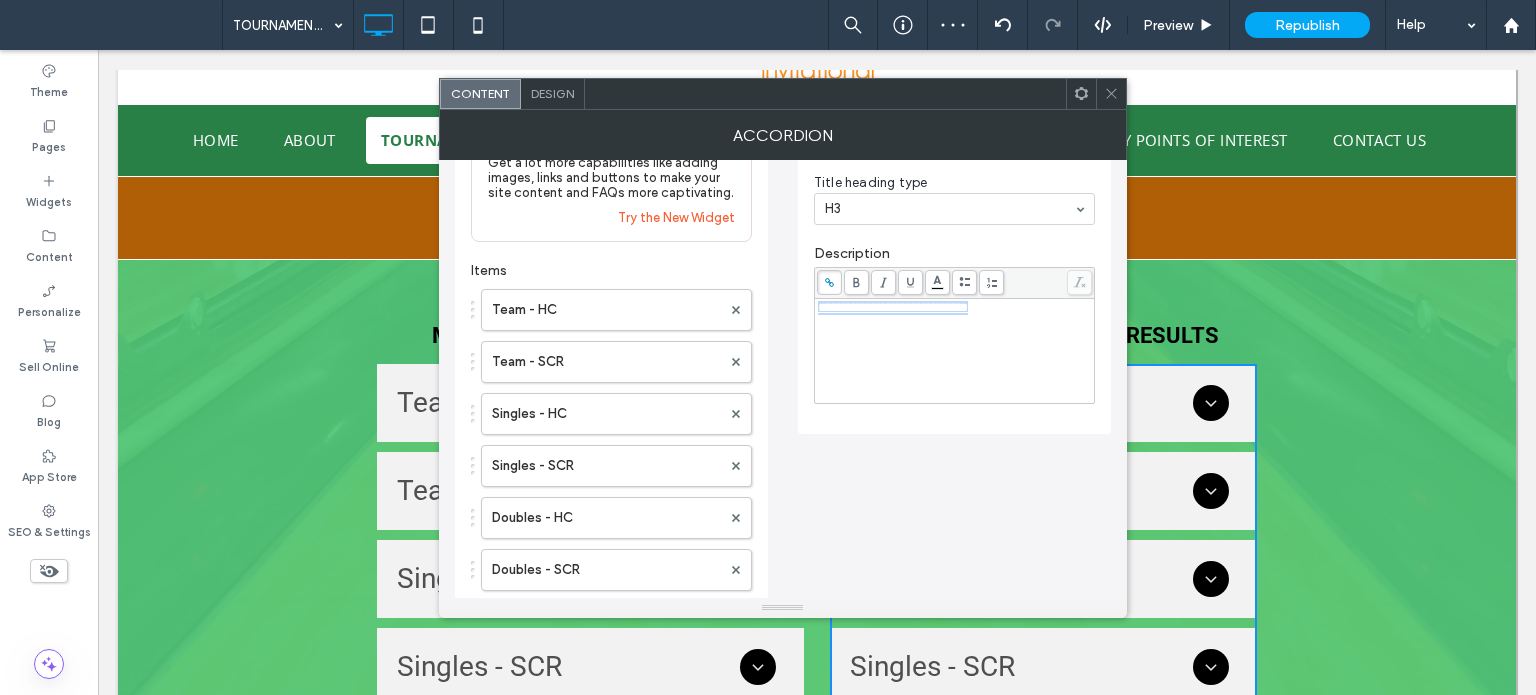 click on "**********" at bounding box center (783, 536) 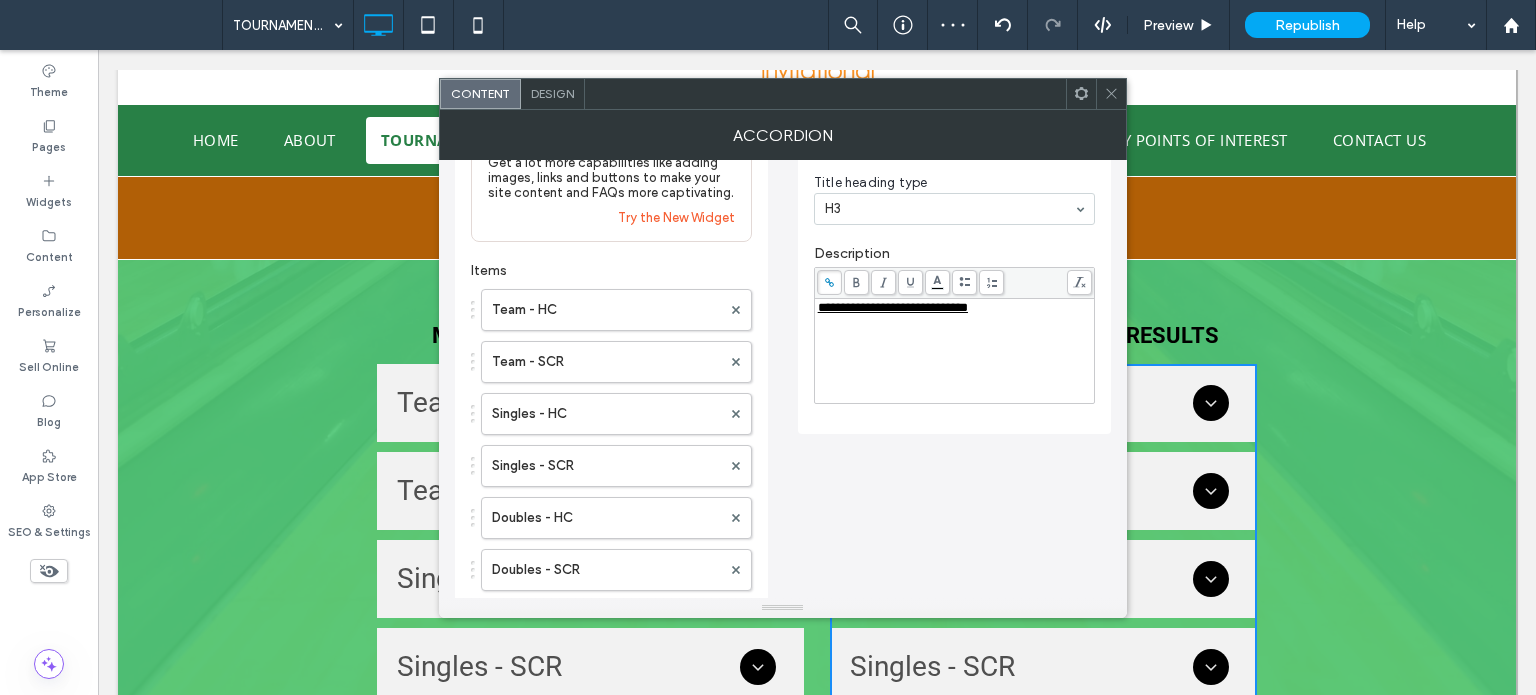click 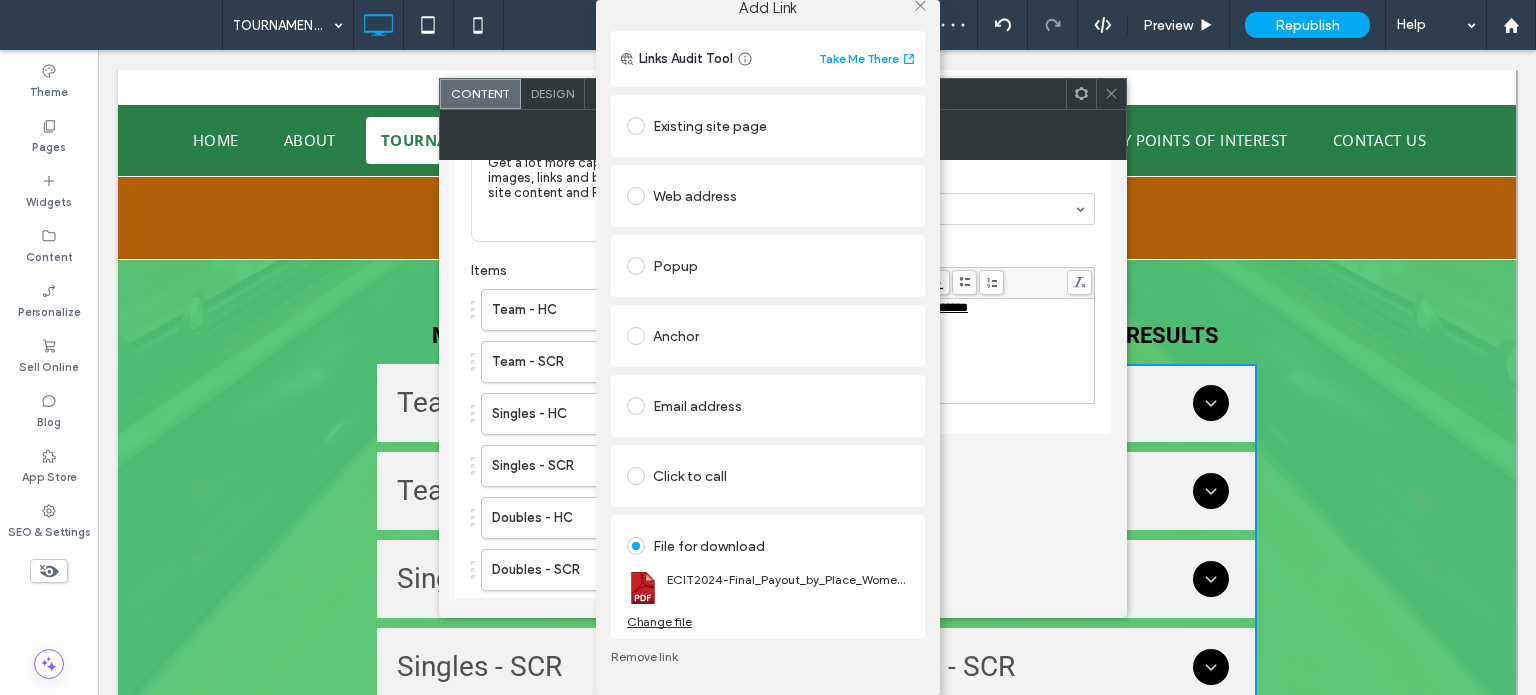 scroll, scrollTop: 29, scrollLeft: 0, axis: vertical 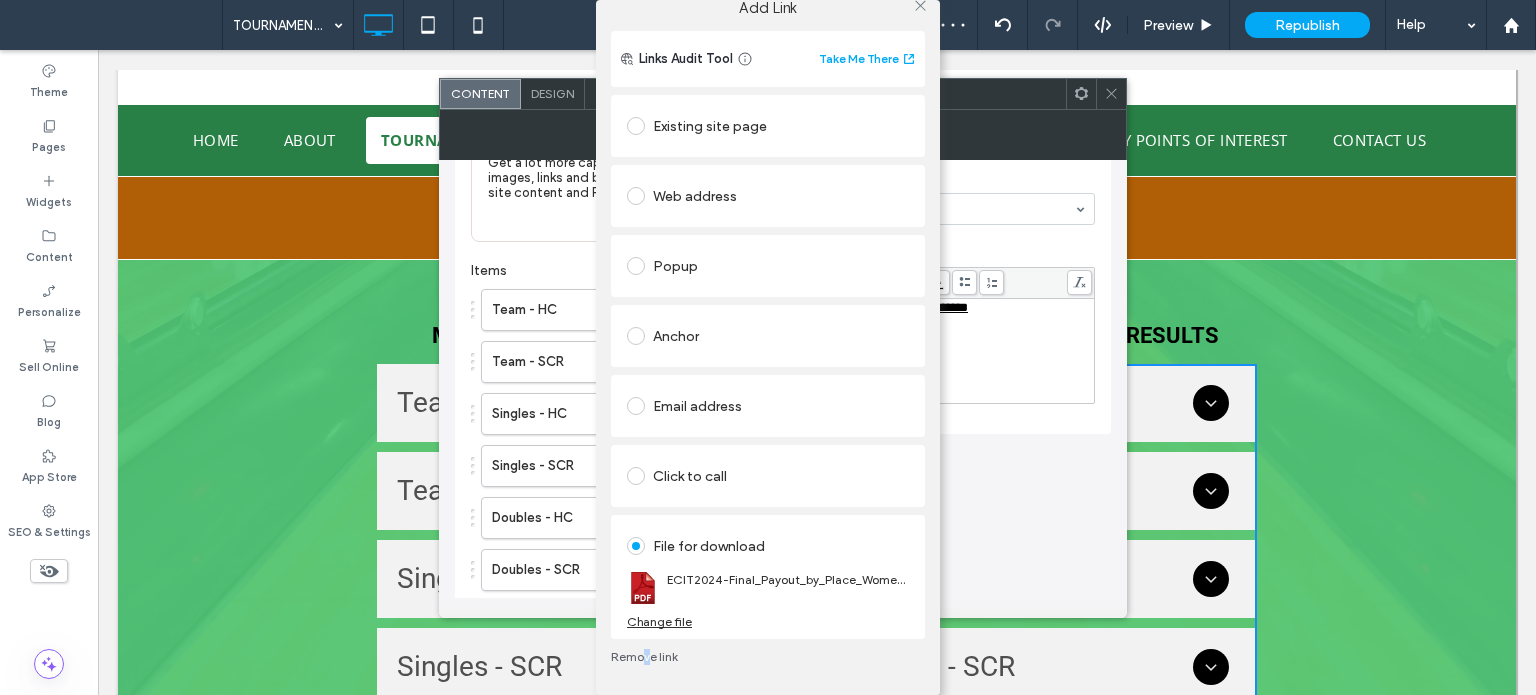 drag, startPoint x: 712, startPoint y: 608, endPoint x: 642, endPoint y: 638, distance: 76.15773 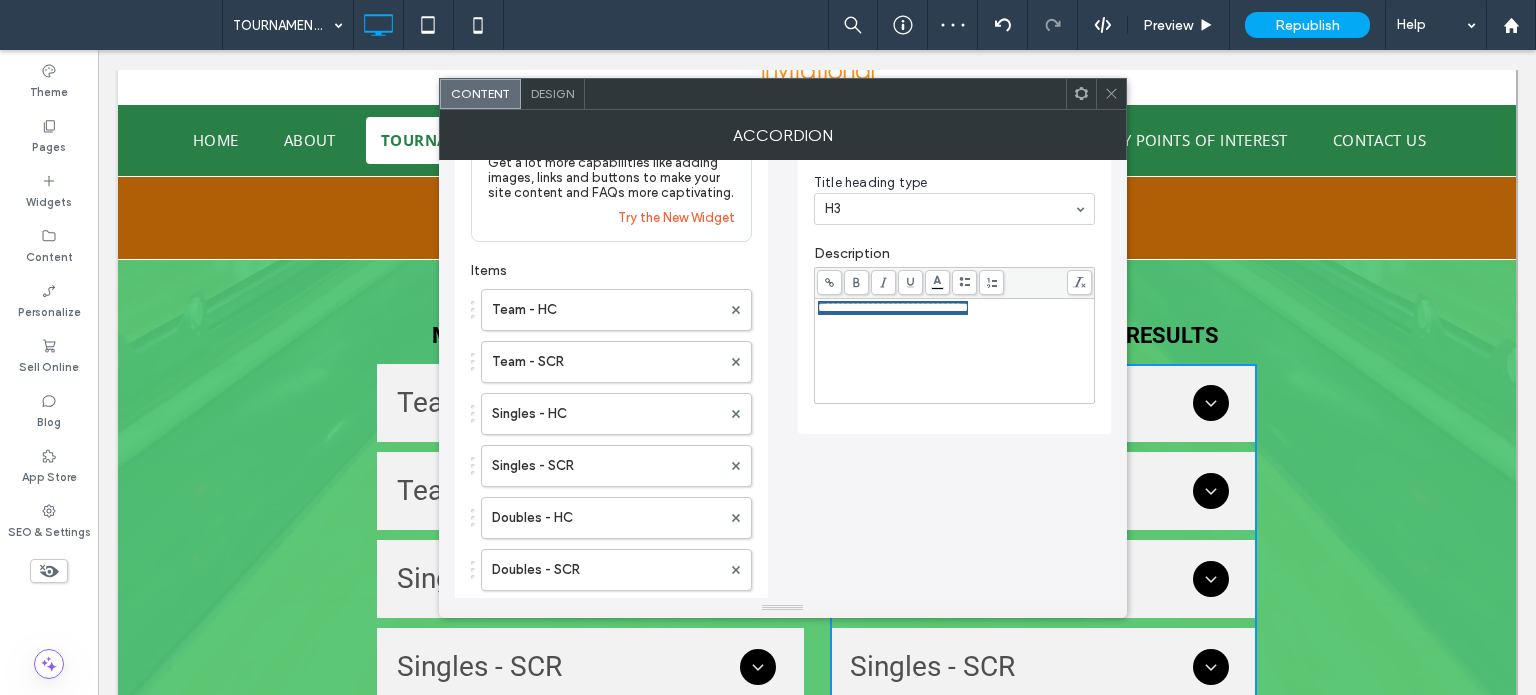 click on "Singles - SCR" at bounding box center (590, 667) 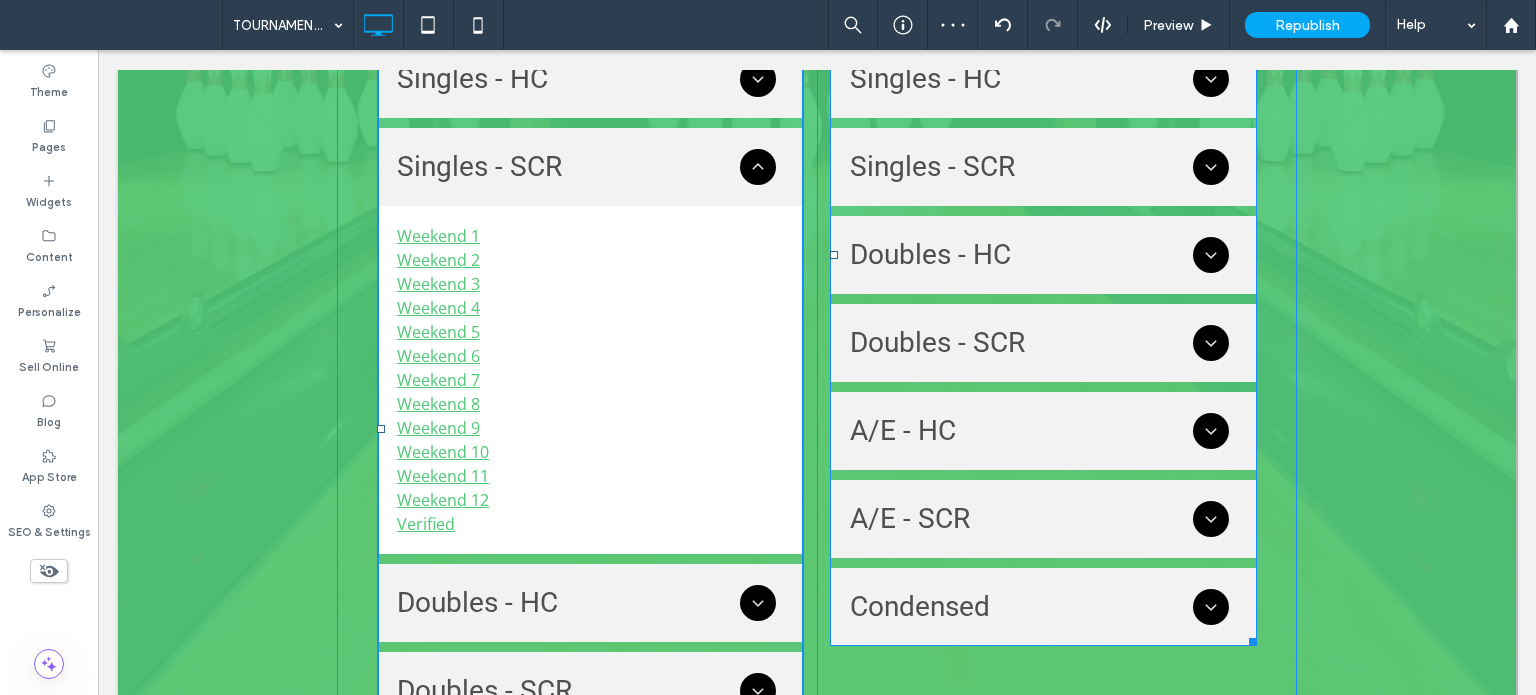 scroll, scrollTop: 700, scrollLeft: 0, axis: vertical 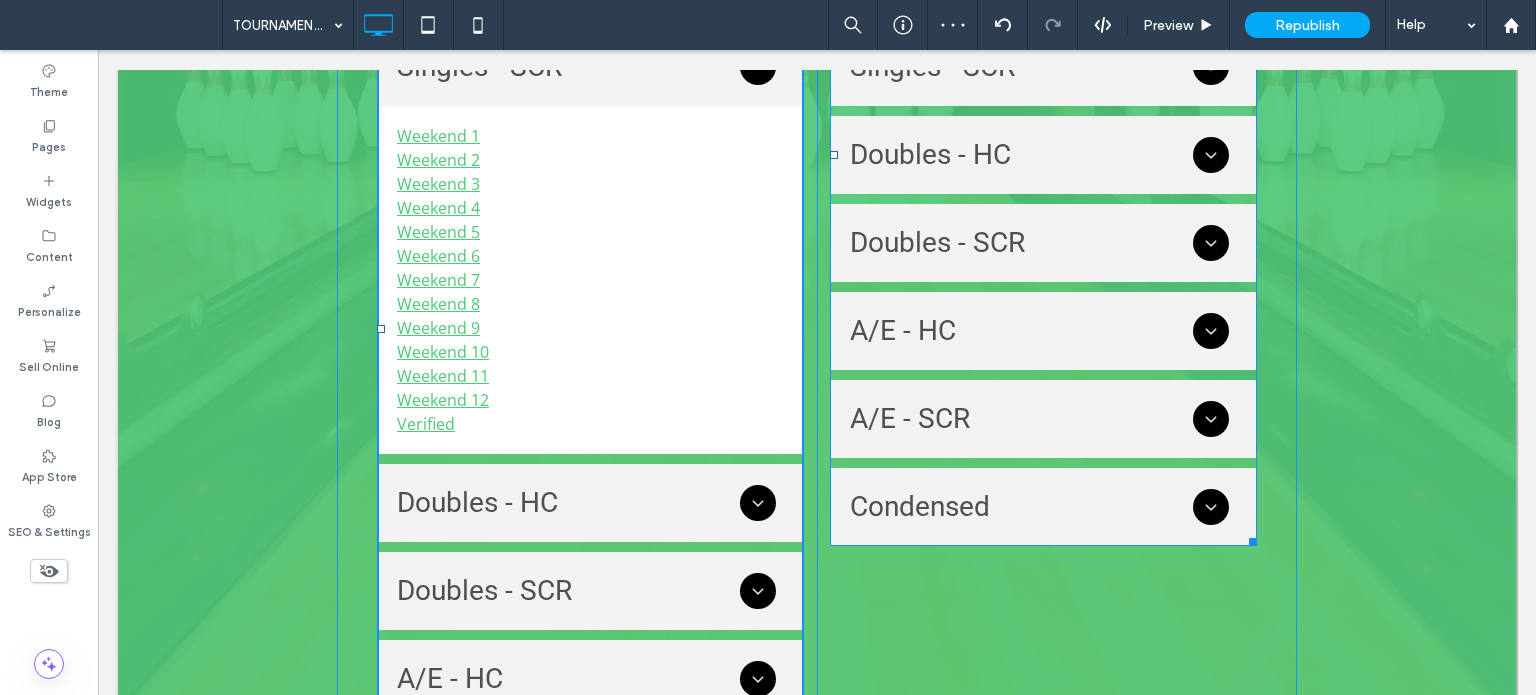 click at bounding box center [1043, 155] 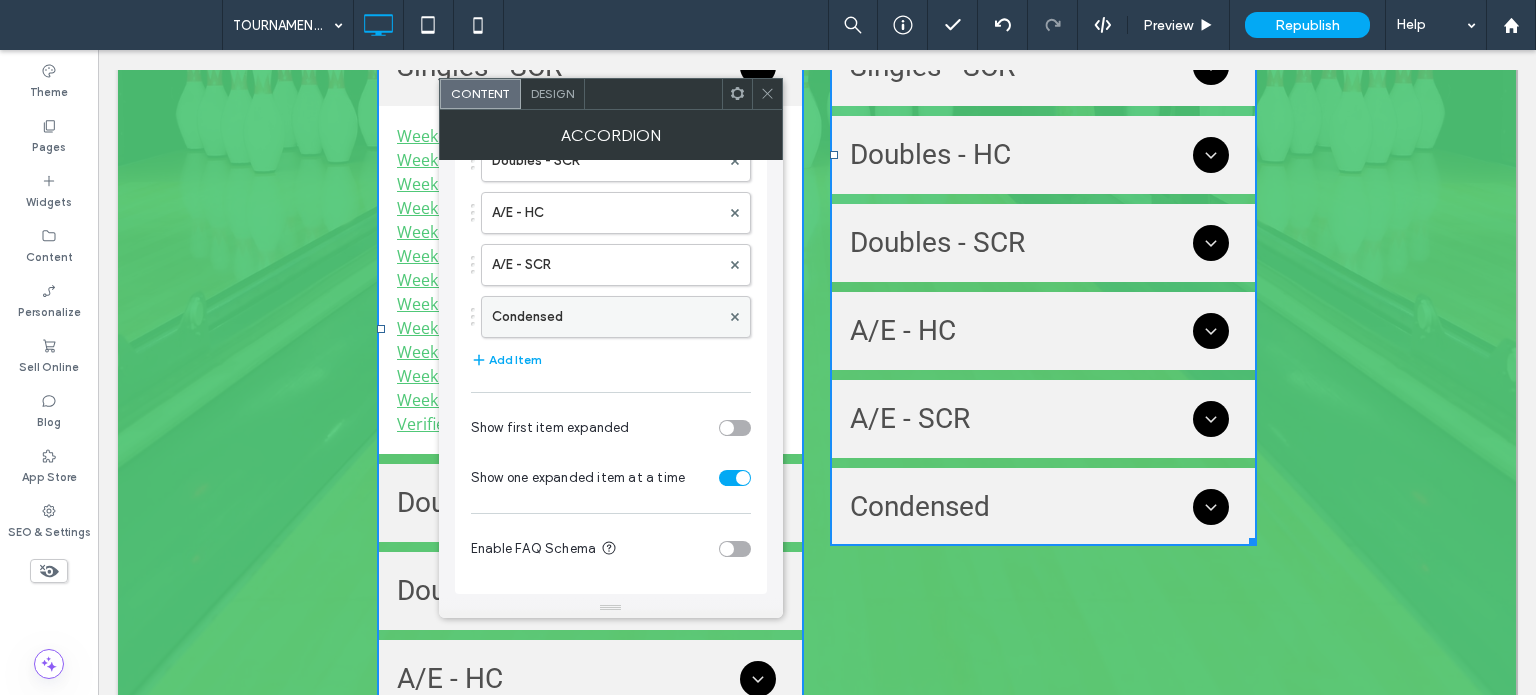 click on "Condensed" at bounding box center [606, 317] 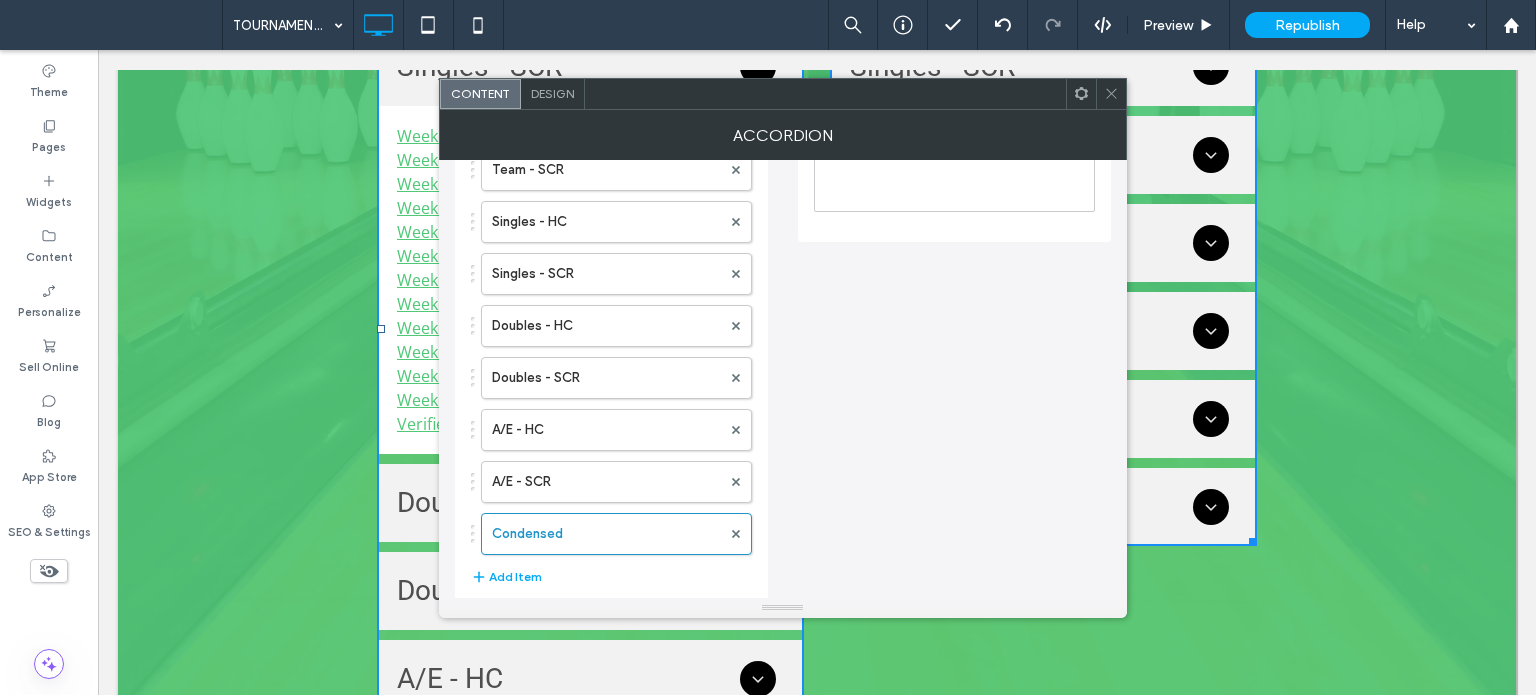 scroll, scrollTop: 196, scrollLeft: 0, axis: vertical 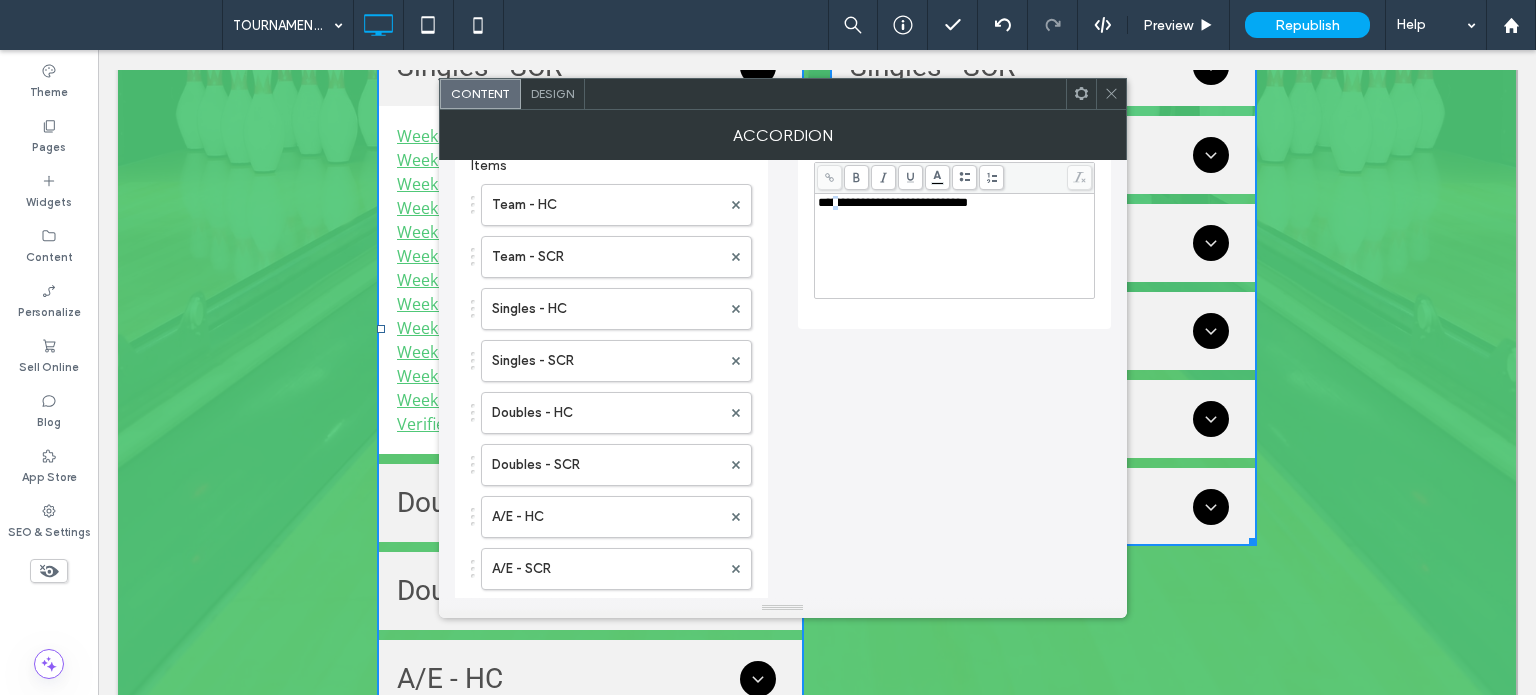 click on "**********" at bounding box center [893, 202] 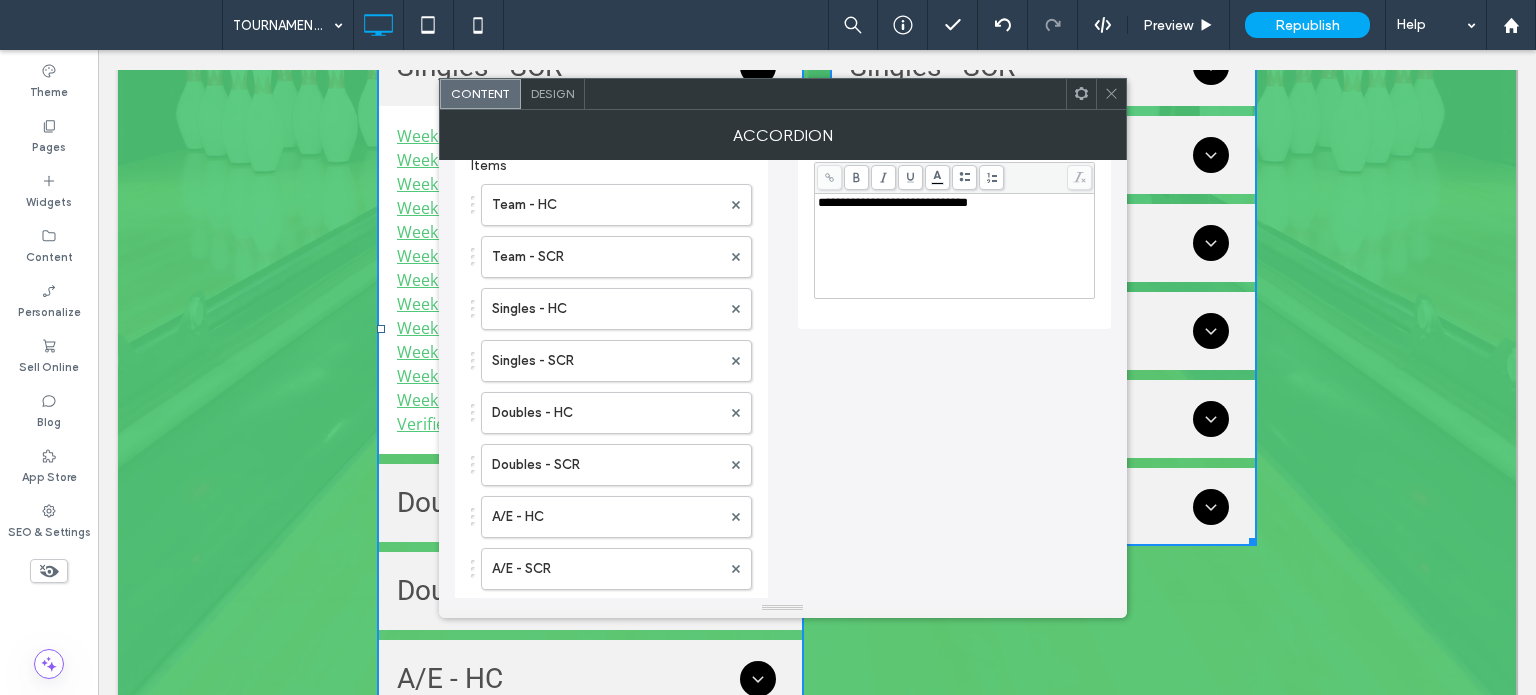 click 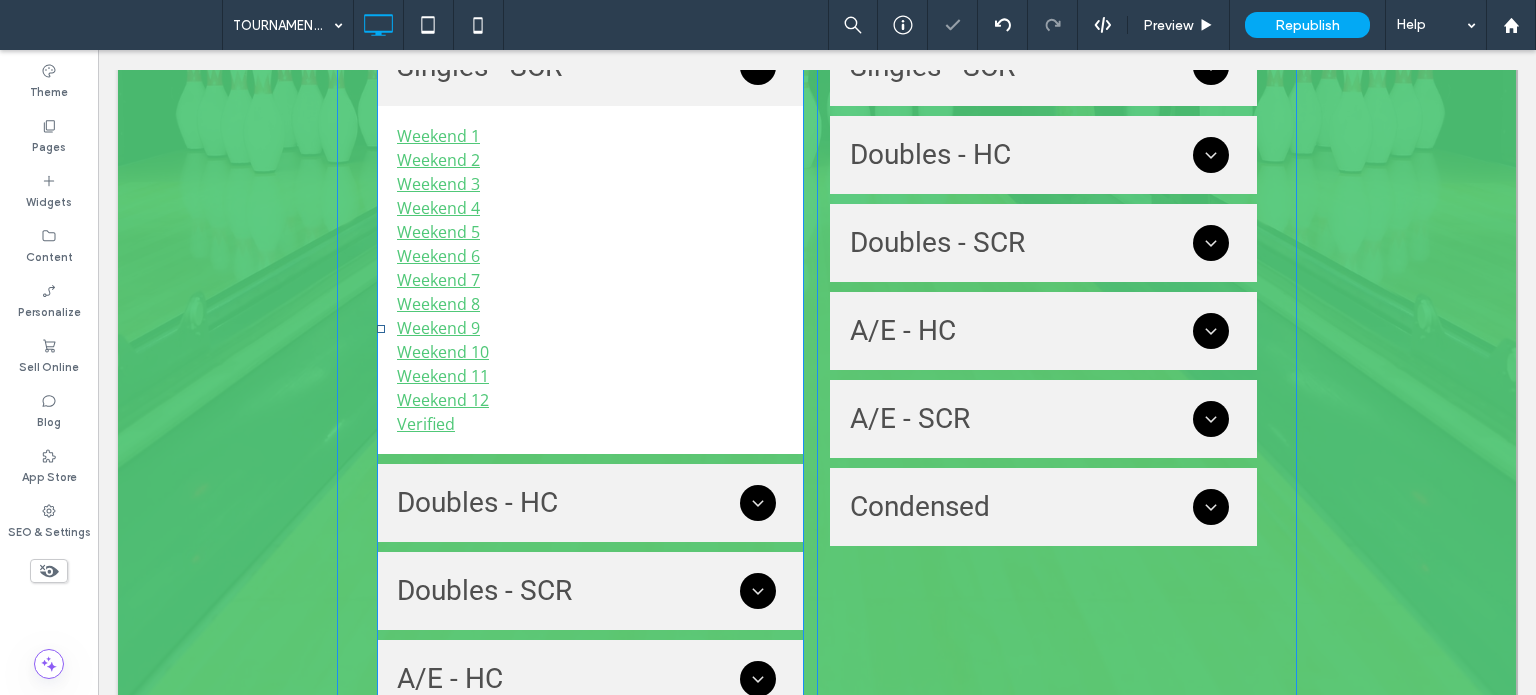 click at bounding box center [590, 329] 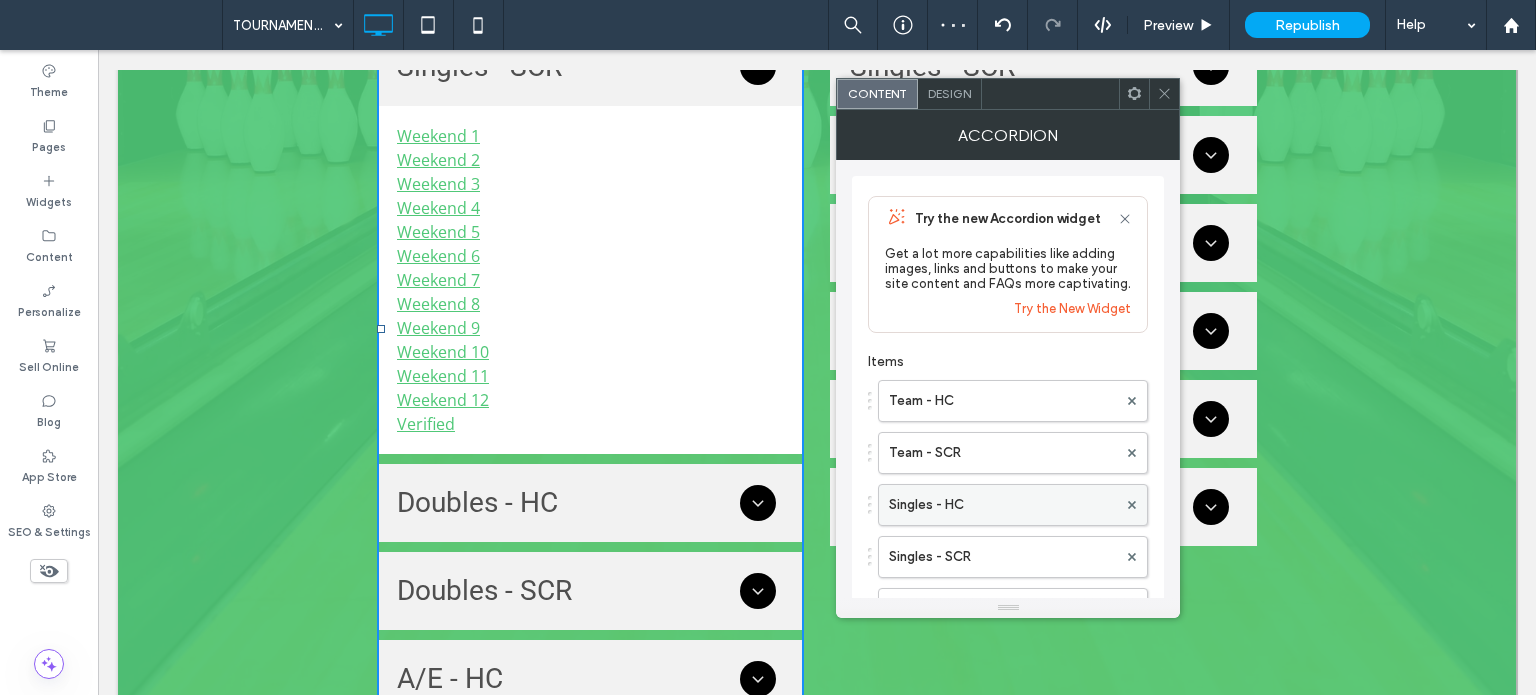 click on "Singles - HC" at bounding box center (1003, 505) 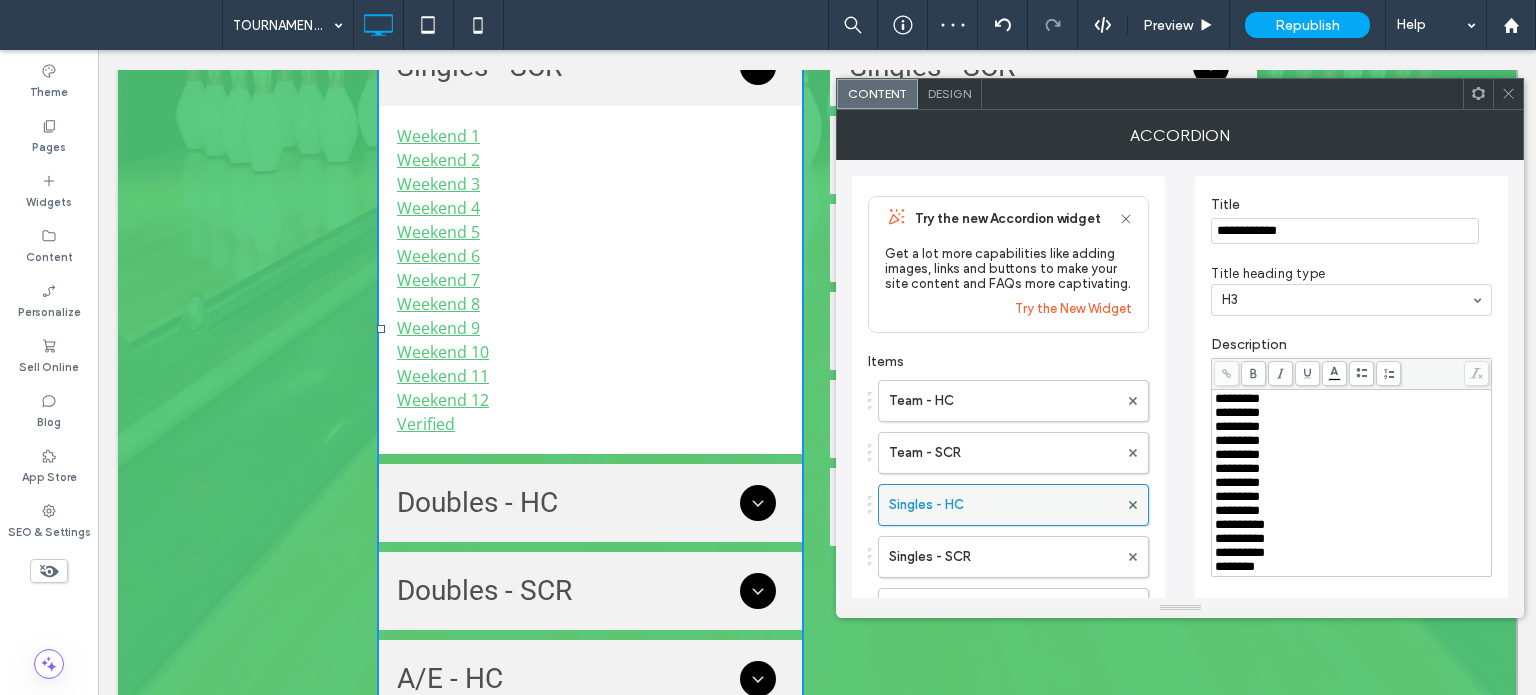 scroll, scrollTop: 100, scrollLeft: 0, axis: vertical 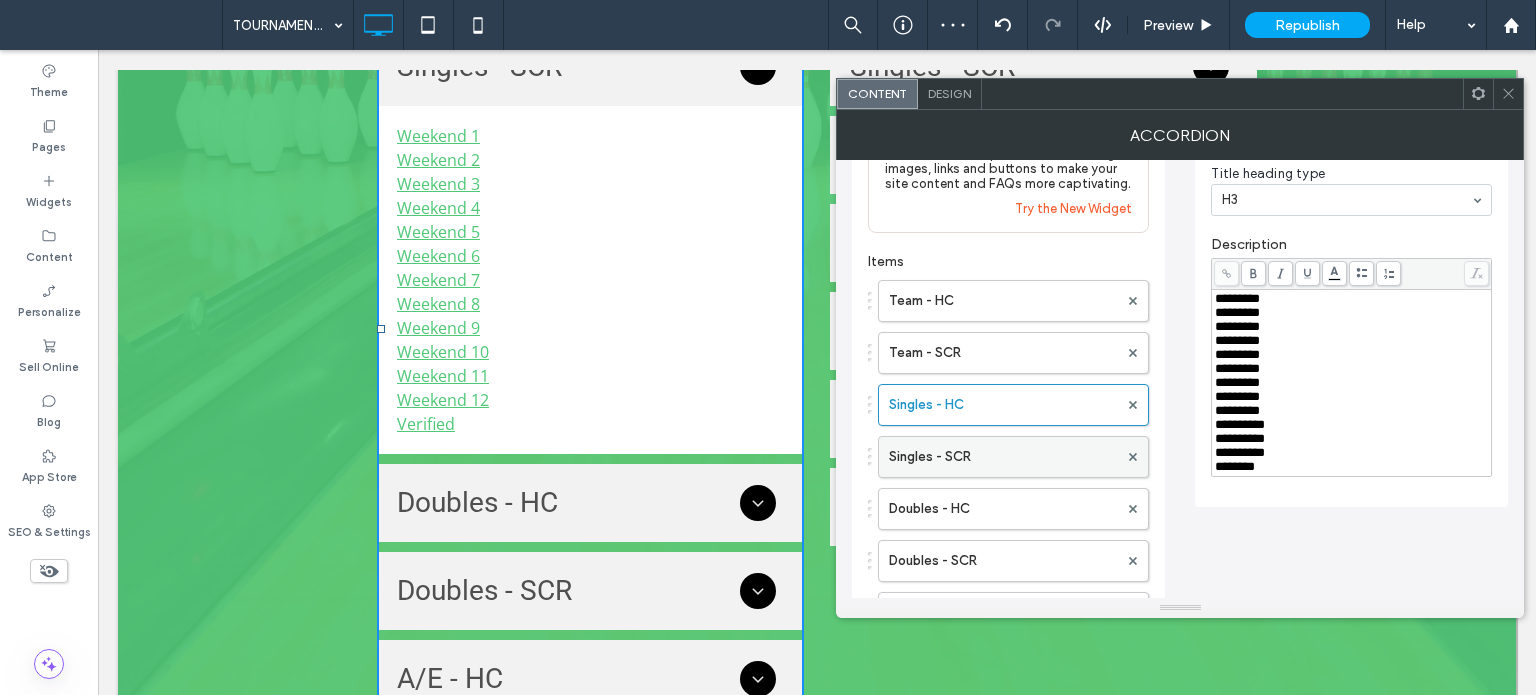 click on "Singles - SCR" at bounding box center [1003, 457] 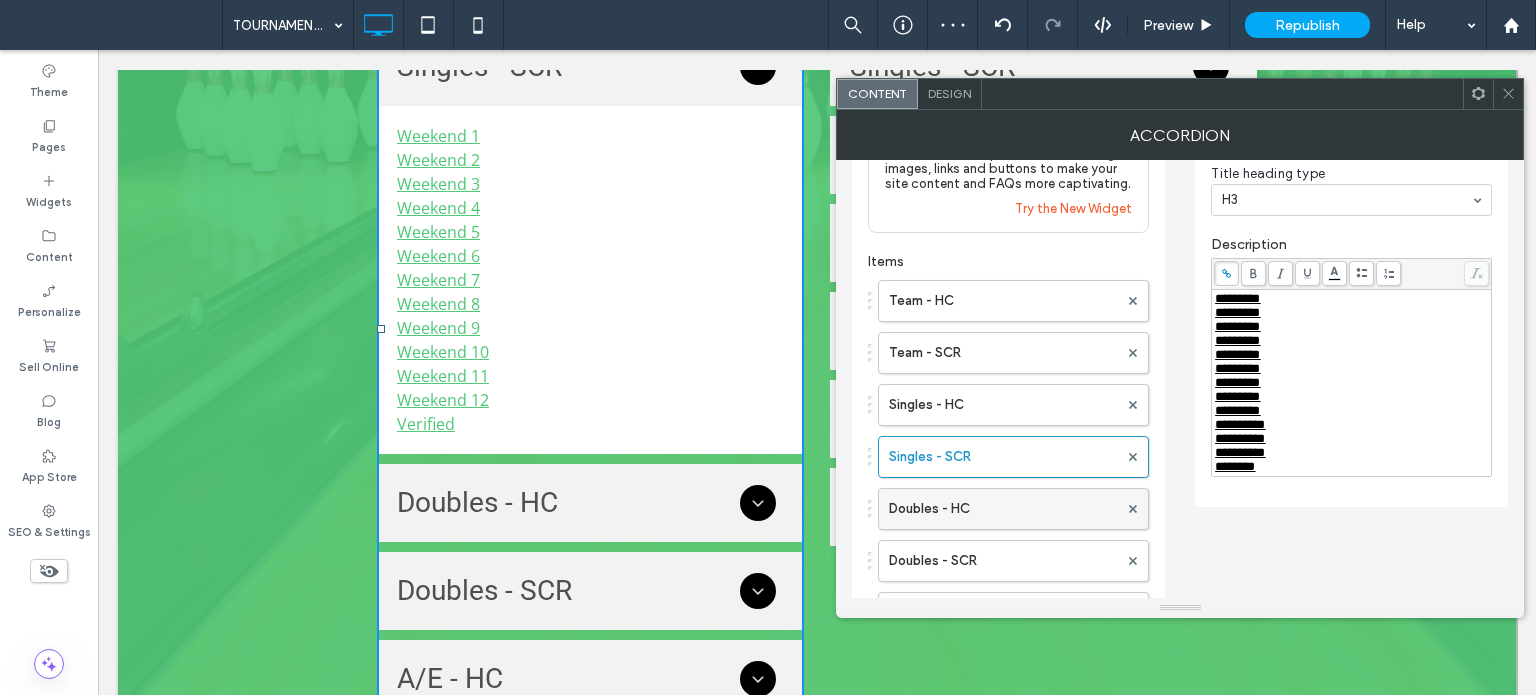 click on "Doubles - HC" at bounding box center (1003, 509) 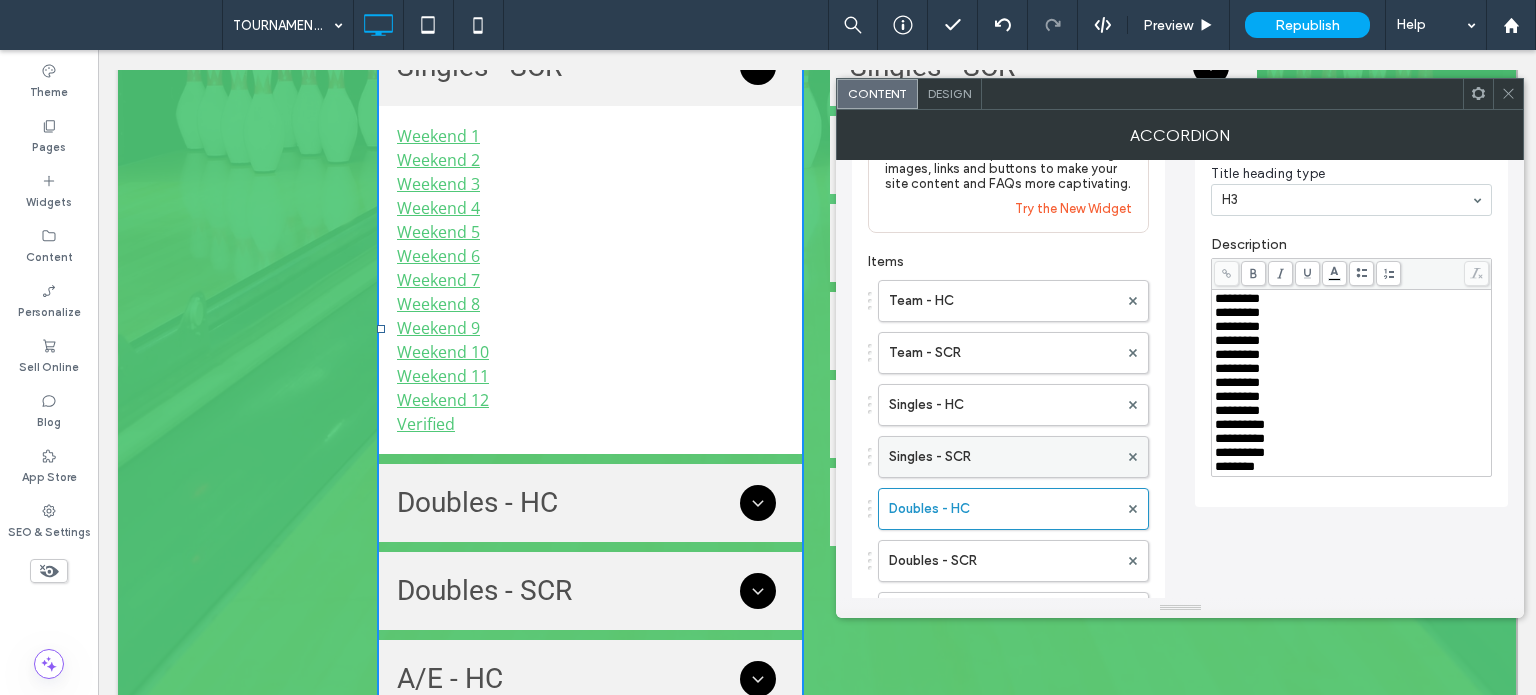 click on "Singles - SCR" at bounding box center [1003, 457] 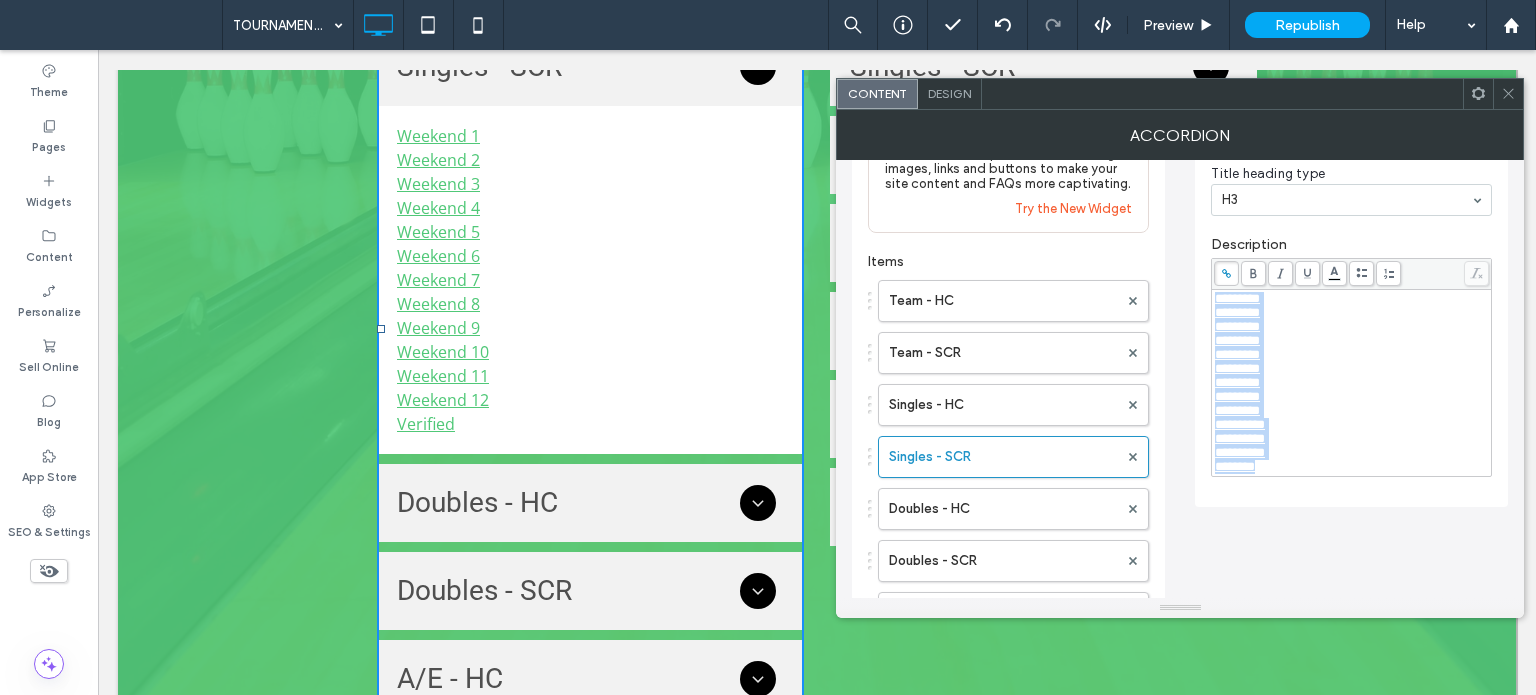 drag, startPoint x: 1309, startPoint y: 497, endPoint x: 1039, endPoint y: 179, distance: 417.16183 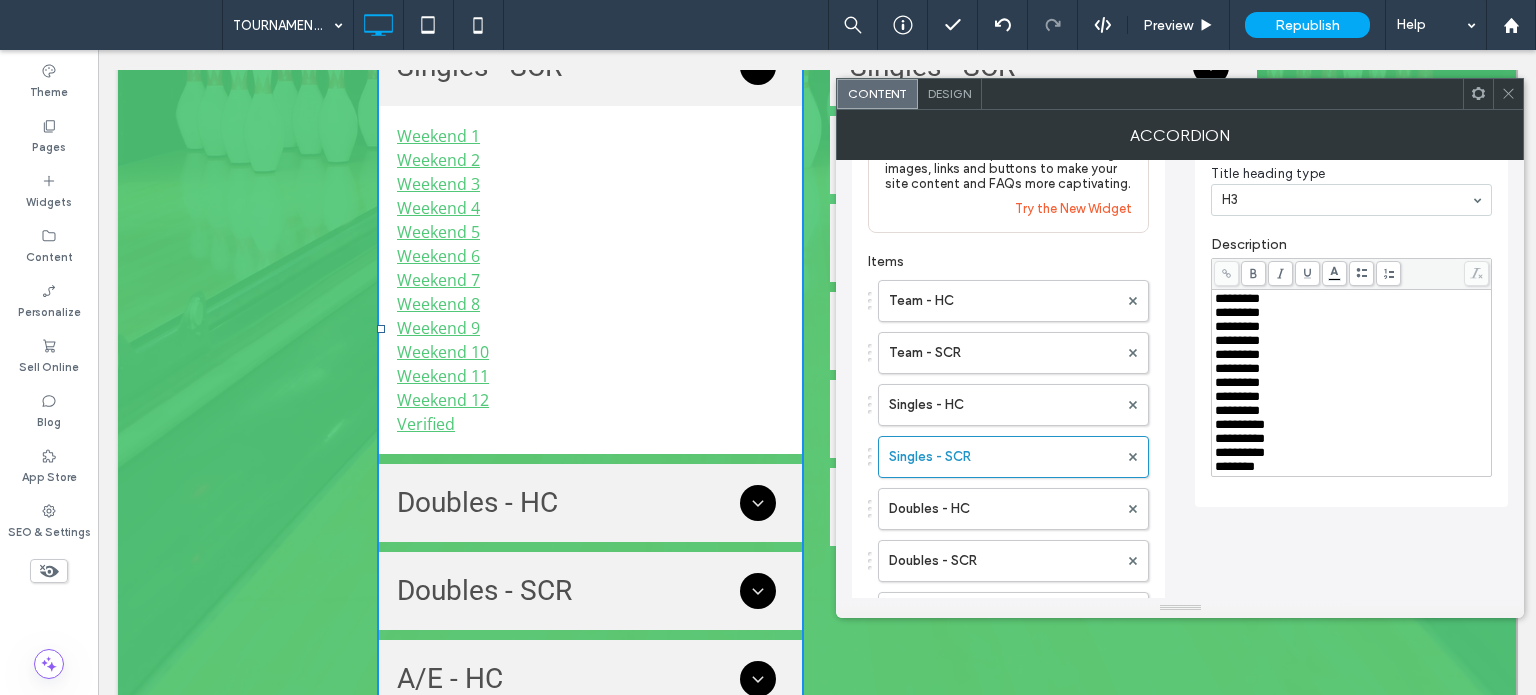 click on "**********" at bounding box center (1180, 527) 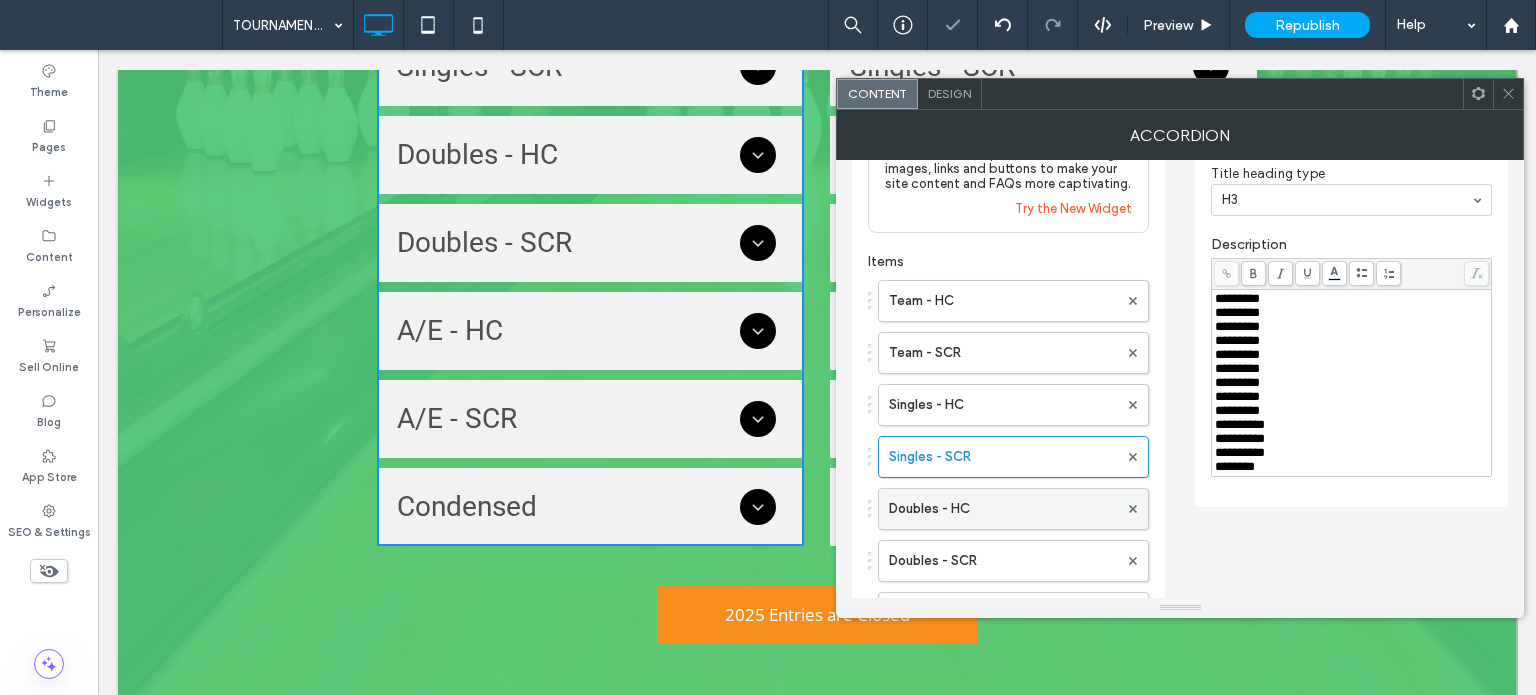 click on "Doubles - HC" at bounding box center (1003, 509) 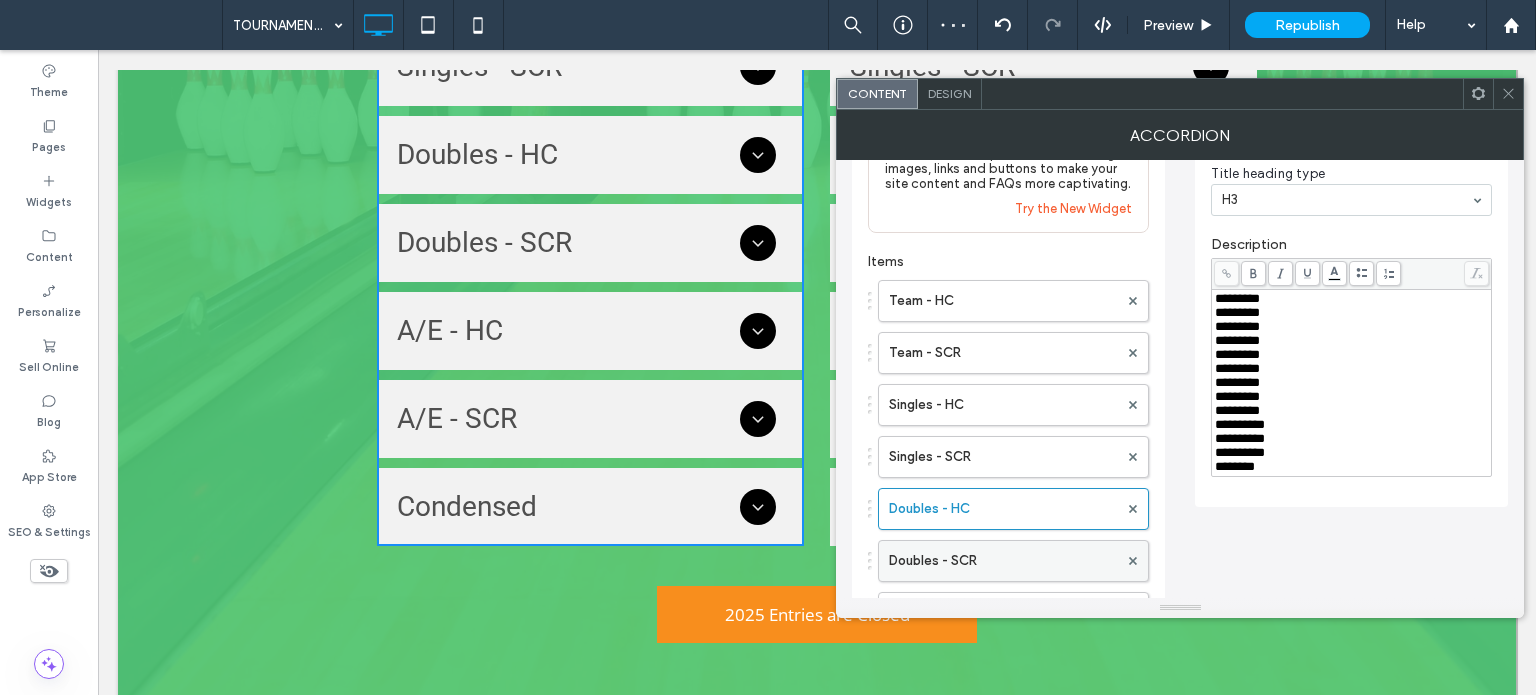 click on "Doubles - SCR" at bounding box center (1003, 561) 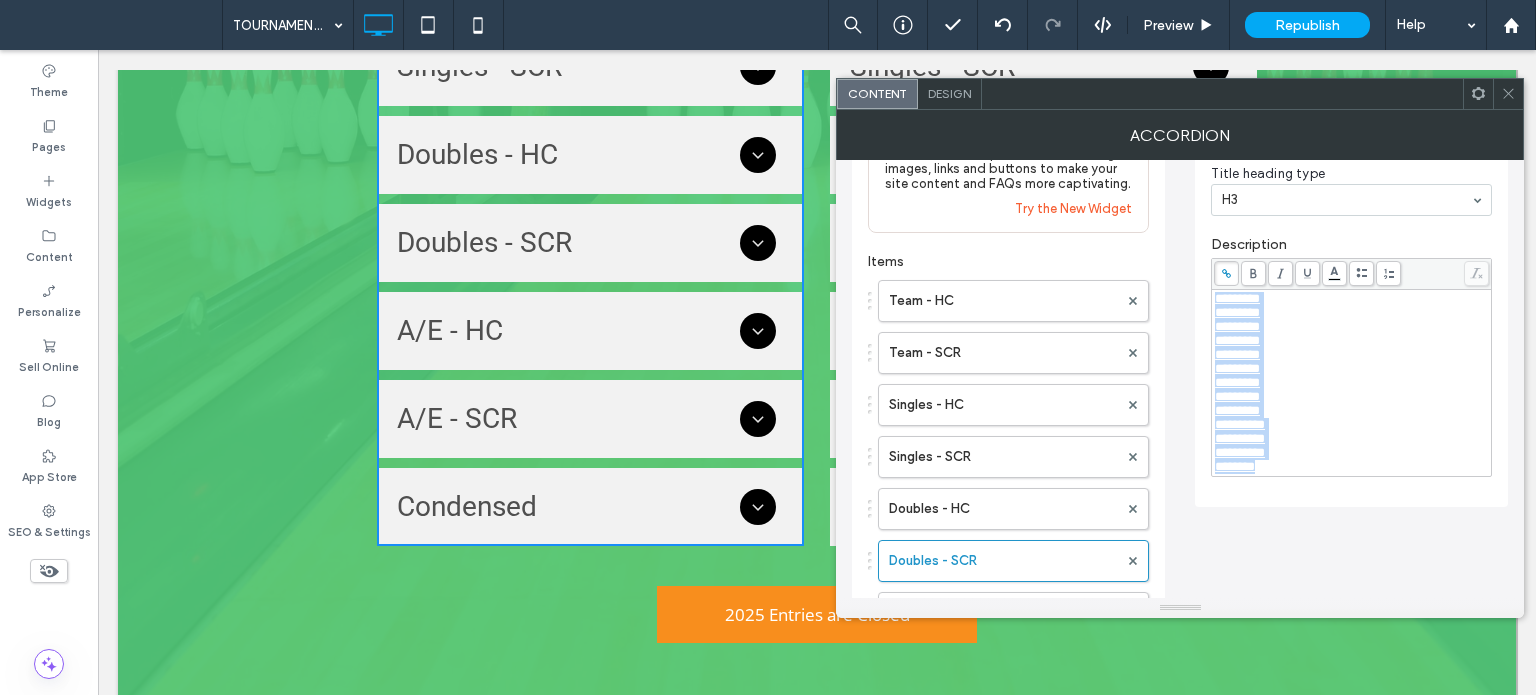 drag, startPoint x: 1280, startPoint y: 485, endPoint x: 1170, endPoint y: 207, distance: 298.97156 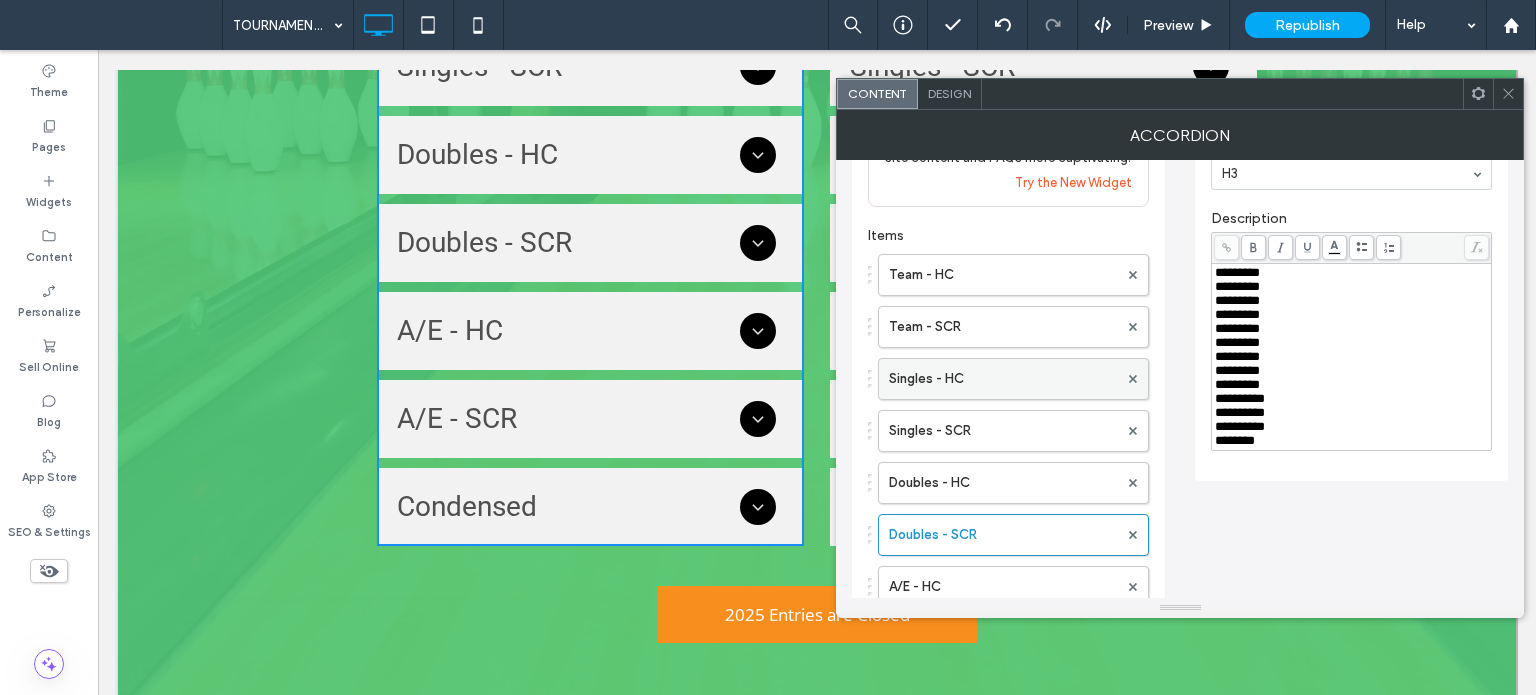 scroll, scrollTop: 200, scrollLeft: 0, axis: vertical 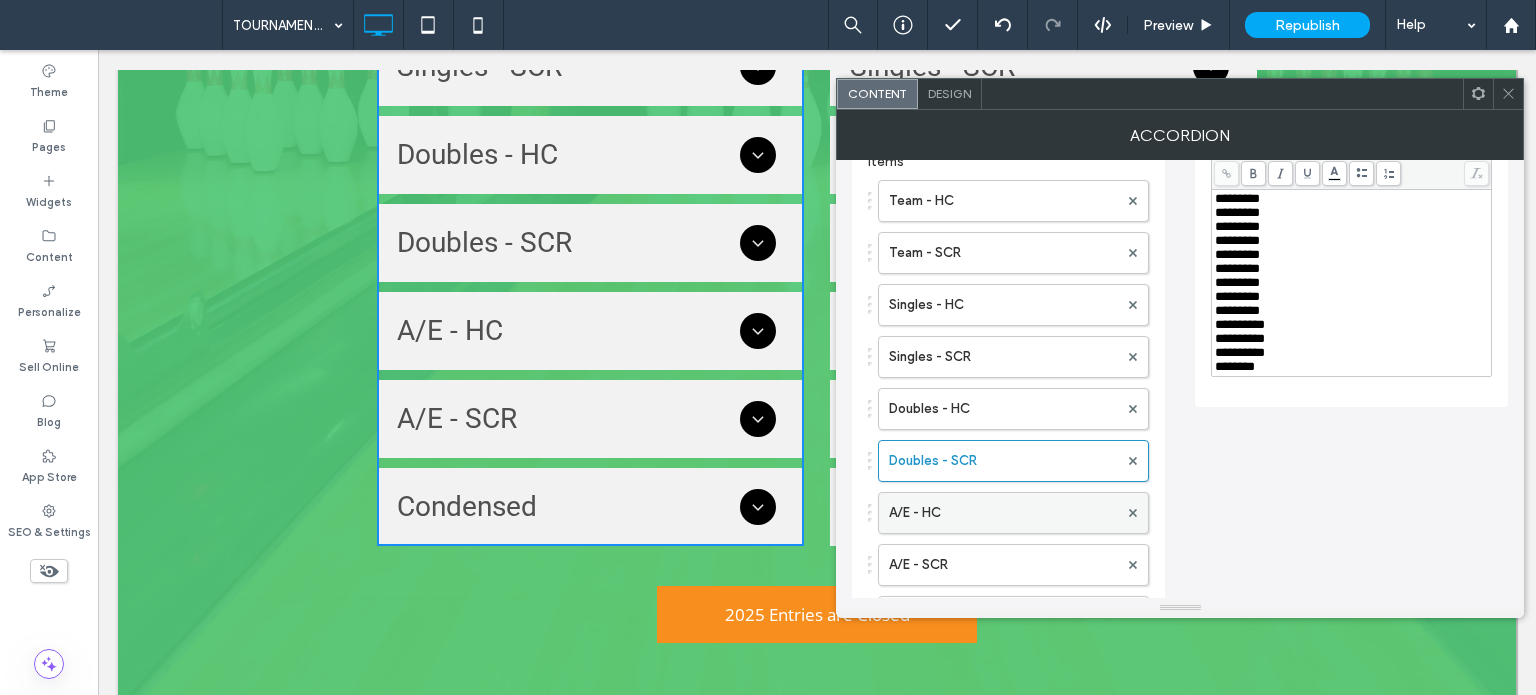 click on "A/E - HC" at bounding box center (1003, 513) 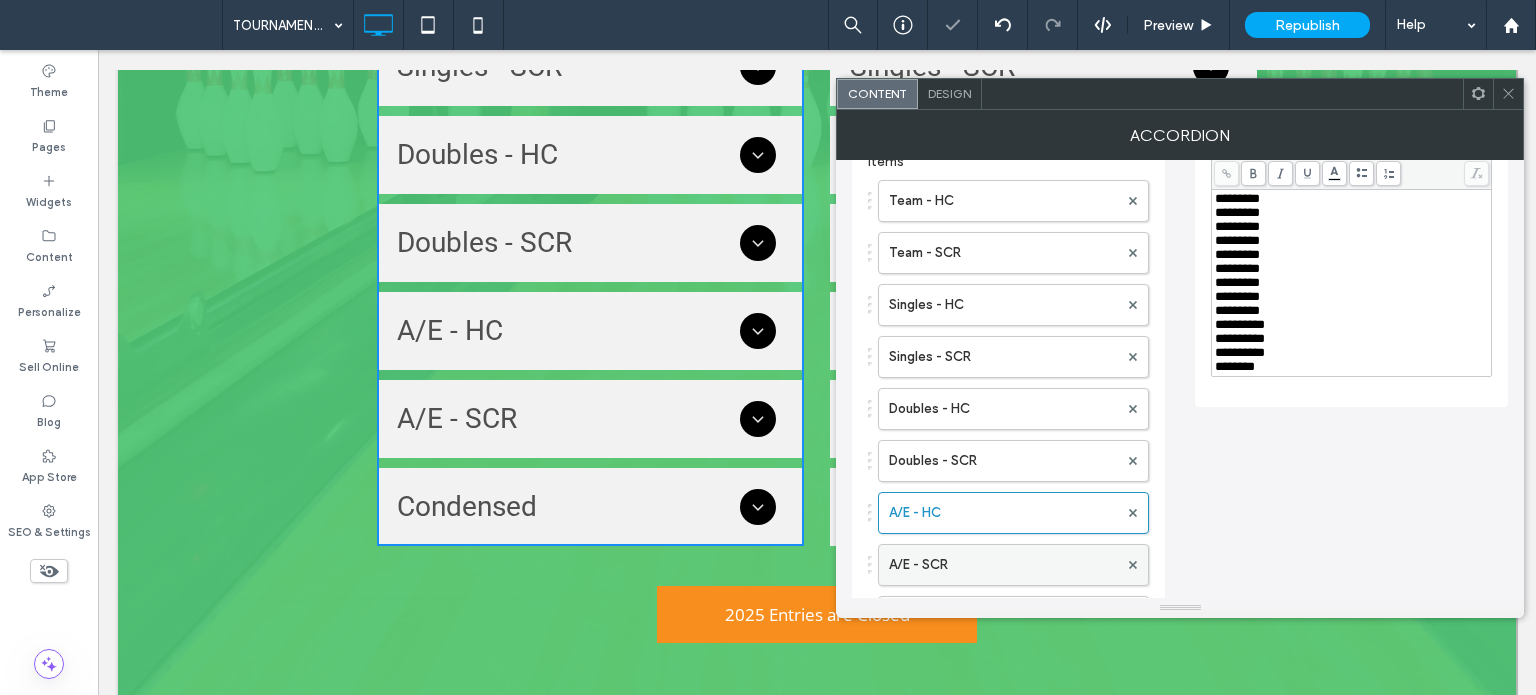 click on "A/E - SCR" at bounding box center (1003, 565) 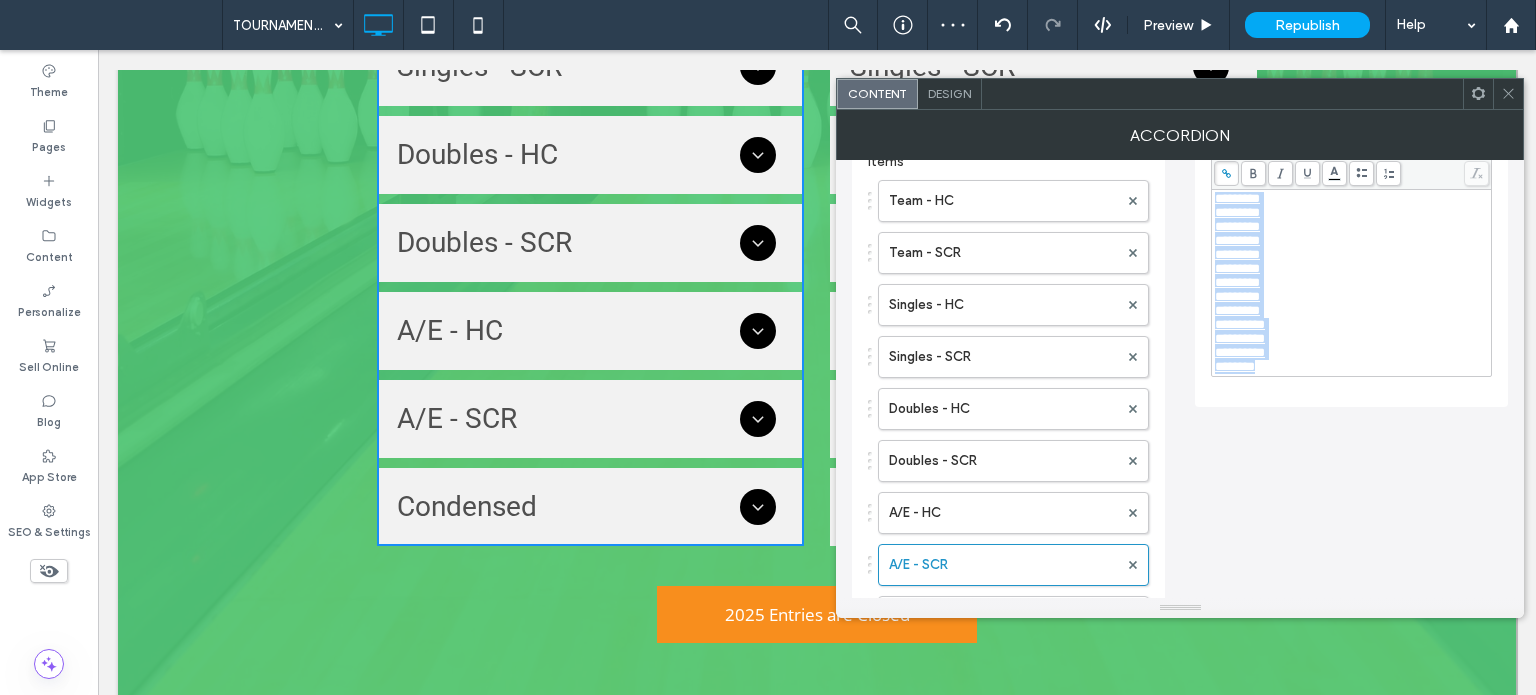 scroll, scrollTop: 0, scrollLeft: 0, axis: both 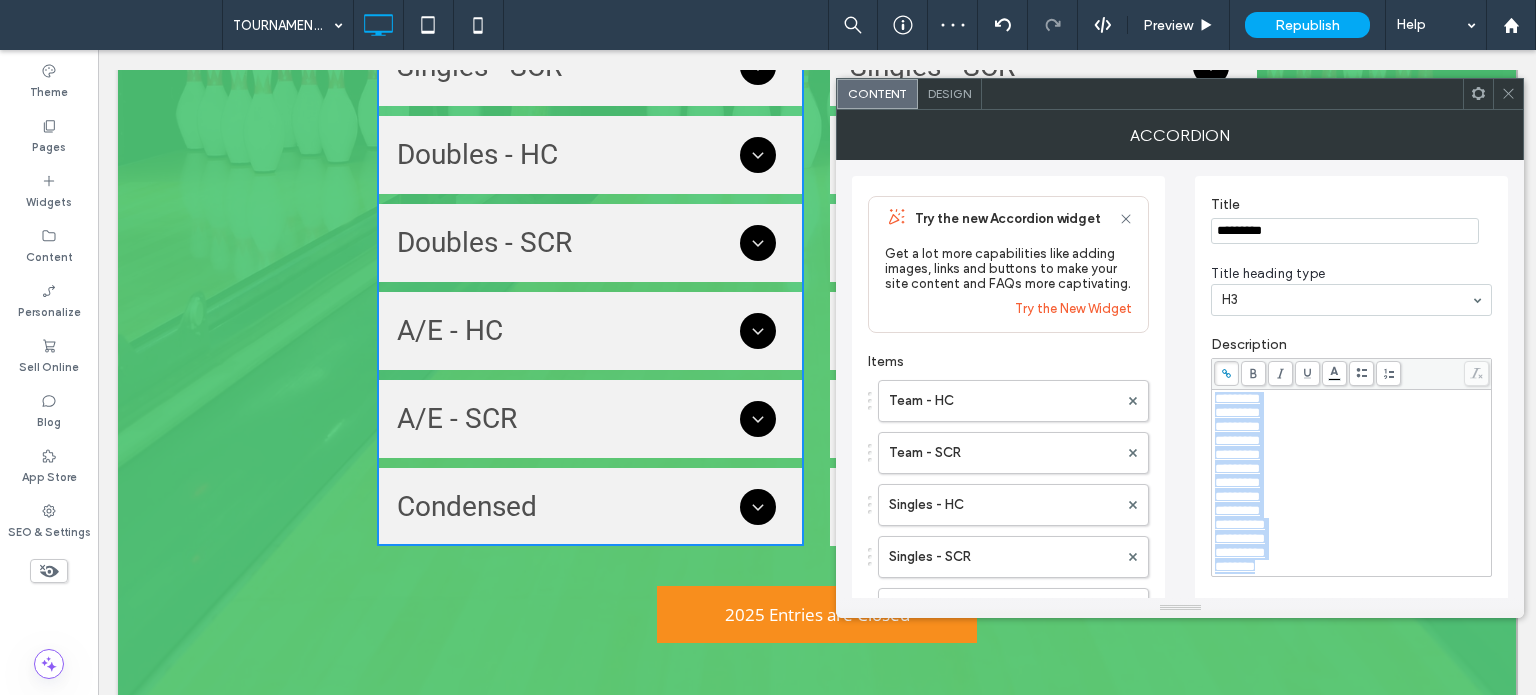 drag, startPoint x: 1273, startPoint y: 389, endPoint x: 1170, endPoint y: 132, distance: 276.87183 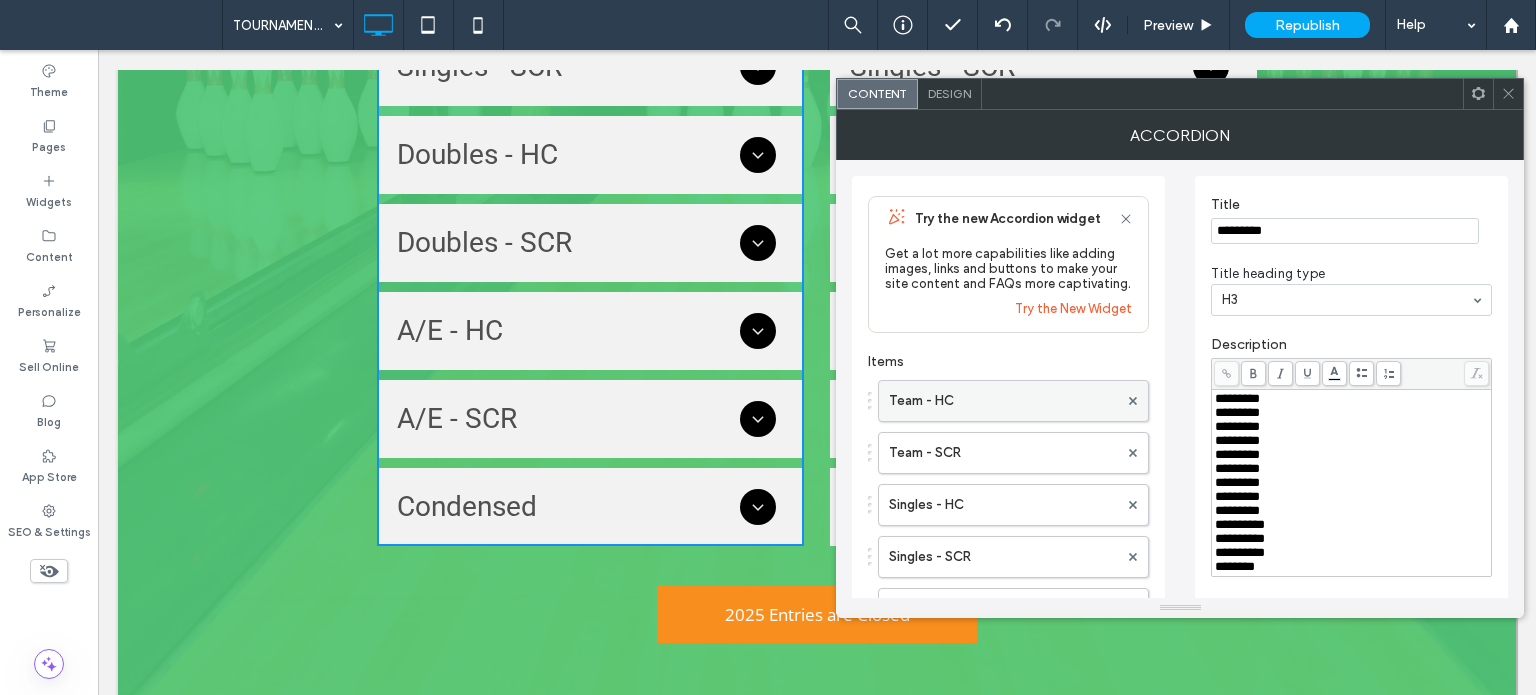 click on "Team - HC" at bounding box center [1003, 401] 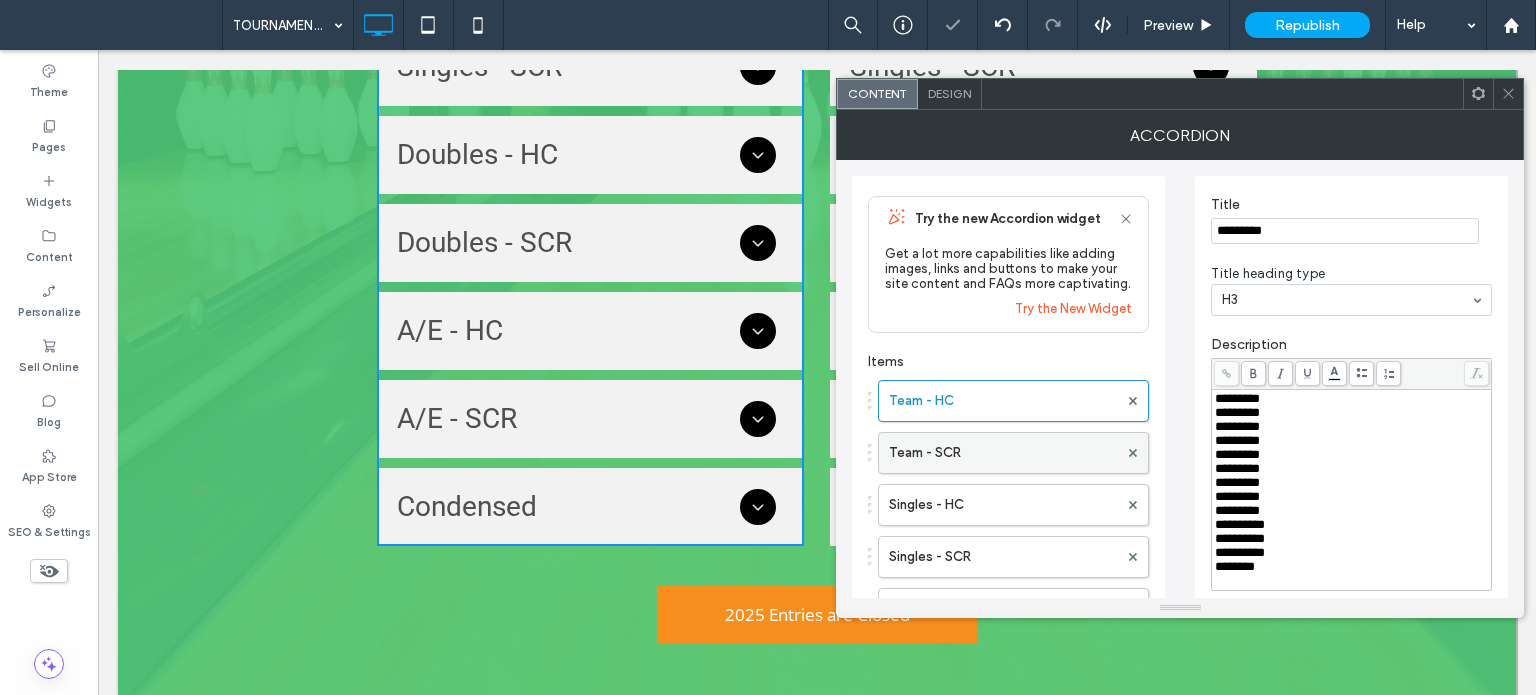 click on "Team - SCR" at bounding box center (1003, 453) 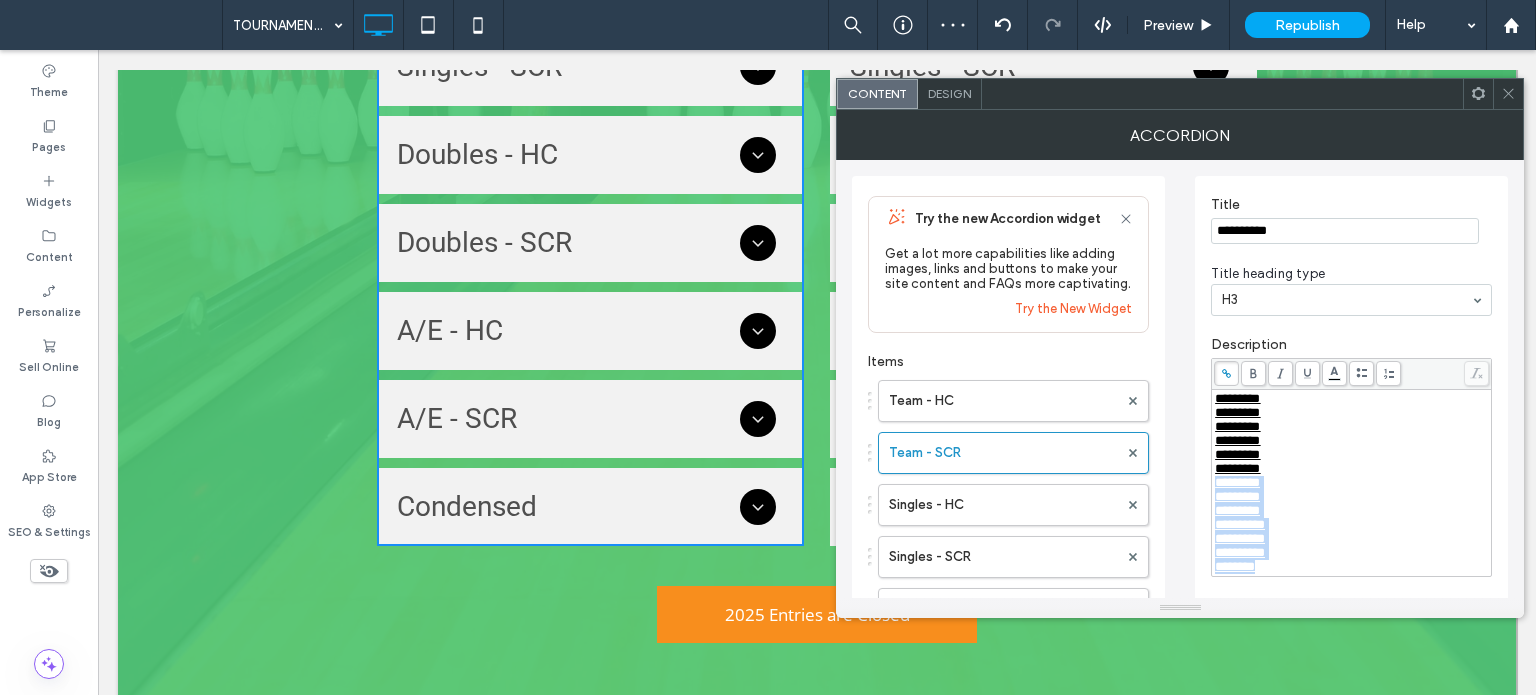 scroll, scrollTop: 1, scrollLeft: 0, axis: vertical 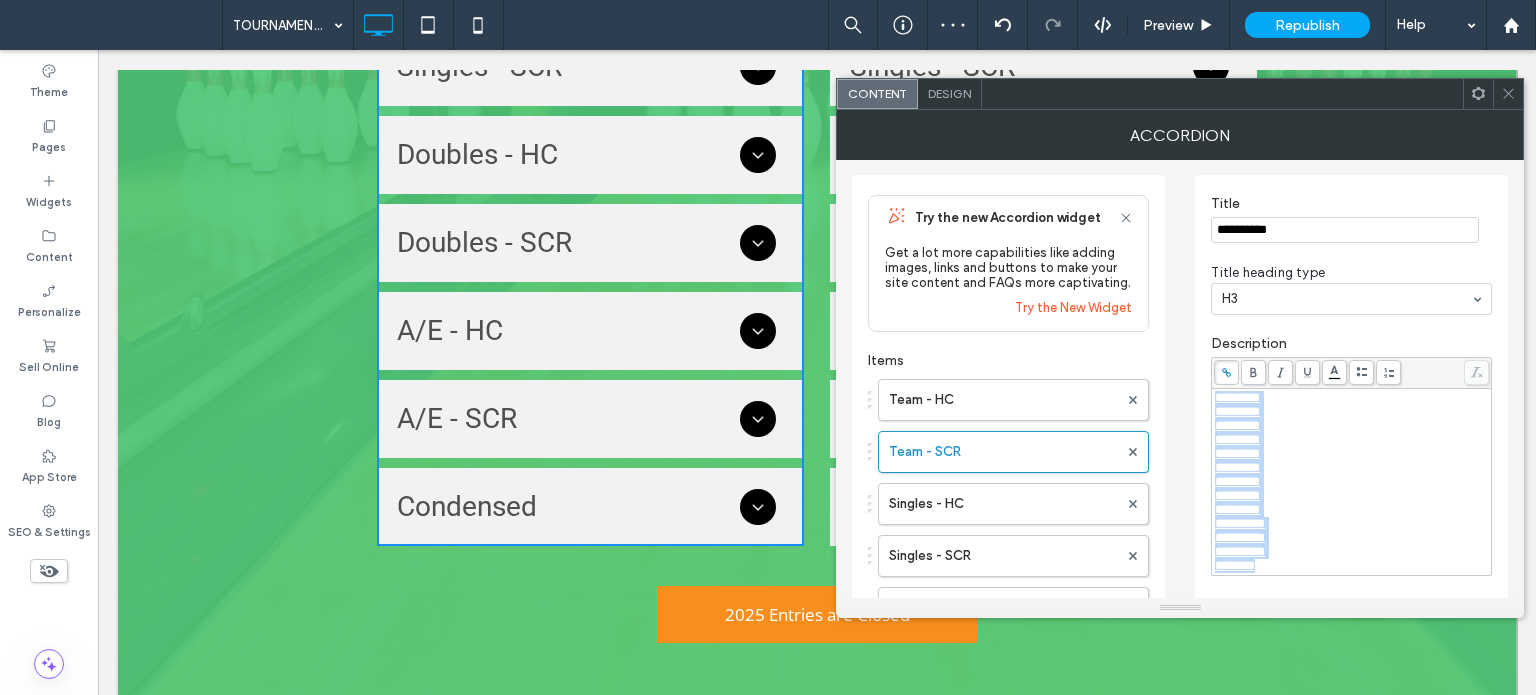 drag, startPoint x: 1266, startPoint y: 593, endPoint x: 1182, endPoint y: 286, distance: 318.28445 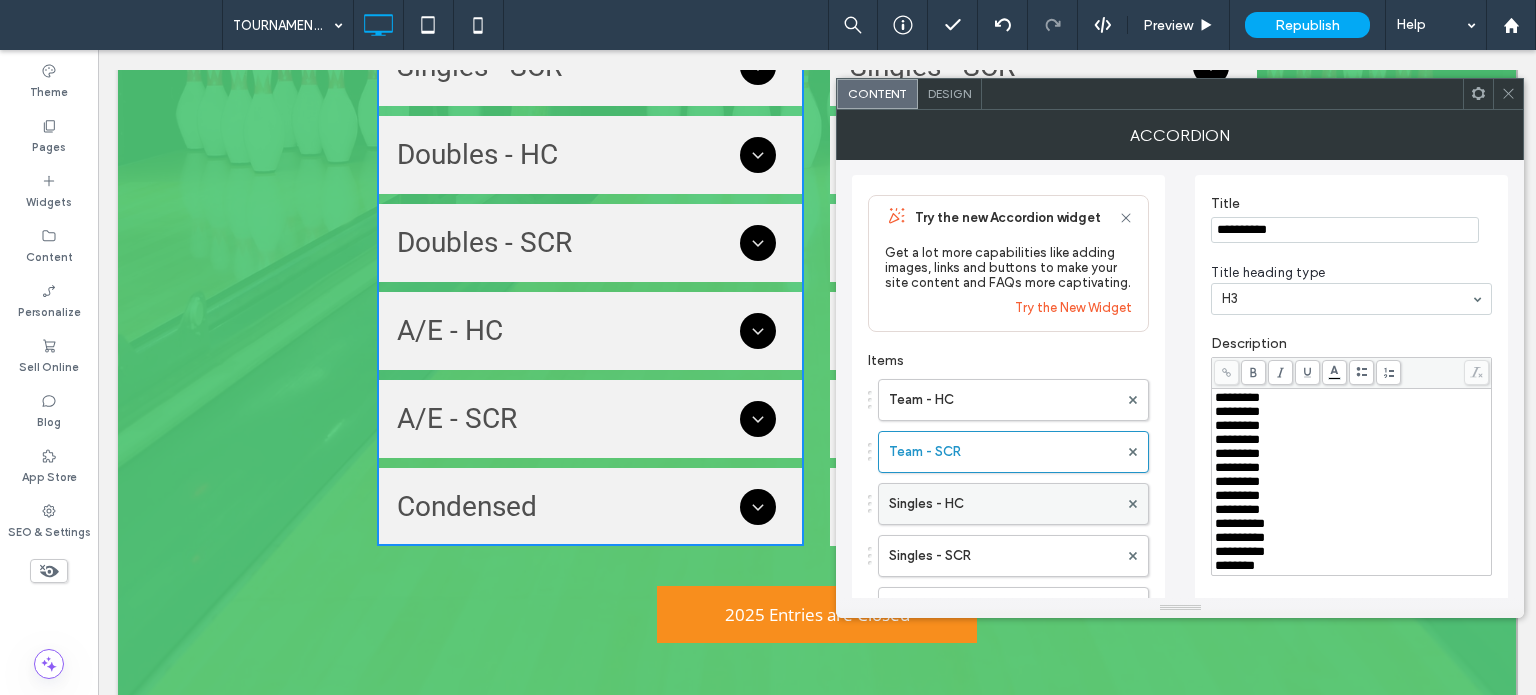 click on "Singles - HC" at bounding box center (1003, 504) 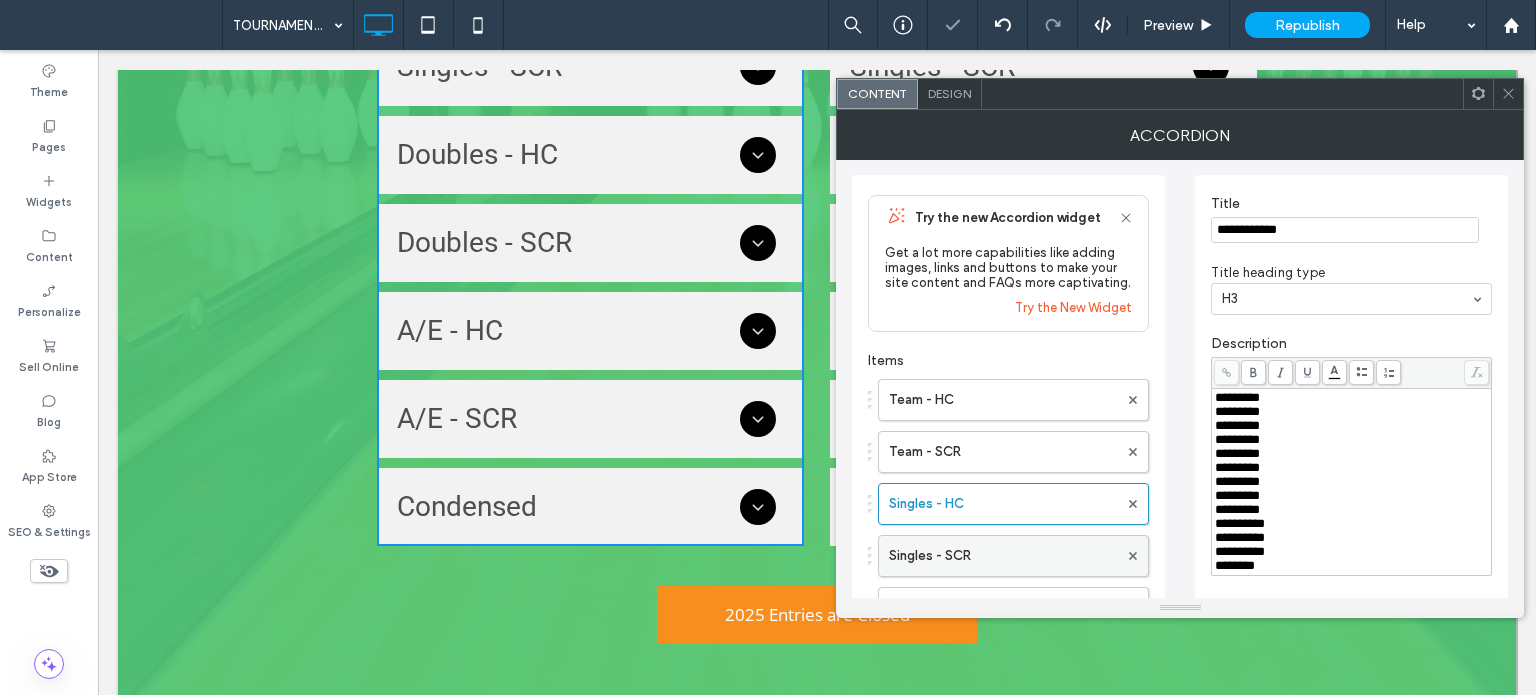 click on "Singles - SCR" at bounding box center (1003, 556) 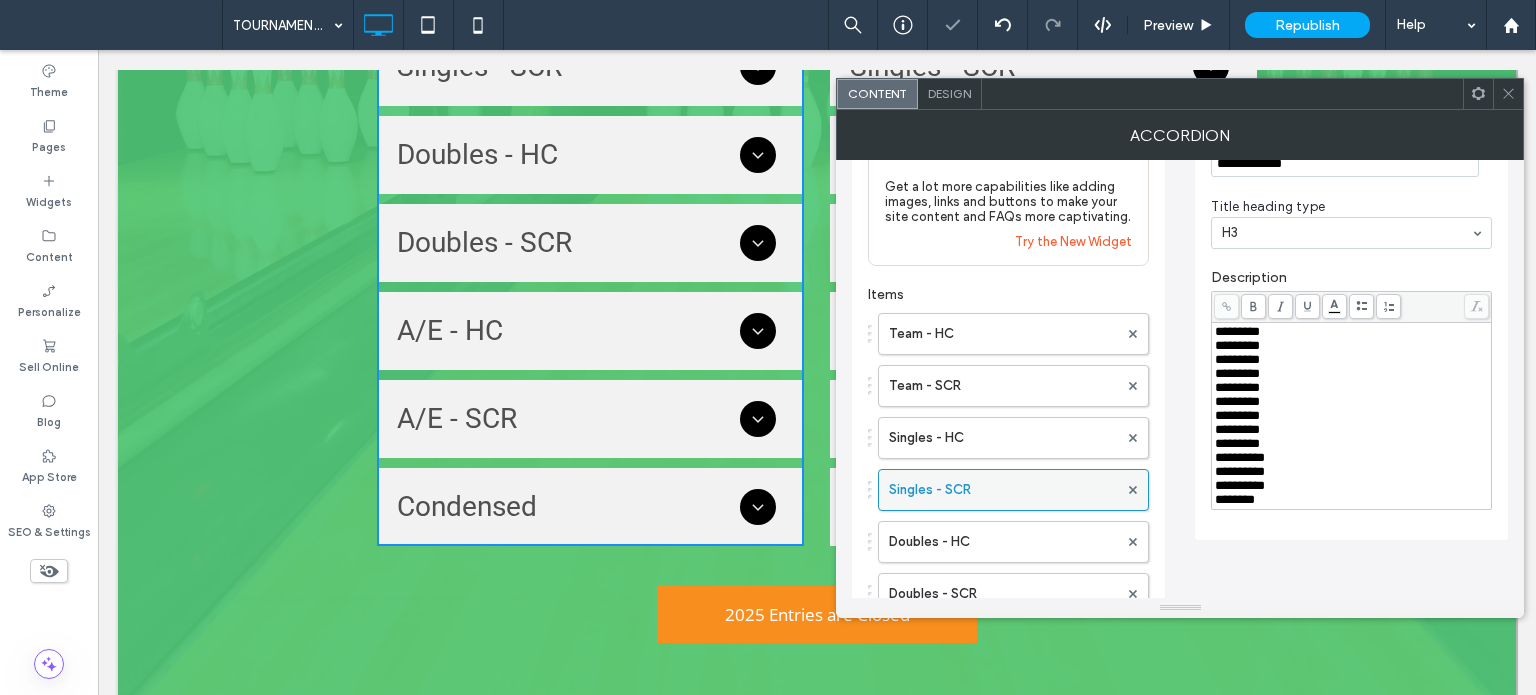 scroll, scrollTop: 101, scrollLeft: 0, axis: vertical 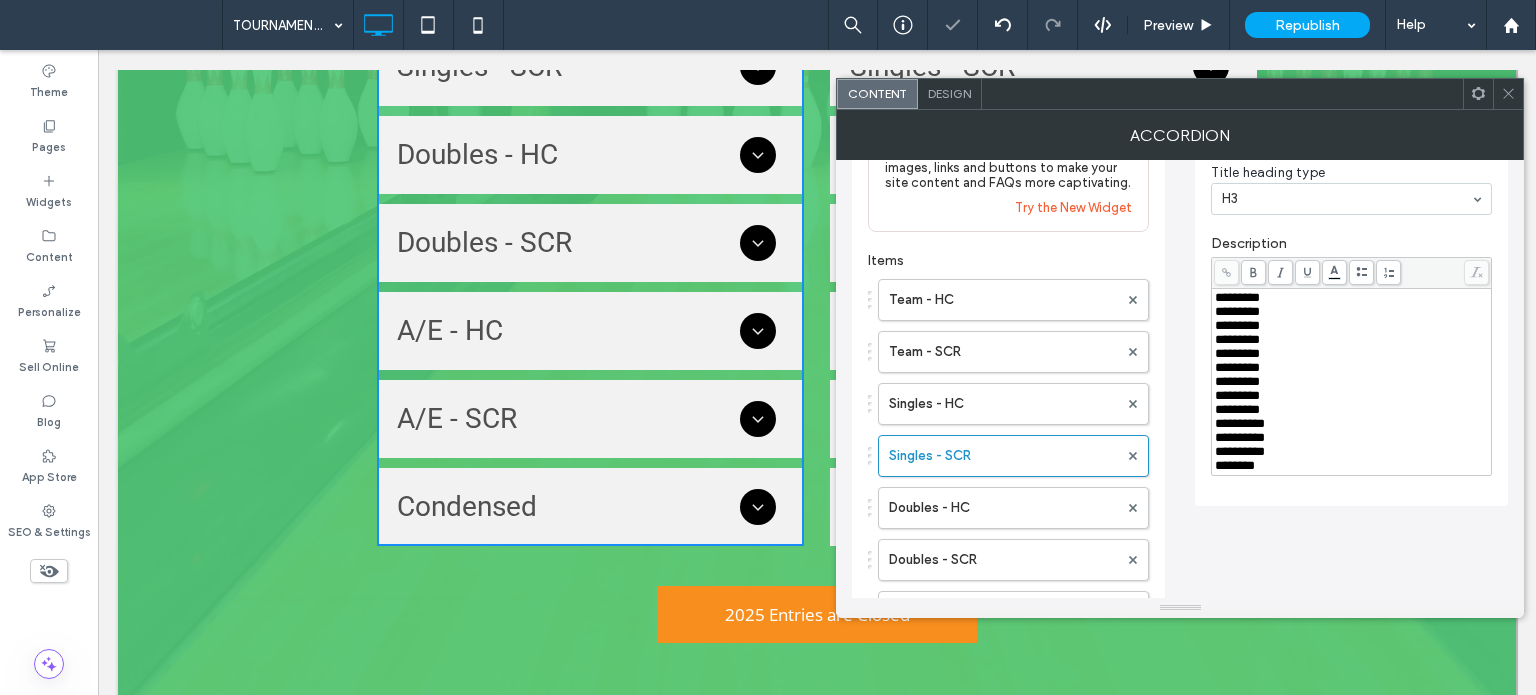 click on "Team - HC Team - SCR Singles - HC Singles - SCR Doubles - HC Doubles - SCR A/E - HC A/E - SCR Condensed" at bounding box center (1008, 503) 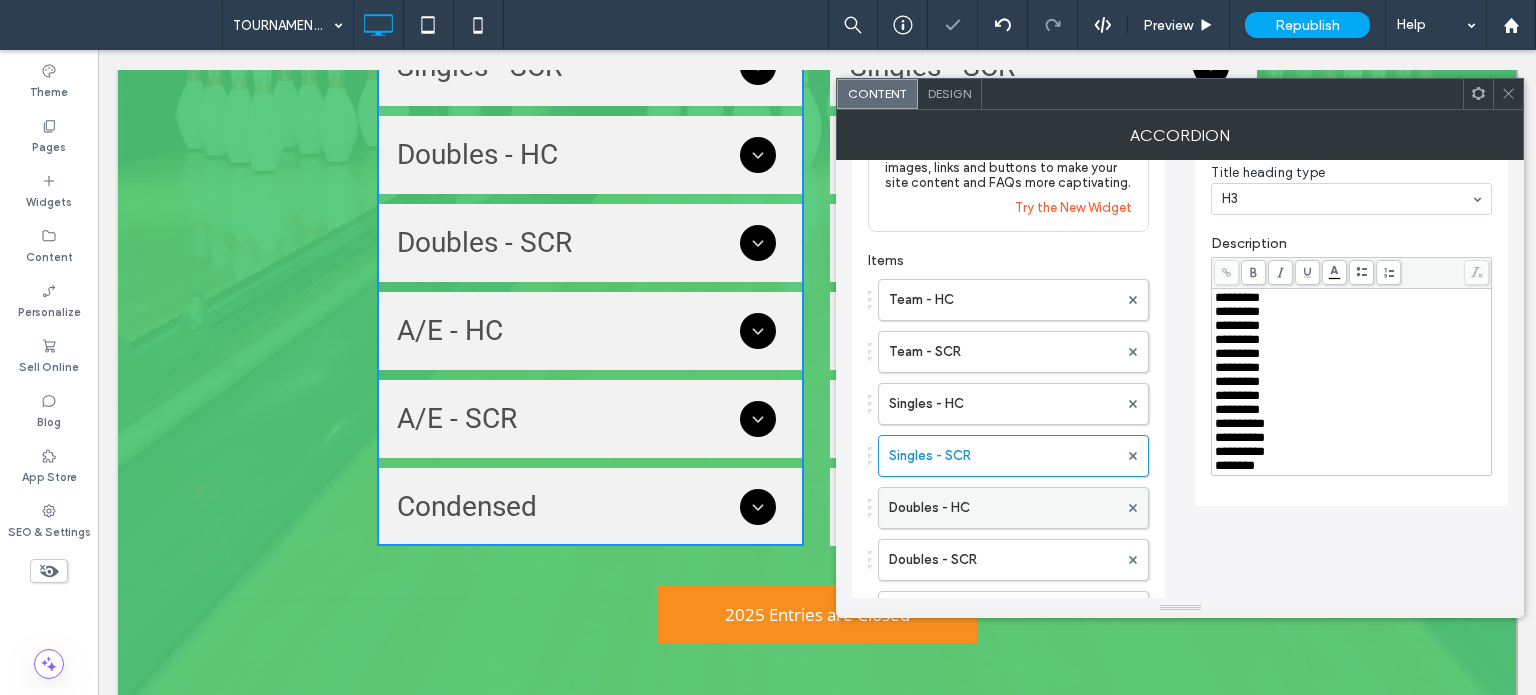 click on "Doubles - HC" at bounding box center (1003, 508) 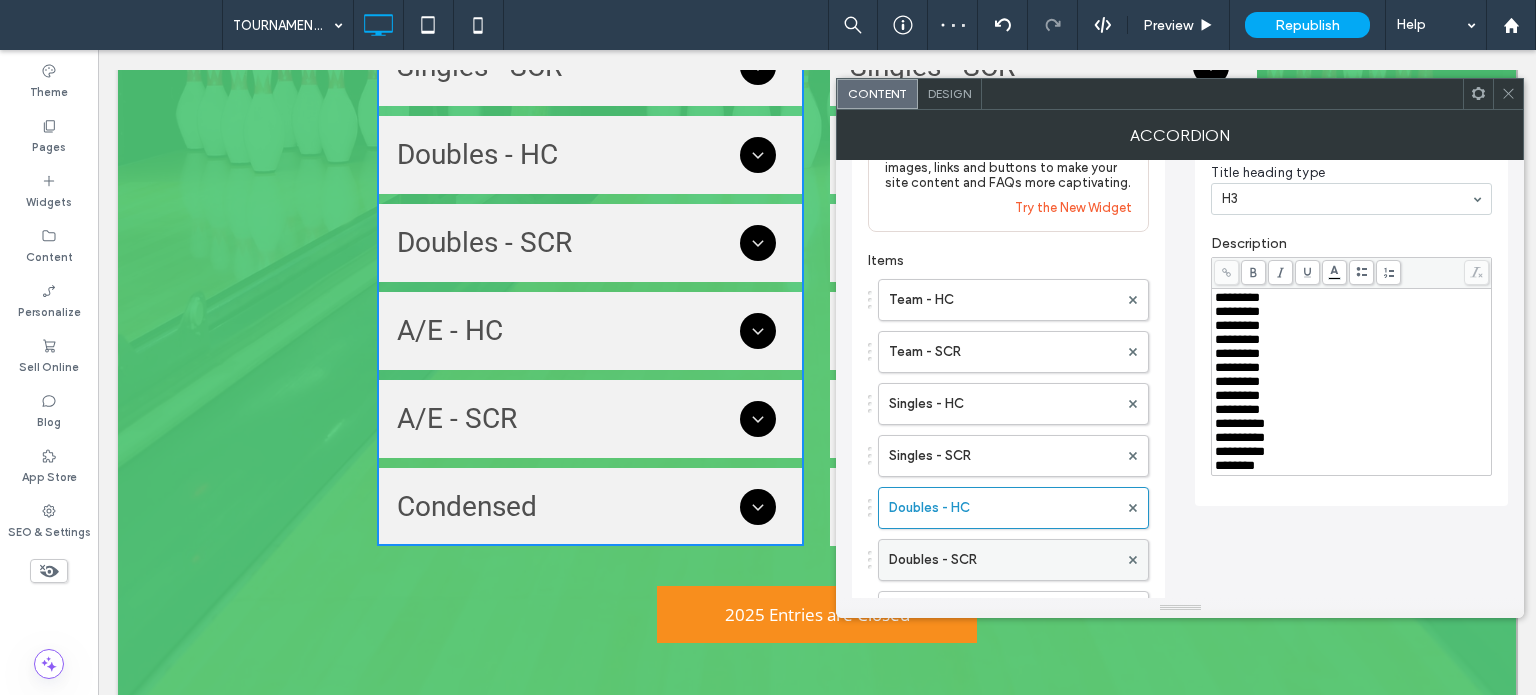 click on "Doubles - SCR" at bounding box center (1003, 560) 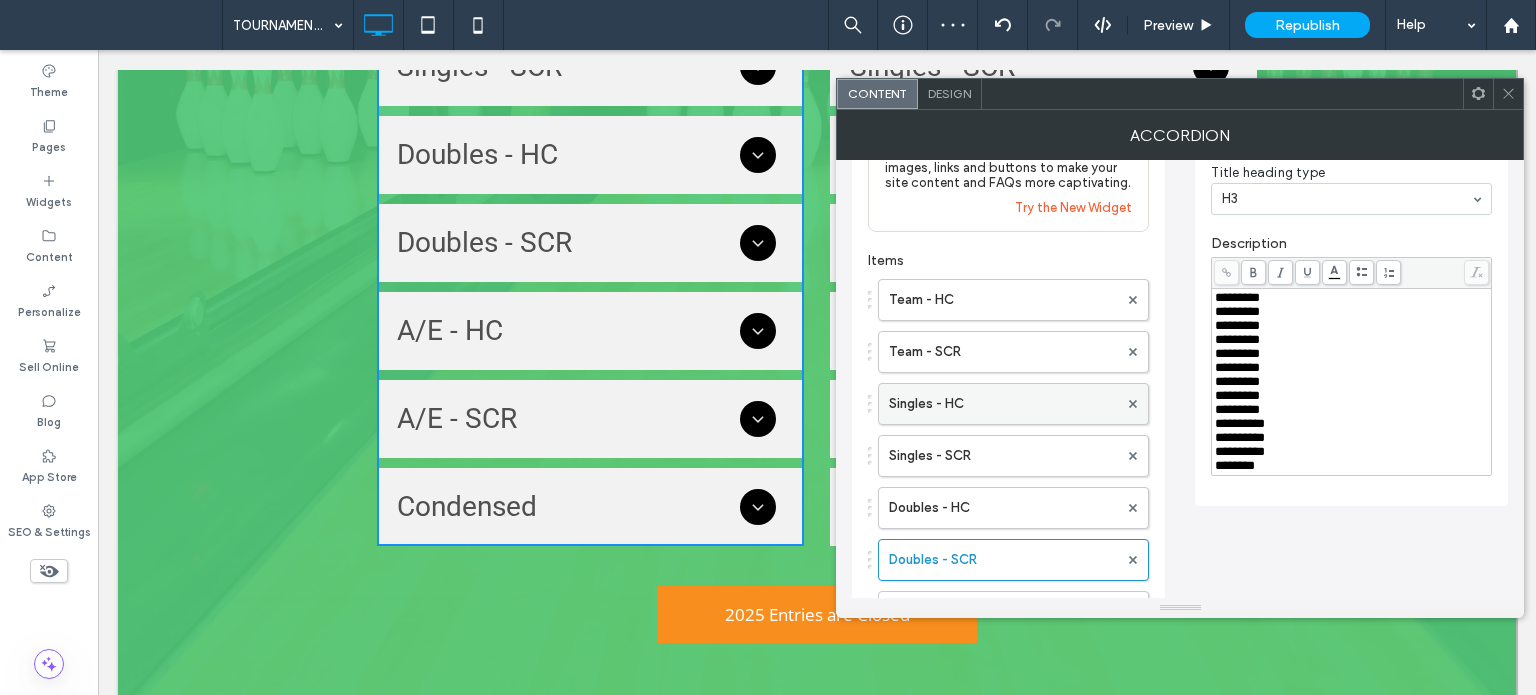 scroll, scrollTop: 201, scrollLeft: 0, axis: vertical 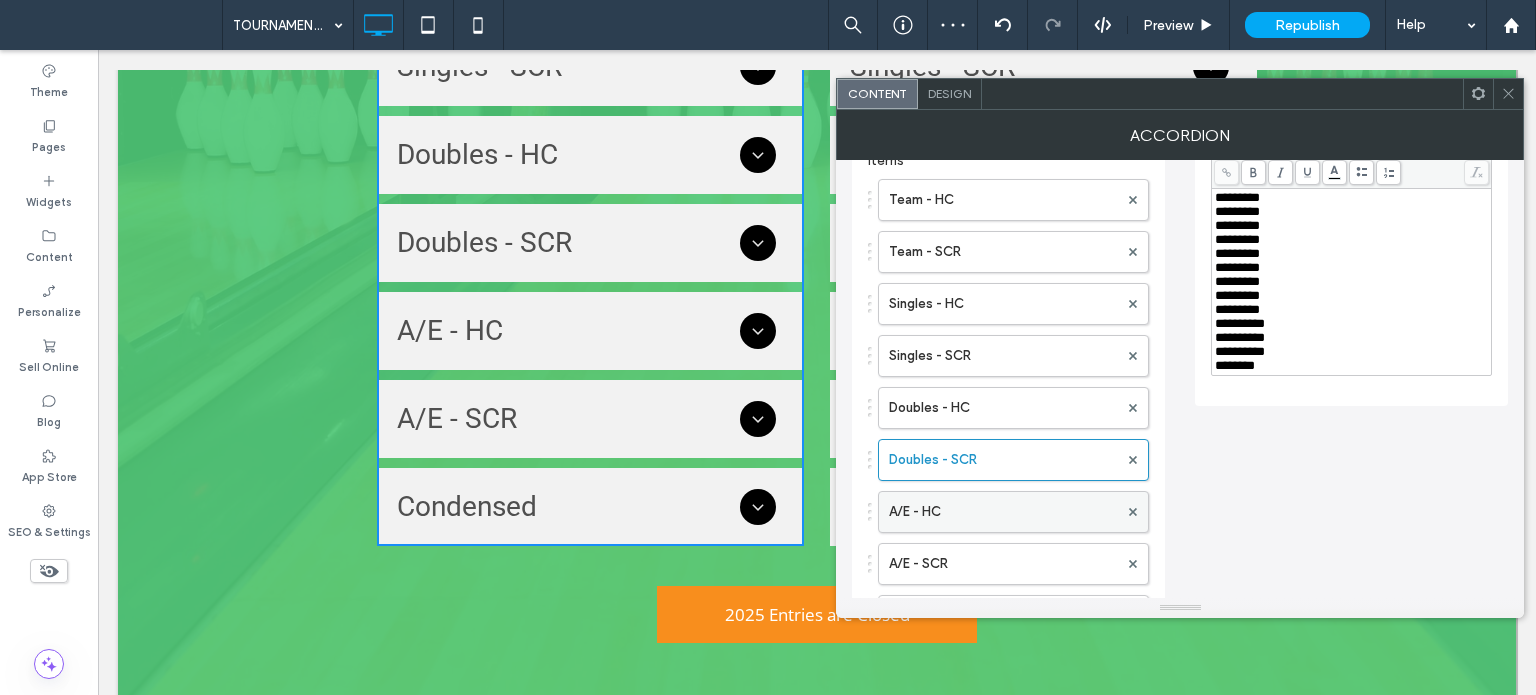click on "A/E - HC" at bounding box center [1003, 512] 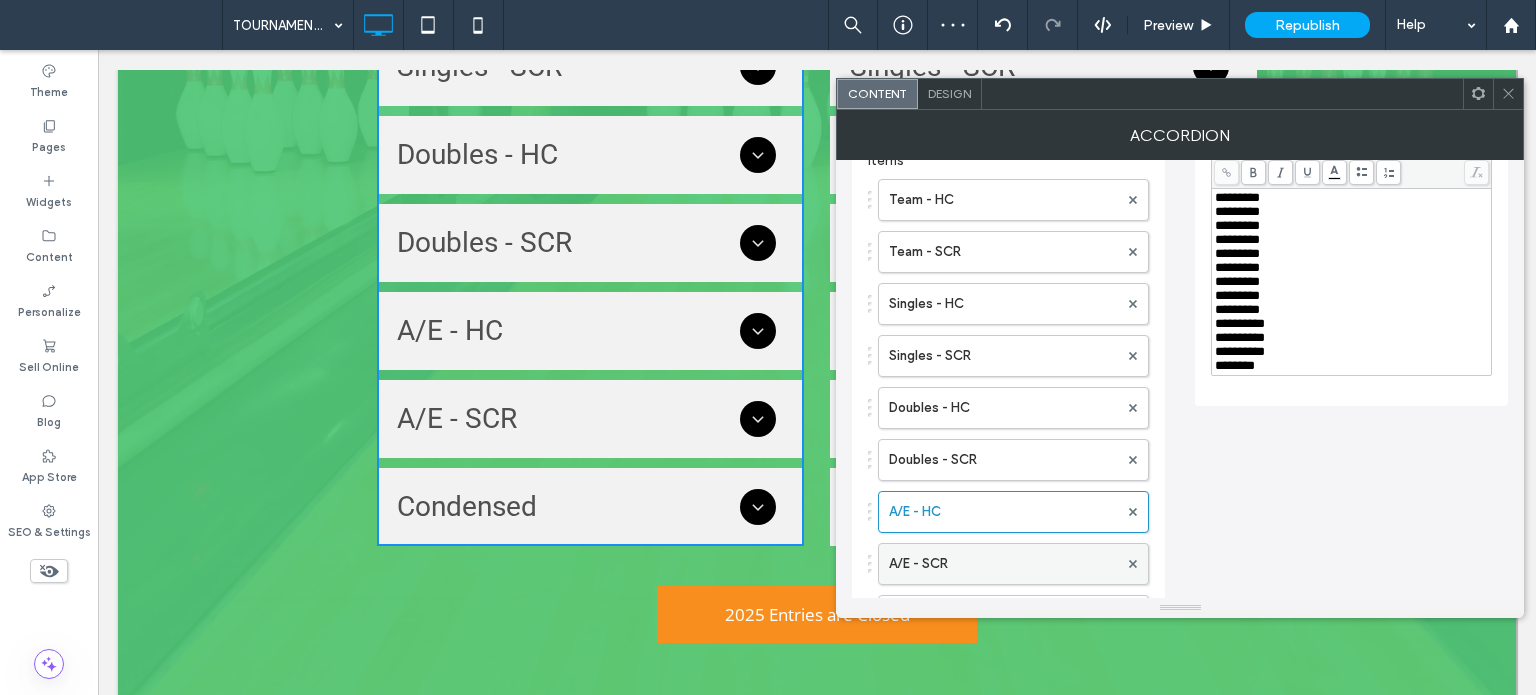 click on "A/E - SCR" at bounding box center [1003, 564] 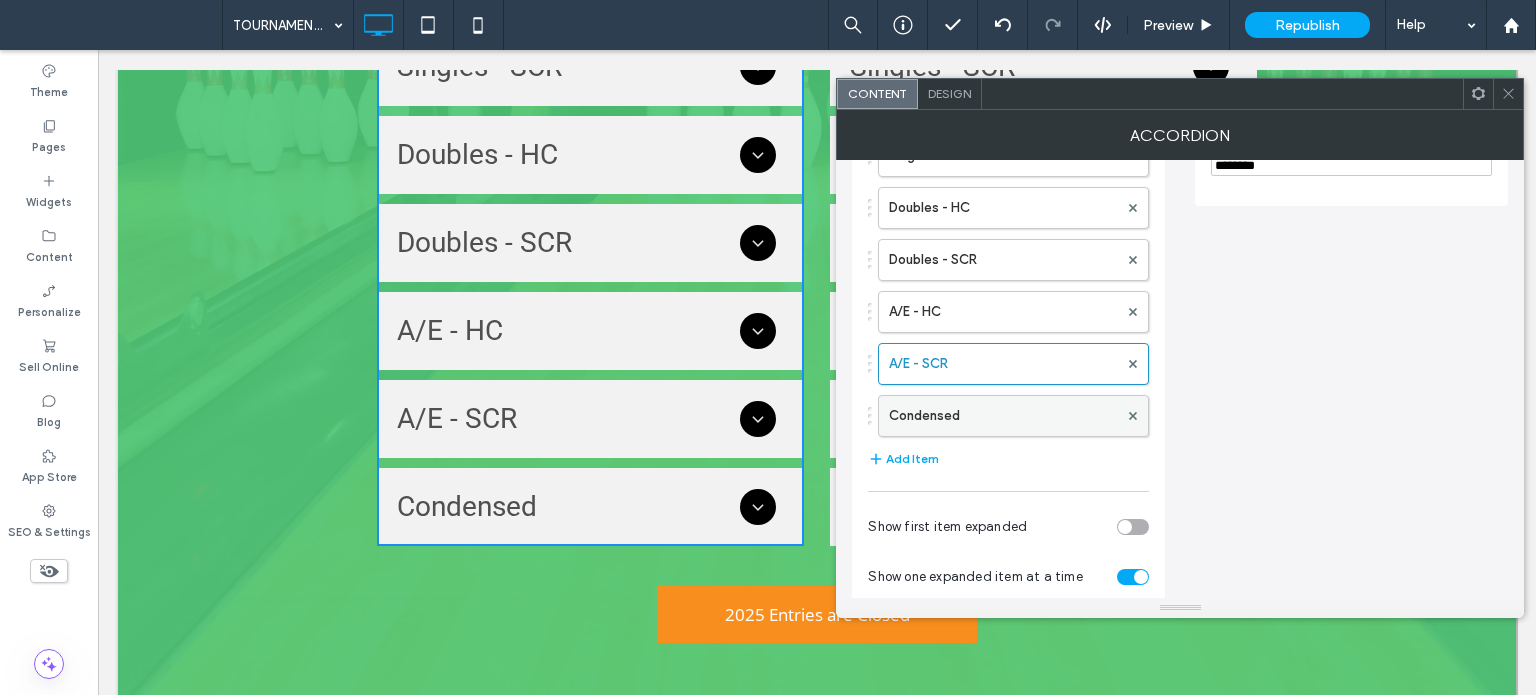 click on "Condensed" at bounding box center [1003, 416] 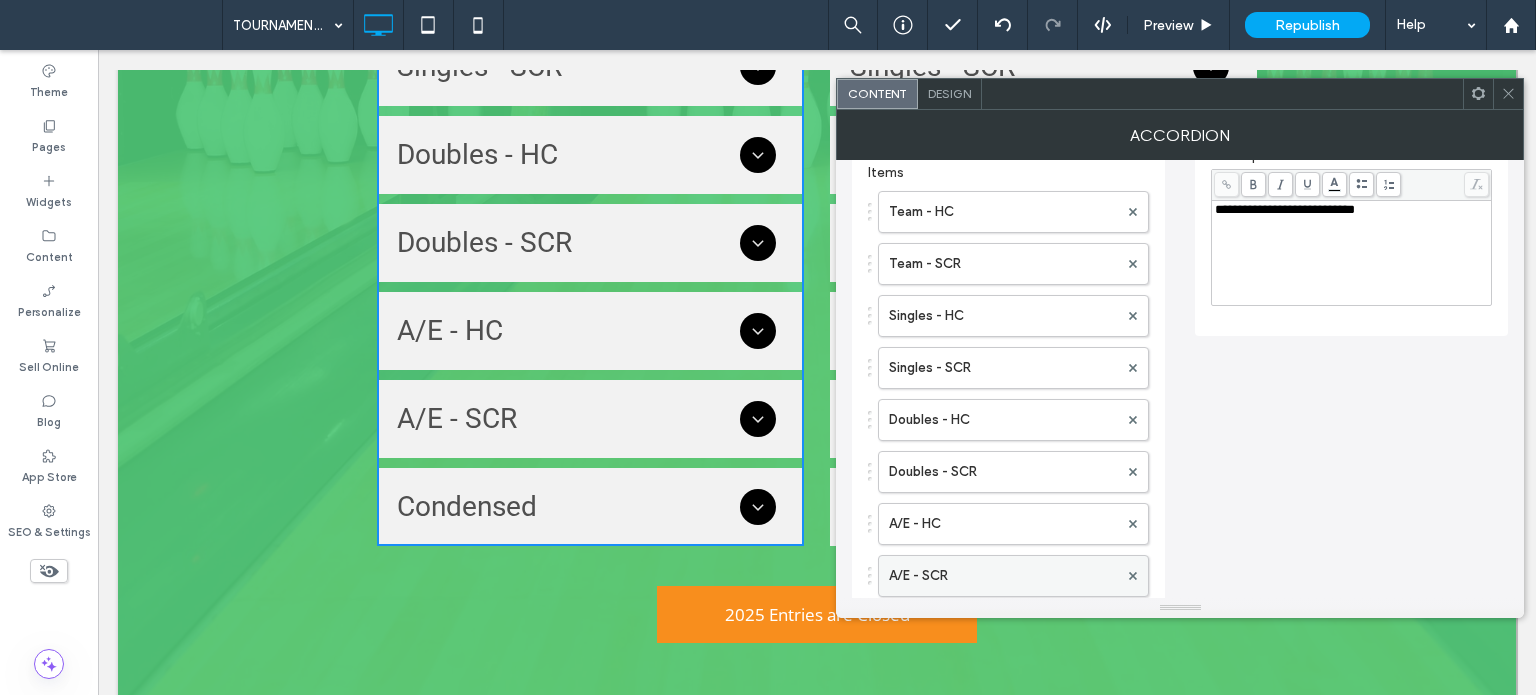 scroll, scrollTop: 0, scrollLeft: 0, axis: both 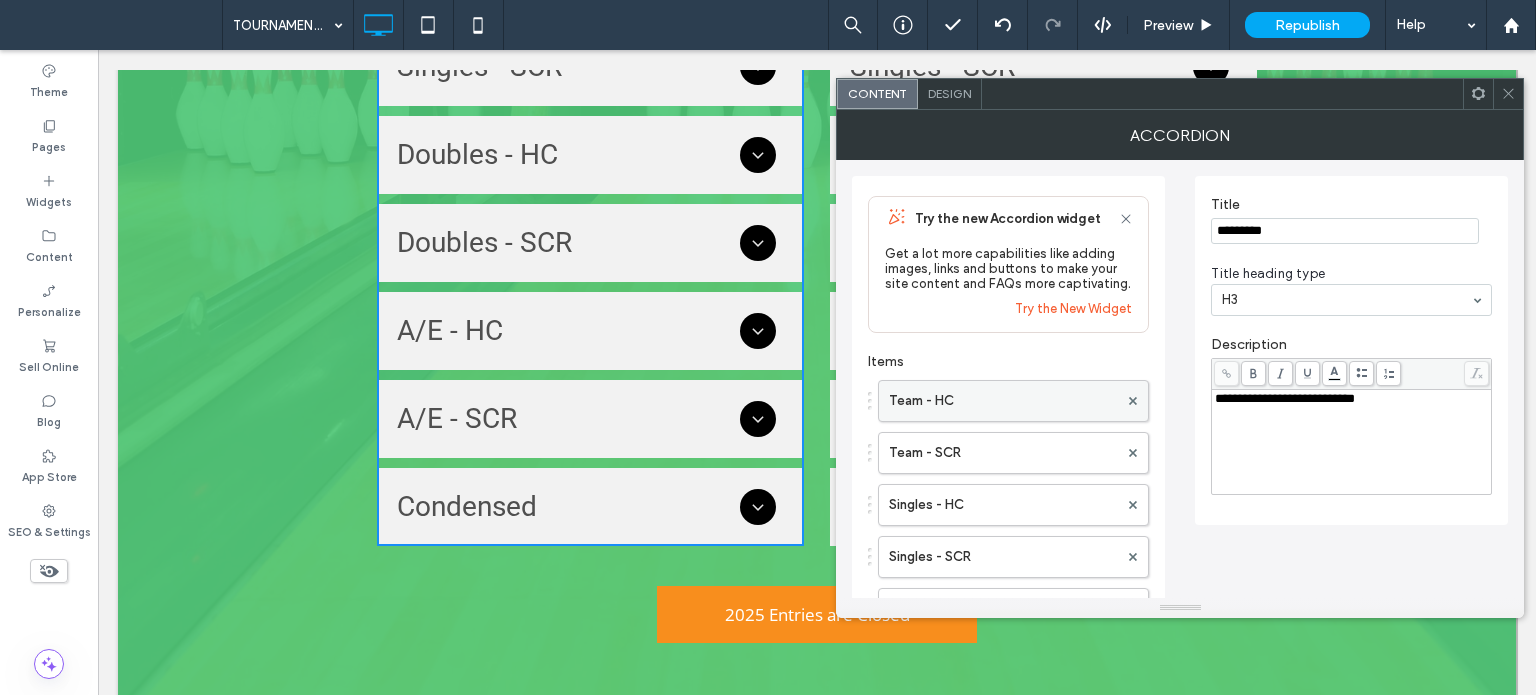click on "Team - HC" at bounding box center [1003, 401] 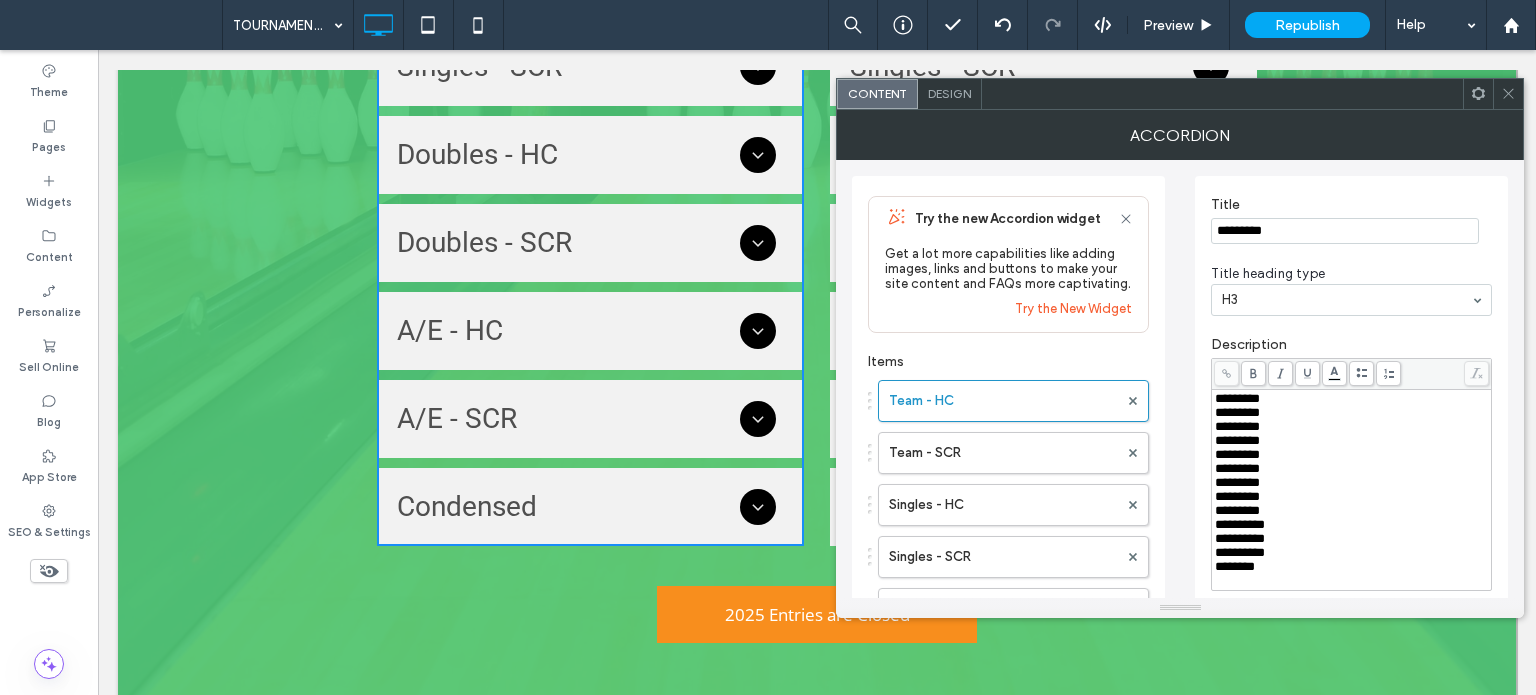 click 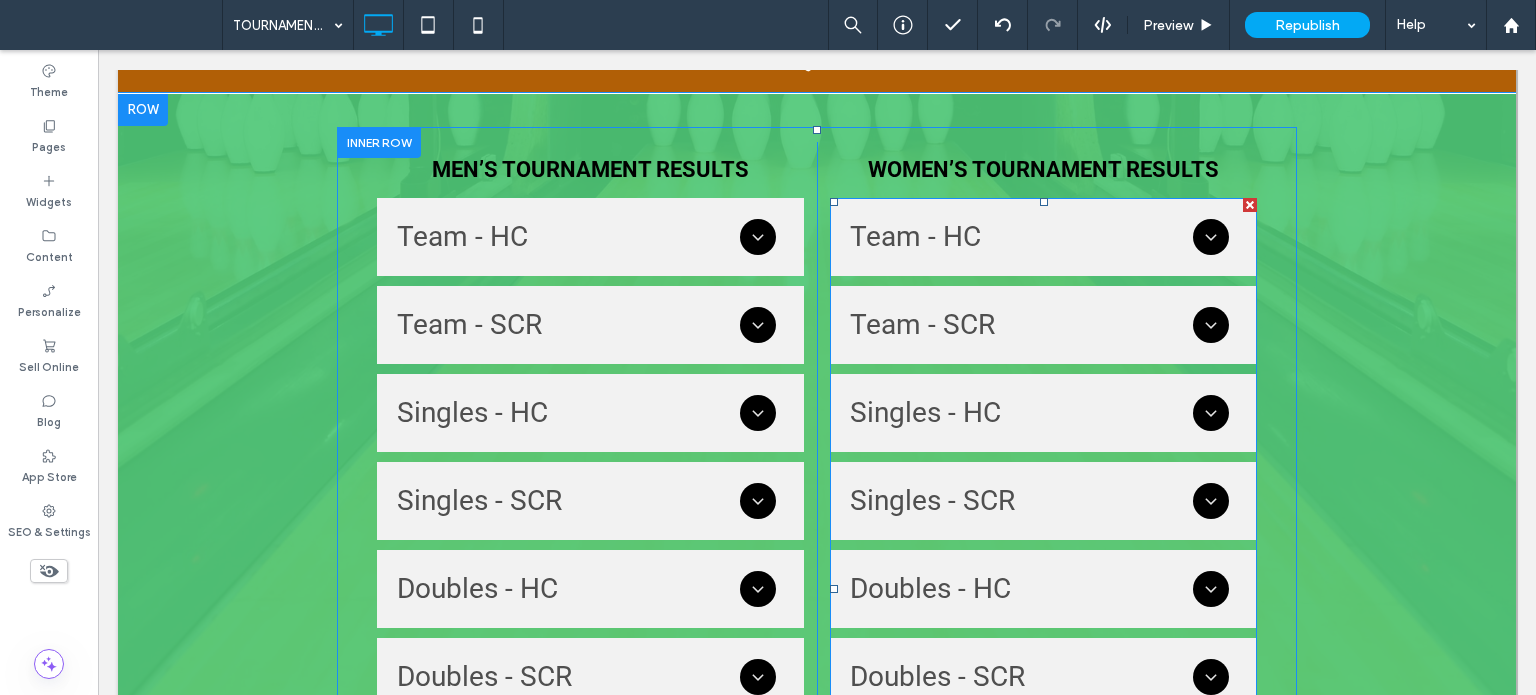 scroll, scrollTop: 100, scrollLeft: 0, axis: vertical 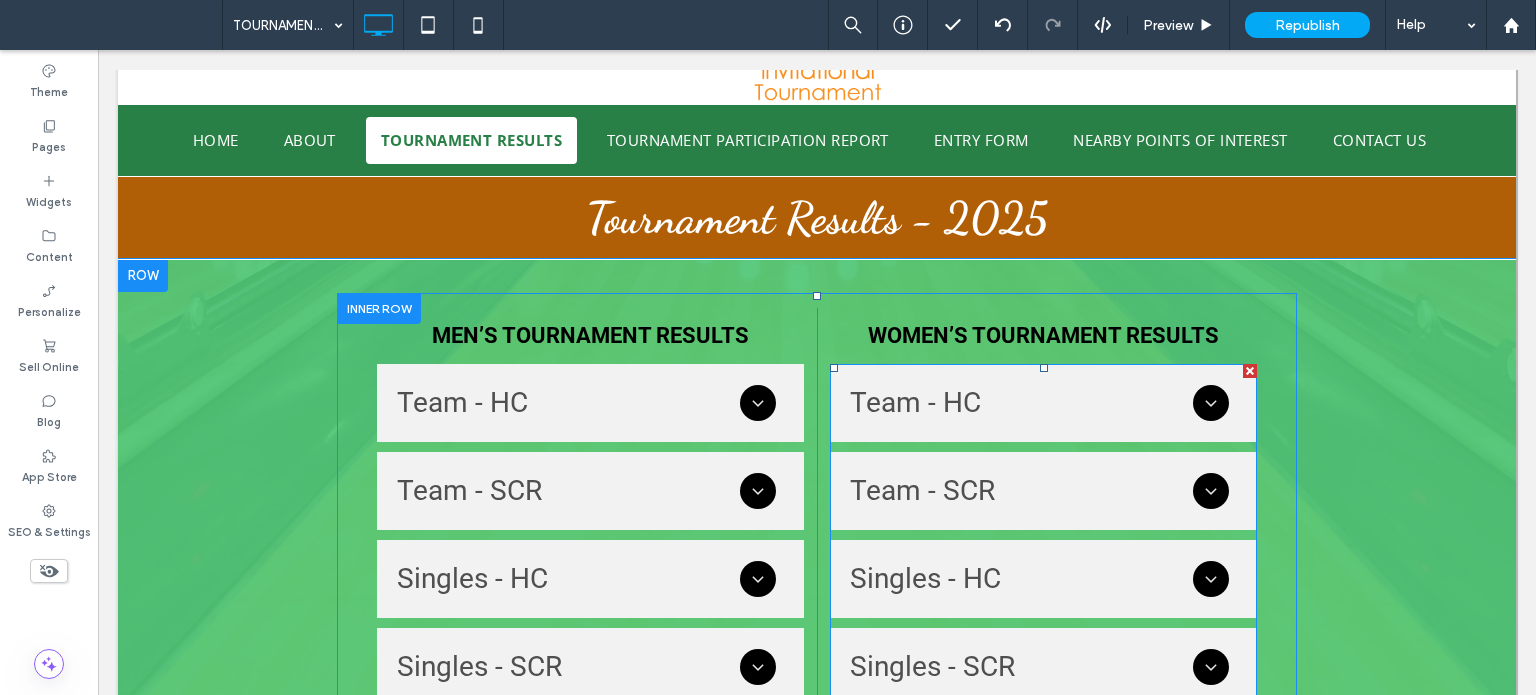click at bounding box center [1043, 755] 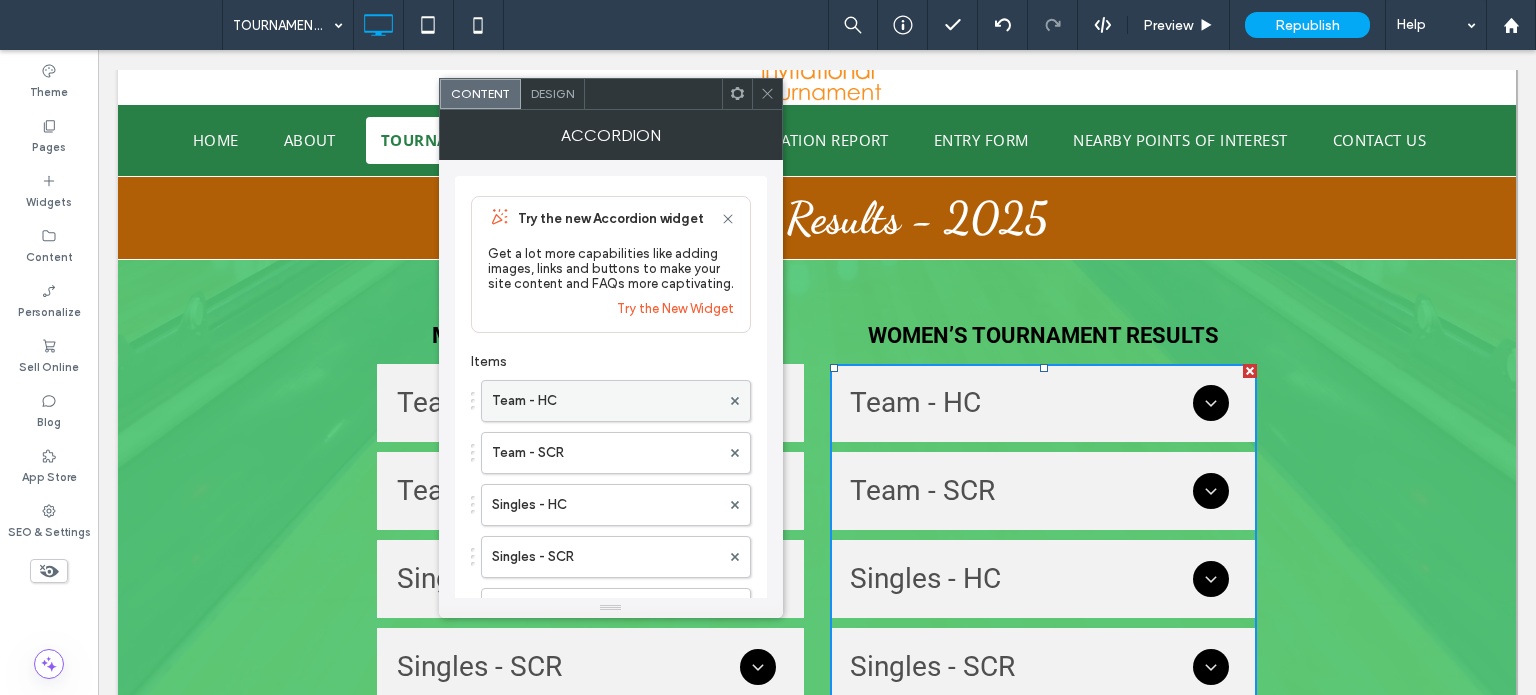 click on "Team - HC" at bounding box center (606, 401) 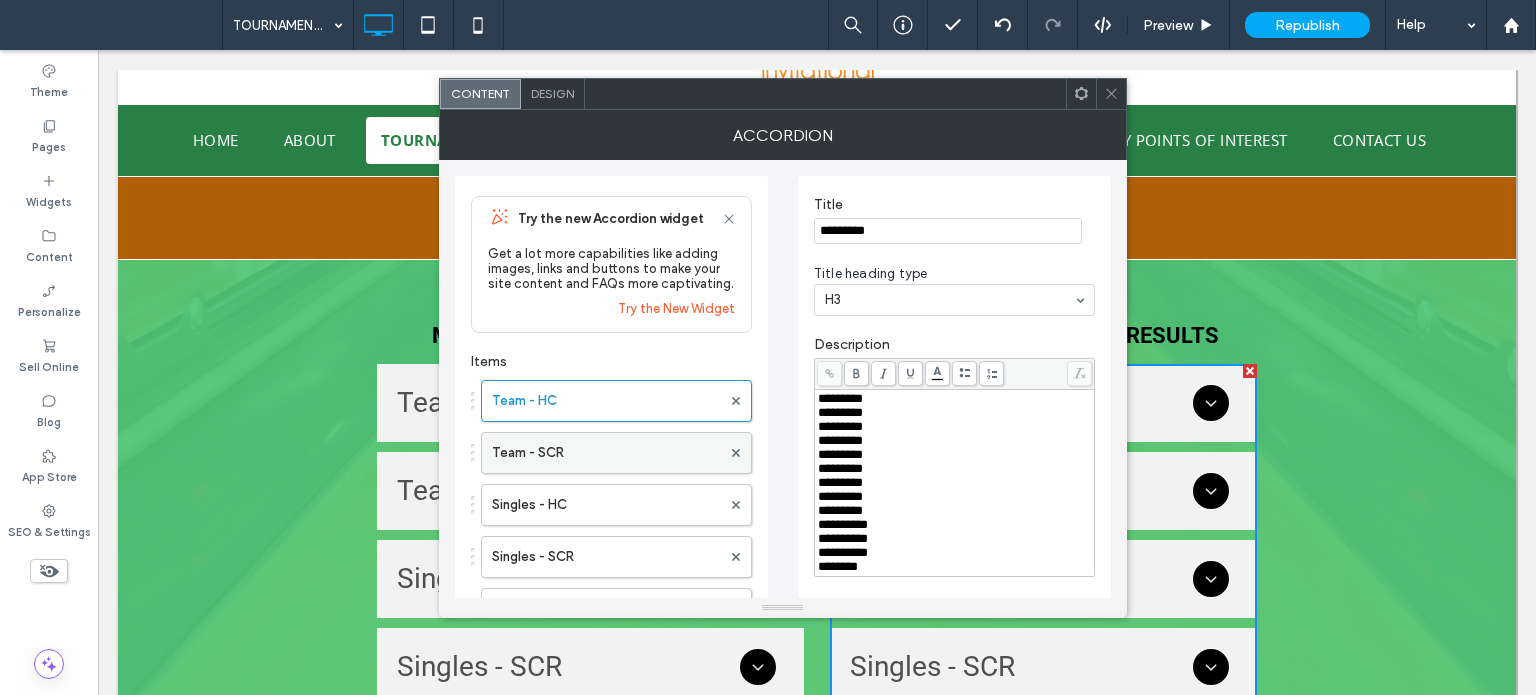 click on "Team - SCR" at bounding box center (606, 453) 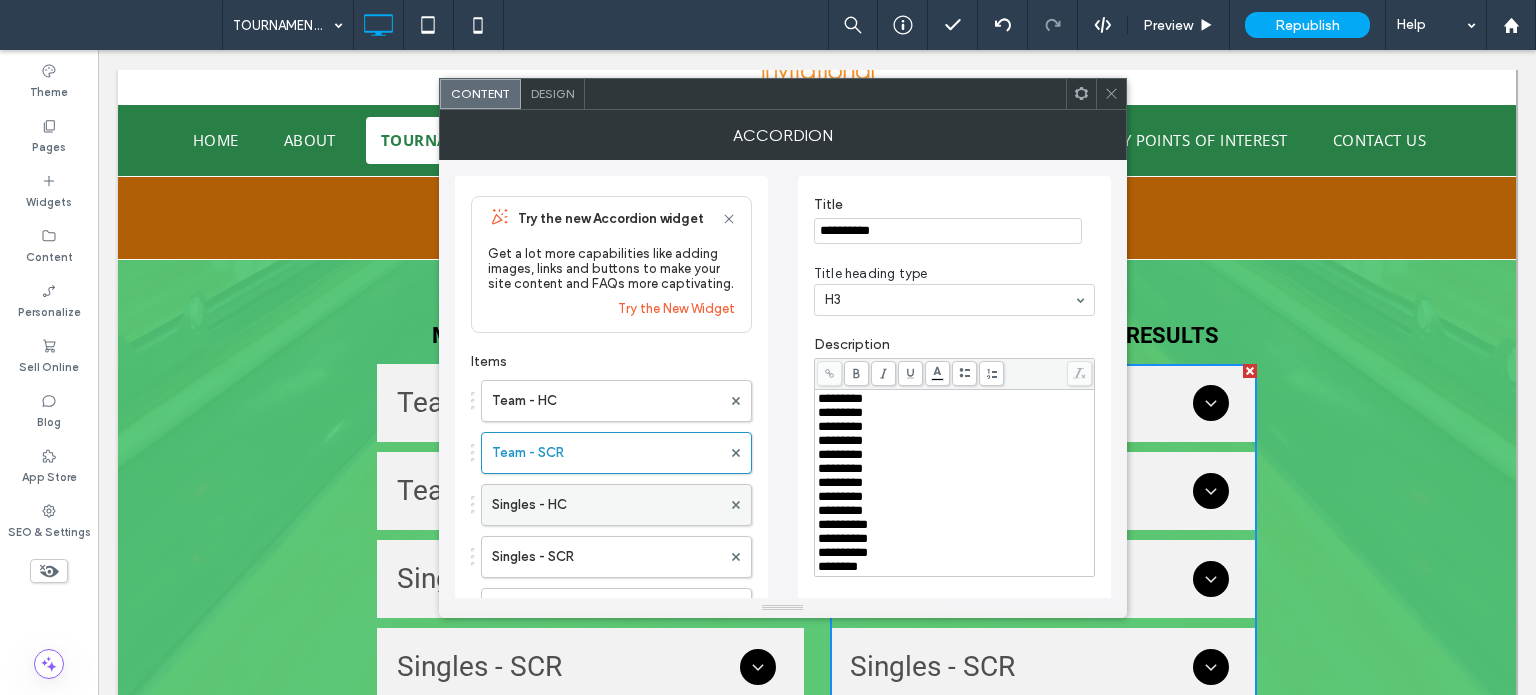 click on "Singles - HC" at bounding box center (606, 505) 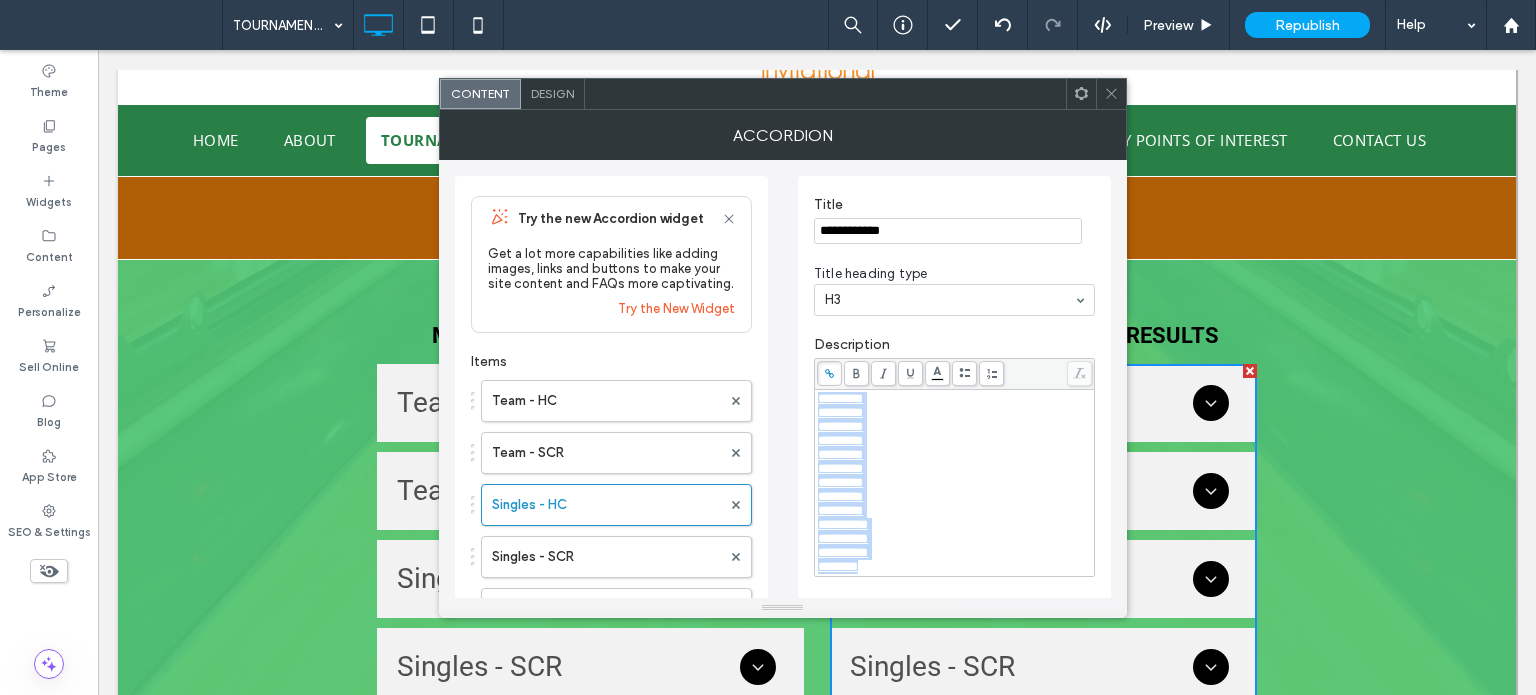 drag, startPoint x: 876, startPoint y: 594, endPoint x: 747, endPoint y: 338, distance: 286.6653 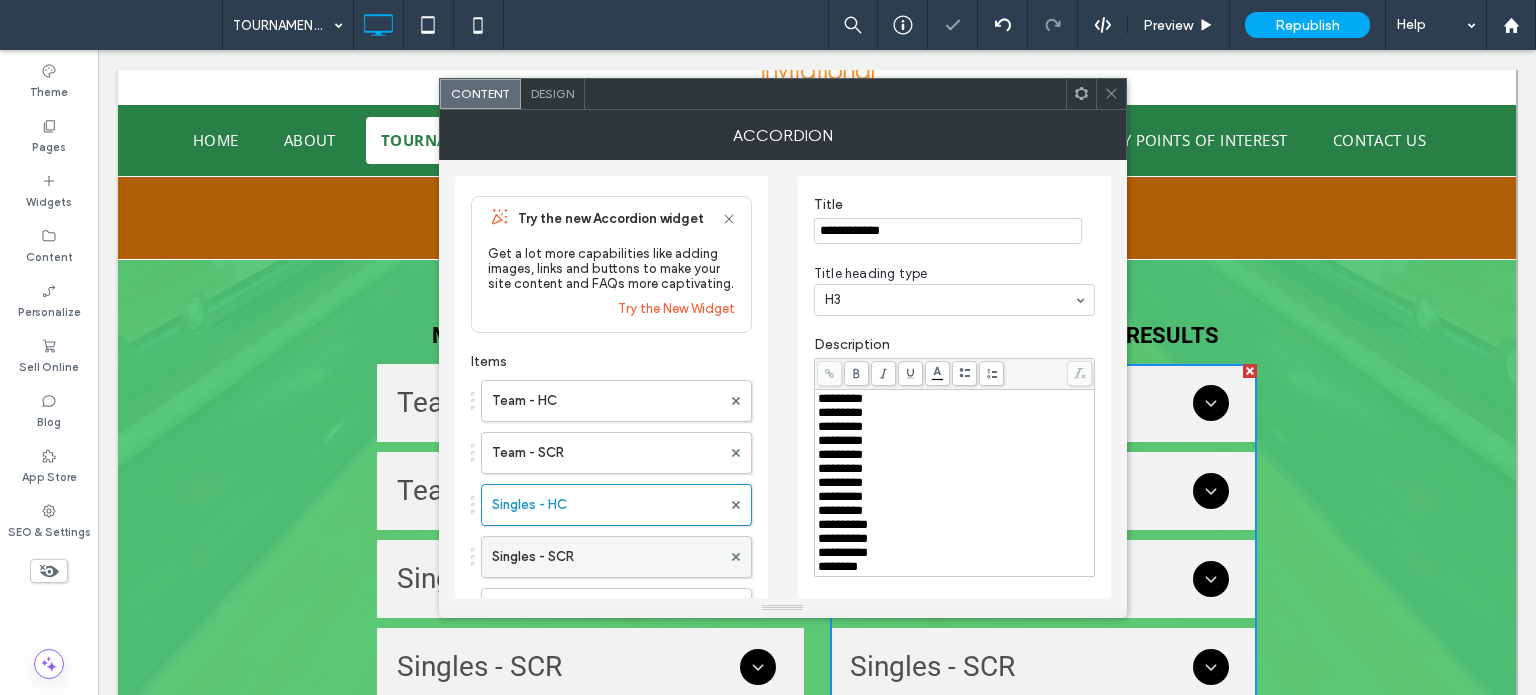 click on "Singles - SCR" at bounding box center [606, 557] 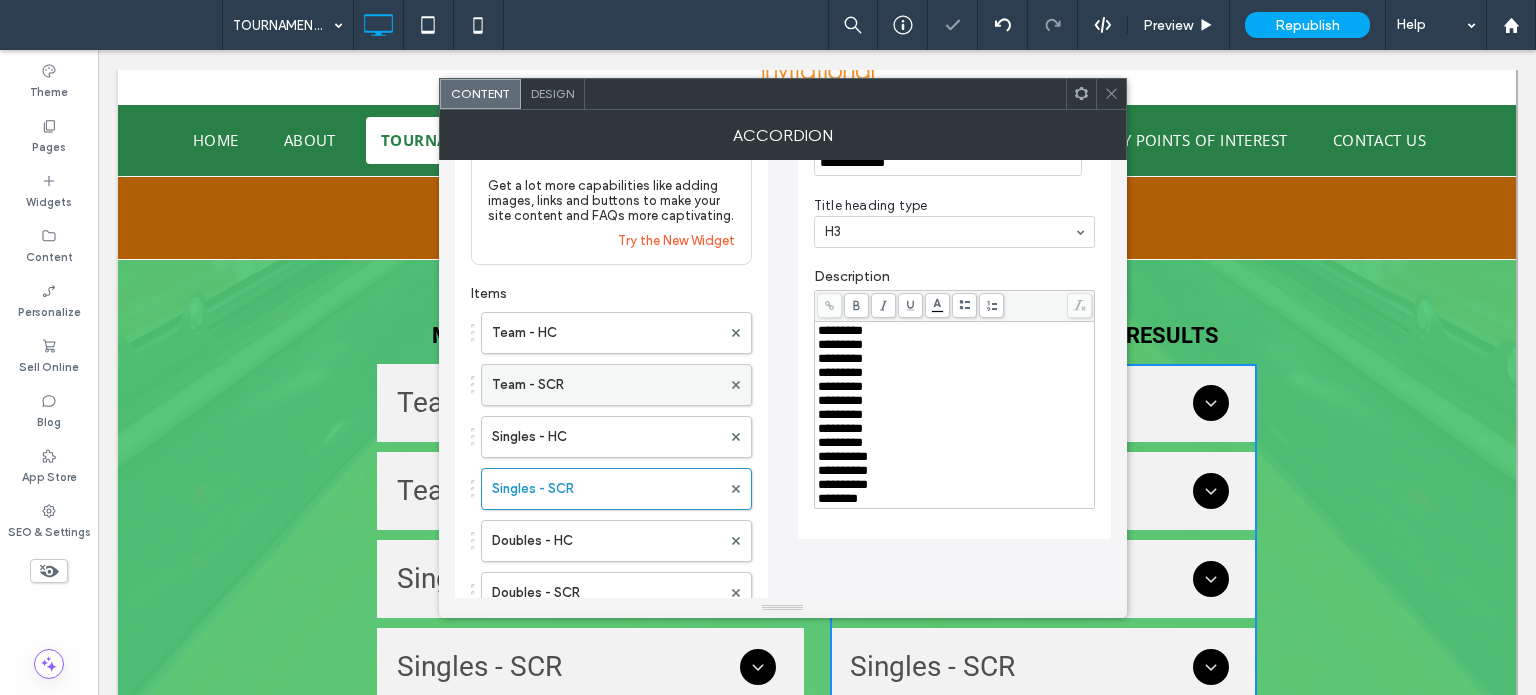 scroll, scrollTop: 100, scrollLeft: 0, axis: vertical 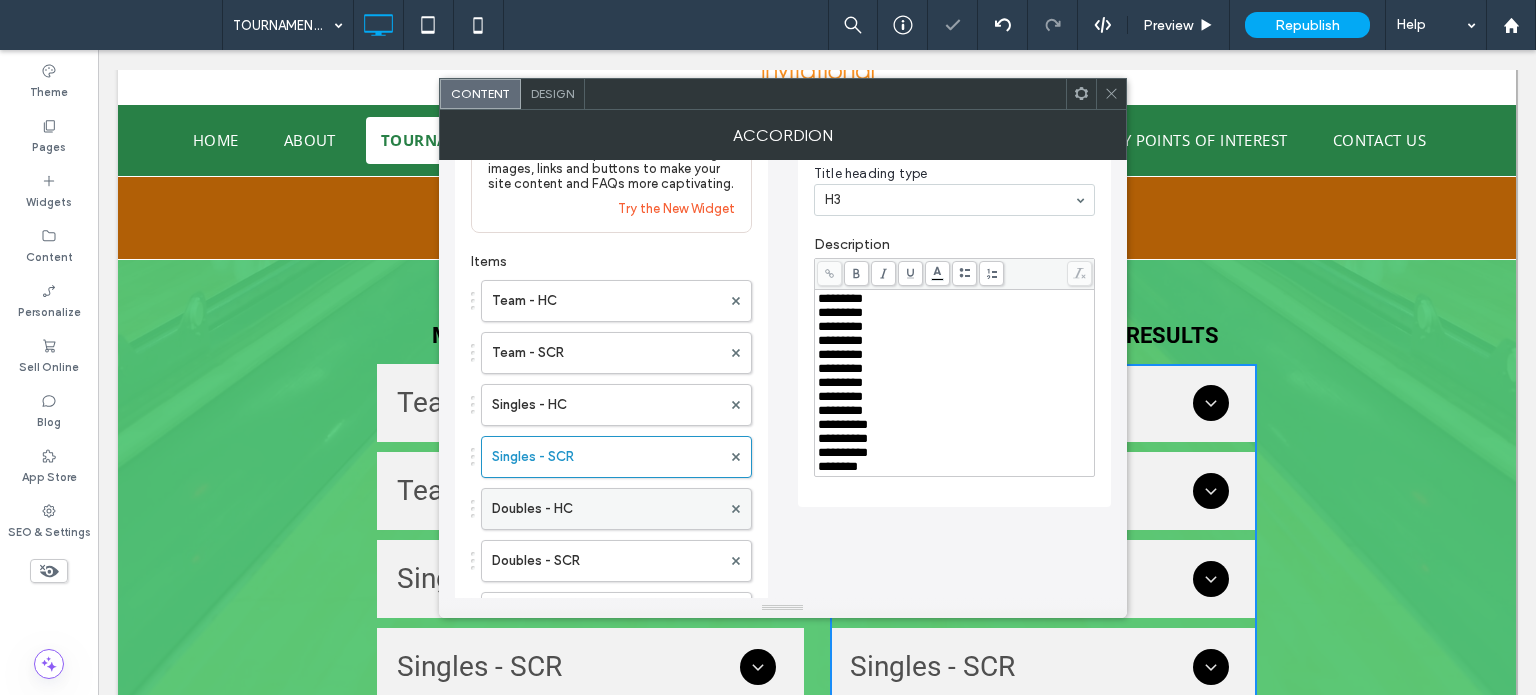 click on "Doubles - HC" at bounding box center [606, 509] 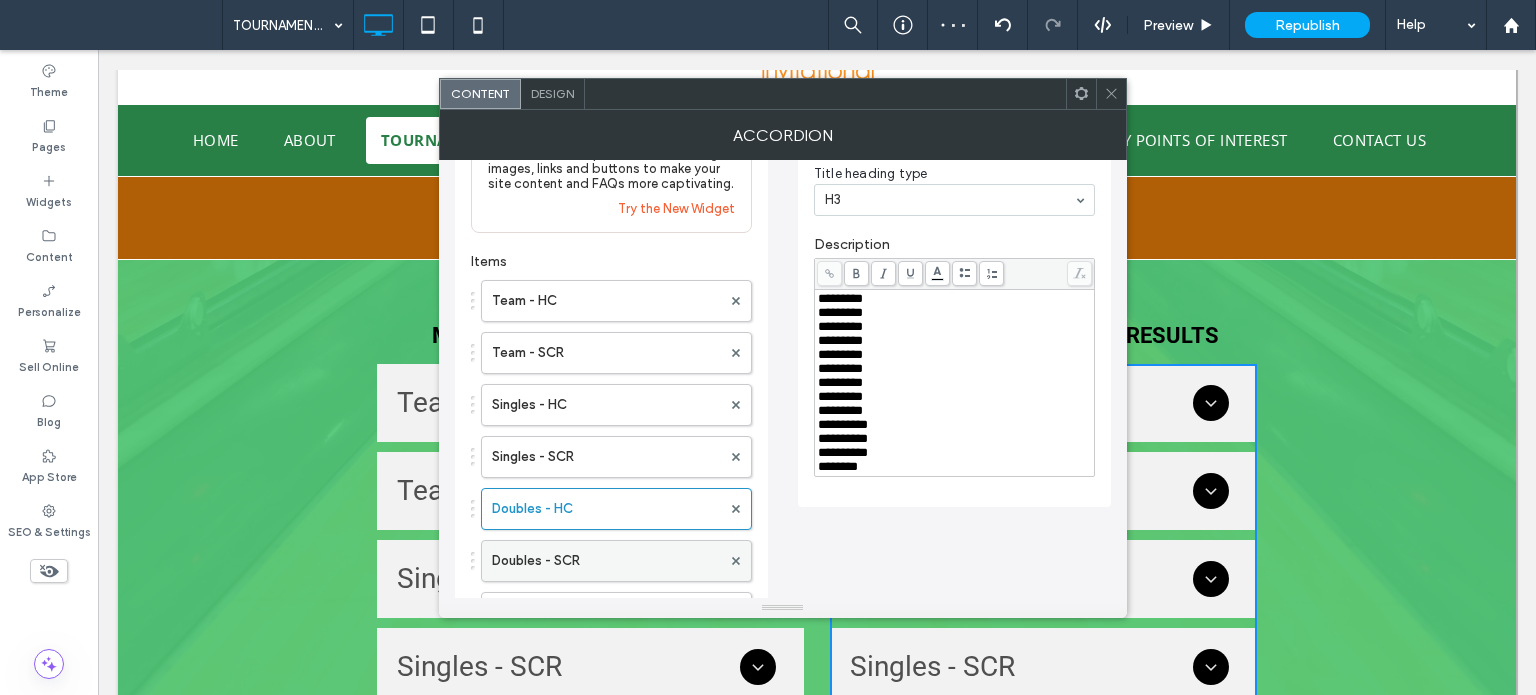 click on "Doubles - SCR" at bounding box center (606, 561) 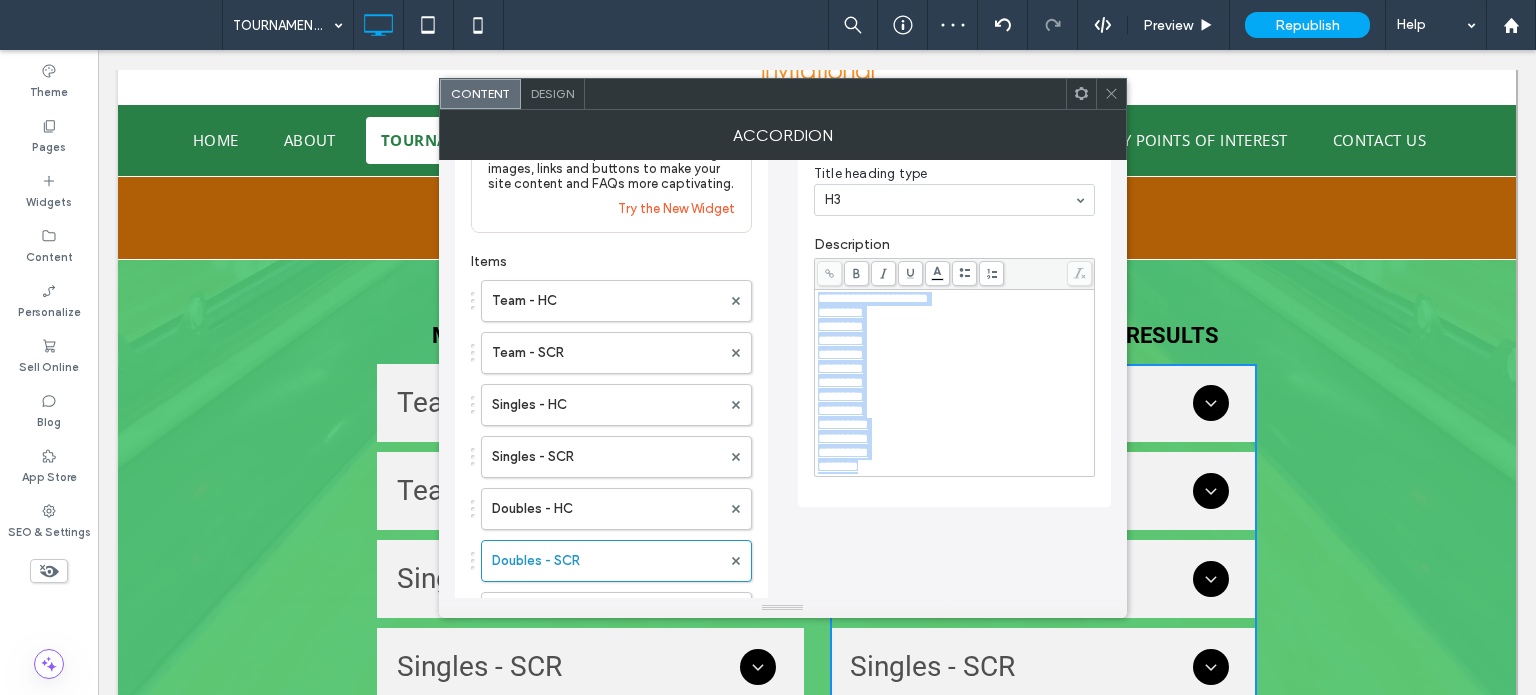 scroll, scrollTop: 0, scrollLeft: 0, axis: both 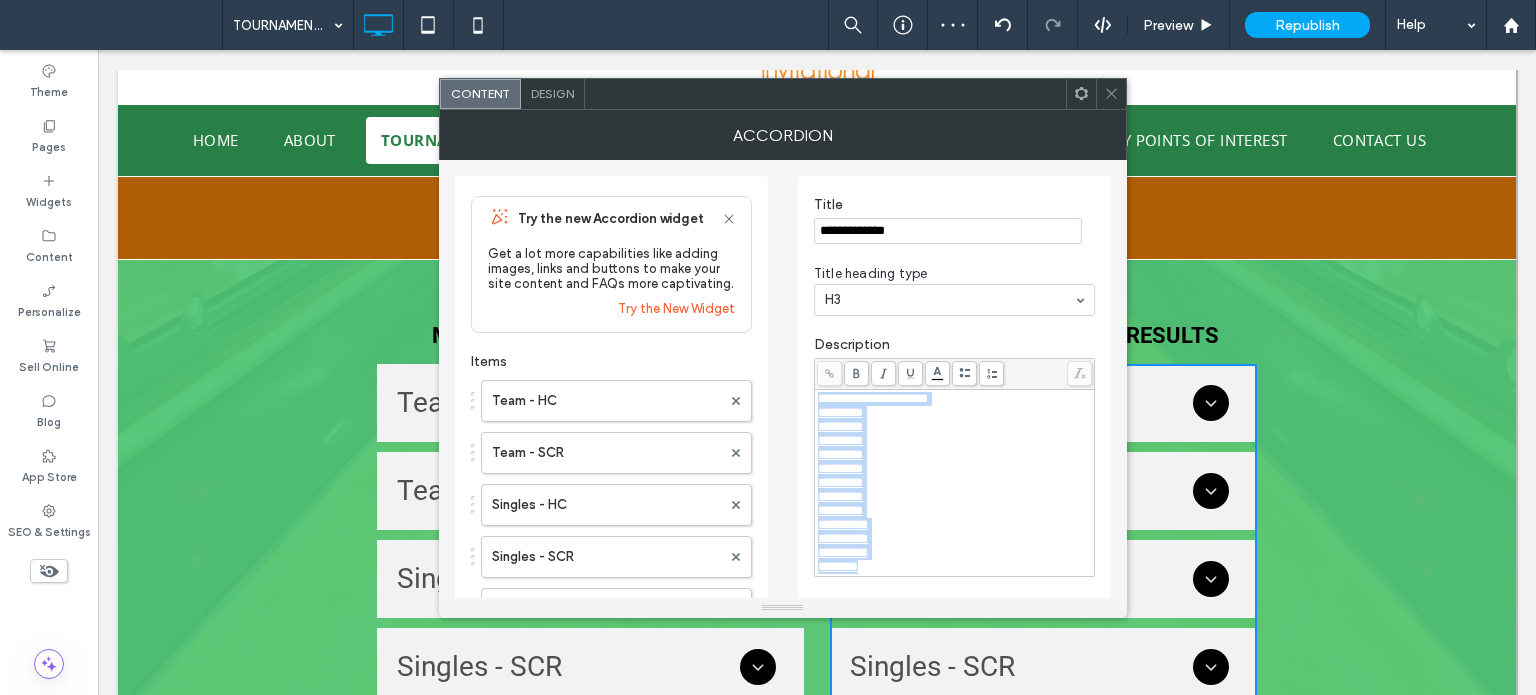 drag, startPoint x: 880, startPoint y: 489, endPoint x: 696, endPoint y: 131, distance: 402.5171 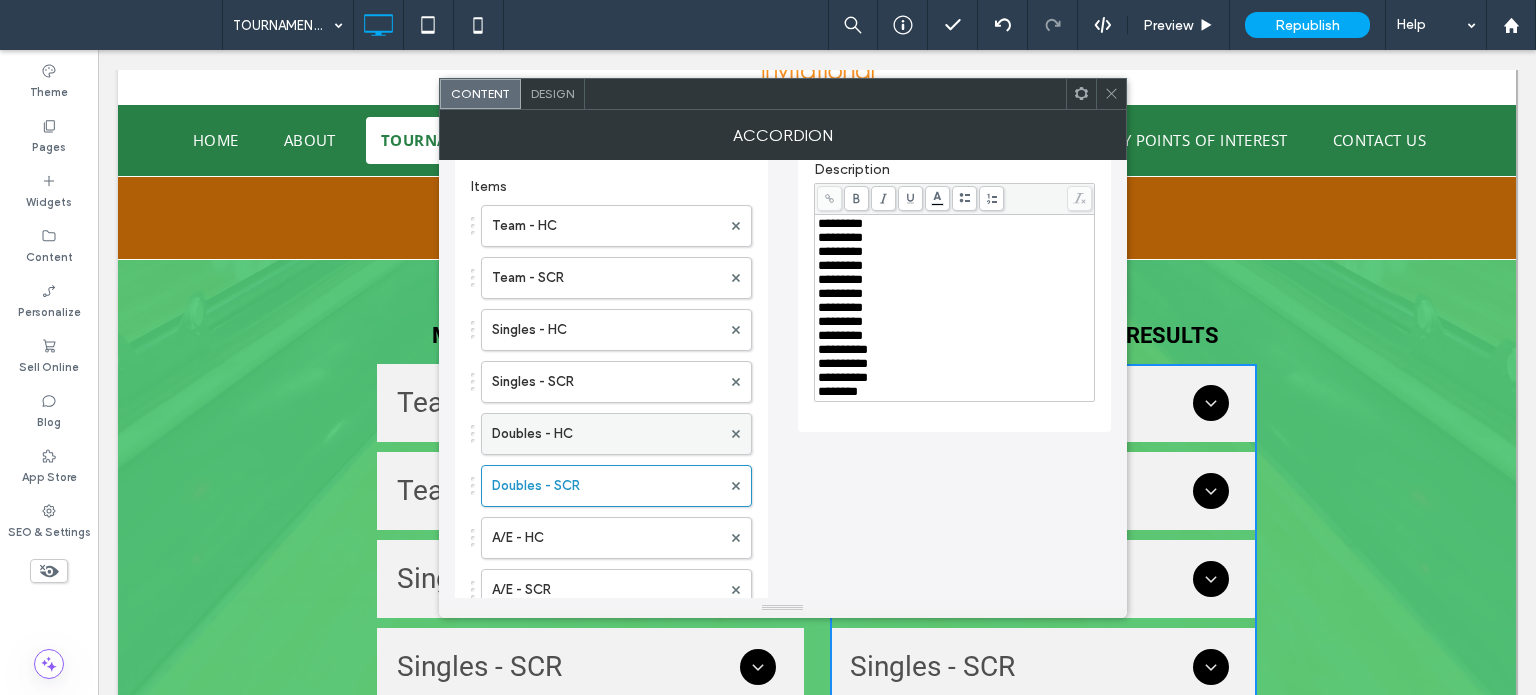 scroll, scrollTop: 200, scrollLeft: 0, axis: vertical 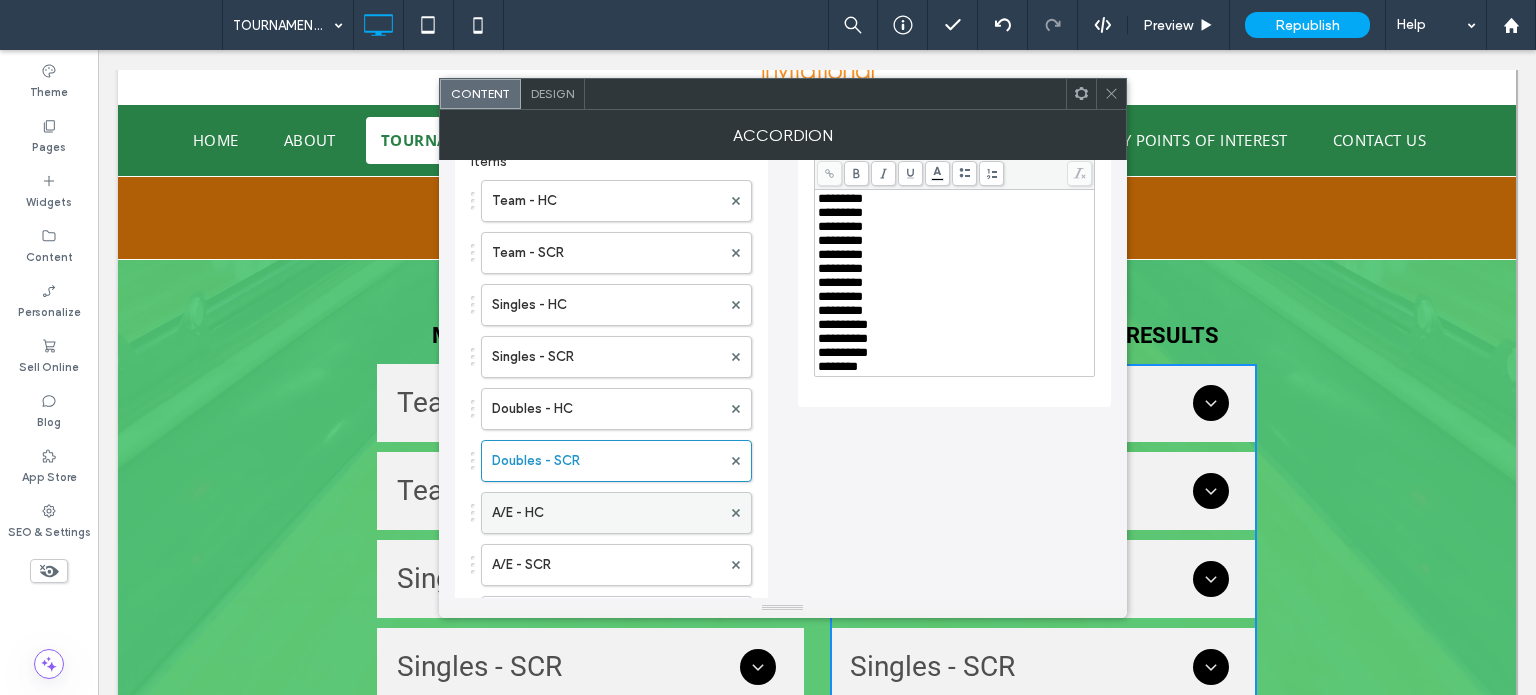click on "A/E - HC" at bounding box center [606, 513] 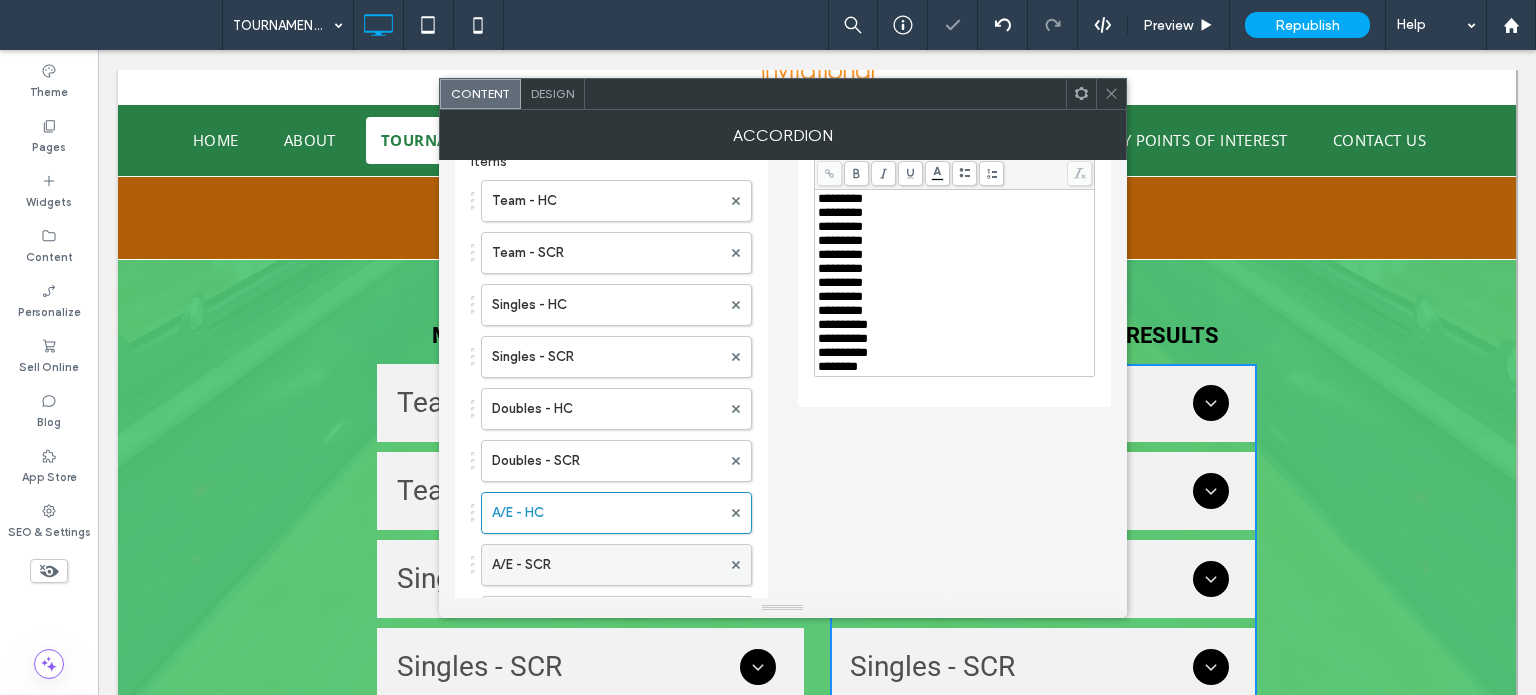 click on "A/E - SCR" at bounding box center [606, 565] 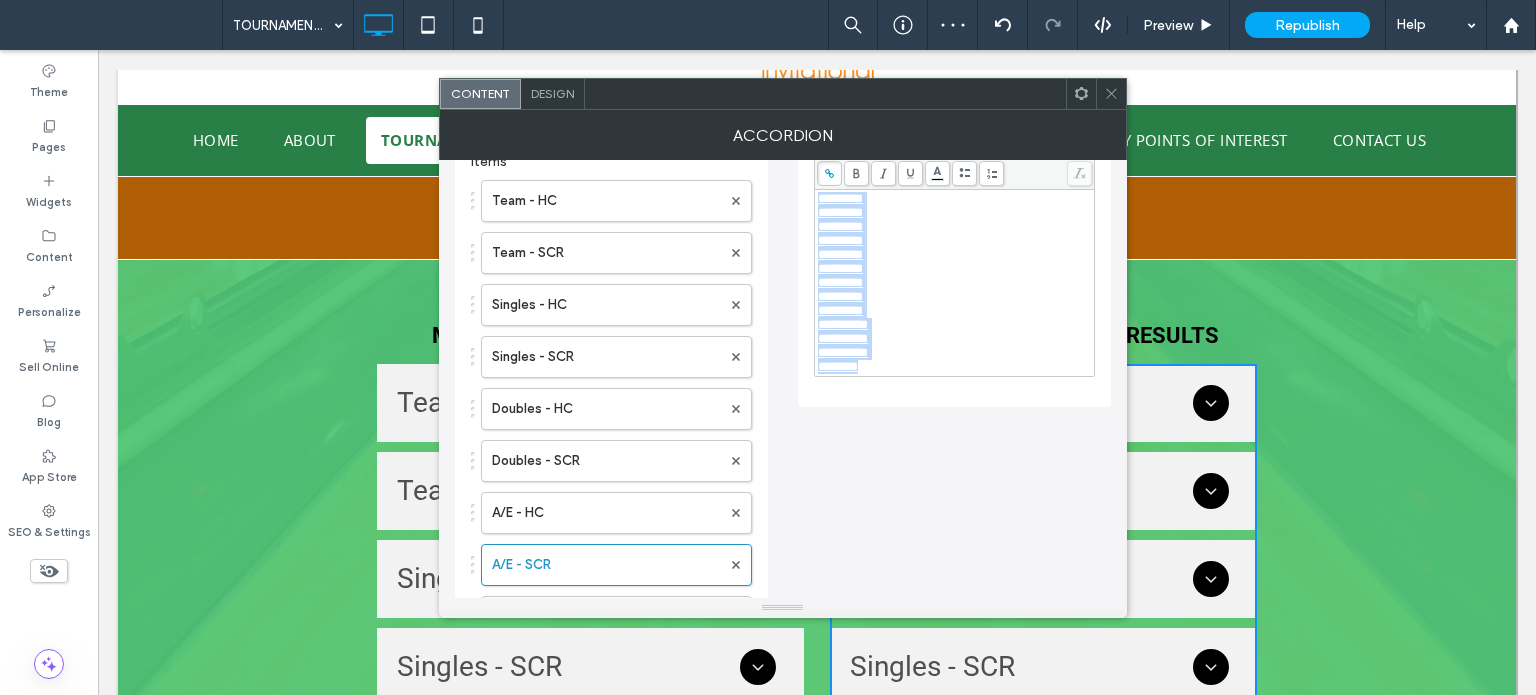 scroll, scrollTop: 0, scrollLeft: 0, axis: both 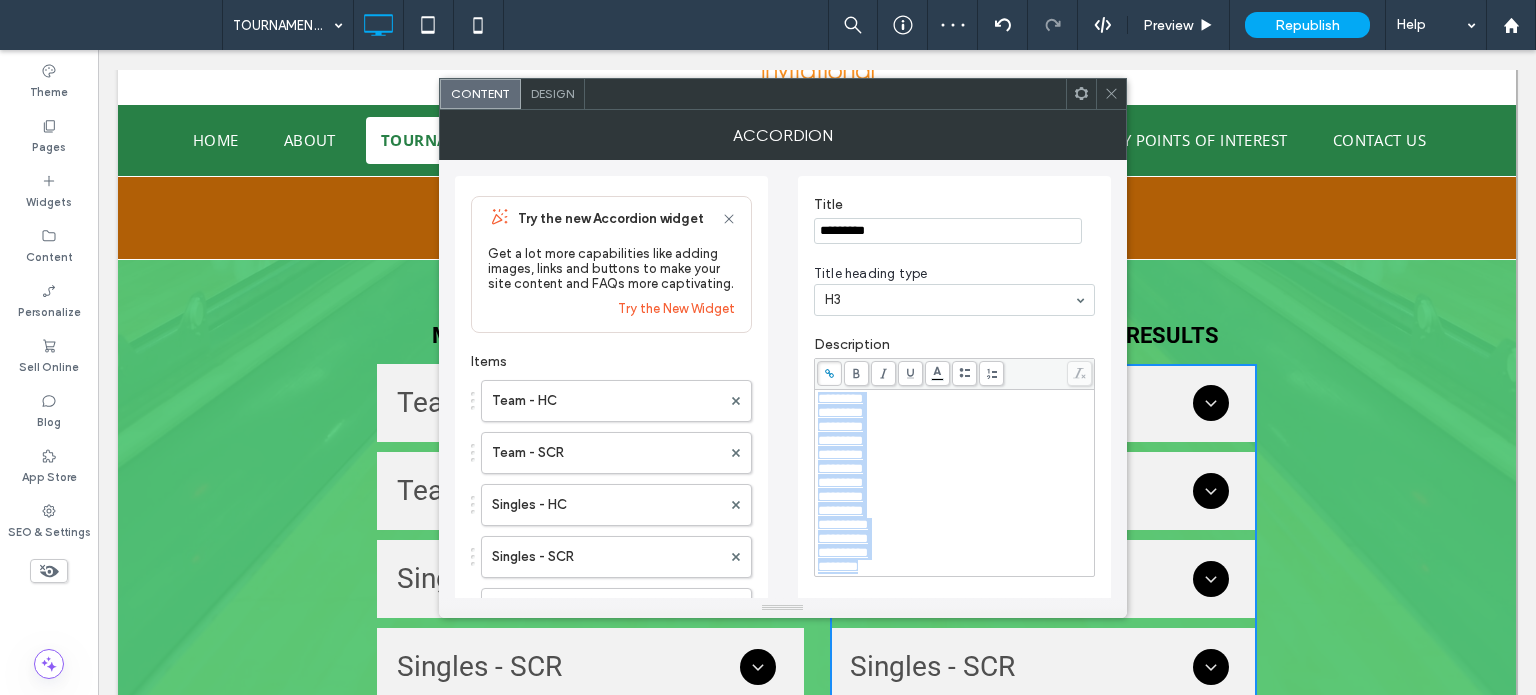 drag, startPoint x: 892, startPoint y: 386, endPoint x: 697, endPoint y: 43, distance: 394.55545 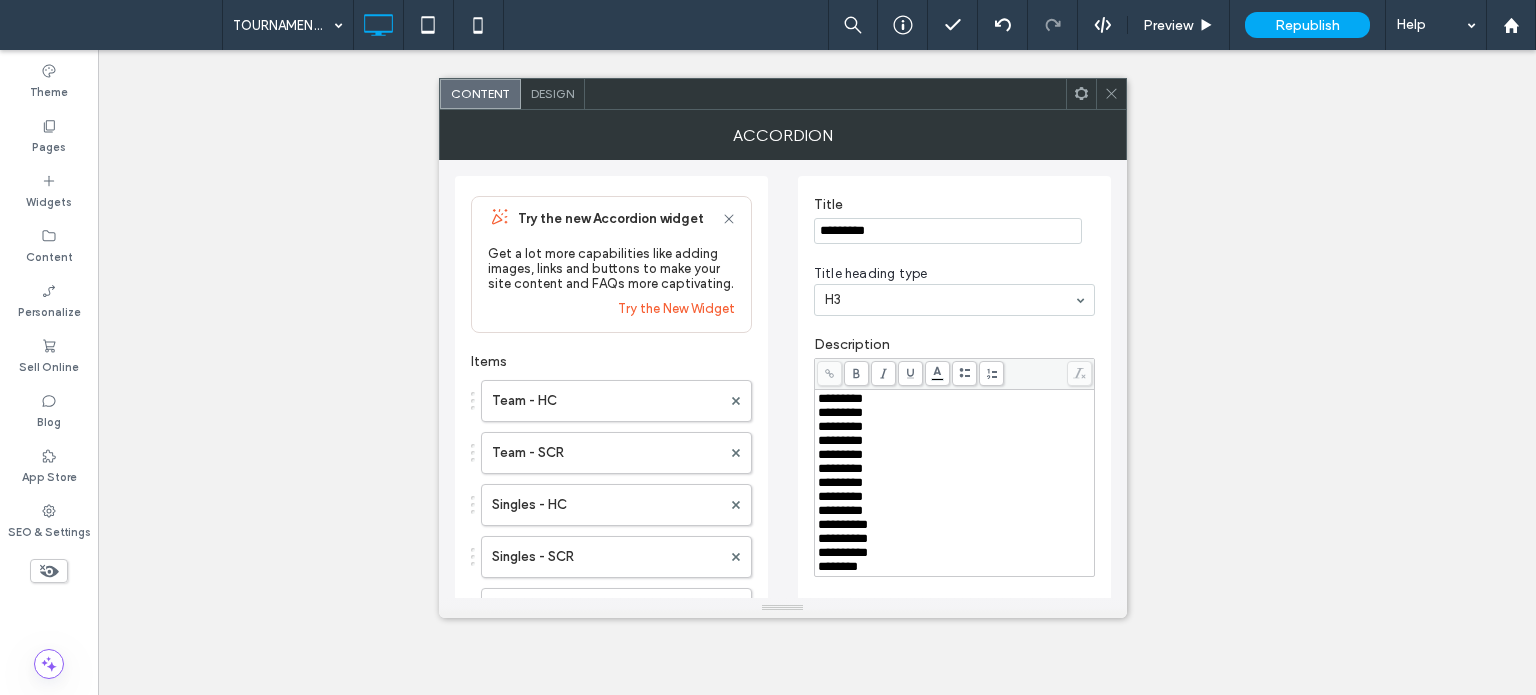 scroll, scrollTop: 0, scrollLeft: 0, axis: both 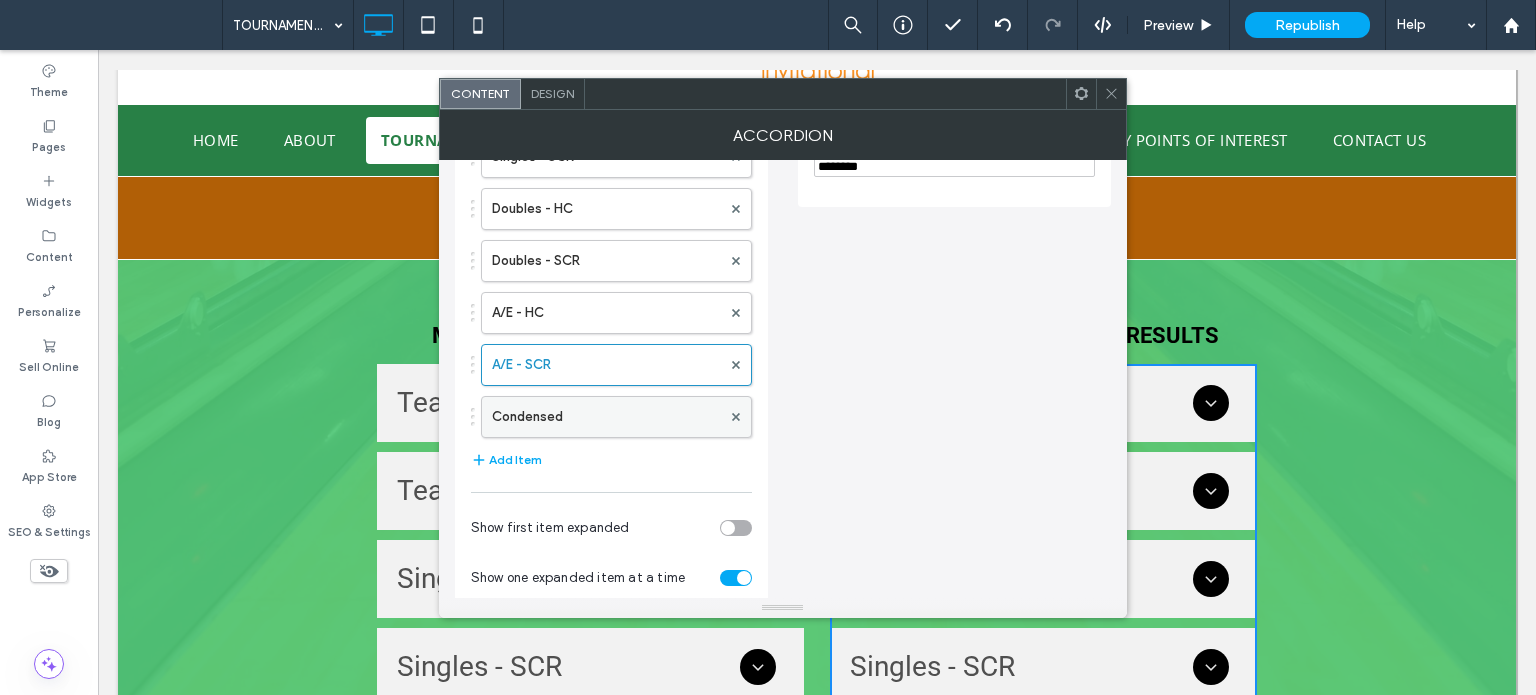 click on "Condensed" at bounding box center (606, 417) 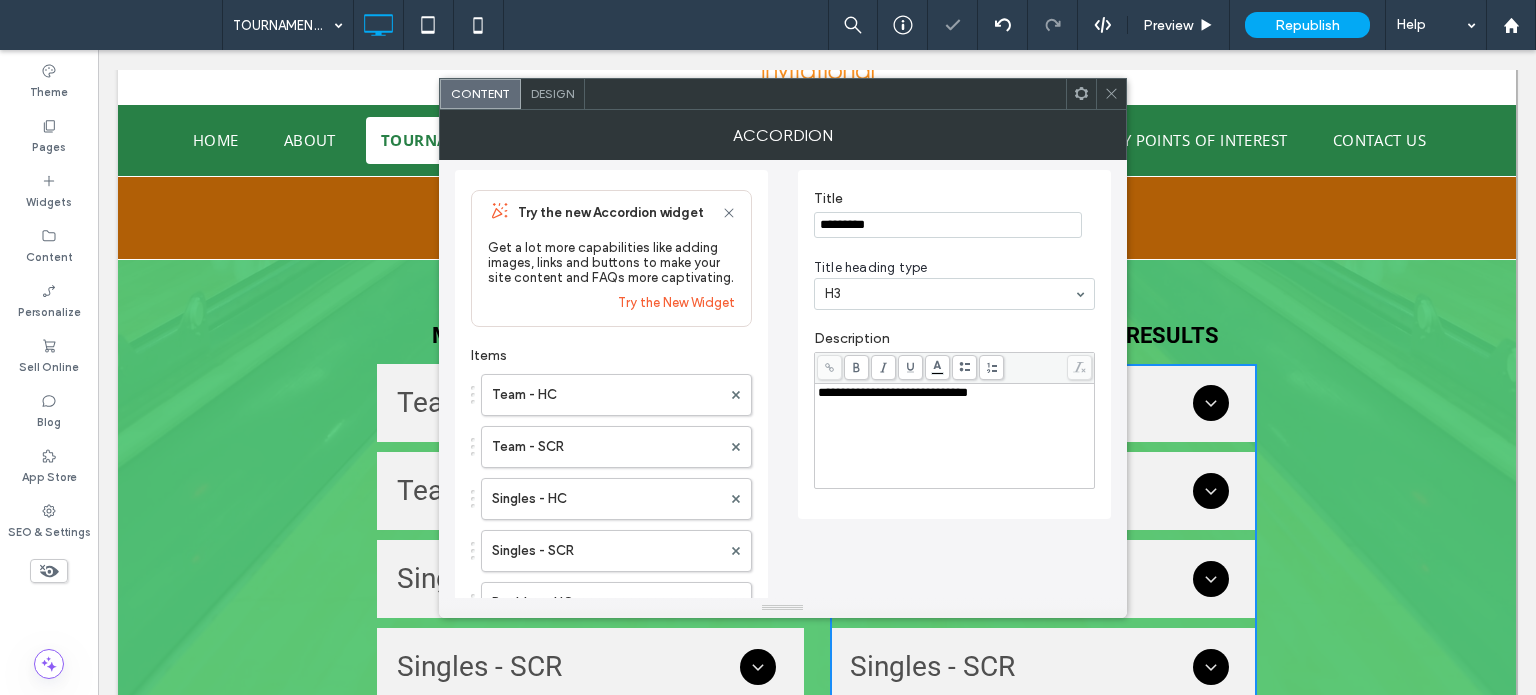 scroll, scrollTop: 0, scrollLeft: 0, axis: both 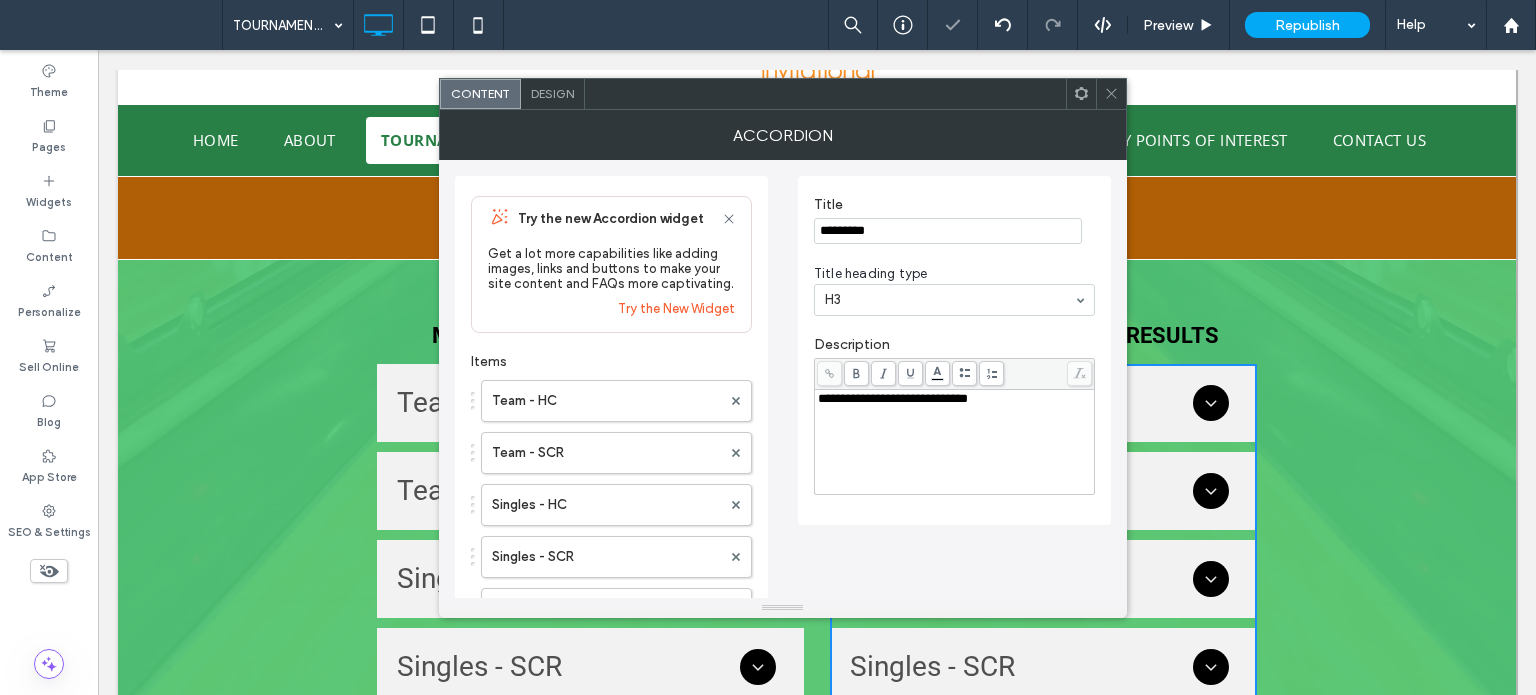 click at bounding box center (1111, 94) 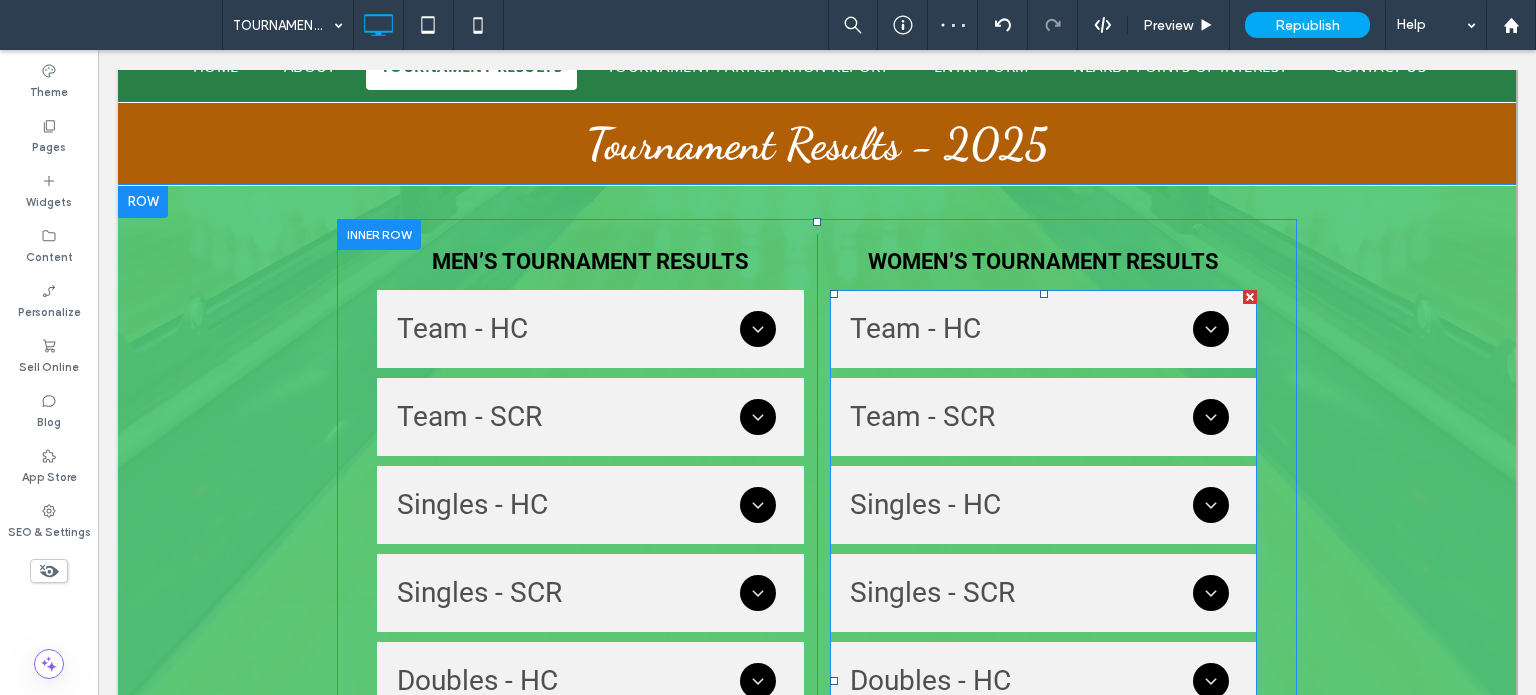 scroll, scrollTop: 300, scrollLeft: 0, axis: vertical 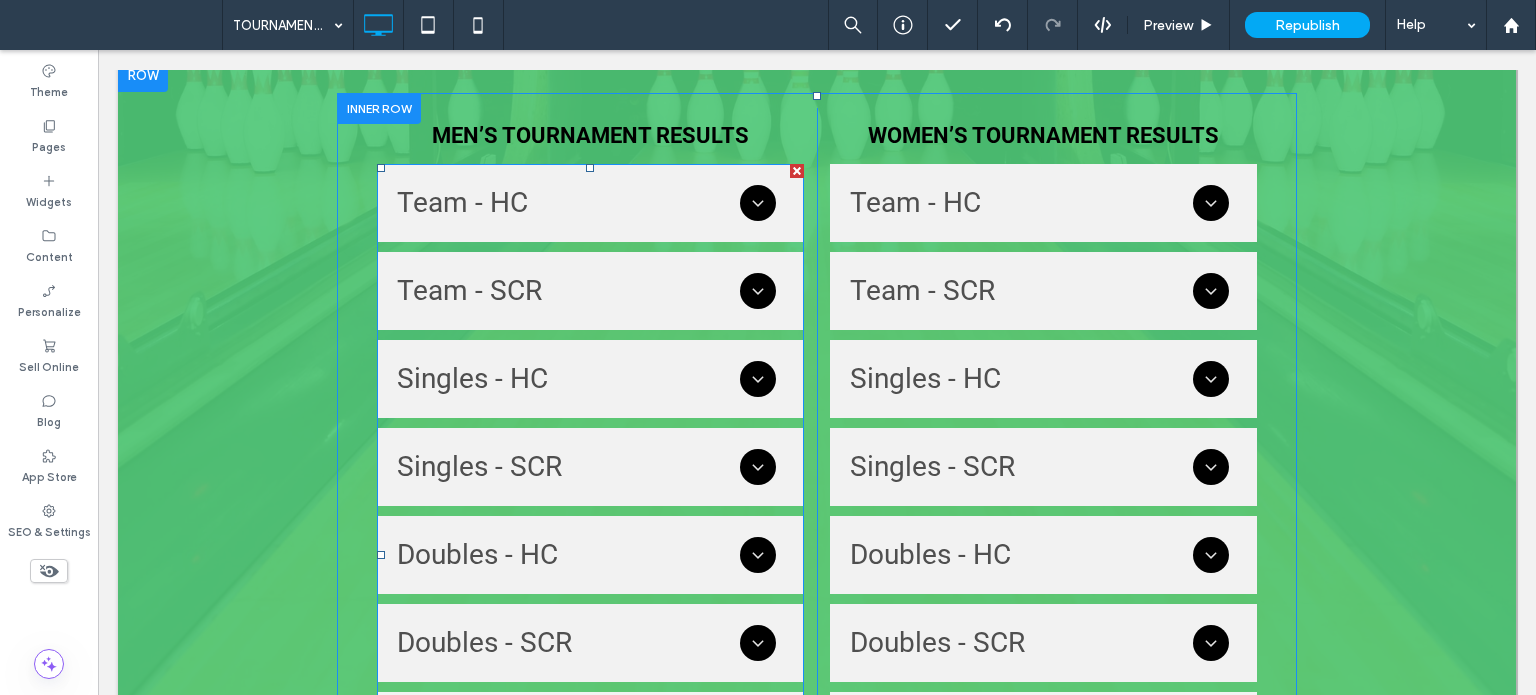 click at bounding box center (590, 555) 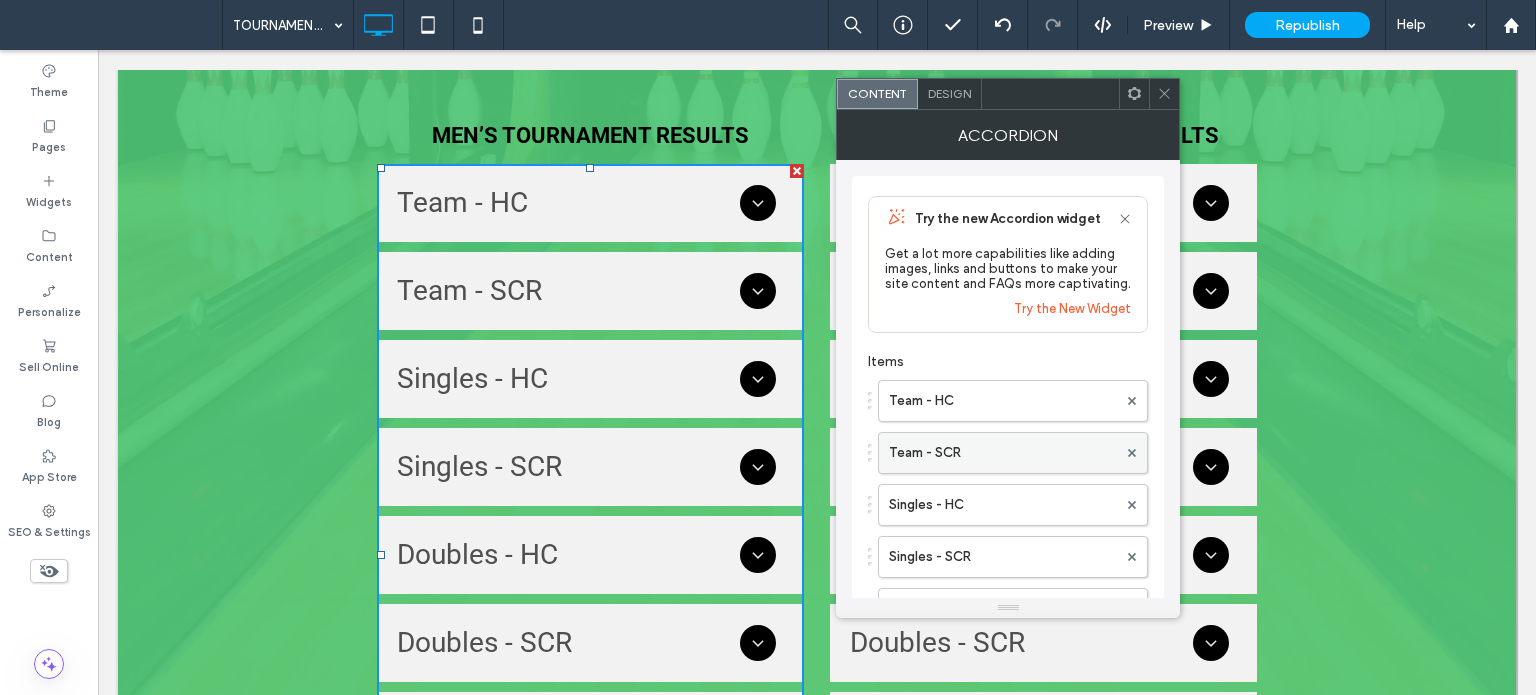 click on "Team - SCR" at bounding box center (1003, 453) 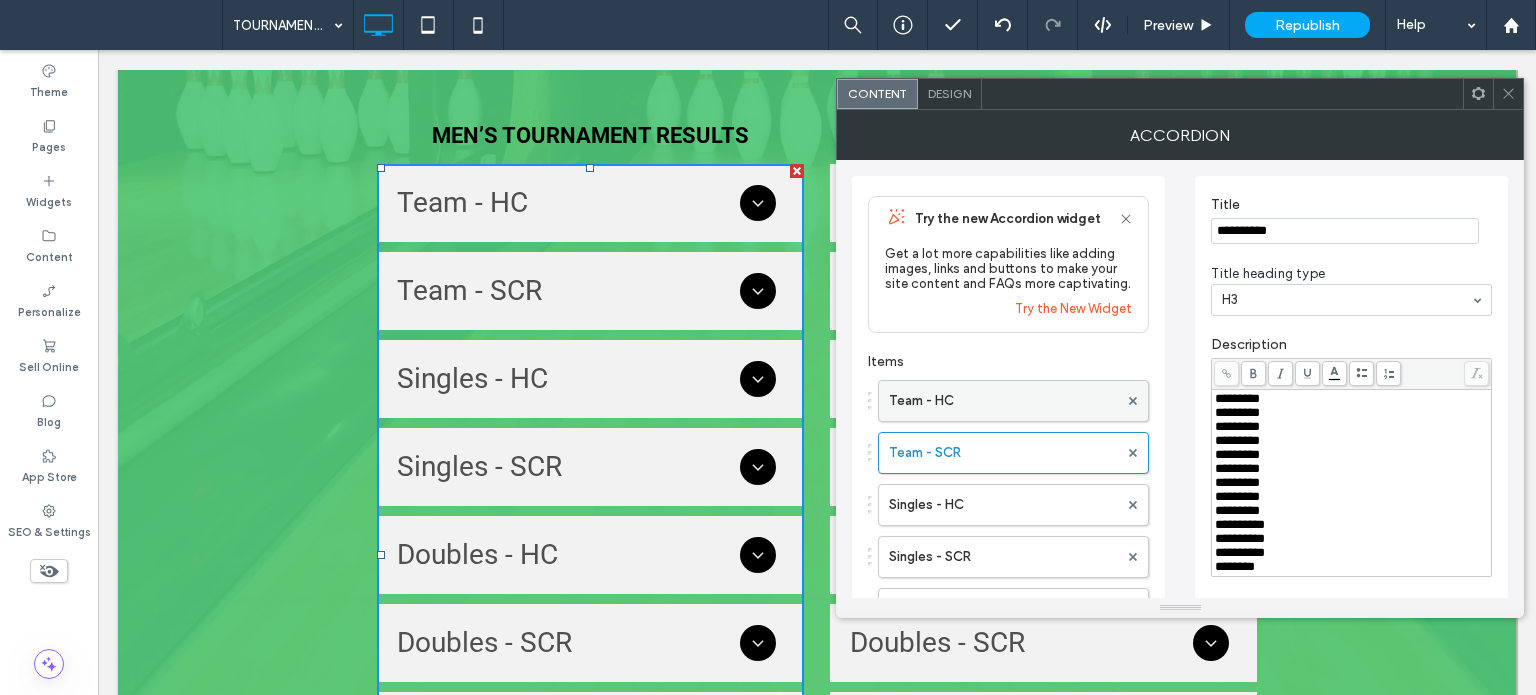 click on "Team - HC" at bounding box center [1003, 401] 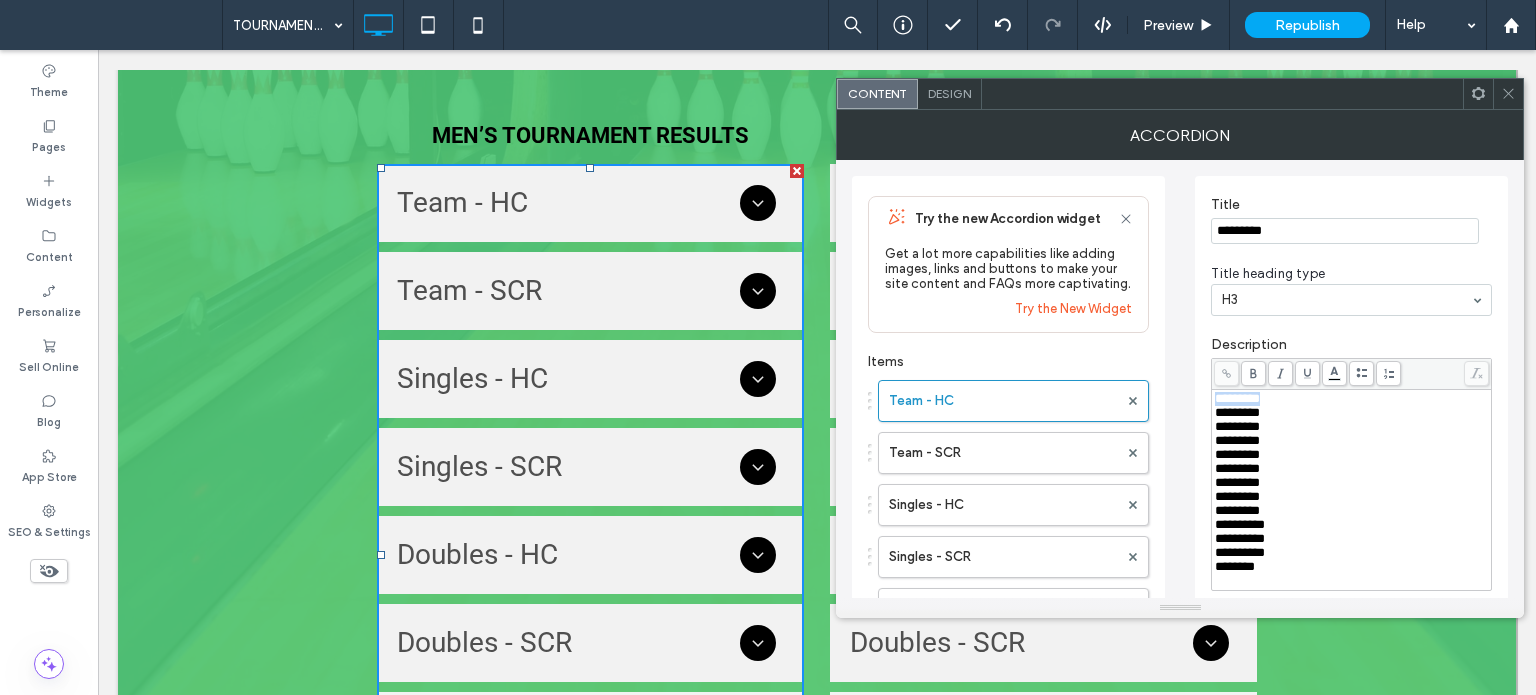 drag, startPoint x: 1297, startPoint y: 395, endPoint x: 1202, endPoint y: 395, distance: 95 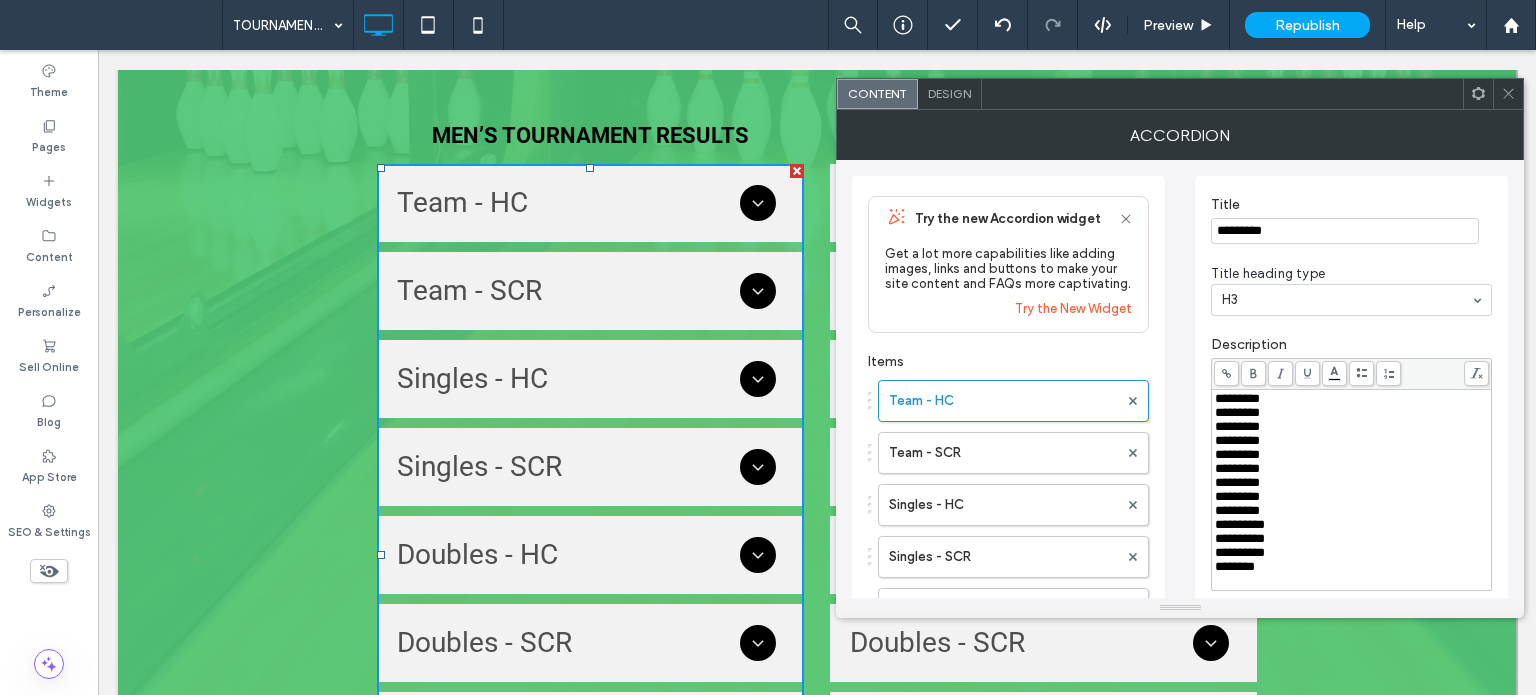 click 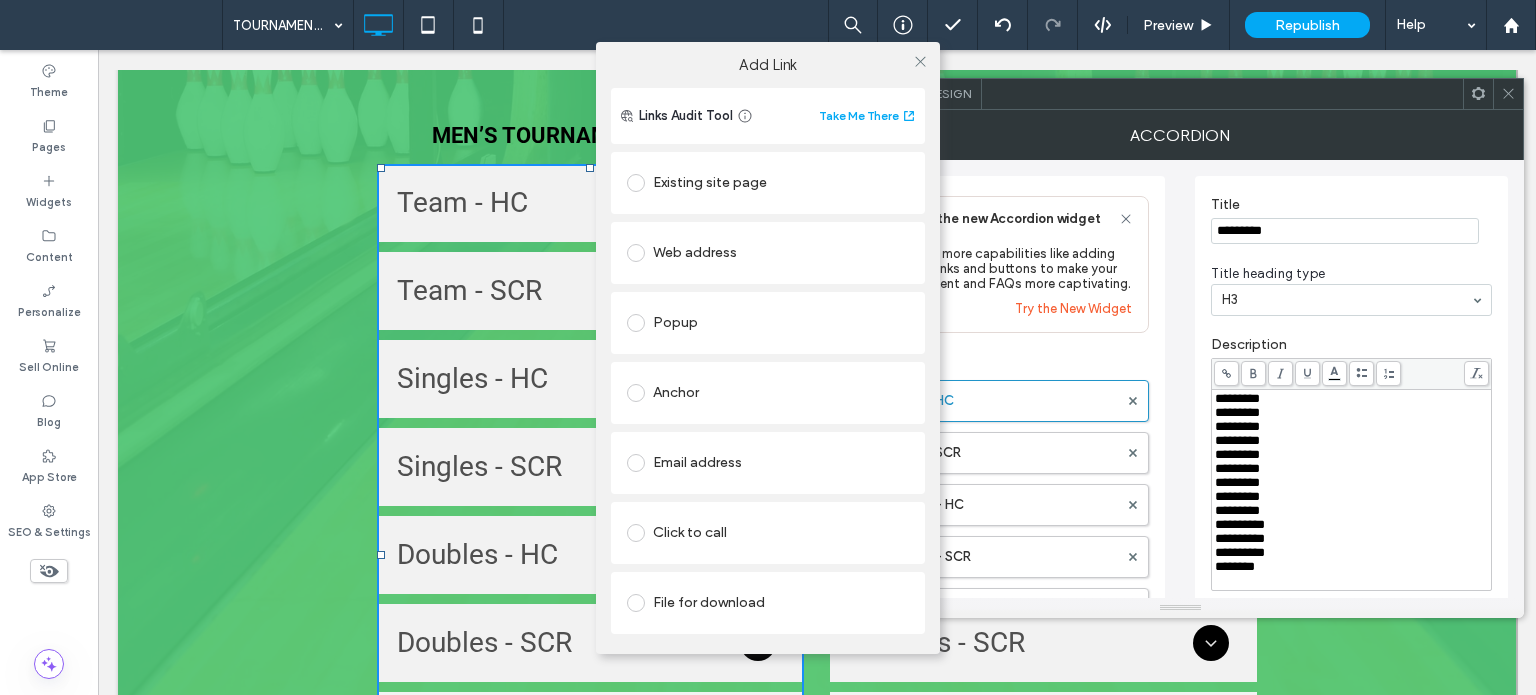 click on "File for download" at bounding box center [768, 603] 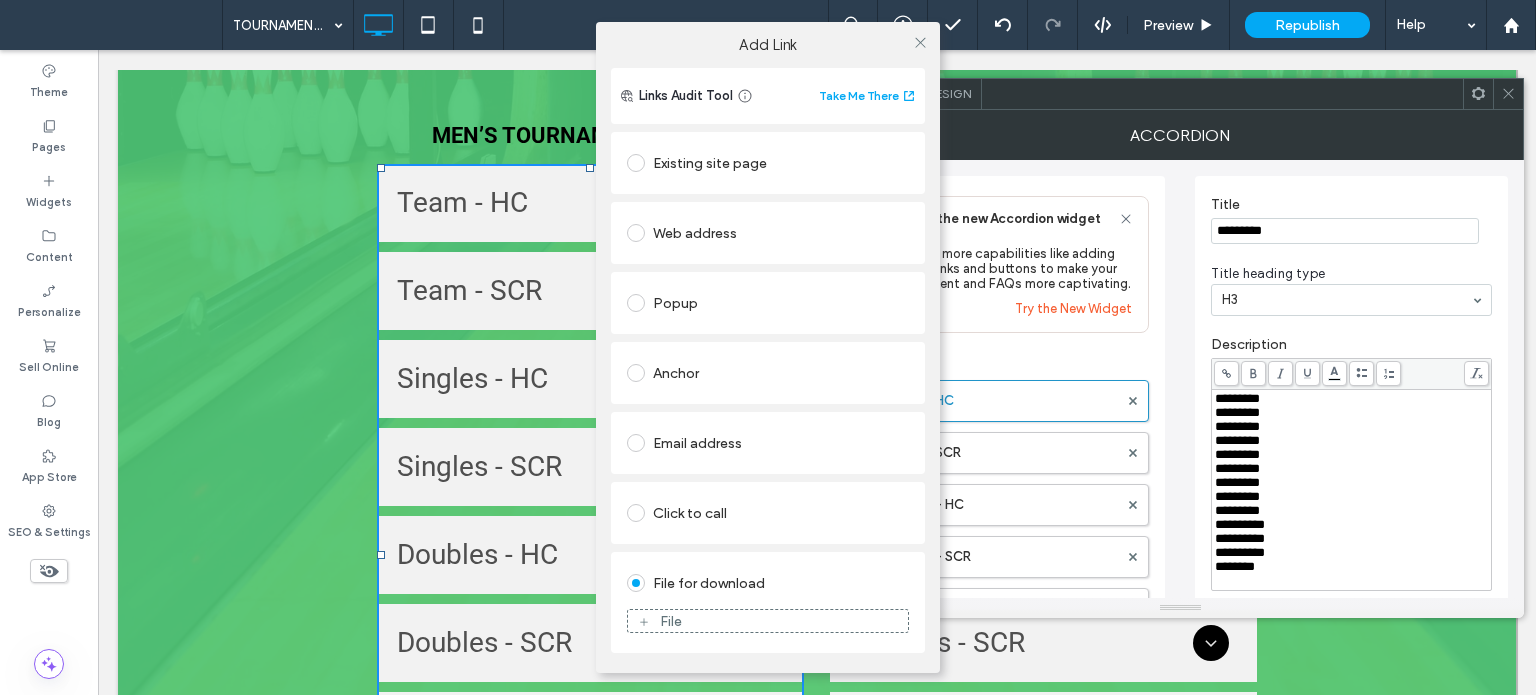click on "File" at bounding box center [768, 621] 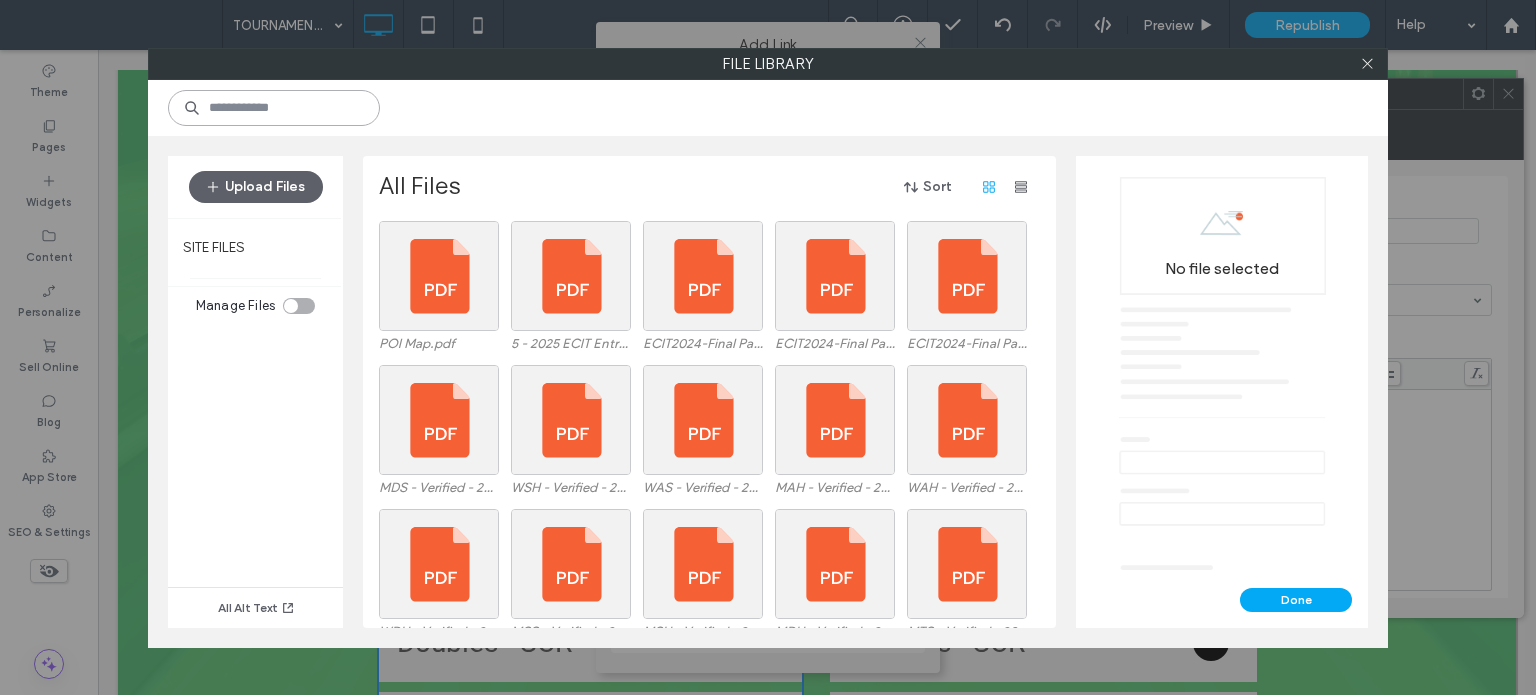 click at bounding box center [274, 108] 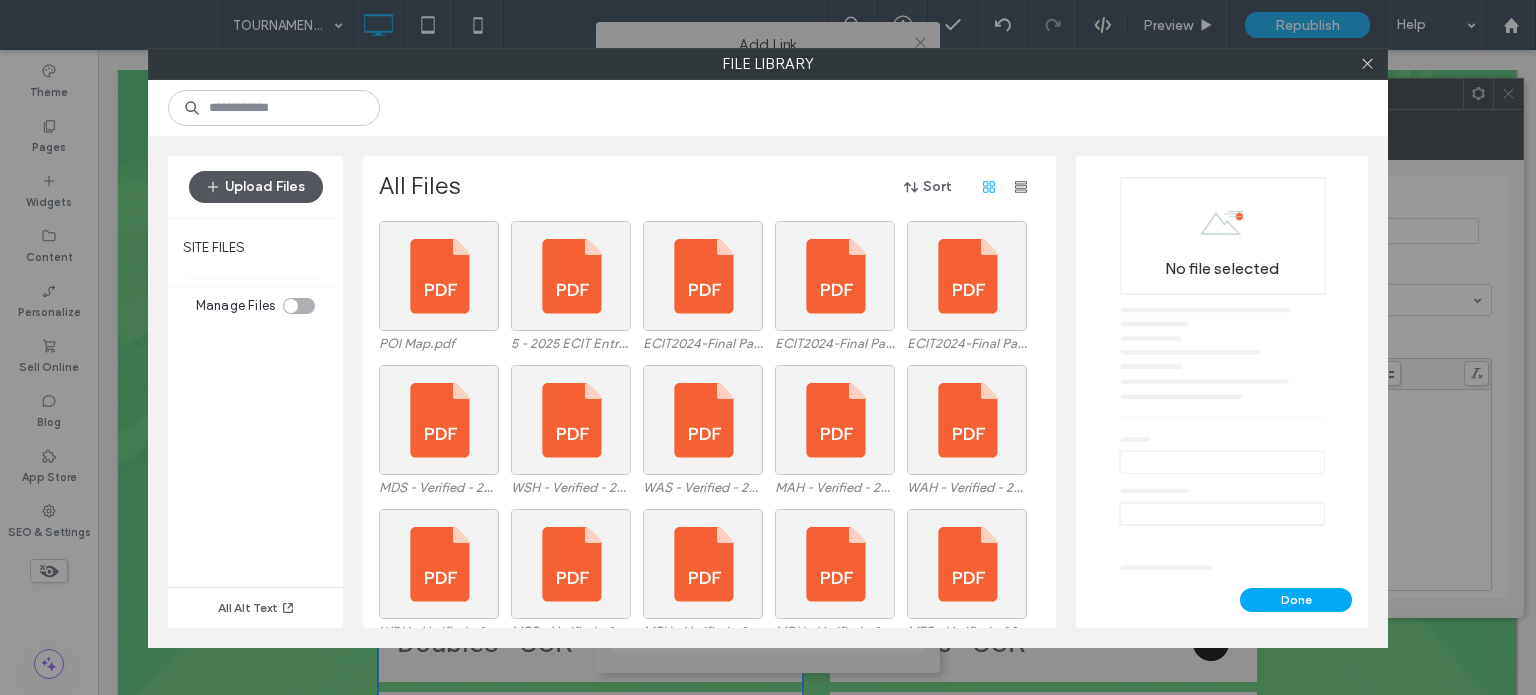 click on "Upload Files" at bounding box center [256, 187] 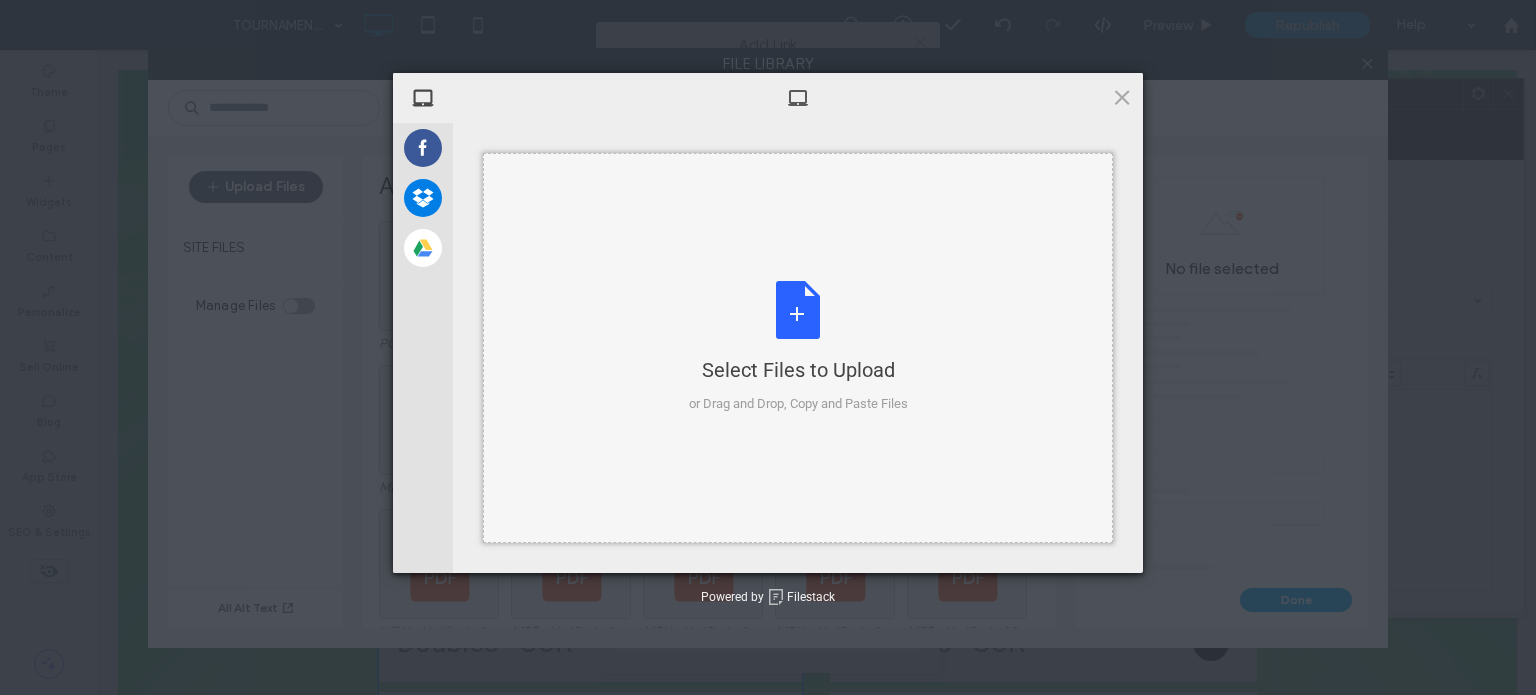 click on "Select Files to Upload
or Drag and Drop, Copy and Paste Files" at bounding box center [798, 347] 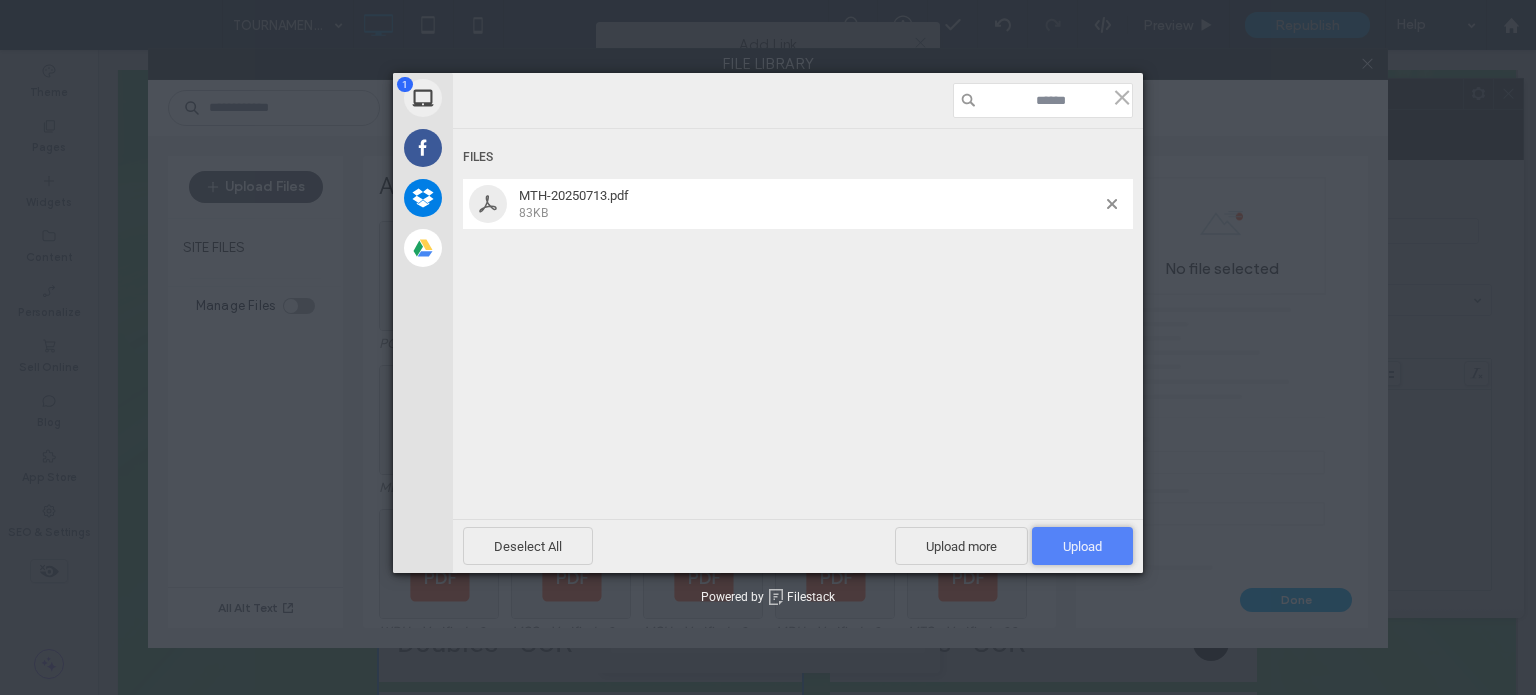 click on "Upload
1" at bounding box center (1082, 546) 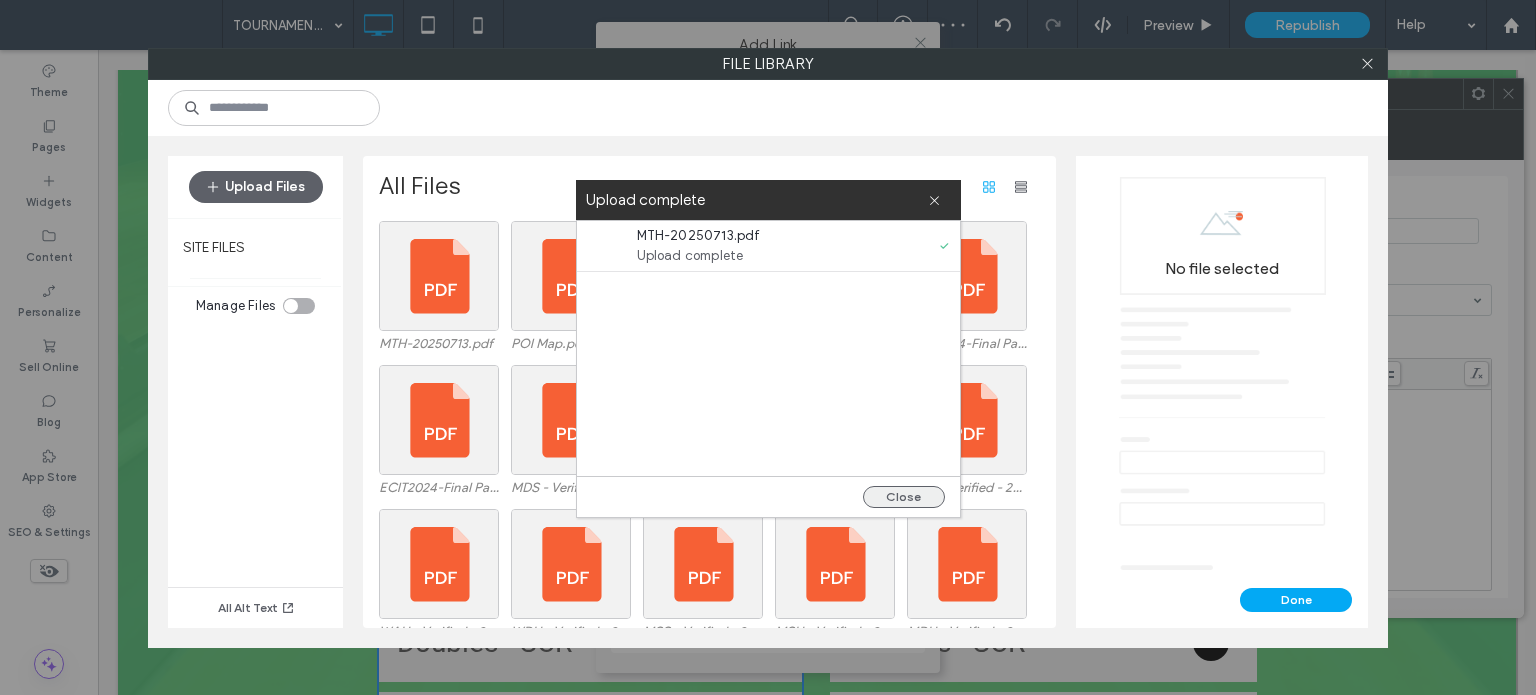 click on "Close" at bounding box center [904, 497] 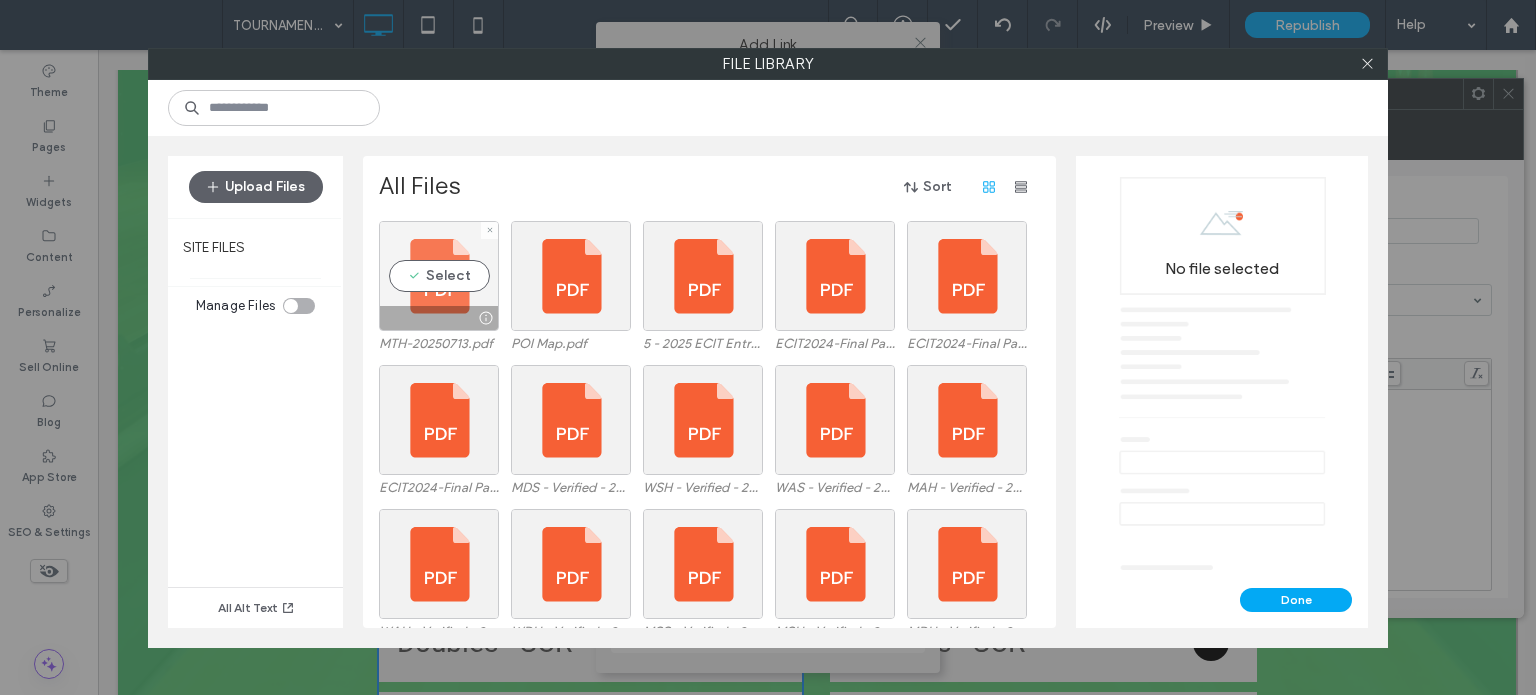 click on "Select" at bounding box center [439, 276] 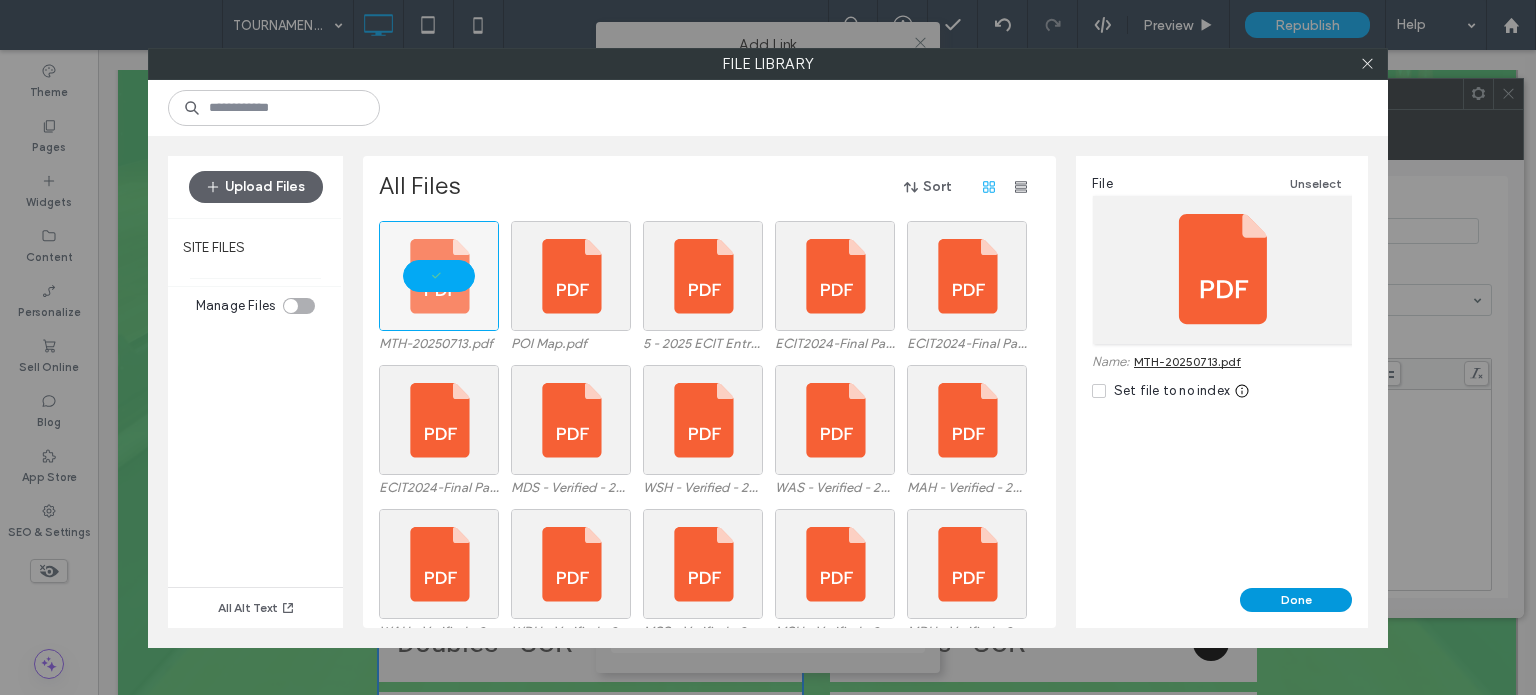 click on "Done" at bounding box center [1296, 600] 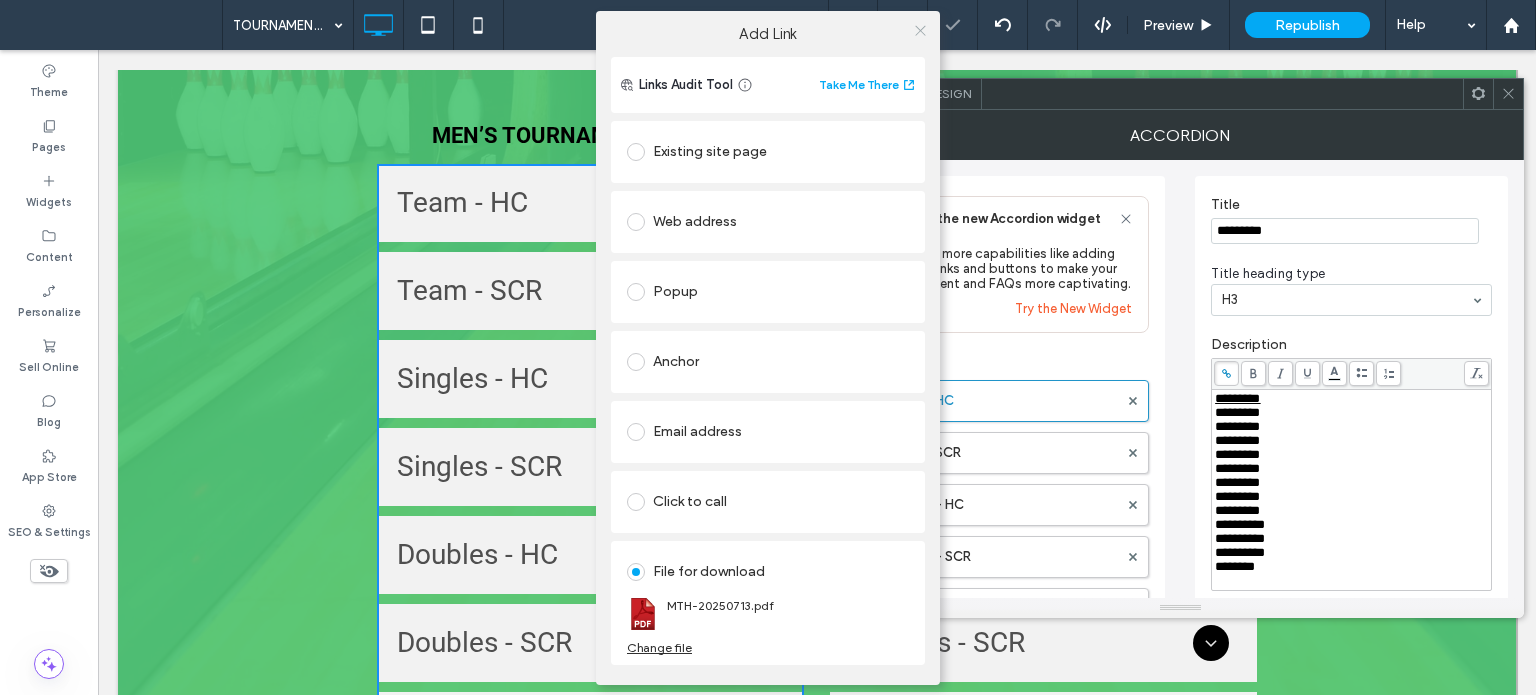 click 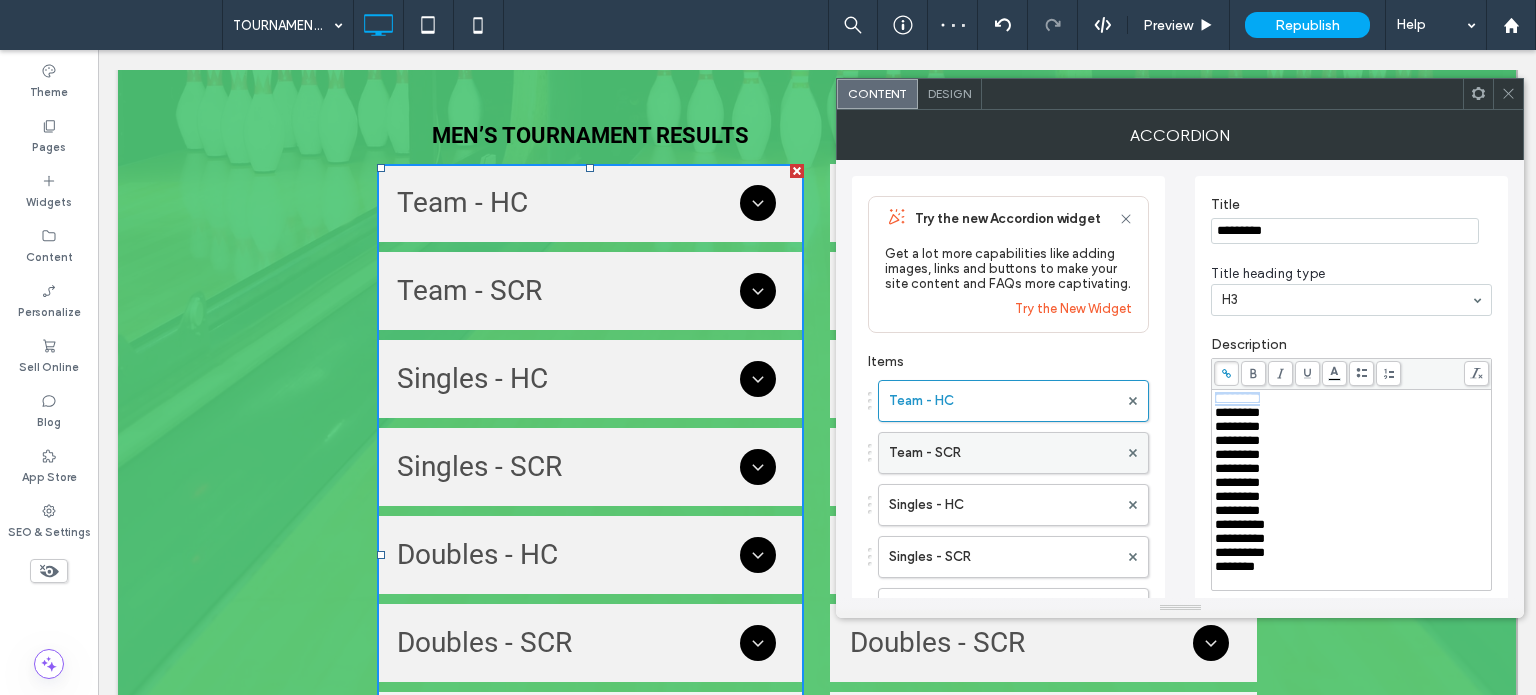 click on "Team - SCR" at bounding box center [1003, 453] 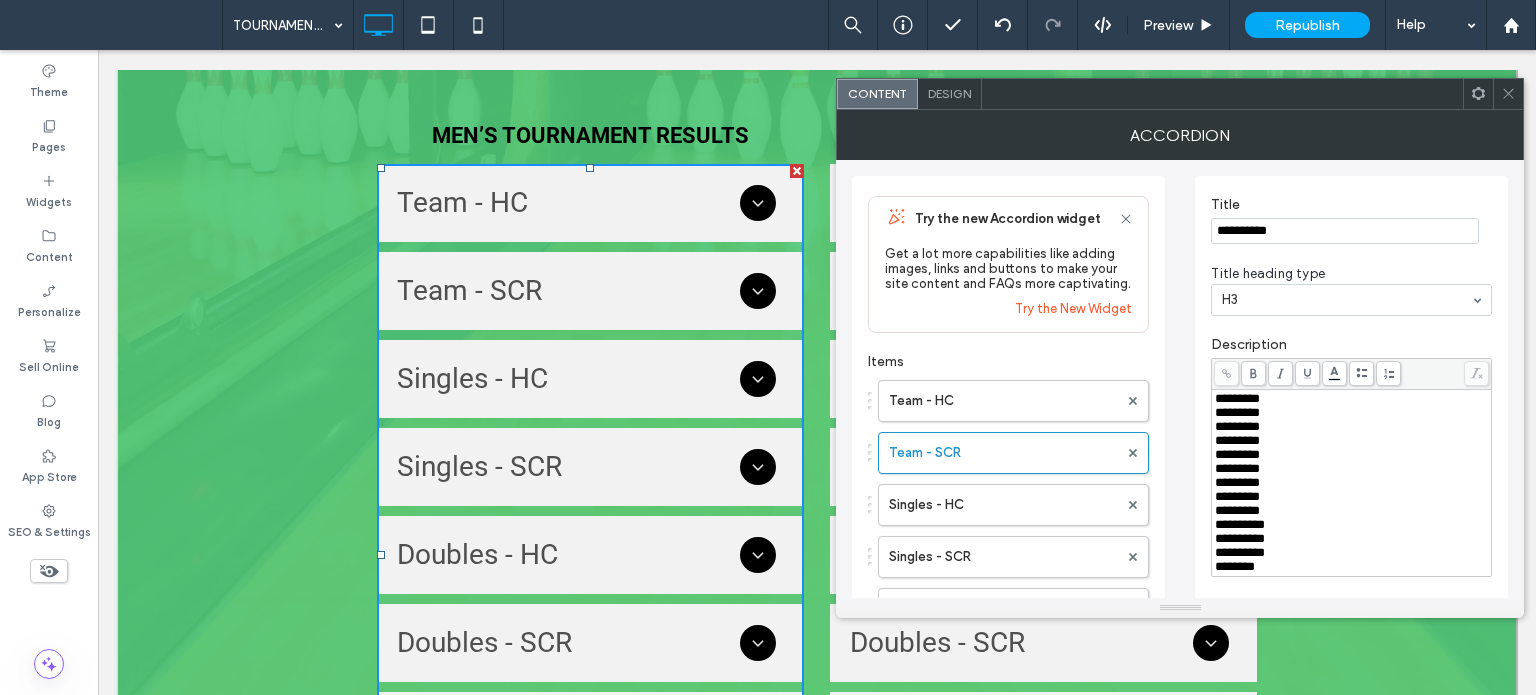 drag, startPoint x: 1288, startPoint y: 400, endPoint x: 1176, endPoint y: 409, distance: 112.36102 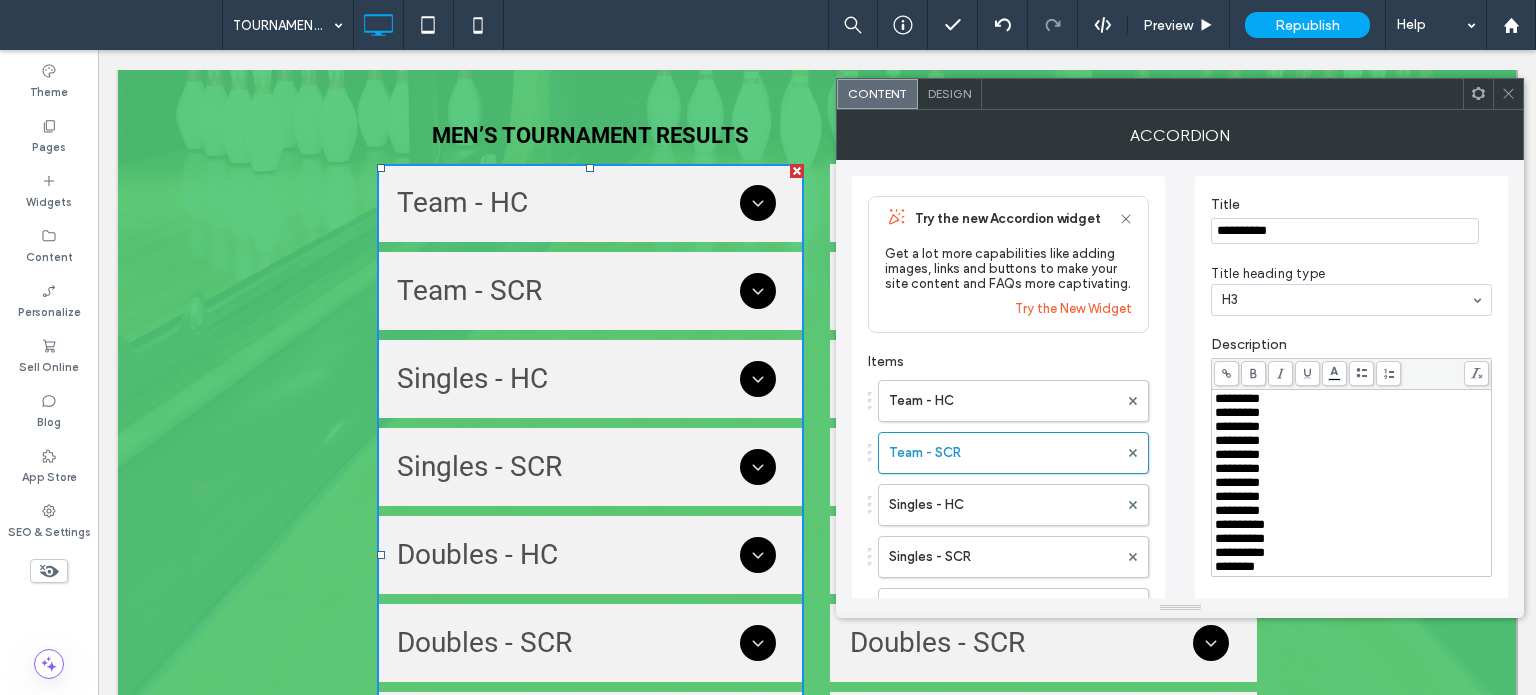 click on "*********" at bounding box center (1237, 398) 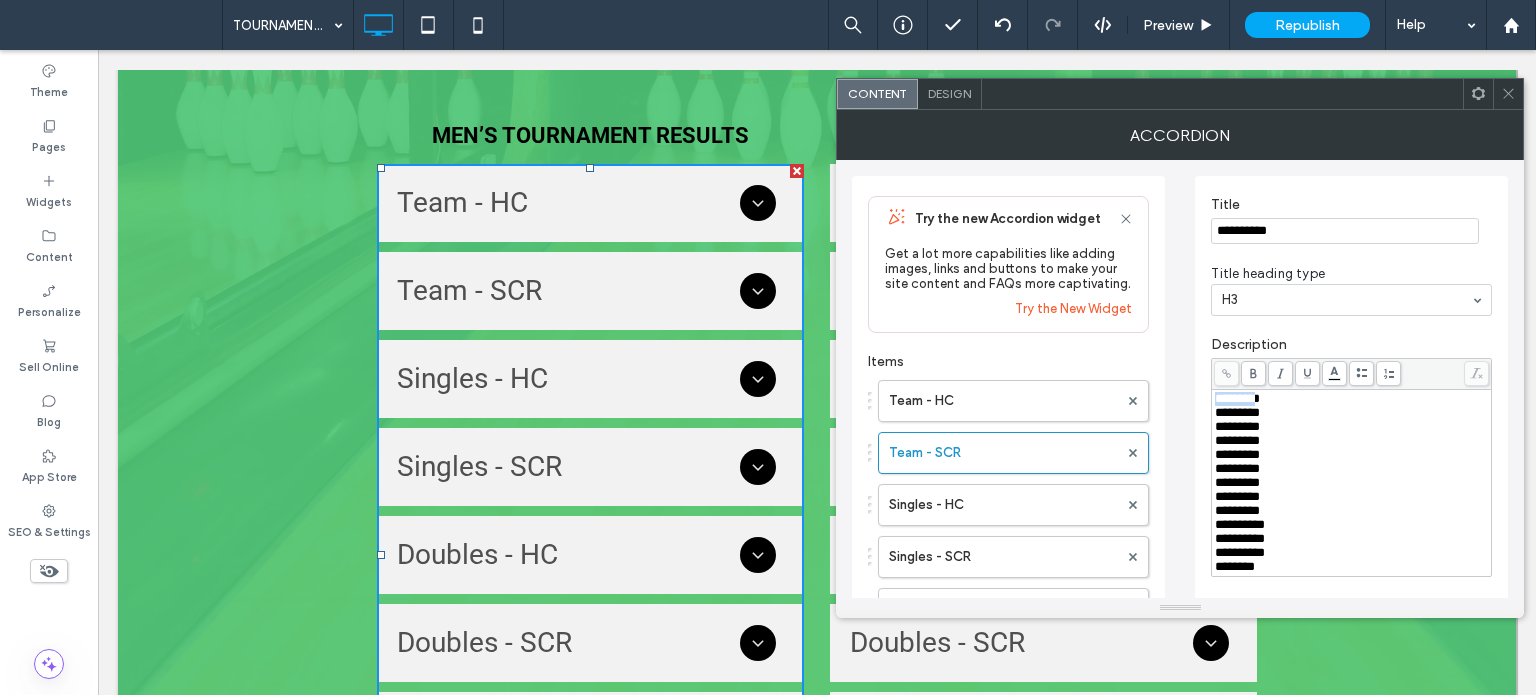 click on "*********" at bounding box center (1237, 398) 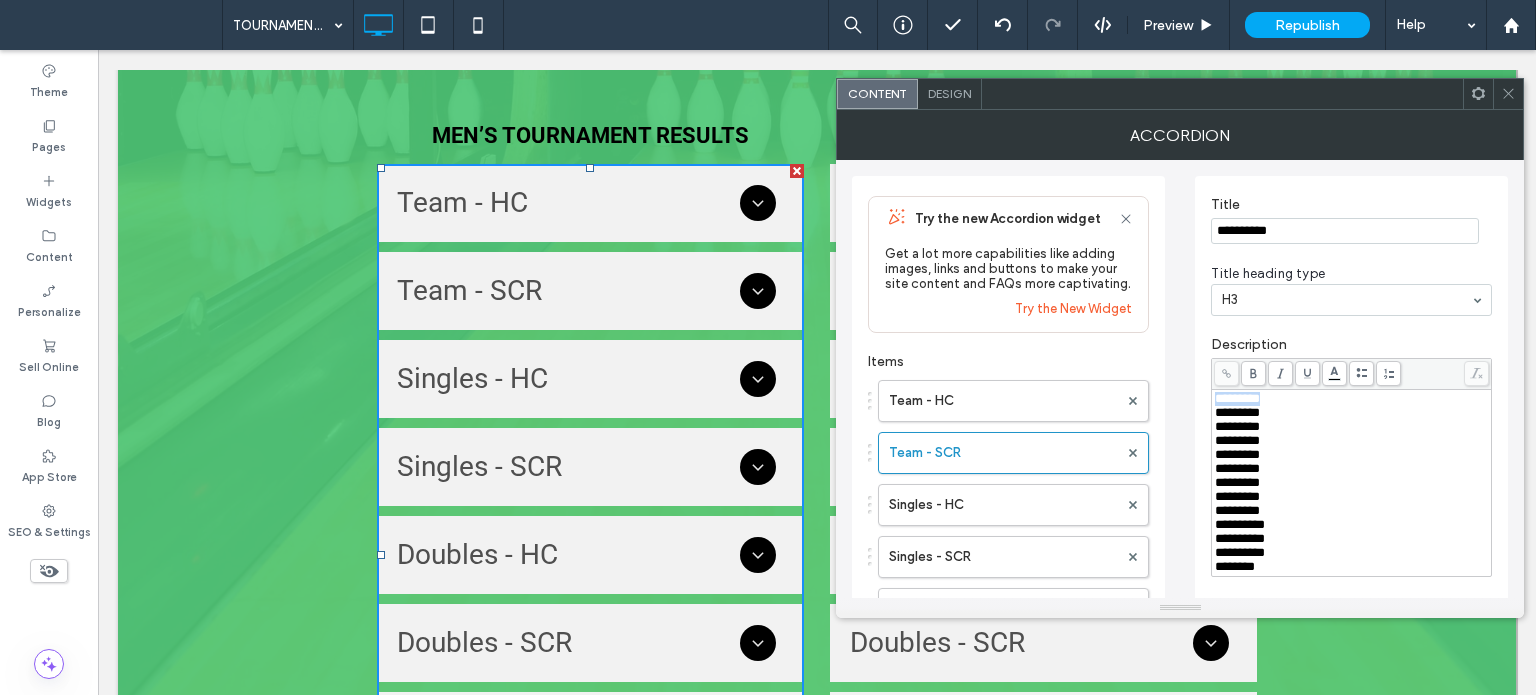 click on "*********" at bounding box center (1237, 398) 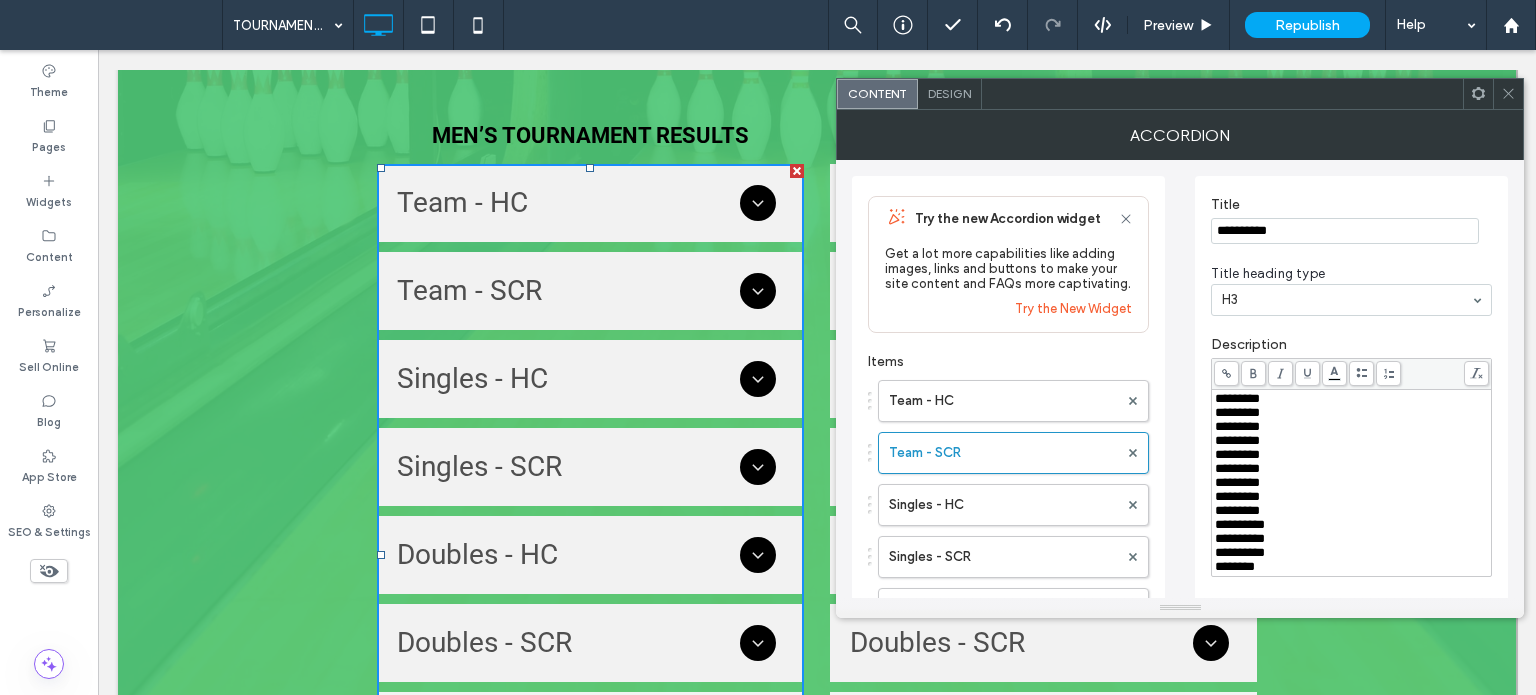 click 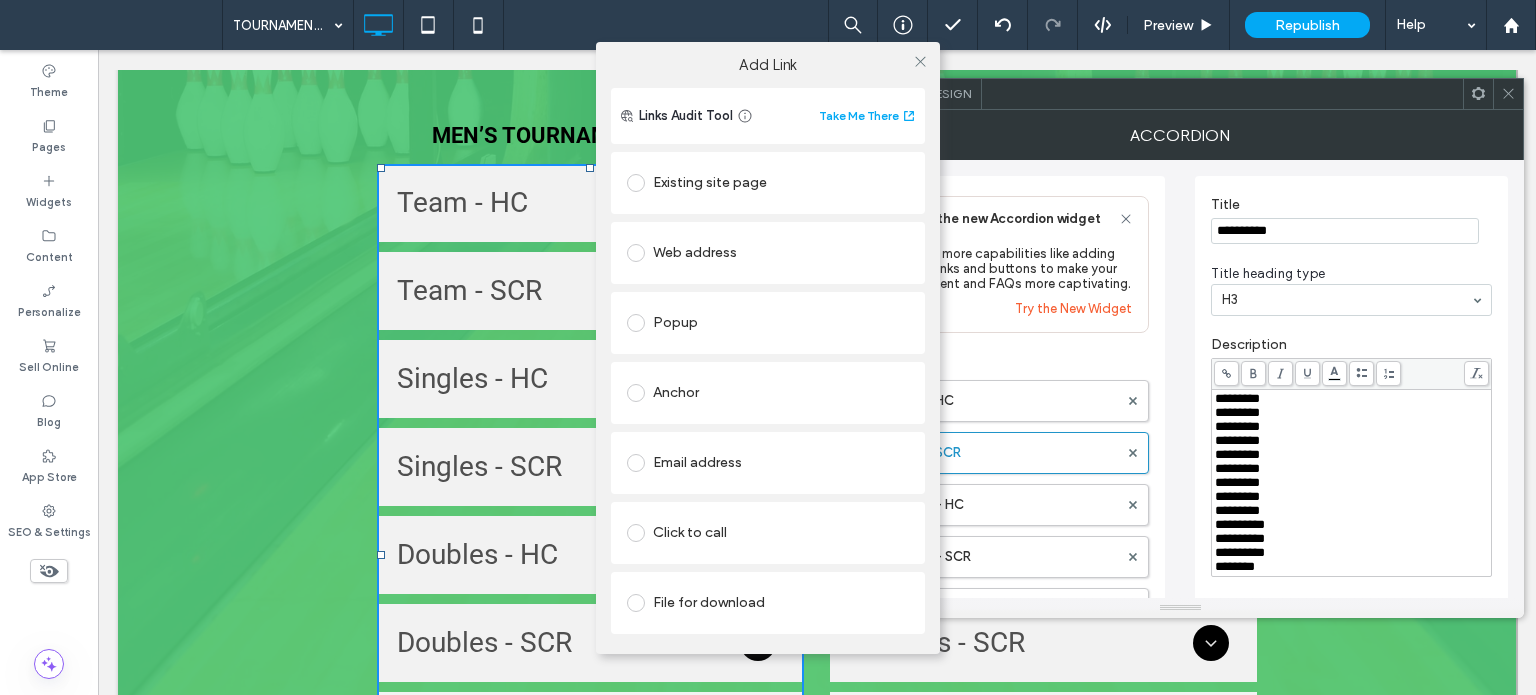 click on "File for download" at bounding box center [768, 603] 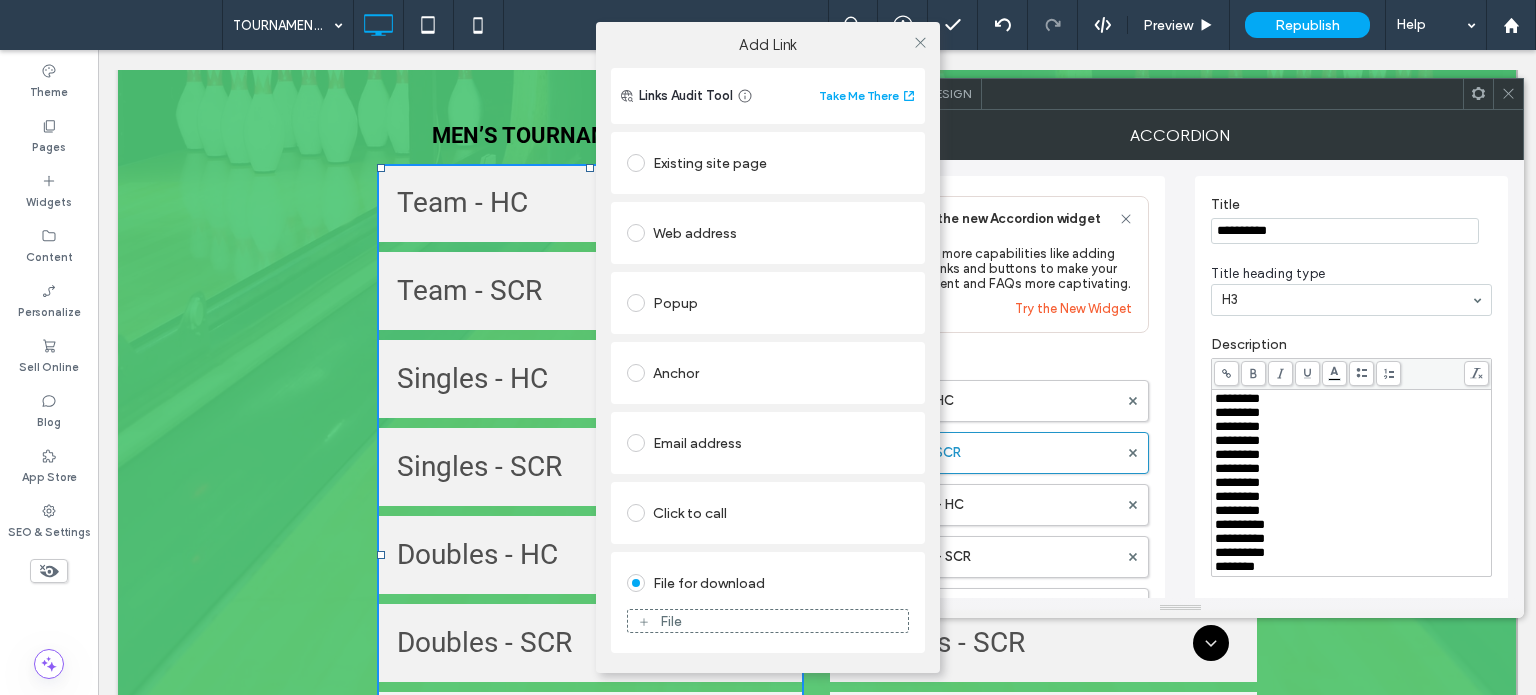 click on "File" at bounding box center [768, 621] 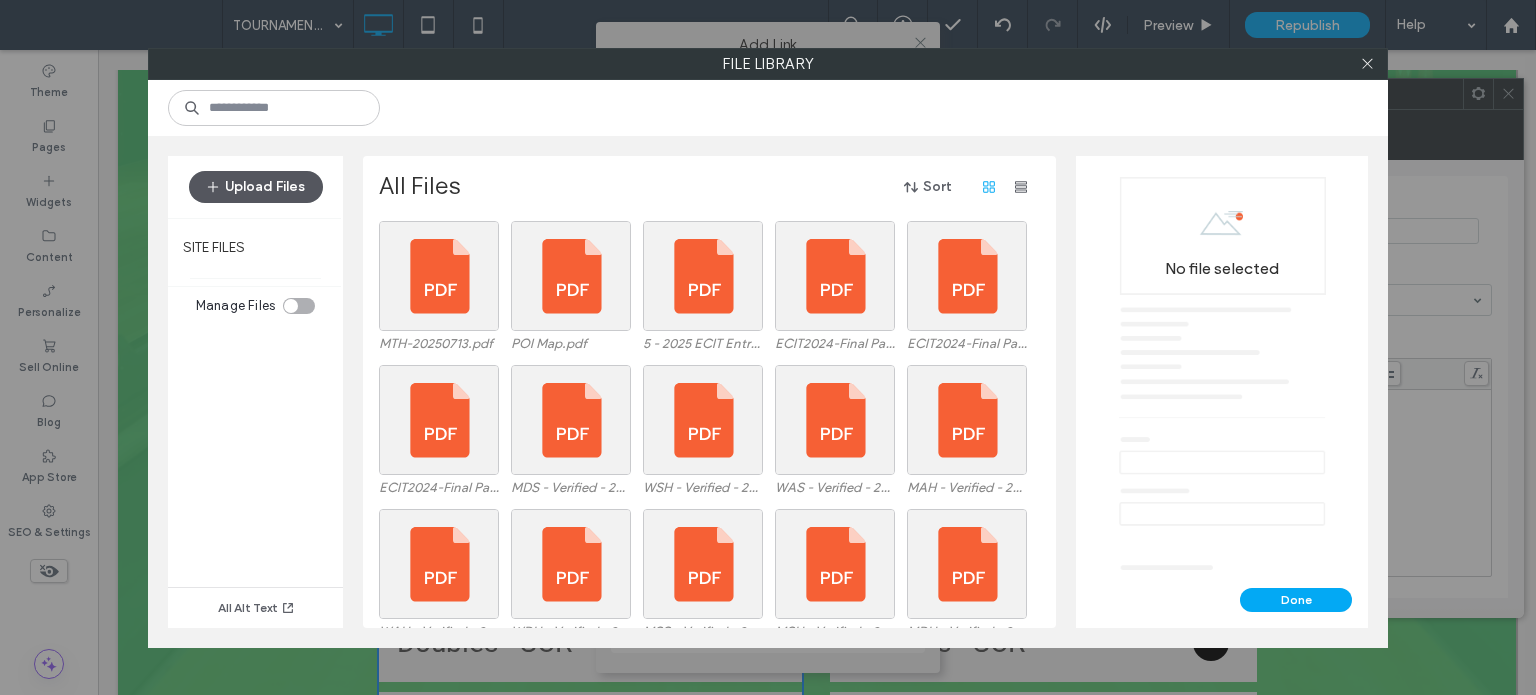 click 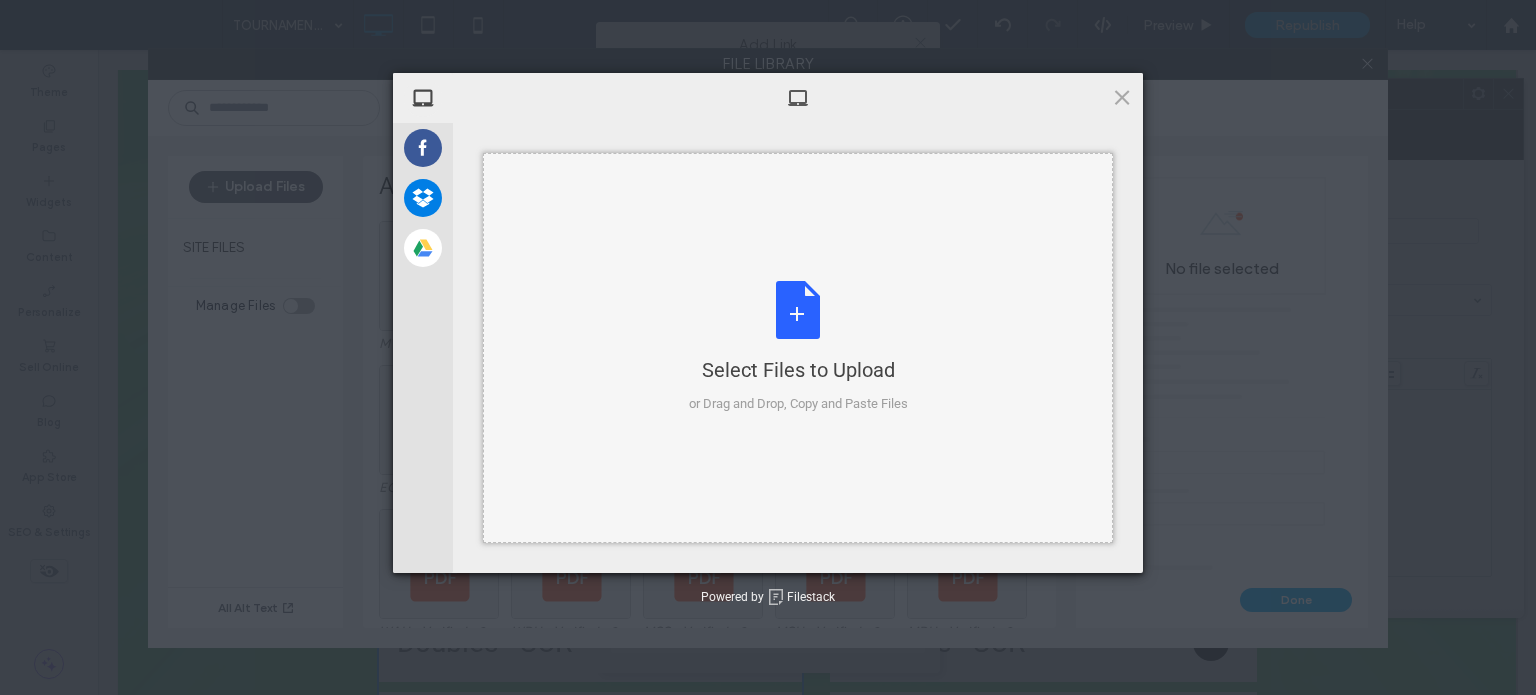 click on "Select Files to Upload
or Drag and Drop, Copy and Paste Files" at bounding box center (798, 347) 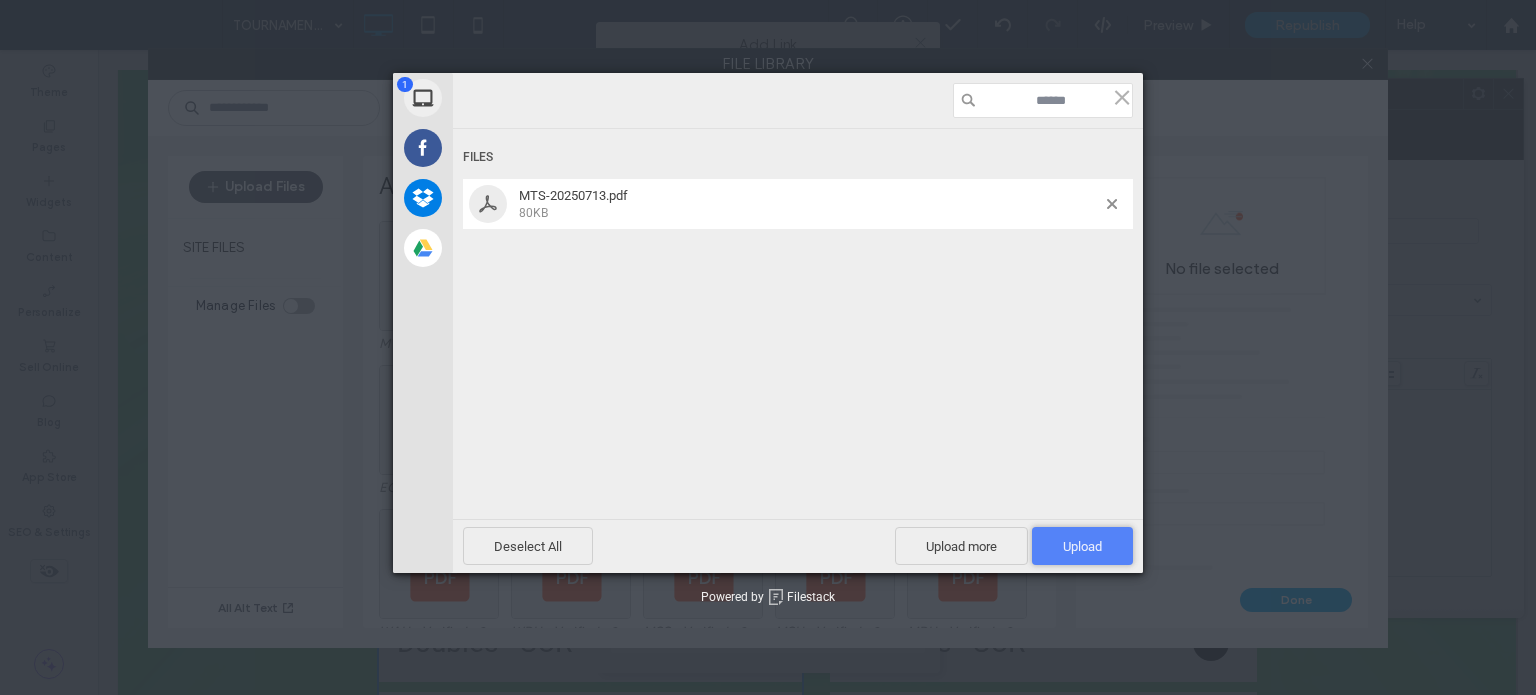 click on "Upload
1" at bounding box center [1082, 546] 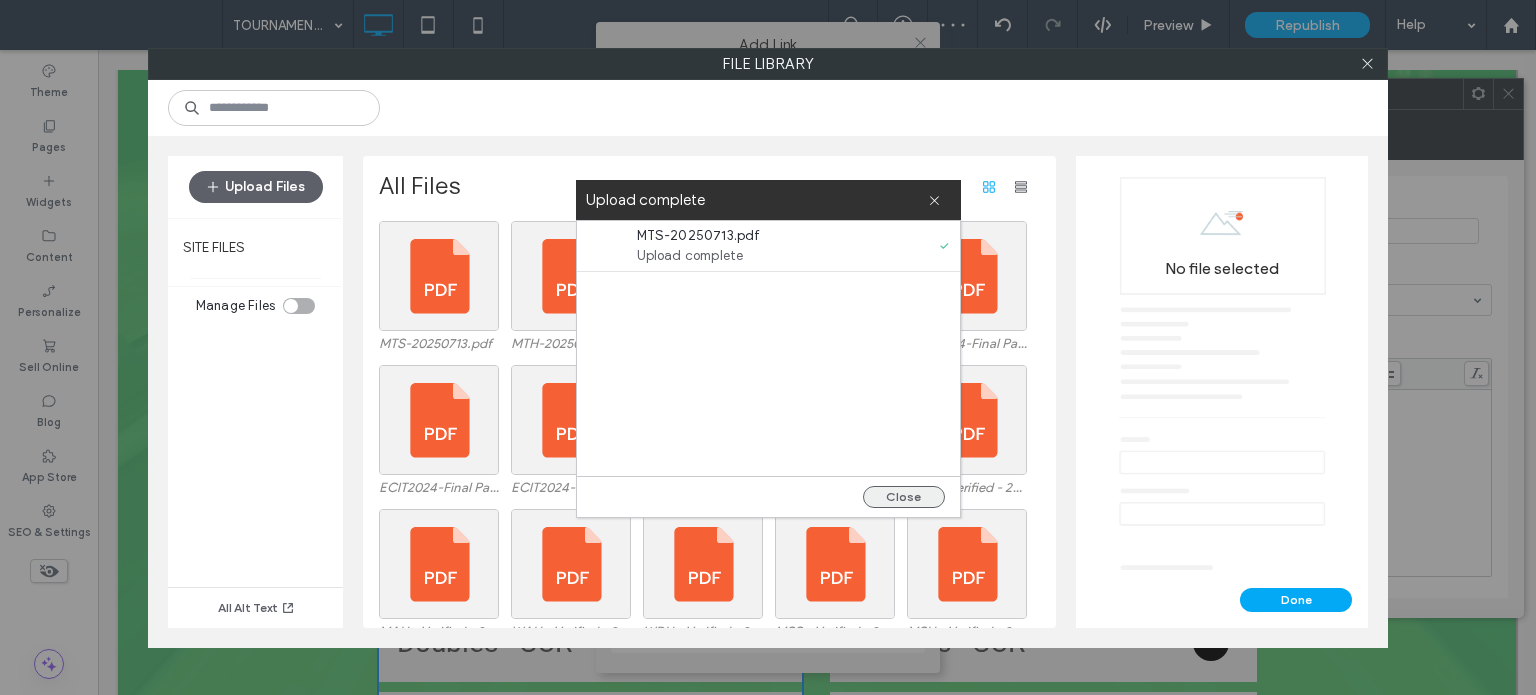 click on "Close" at bounding box center [904, 497] 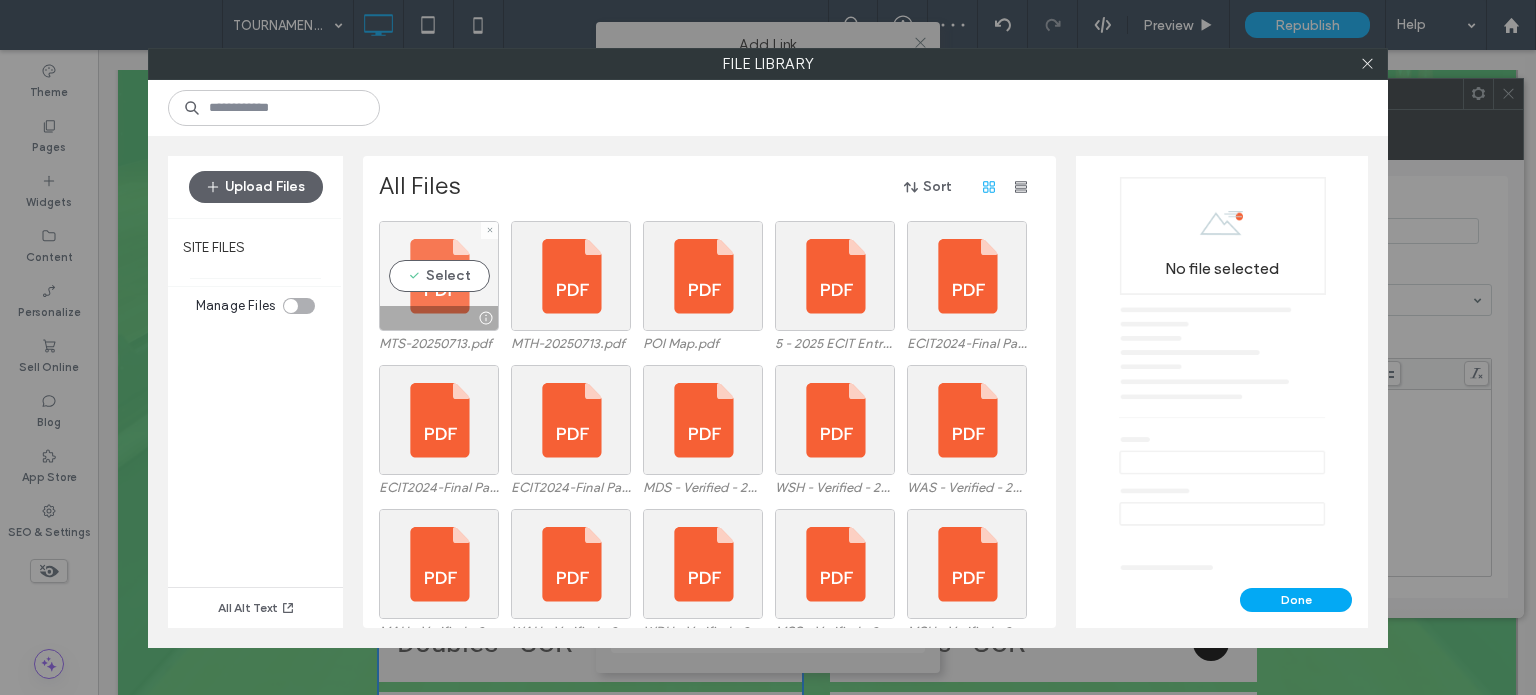 click on "Select" at bounding box center (439, 276) 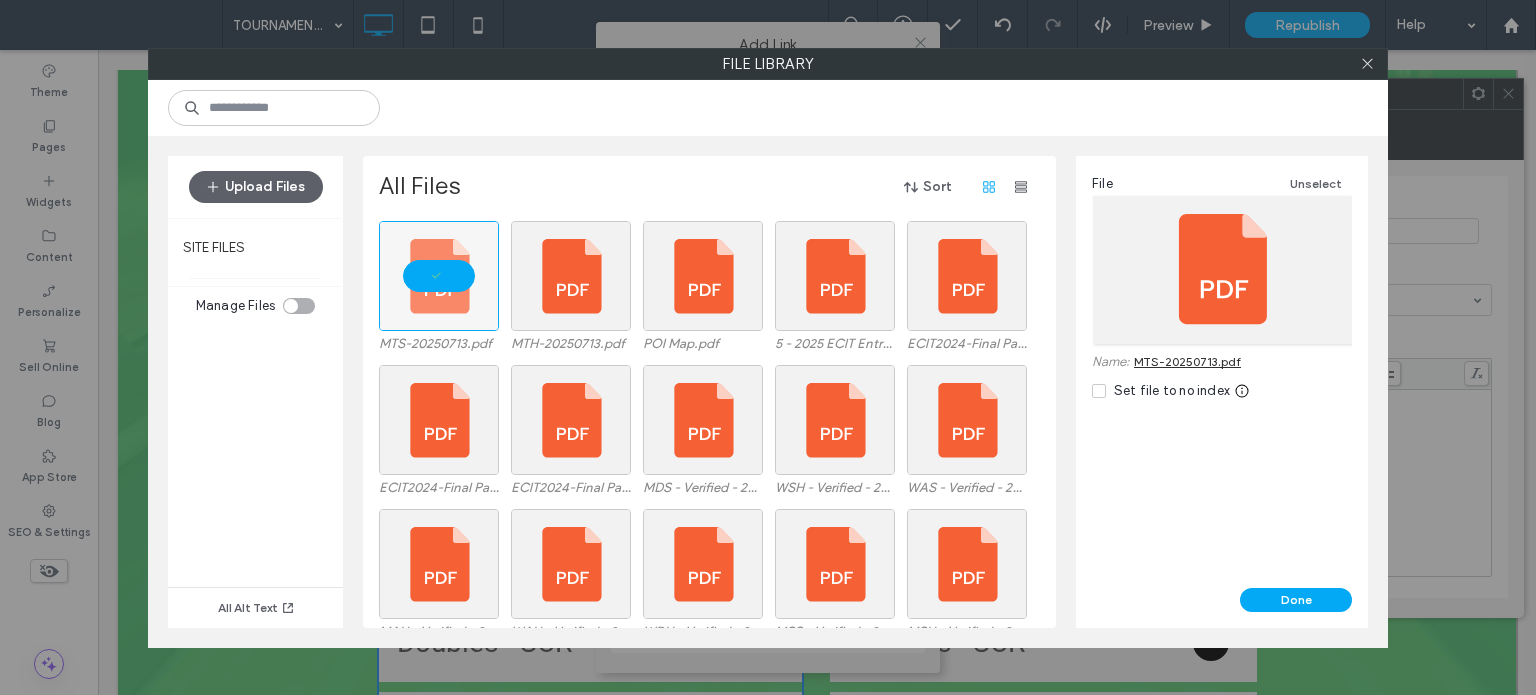 click on "Done" at bounding box center [1296, 600] 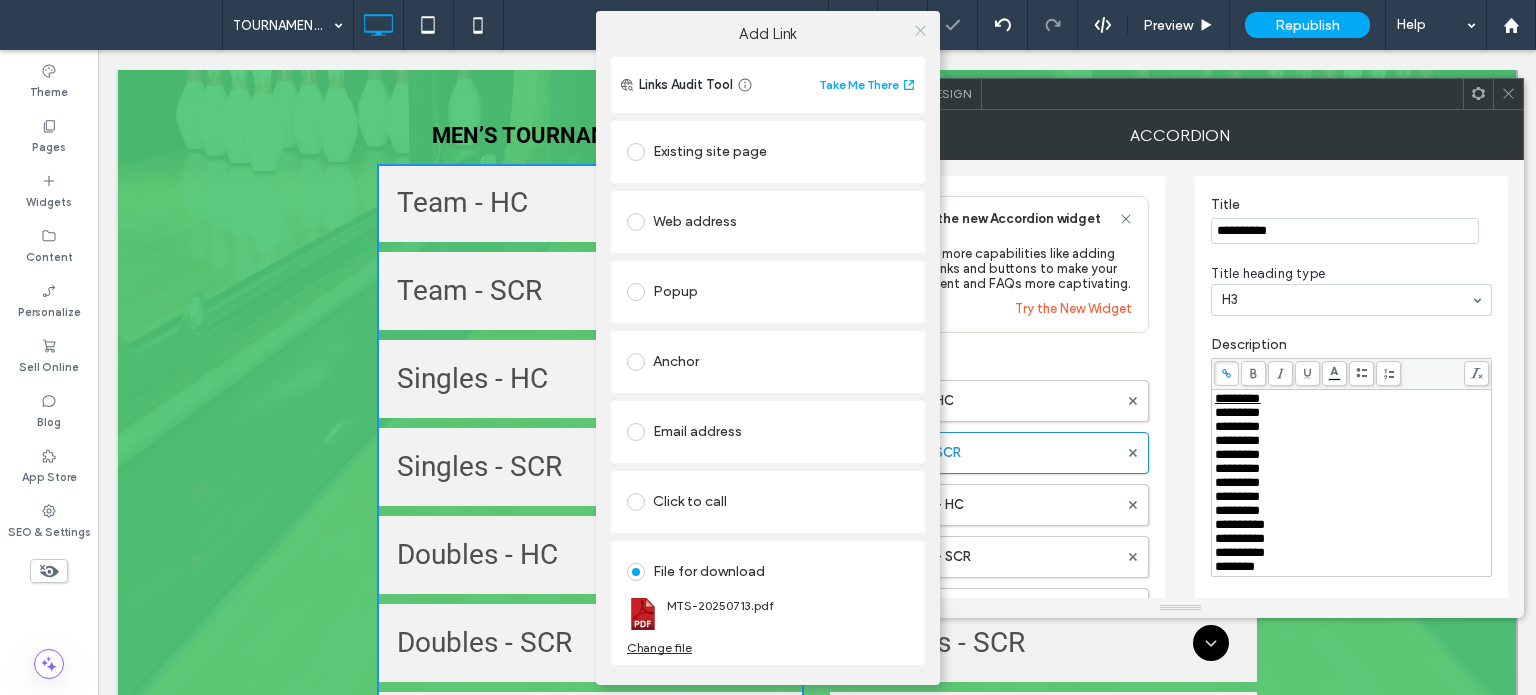 click 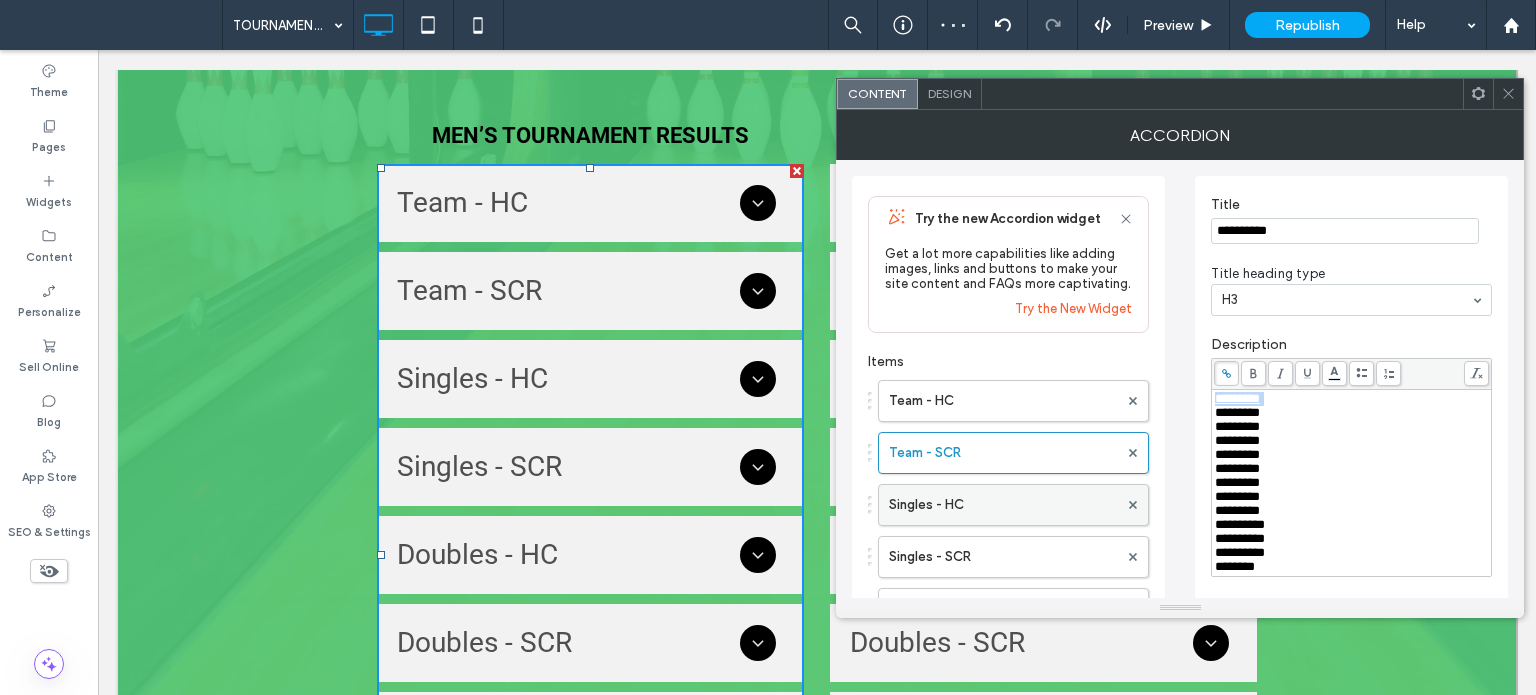 click on "Singles - HC" at bounding box center (1003, 505) 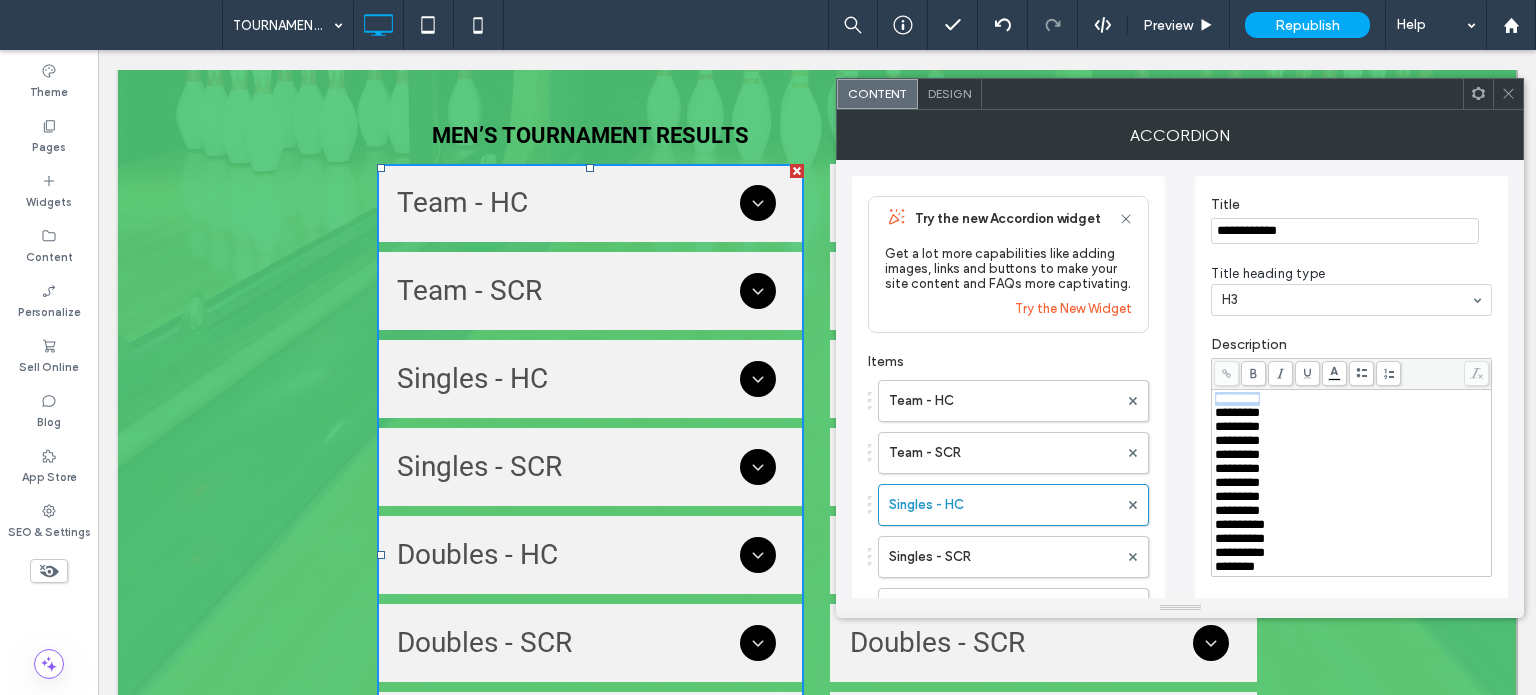 drag, startPoint x: 1298, startPoint y: 393, endPoint x: 1203, endPoint y: 384, distance: 95.42536 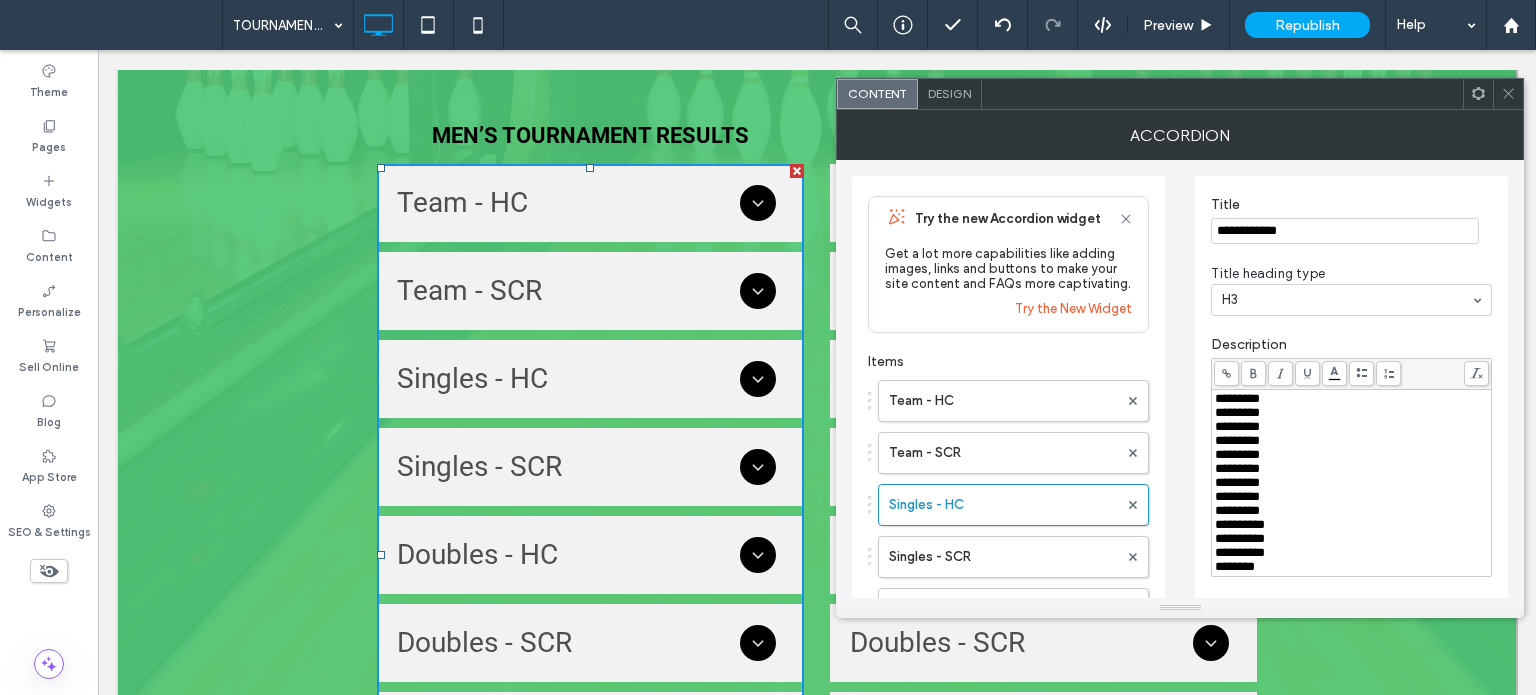click at bounding box center [1226, 373] 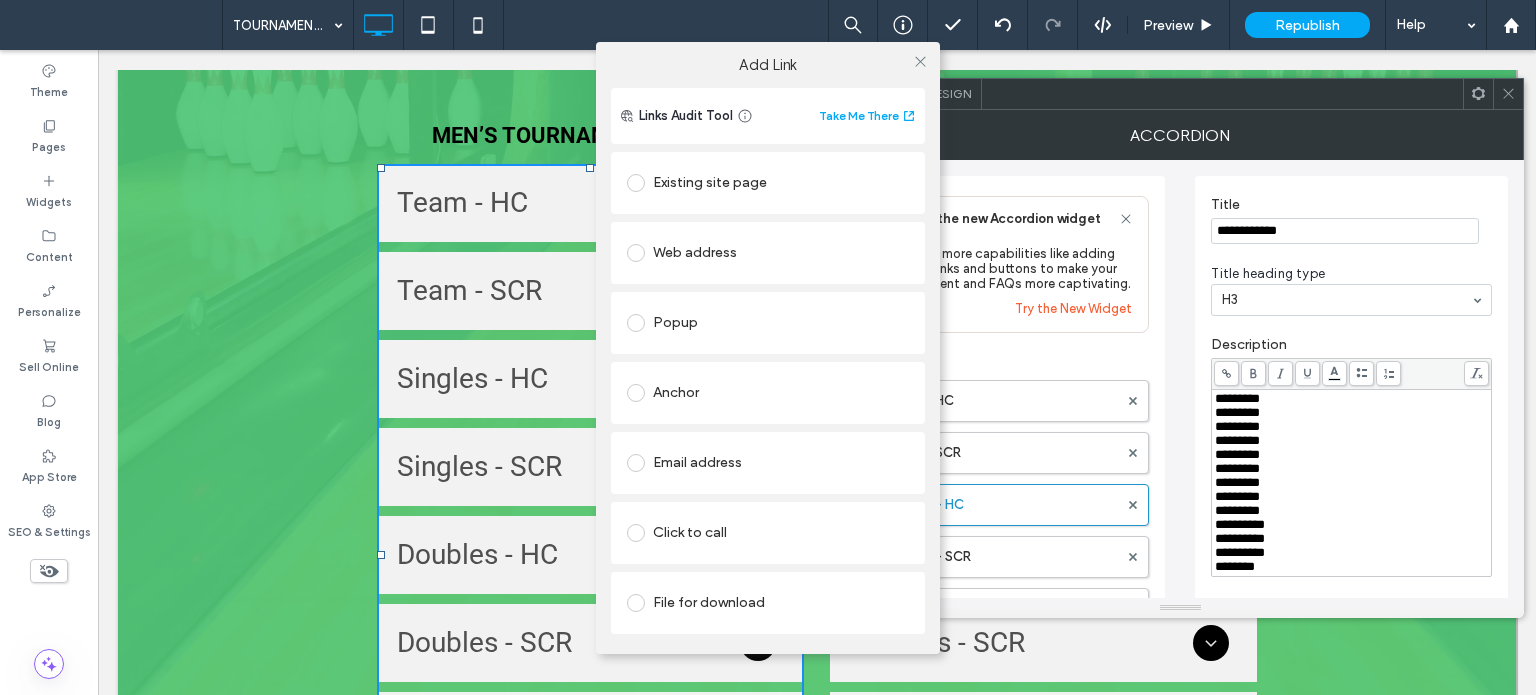 click on "File for download" at bounding box center [768, 603] 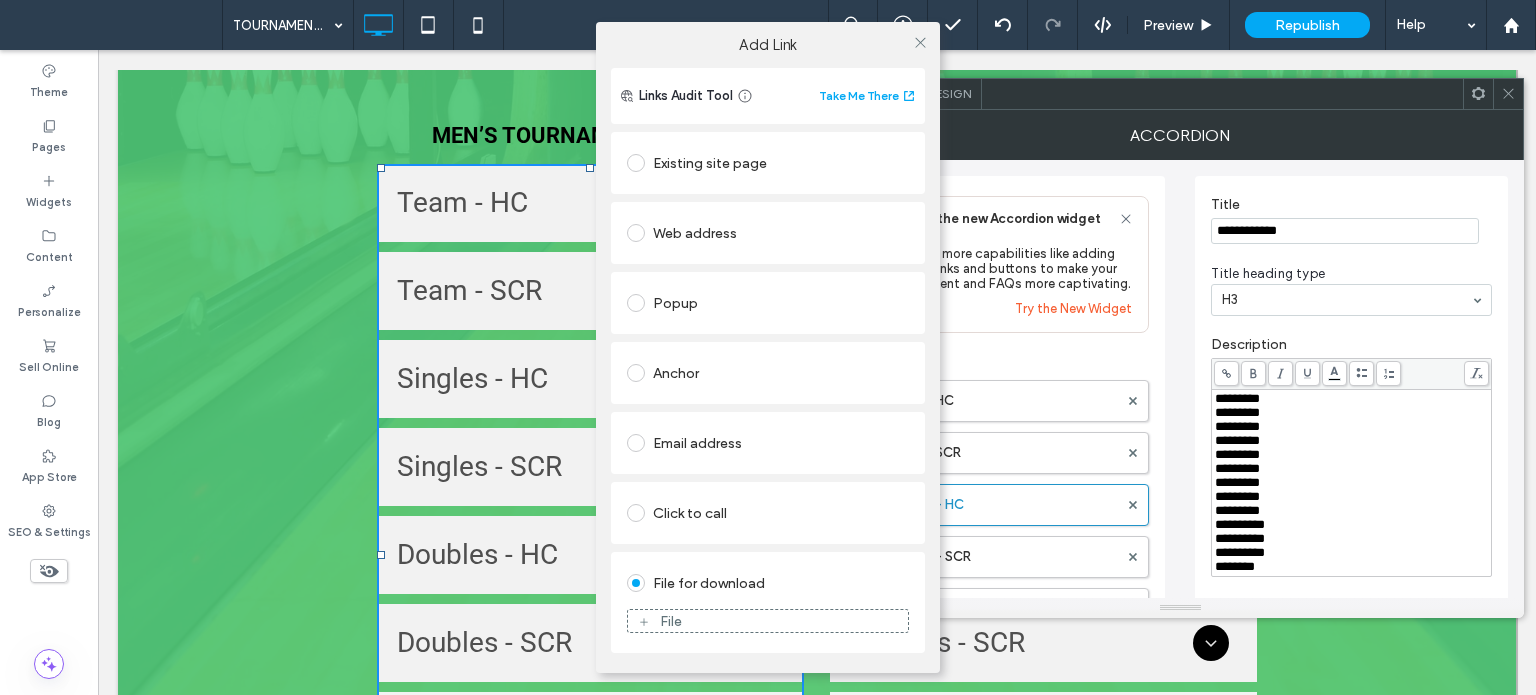 click on "File" at bounding box center (671, 621) 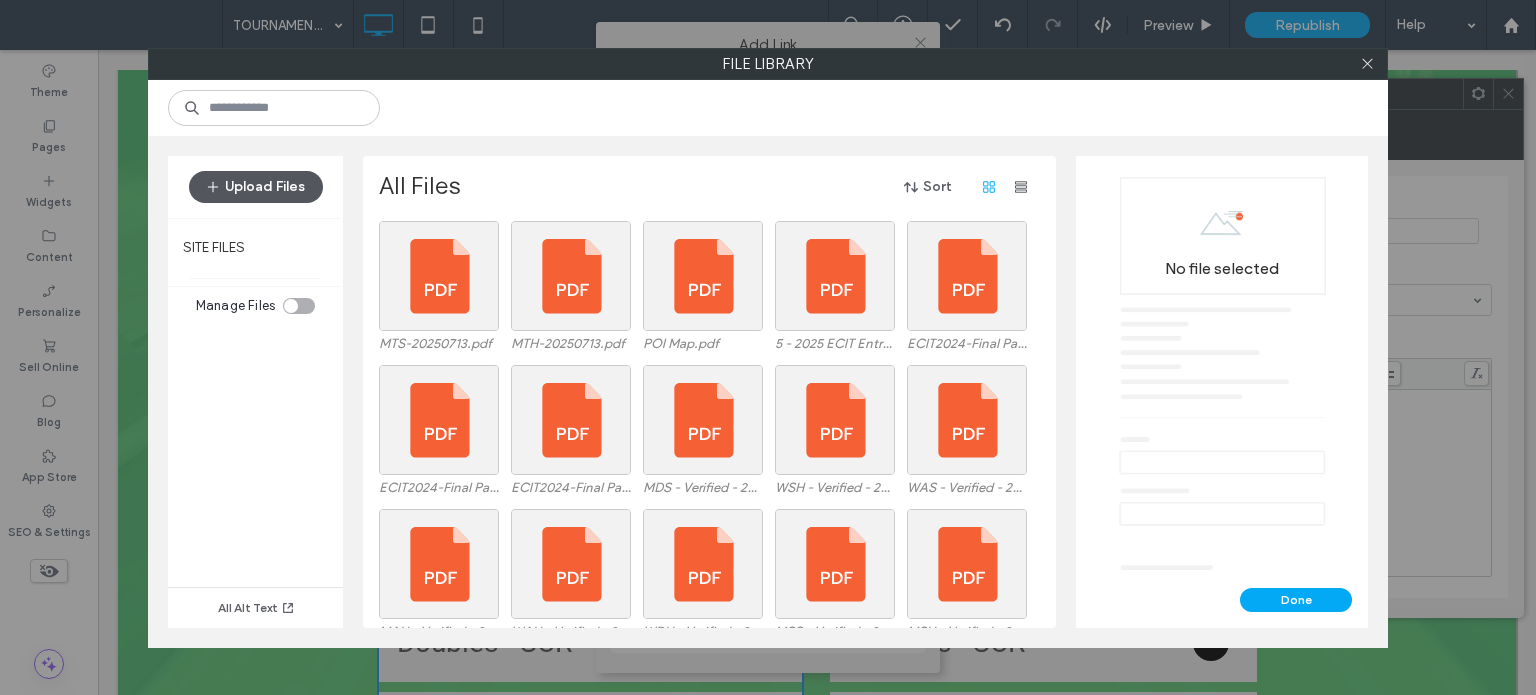 click on "Upload Files" at bounding box center [256, 187] 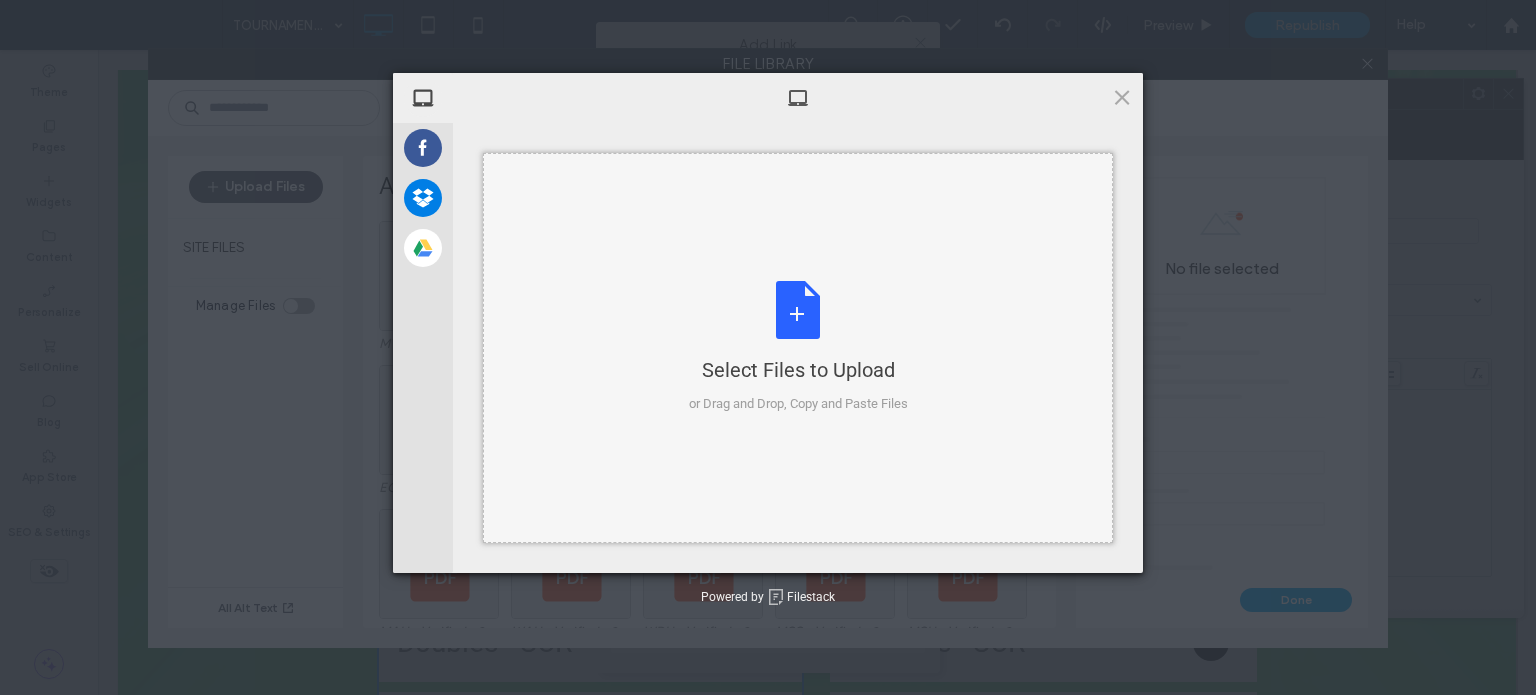 click on "Select Files to Upload
or Drag and Drop, Copy and Paste Files" at bounding box center [798, 347] 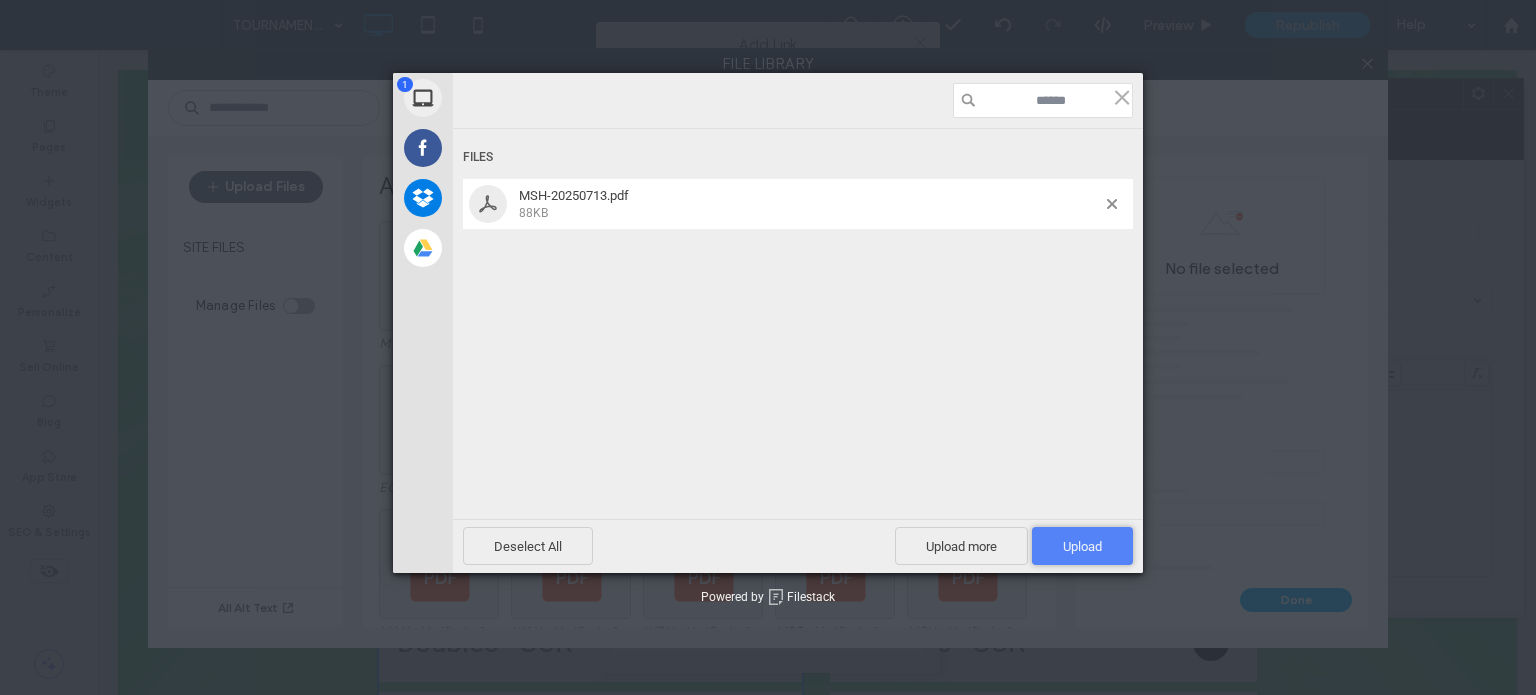 click on "Upload
1" at bounding box center [1082, 546] 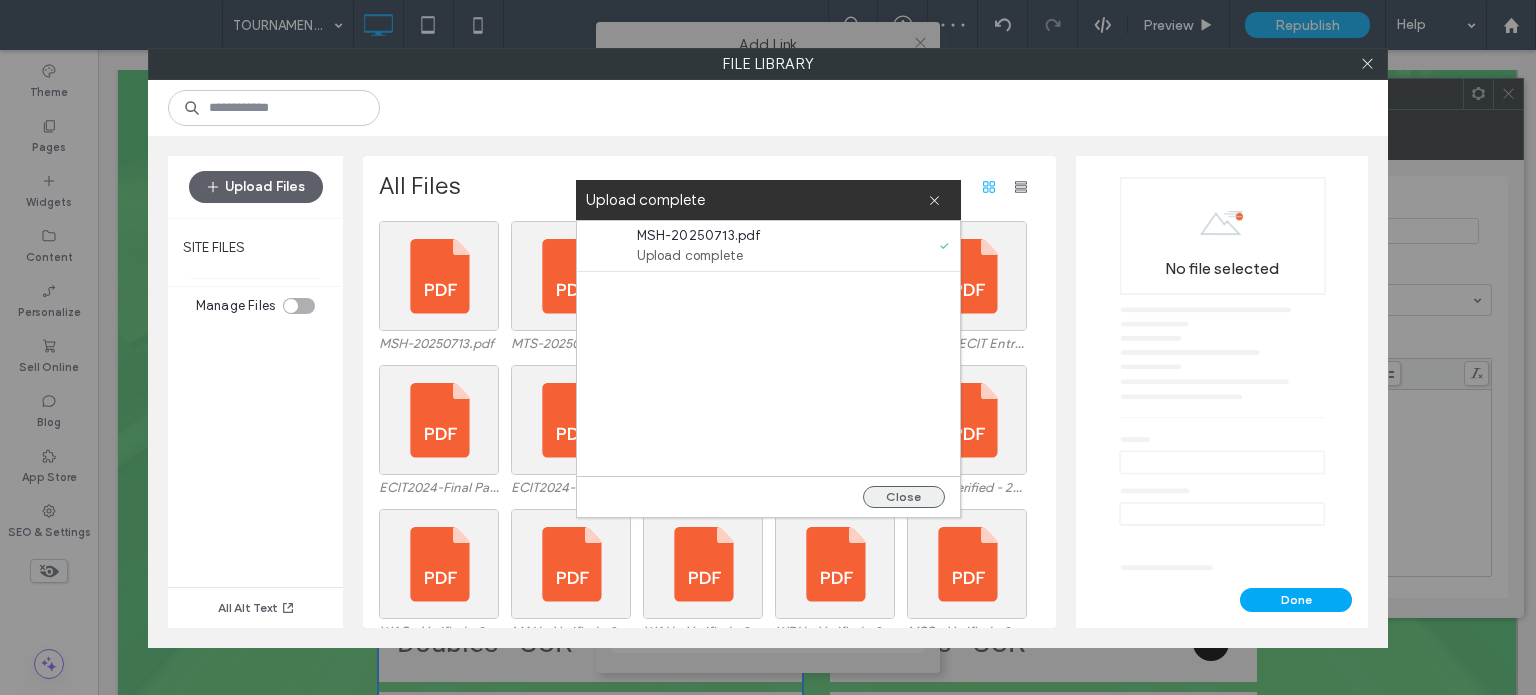 click on "Close" at bounding box center (904, 497) 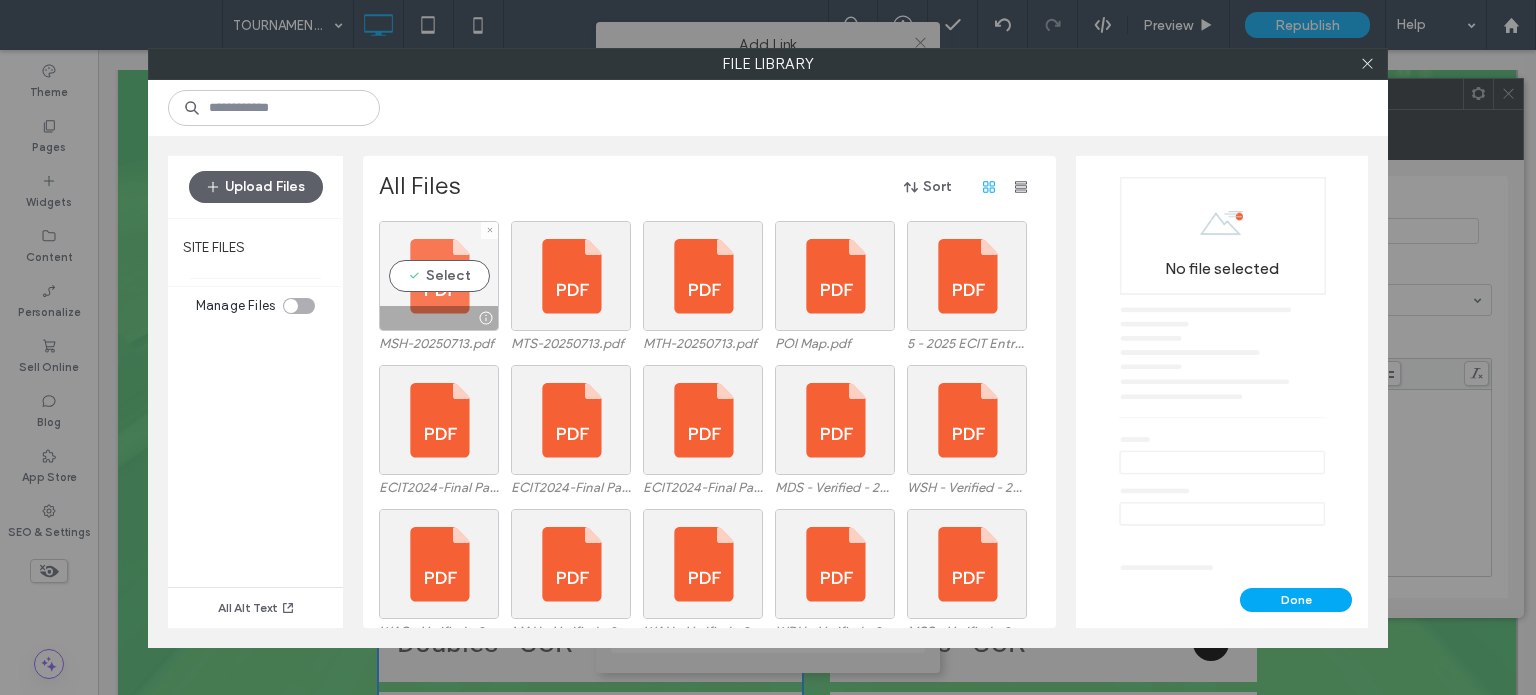click on "Select" at bounding box center [439, 276] 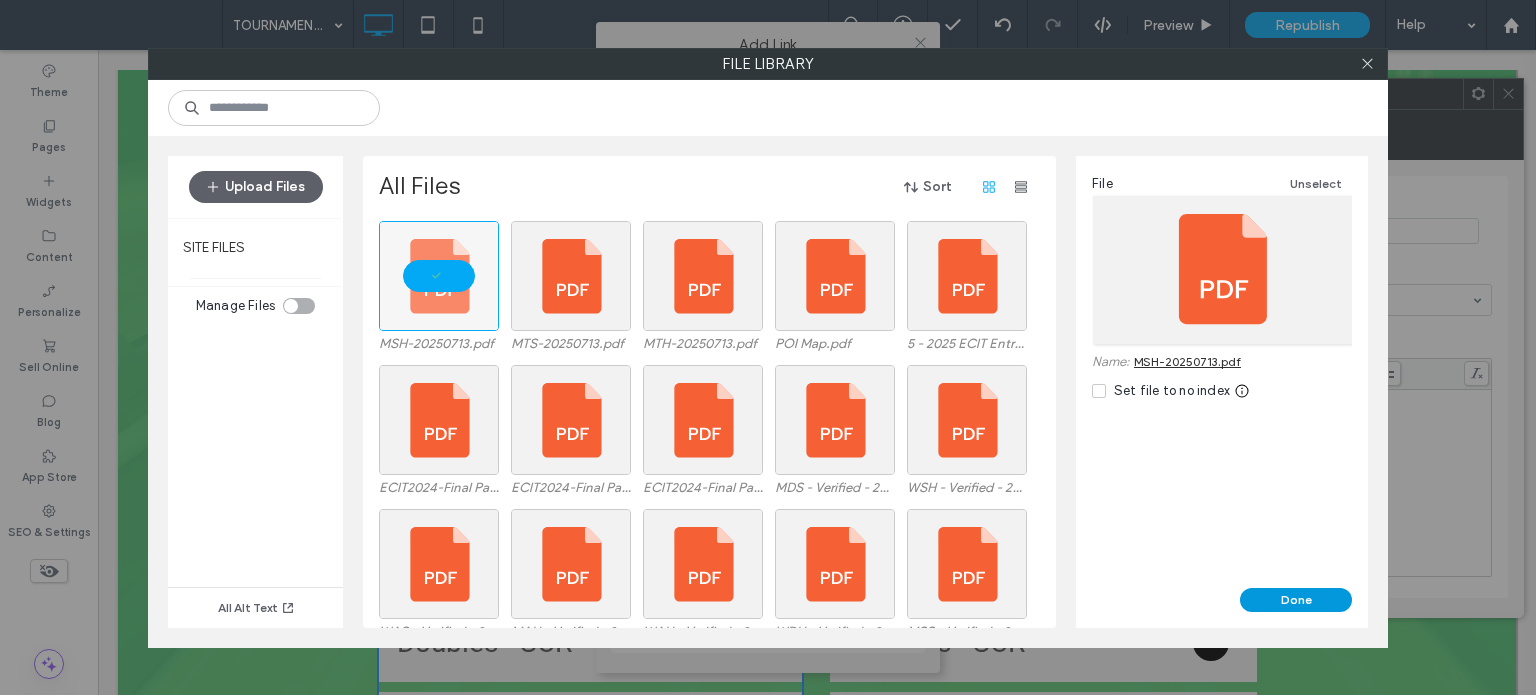 click on "Done" at bounding box center (1296, 600) 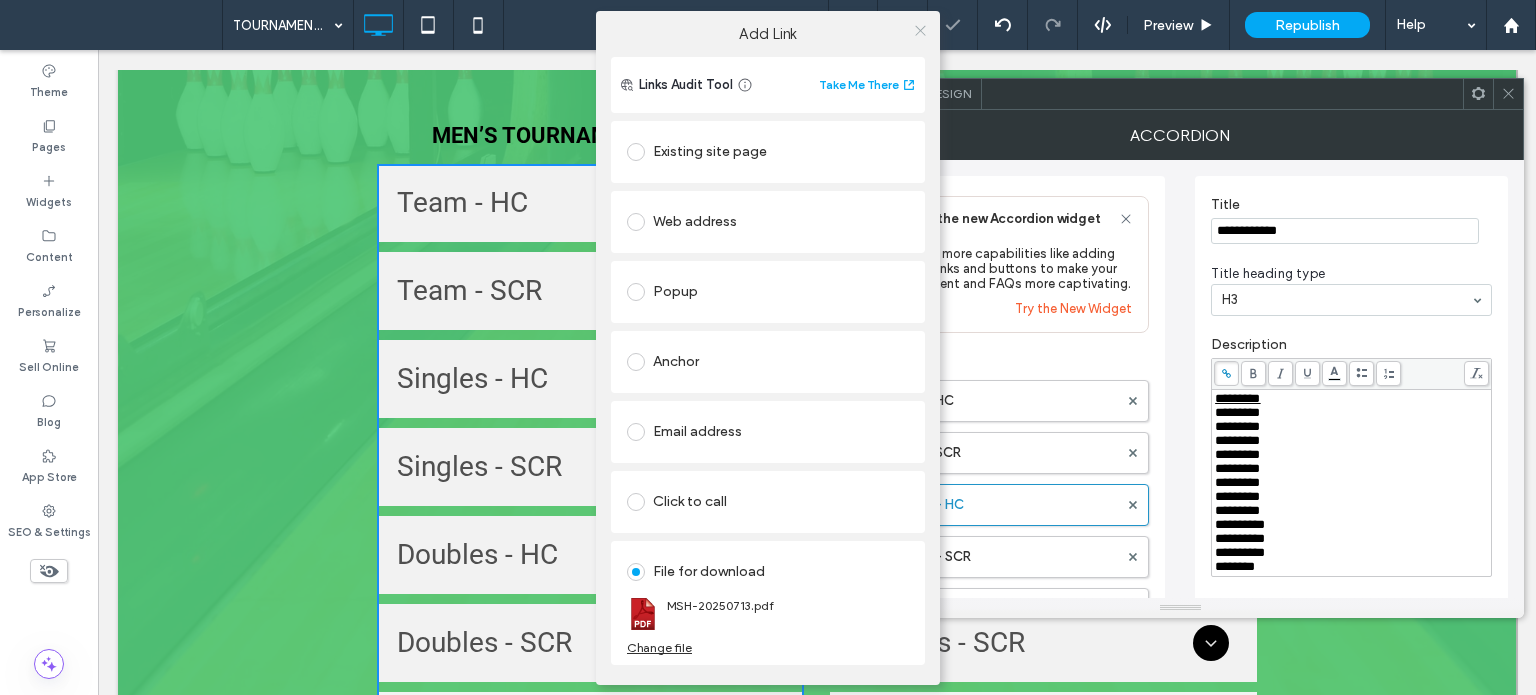 click at bounding box center (920, 31) 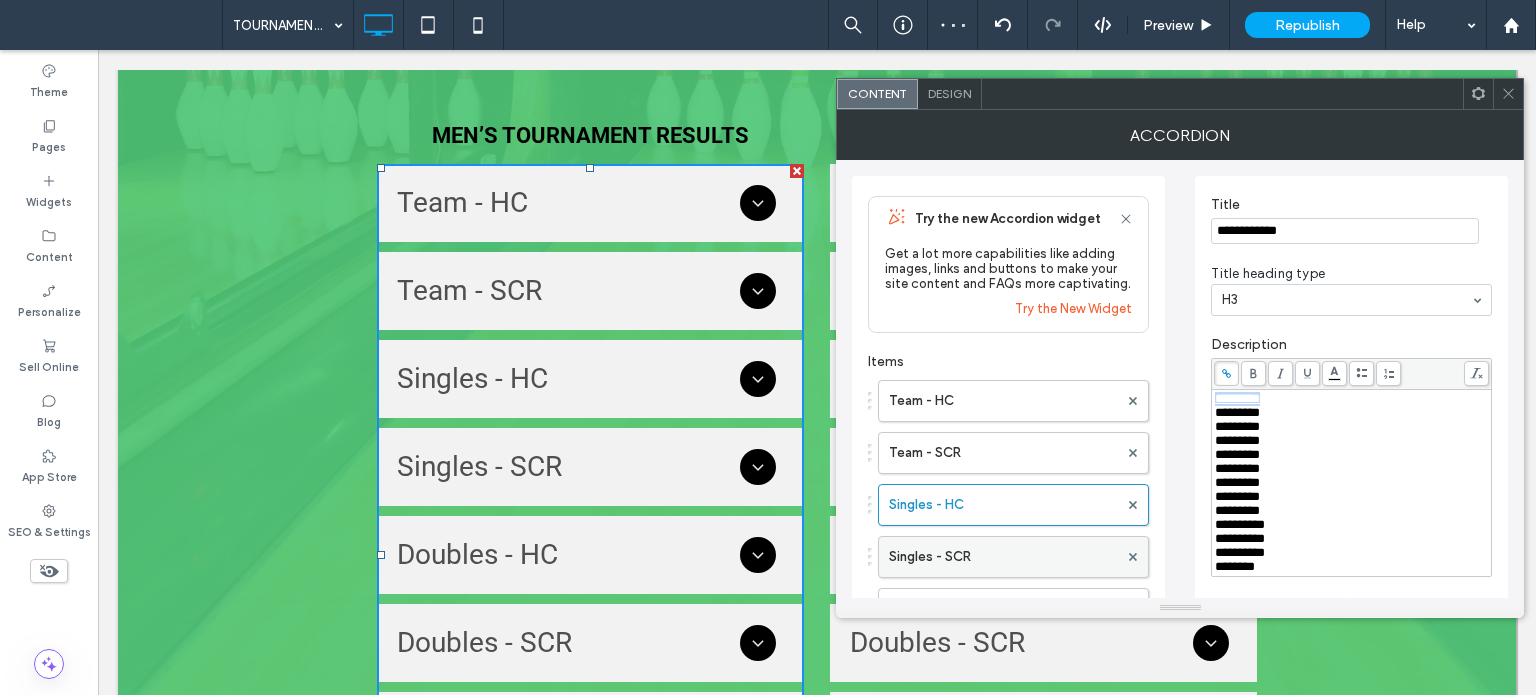 click on "Singles - SCR" at bounding box center [1003, 557] 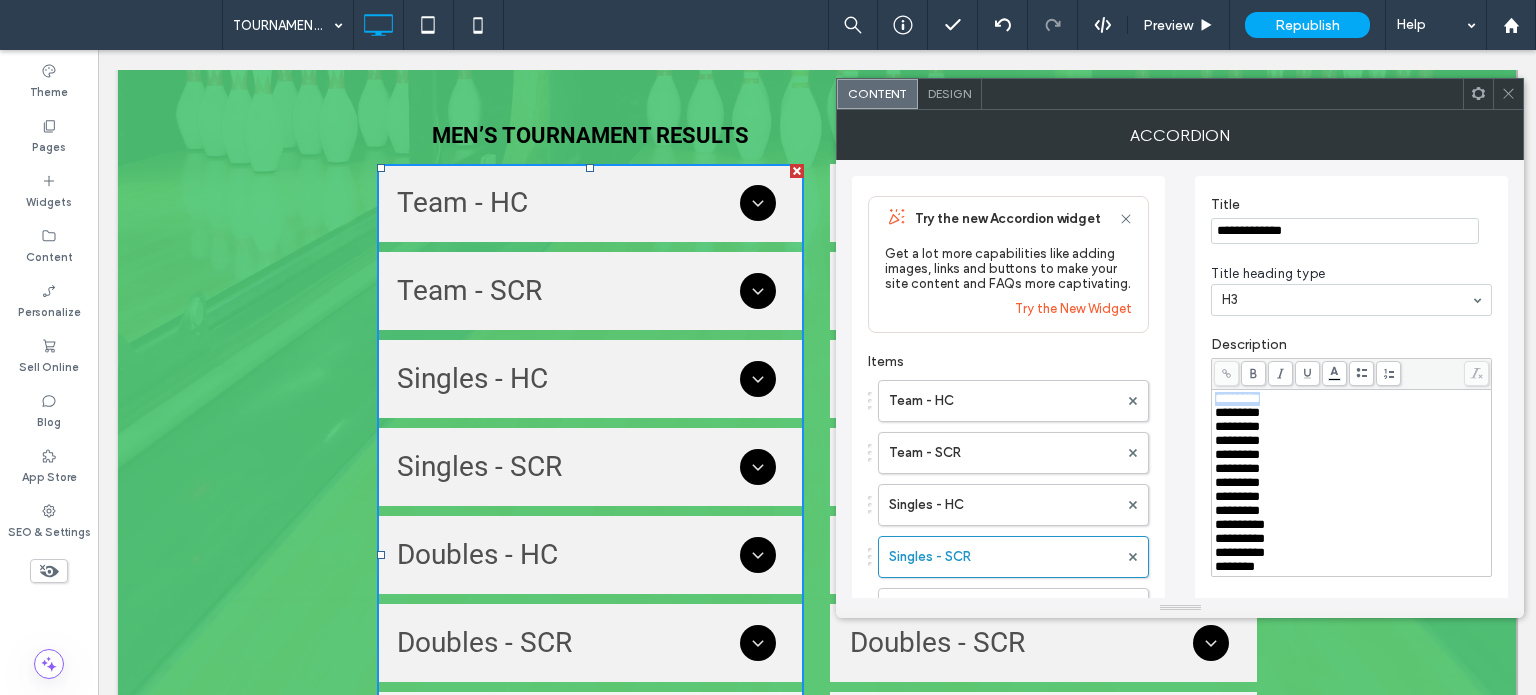 drag, startPoint x: 1296, startPoint y: 395, endPoint x: 1181, endPoint y: 400, distance: 115.10864 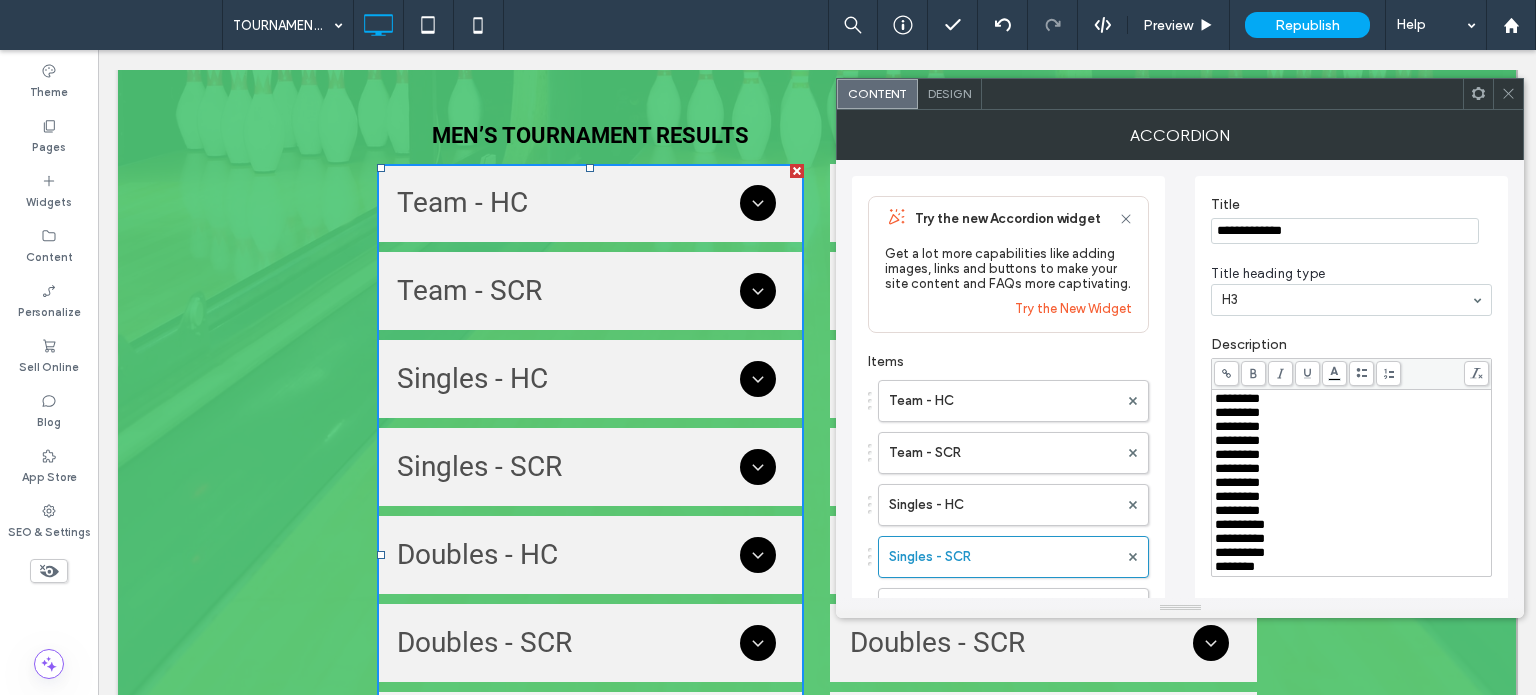 click at bounding box center (1226, 373) 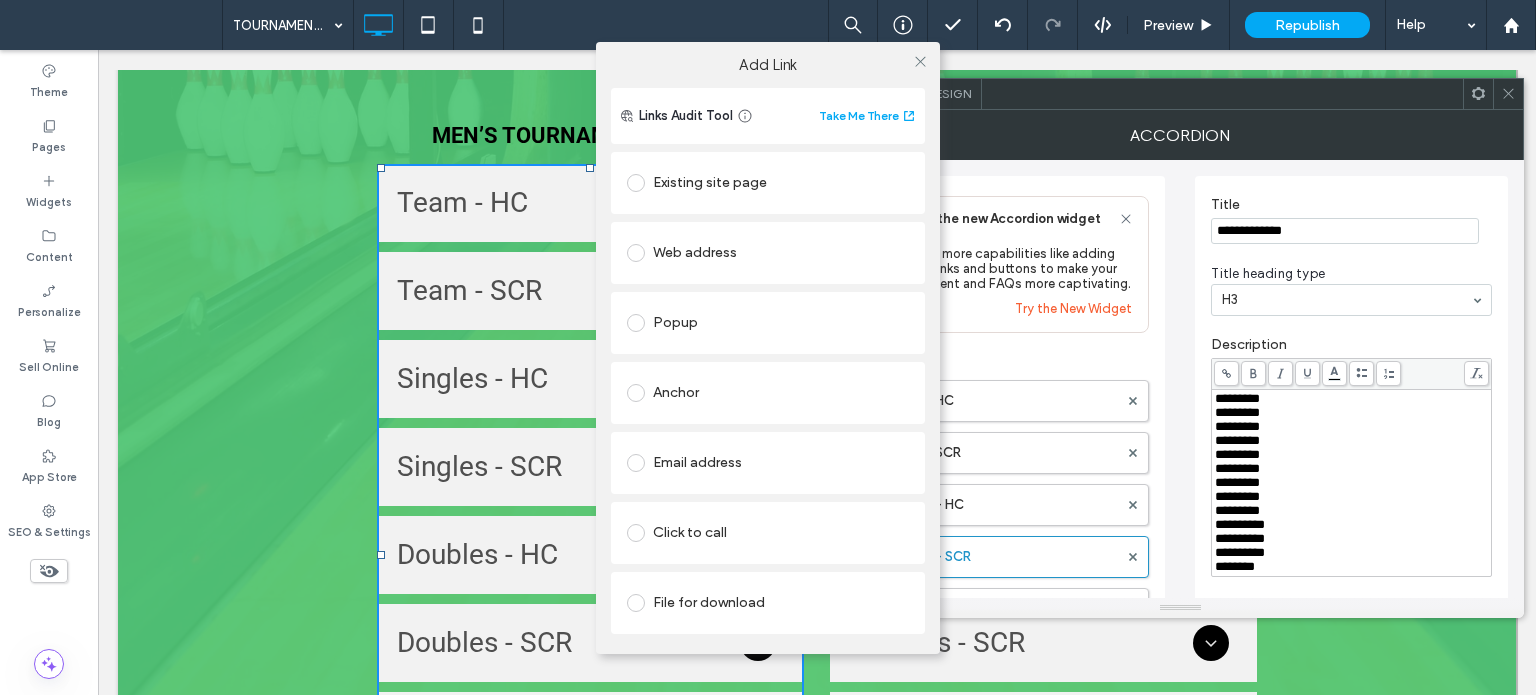 click on "File for download" at bounding box center (768, 603) 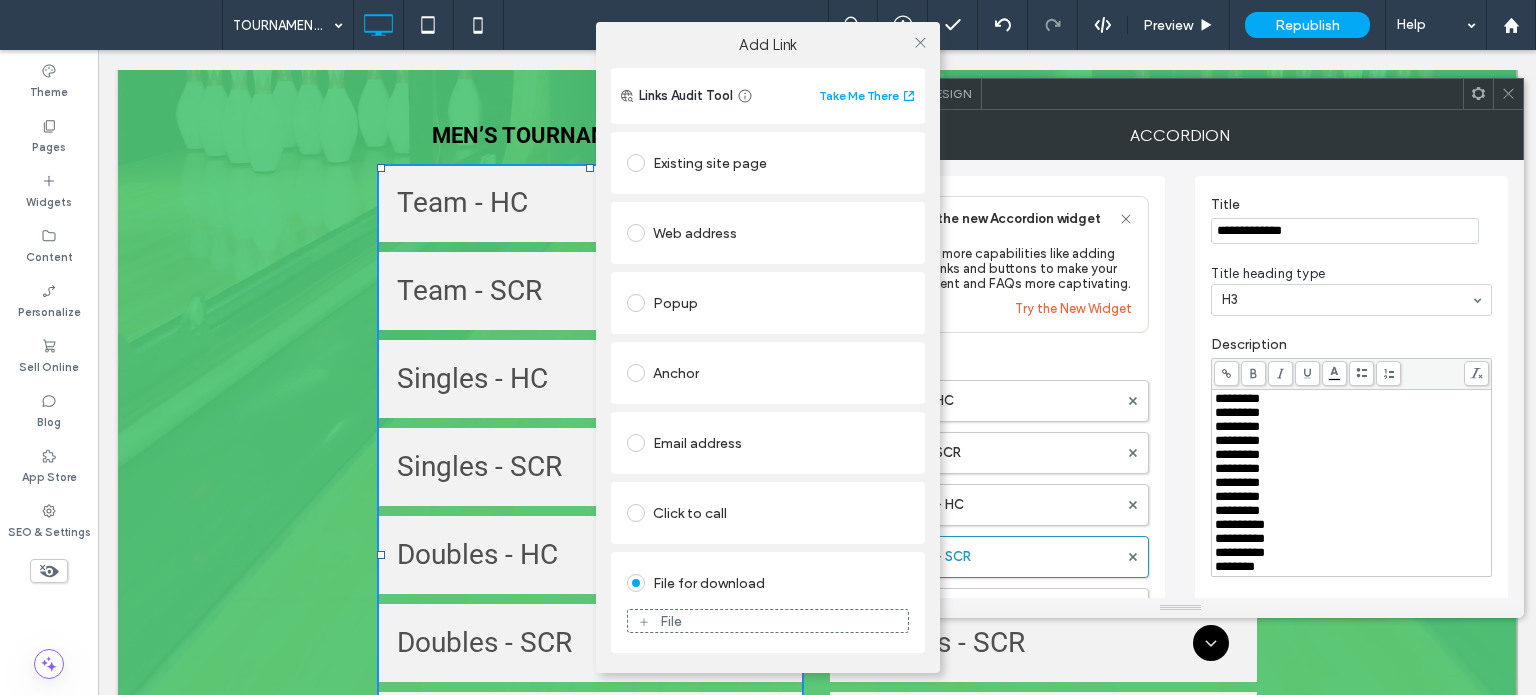 click on "File" at bounding box center [768, 621] 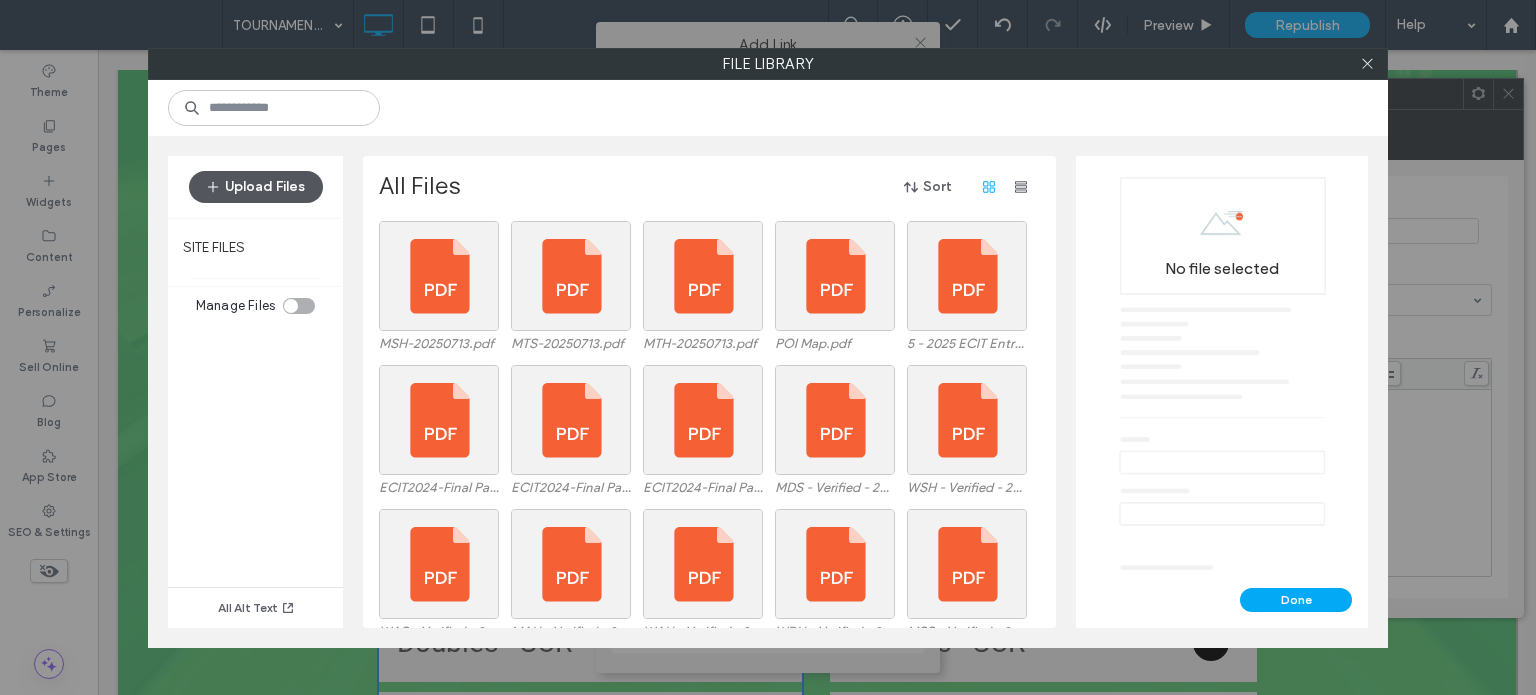 click on "Upload Files" at bounding box center [256, 187] 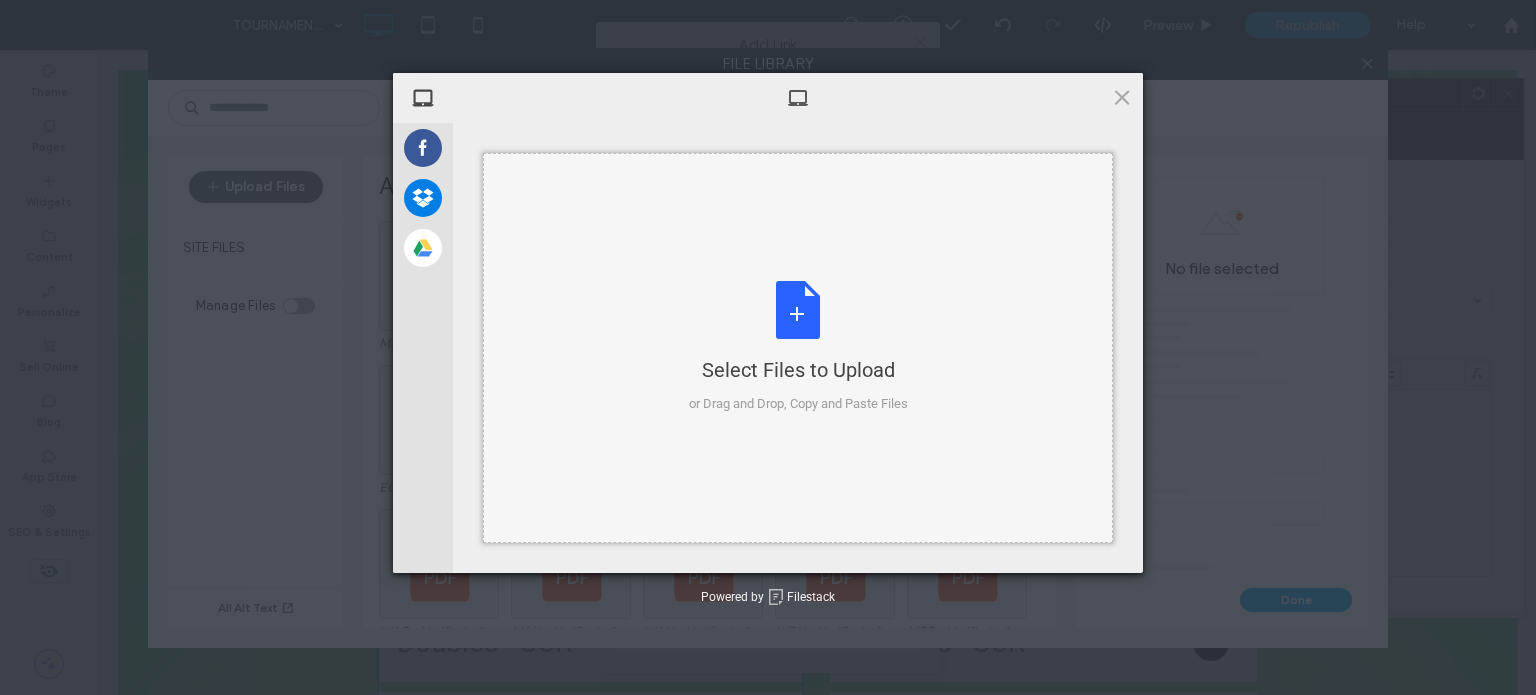click on "Select Files to Upload
or Drag and Drop, Copy and Paste Files" at bounding box center (798, 347) 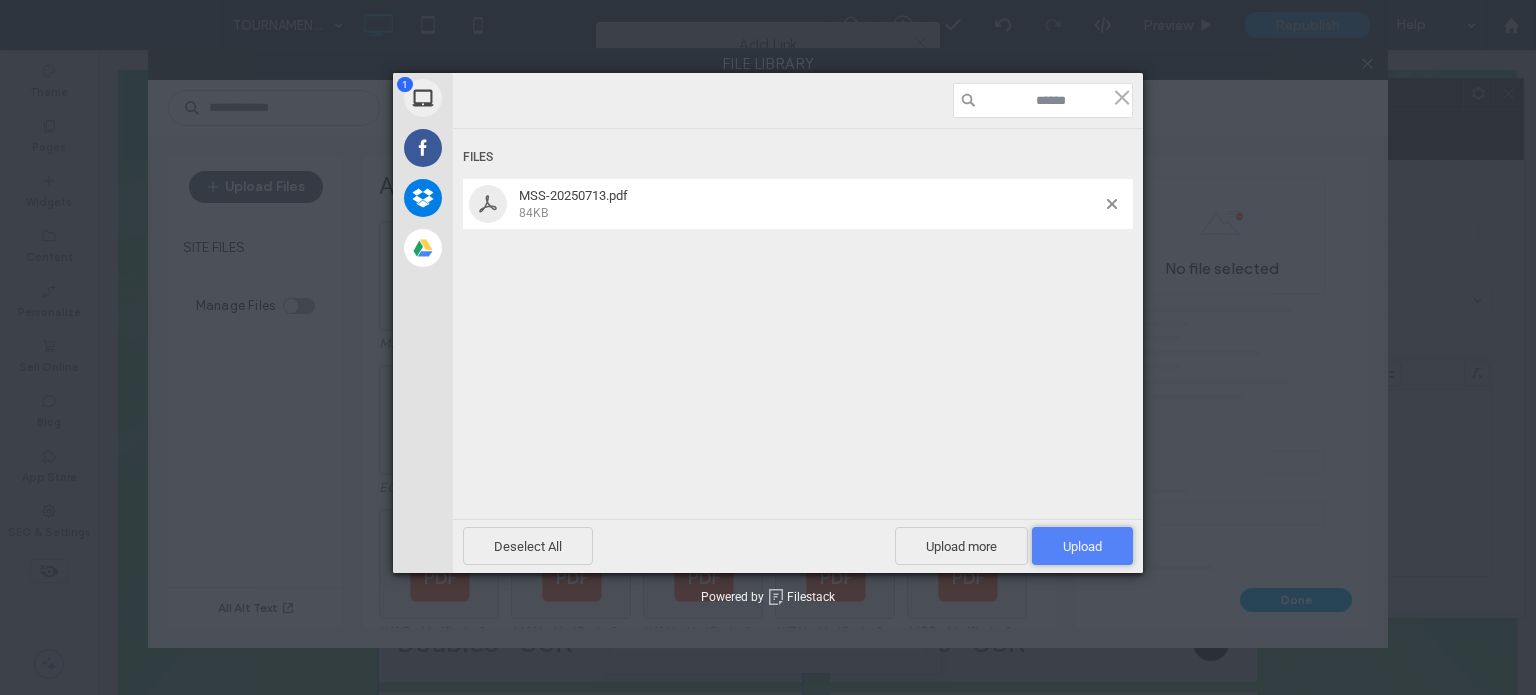 click on "Upload
1" at bounding box center (1082, 546) 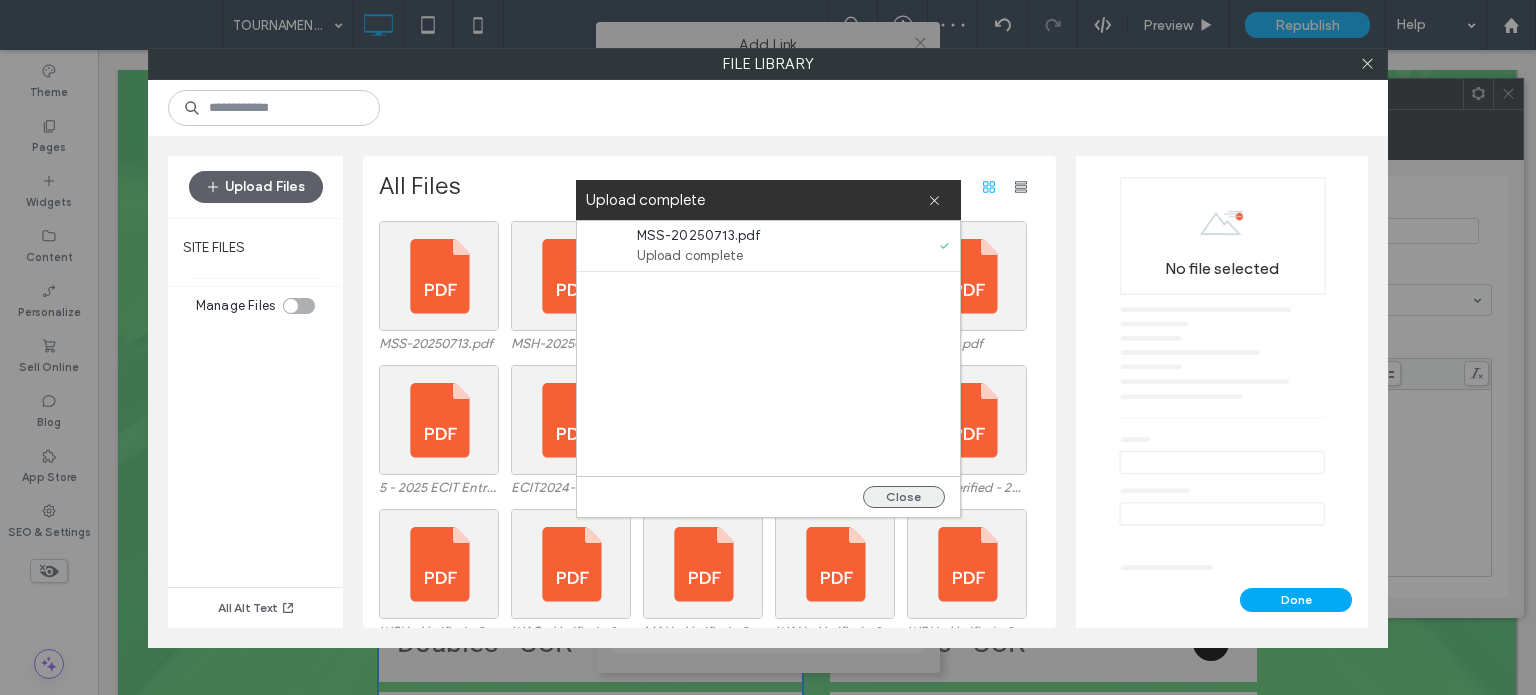 click on "Close" at bounding box center (904, 497) 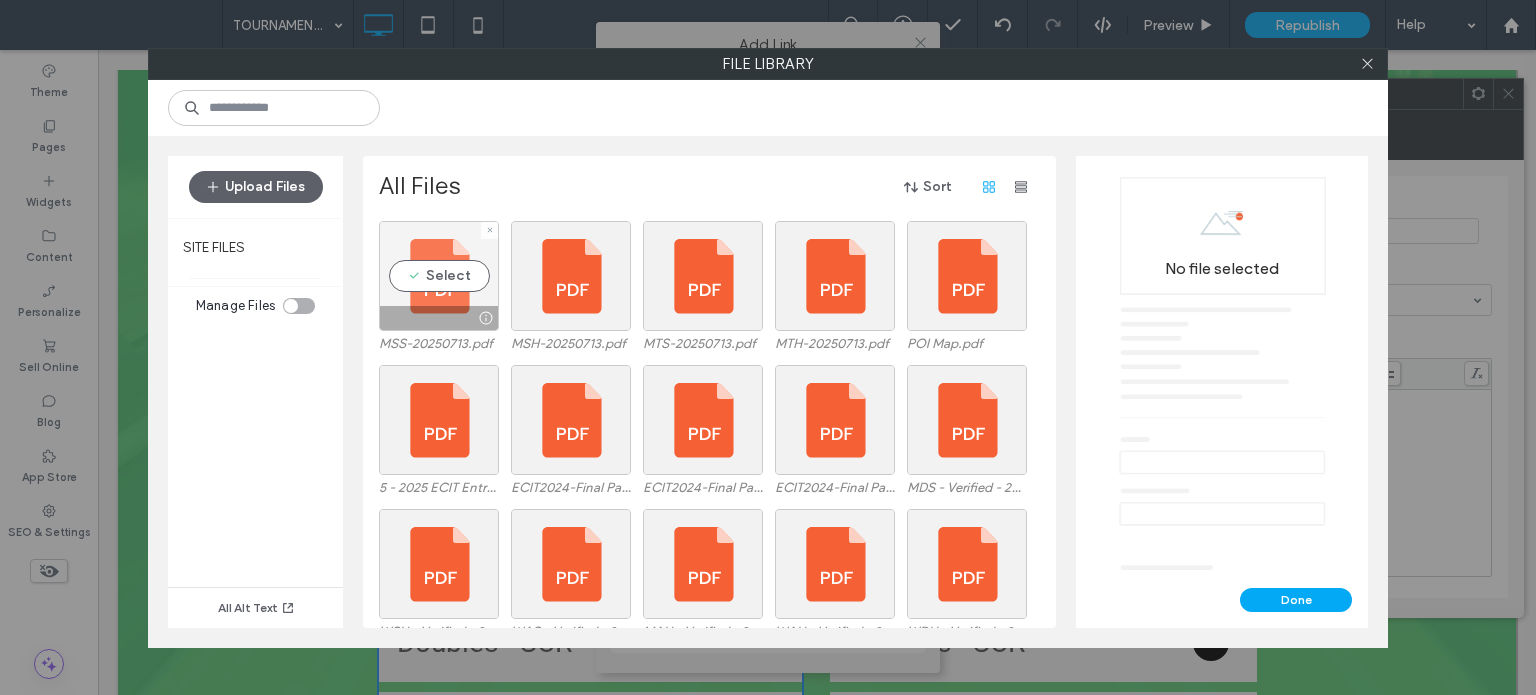 click on "Select" at bounding box center (439, 276) 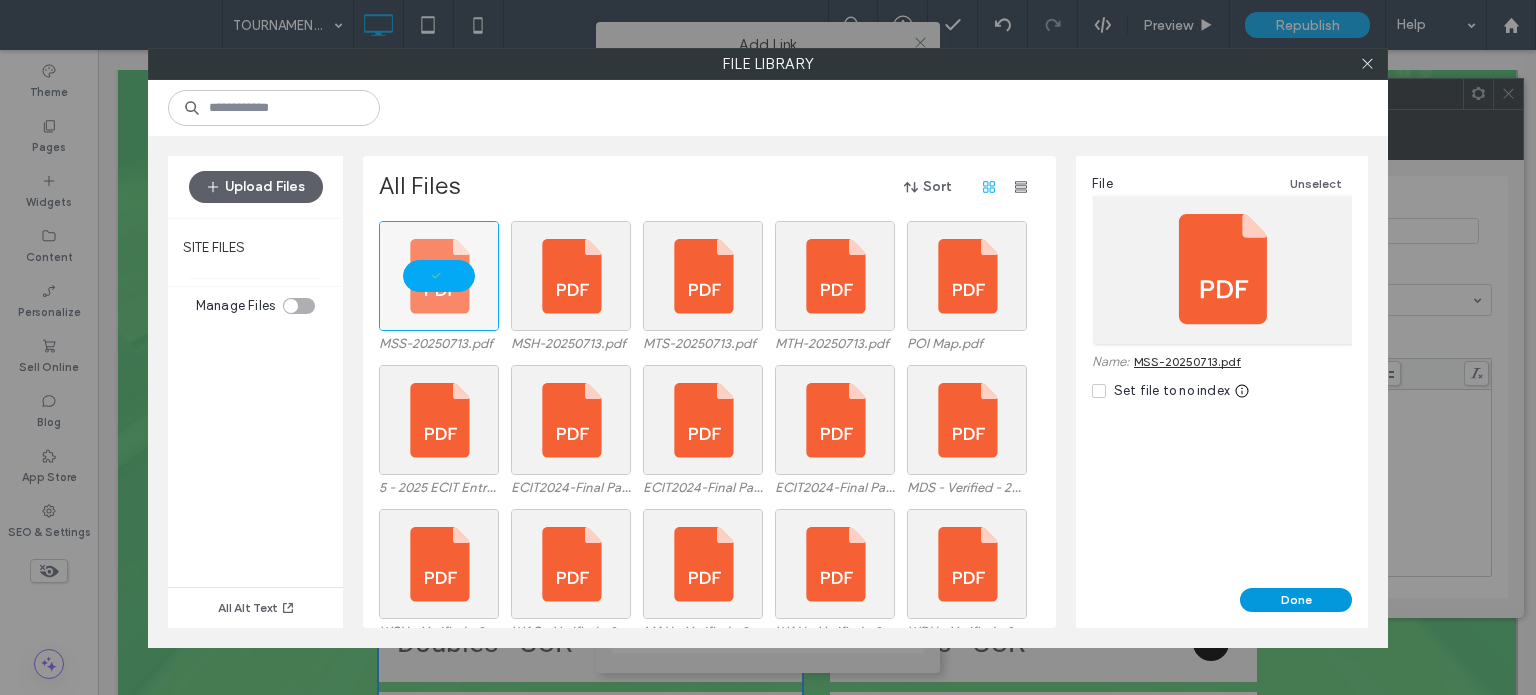 click on "Done" at bounding box center (1296, 600) 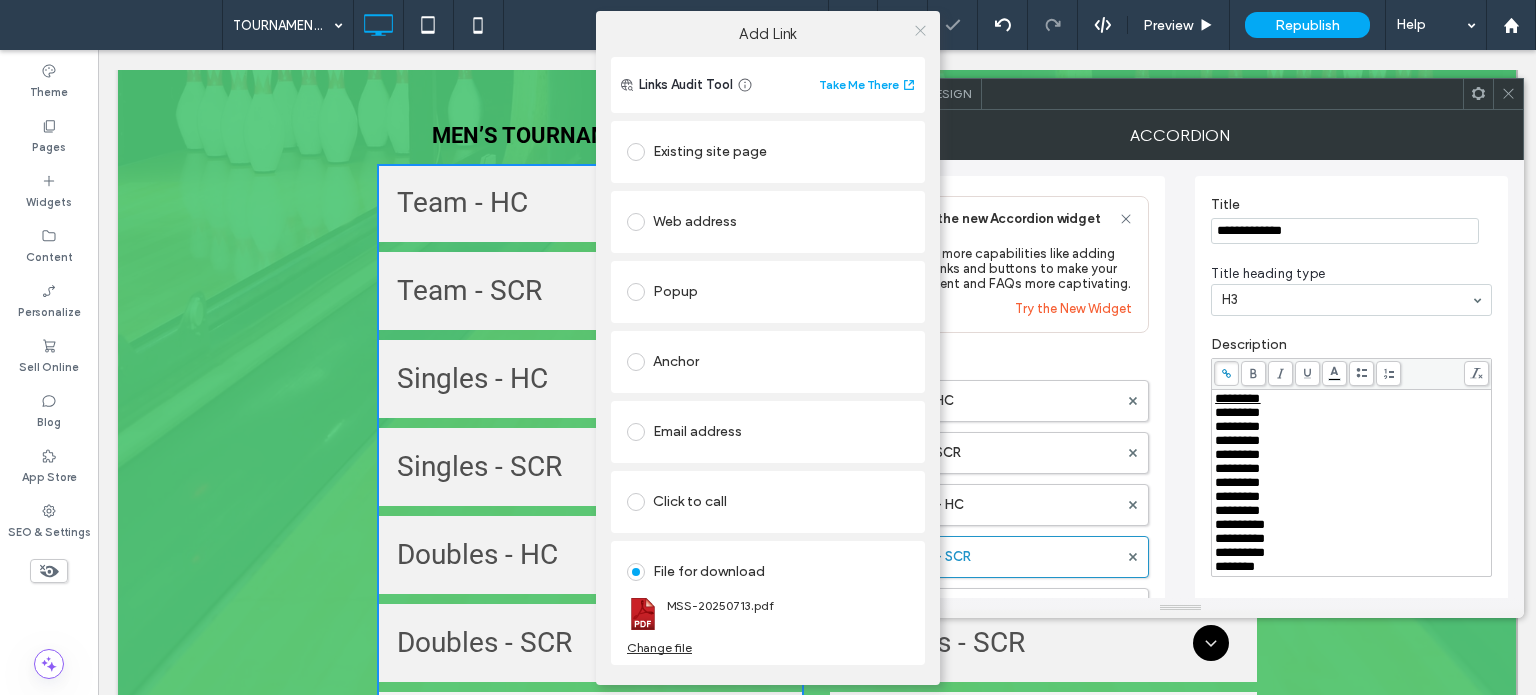 click at bounding box center [920, 31] 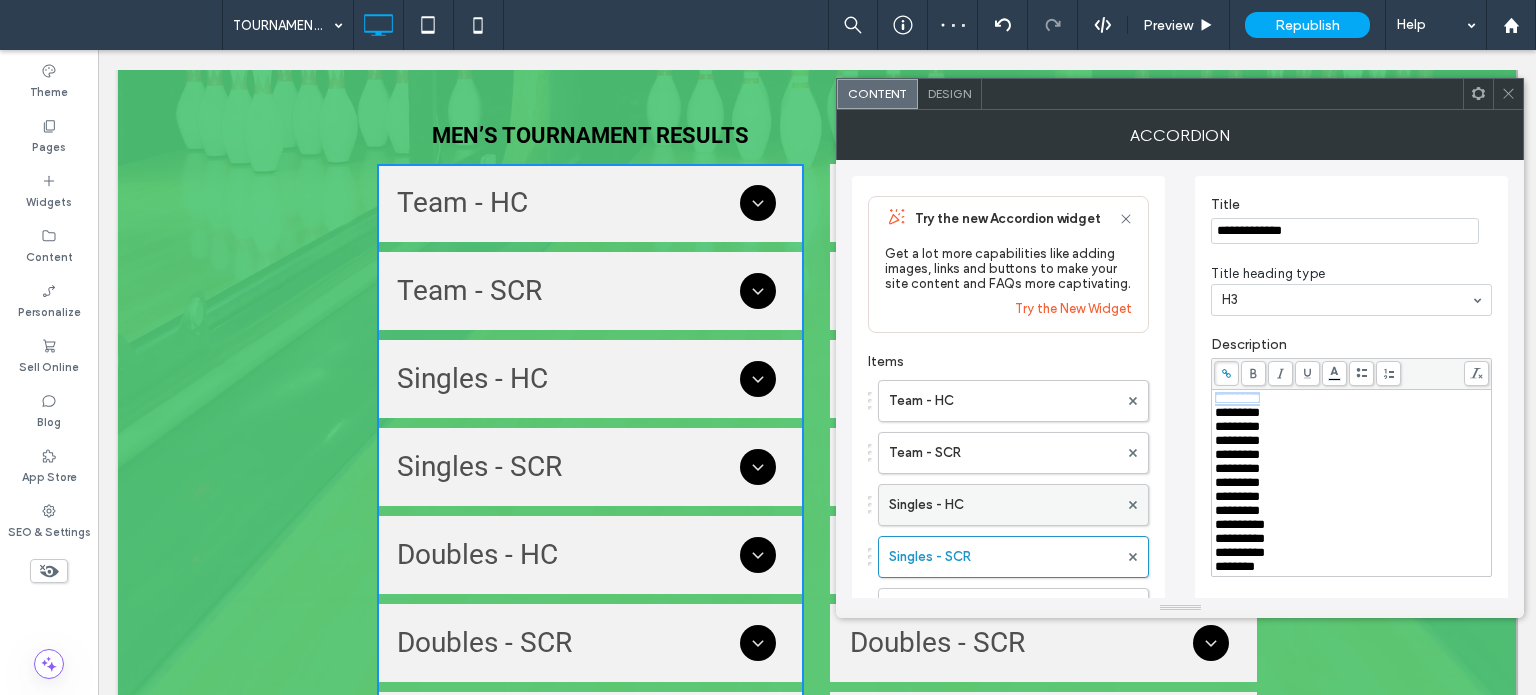 scroll, scrollTop: 100, scrollLeft: 0, axis: vertical 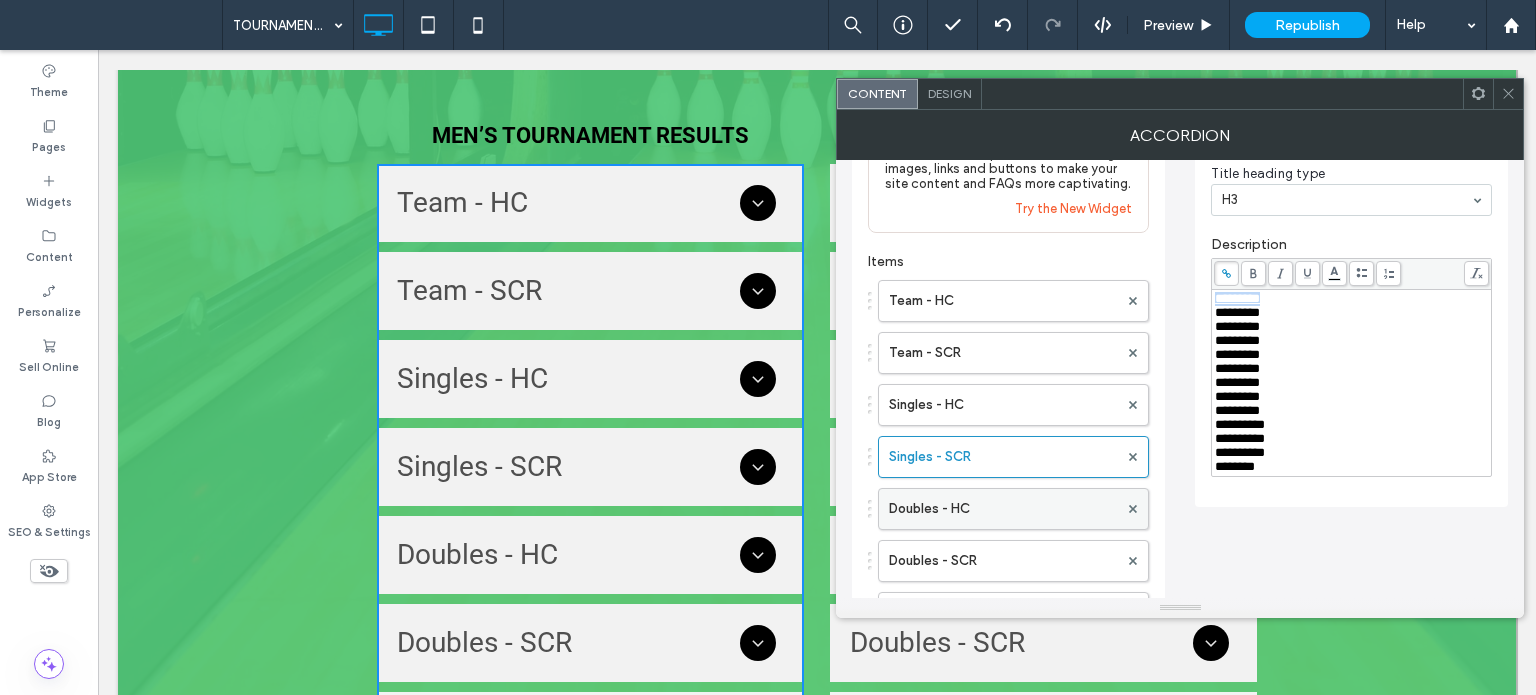 click on "Doubles - HC" at bounding box center [1003, 509] 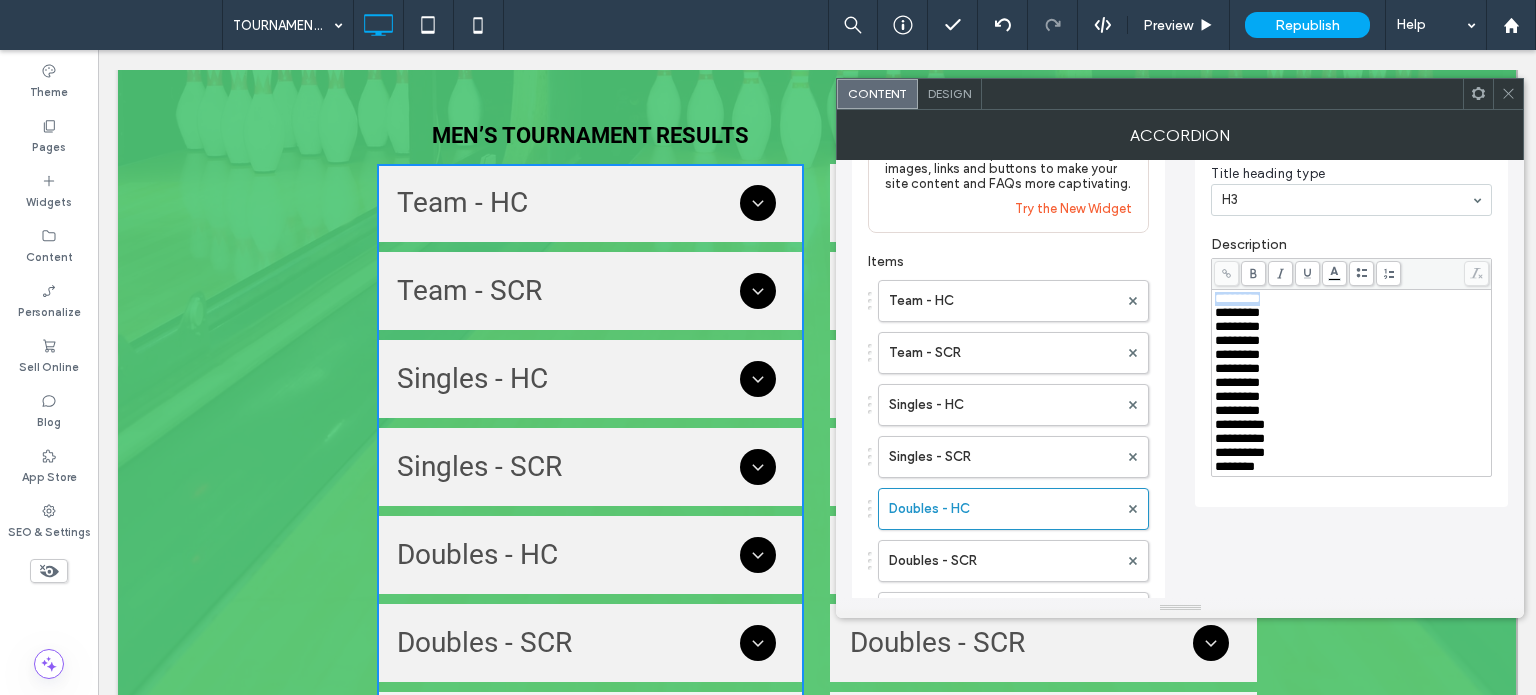 drag, startPoint x: 1290, startPoint y: 295, endPoint x: 1186, endPoint y: 286, distance: 104.388695 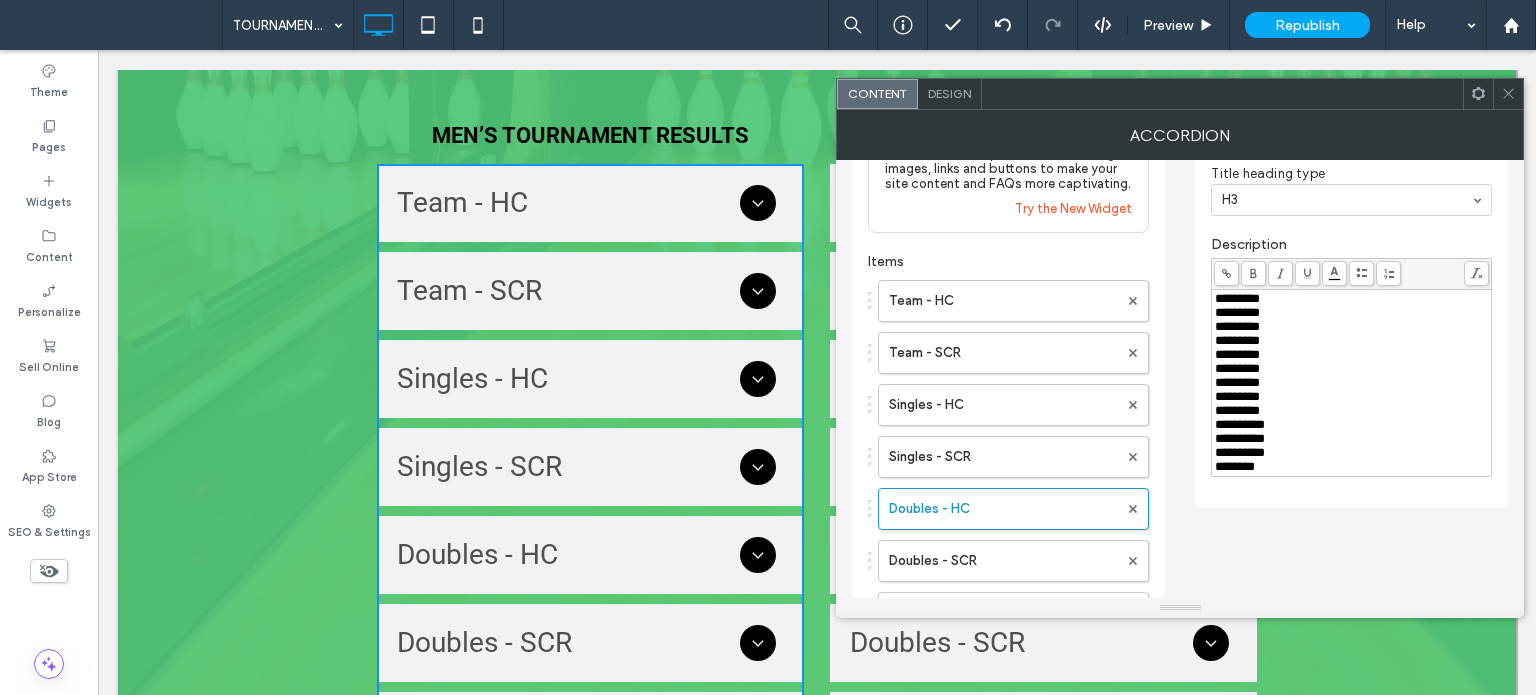 click at bounding box center (1226, 273) 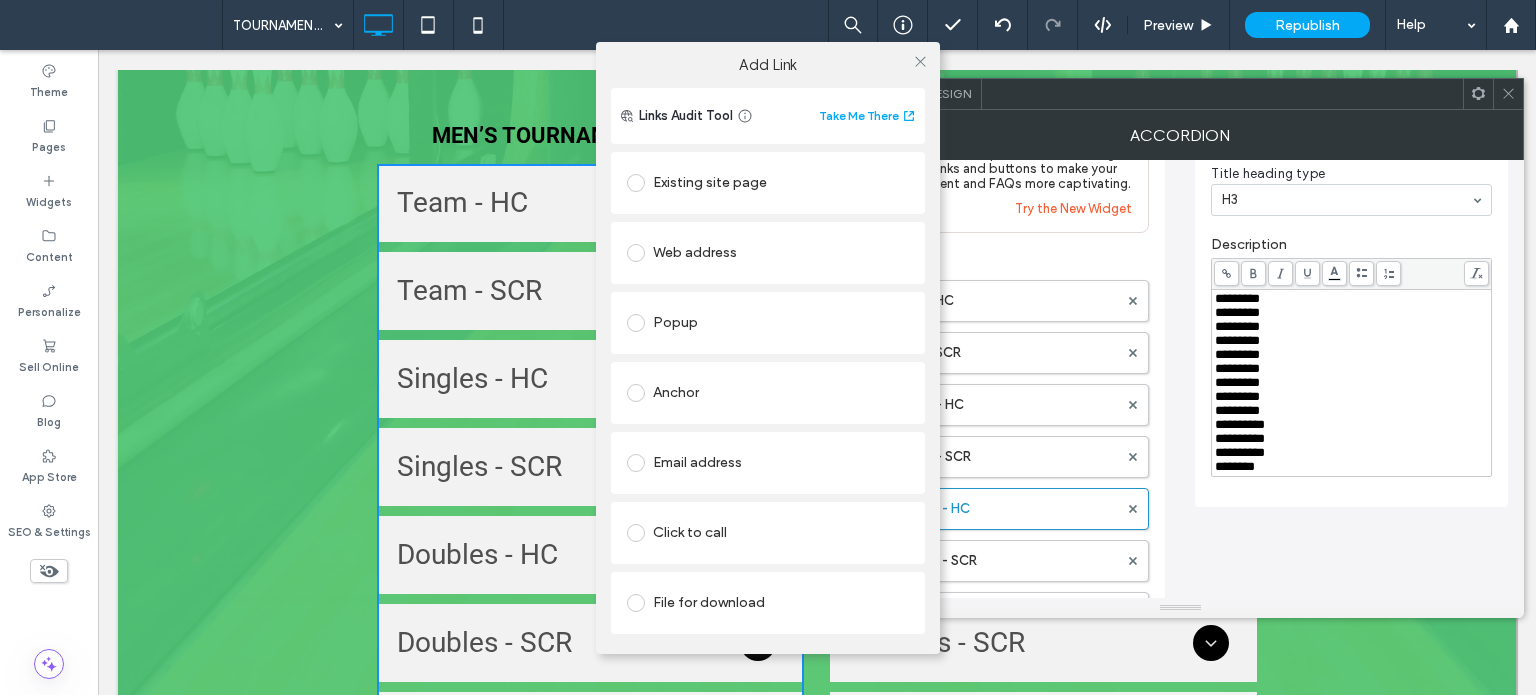 click on "File for download" at bounding box center (768, 603) 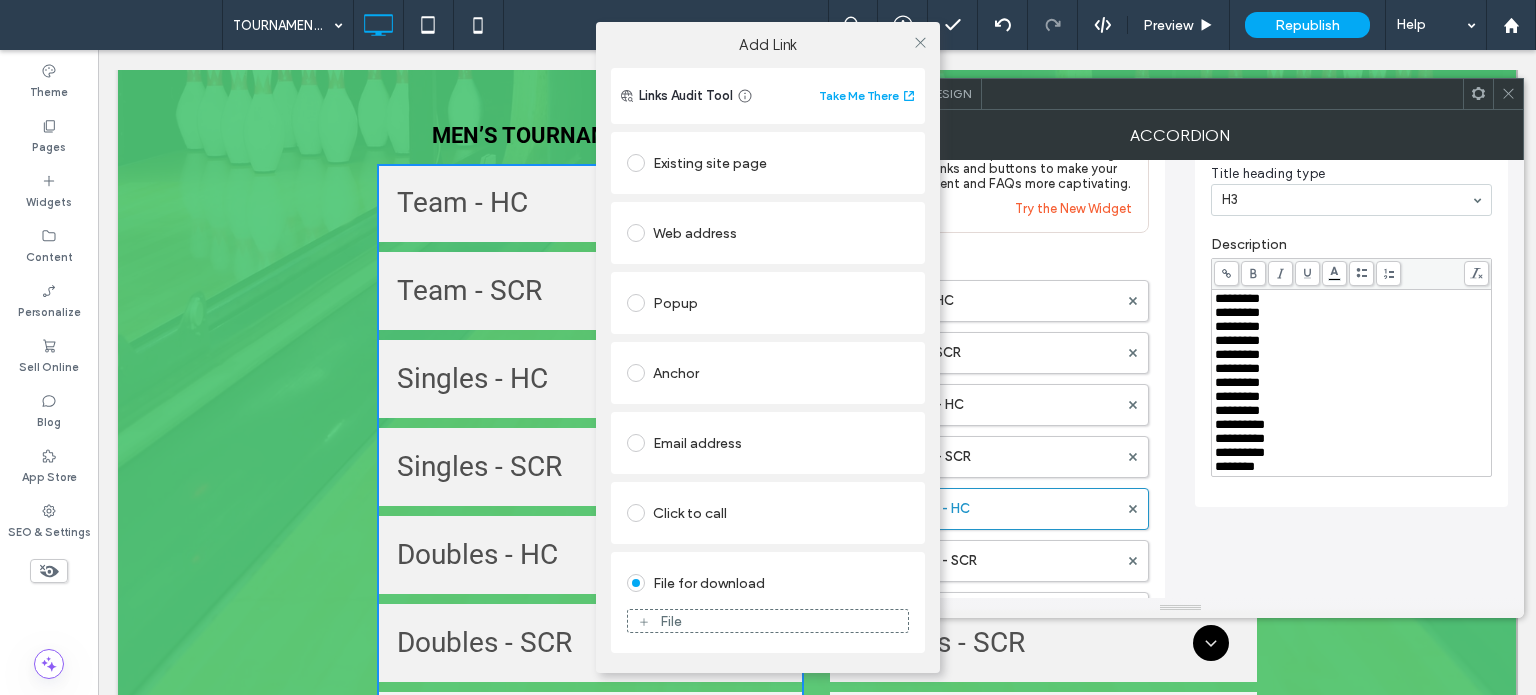 click on "File" at bounding box center [671, 621] 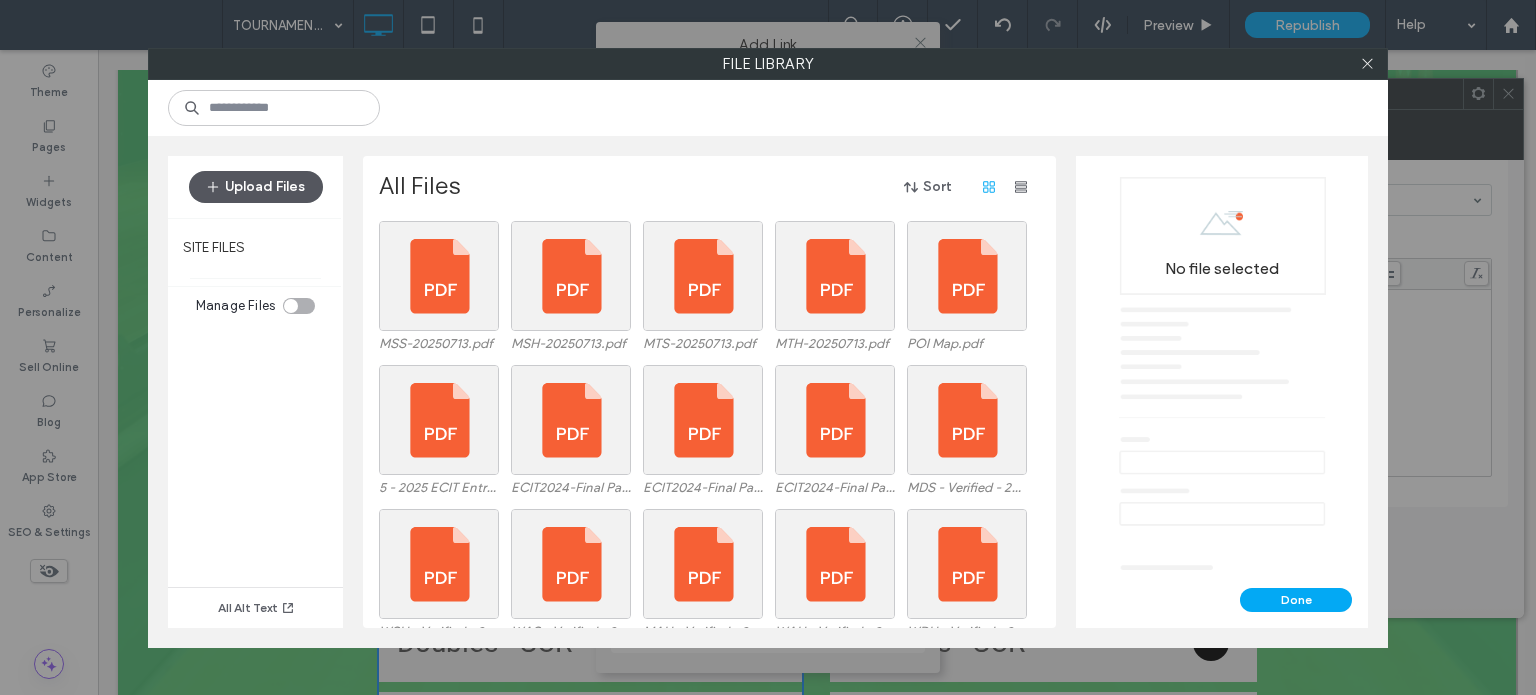 click 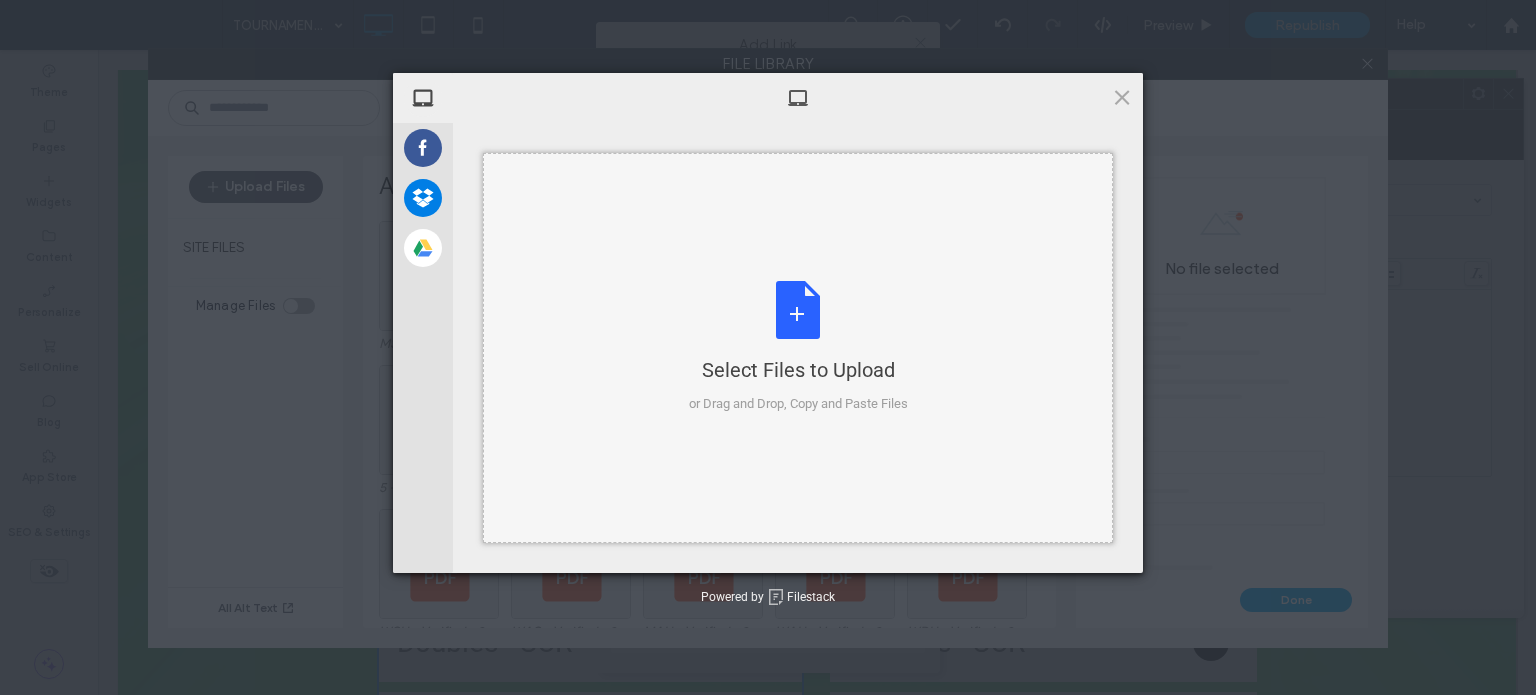 click on "Select Files to Upload
or Drag and Drop, Copy and Paste Files" at bounding box center [798, 347] 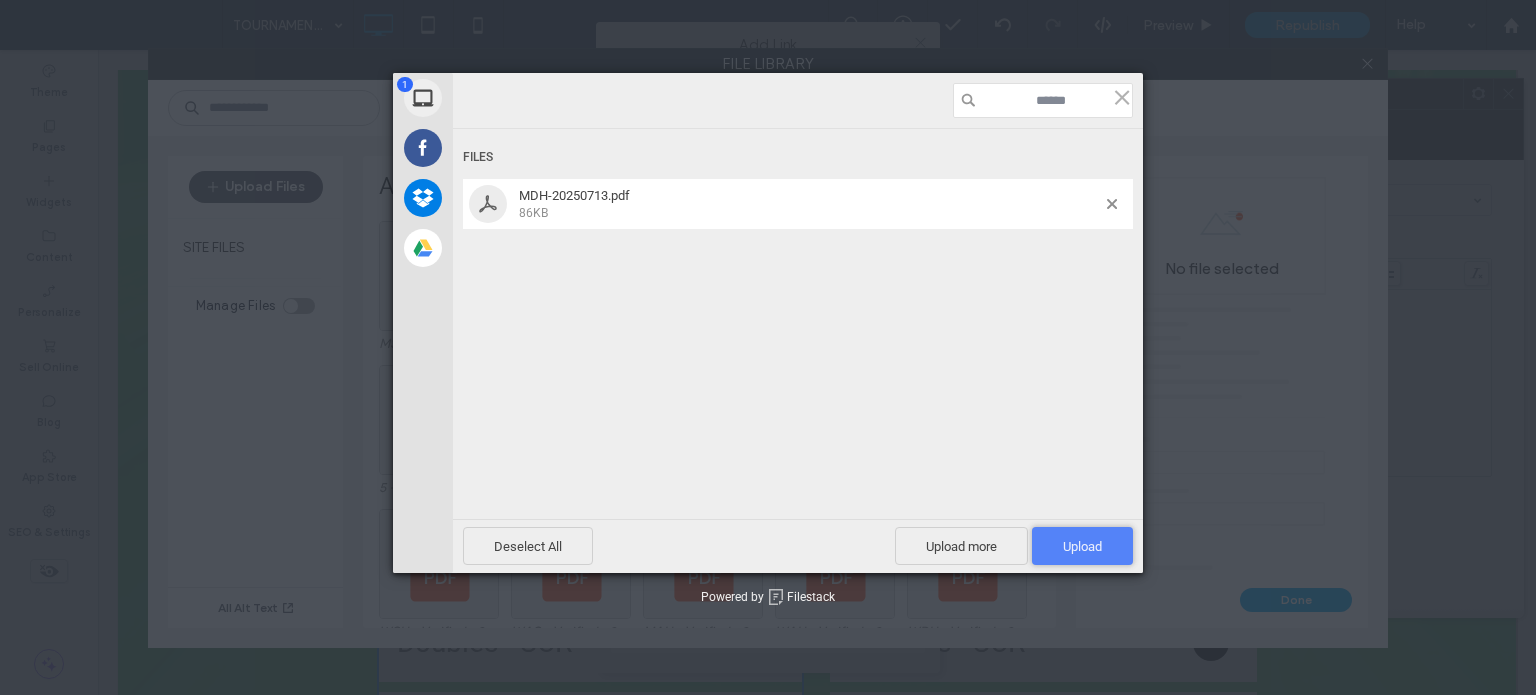 click on "Upload
1" at bounding box center [1082, 546] 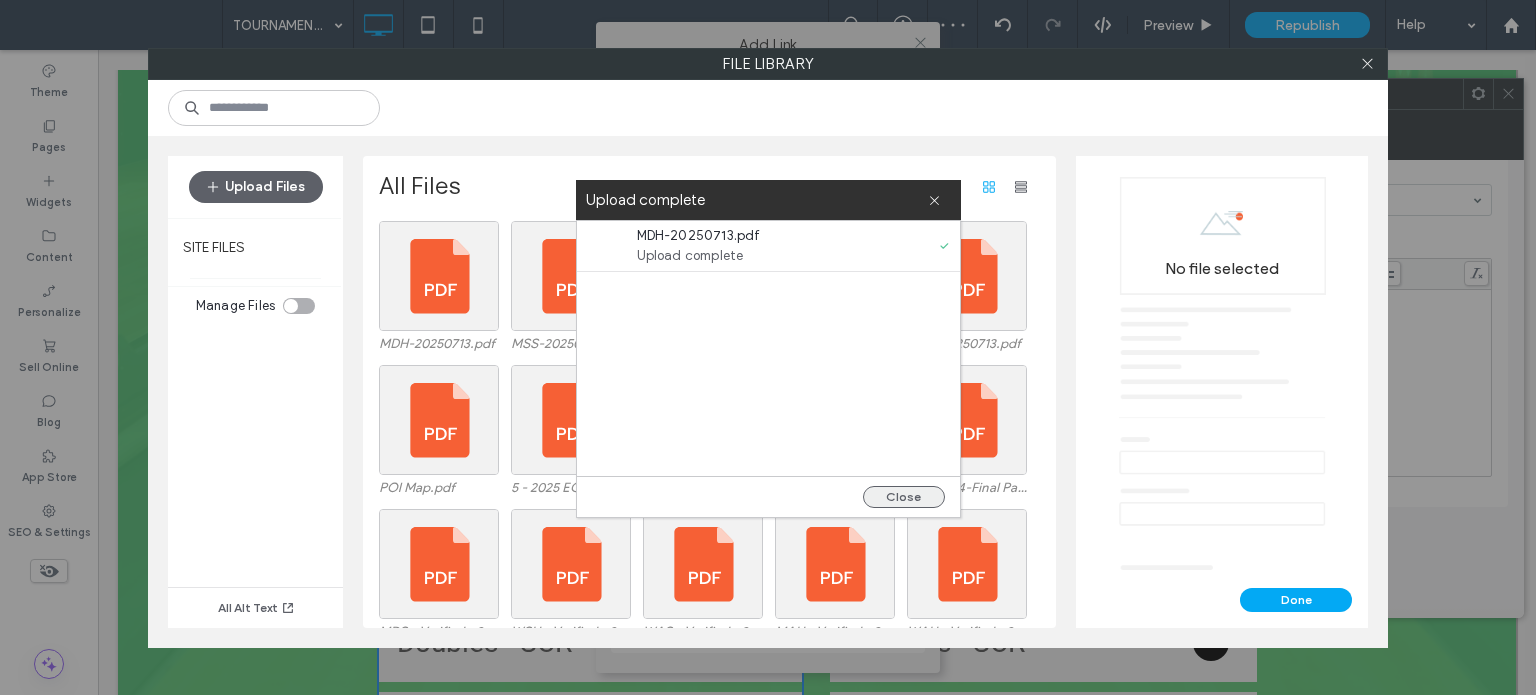 click on "Close" at bounding box center (904, 497) 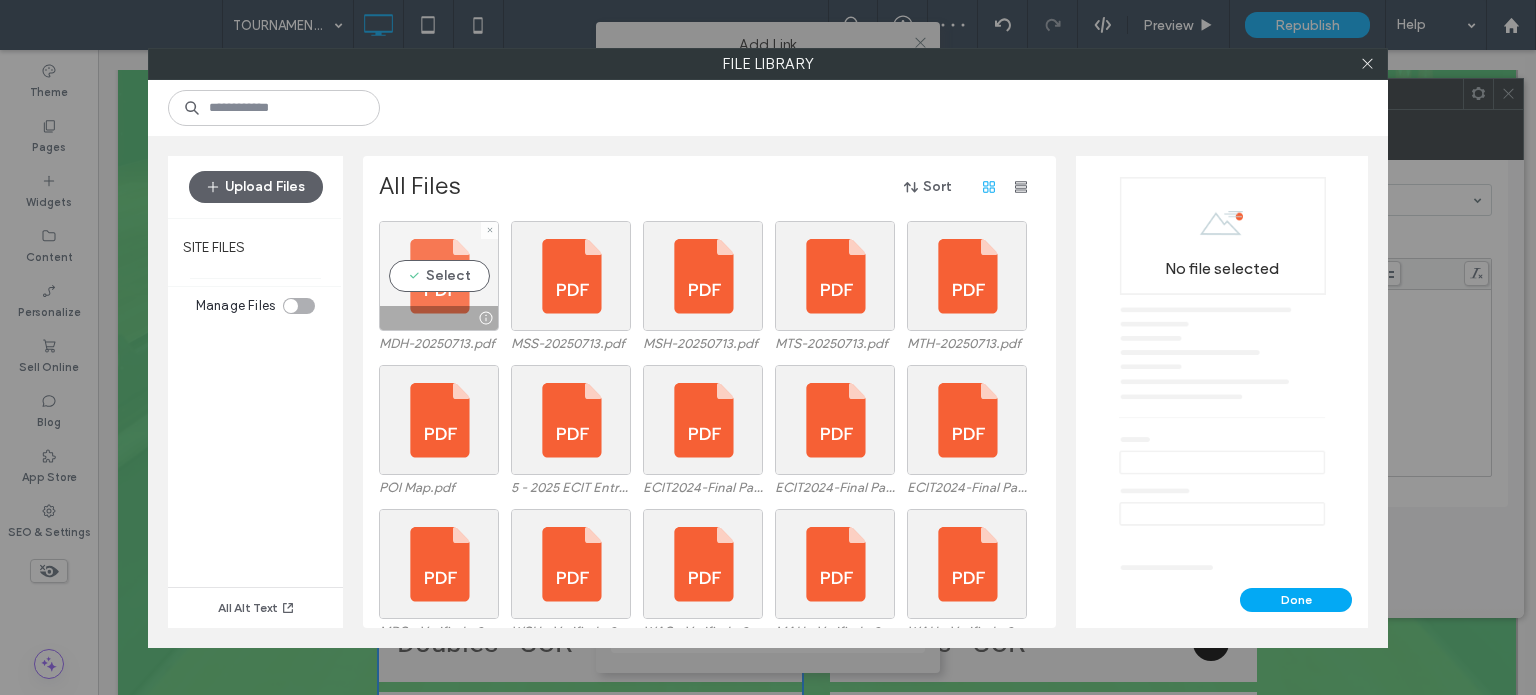 click on "Select" at bounding box center [439, 276] 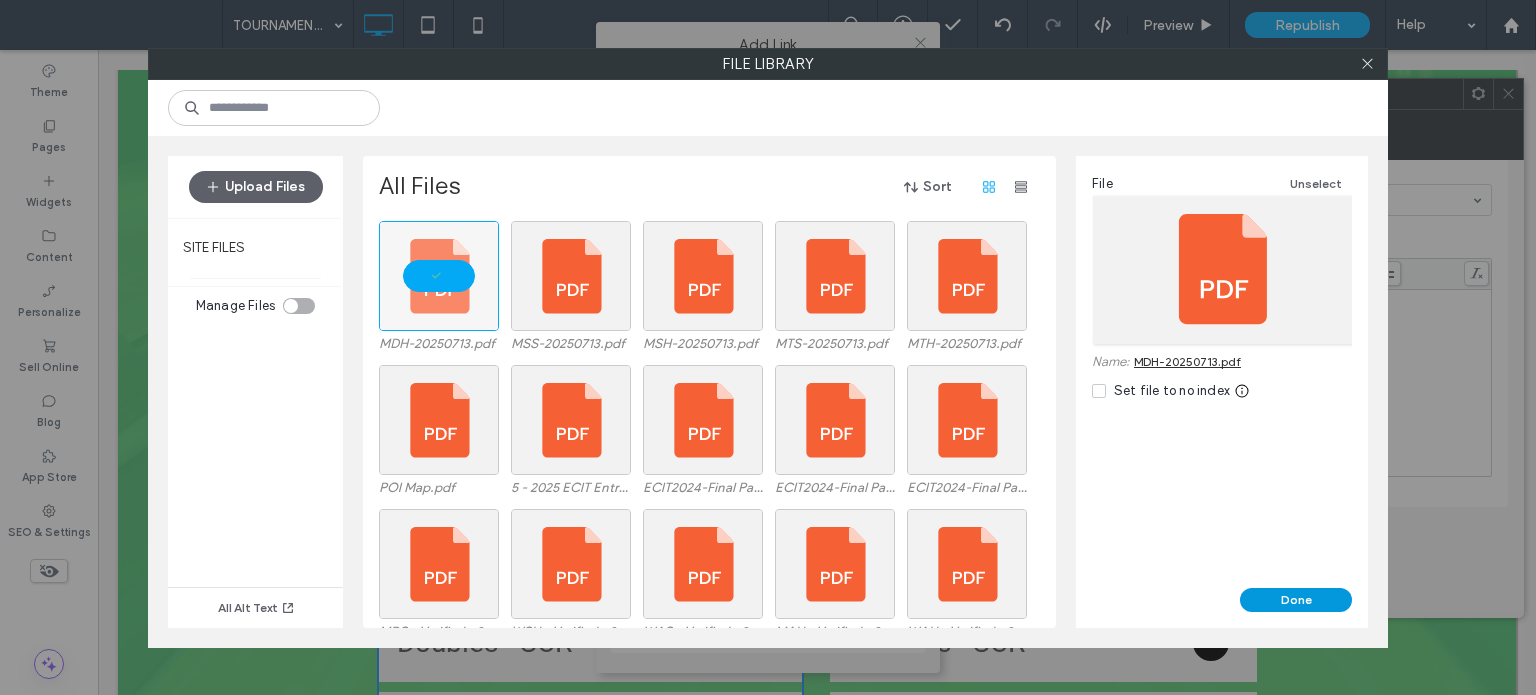 click on "Done" at bounding box center (1296, 600) 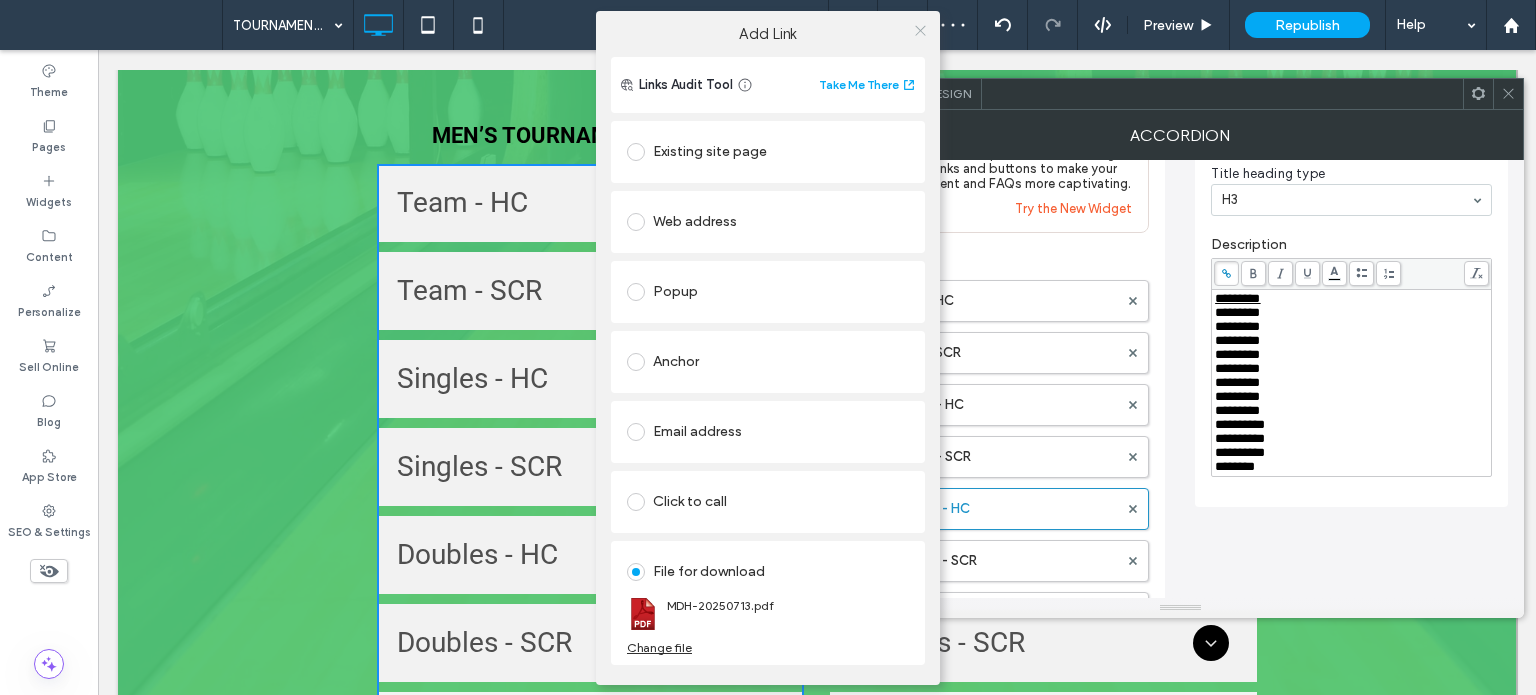 click 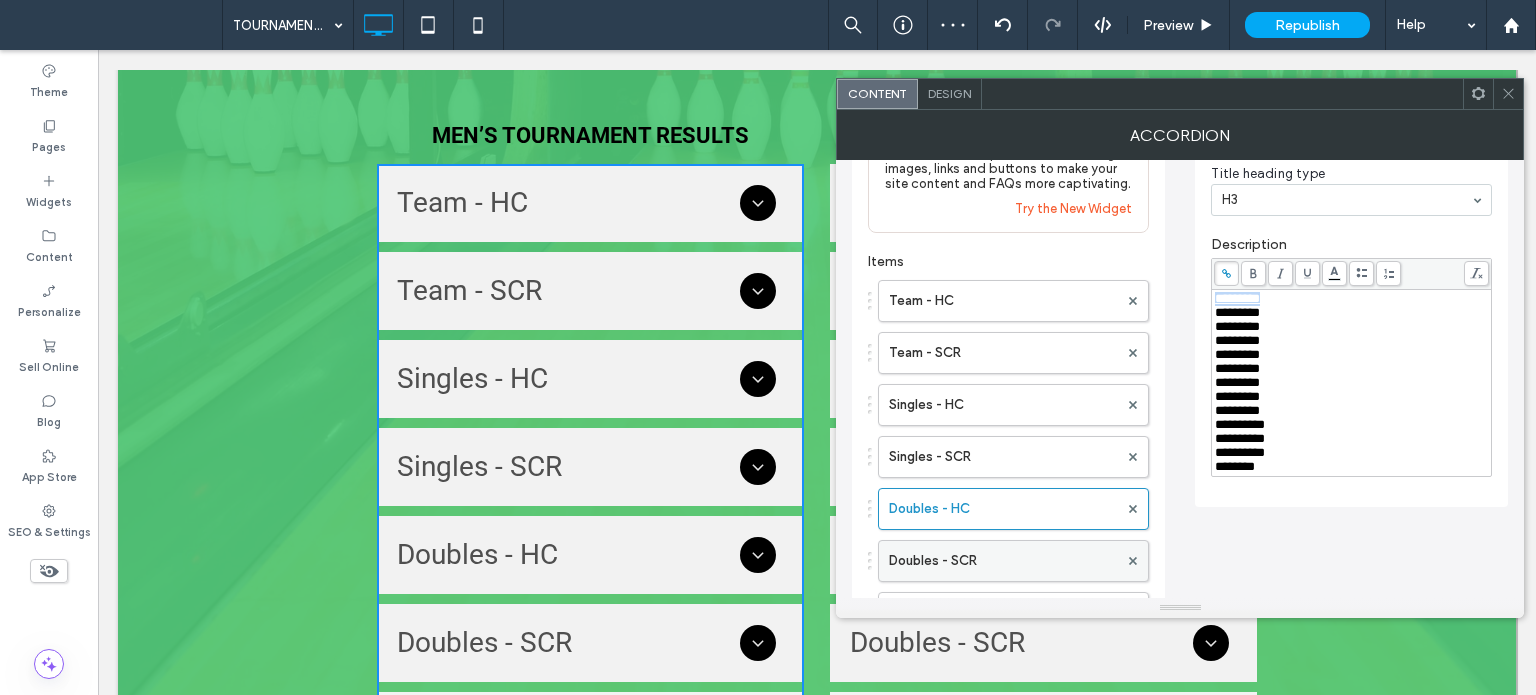 click on "Doubles - SCR" at bounding box center [1003, 561] 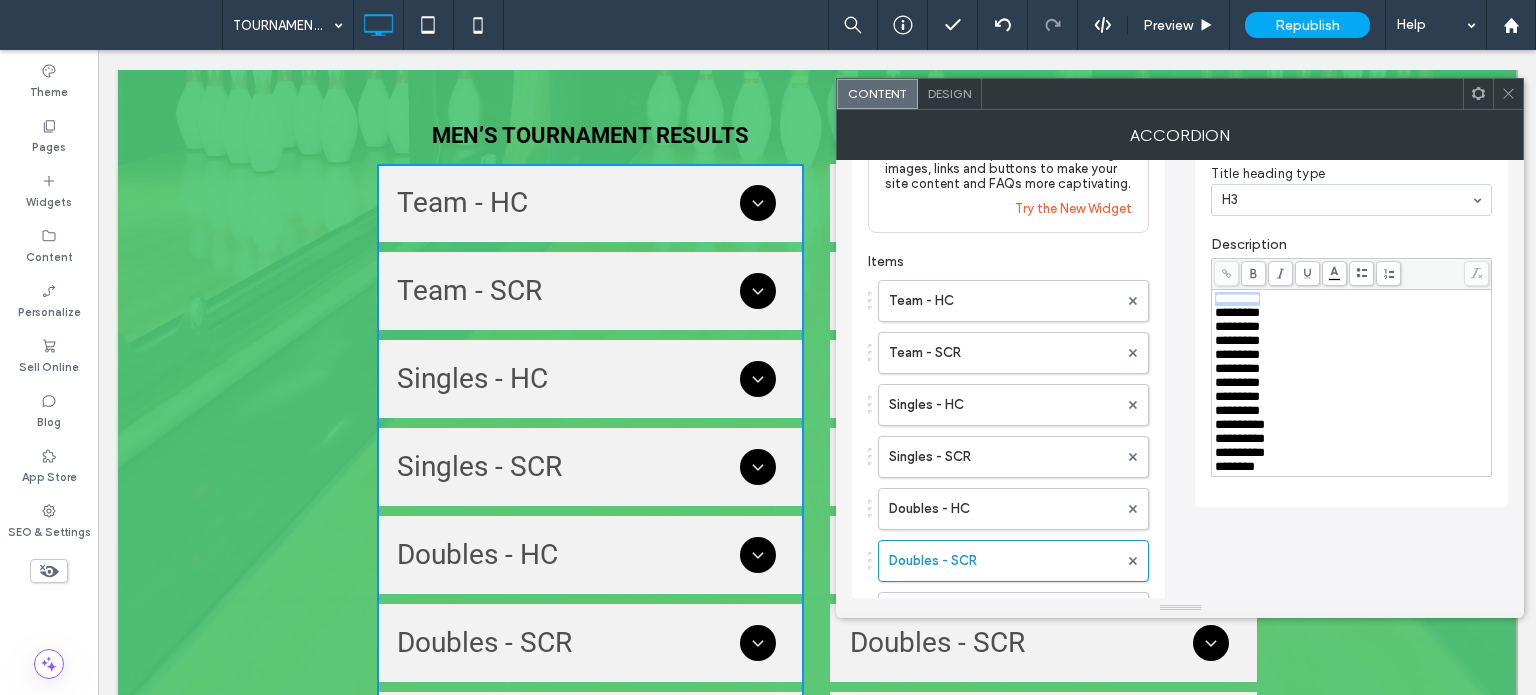 drag, startPoint x: 1250, startPoint y: 298, endPoint x: 1171, endPoint y: 287, distance: 79.762146 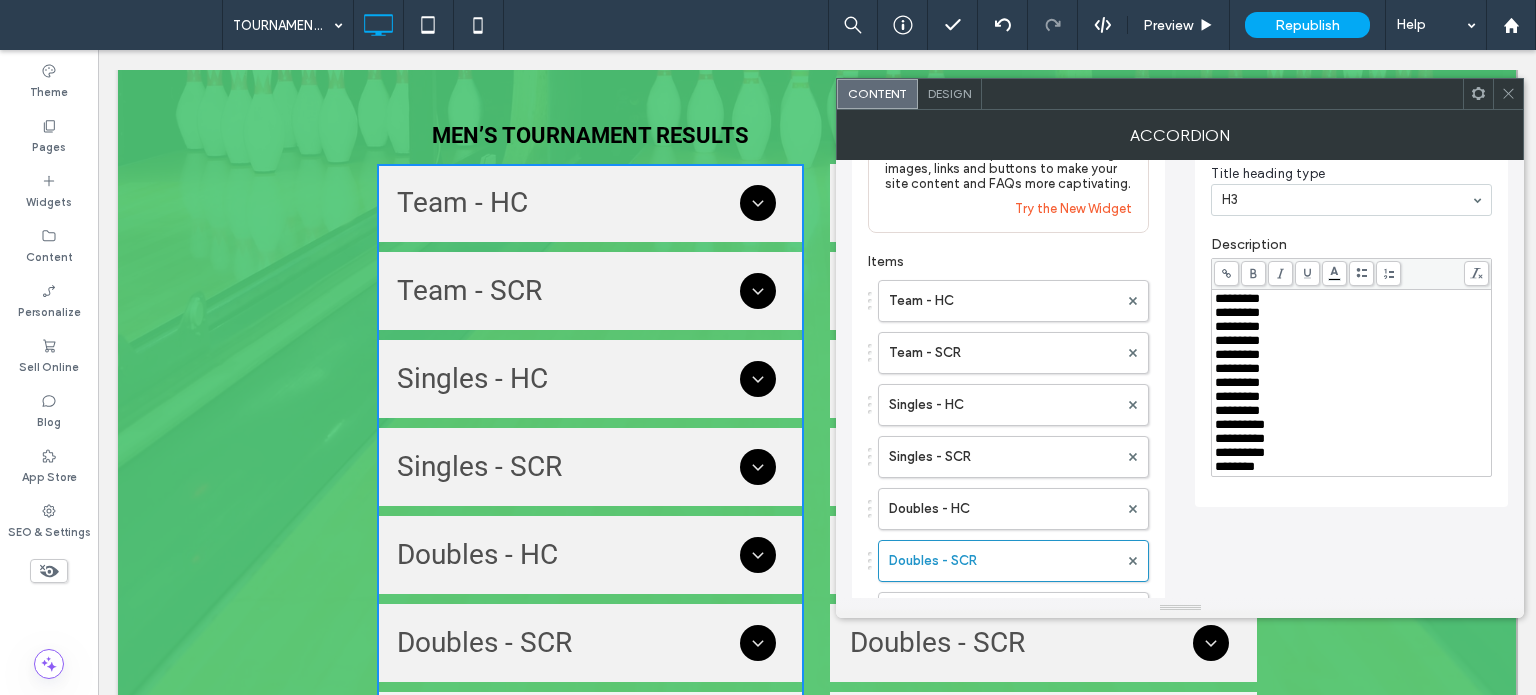 click at bounding box center (1226, 273) 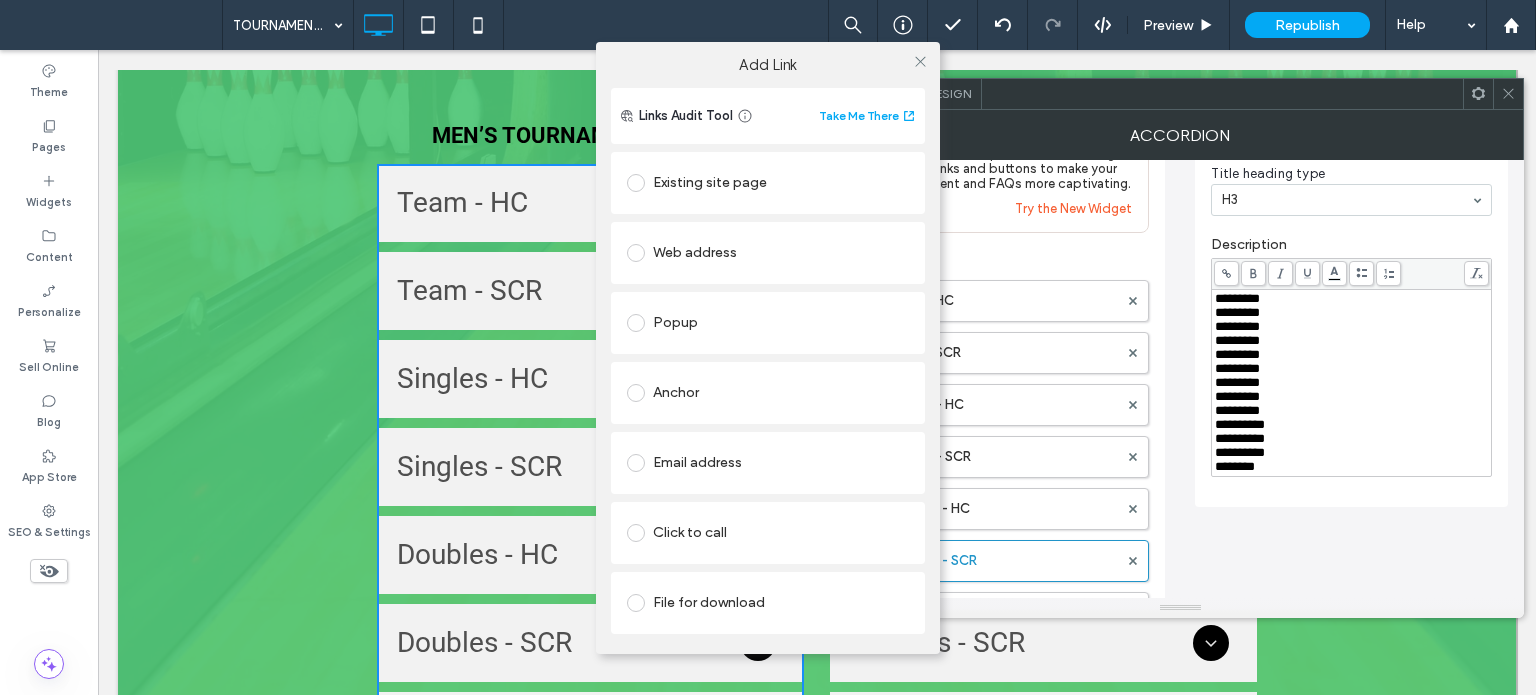 click on "File for download" at bounding box center (768, 603) 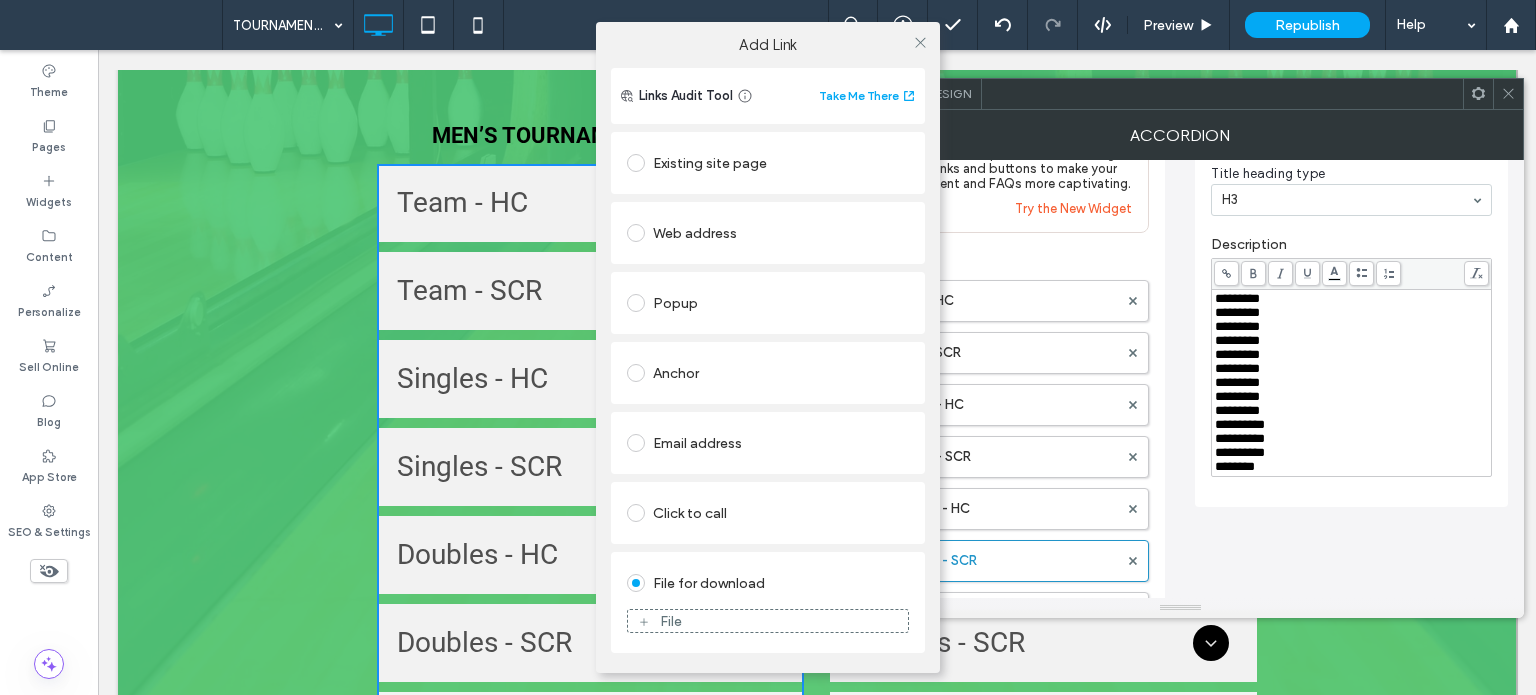 click on "File" at bounding box center [671, 621] 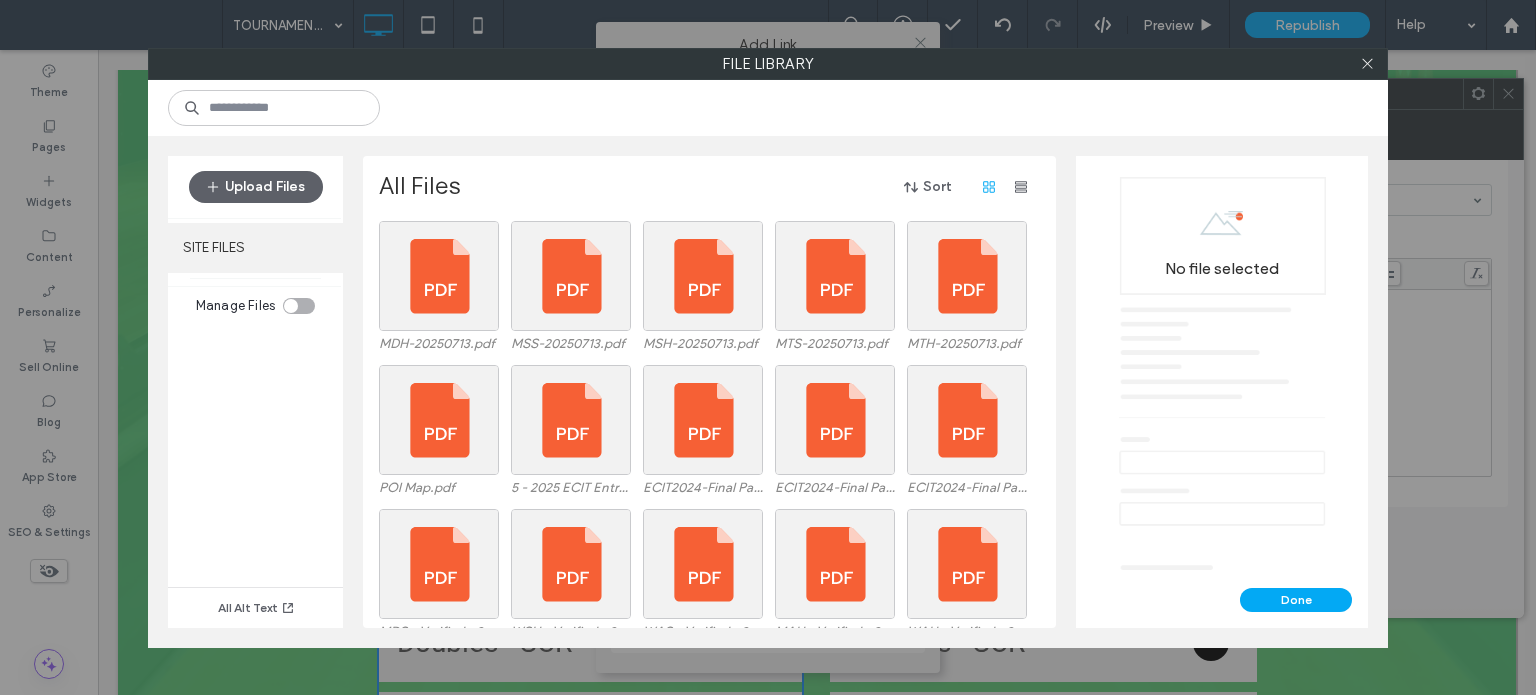 click on "SITE FILES" at bounding box center [255, 248] 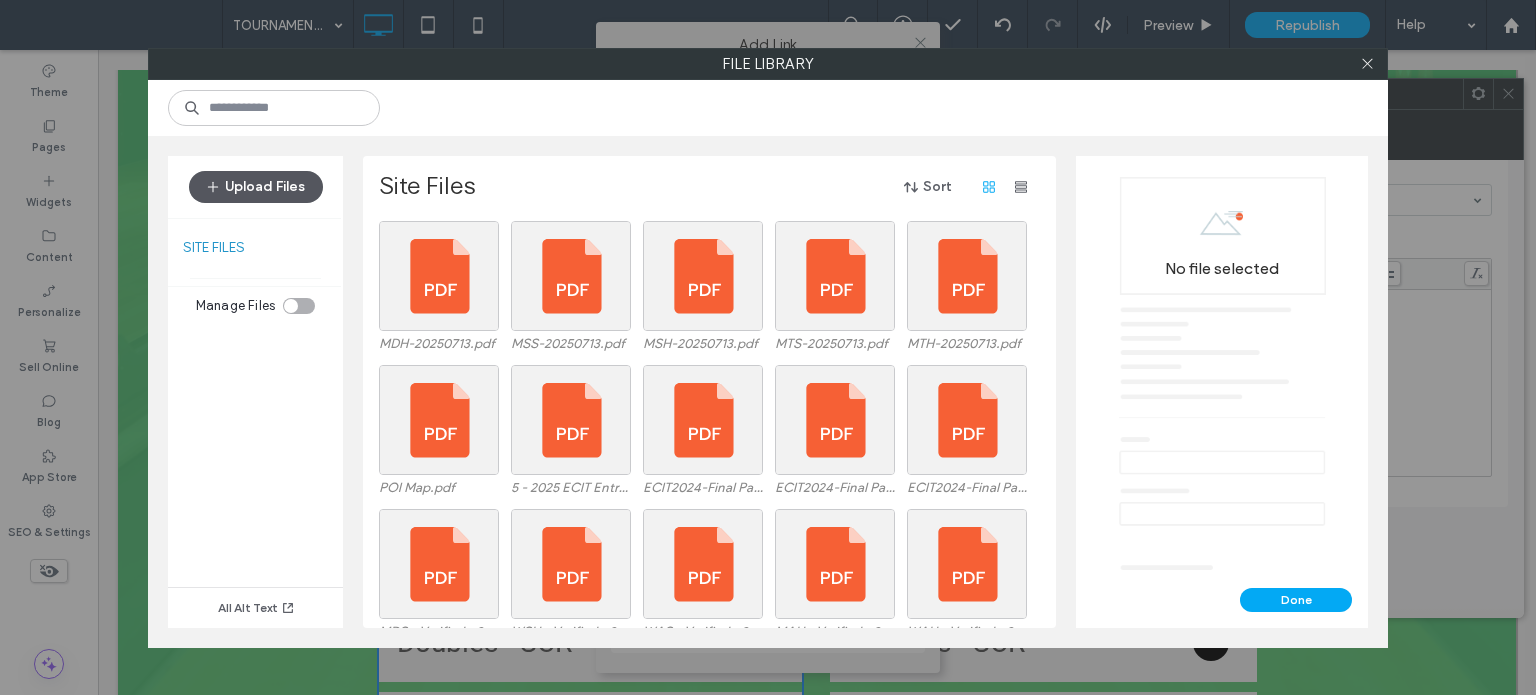 click on "Upload Files" at bounding box center [256, 187] 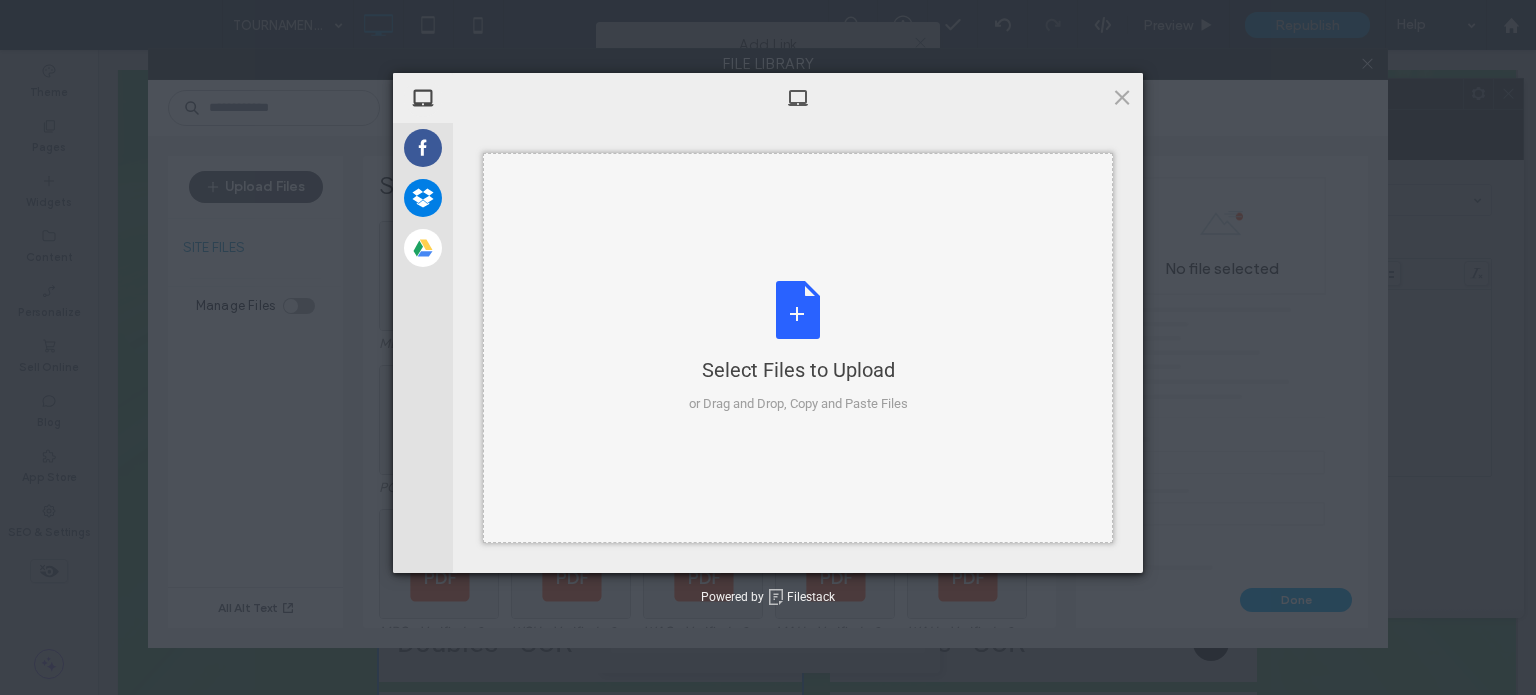 click on "Select Files to Upload
or Drag and Drop, Copy and Paste Files" at bounding box center [798, 347] 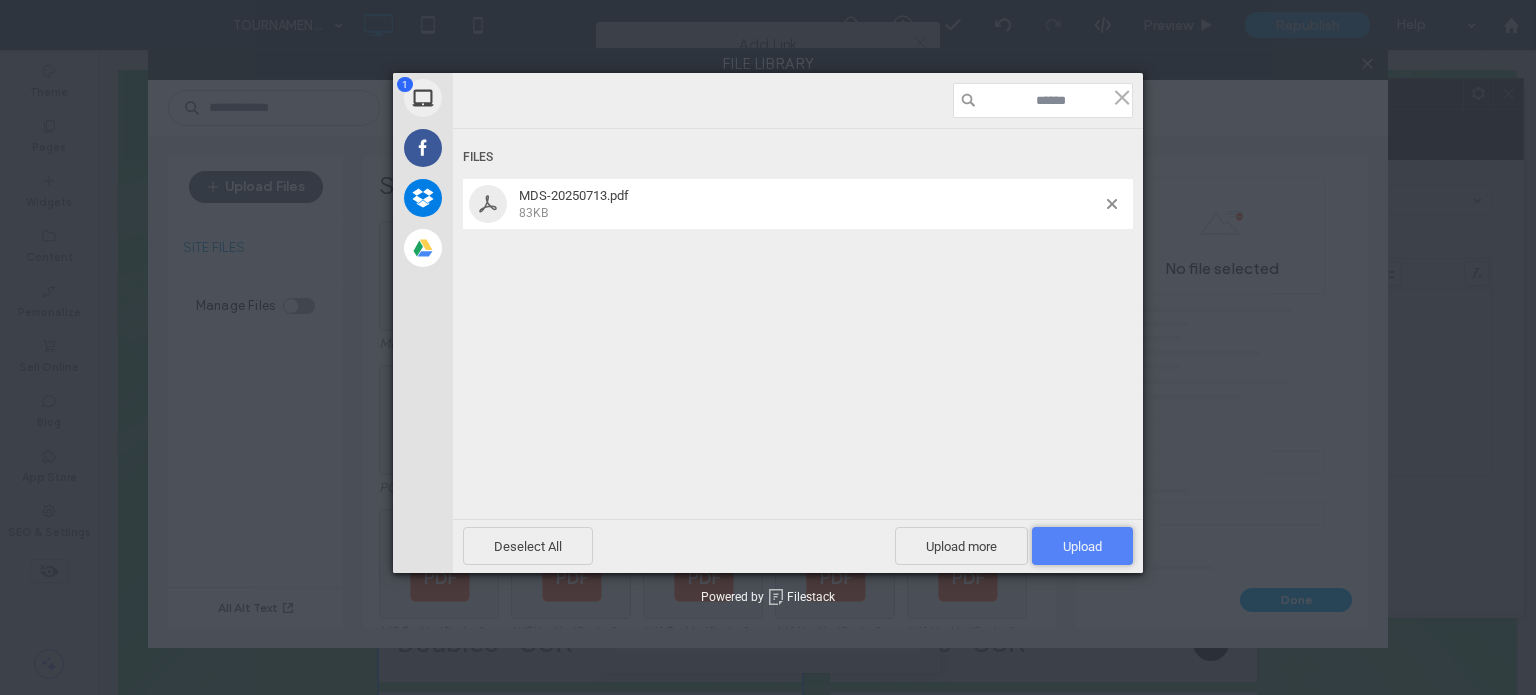click on "Upload
1" at bounding box center (1082, 546) 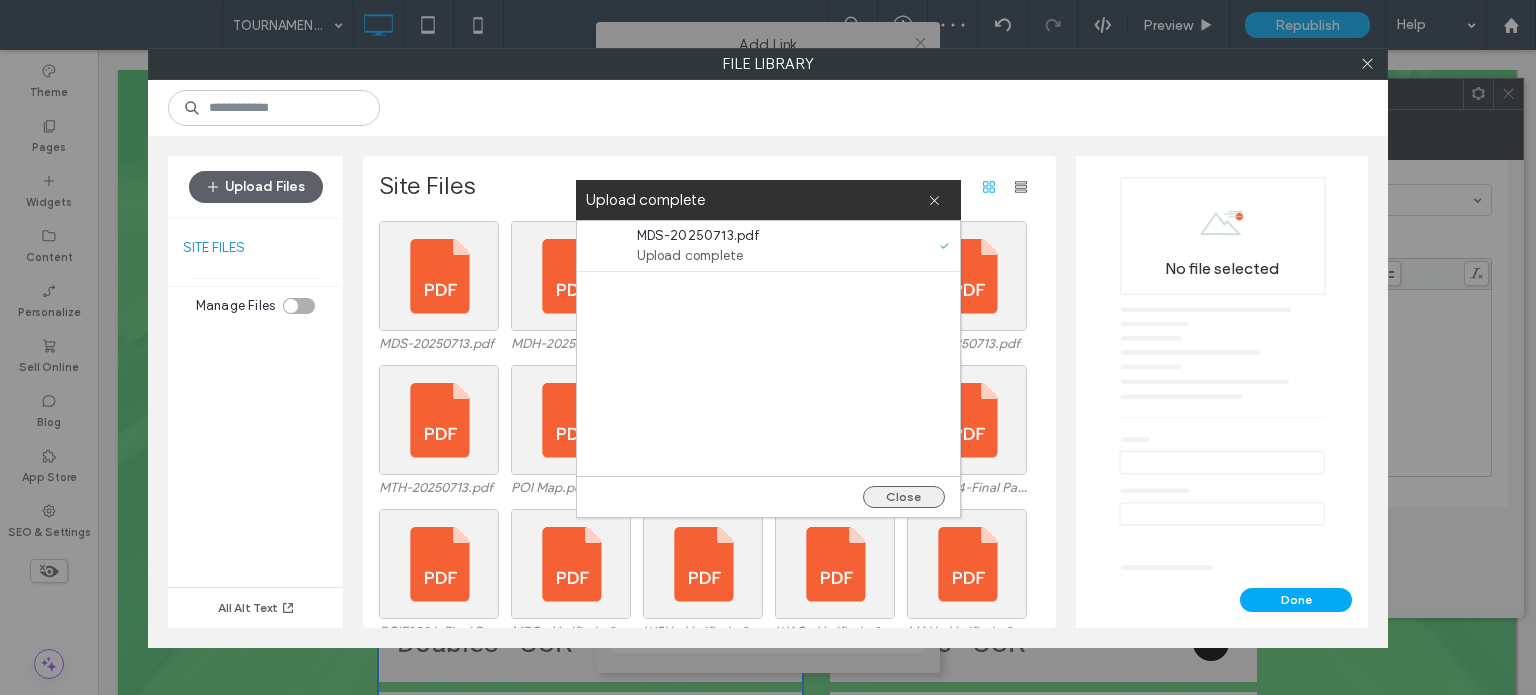 click on "Close" at bounding box center [904, 497] 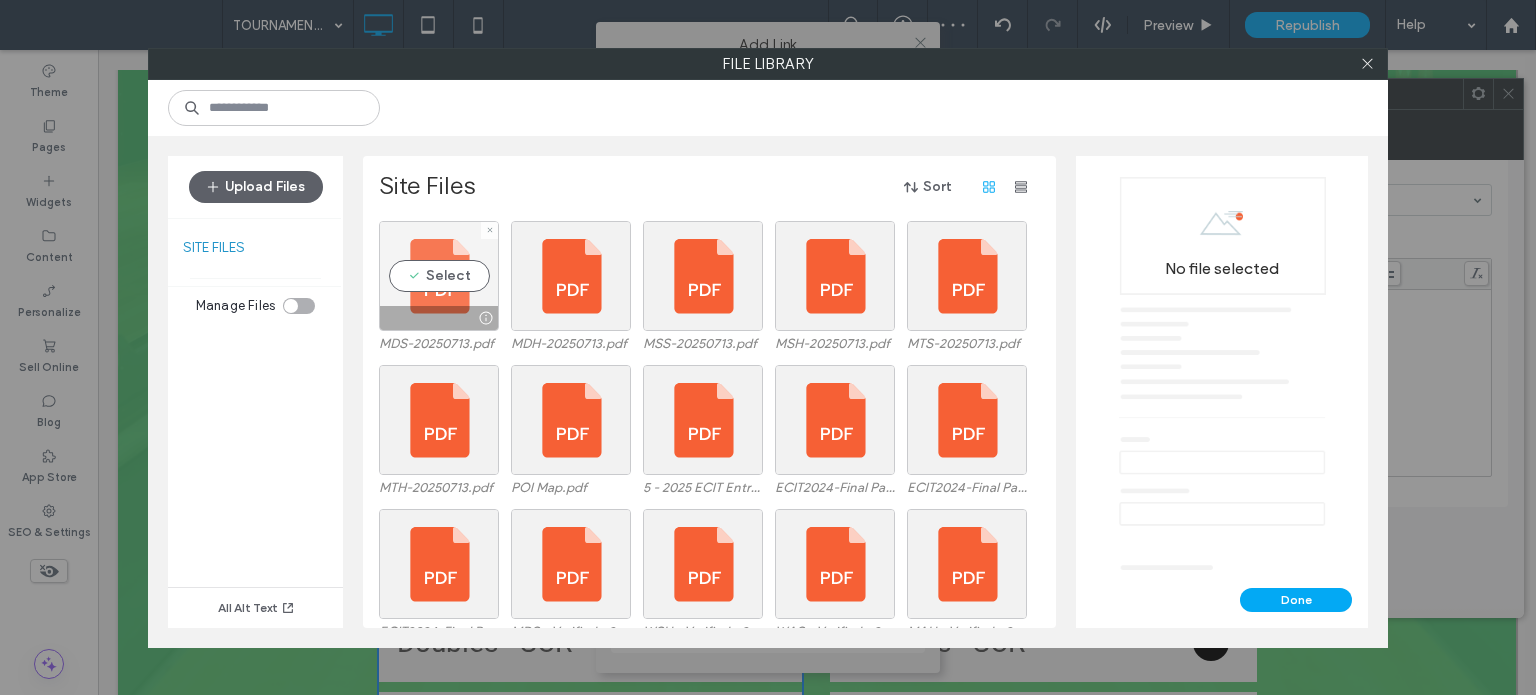 click on "Select" at bounding box center (439, 276) 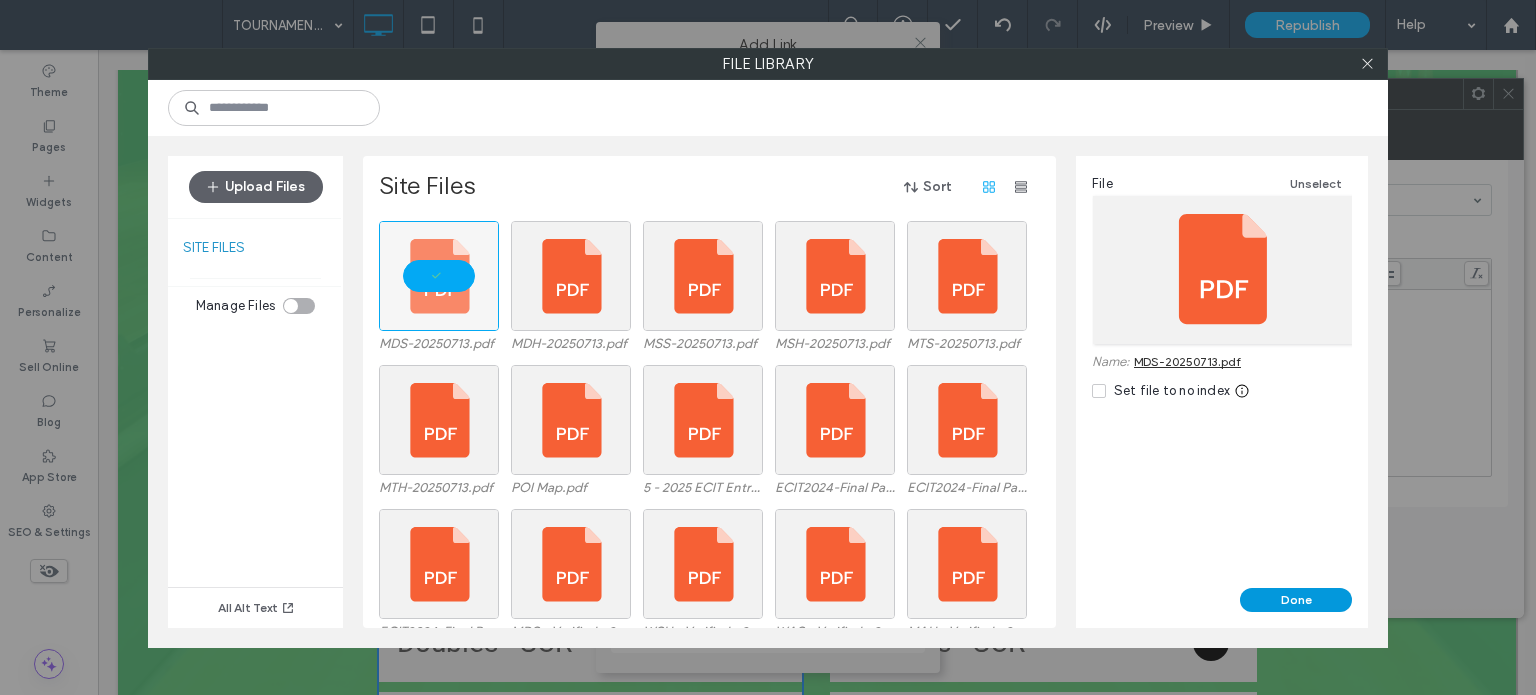 click on "Done" at bounding box center [1296, 600] 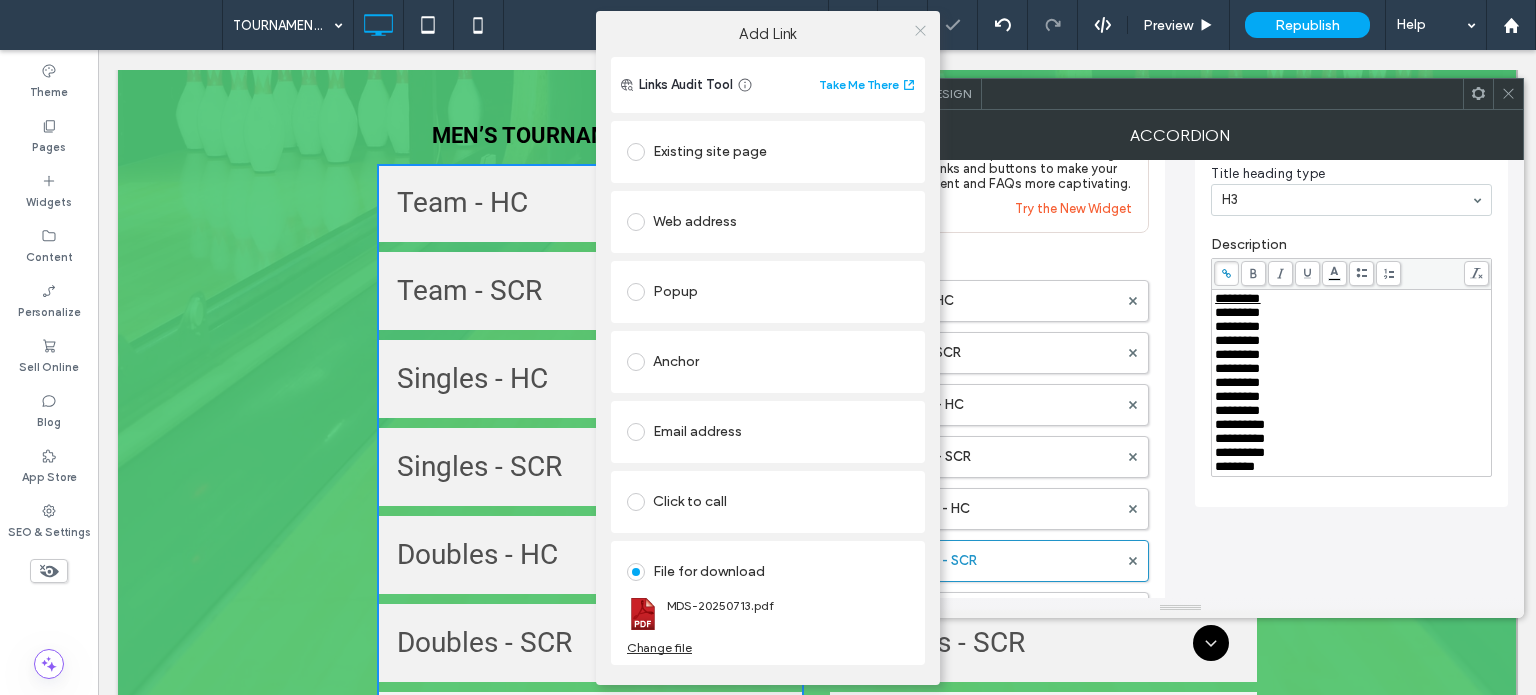 click 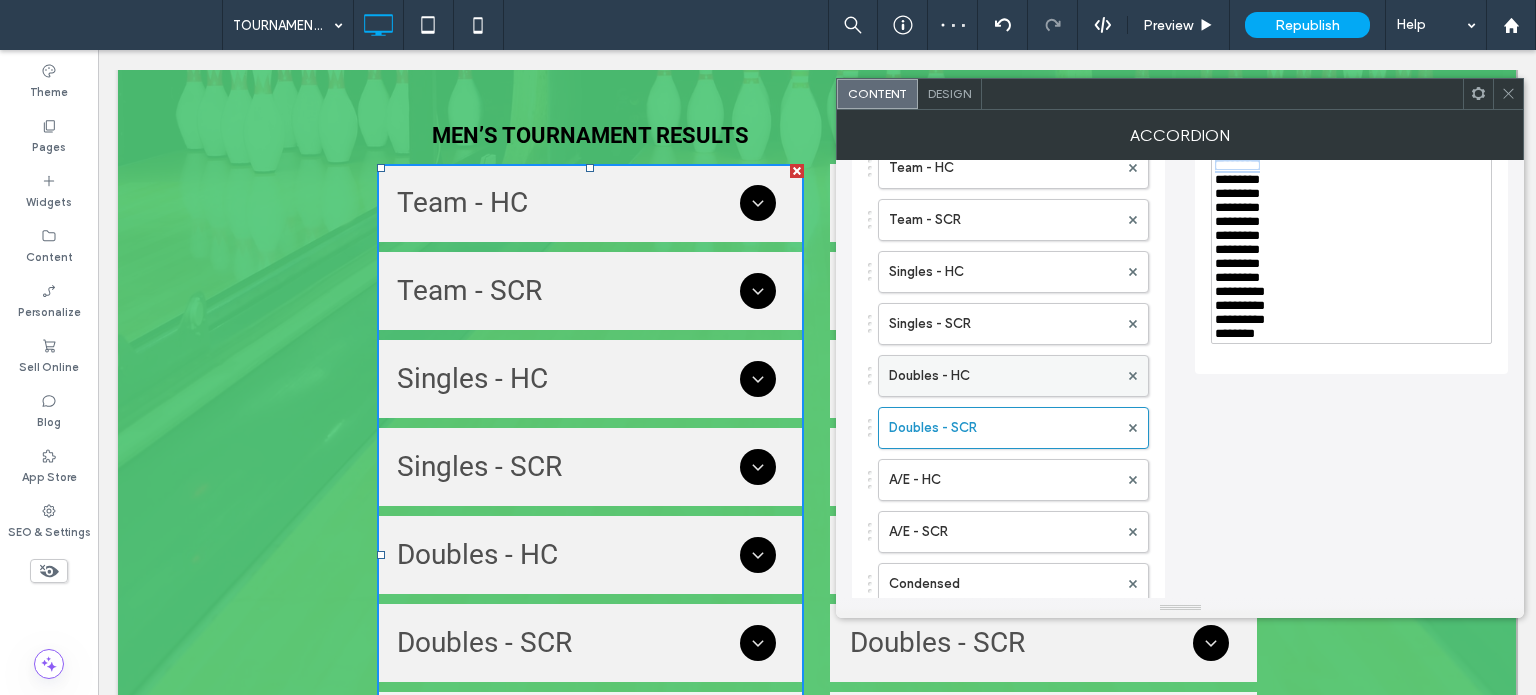 scroll, scrollTop: 300, scrollLeft: 0, axis: vertical 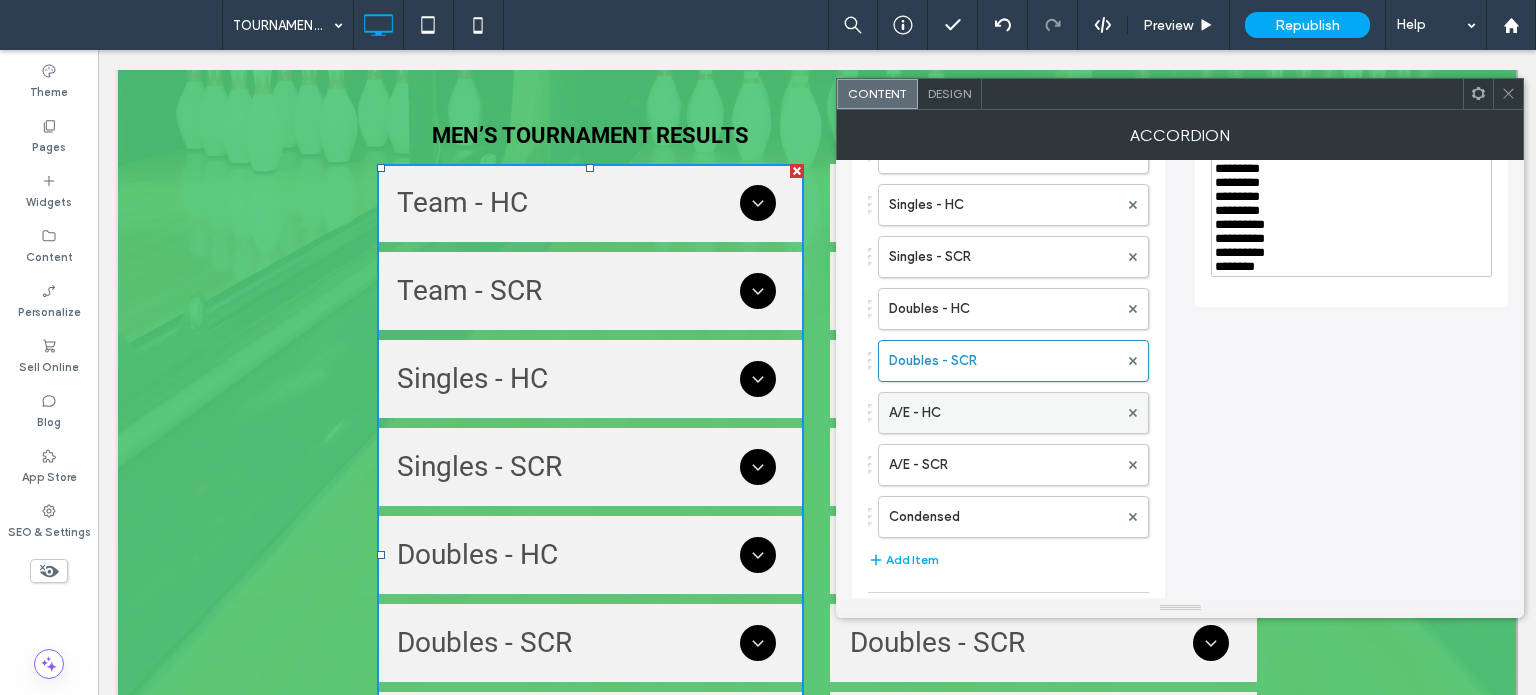 click on "A/E - HC" at bounding box center (1003, 413) 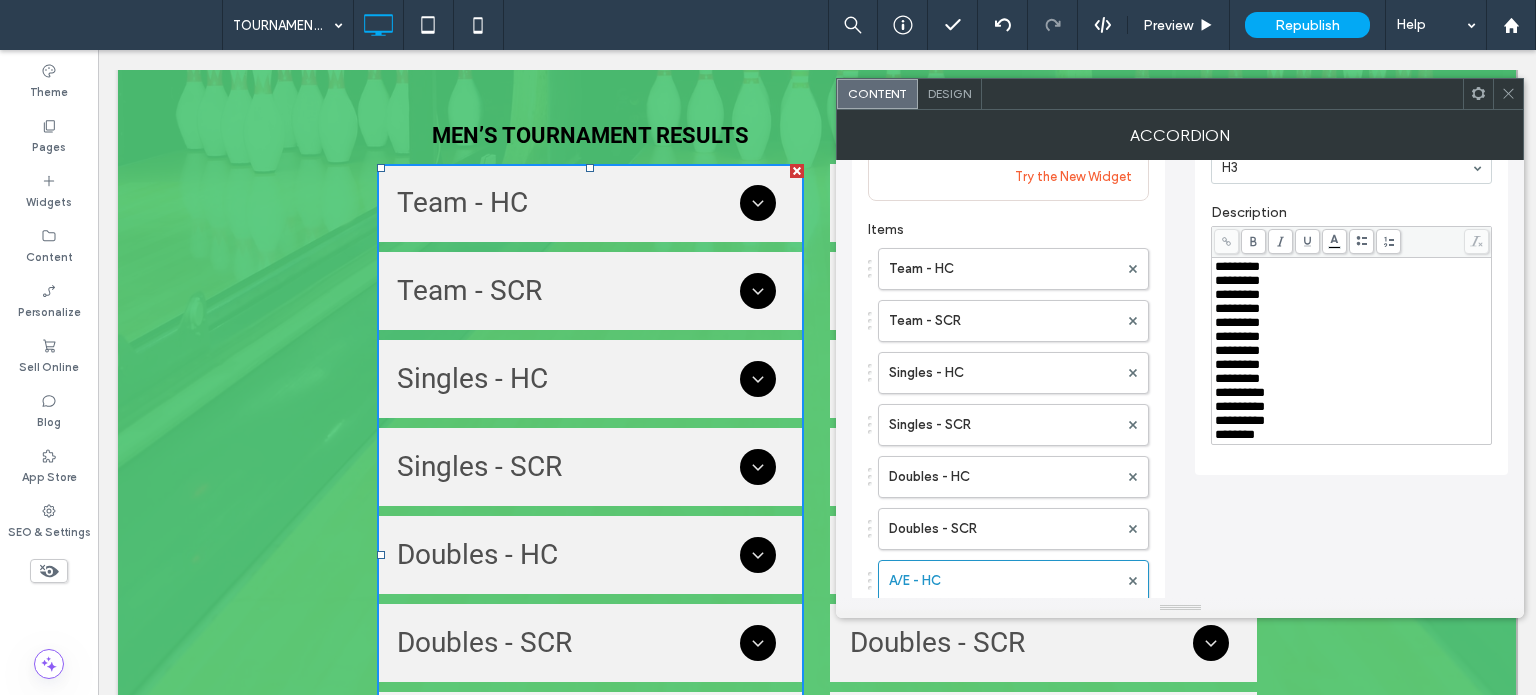 scroll, scrollTop: 100, scrollLeft: 0, axis: vertical 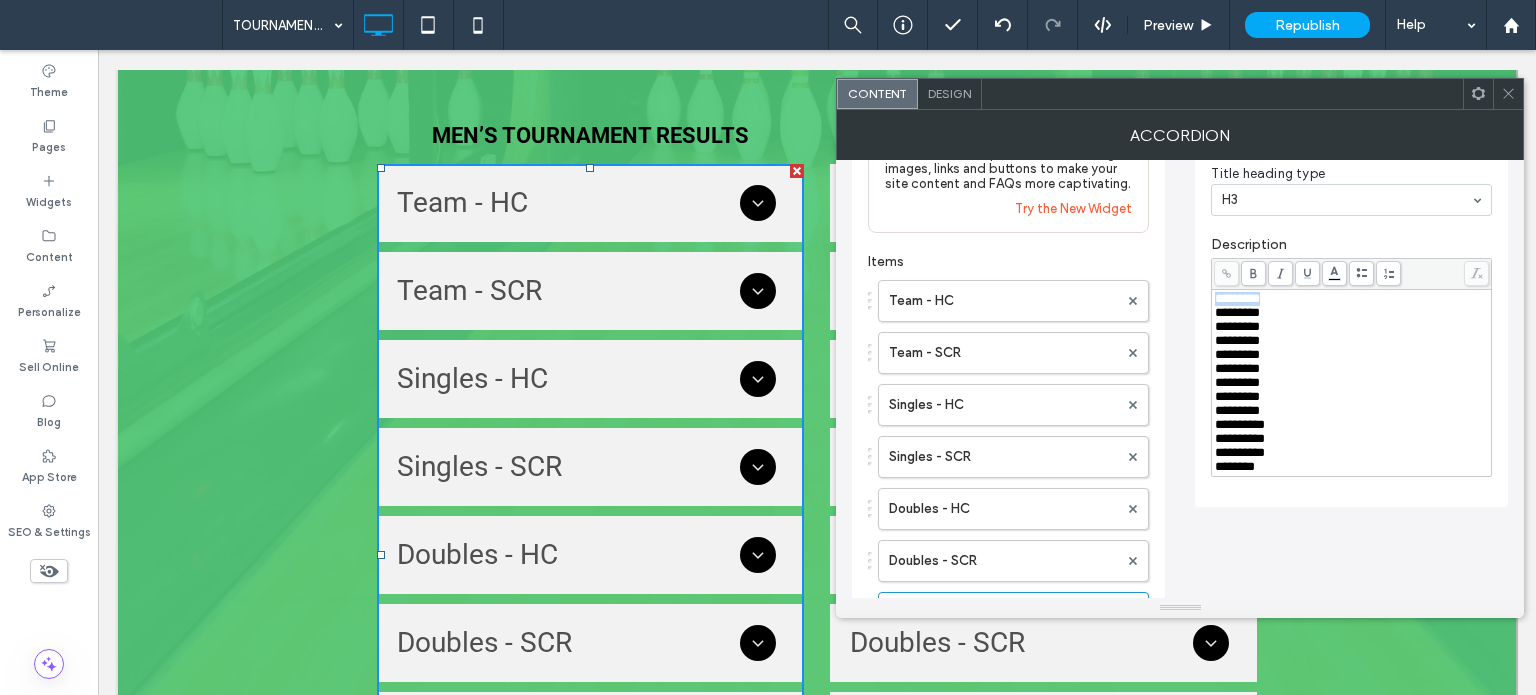 drag, startPoint x: 1314, startPoint y: 292, endPoint x: 1186, endPoint y: 289, distance: 128.03516 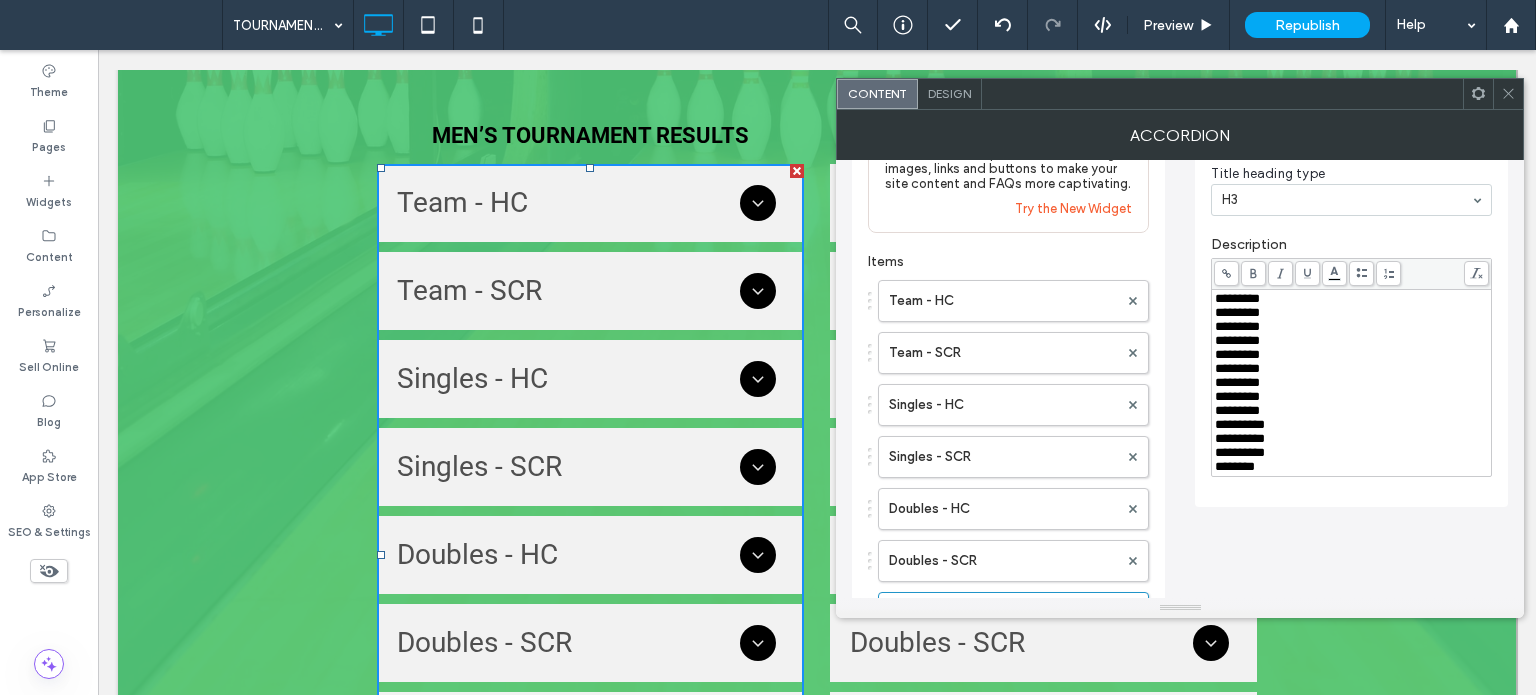 click 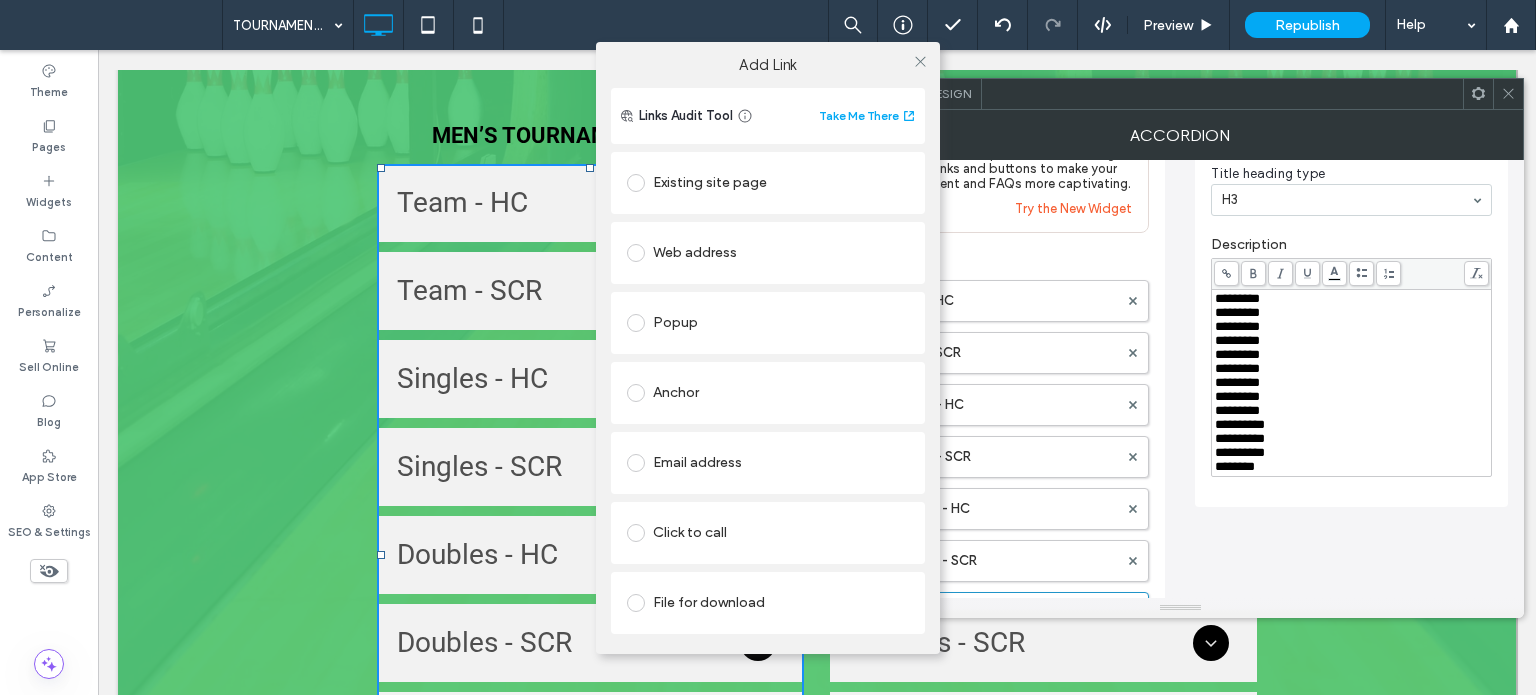 click on "File for download" at bounding box center (768, 603) 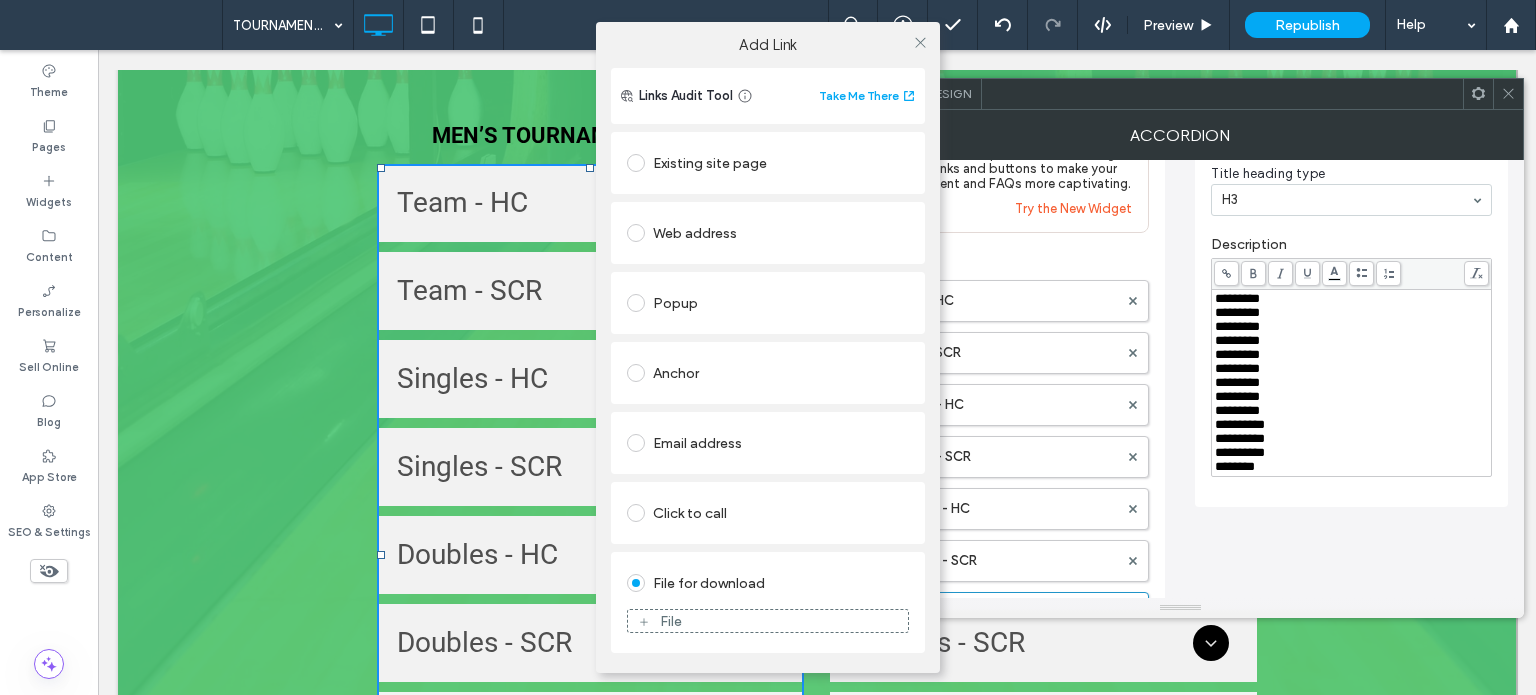 click on "File" at bounding box center [768, 621] 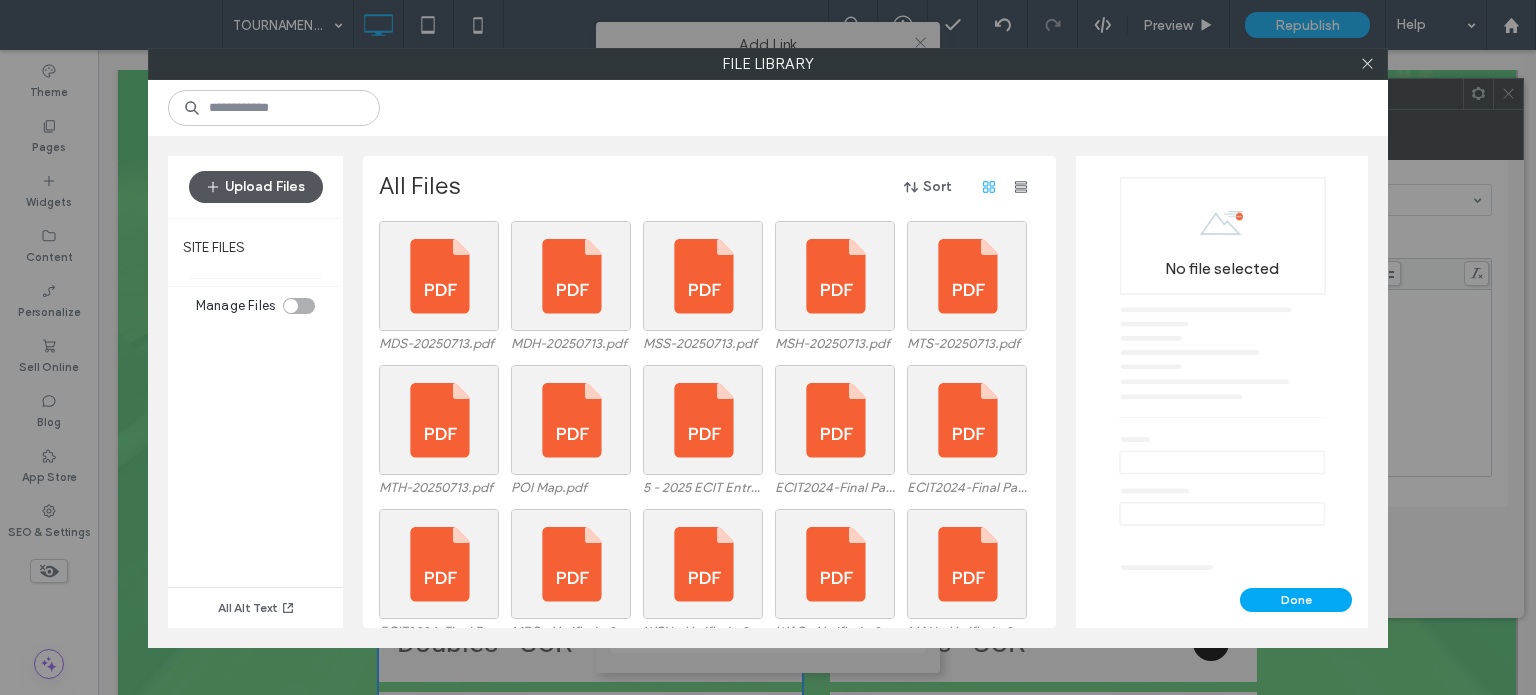 click on "Upload Files" at bounding box center [256, 187] 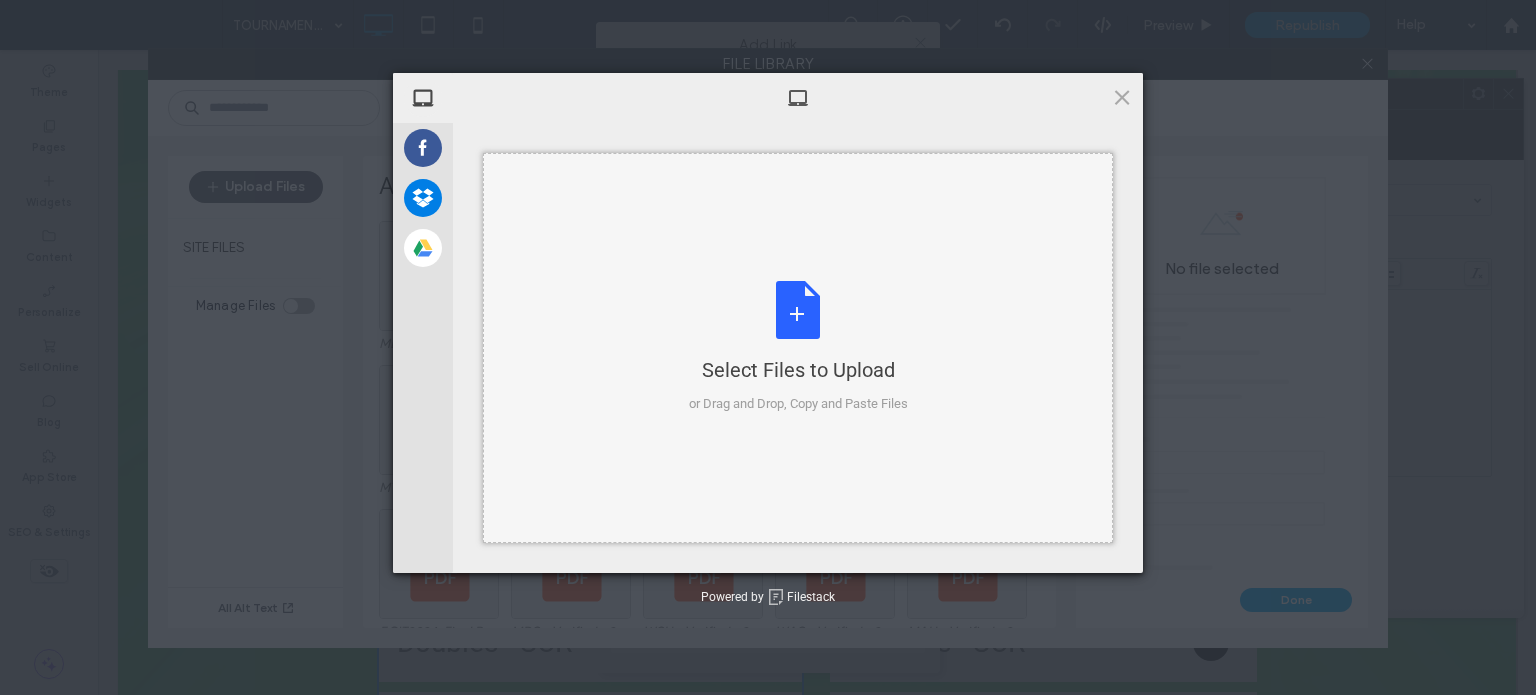 click on "Select Files to Upload
or Drag and Drop, Copy and Paste Files" at bounding box center [798, 347] 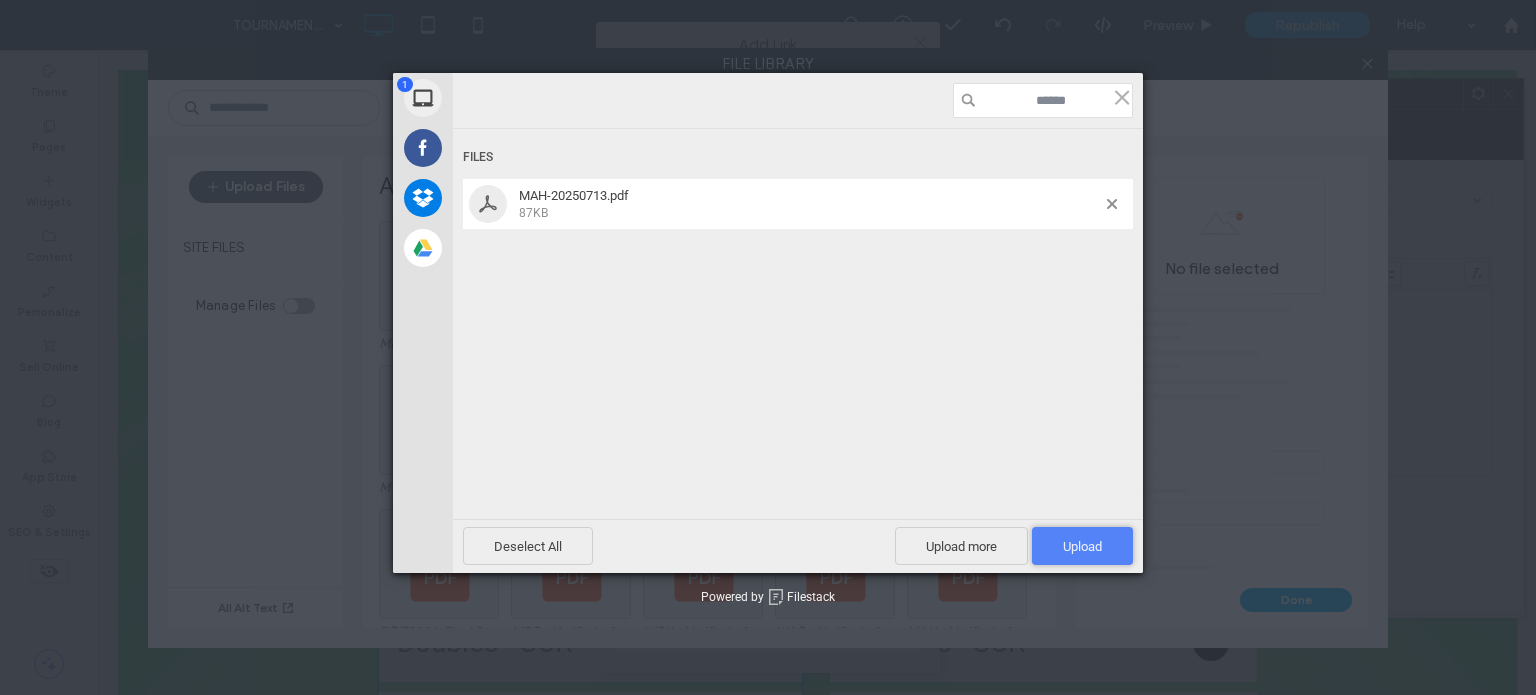 click on "Upload
1" at bounding box center (1082, 546) 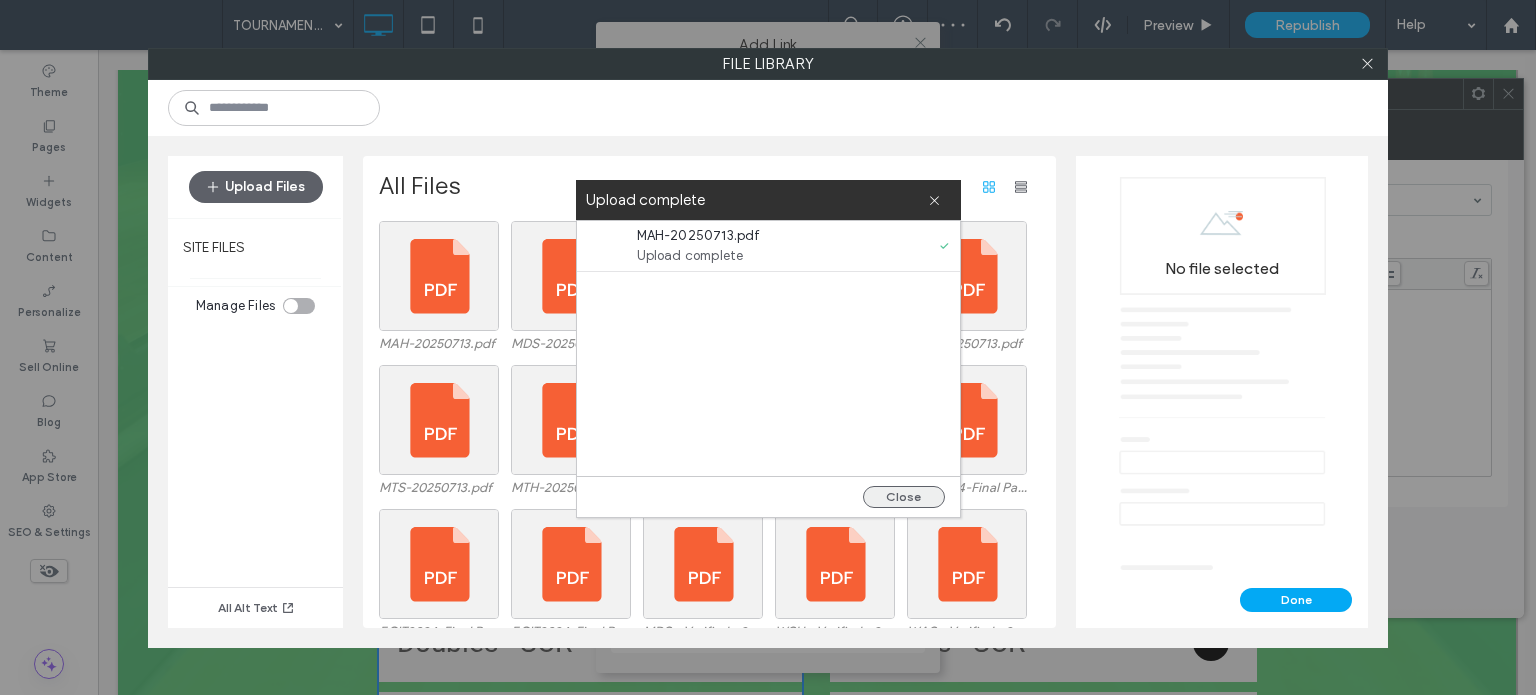 click on "Close" at bounding box center (904, 497) 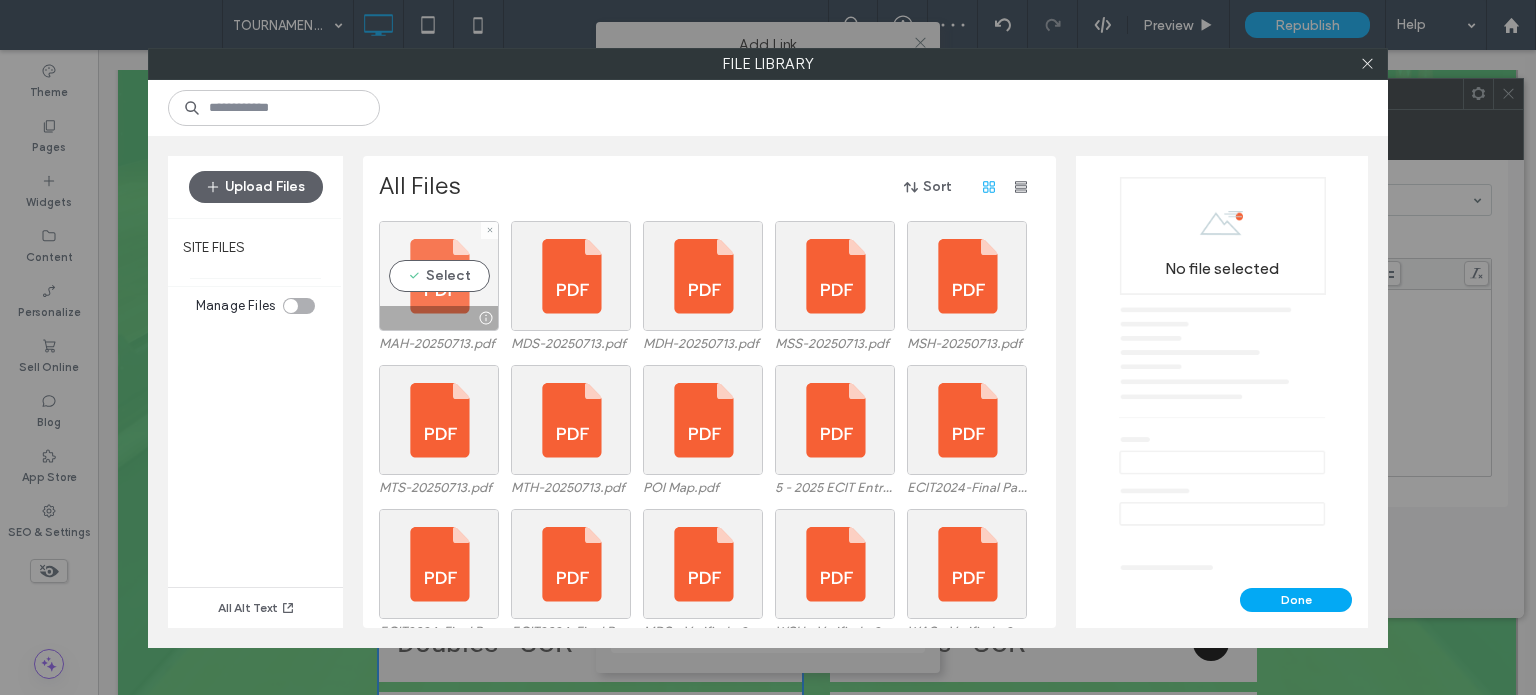 click on "Select" at bounding box center (439, 276) 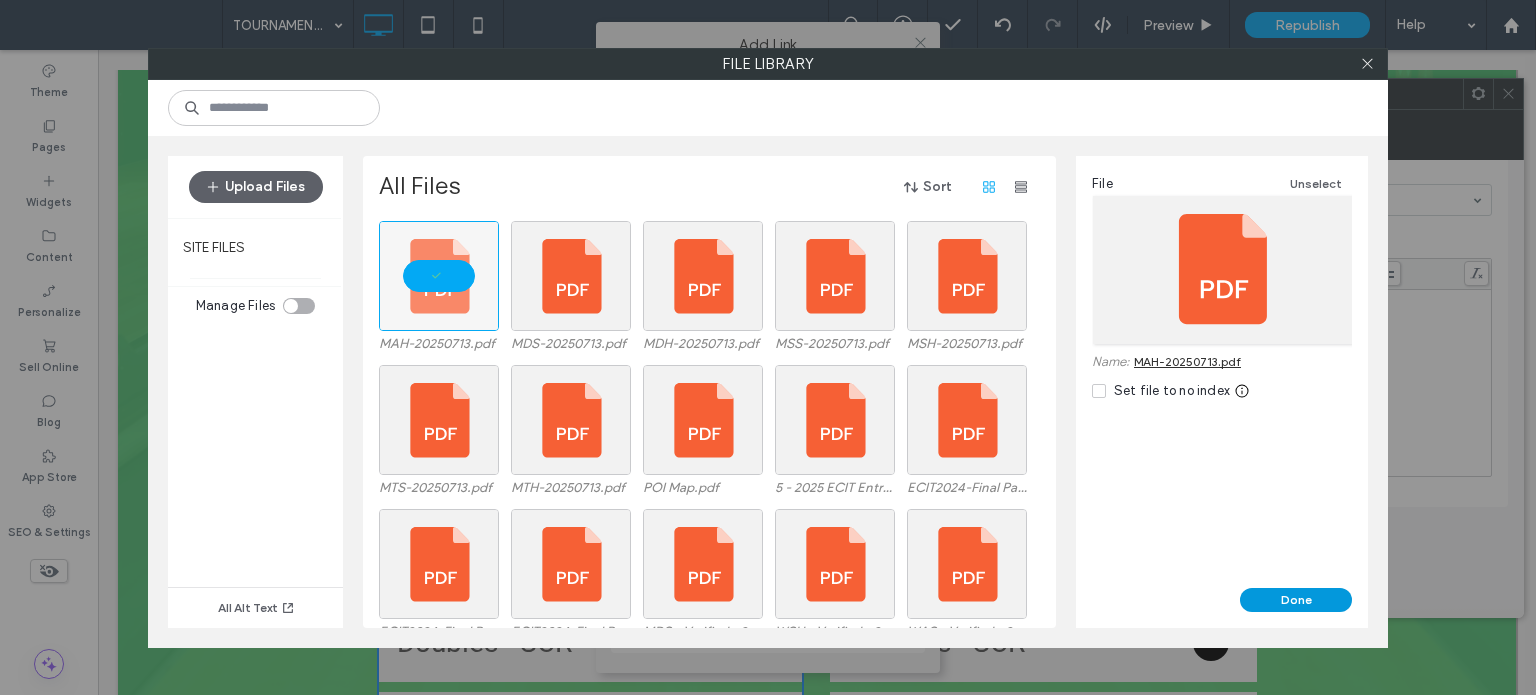 click on "Done" at bounding box center [1296, 600] 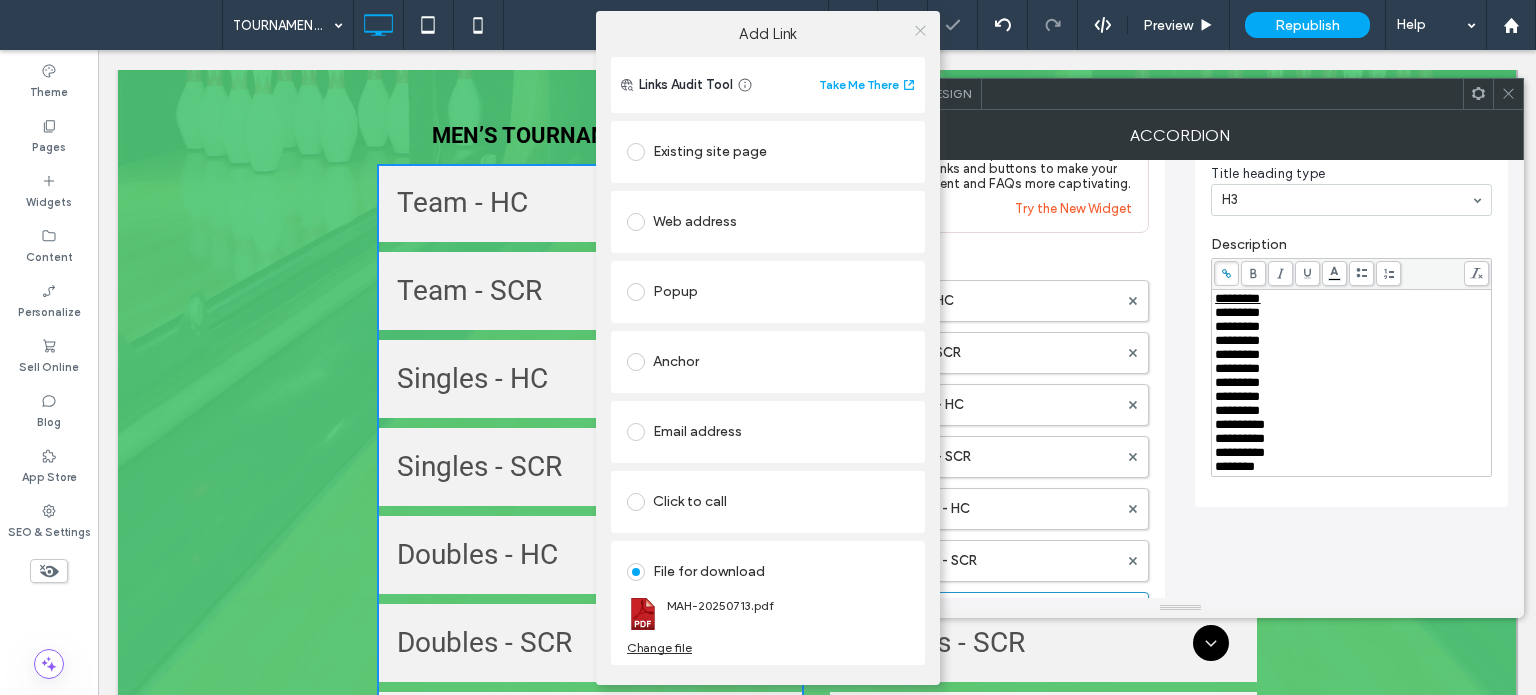 click 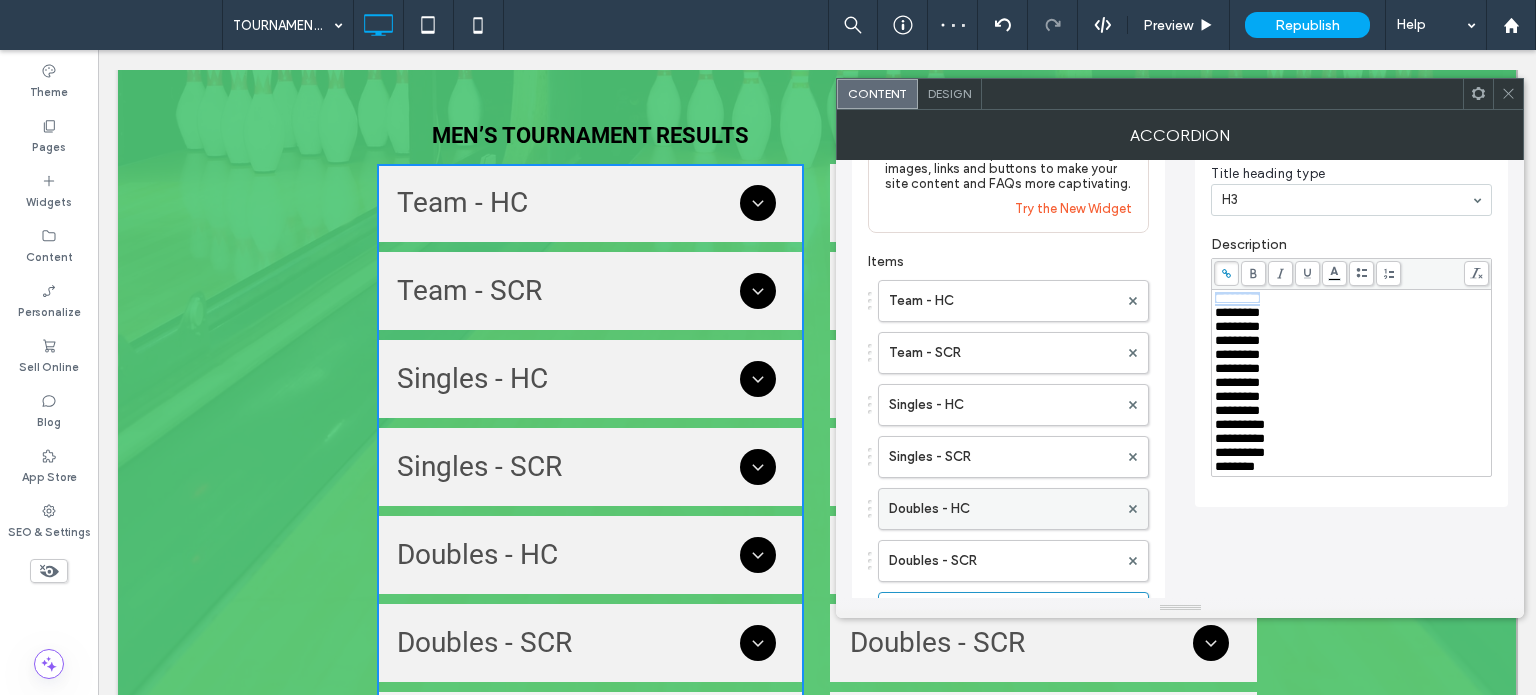 scroll, scrollTop: 200, scrollLeft: 0, axis: vertical 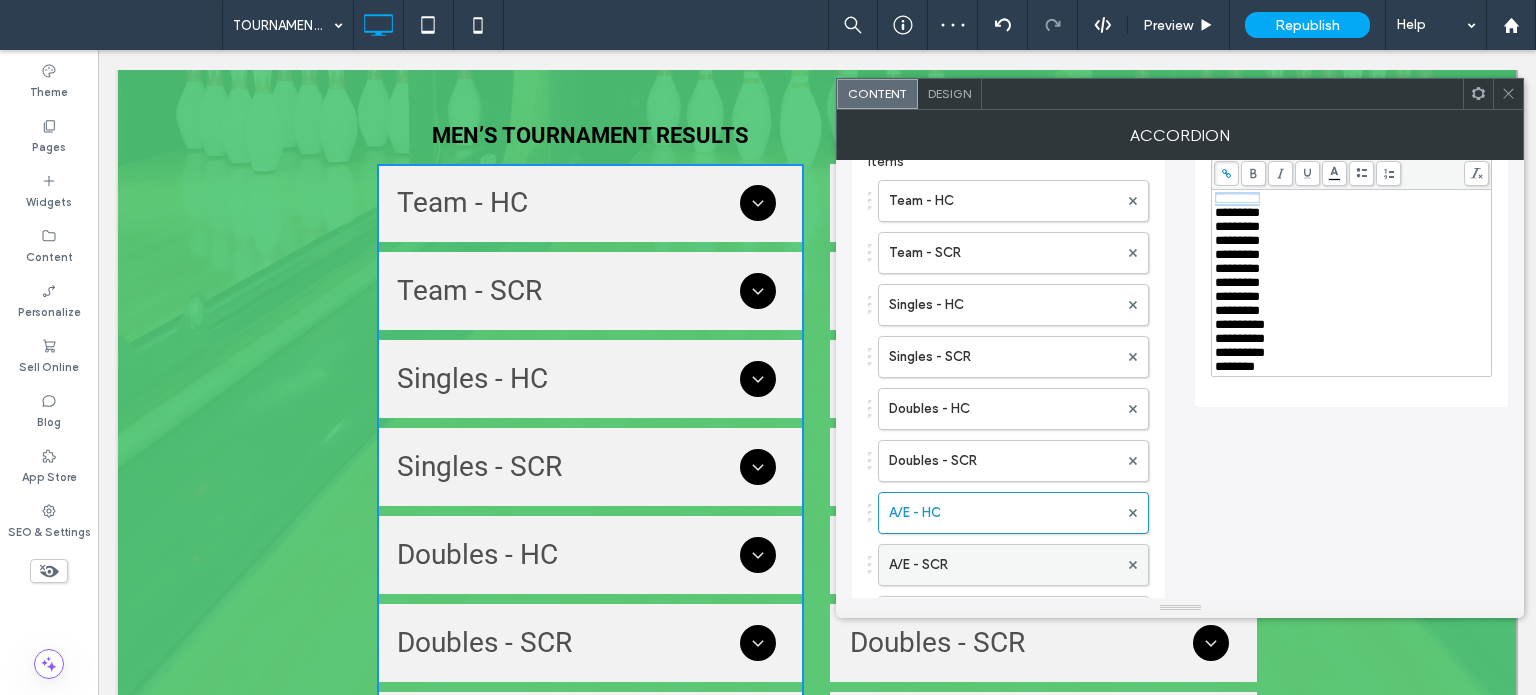 click on "A/E - SCR" at bounding box center (1003, 565) 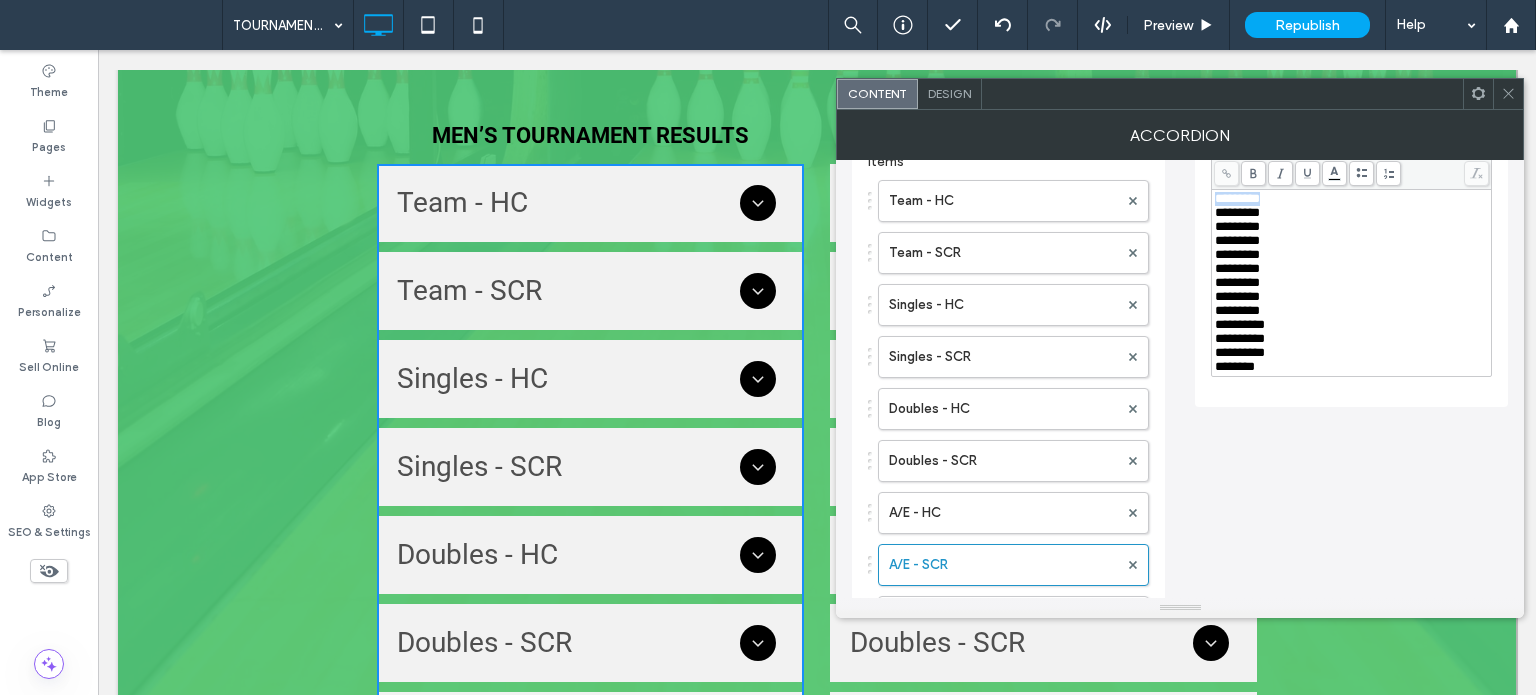 drag, startPoint x: 1286, startPoint y: 202, endPoint x: 1200, endPoint y: 199, distance: 86.05231 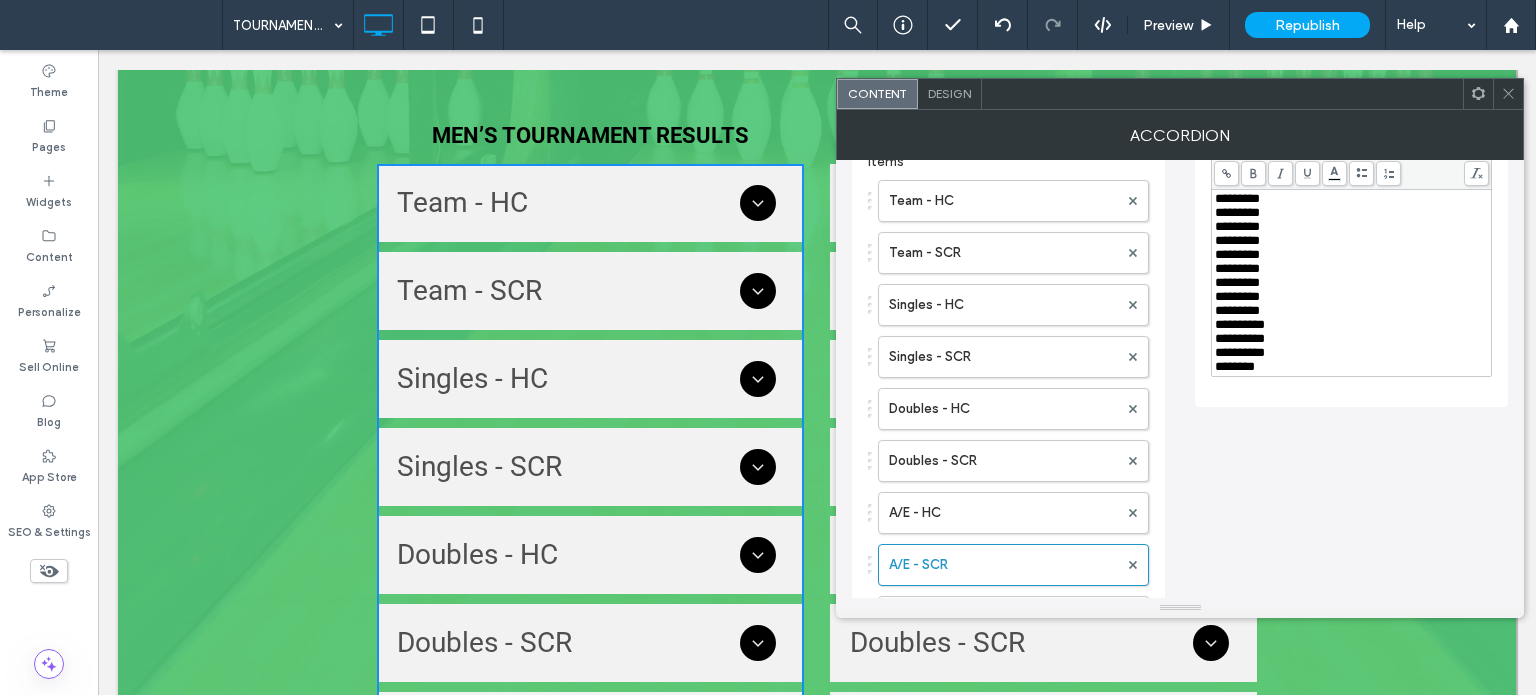 click 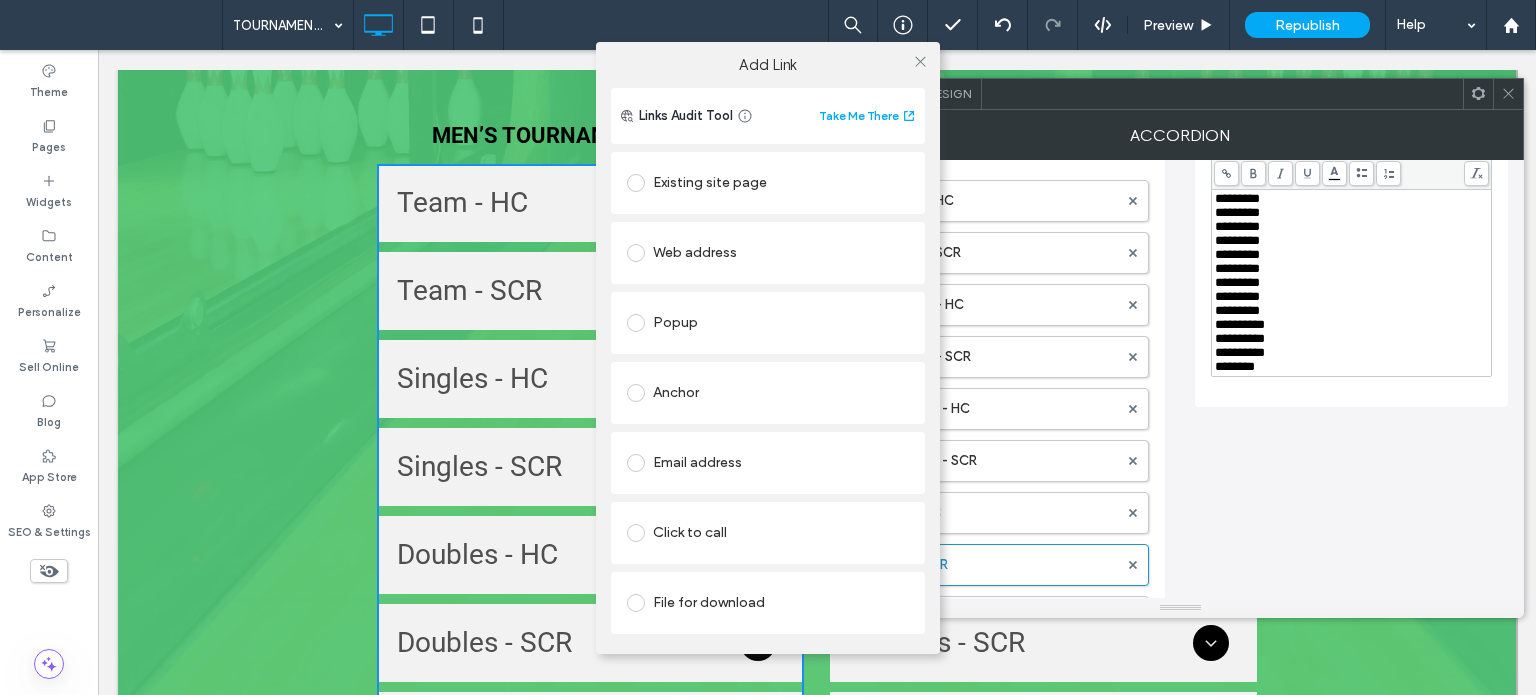 click on "File for download" at bounding box center (768, 603) 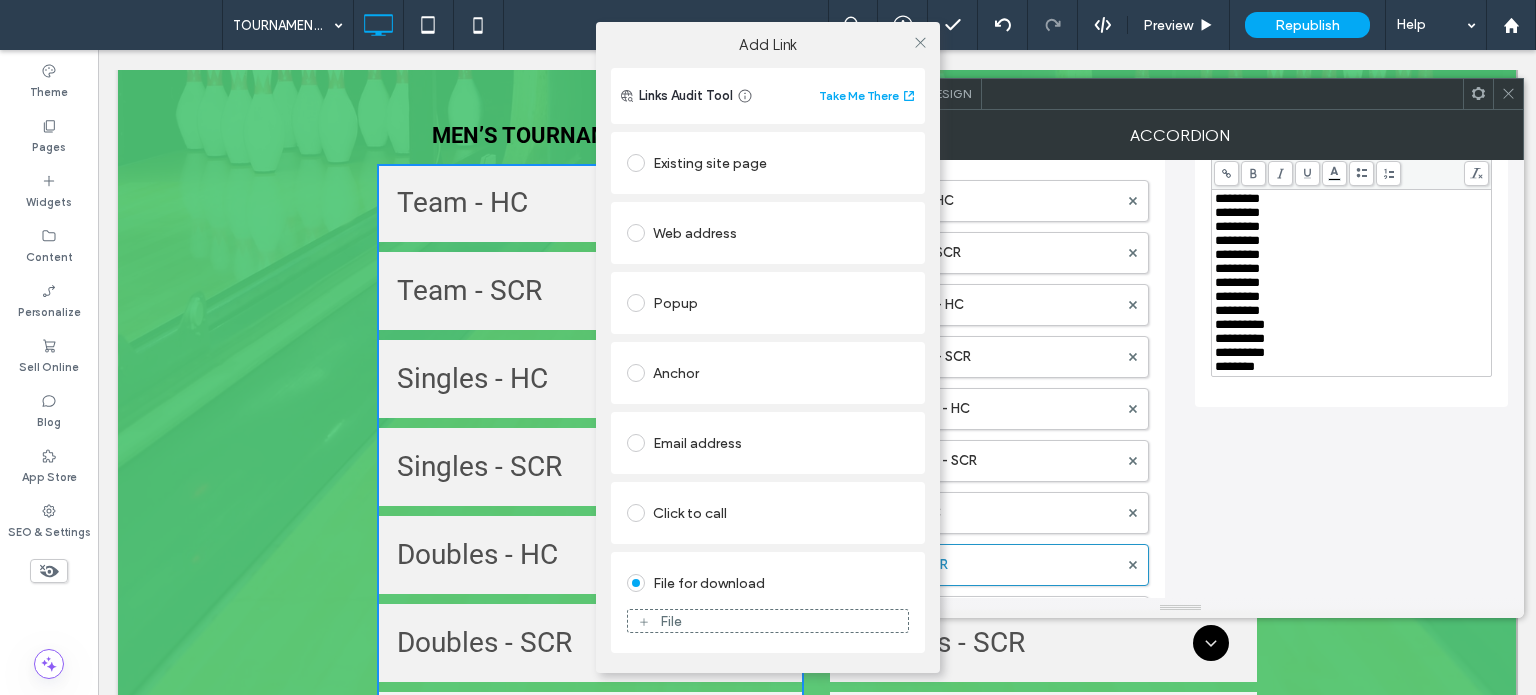 click on "File" at bounding box center [768, 621] 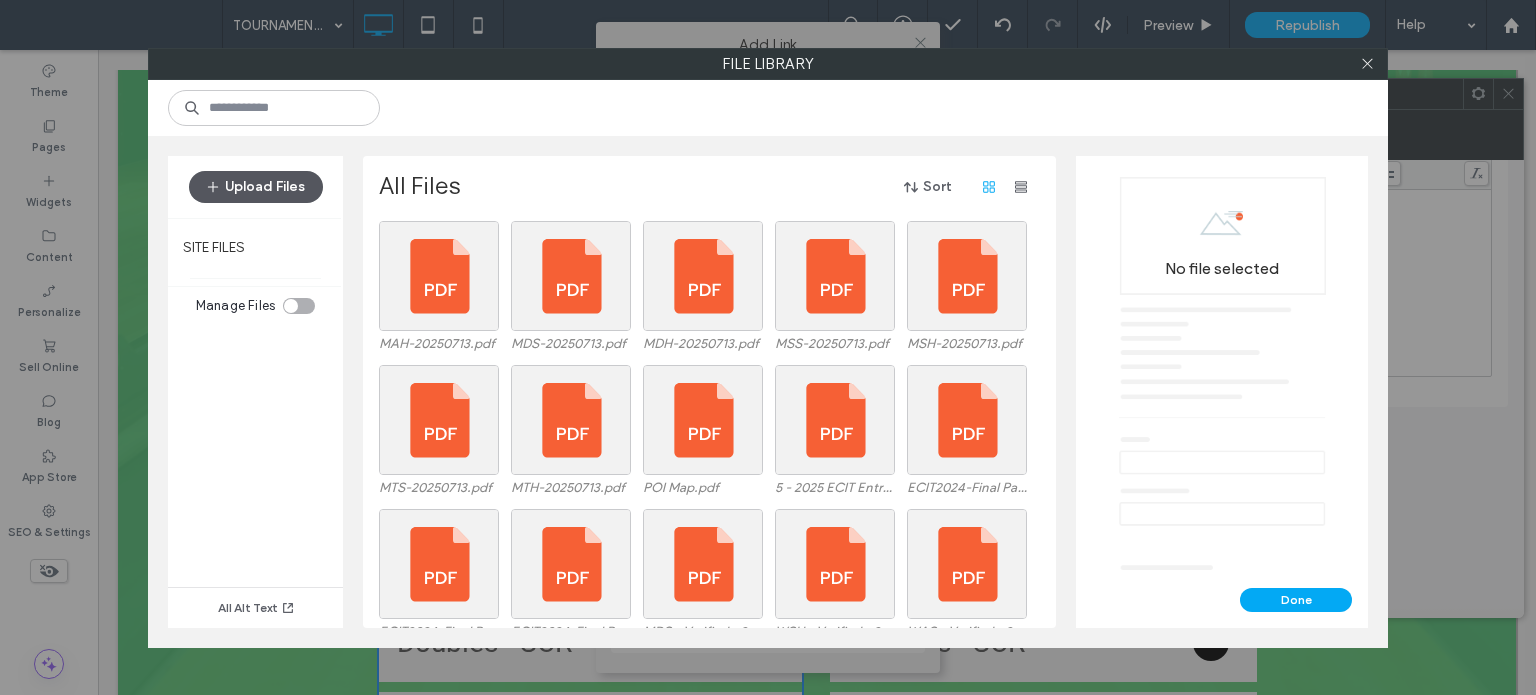 click on "Upload Files" at bounding box center [256, 187] 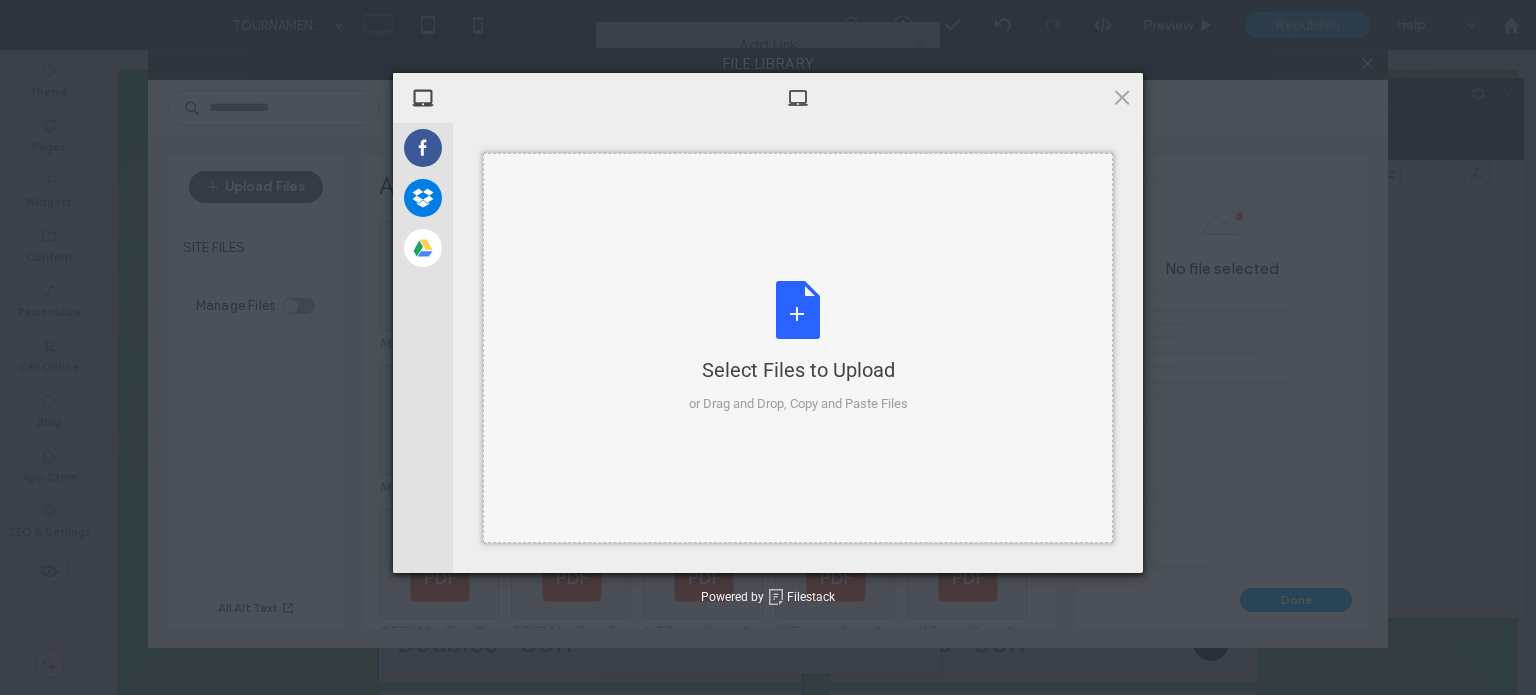 click on "Select Files to Upload
or Drag and Drop, Copy and Paste Files" at bounding box center [798, 347] 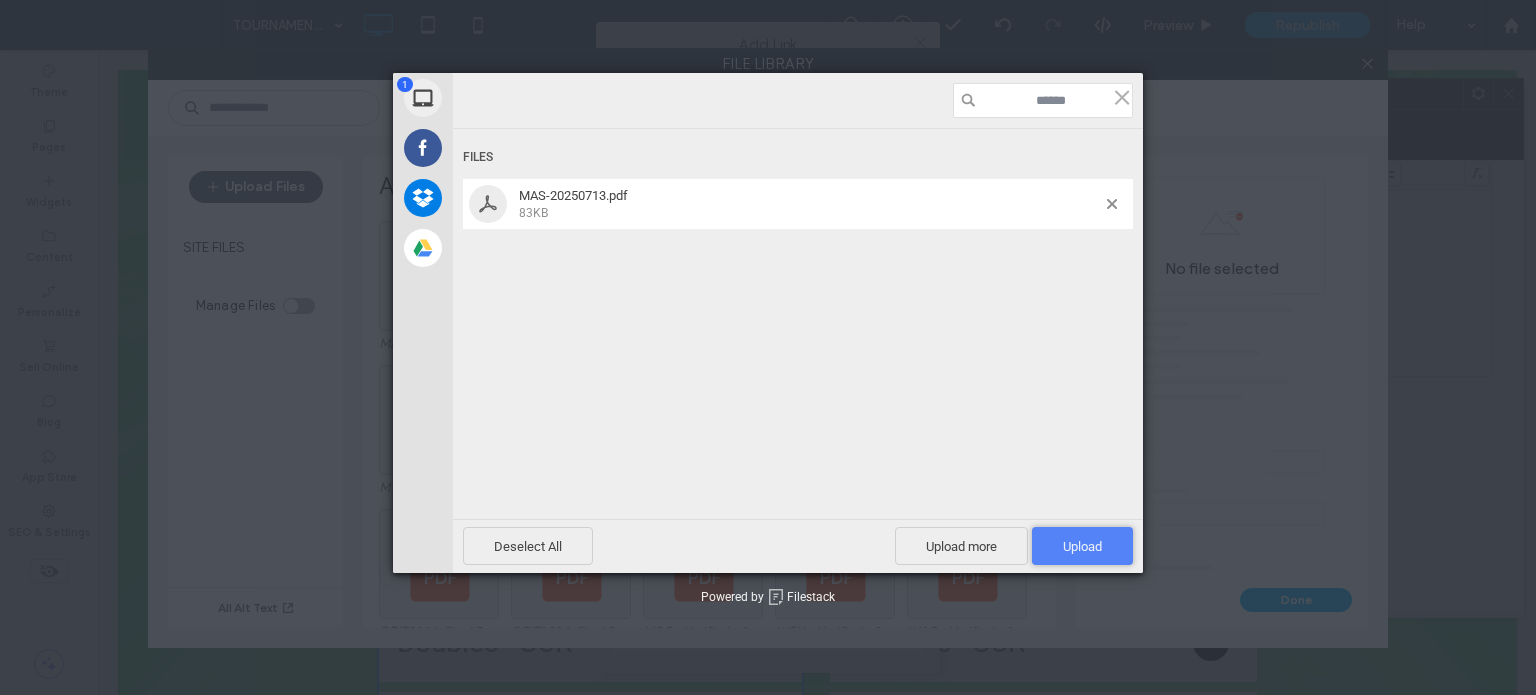 click on "Upload
1" at bounding box center [1082, 546] 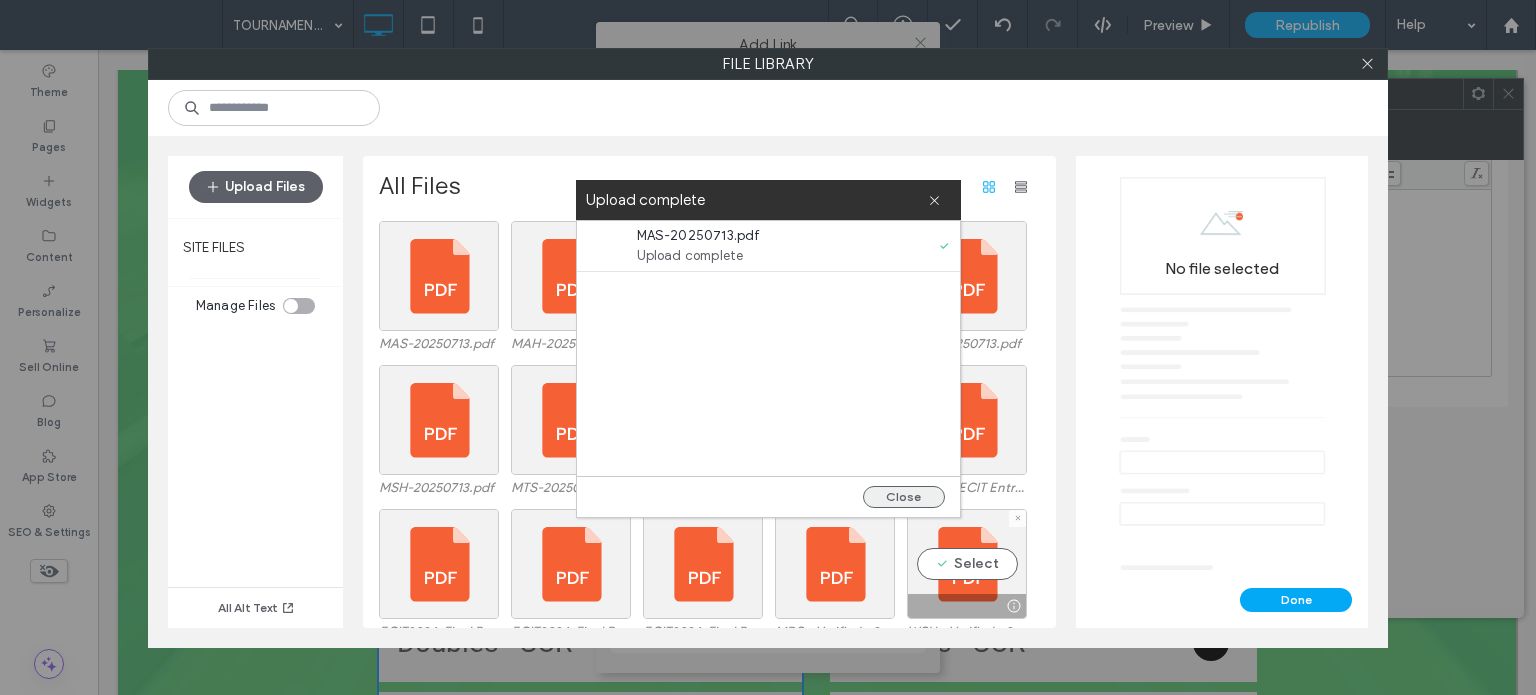 click on "Close" at bounding box center [904, 497] 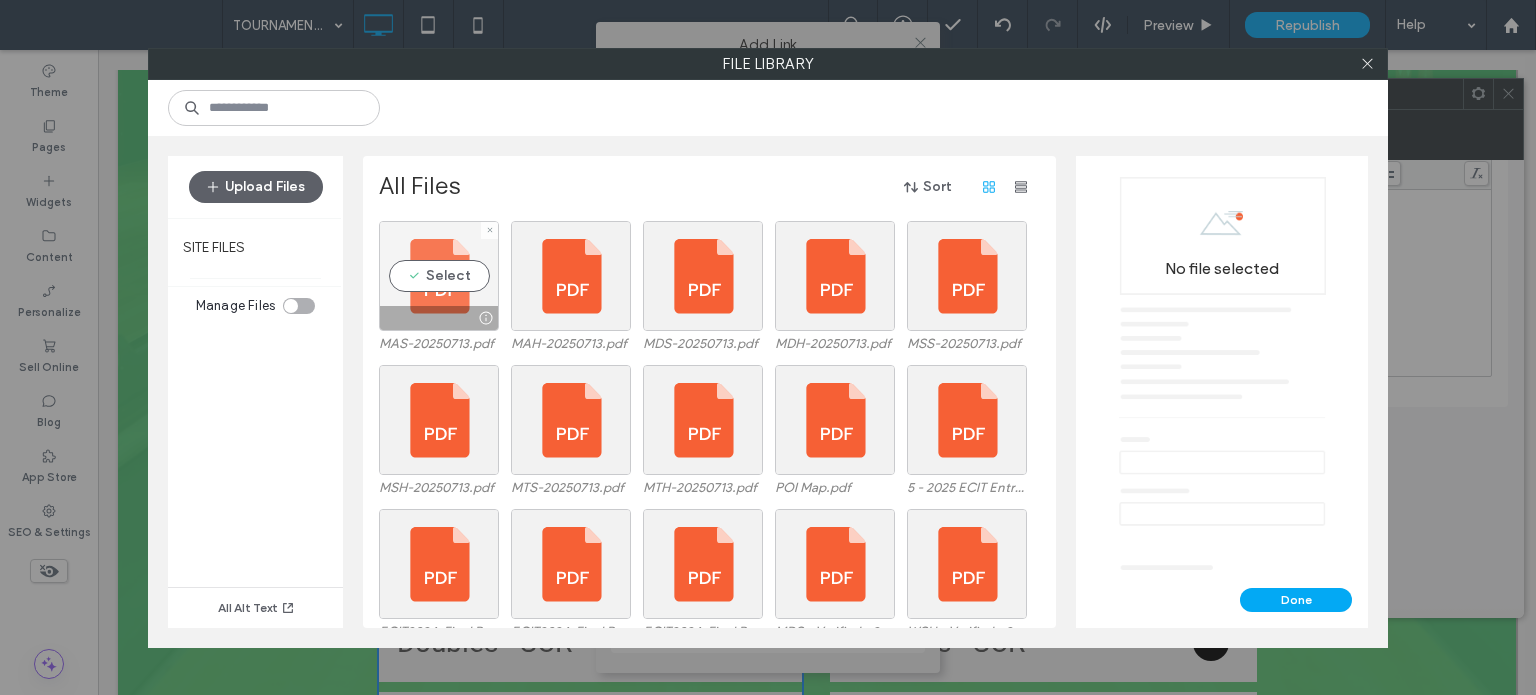 click on "Select" at bounding box center [439, 276] 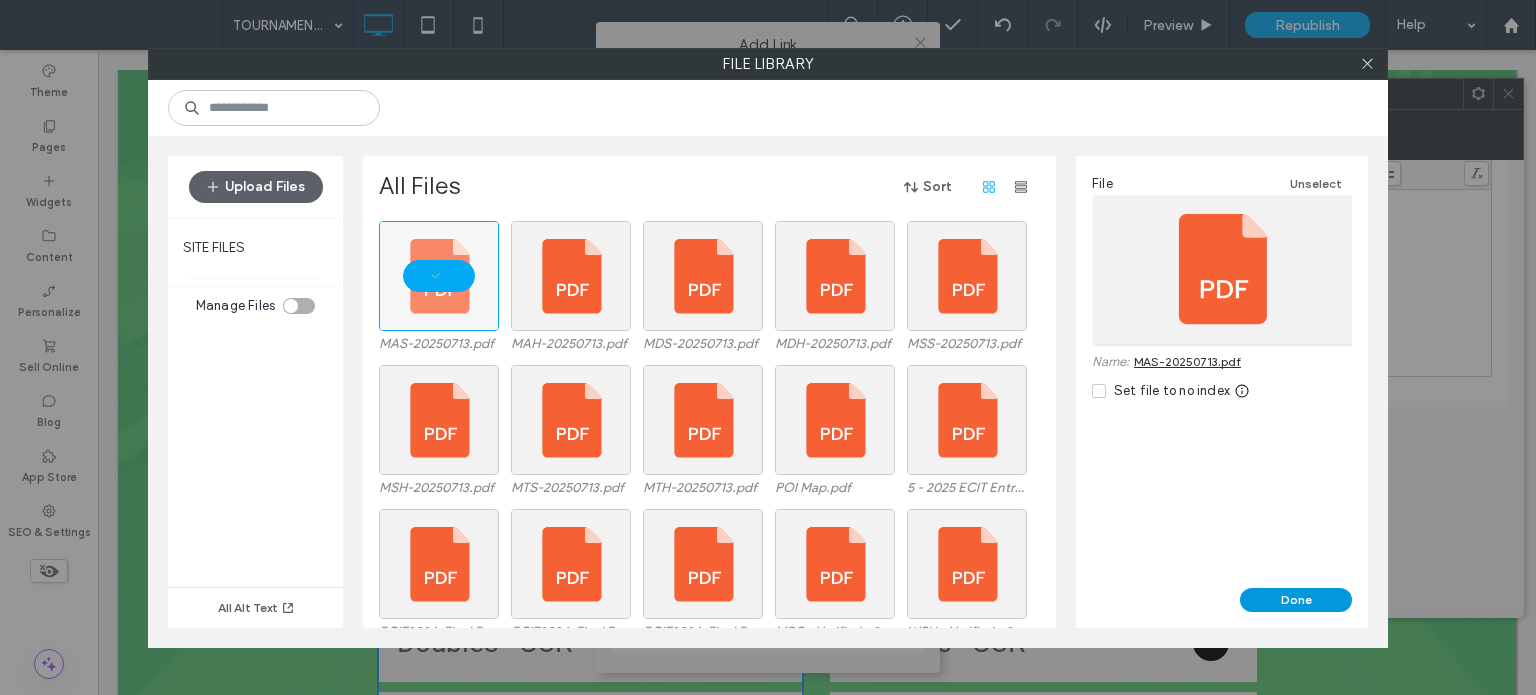 click on "Done" at bounding box center [1296, 600] 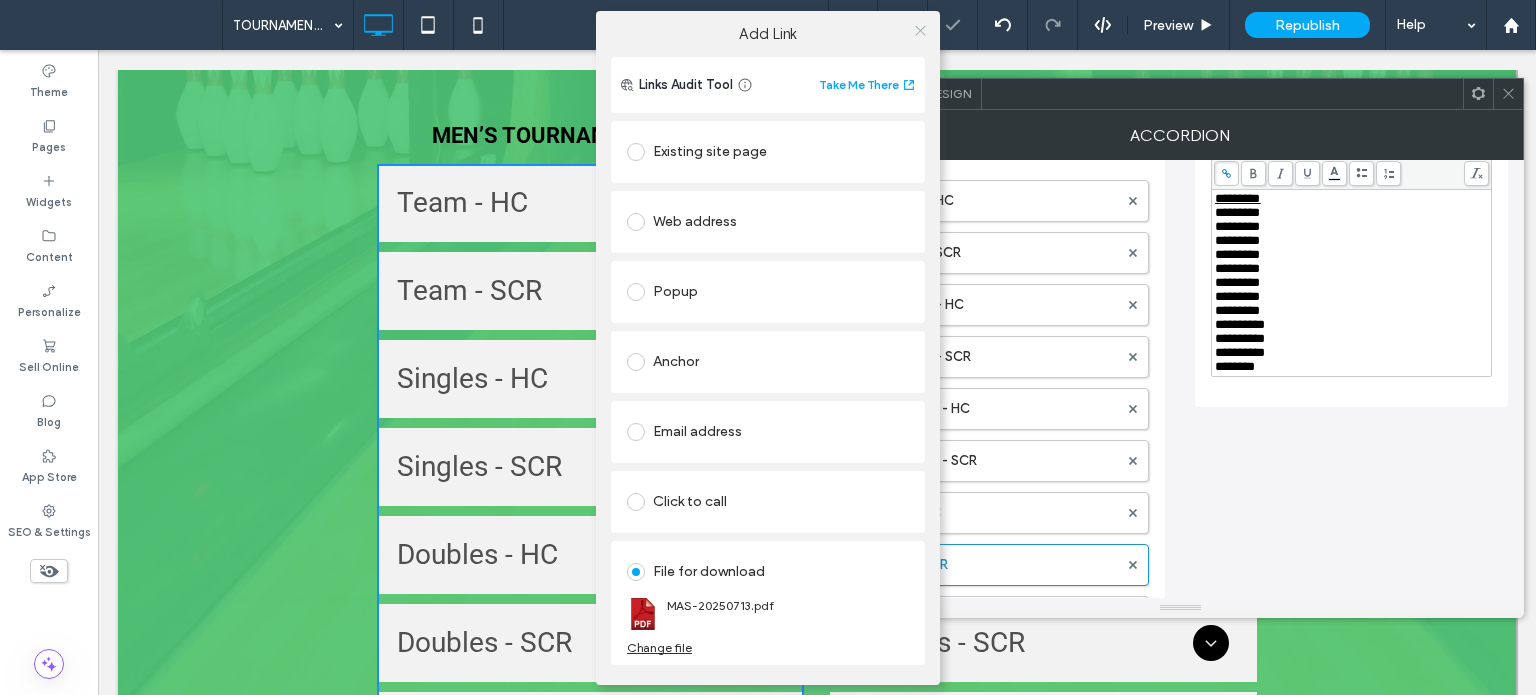 click 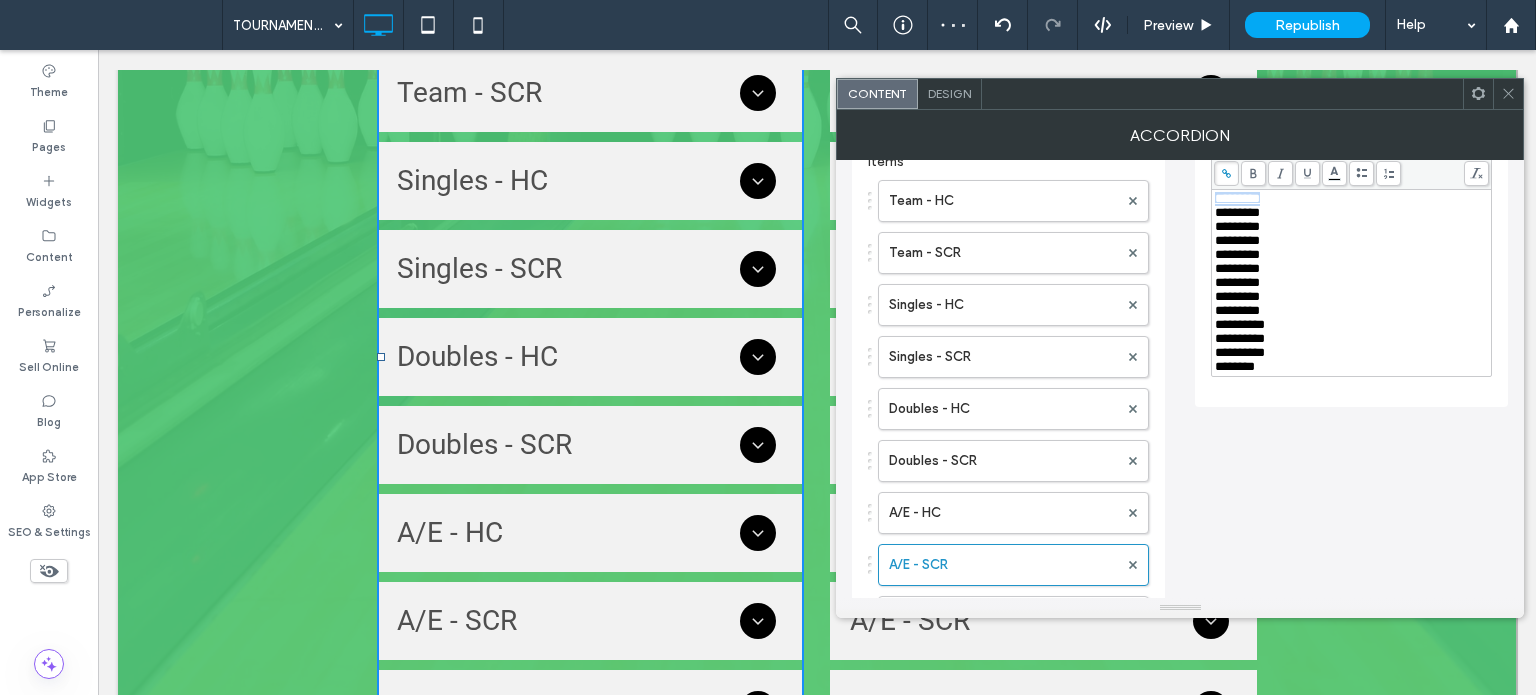 scroll, scrollTop: 500, scrollLeft: 0, axis: vertical 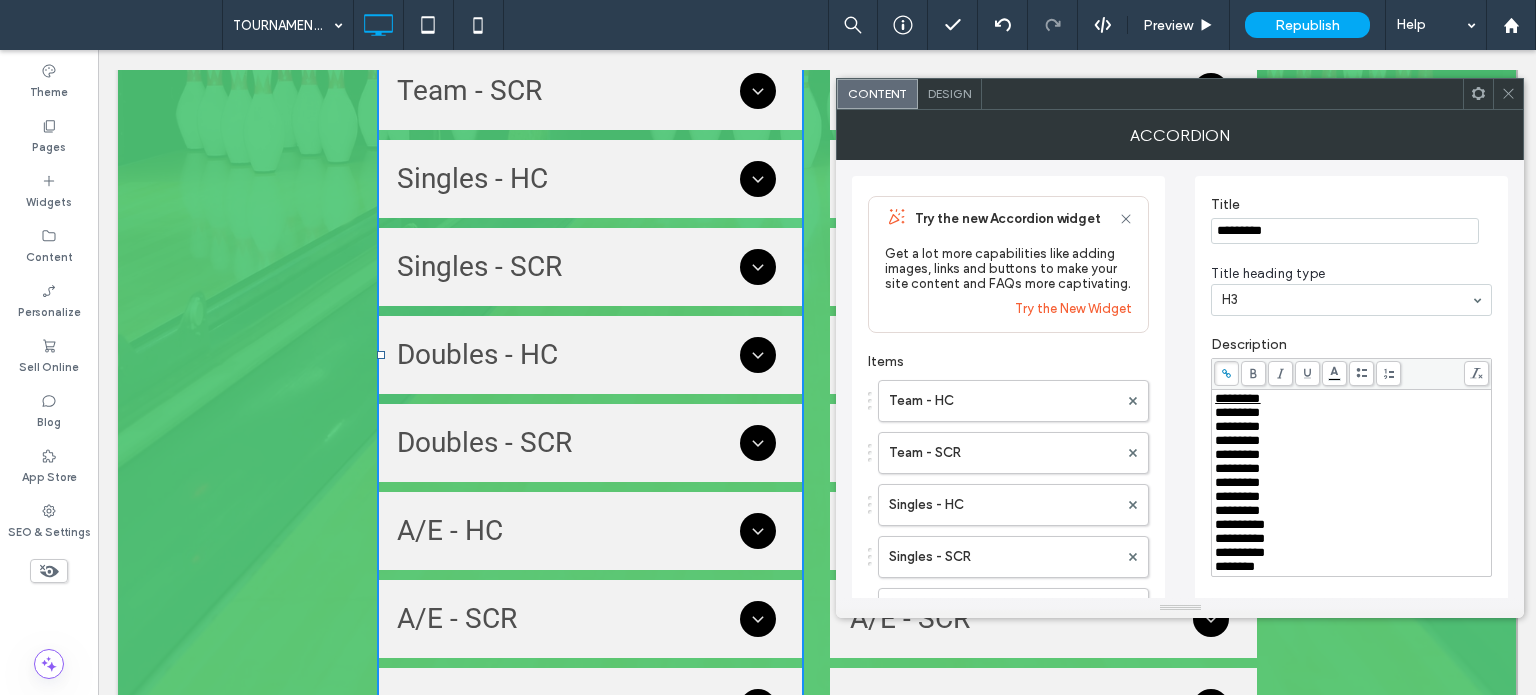 click 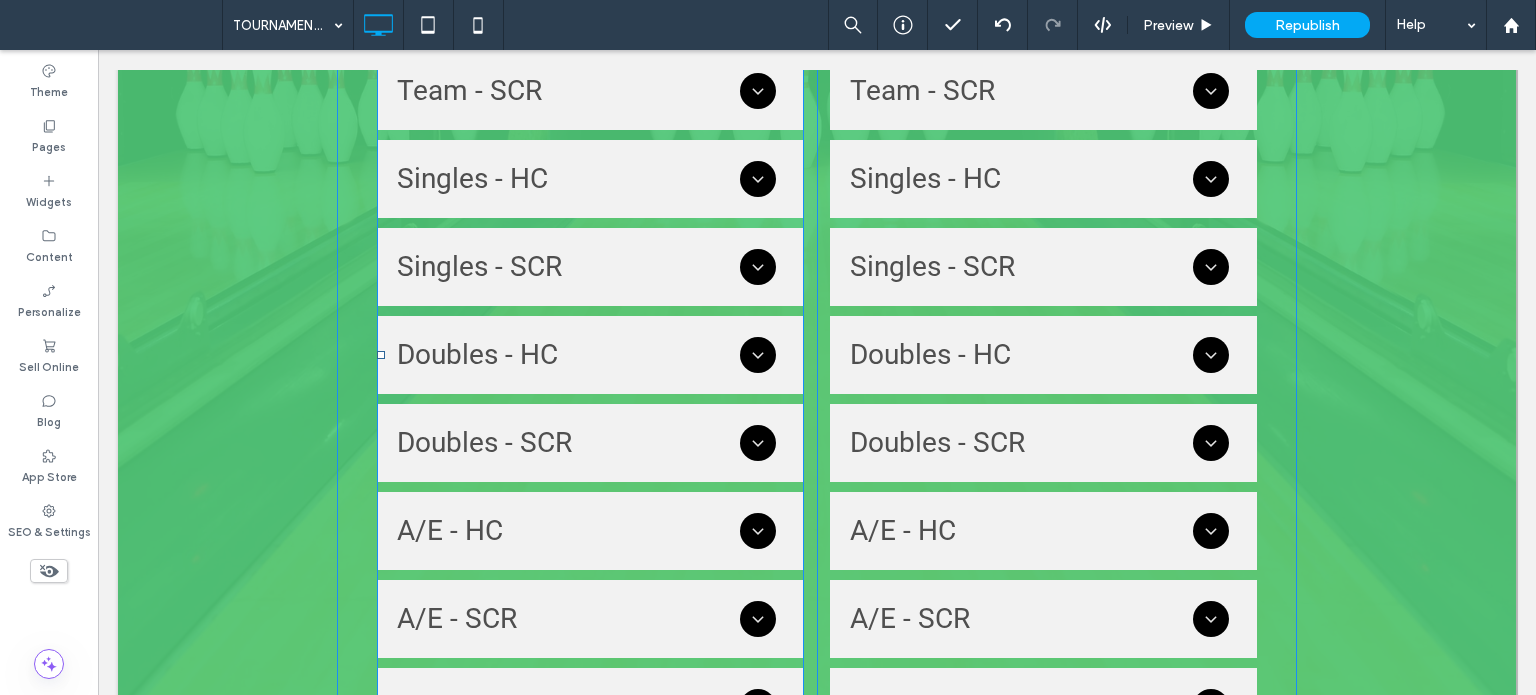 click at bounding box center [590, 355] 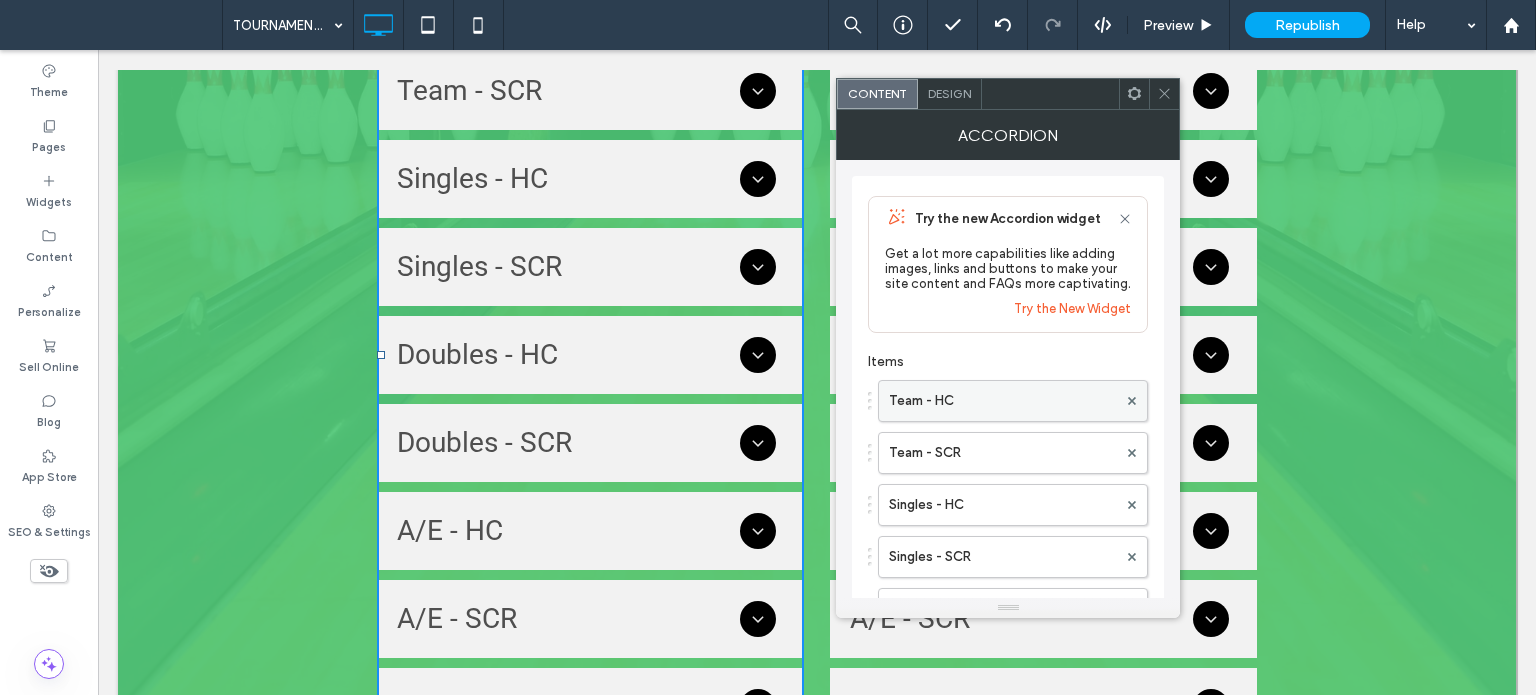 click on "Team - HC" at bounding box center (1003, 401) 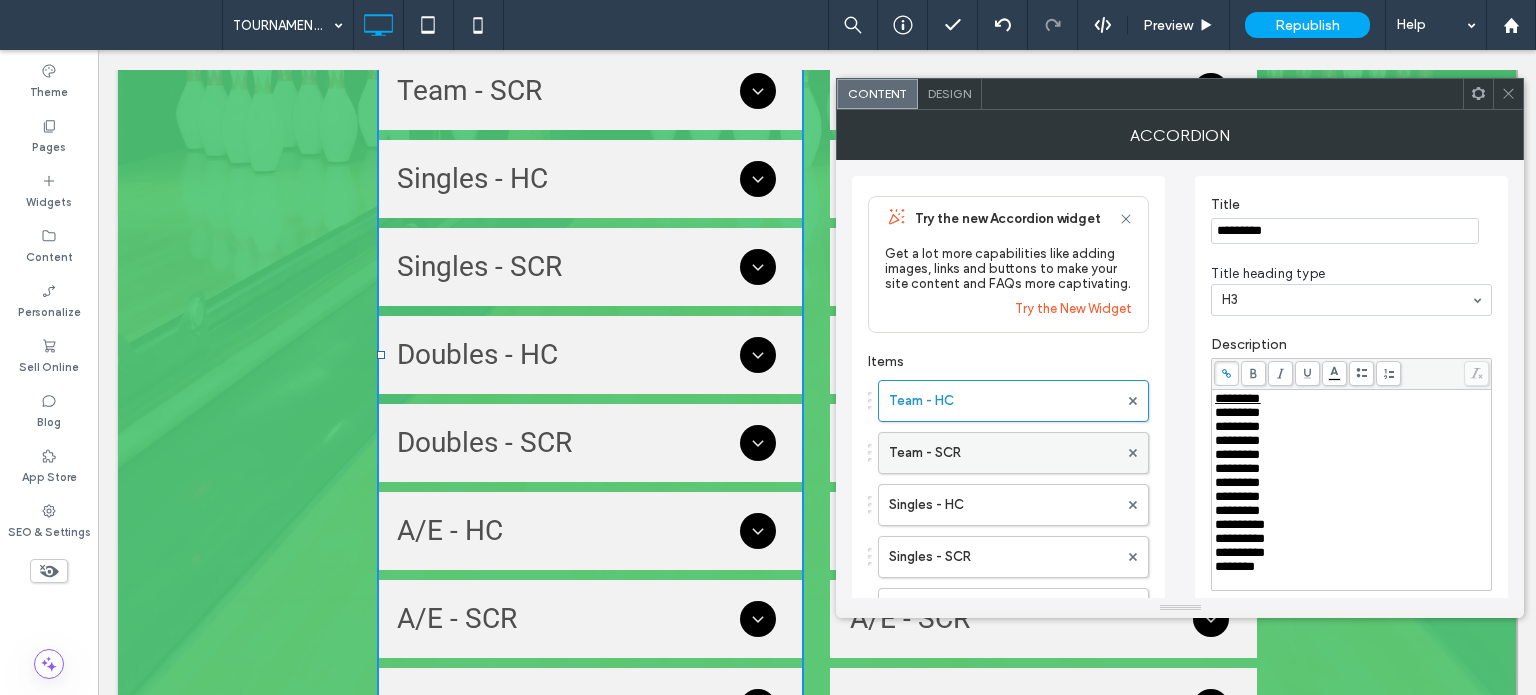 click on "Team - SCR" at bounding box center (1003, 453) 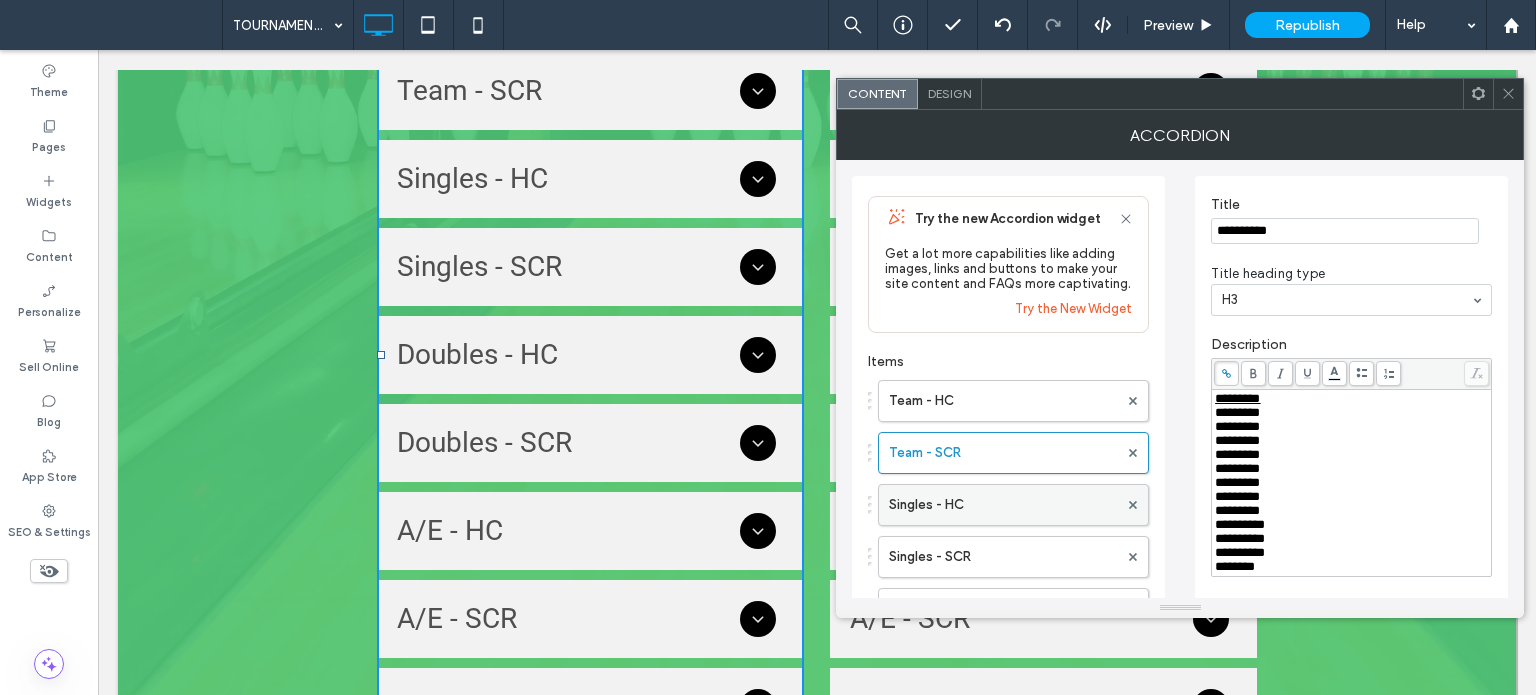 click on "Singles - HC" at bounding box center [1003, 505] 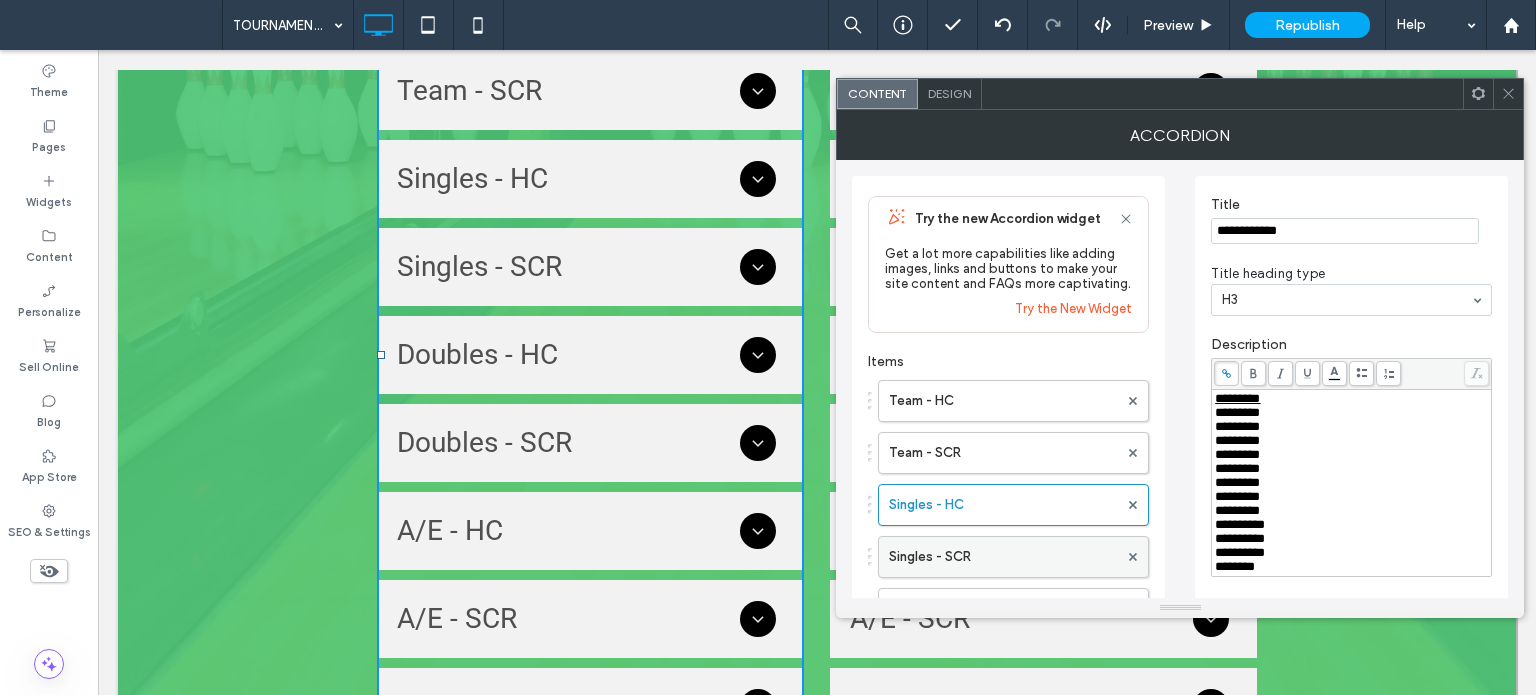 click on "Singles - SCR" at bounding box center (1003, 557) 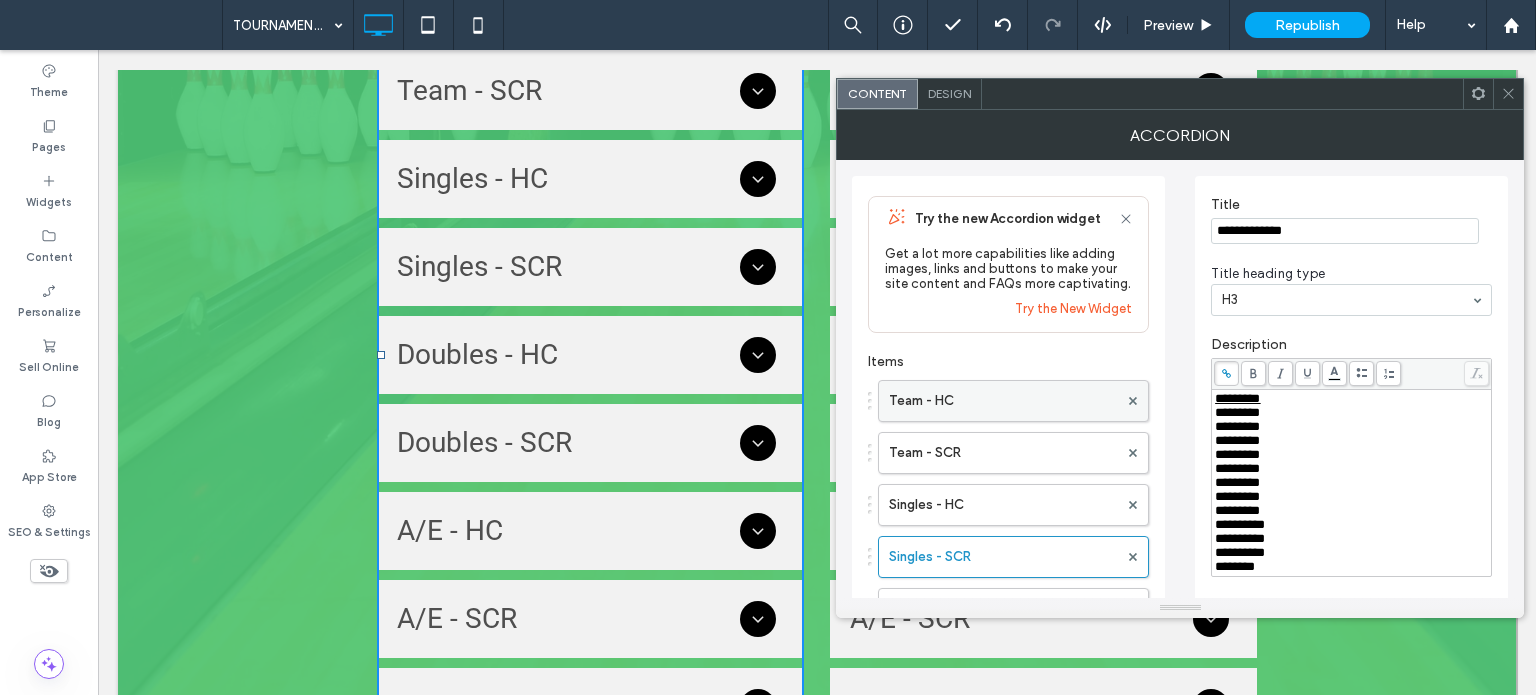 scroll, scrollTop: 100, scrollLeft: 0, axis: vertical 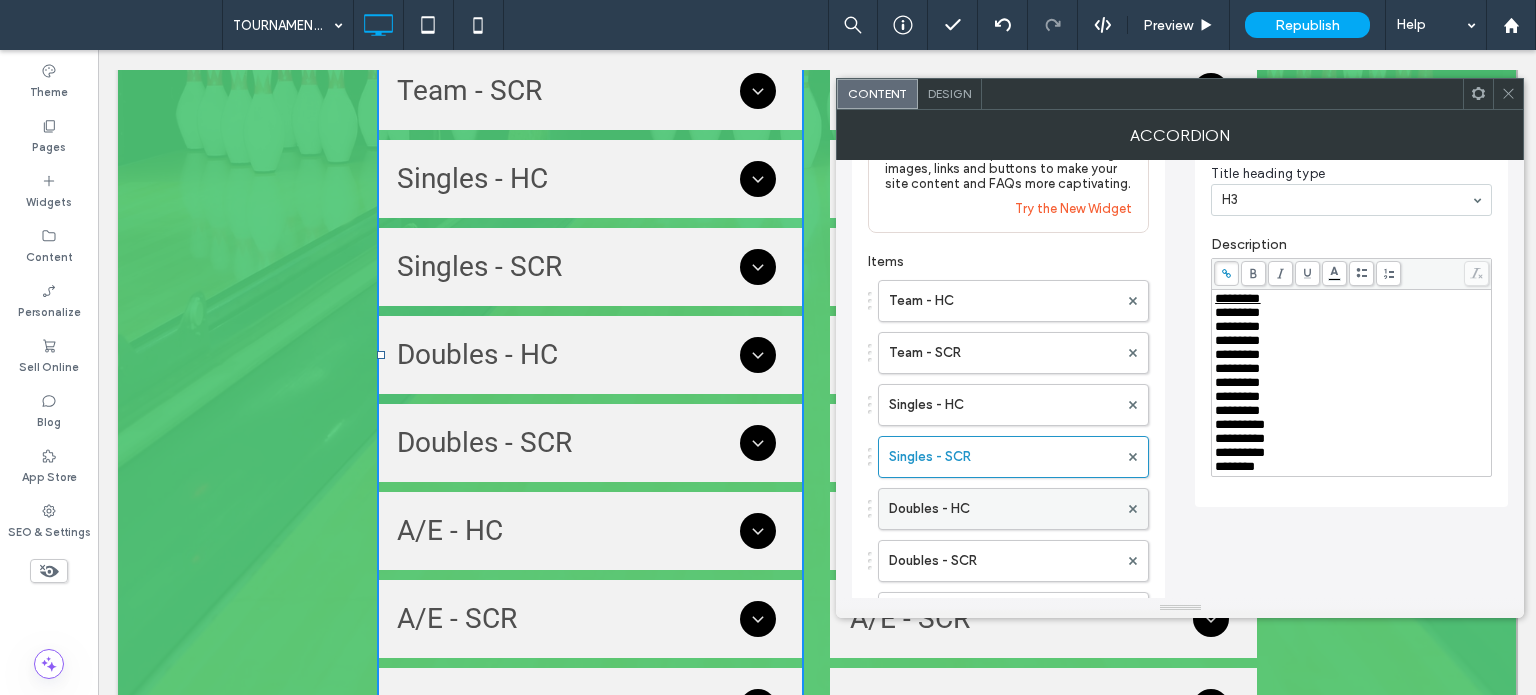 click on "Doubles - HC" at bounding box center (1003, 509) 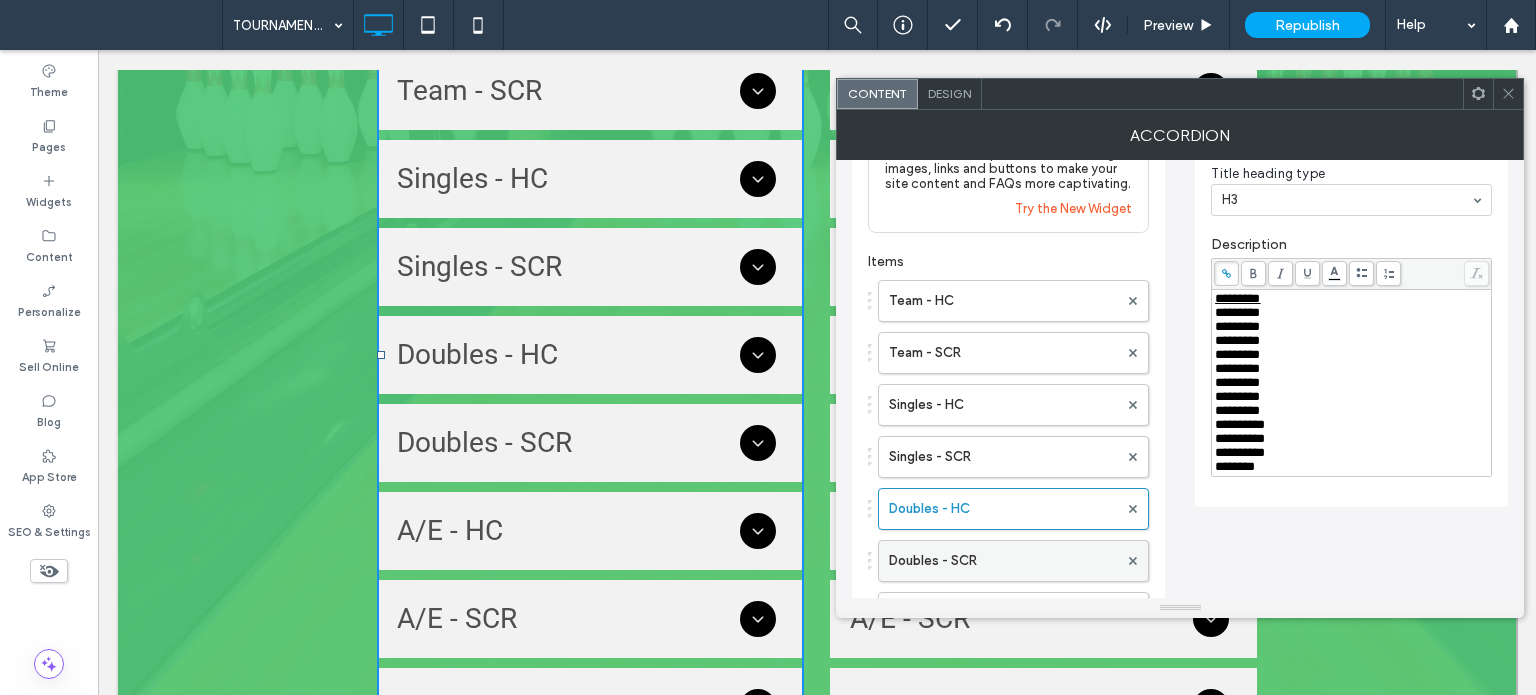 click on "Doubles - SCR" at bounding box center [1003, 561] 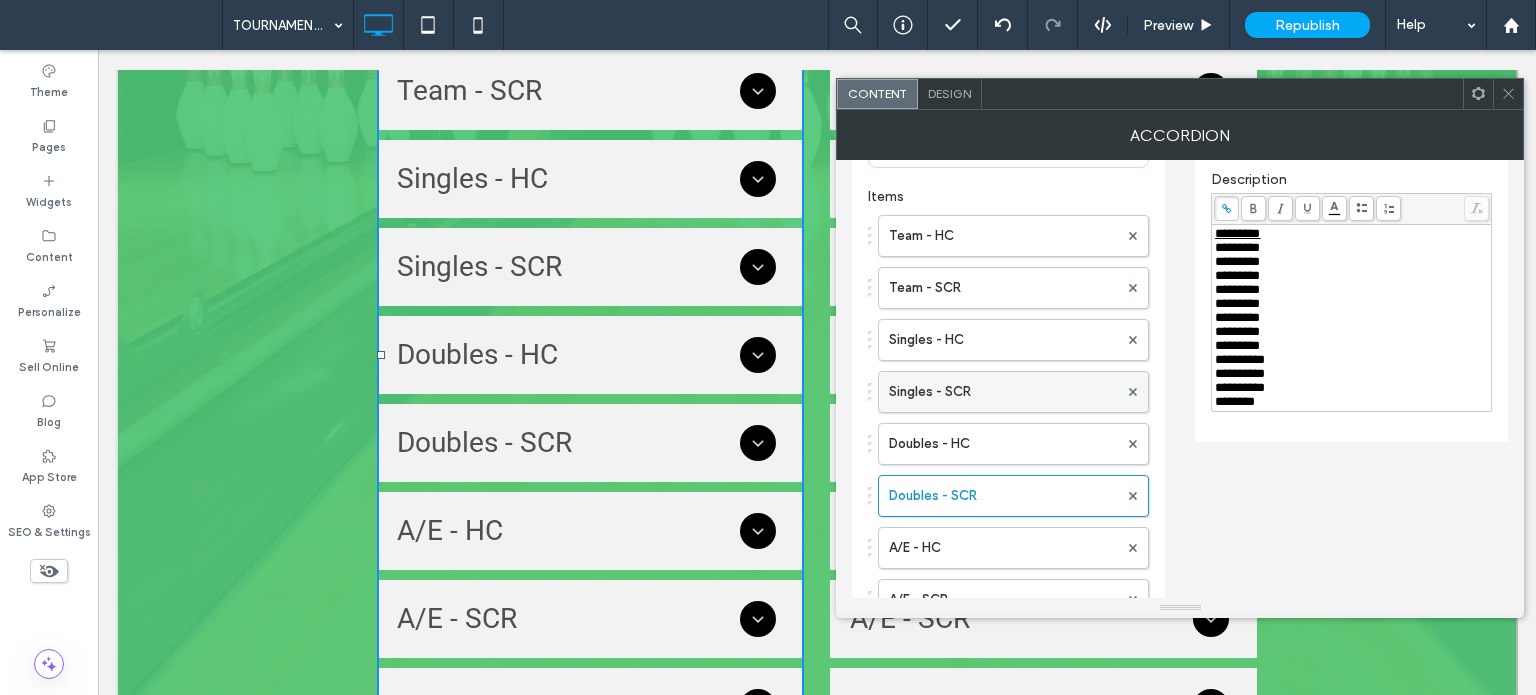 scroll, scrollTop: 200, scrollLeft: 0, axis: vertical 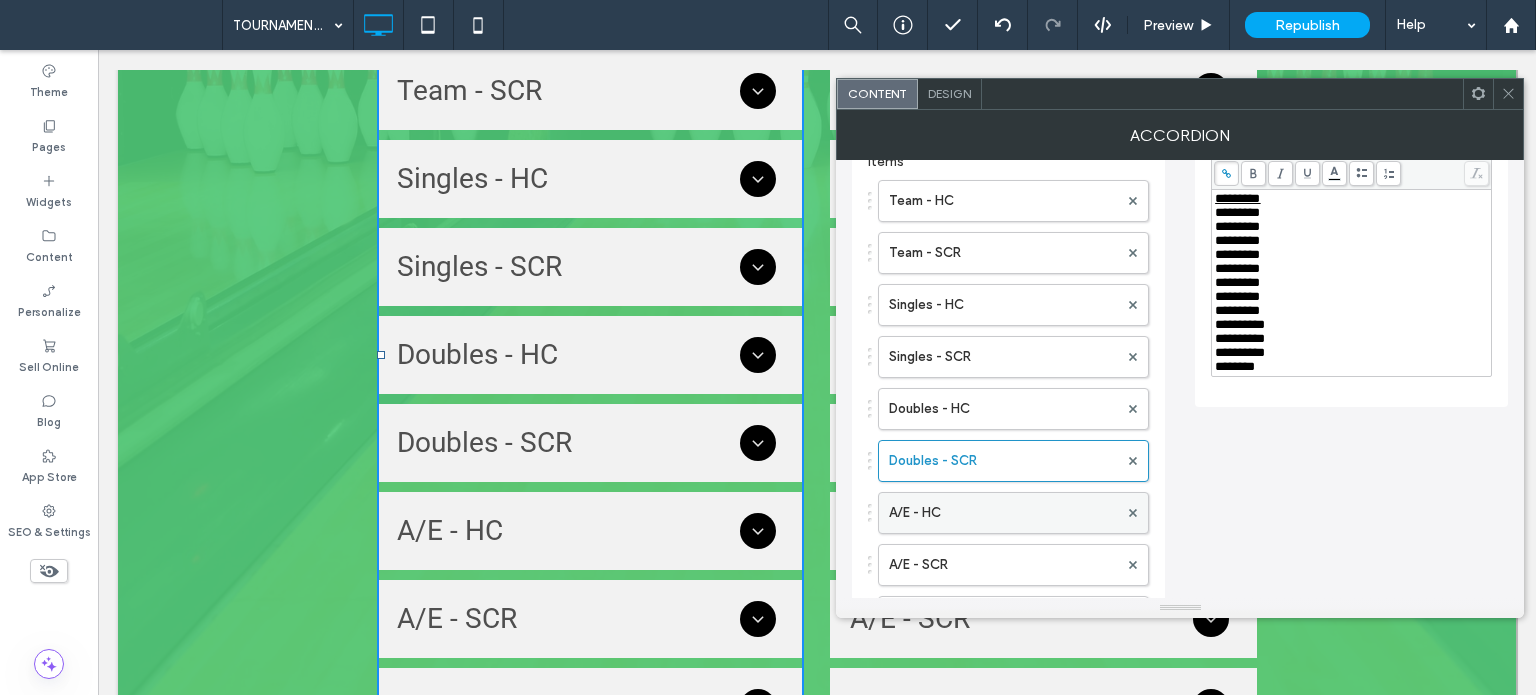 click on "A/E - HC" at bounding box center (1003, 513) 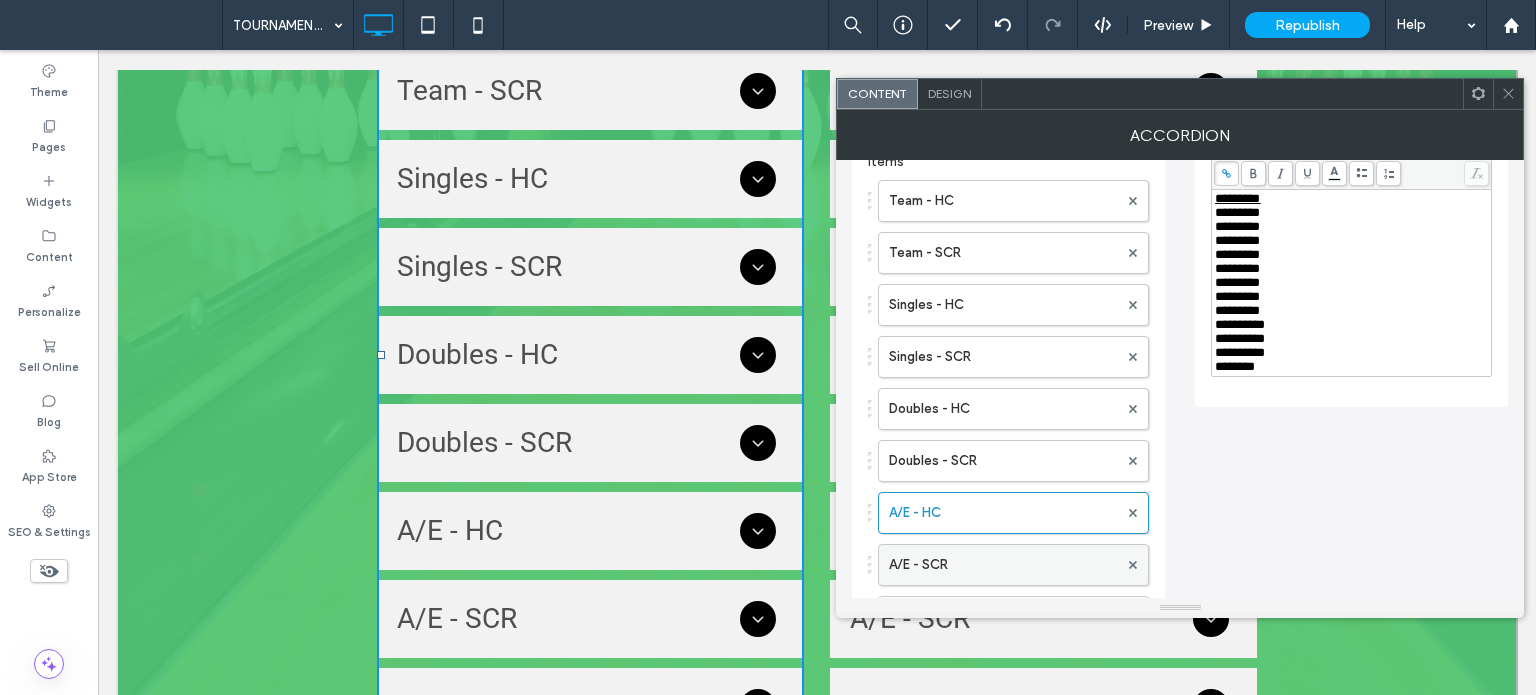 click on "A/E - SCR" at bounding box center [1003, 565] 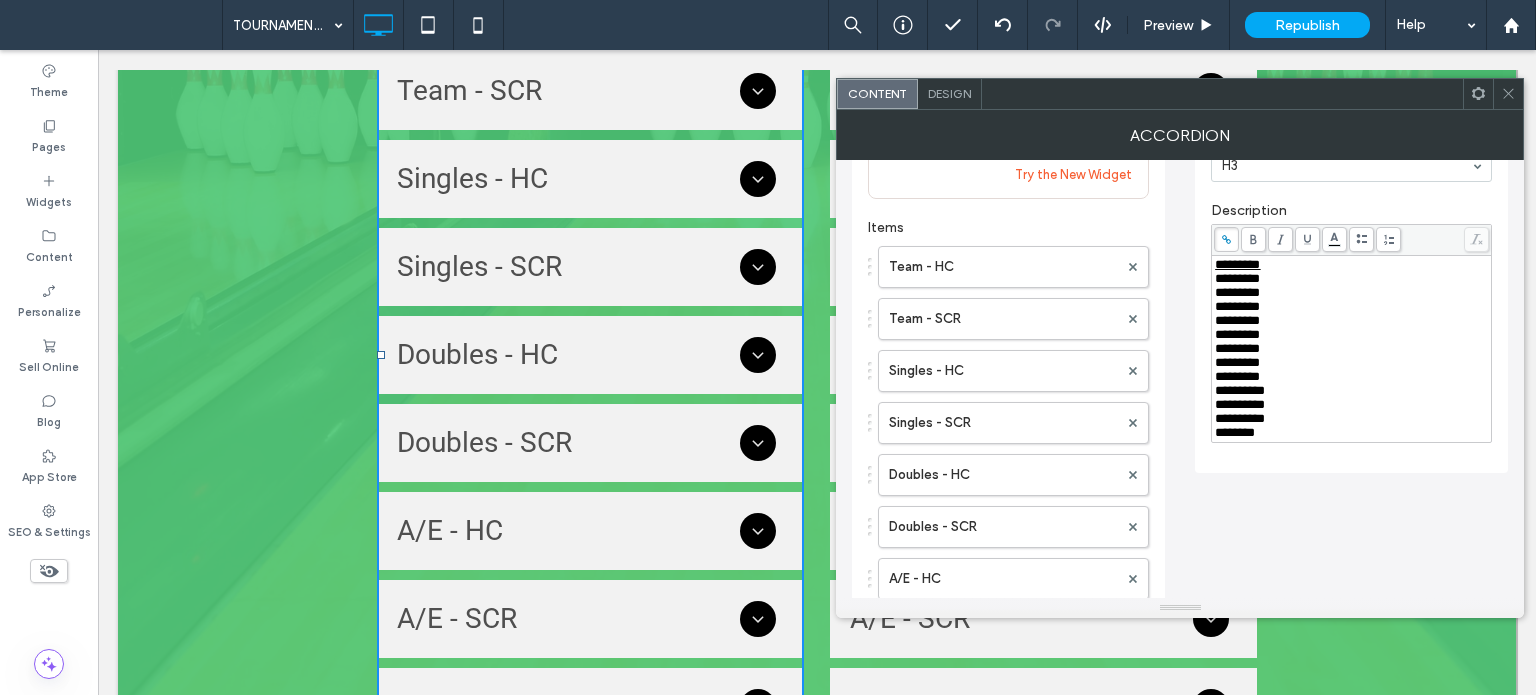 scroll, scrollTop: 100, scrollLeft: 0, axis: vertical 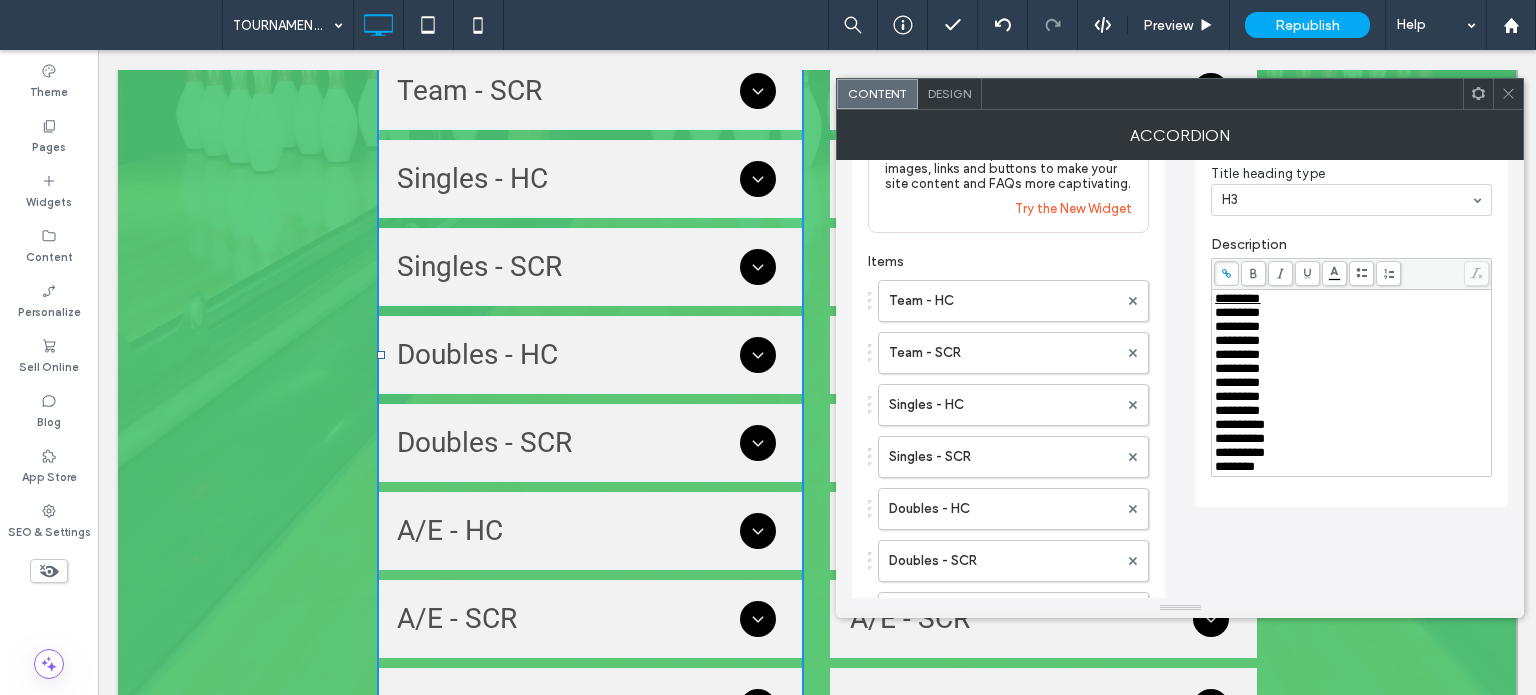 click at bounding box center [1508, 94] 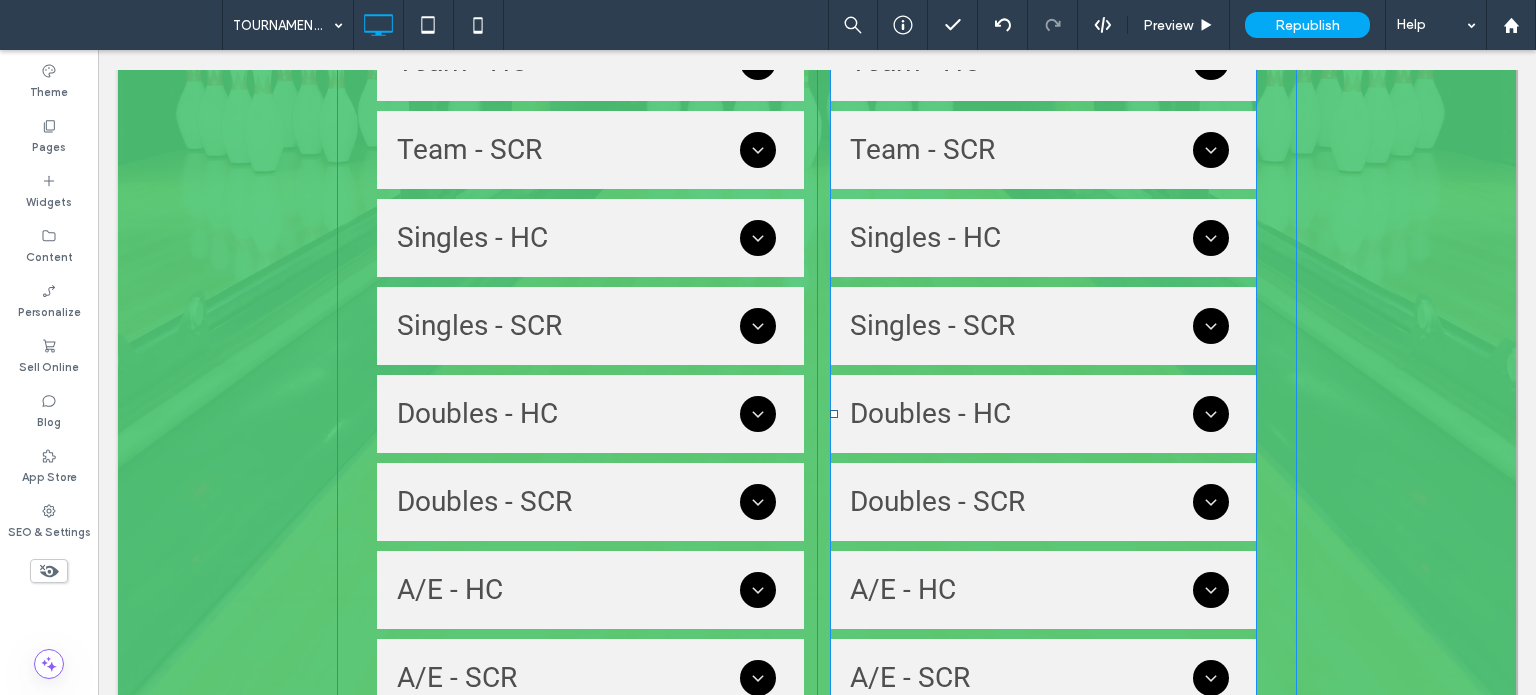 scroll, scrollTop: 300, scrollLeft: 0, axis: vertical 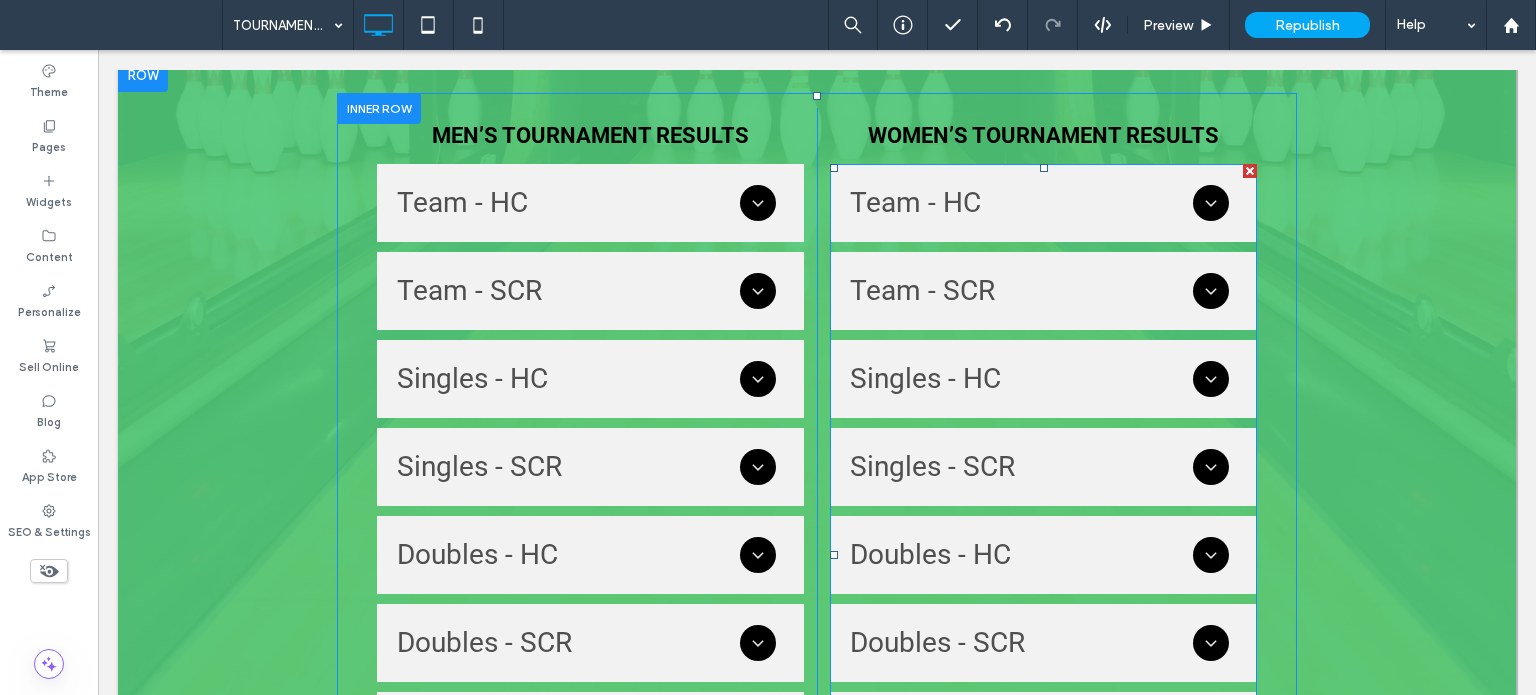 click at bounding box center (1043, 555) 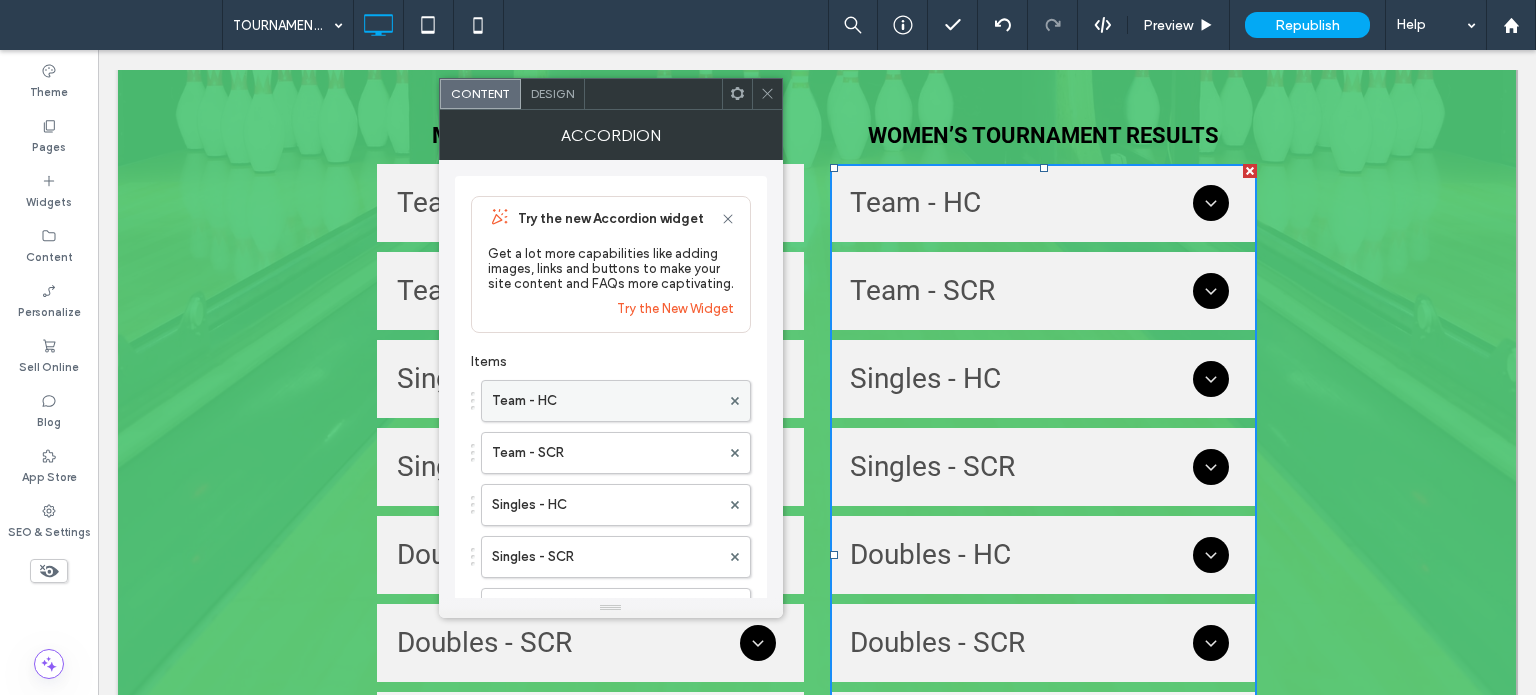 click on "Team - HC" at bounding box center [606, 401] 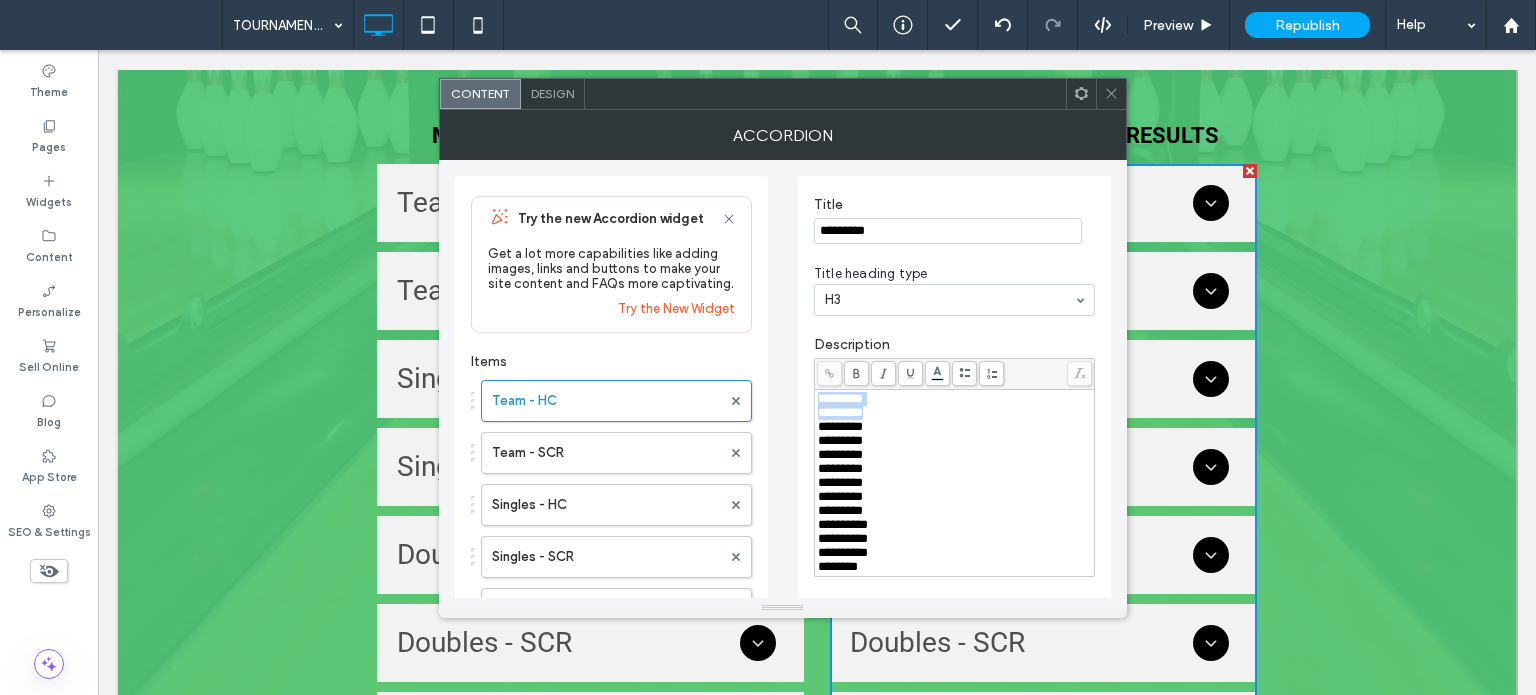 drag, startPoint x: 898, startPoint y: 406, endPoint x: 814, endPoint y: 406, distance: 84 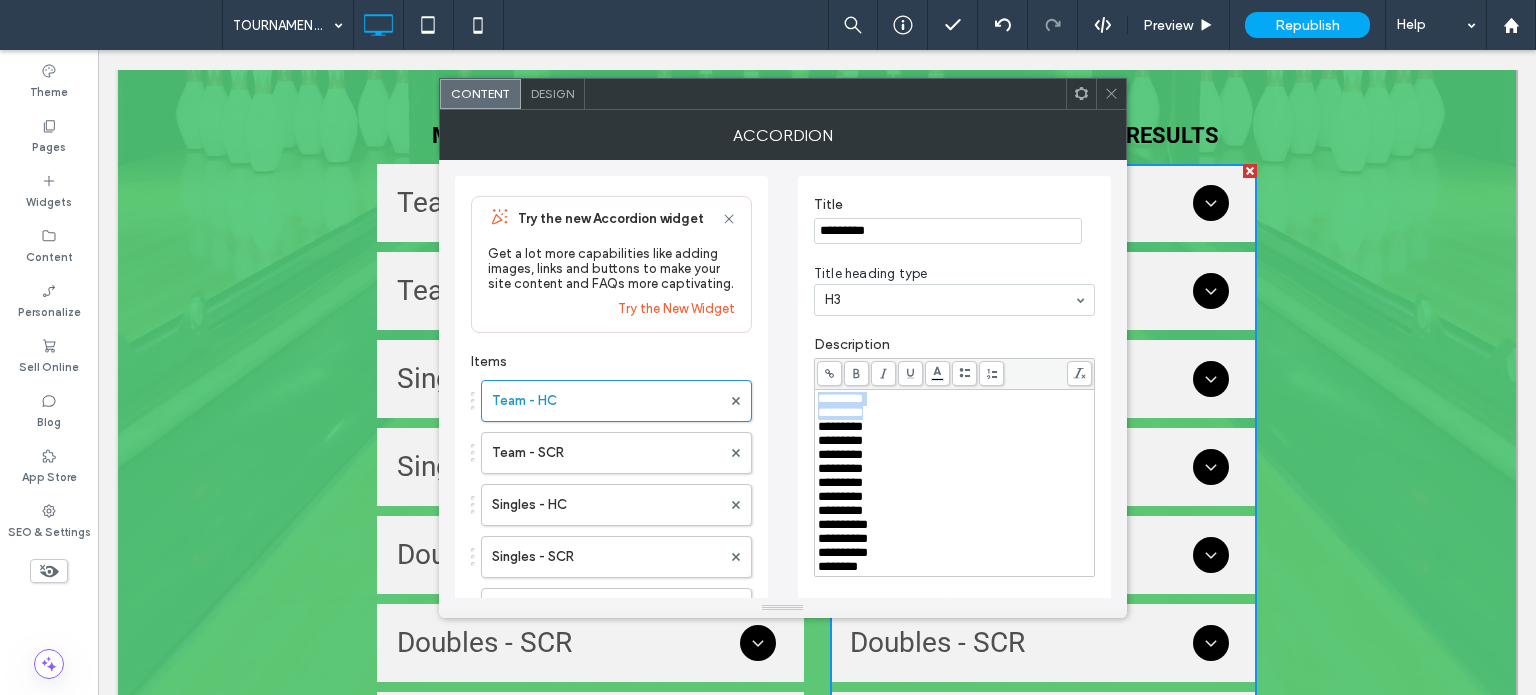 click on "*********" at bounding box center (840, 412) 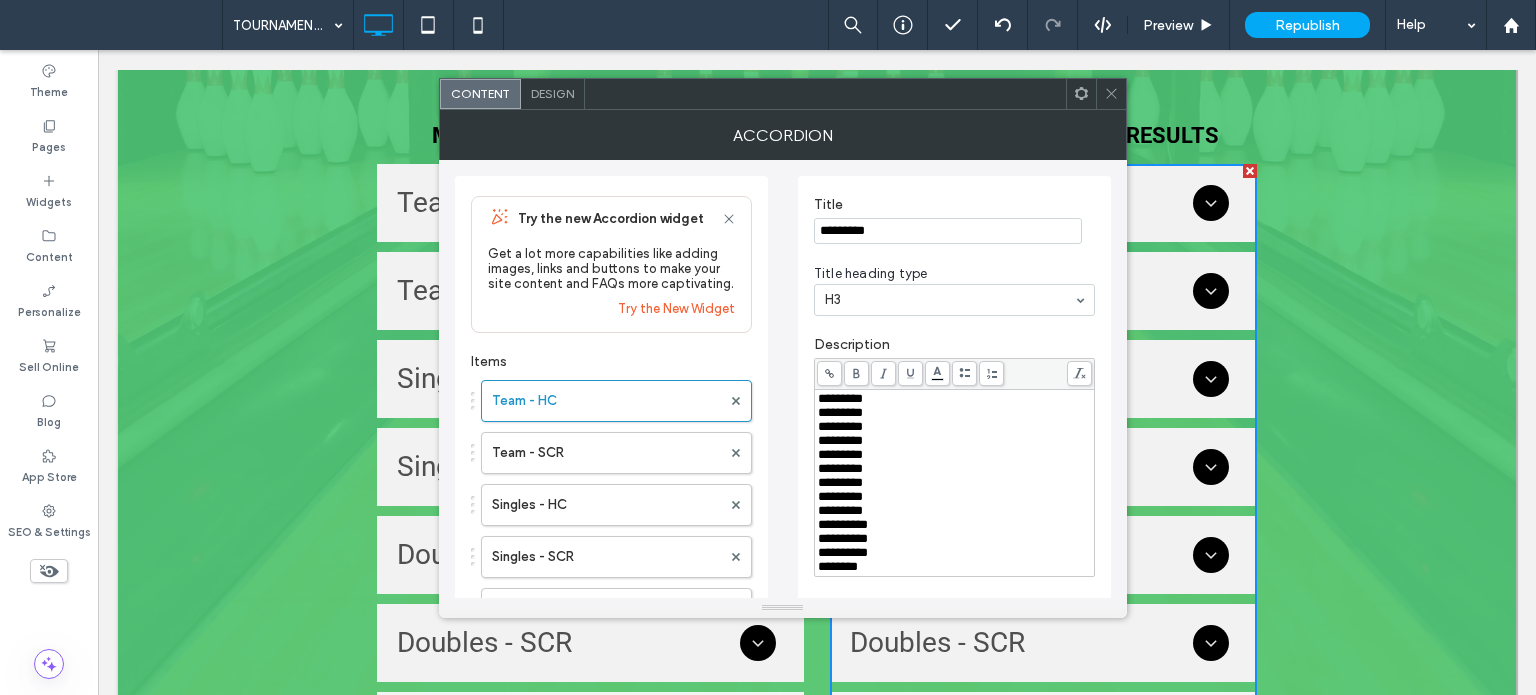 click at bounding box center (954, 374) 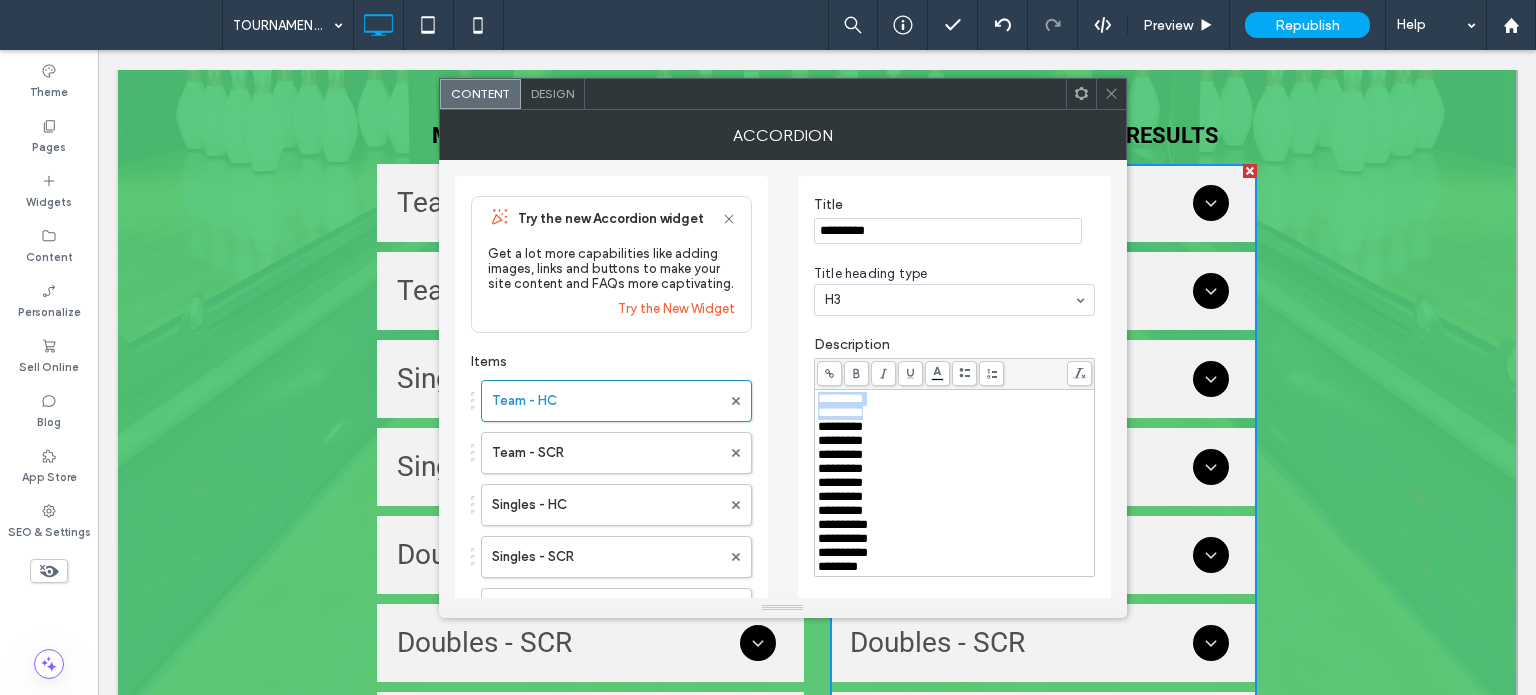 click on "*********" at bounding box center (840, 412) 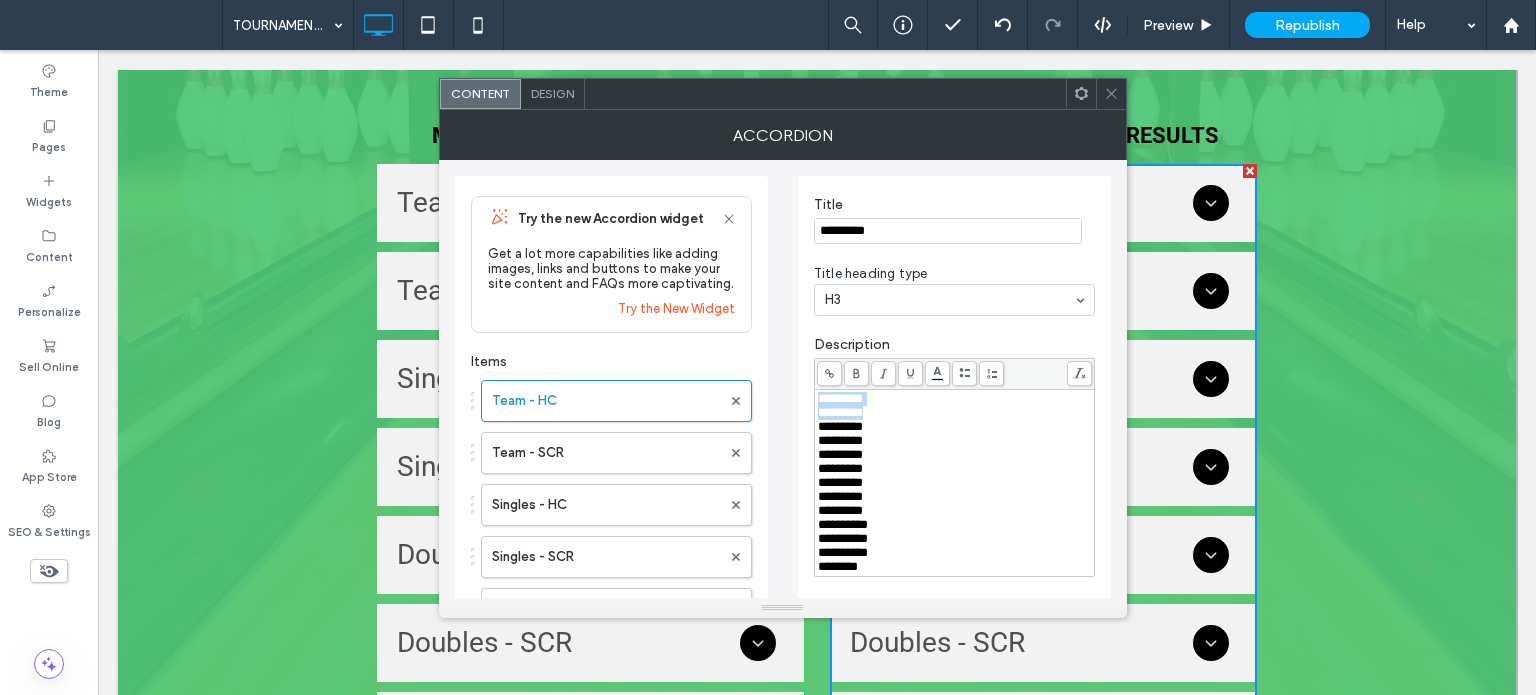 click on "*********" at bounding box center (955, 399) 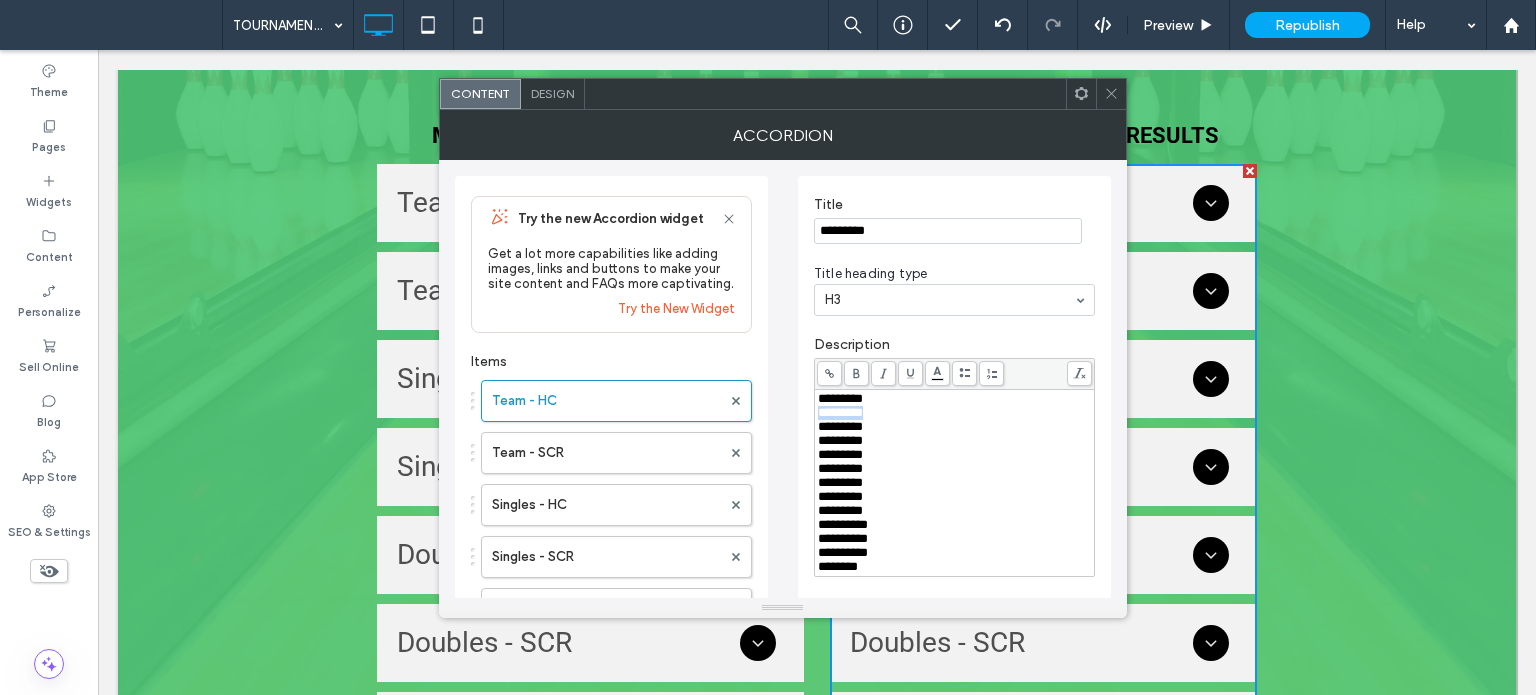 click on "*********" at bounding box center [955, 399] 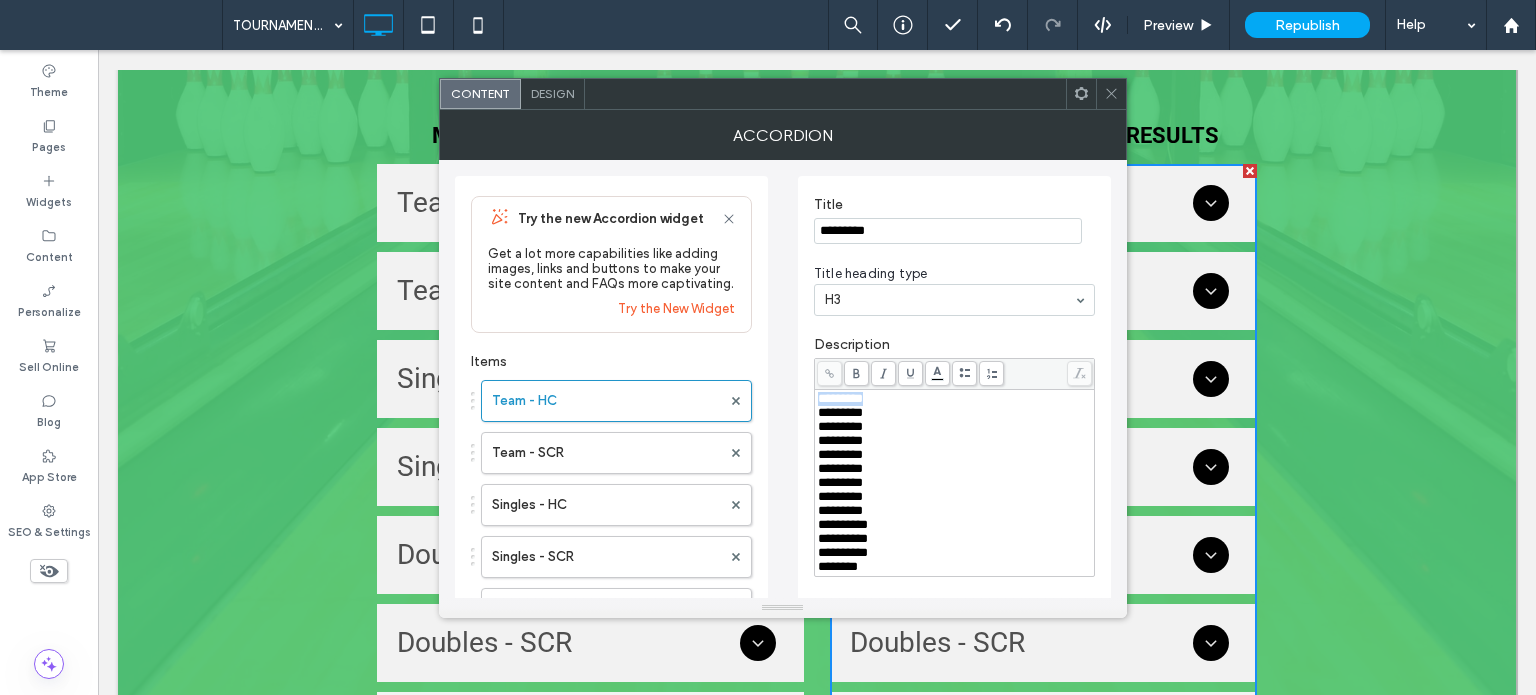 drag, startPoint x: 887, startPoint y: 401, endPoint x: 809, endPoint y: 403, distance: 78.025635 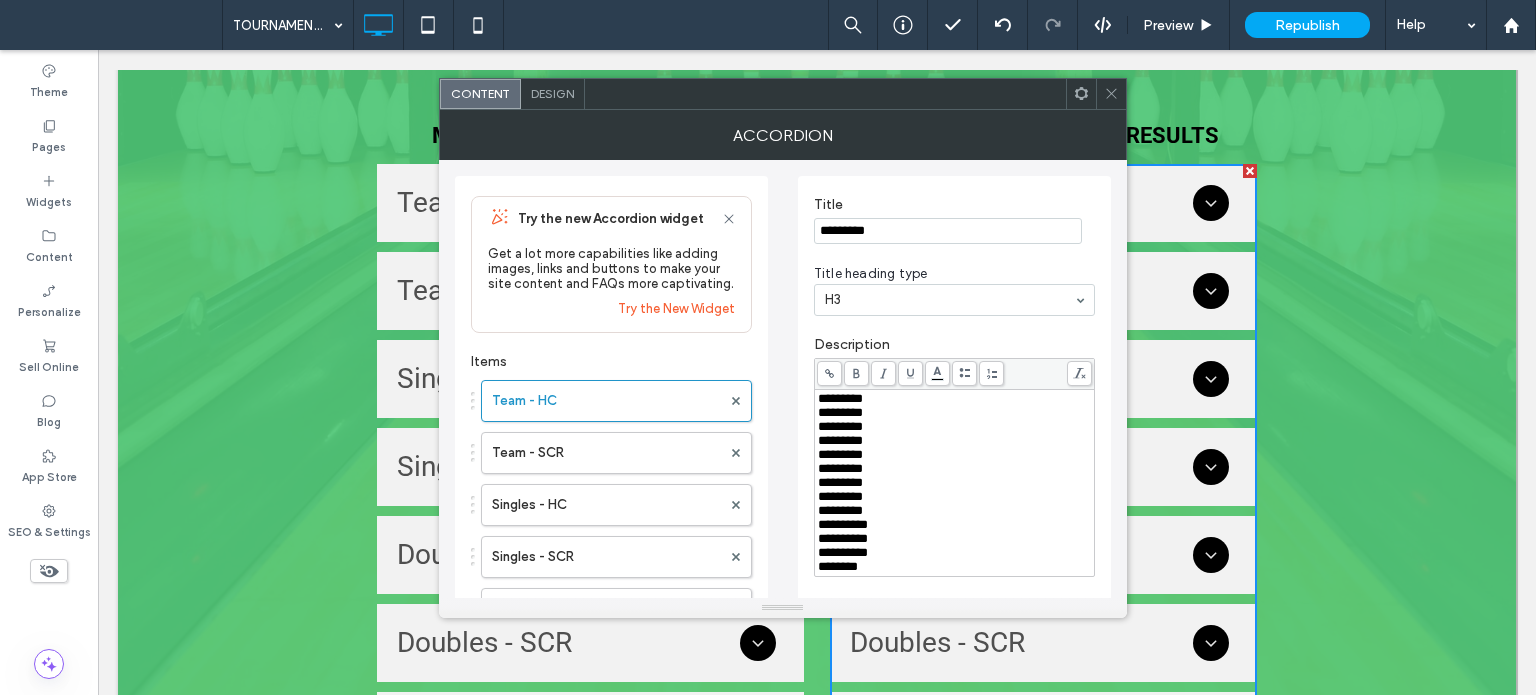 click 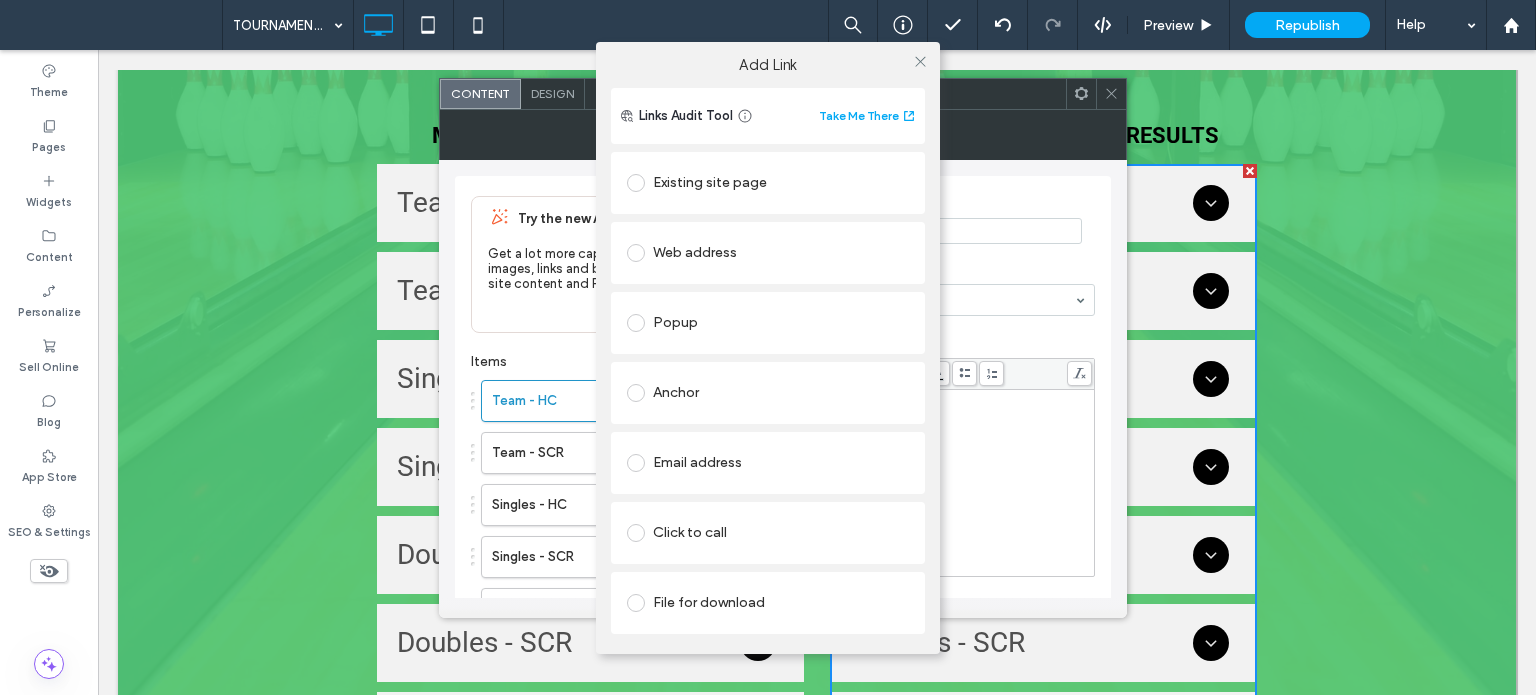 click on "File for download" at bounding box center (768, 603) 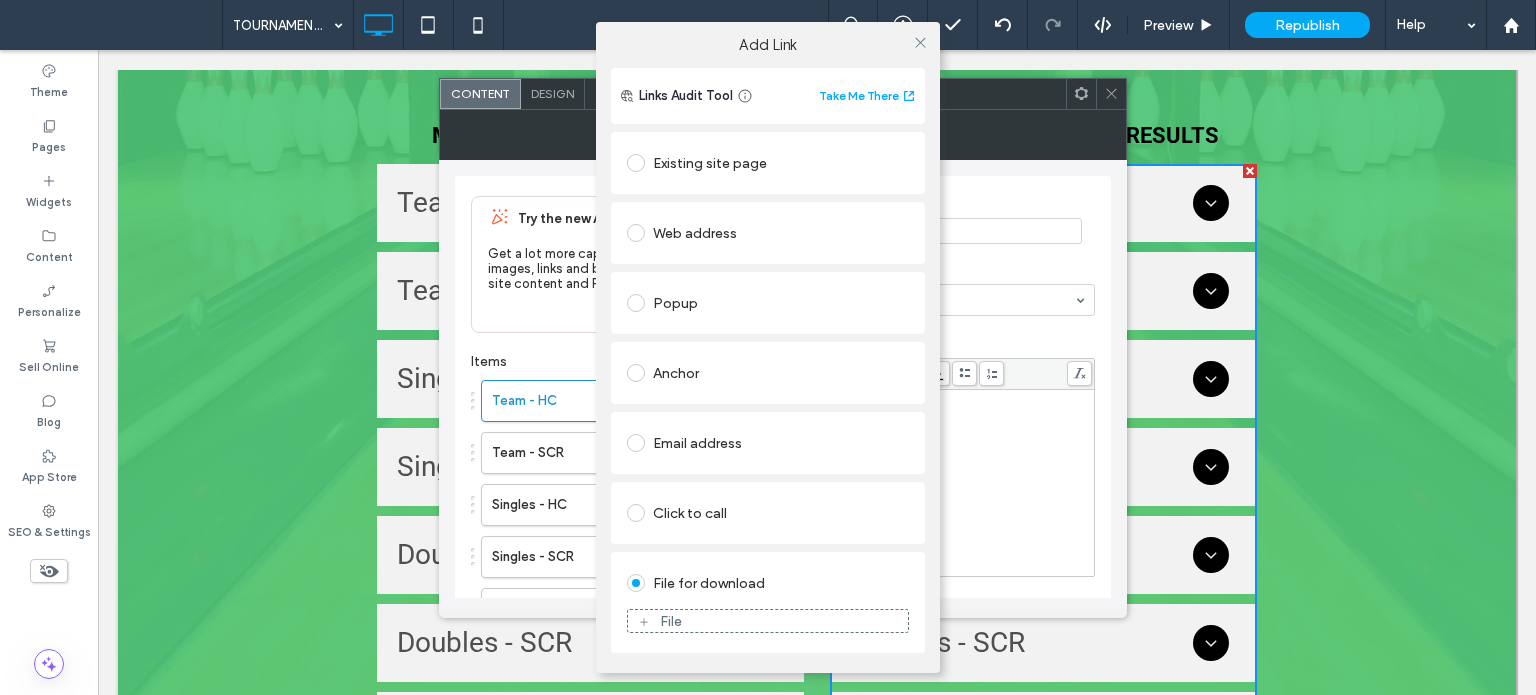 click on "File" at bounding box center [768, 621] 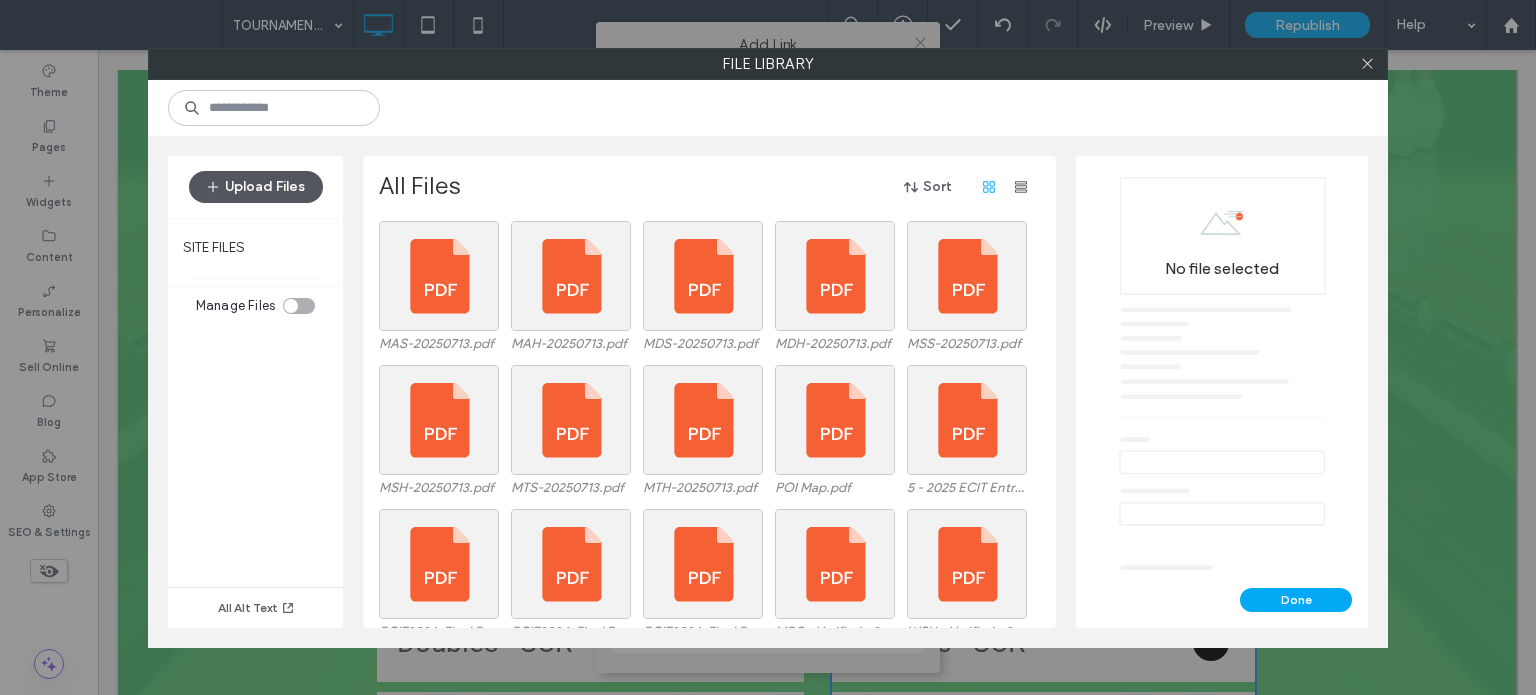 click on "Upload Files" at bounding box center [256, 187] 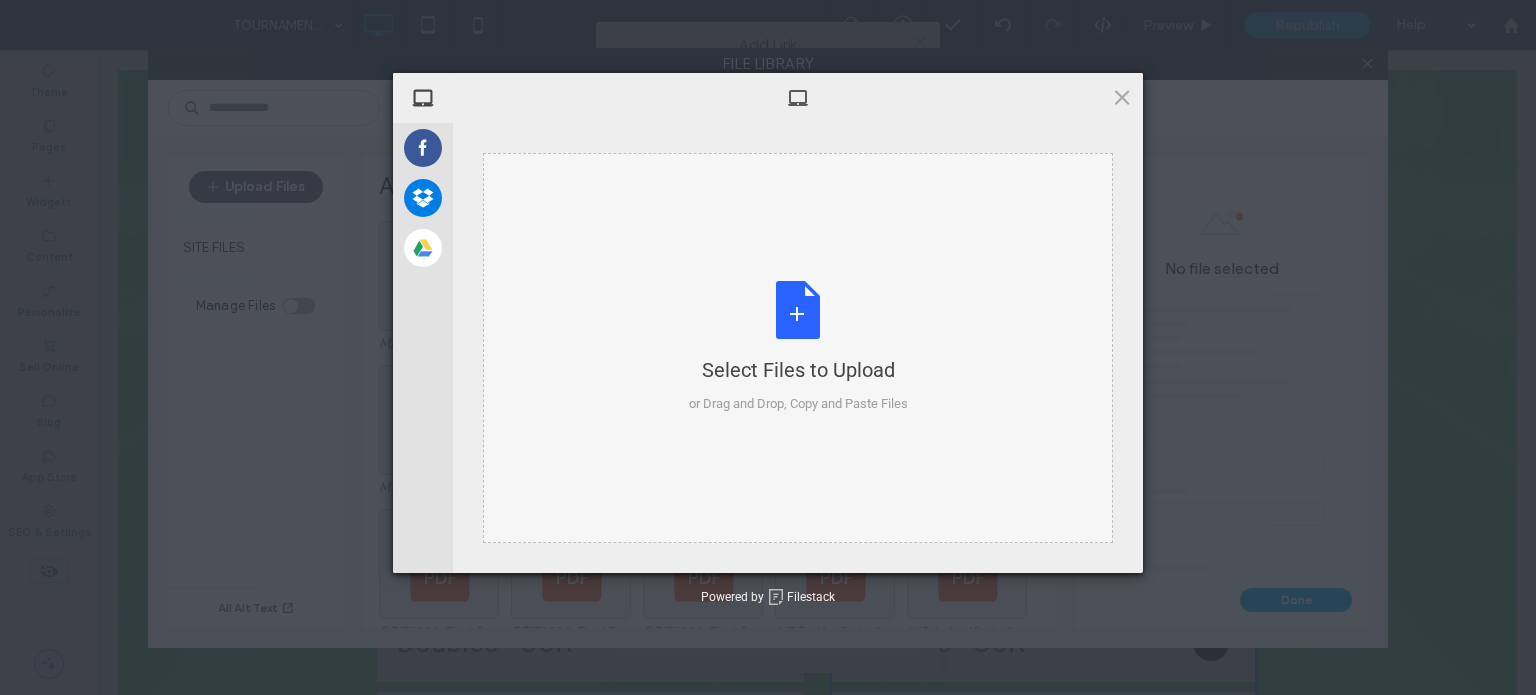 type 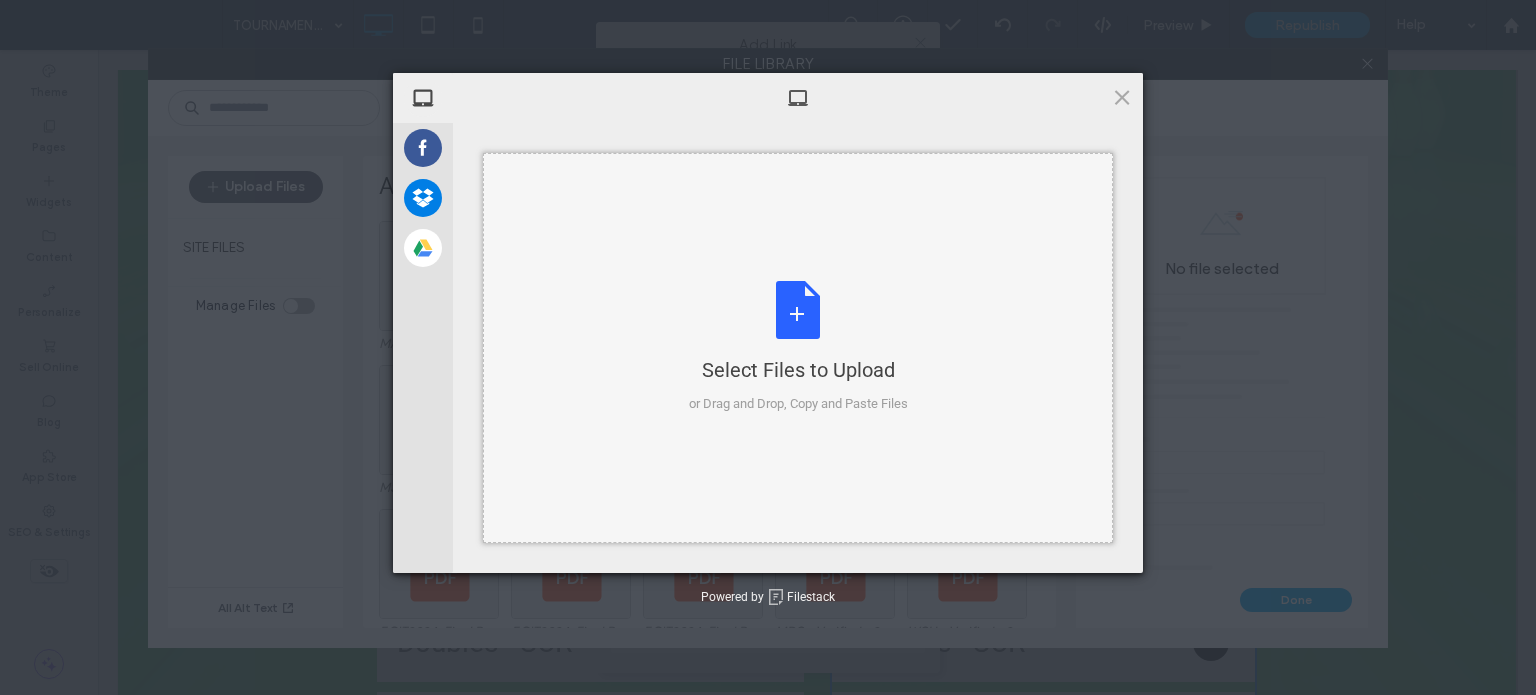 click on "Select Files to Upload
or Drag and Drop, Copy and Paste Files" at bounding box center (798, 347) 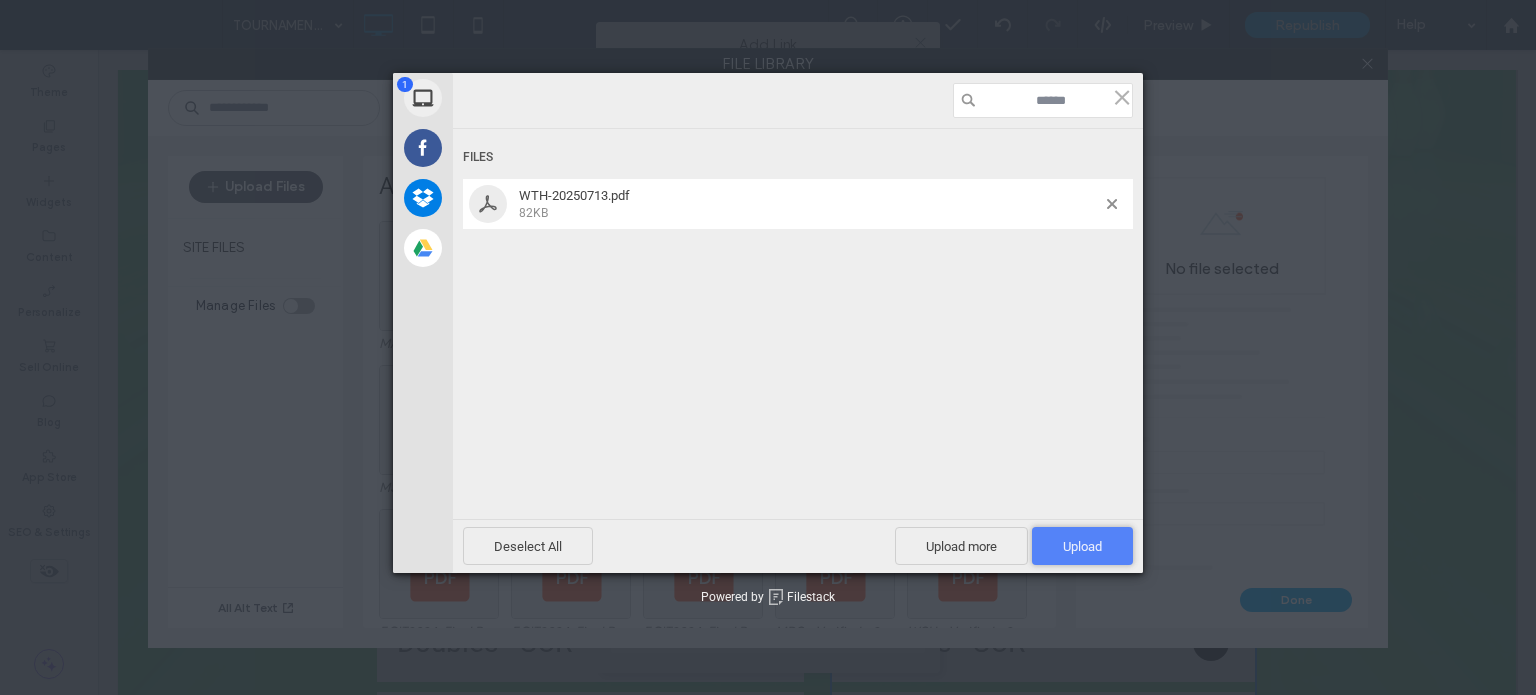click on "Upload
1" at bounding box center [1082, 546] 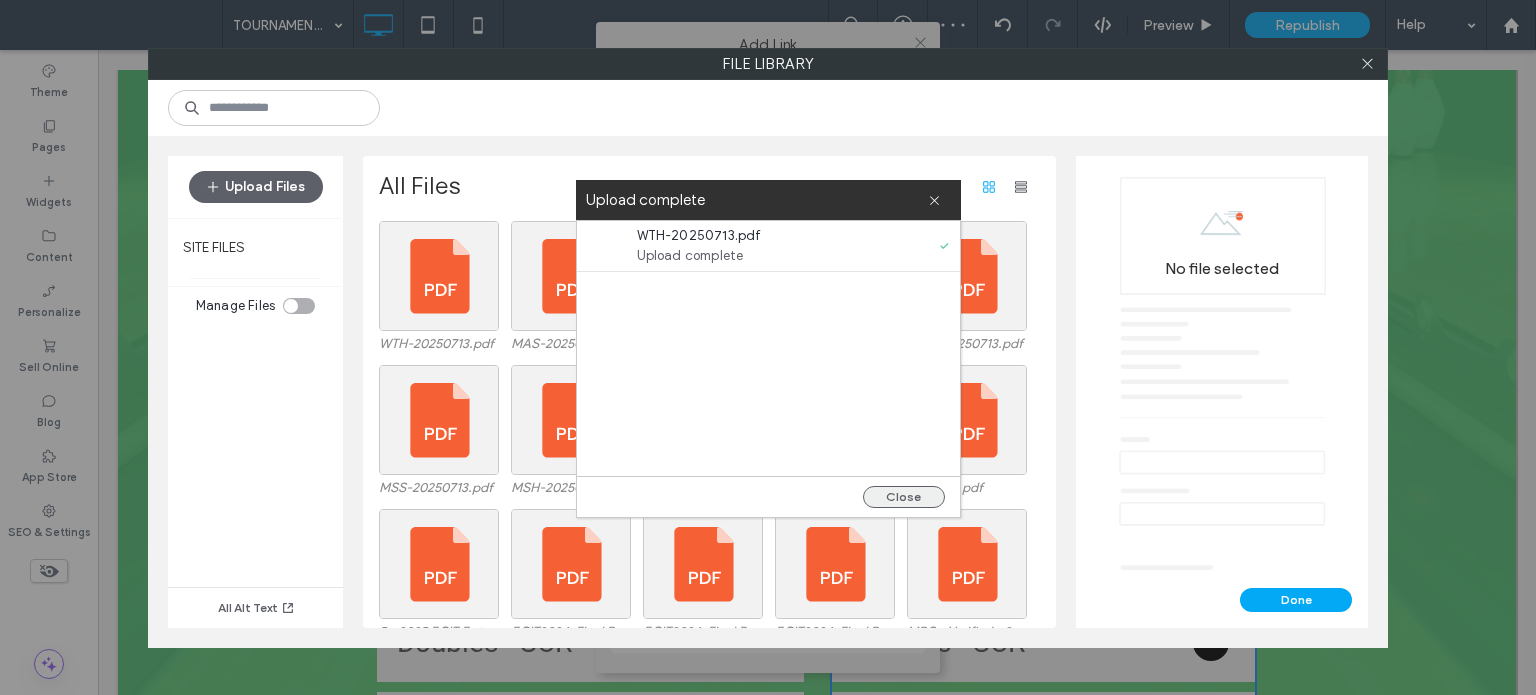 click on "Close" at bounding box center [904, 497] 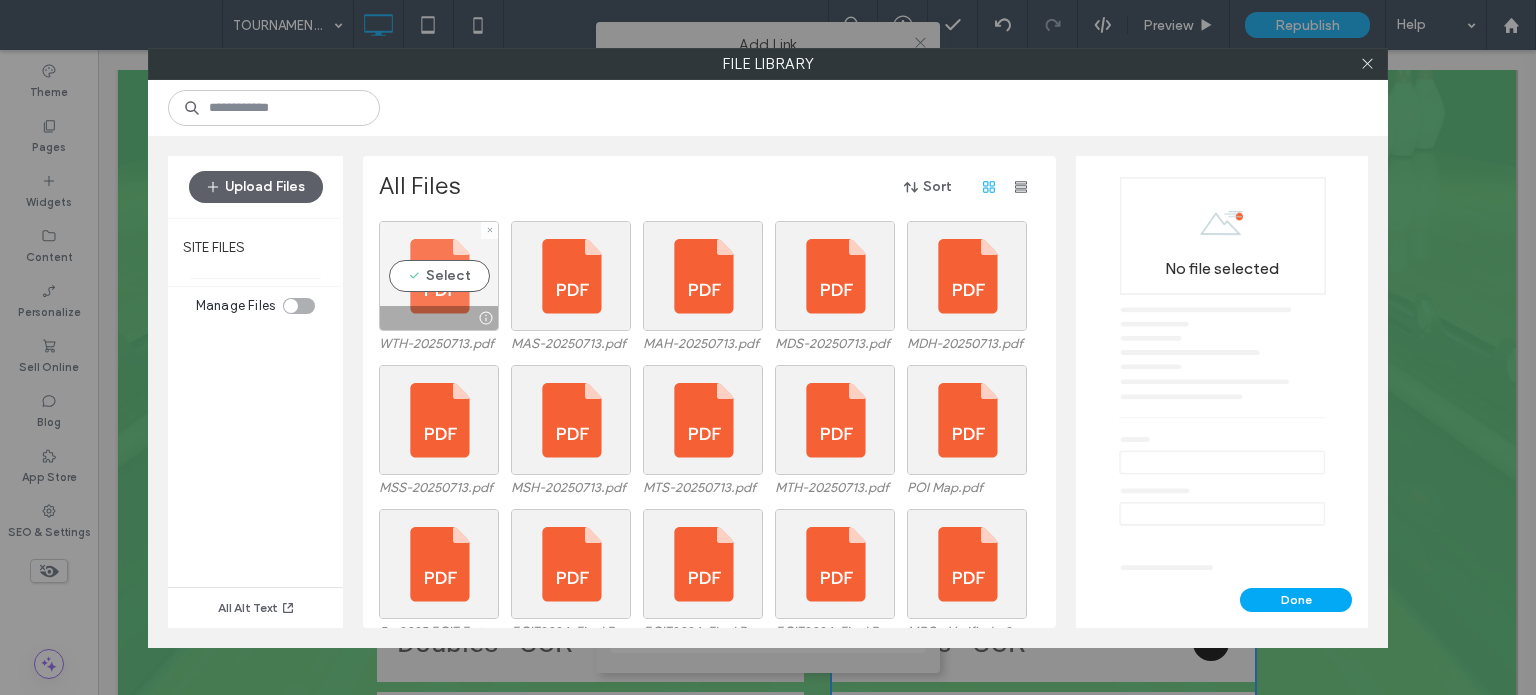 click on "Select" at bounding box center (439, 276) 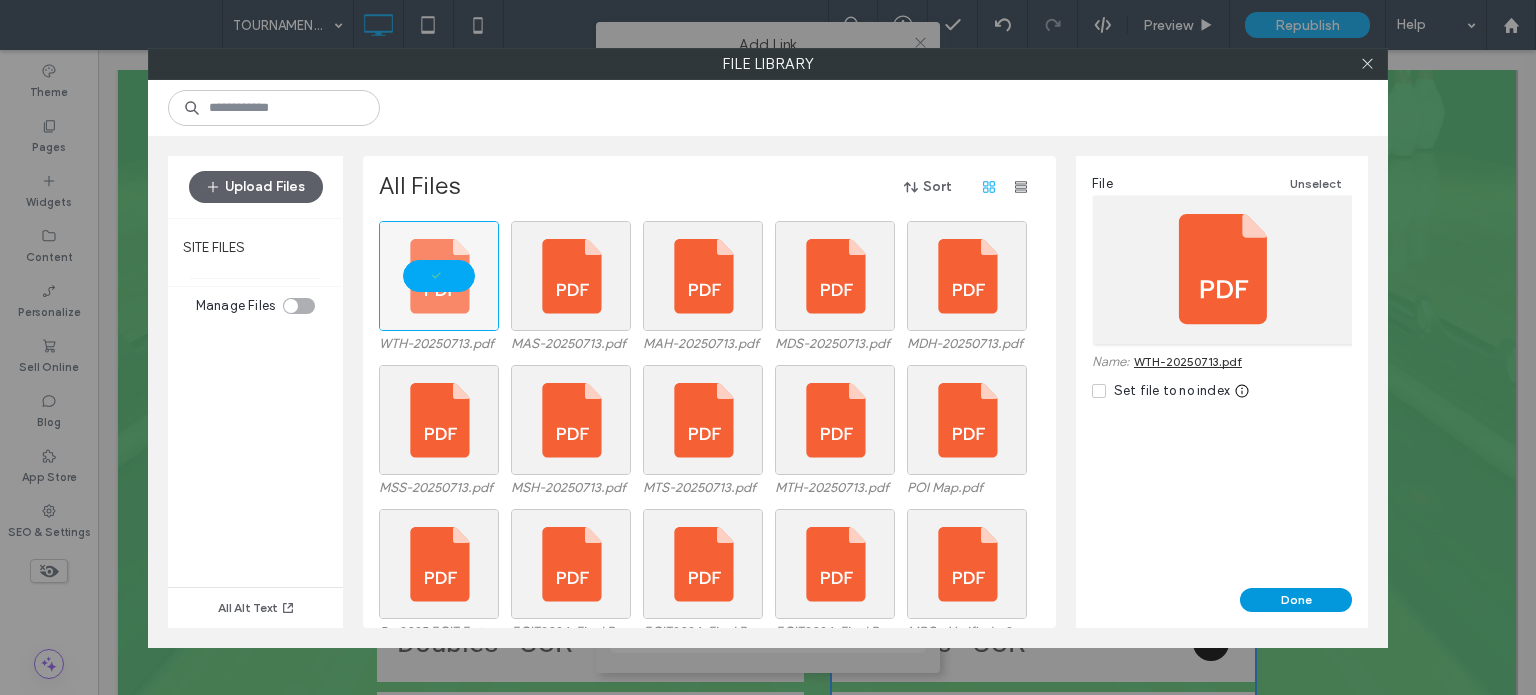 click on "Done" at bounding box center [1296, 600] 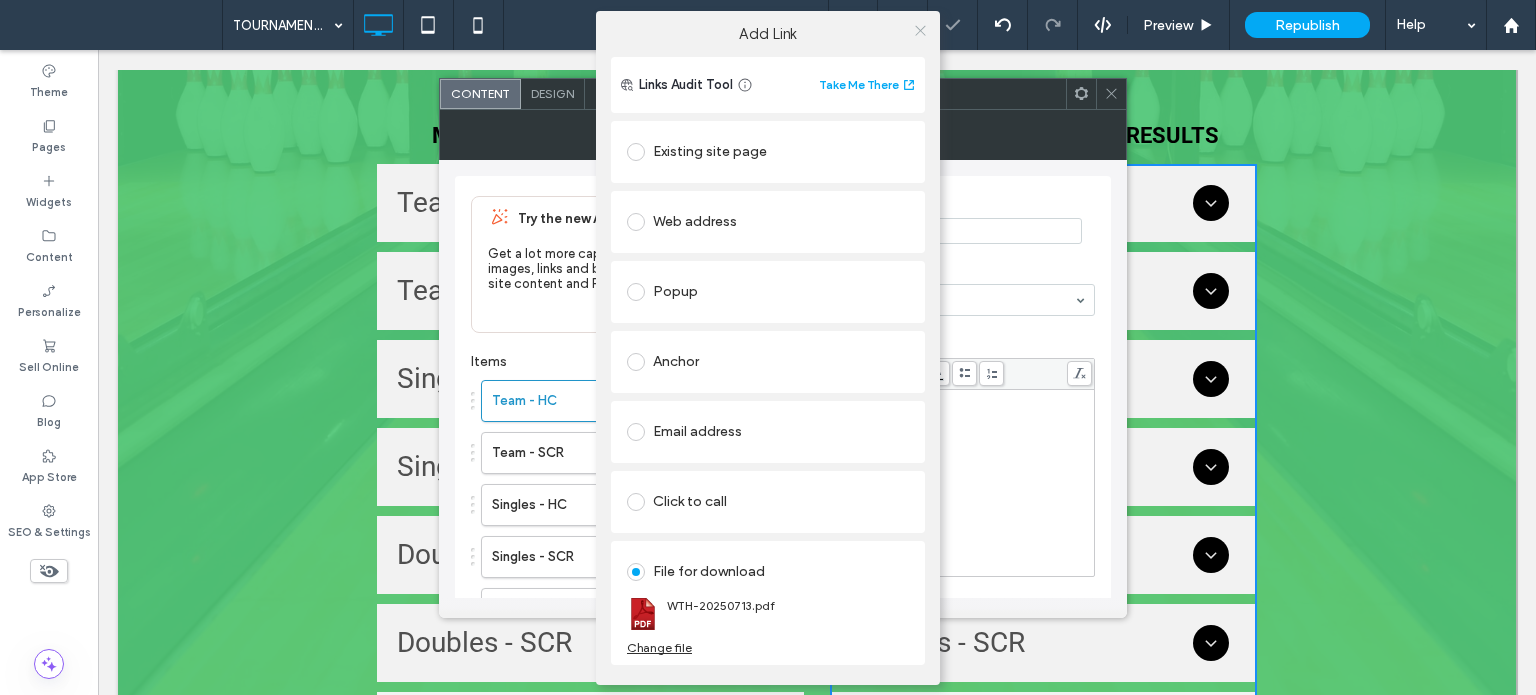 click 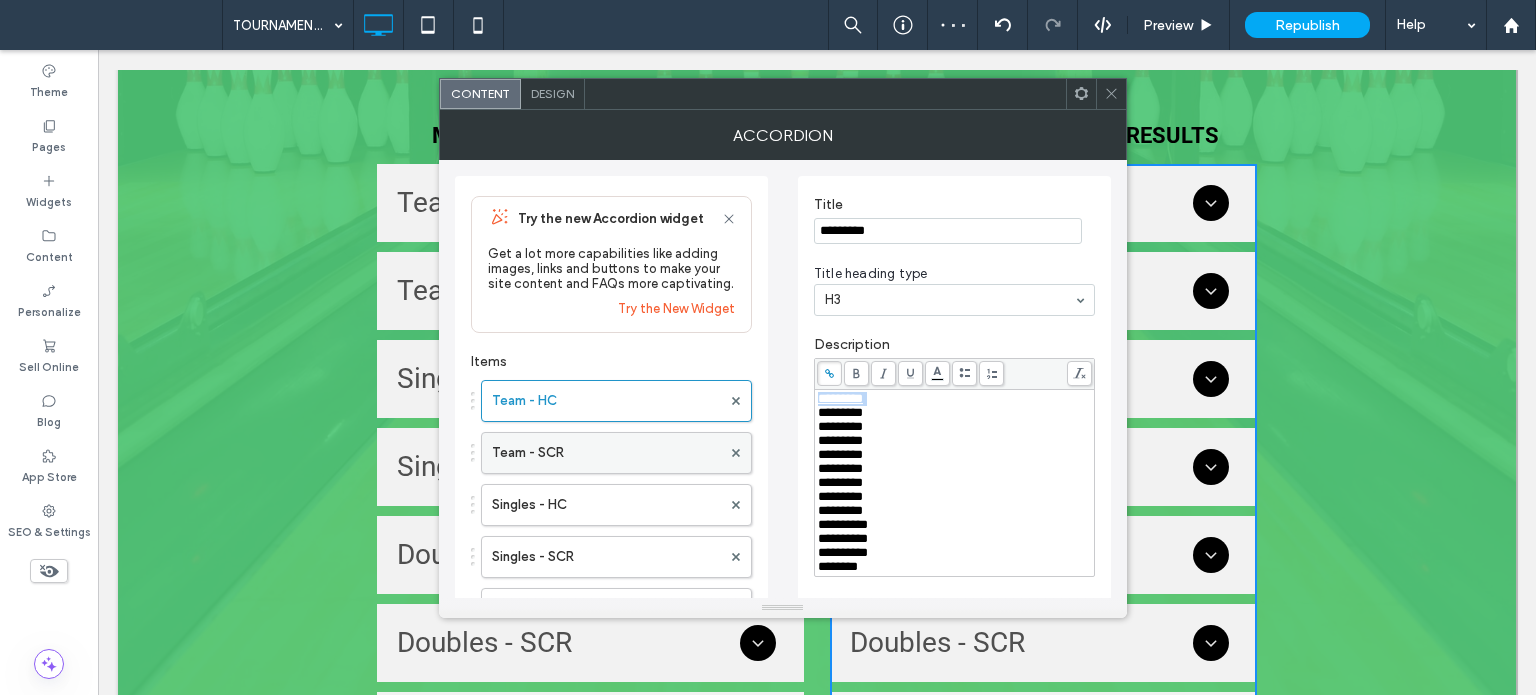 click on "Team - SCR" at bounding box center [606, 453] 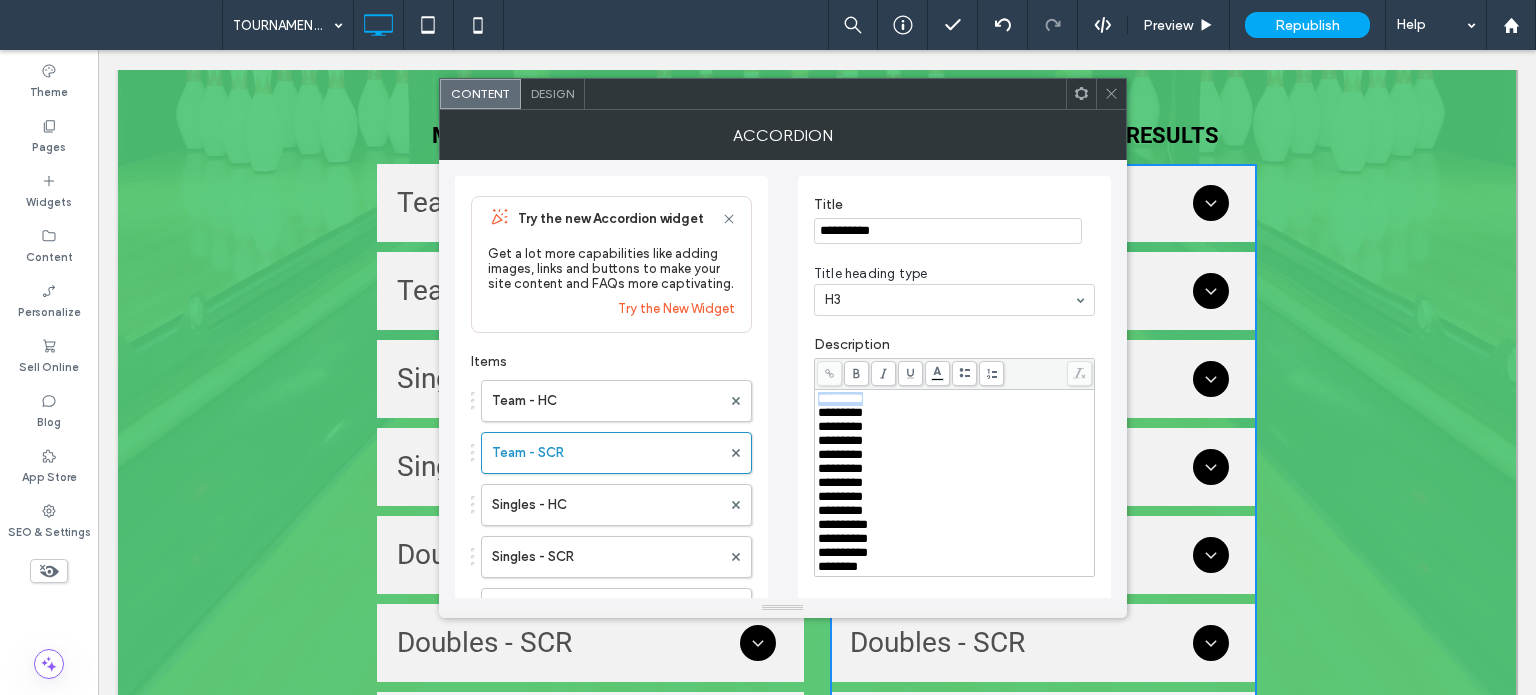 drag, startPoint x: 951, startPoint y: 397, endPoint x: 784, endPoint y: 388, distance: 167.24234 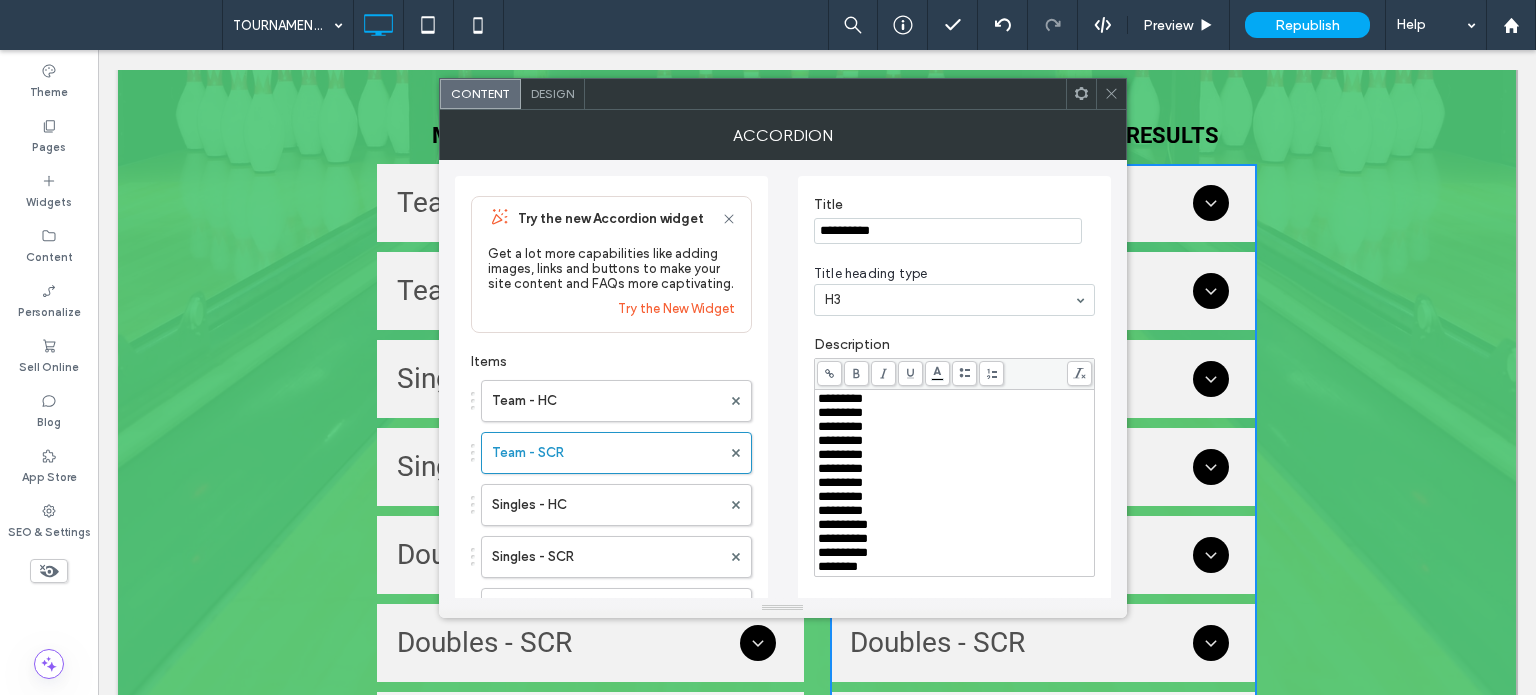 click 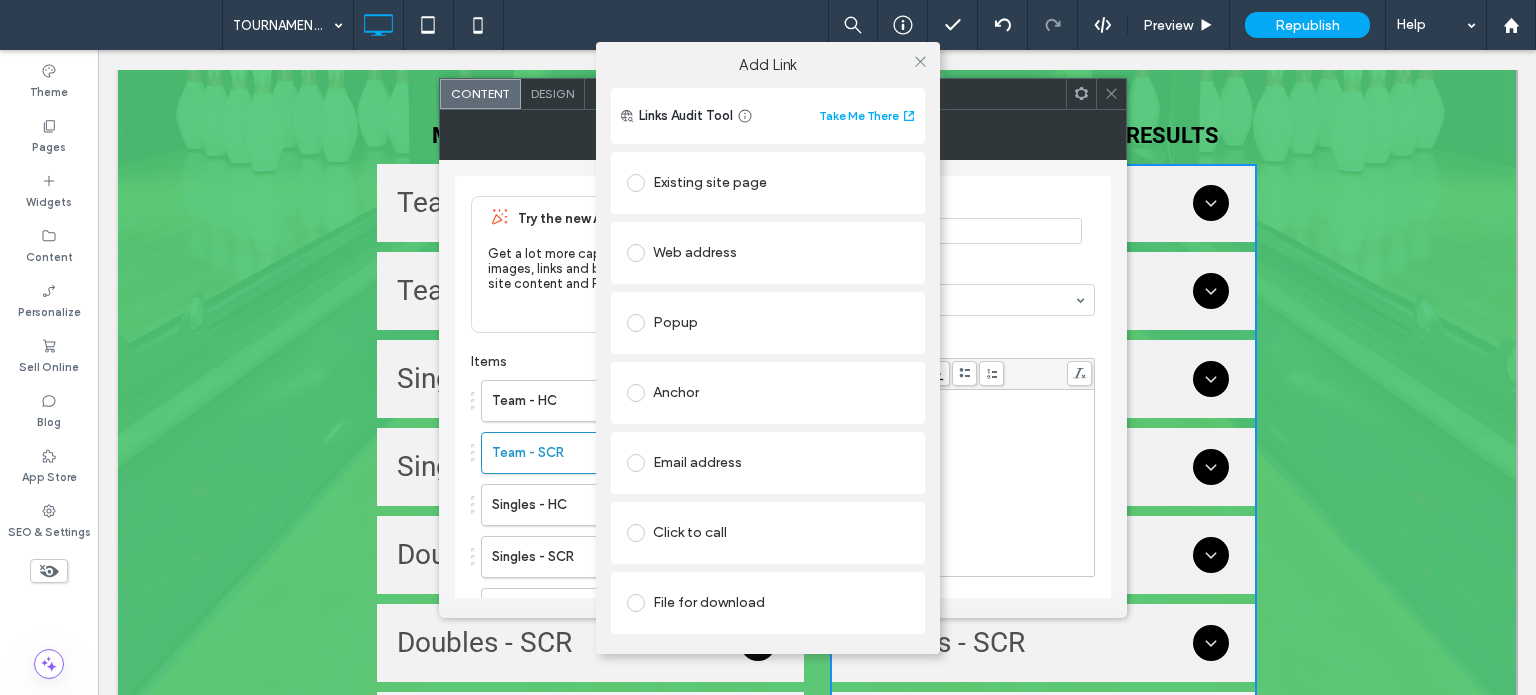 click on "File for download" at bounding box center (768, 603) 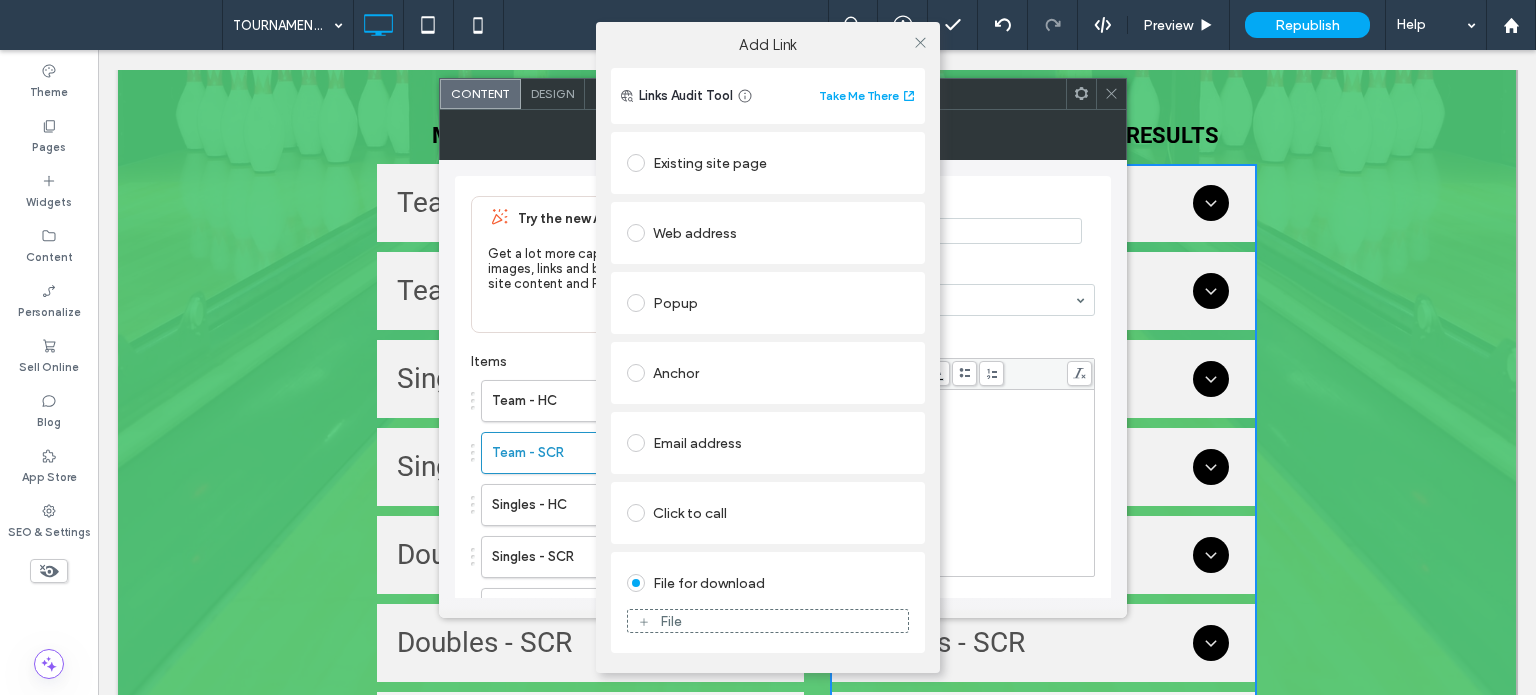 click on "File" at bounding box center [768, 621] 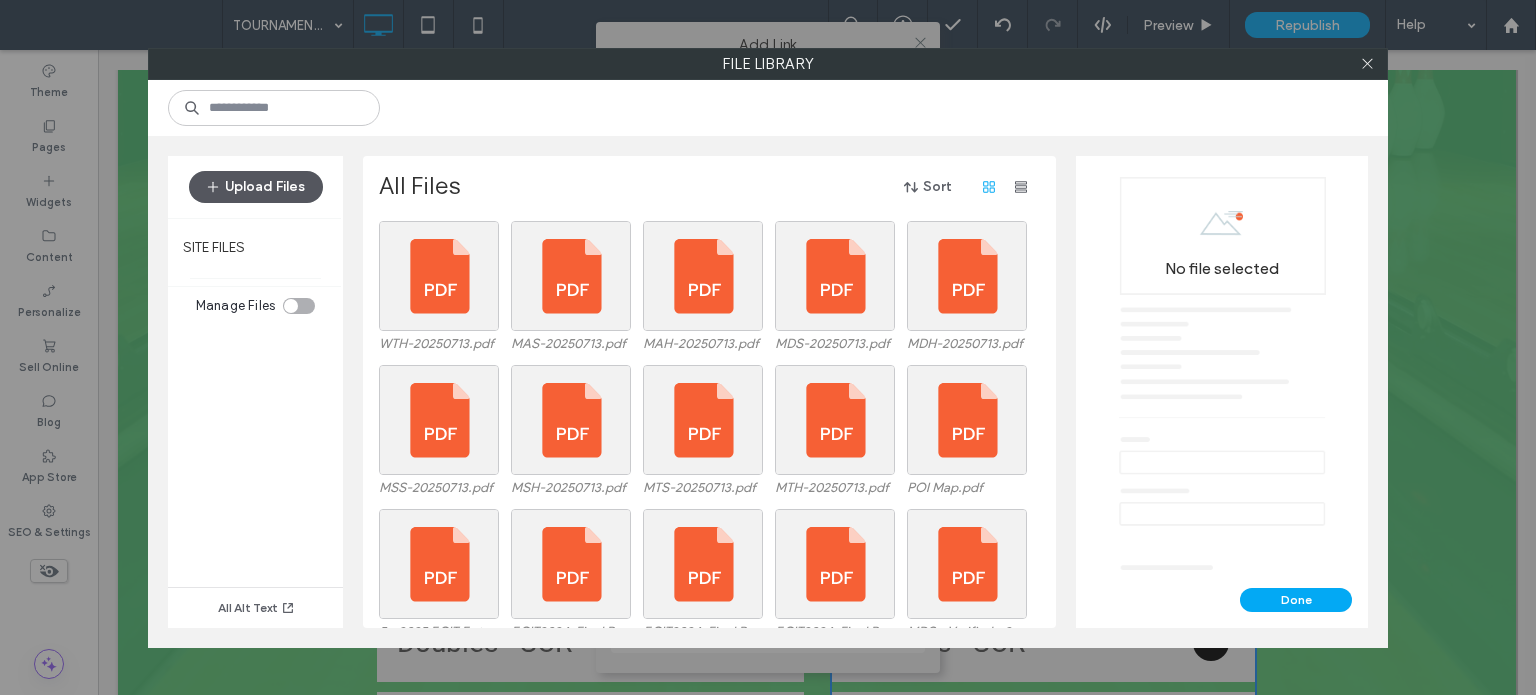 click on "Upload Files" at bounding box center (256, 187) 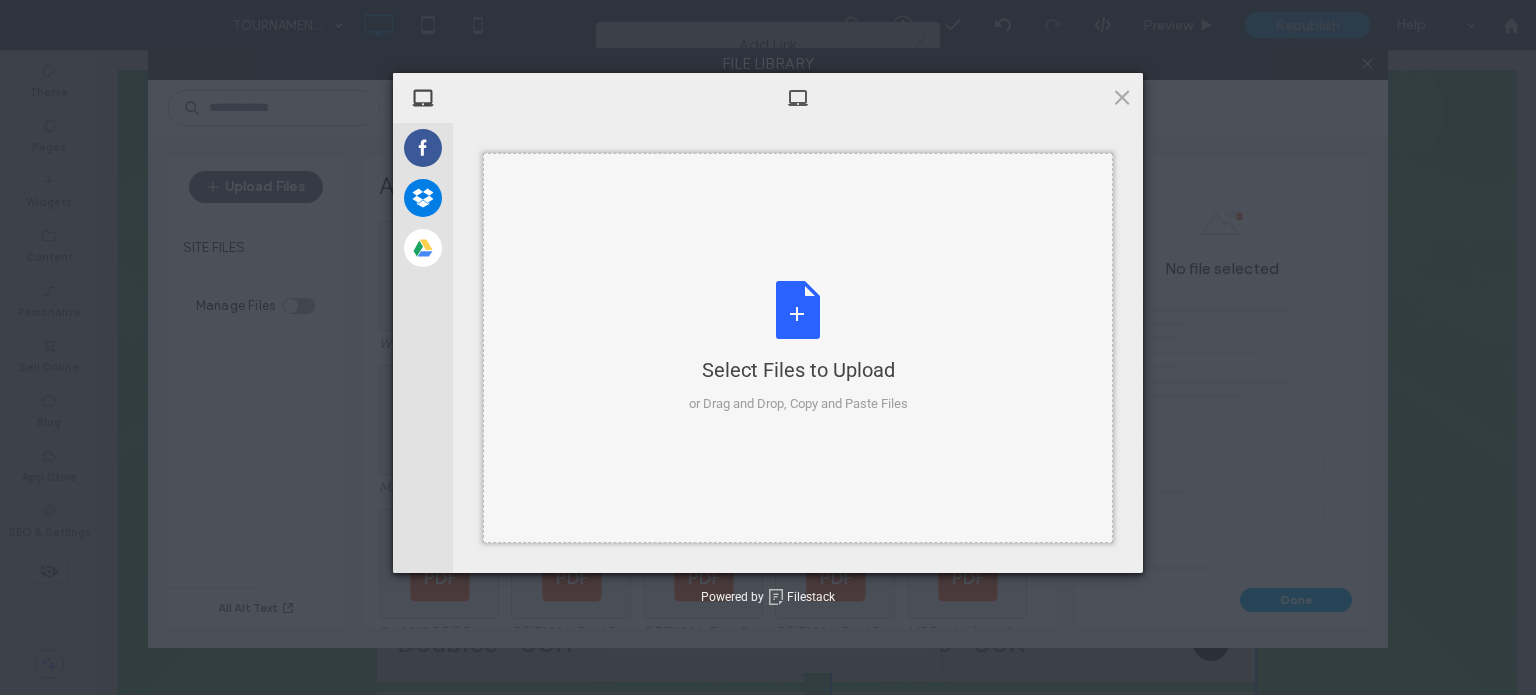 click on "Select Files to Upload
or Drag and Drop, Copy and Paste Files" at bounding box center [798, 347] 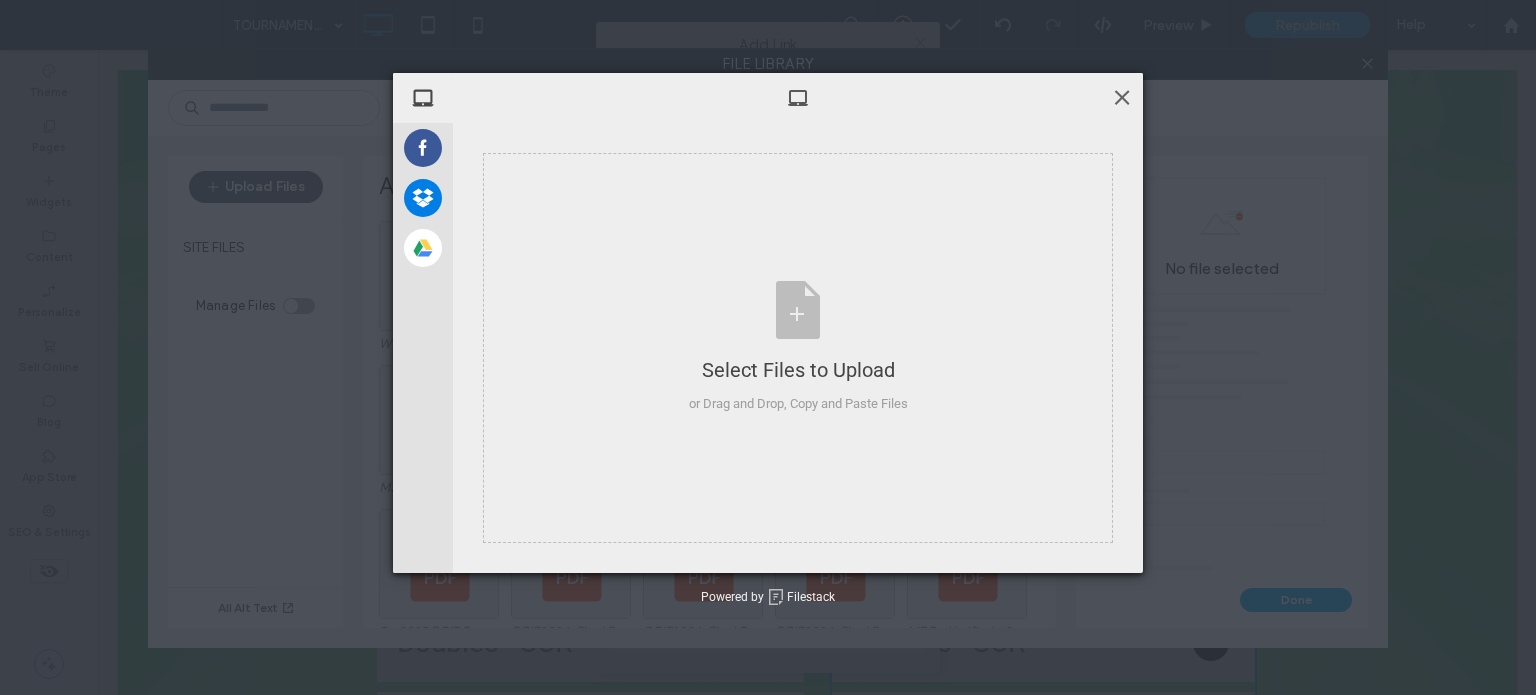 click at bounding box center [1122, 97] 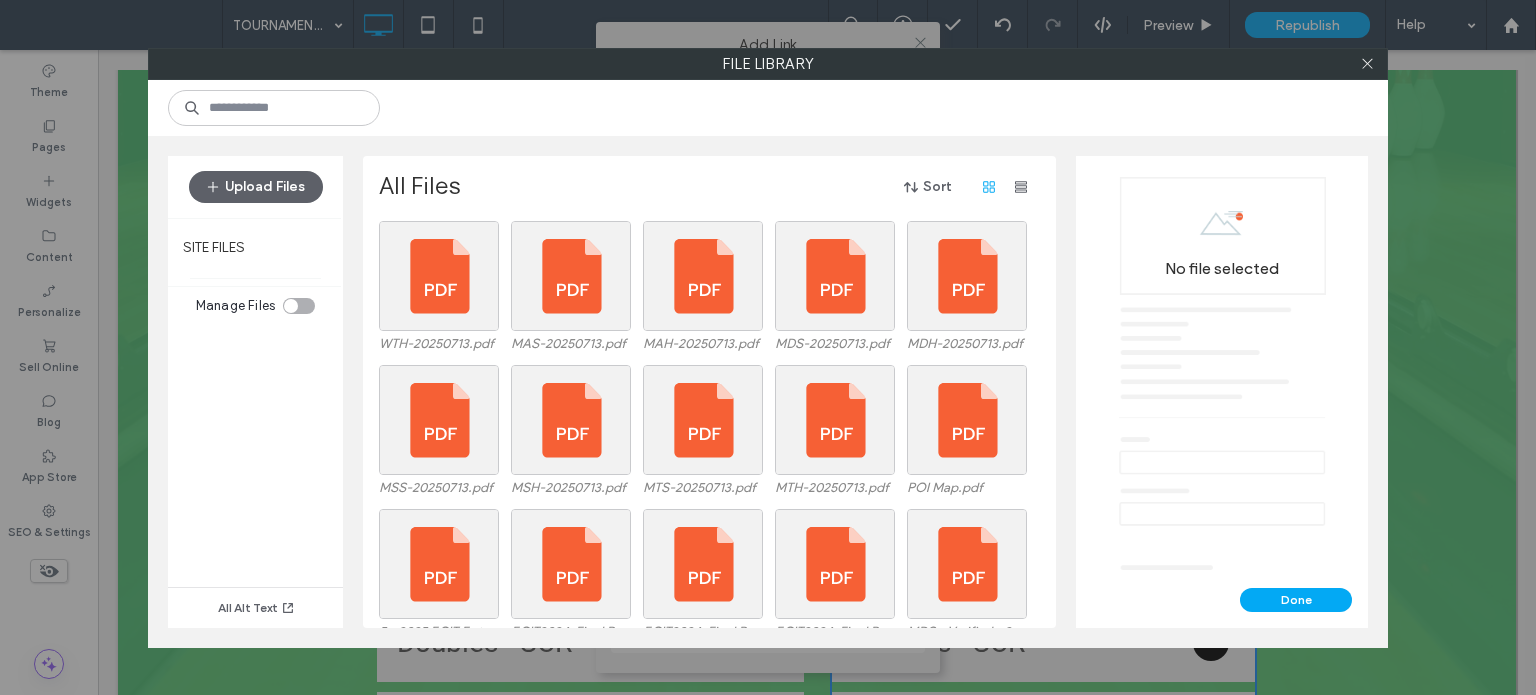 click at bounding box center [1367, 64] 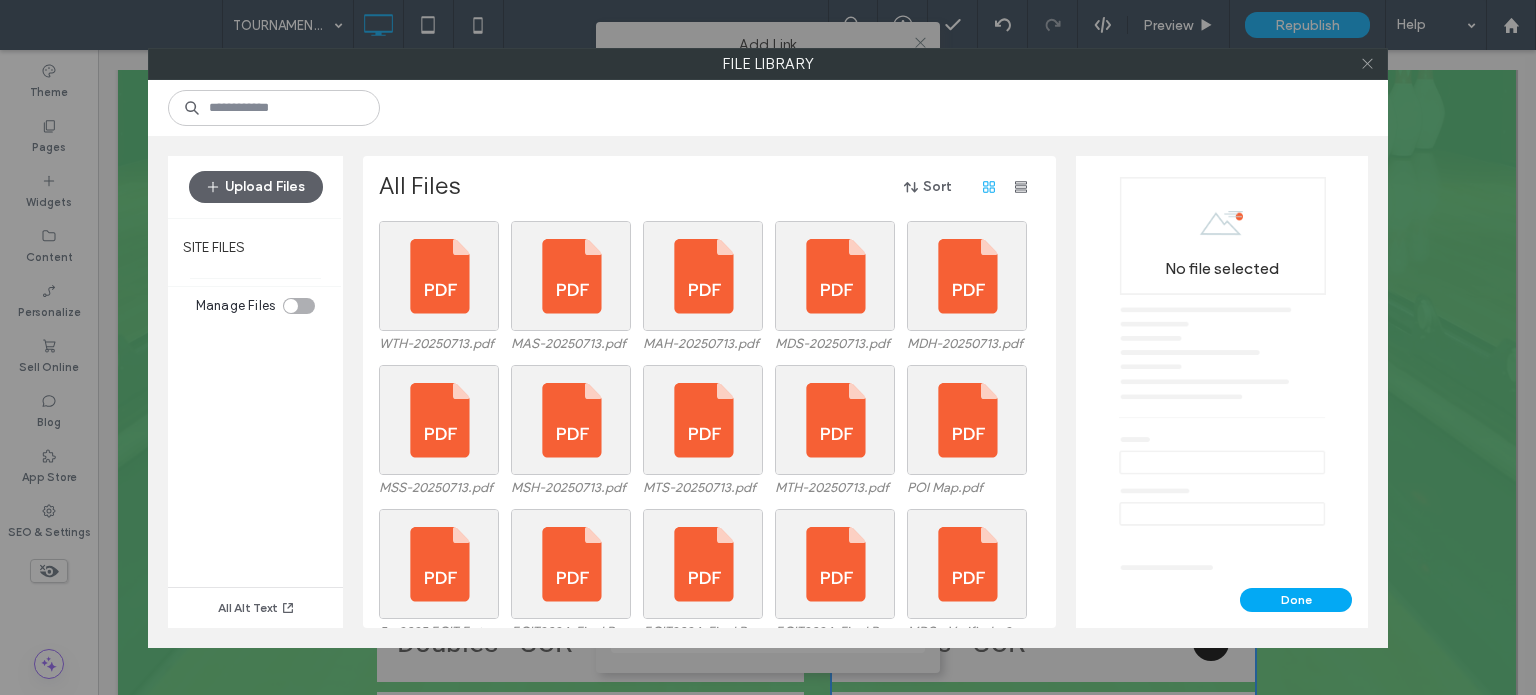 click 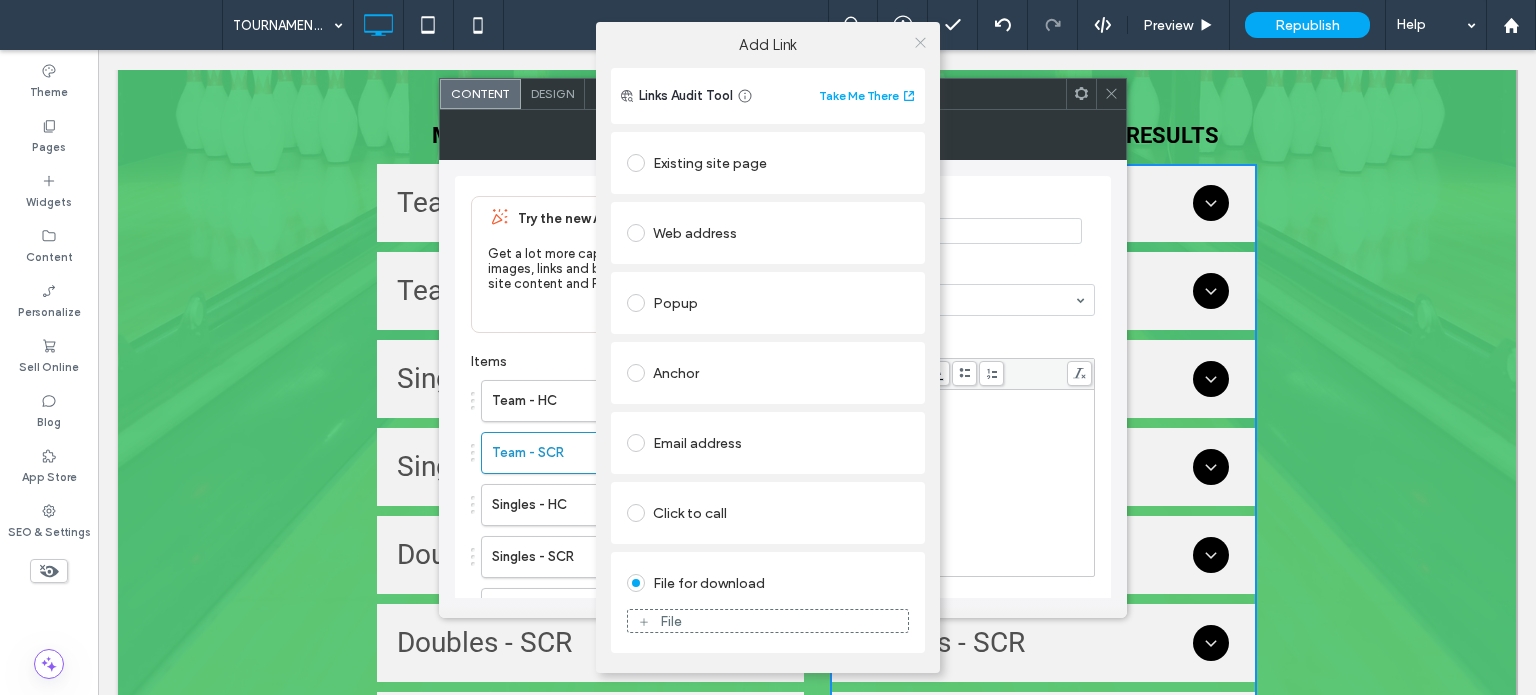 click 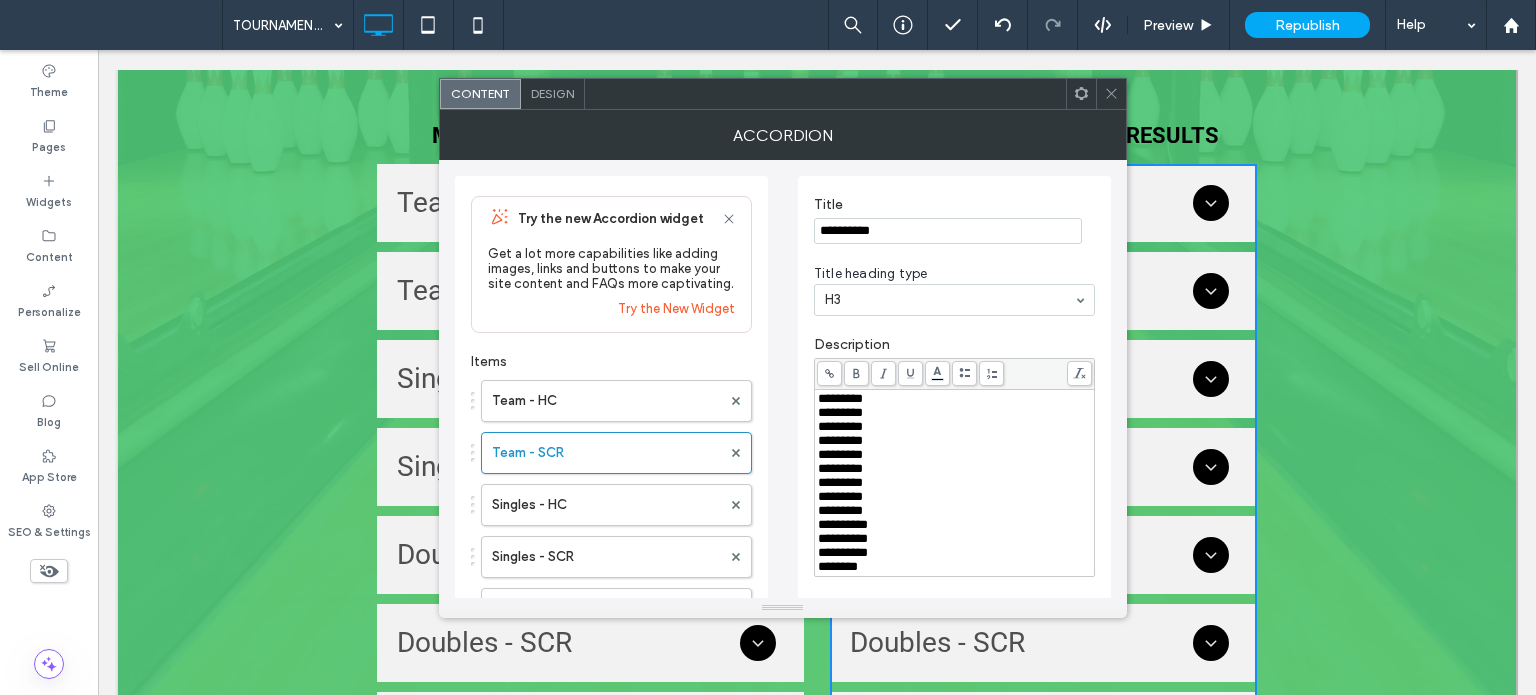 click on "*********" at bounding box center [955, 441] 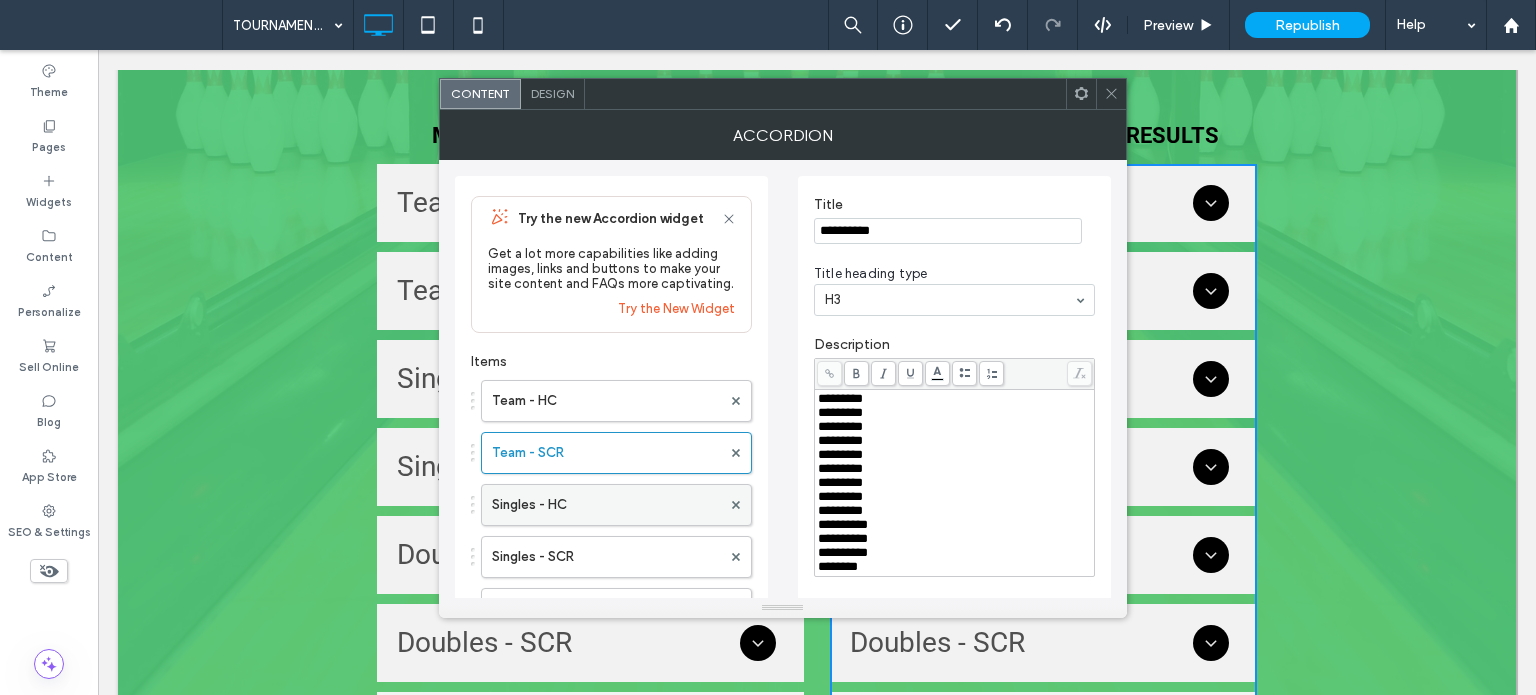 click on "Singles - HC" at bounding box center (606, 505) 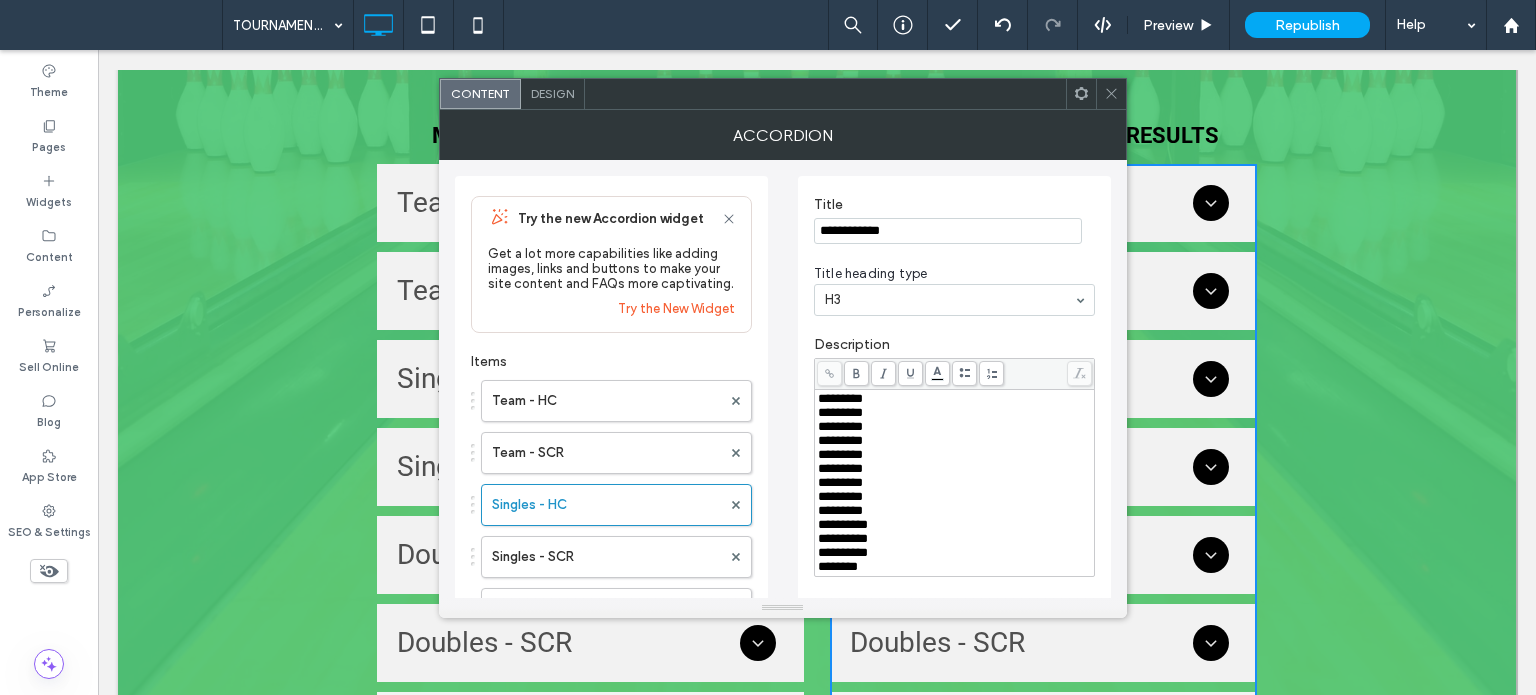 drag, startPoint x: 925, startPoint y: 397, endPoint x: 769, endPoint y: 408, distance: 156.38734 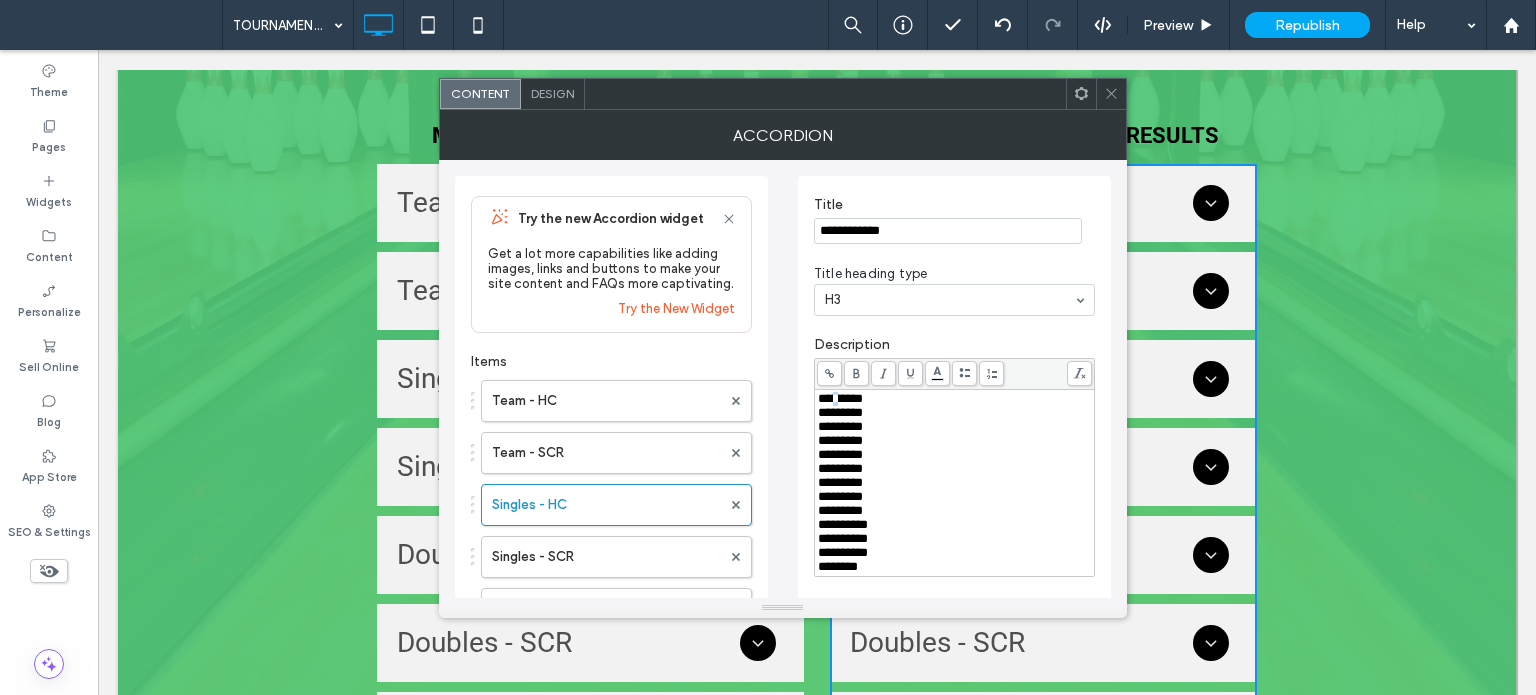 click on "*********" at bounding box center (840, 398) 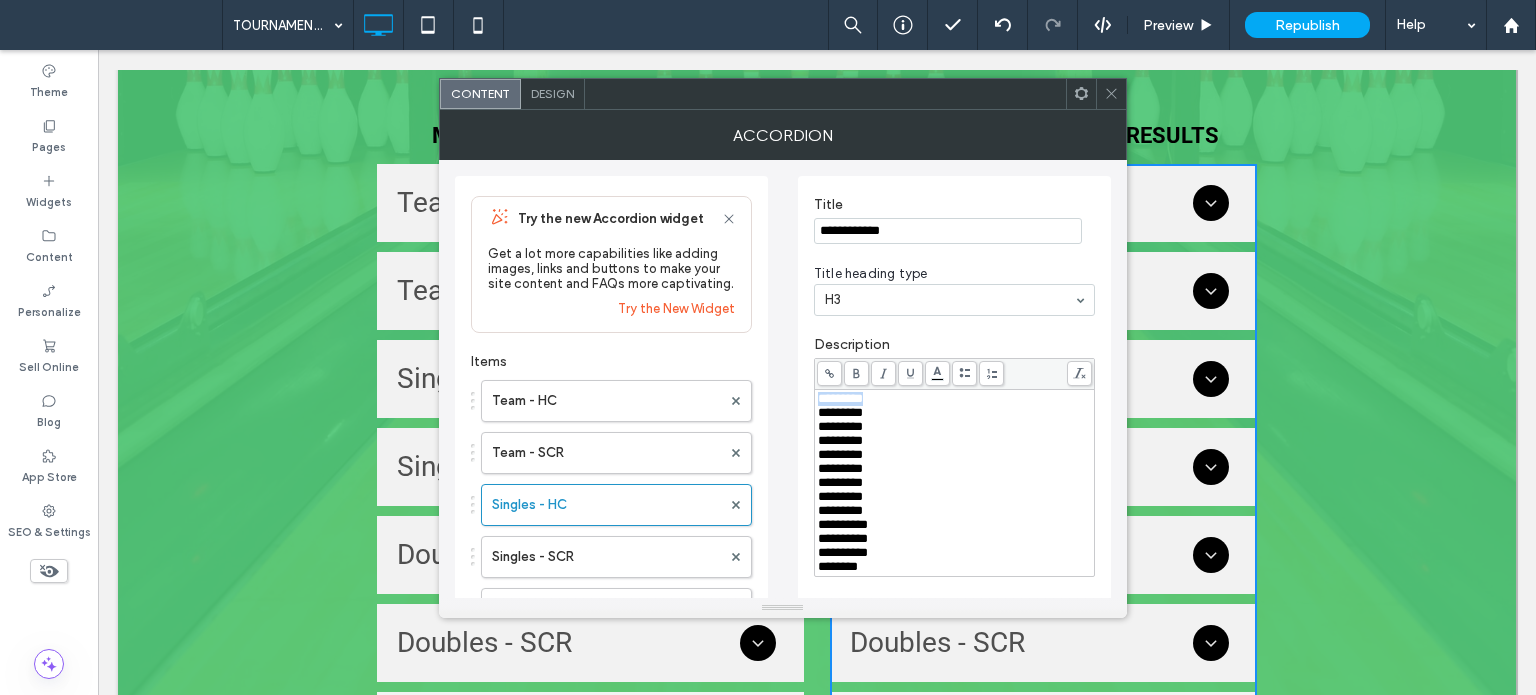 click on "*********" at bounding box center (840, 398) 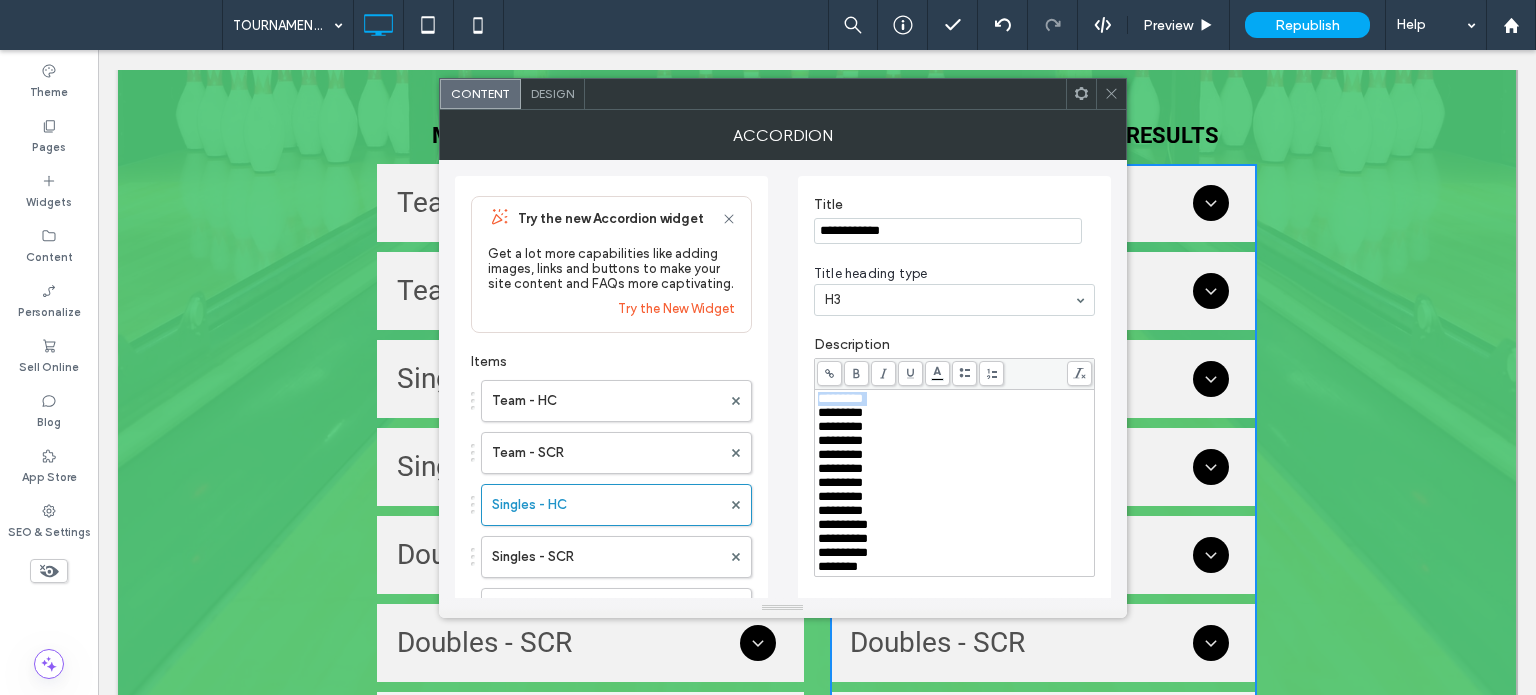click on "*********" at bounding box center [840, 398] 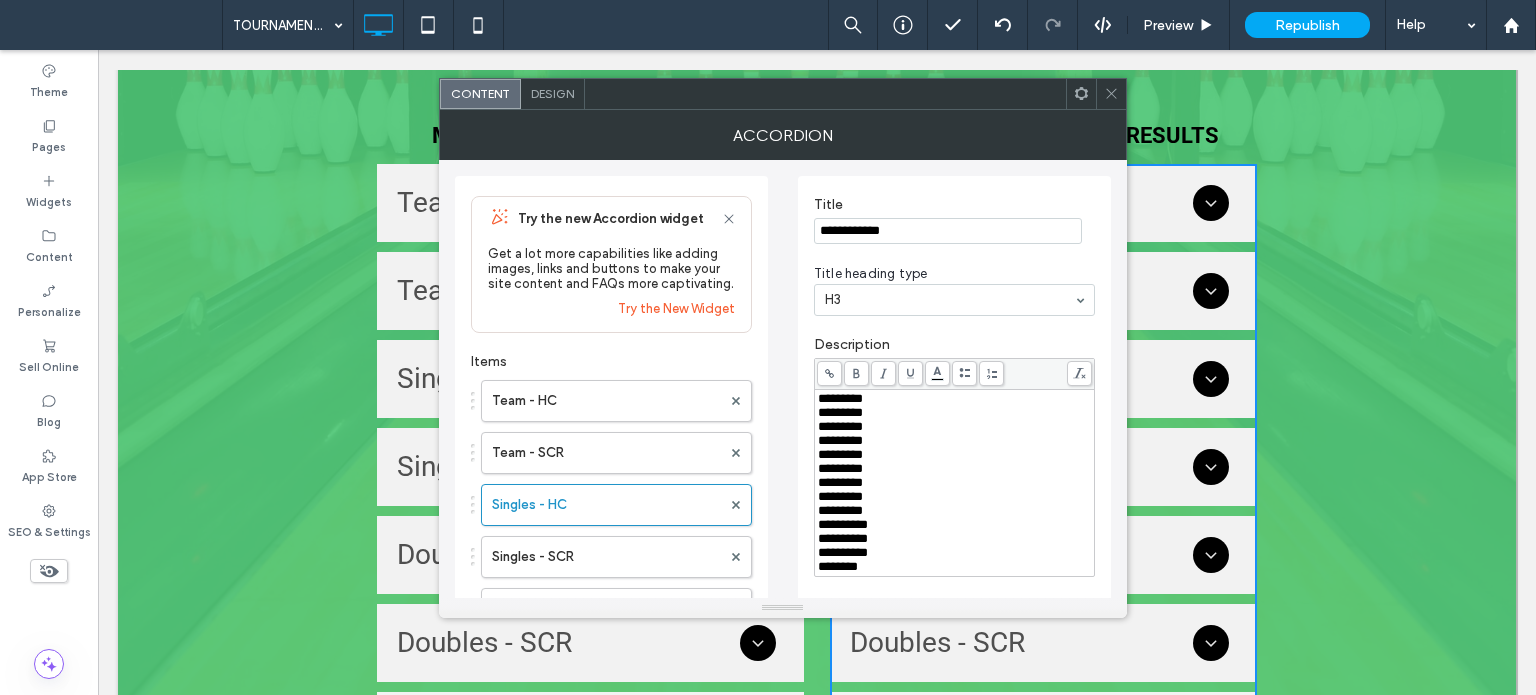 click 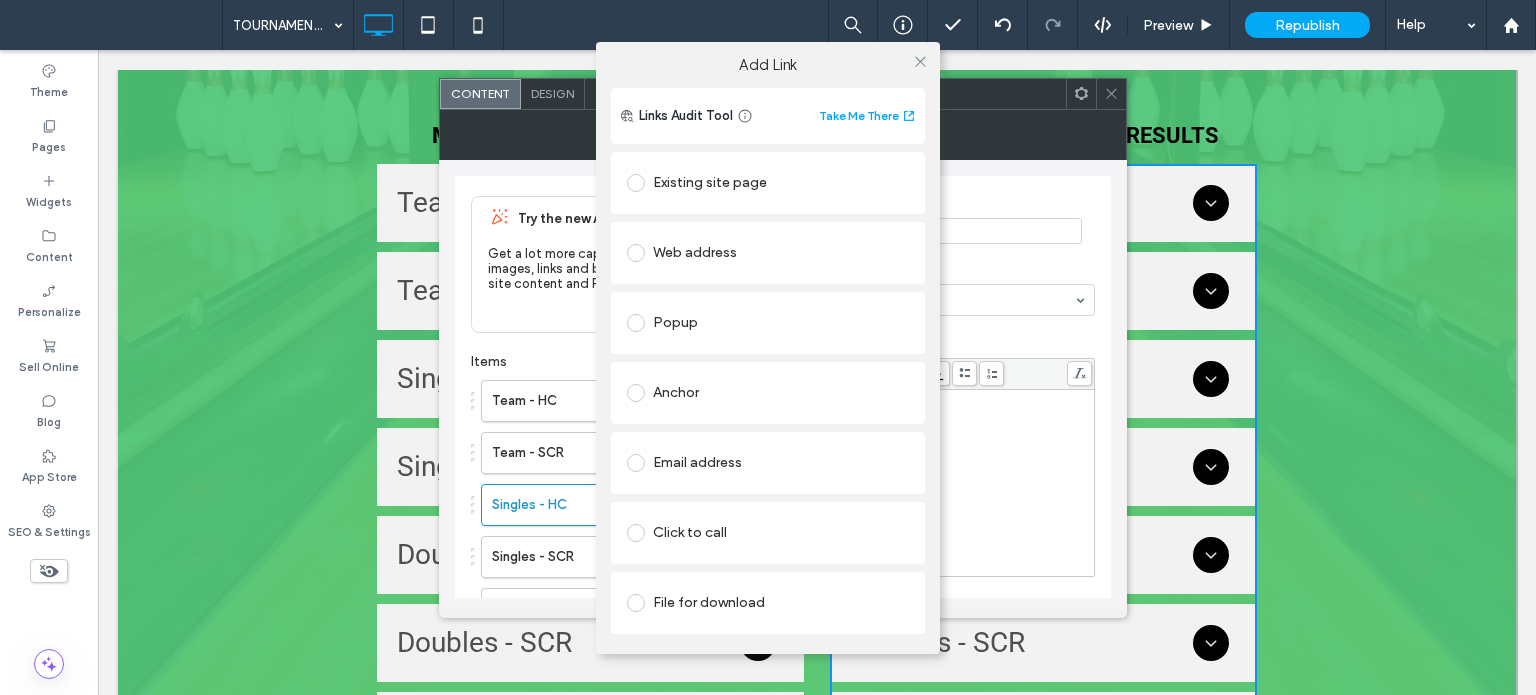 click on "File for download" at bounding box center (768, 603) 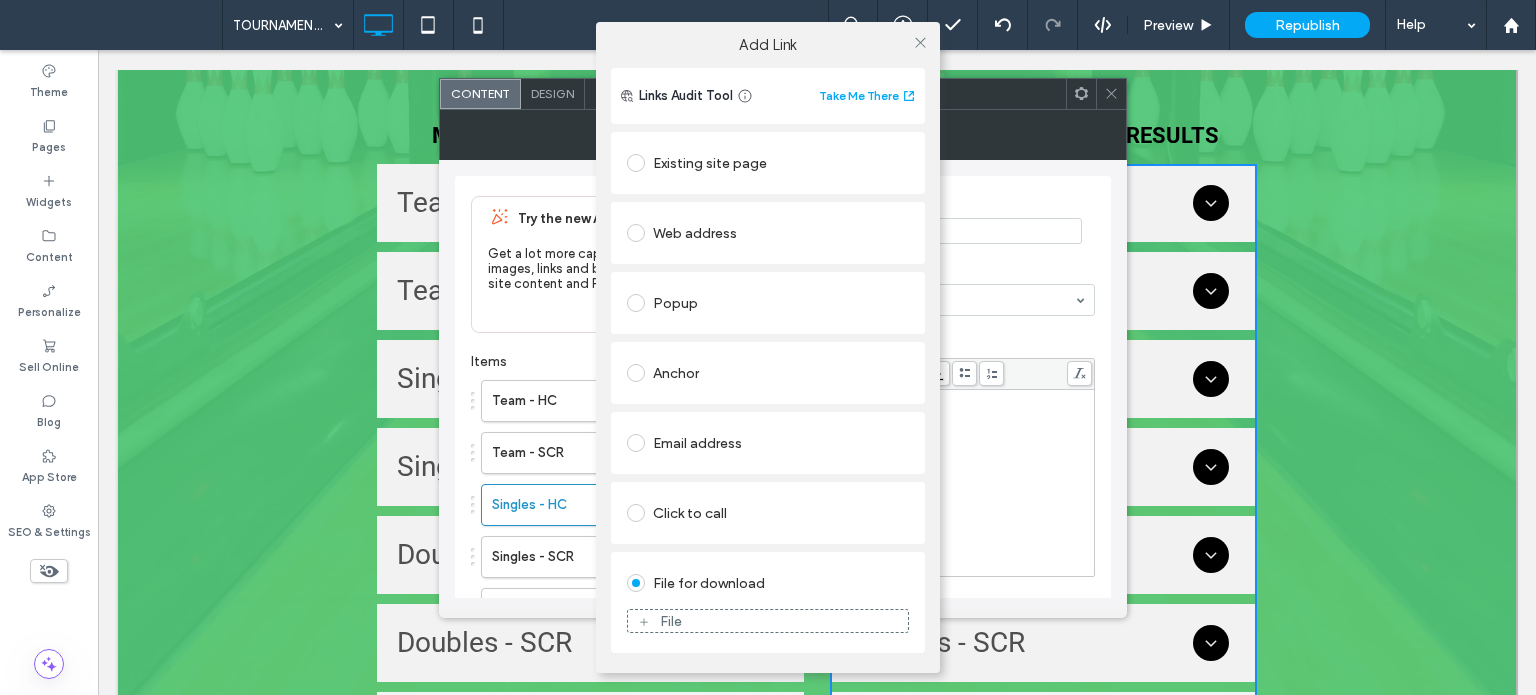 click on "File" at bounding box center [768, 621] 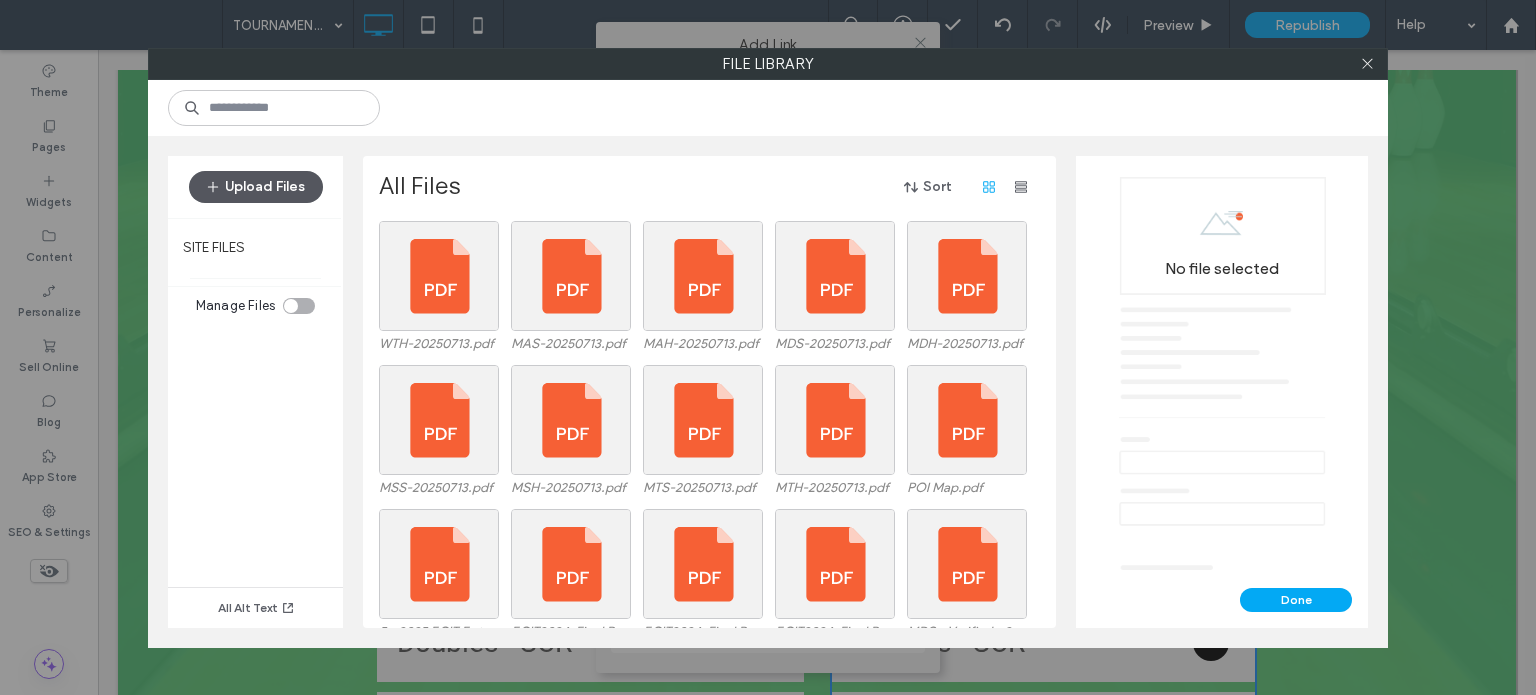 click on "Upload Files" at bounding box center [256, 187] 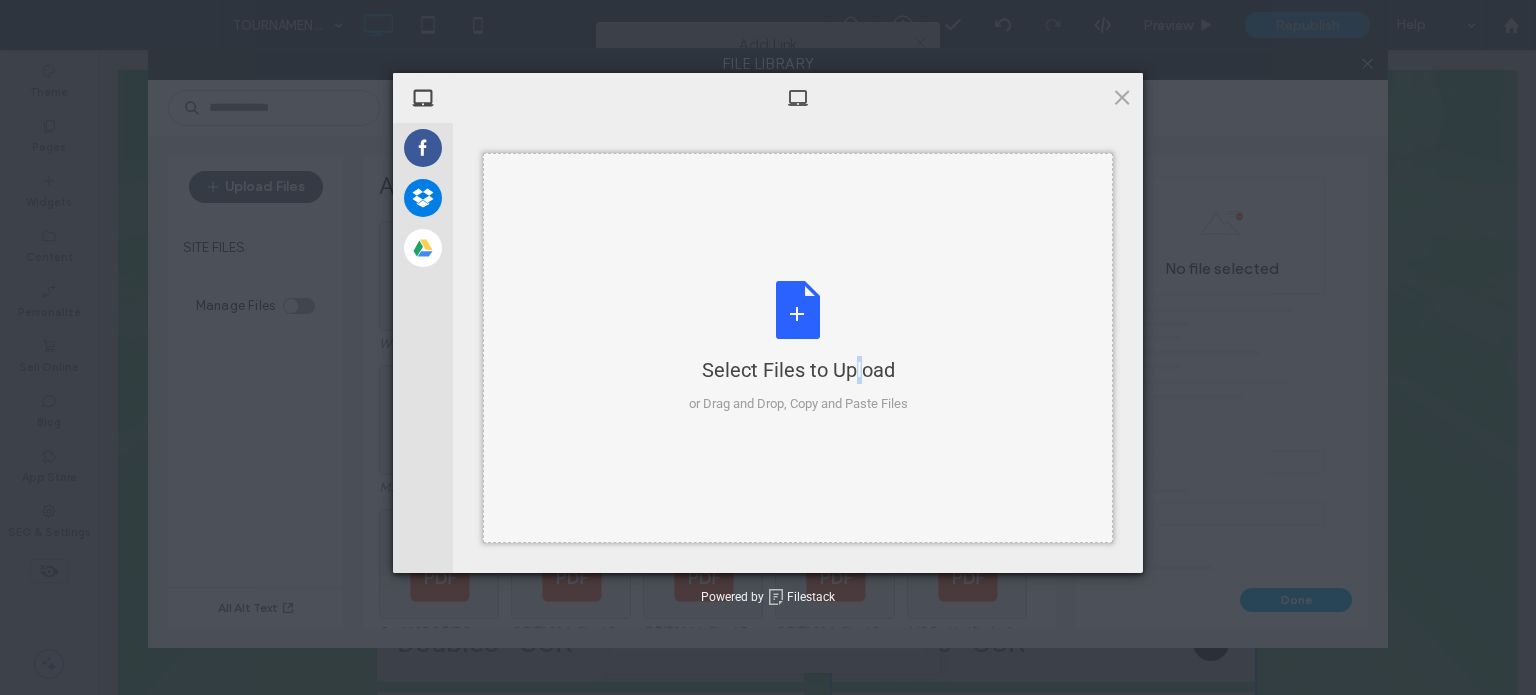 click on "Select Files to Upload
or Drag and Drop, Copy and Paste Files" at bounding box center (798, 347) 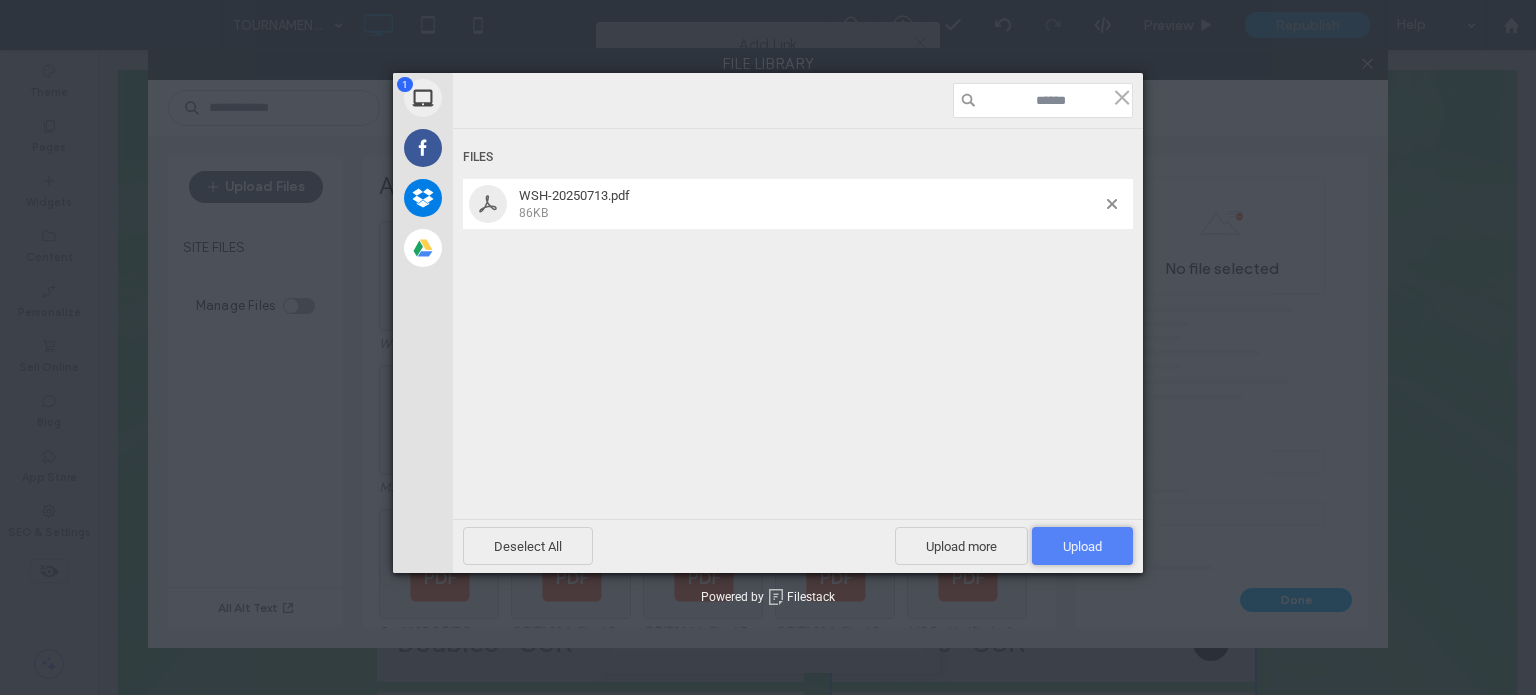 click on "Upload
1" at bounding box center [1082, 546] 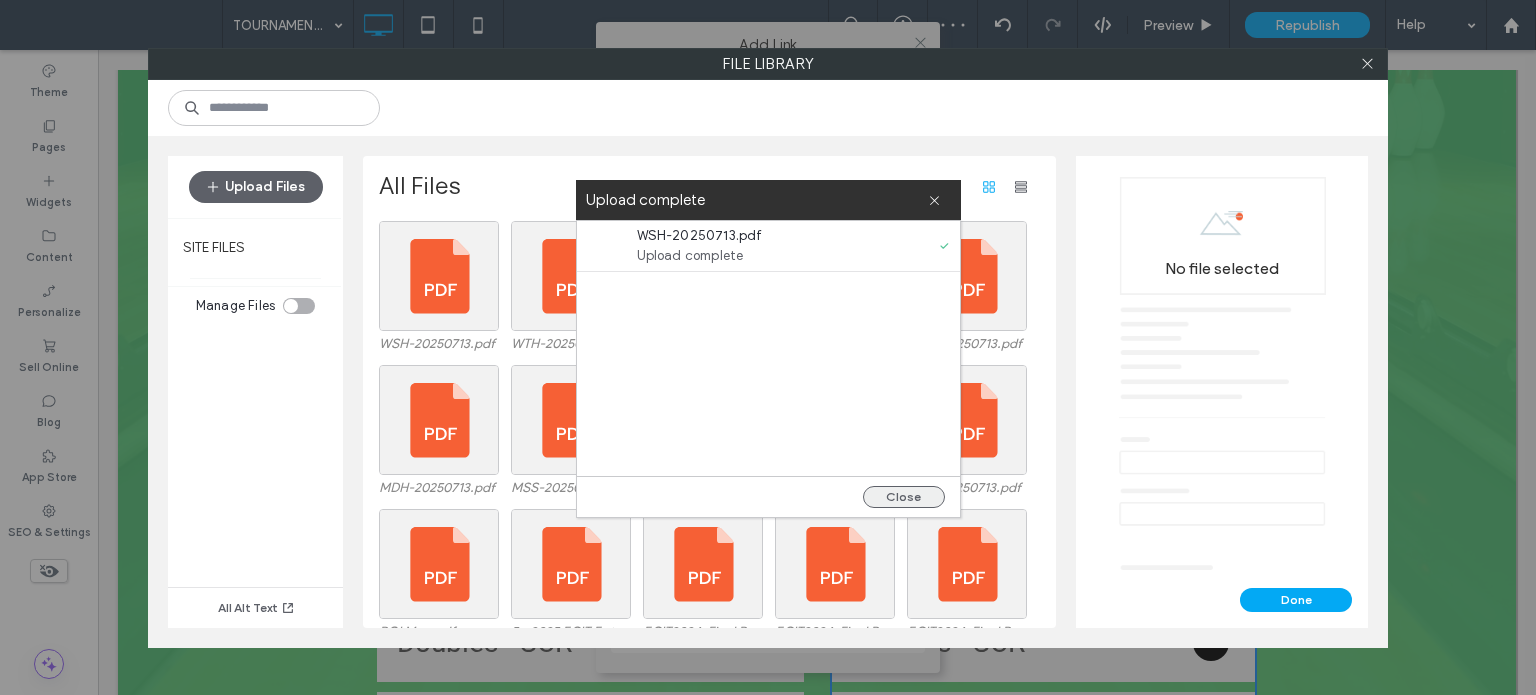 click on "Close" at bounding box center (904, 497) 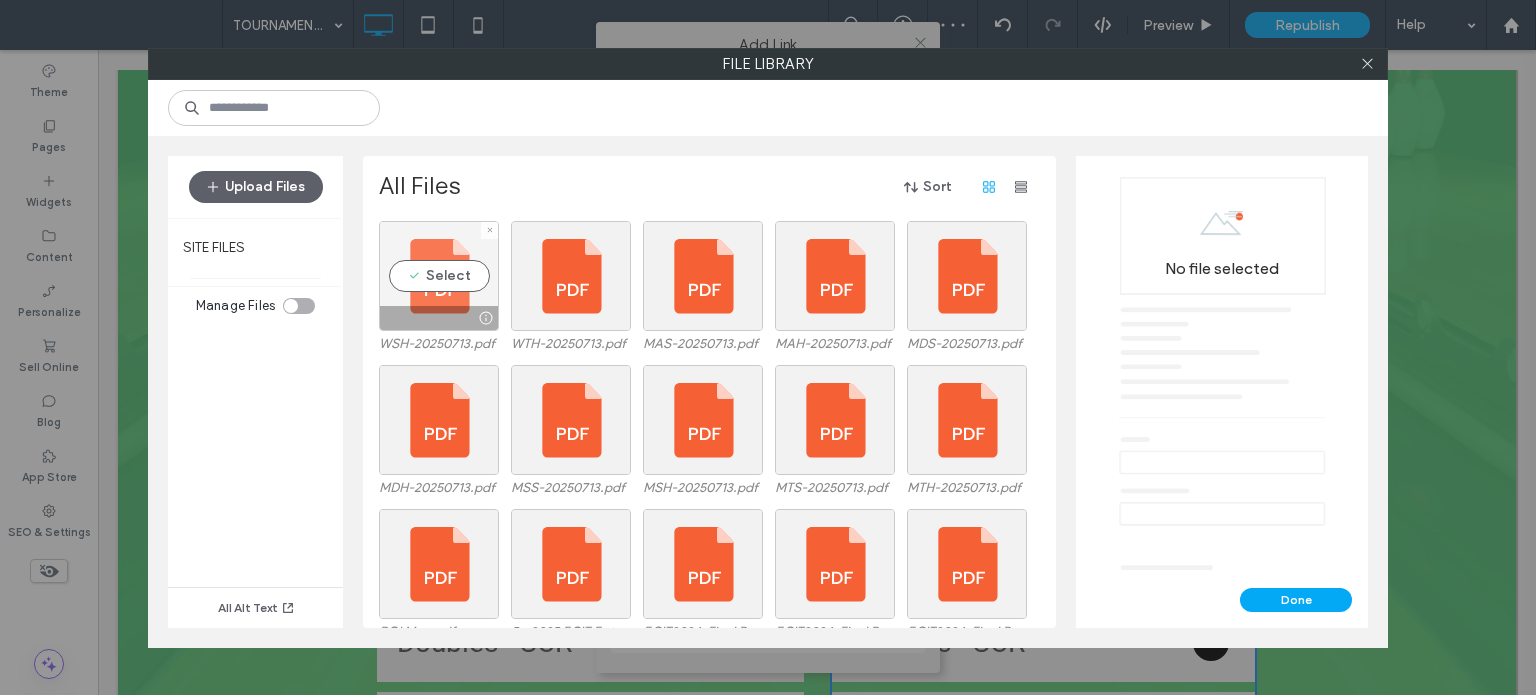 click on "Select" at bounding box center [439, 276] 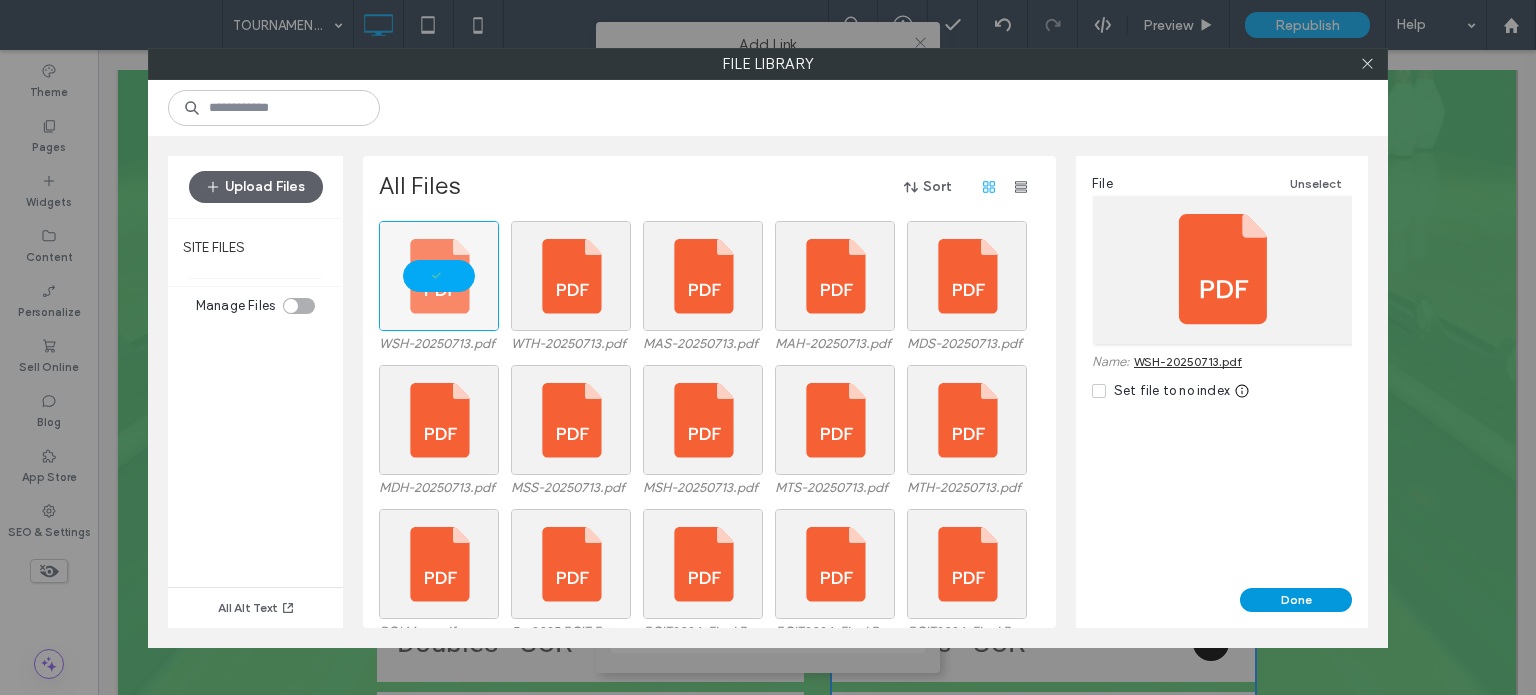 click on "Done" at bounding box center (1296, 600) 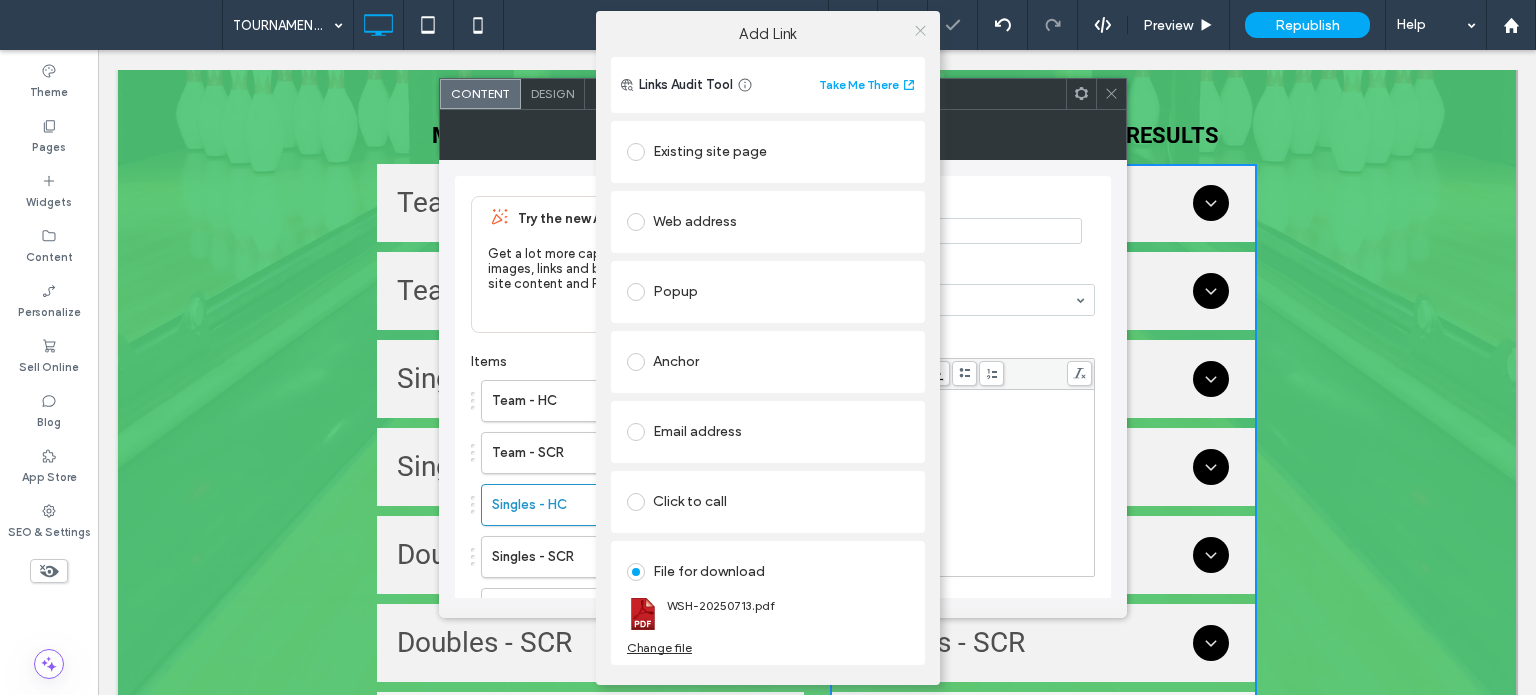 click 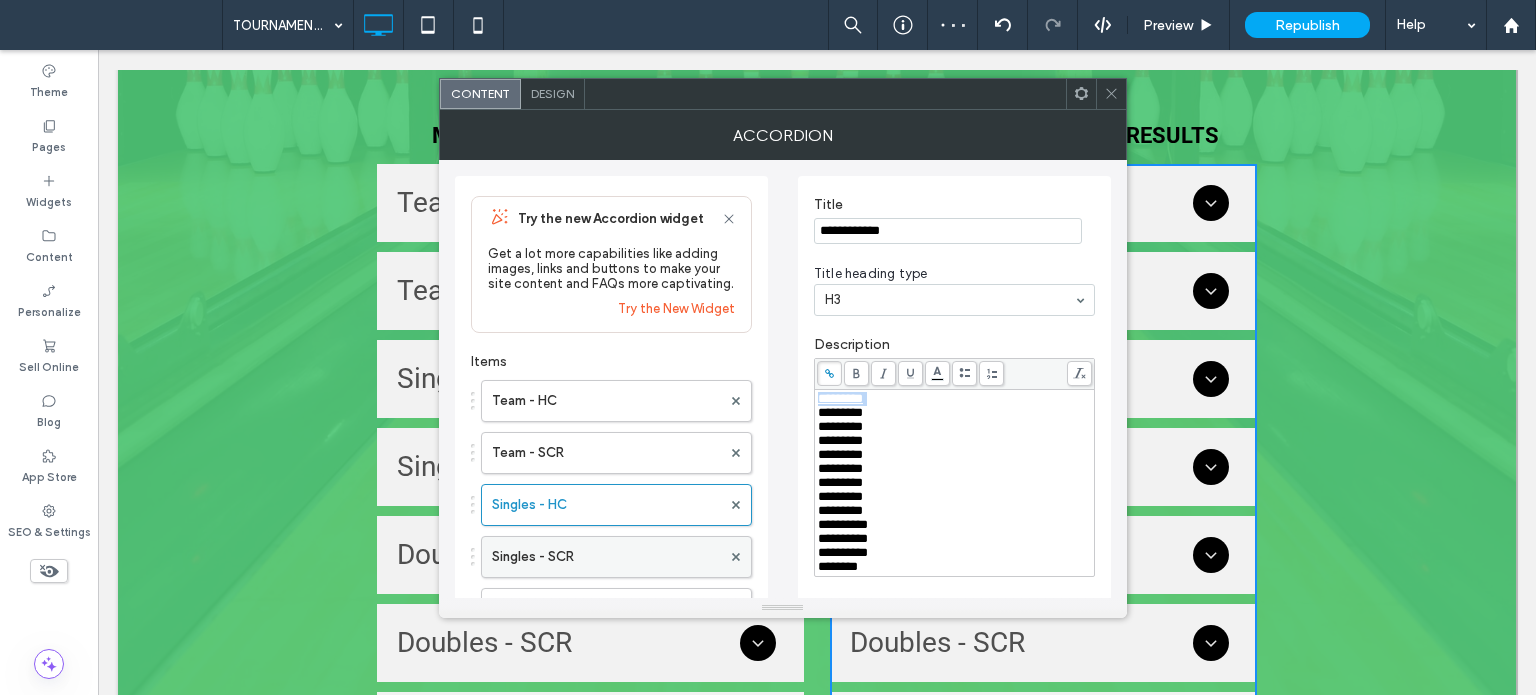 click on "Singles - SCR" at bounding box center (606, 557) 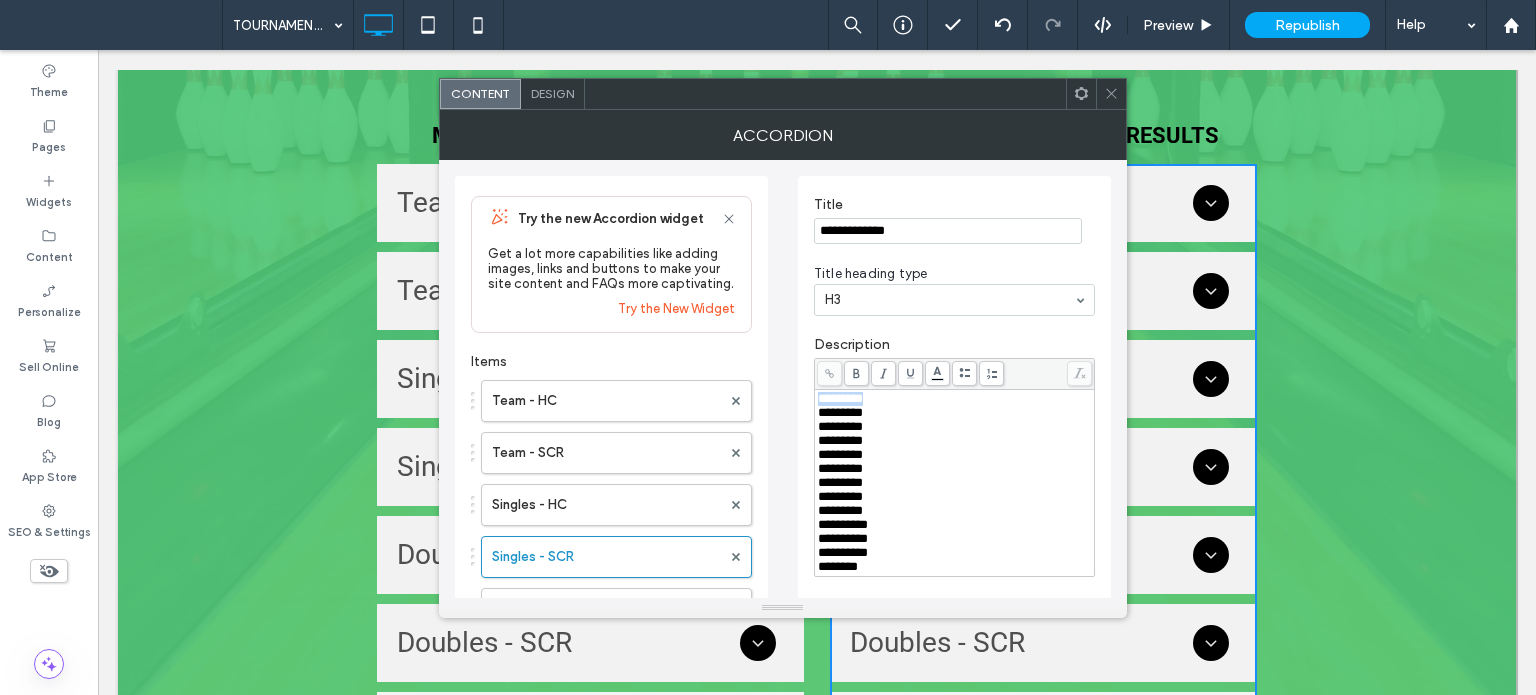 drag, startPoint x: 917, startPoint y: 399, endPoint x: 808, endPoint y: 392, distance: 109.22454 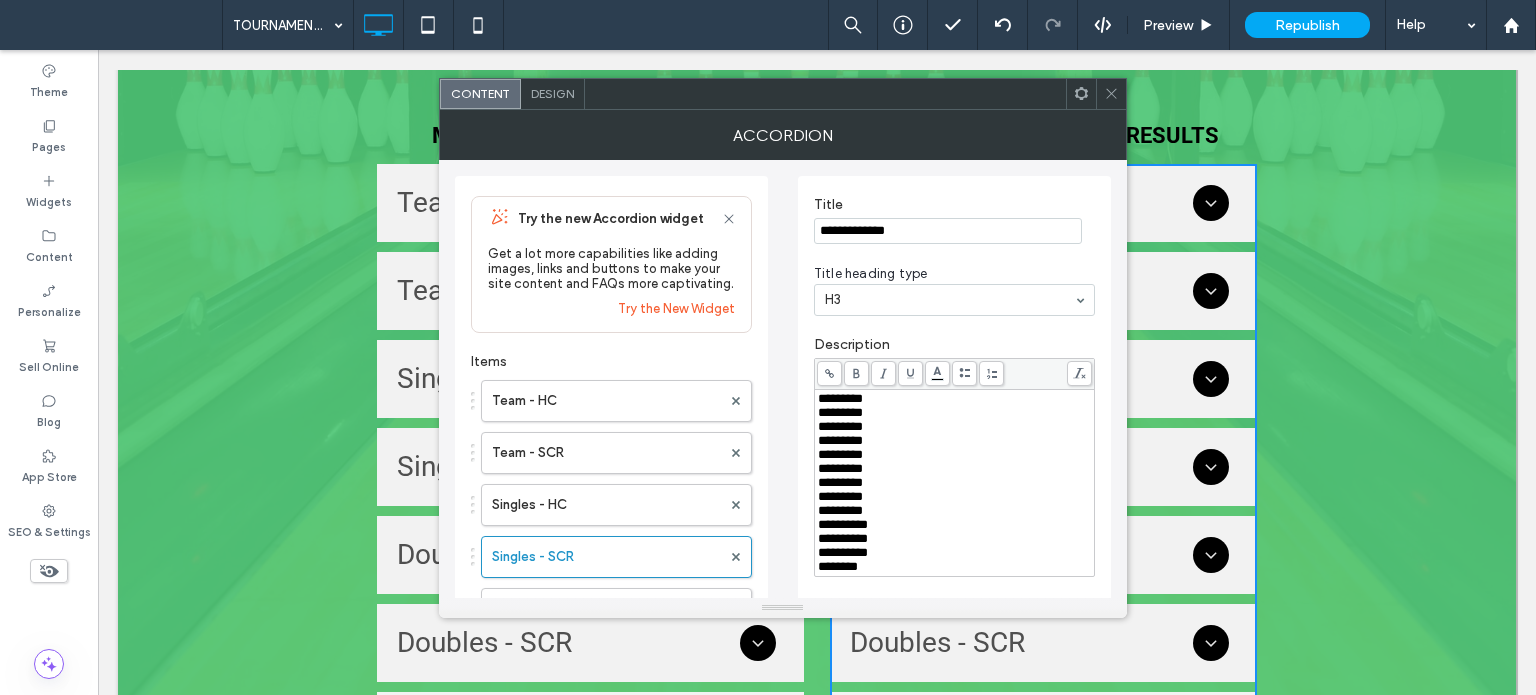 click at bounding box center [829, 373] 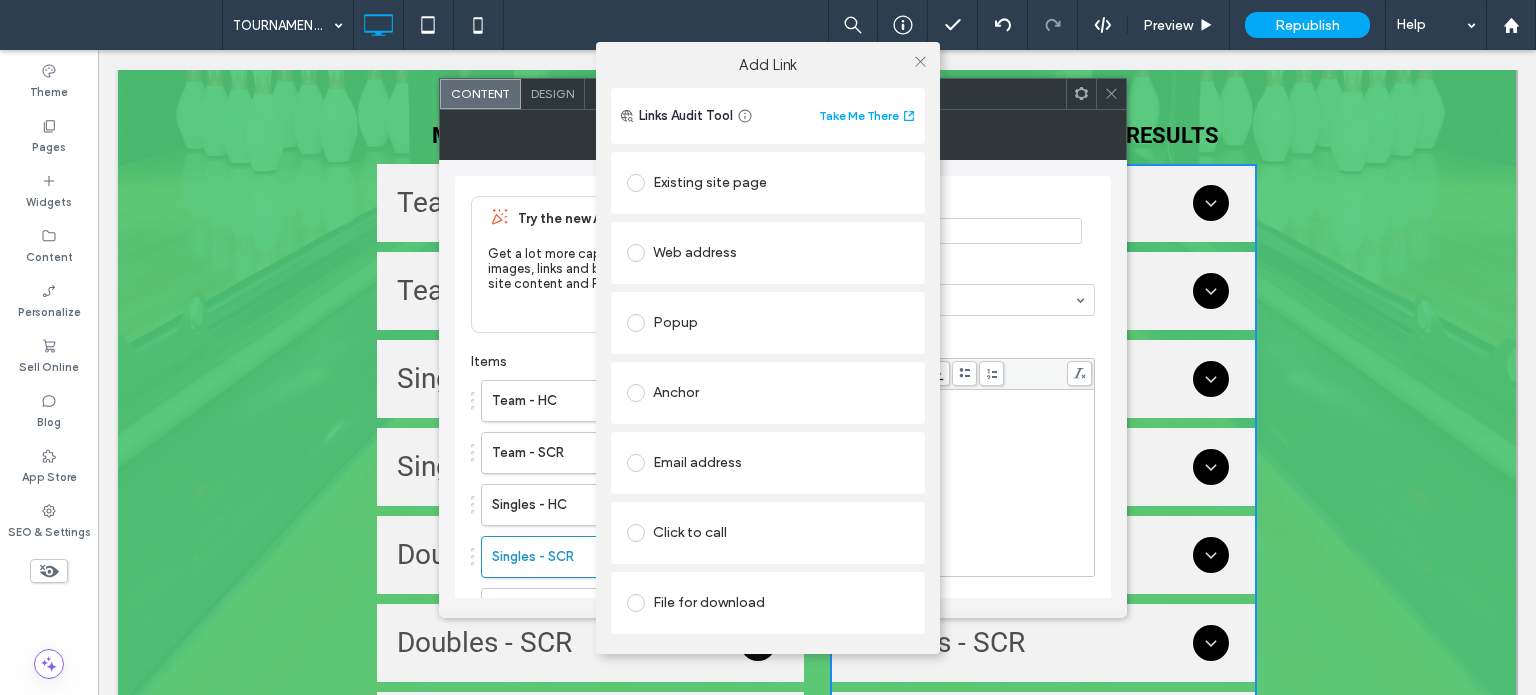 click on "File for download" at bounding box center [768, 603] 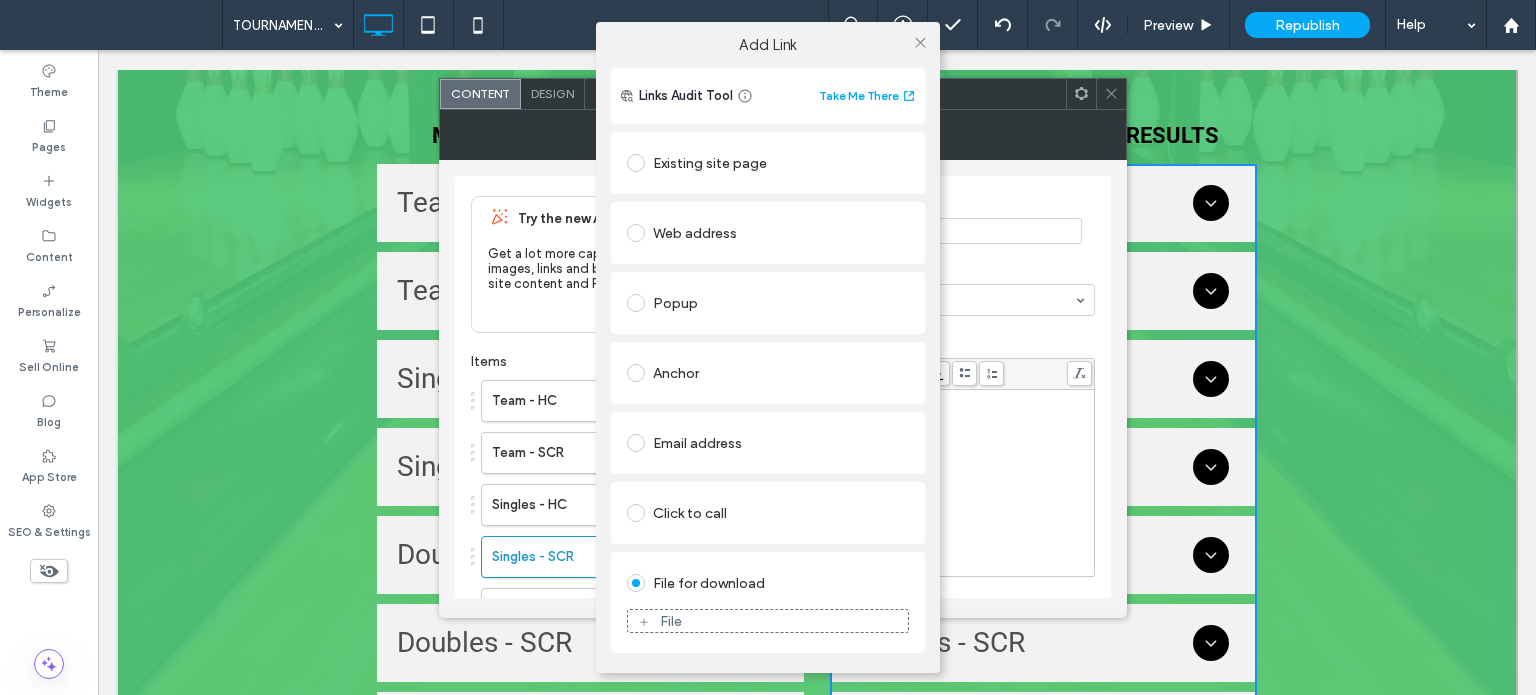 click on "File" at bounding box center [768, 621] 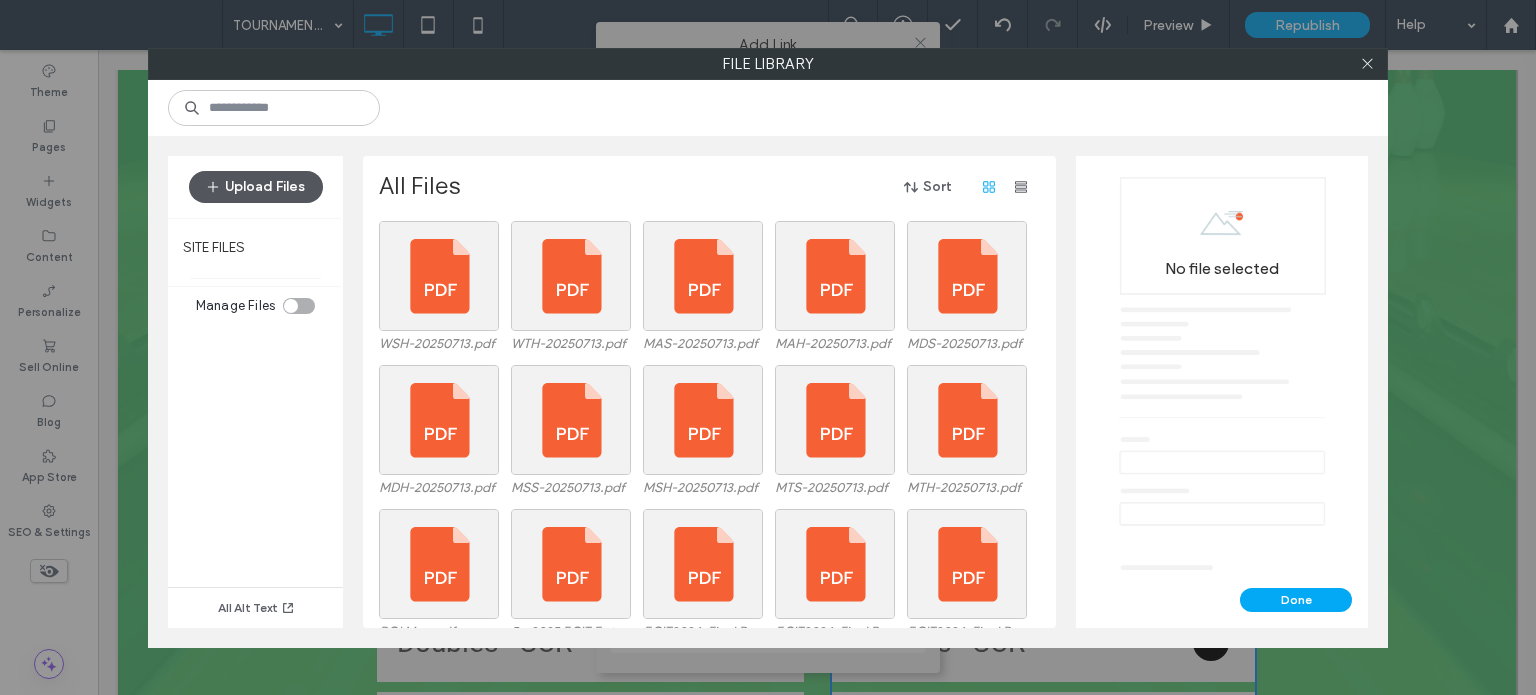 click on "Upload Files" at bounding box center [256, 187] 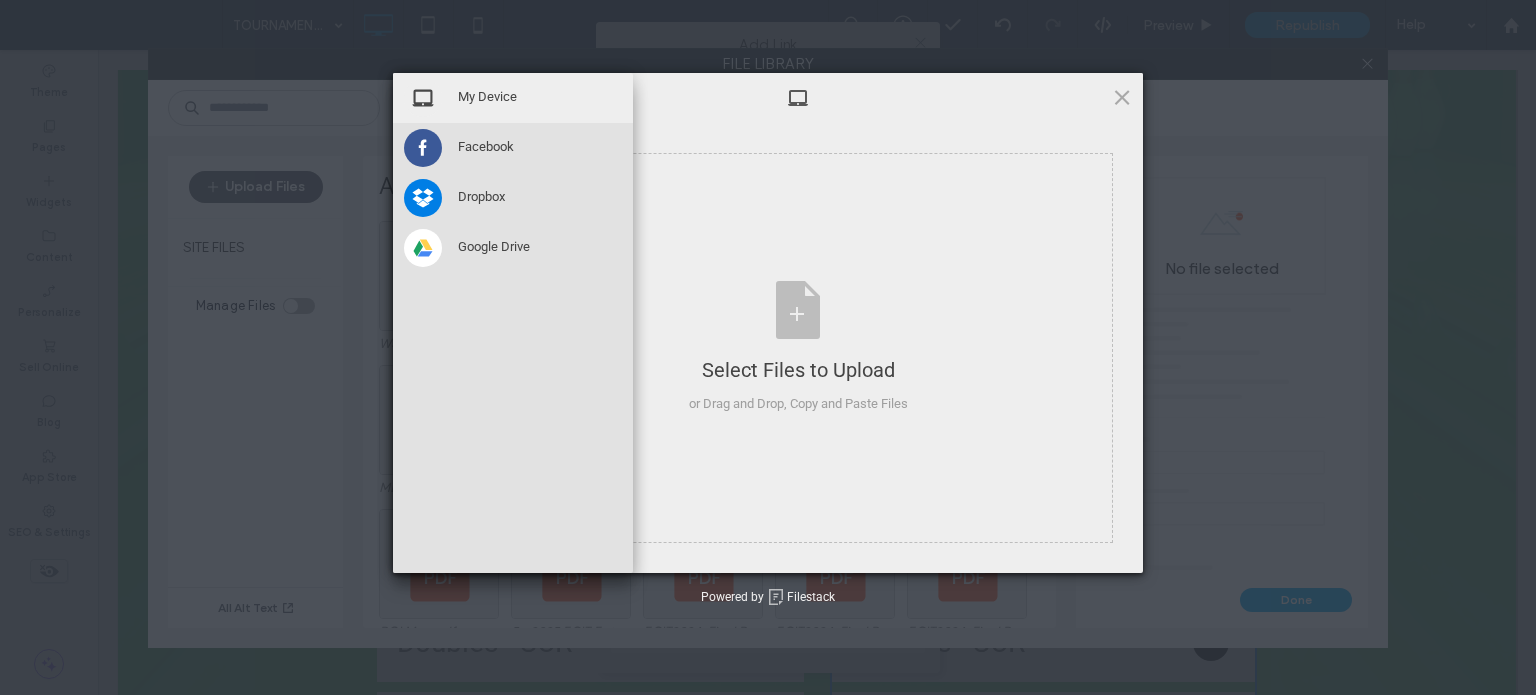 type 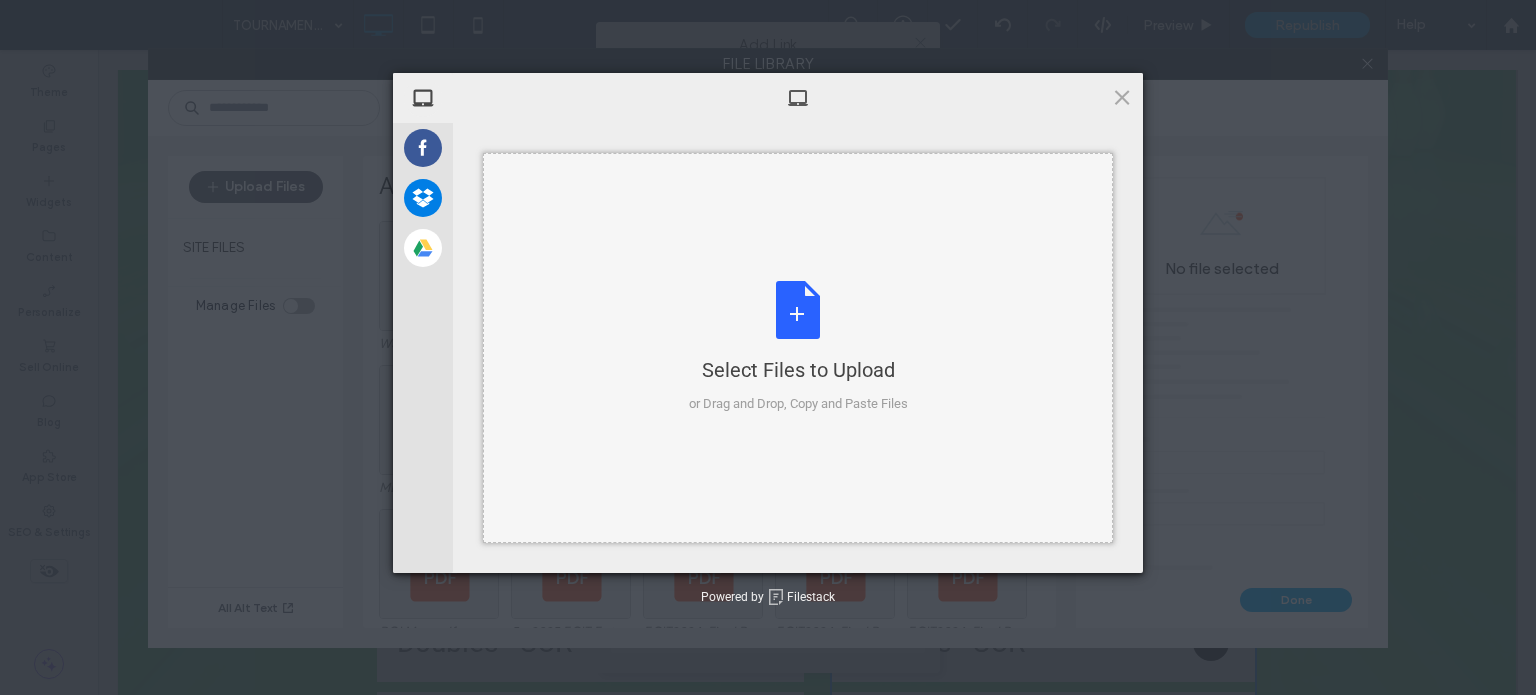 click on "Select Files to Upload
or Drag and Drop, Copy and Paste Files" at bounding box center (798, 348) 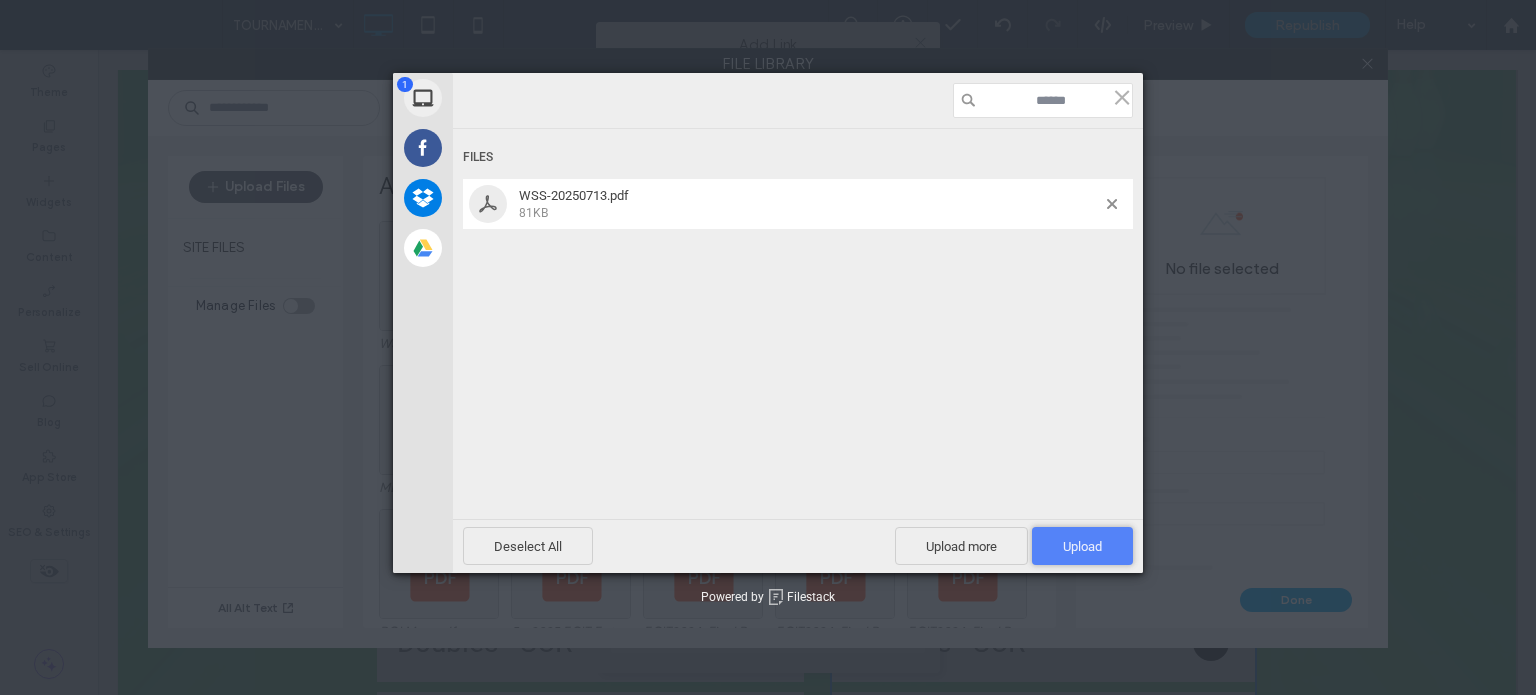 drag, startPoint x: 1051, startPoint y: 531, endPoint x: 1058, endPoint y: 539, distance: 10.630146 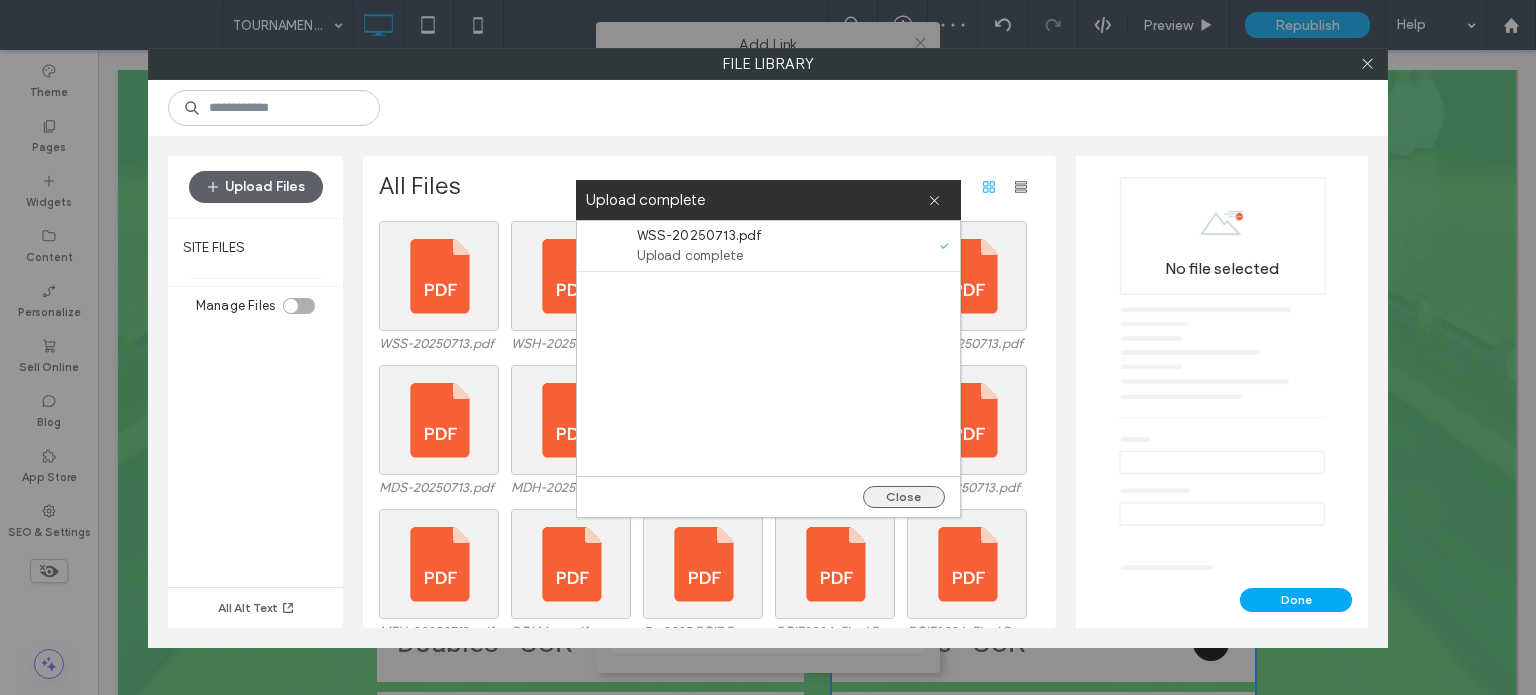 click on "Close" at bounding box center [904, 497] 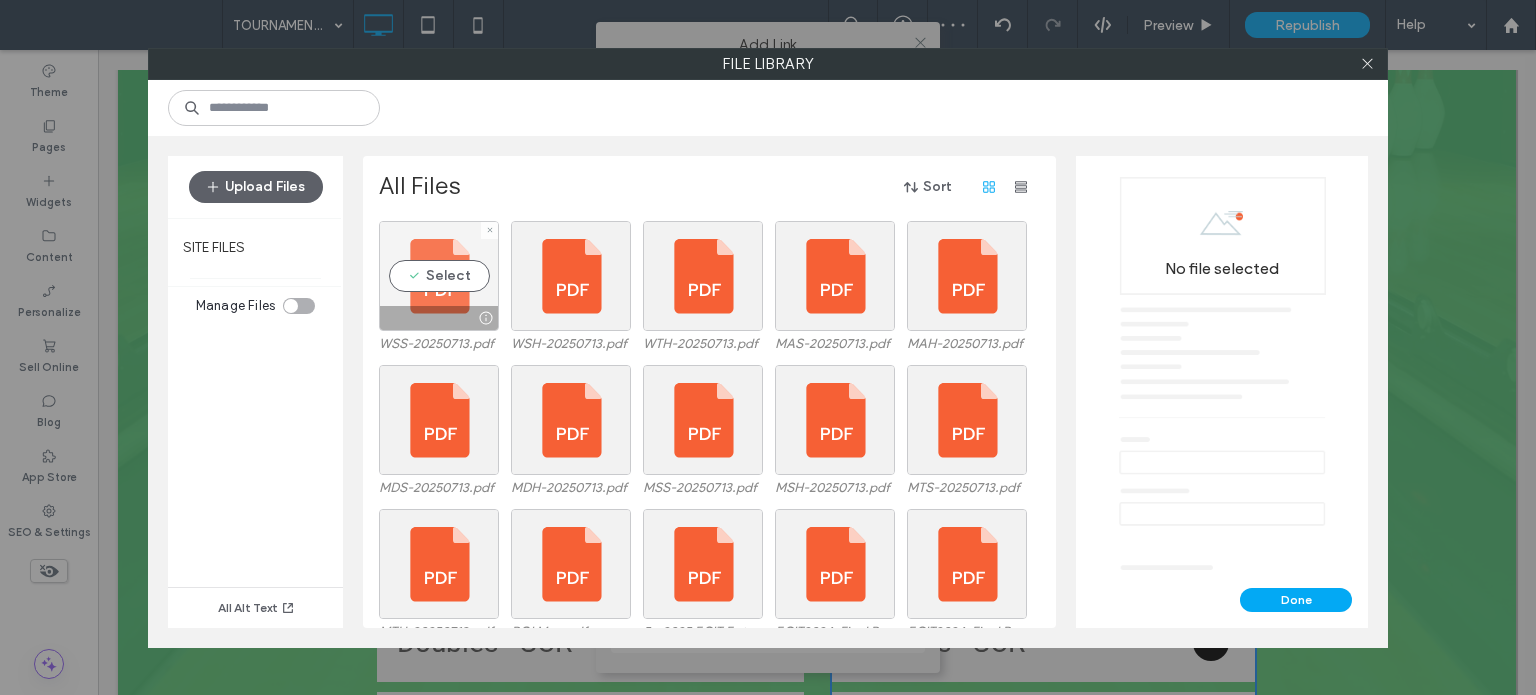 click on "Select" at bounding box center (439, 276) 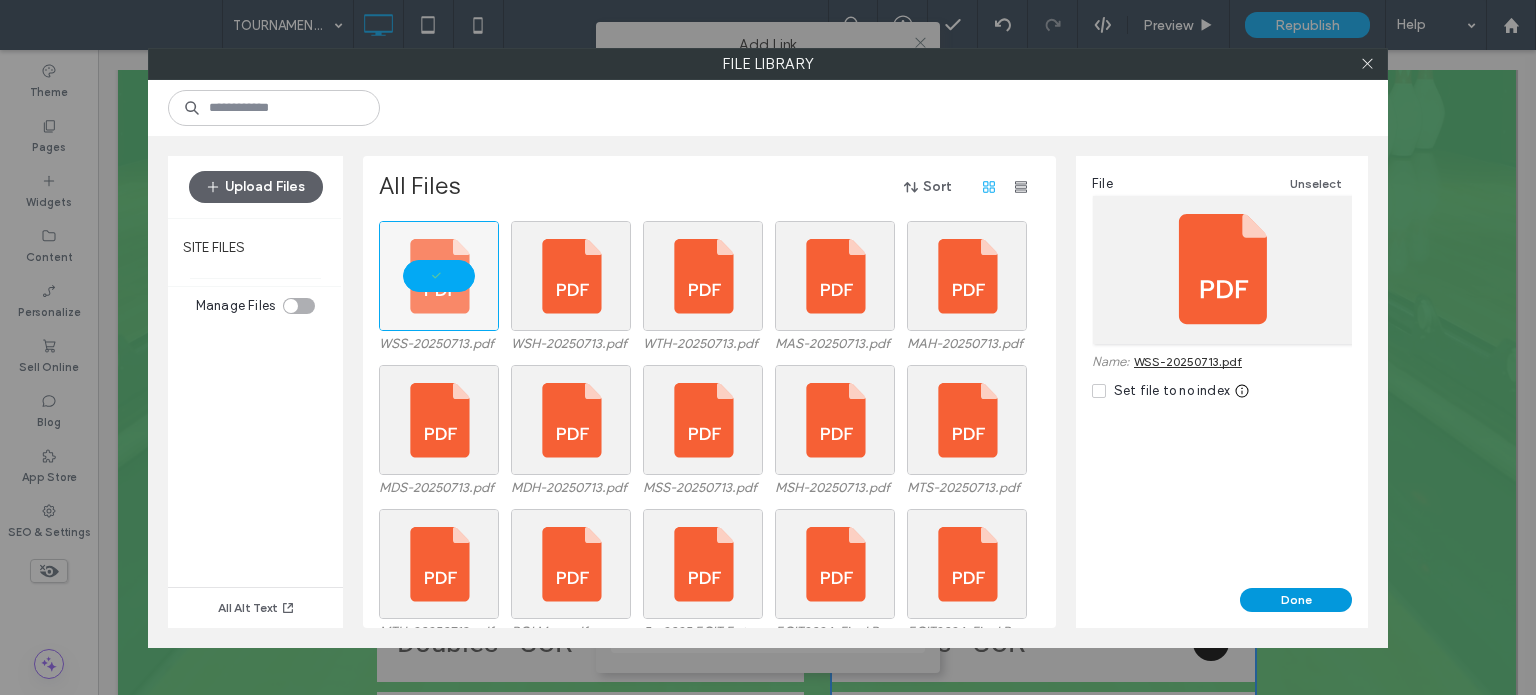 click on "Done" at bounding box center (1296, 600) 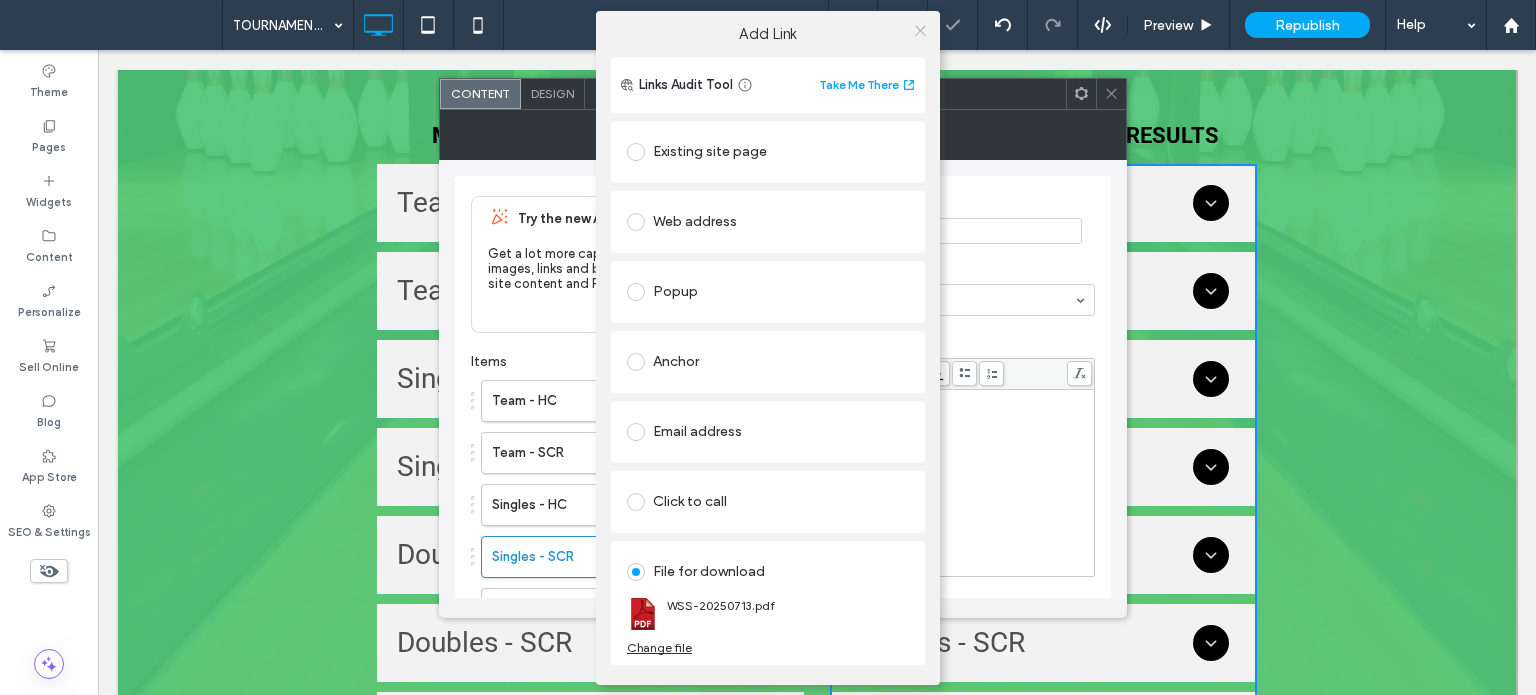 click 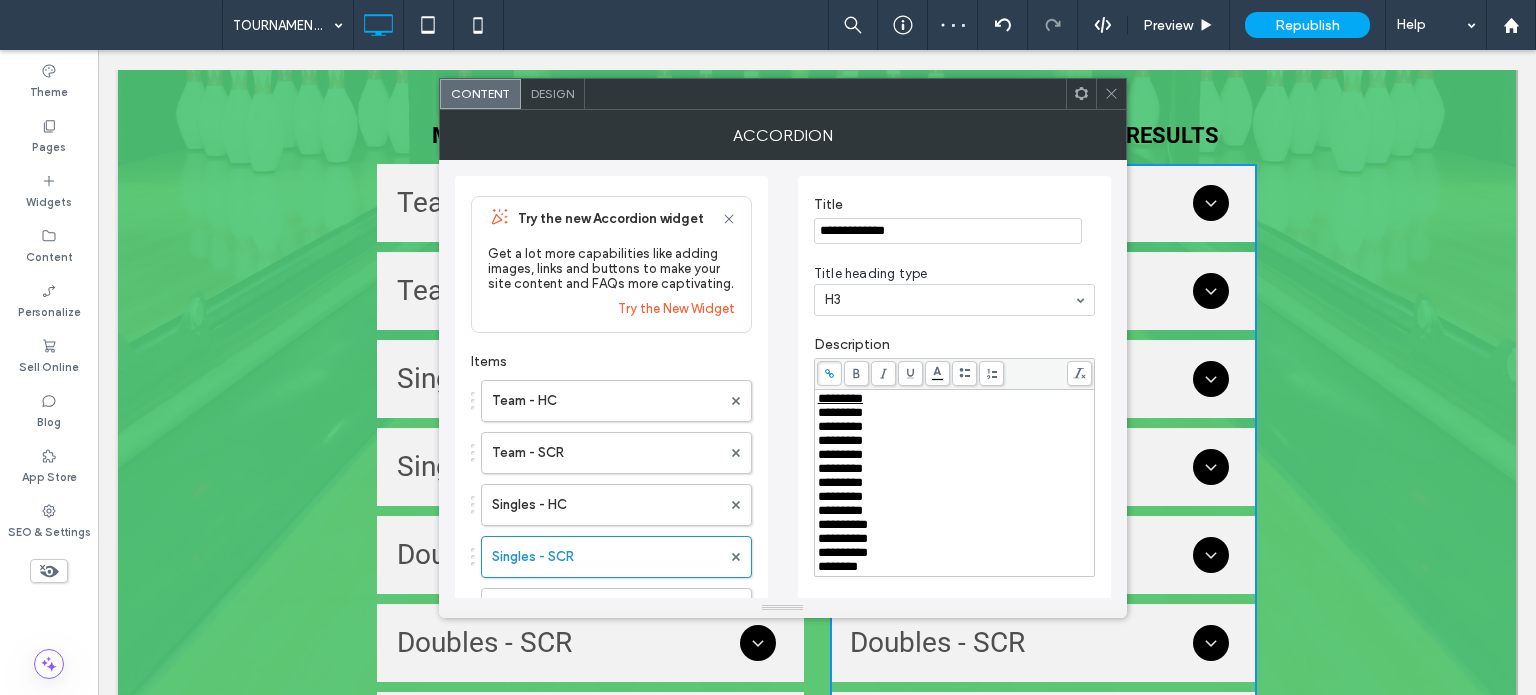 click on "*********" at bounding box center (955, 469) 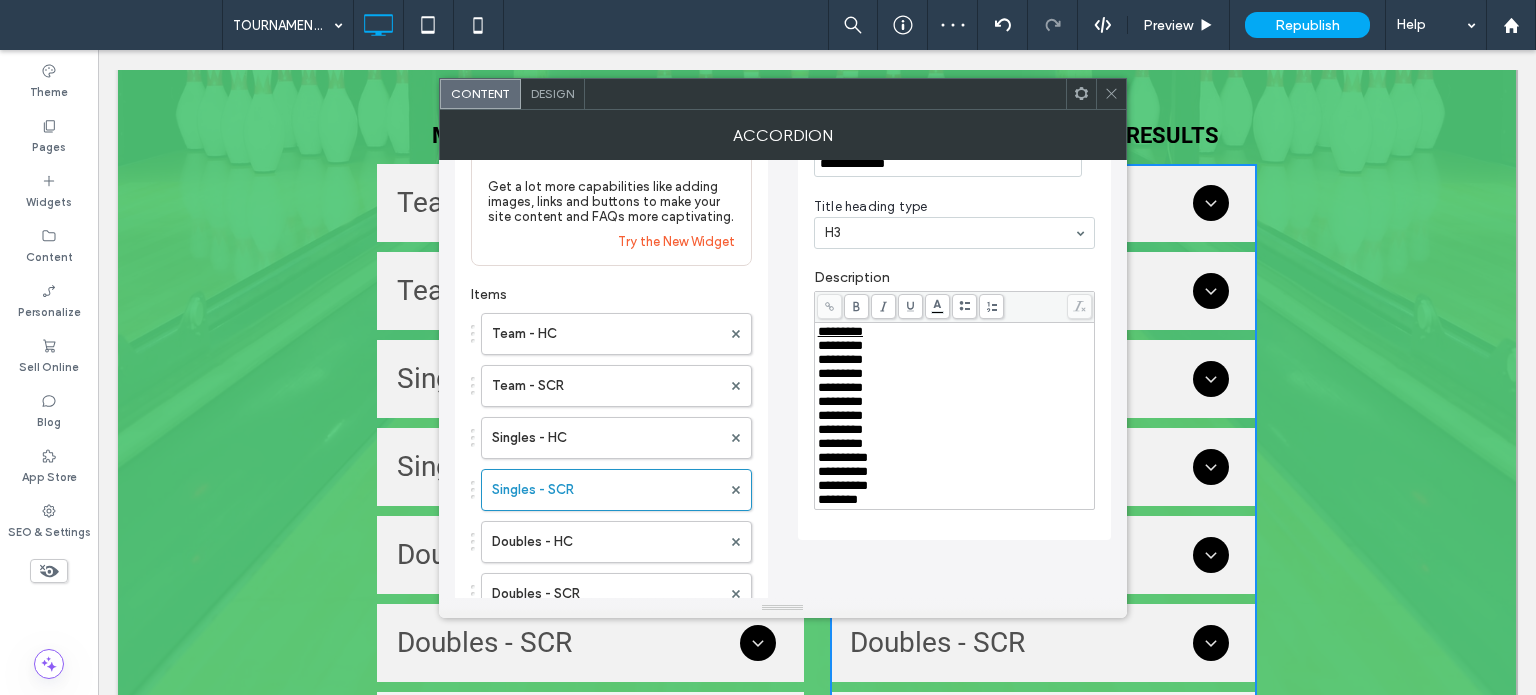 scroll, scrollTop: 100, scrollLeft: 0, axis: vertical 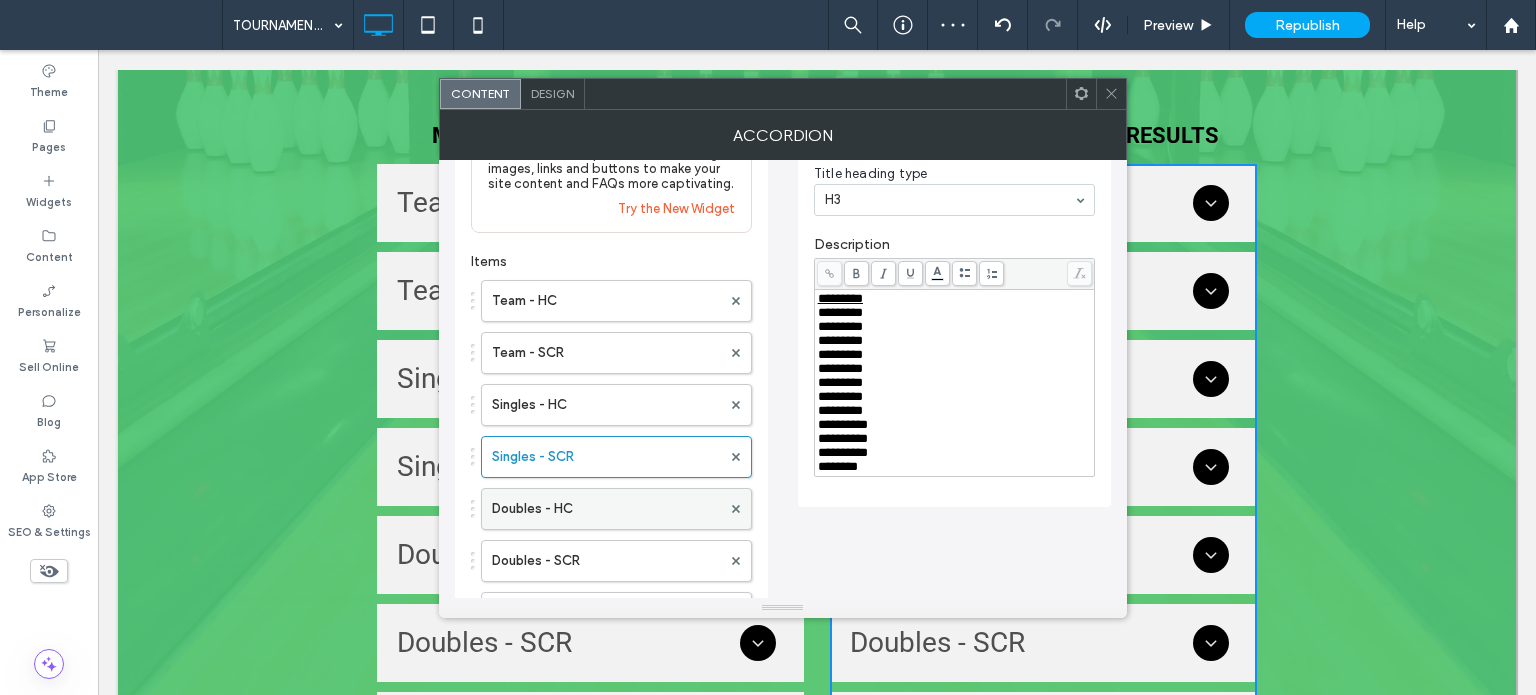 click on "Doubles - HC" at bounding box center (606, 509) 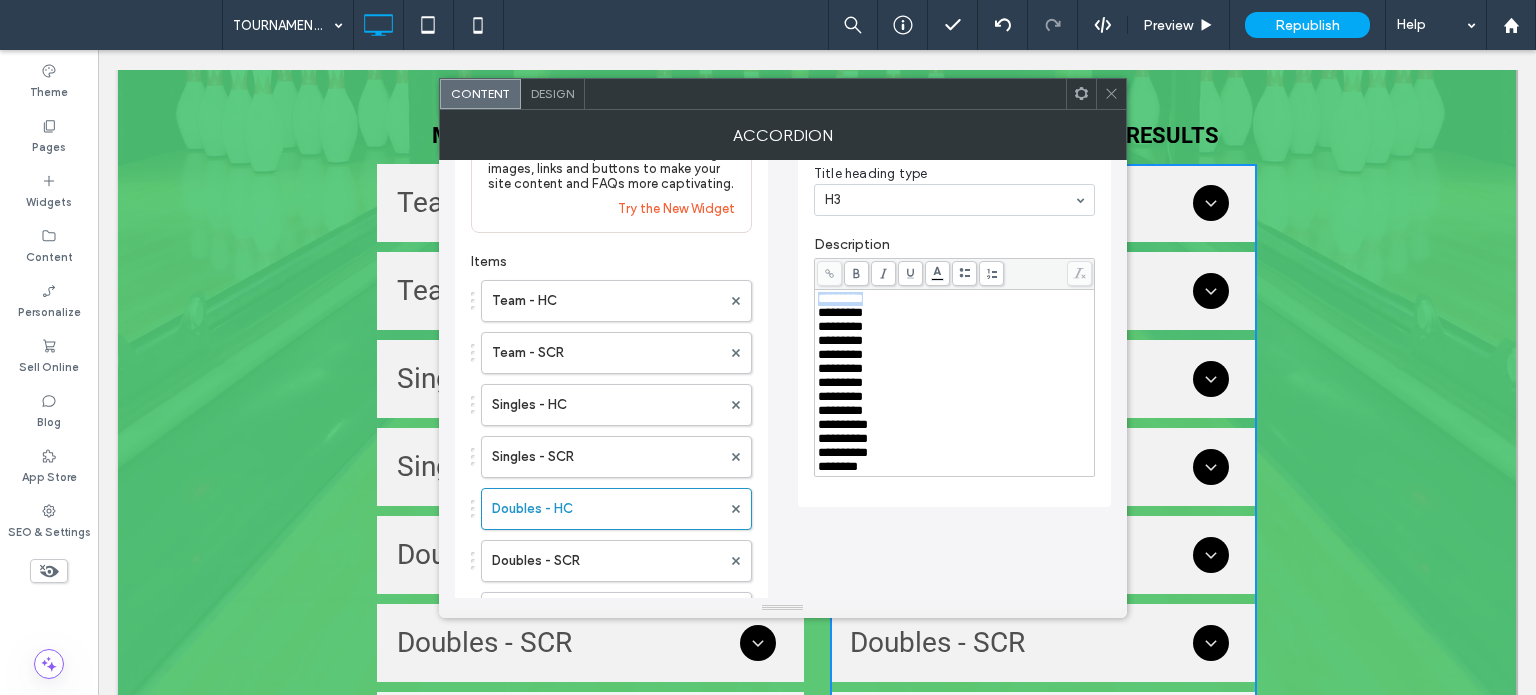 drag, startPoint x: 895, startPoint y: 299, endPoint x: 812, endPoint y: 298, distance: 83.00603 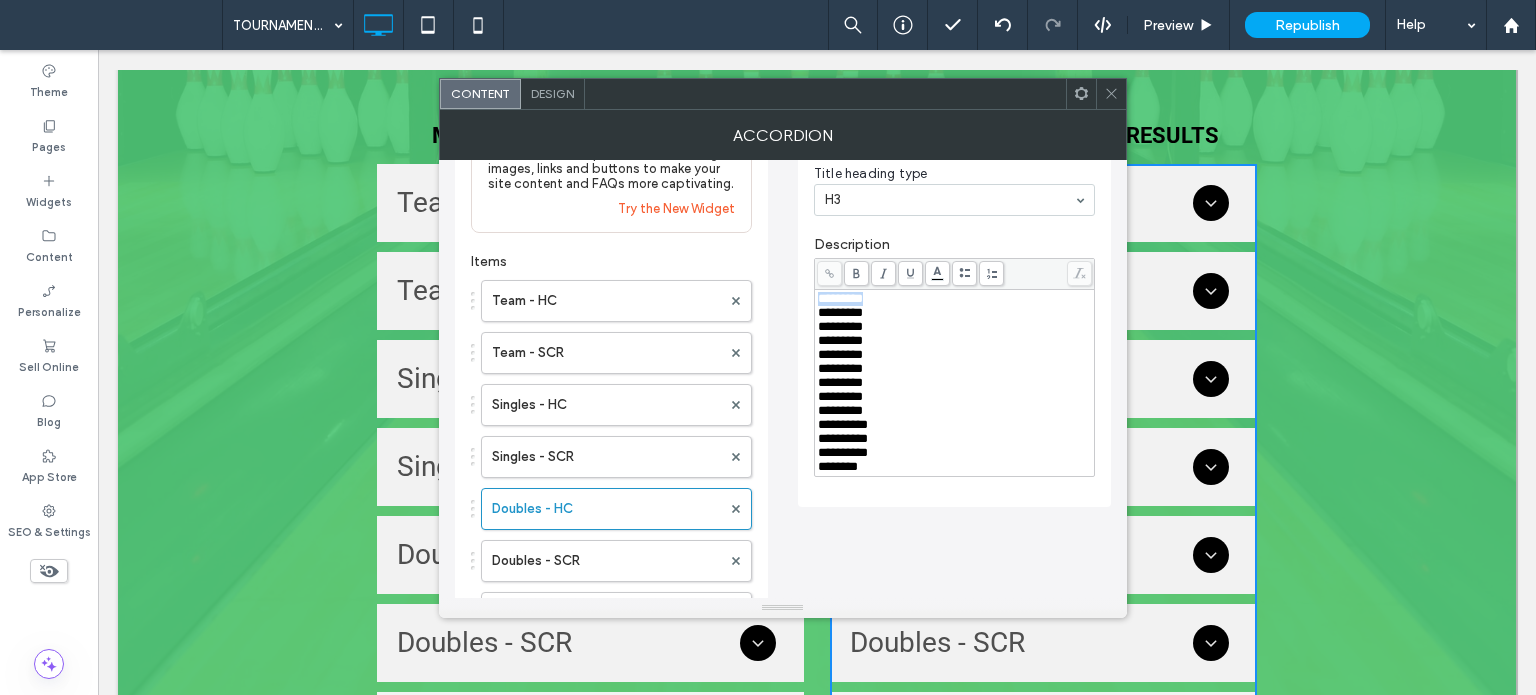 click on "**********" at bounding box center [954, 291] 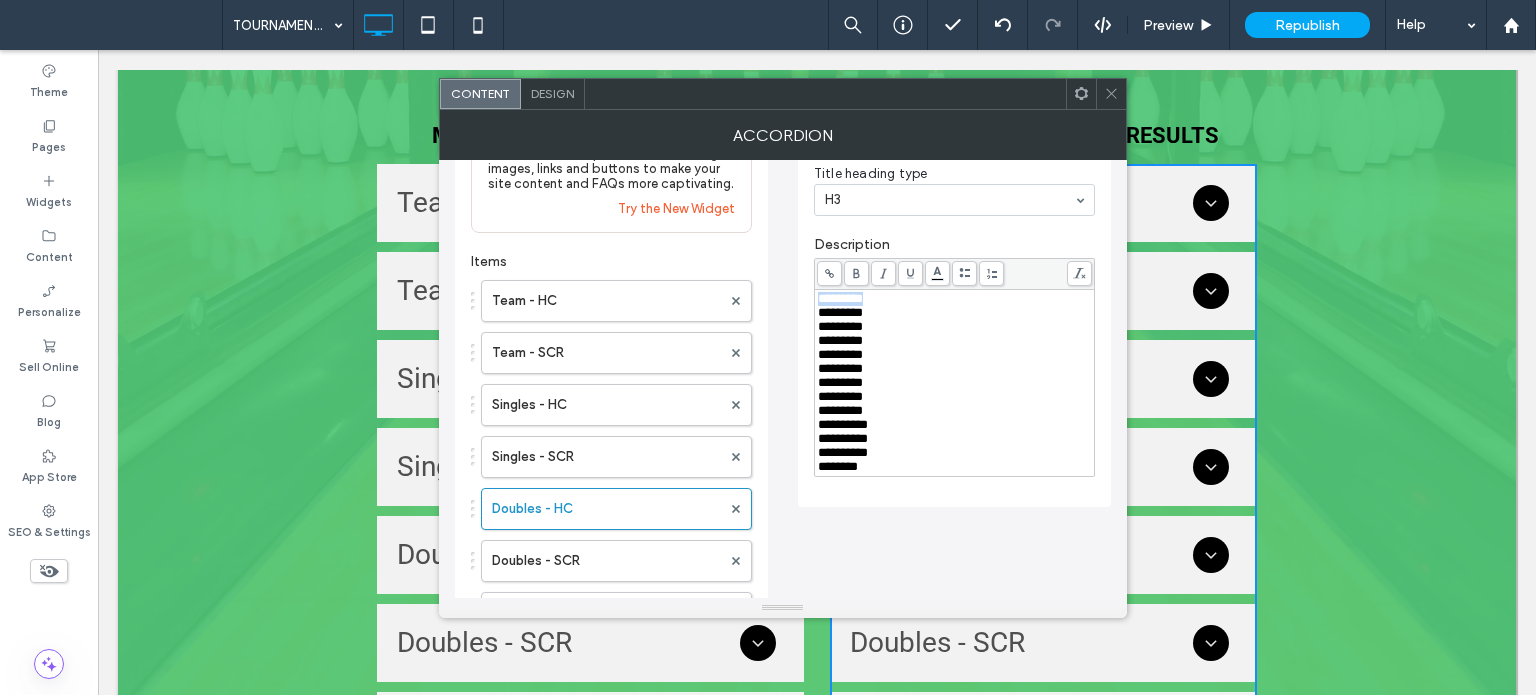 click 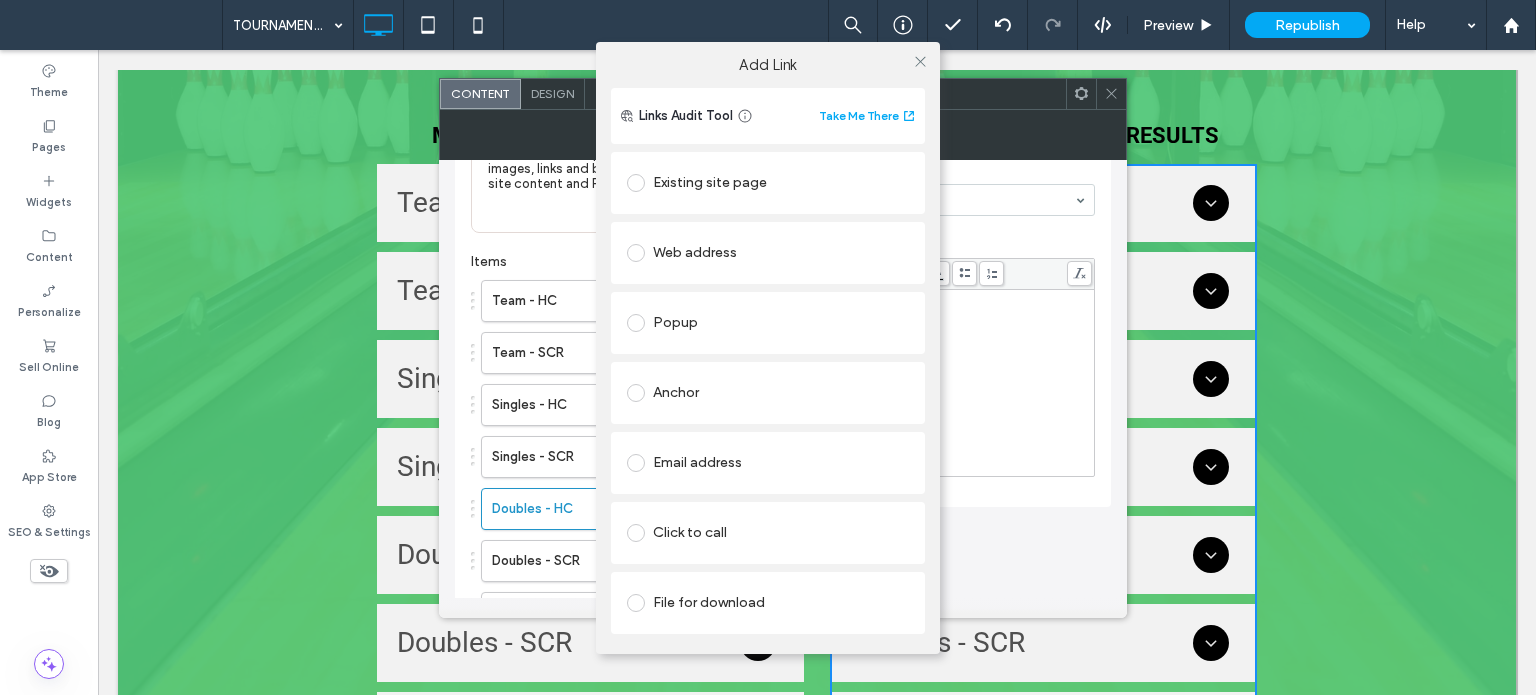 click on "File for download" at bounding box center (768, 603) 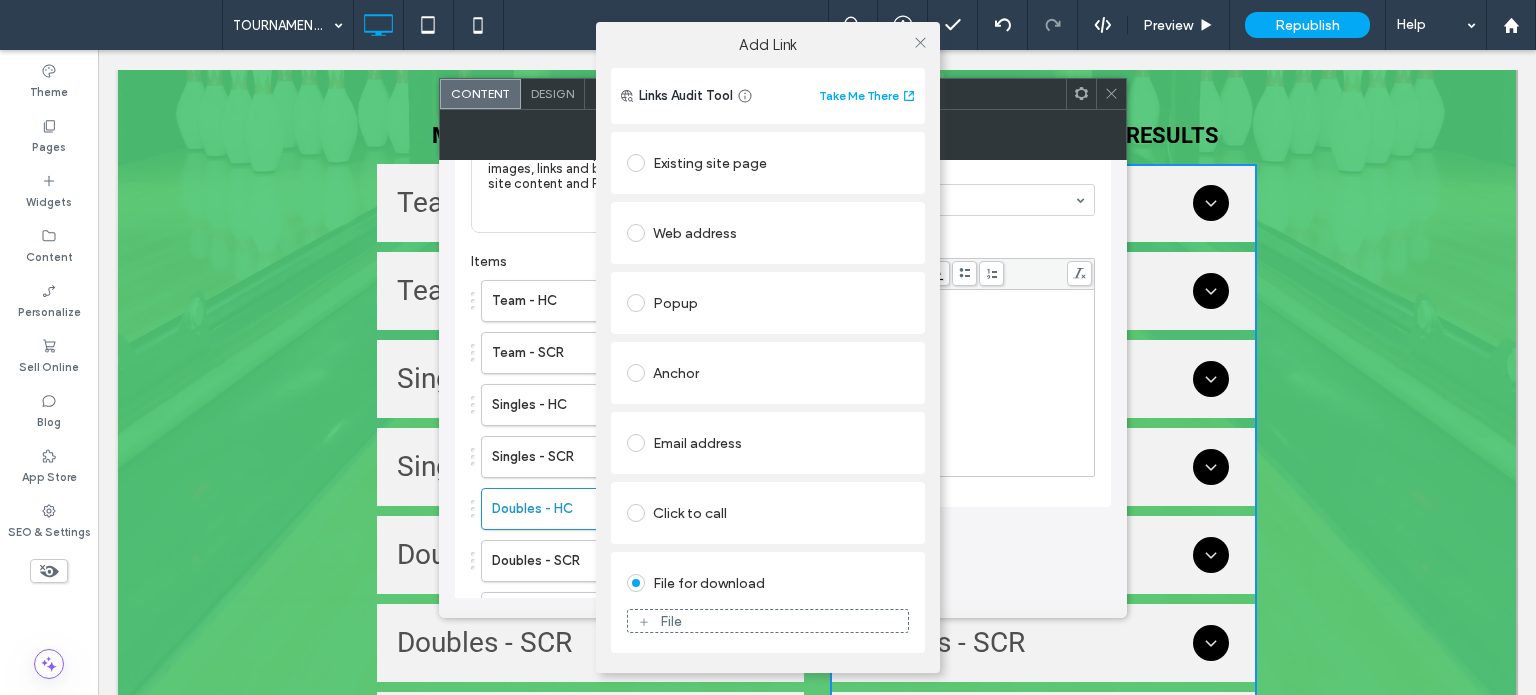 click on "File" at bounding box center (768, 621) 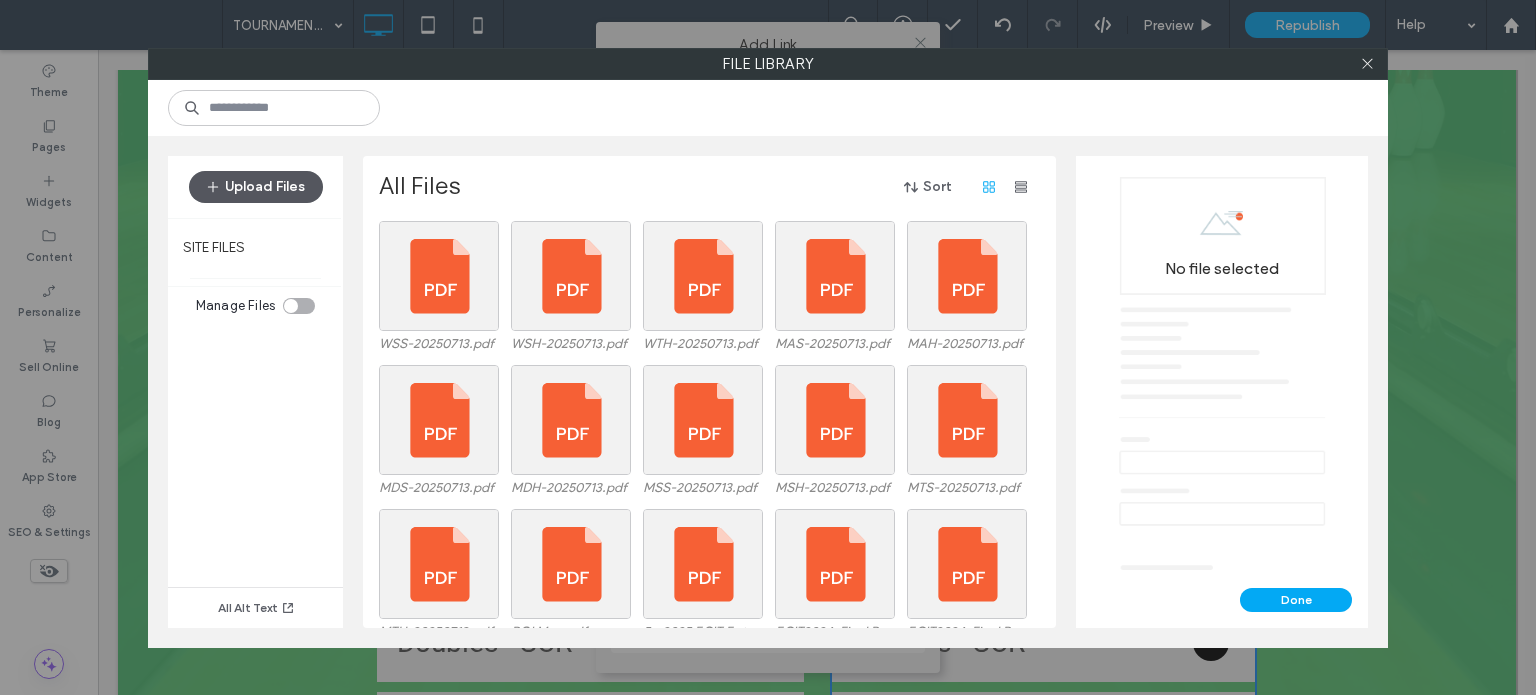 click on "Upload Files" at bounding box center (256, 187) 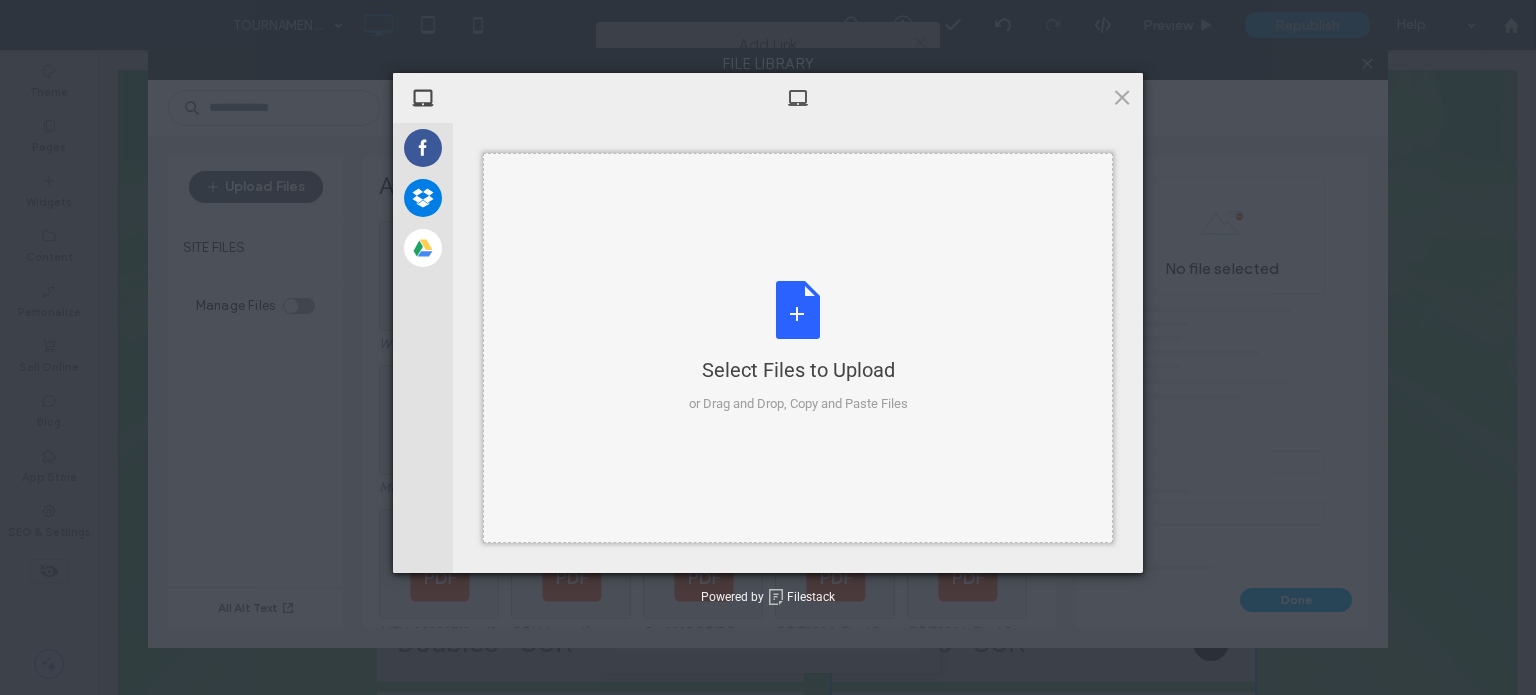 click on "Select Files to Upload
or Drag and Drop, Copy and Paste Files" at bounding box center (798, 347) 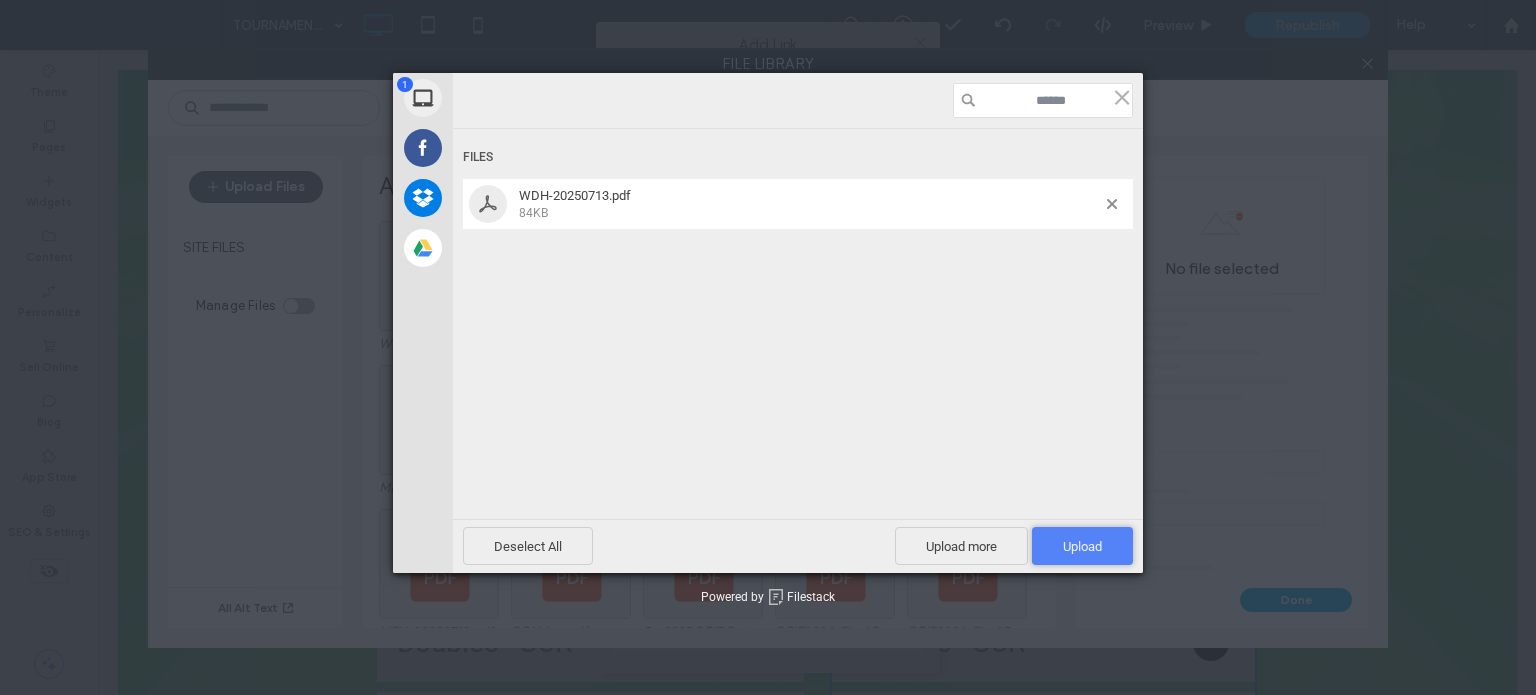 click on "Upload
1" at bounding box center (1082, 546) 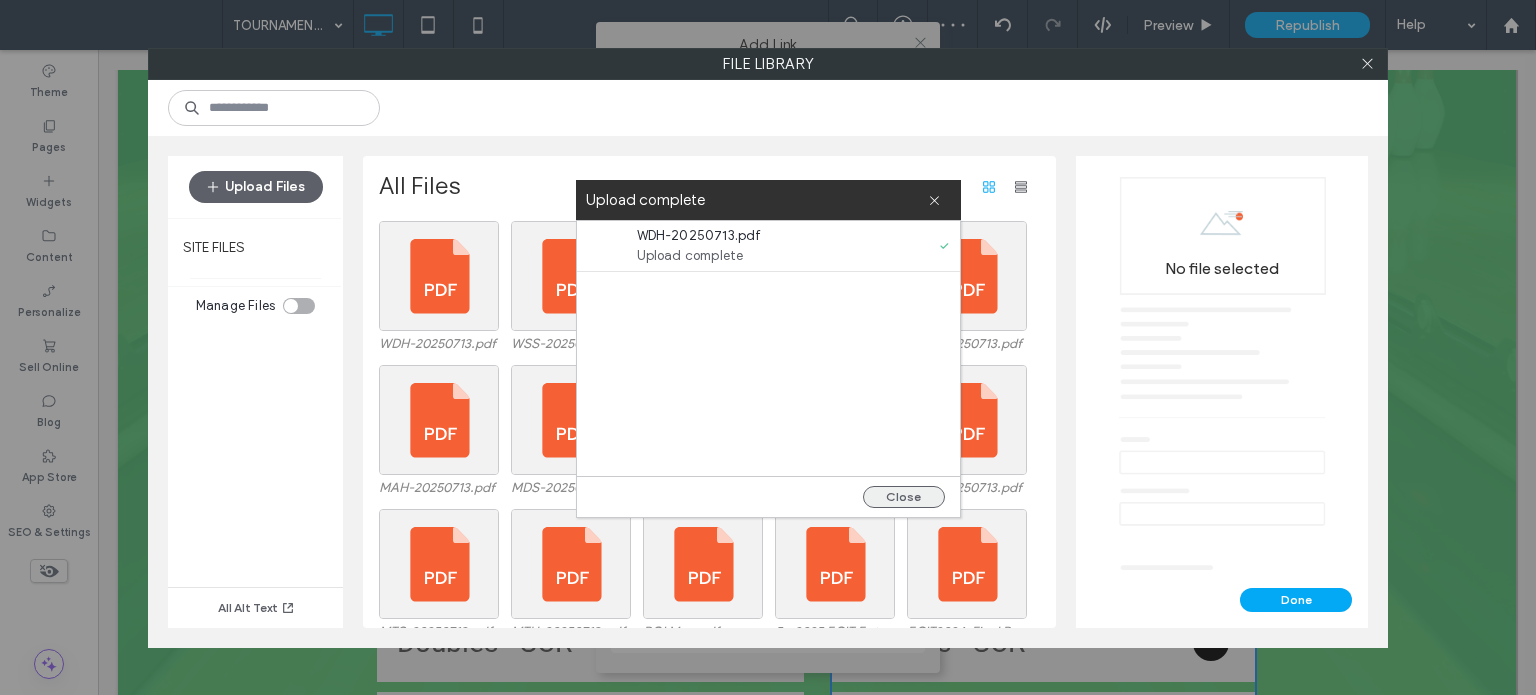 click on "Close" at bounding box center (904, 497) 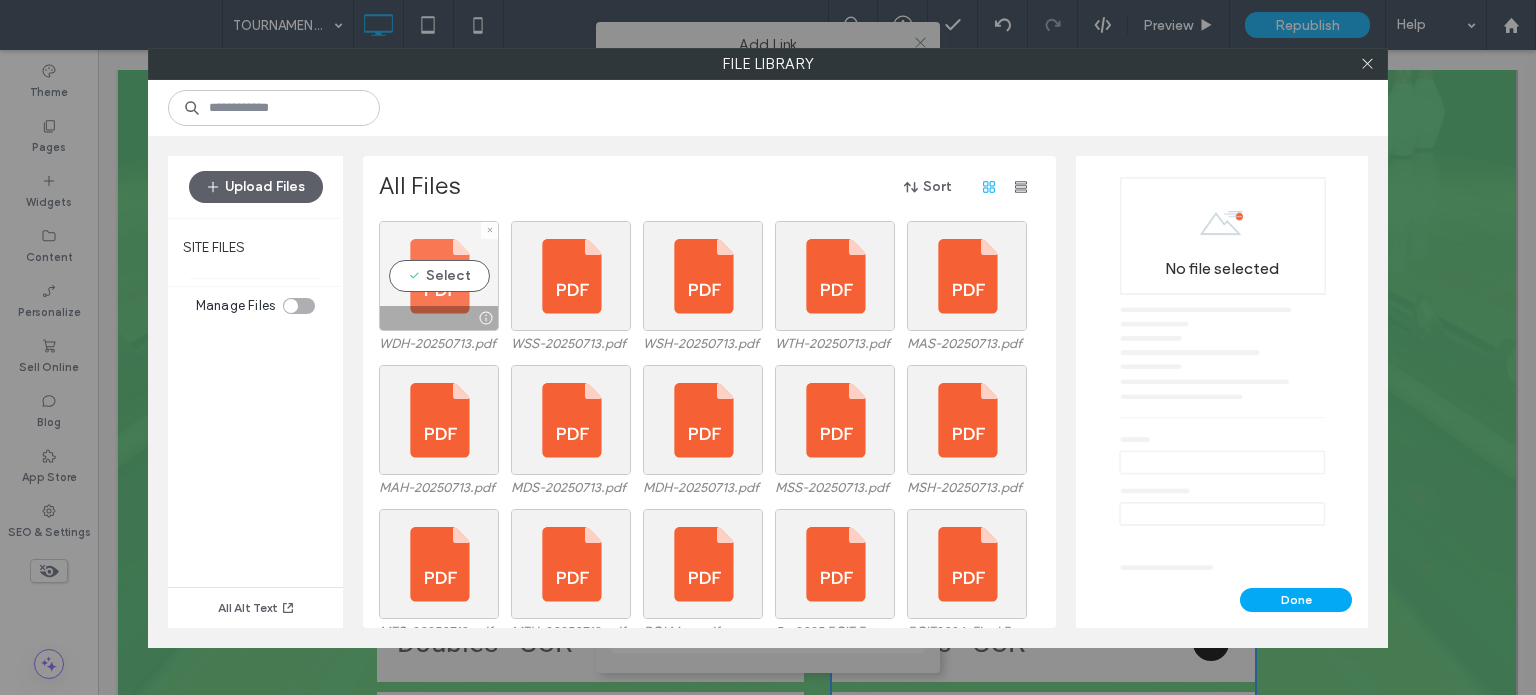 click on "Select" at bounding box center [439, 276] 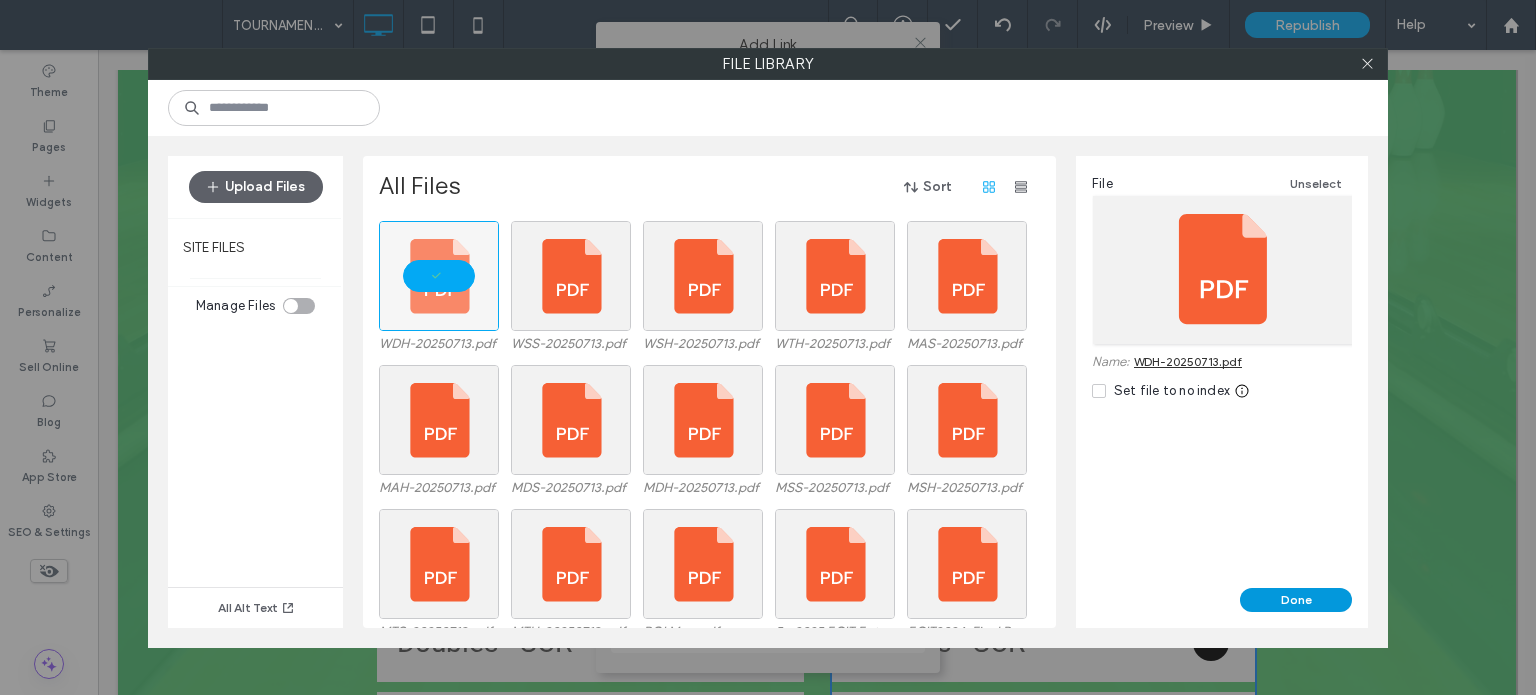 click on "Done" at bounding box center [1296, 600] 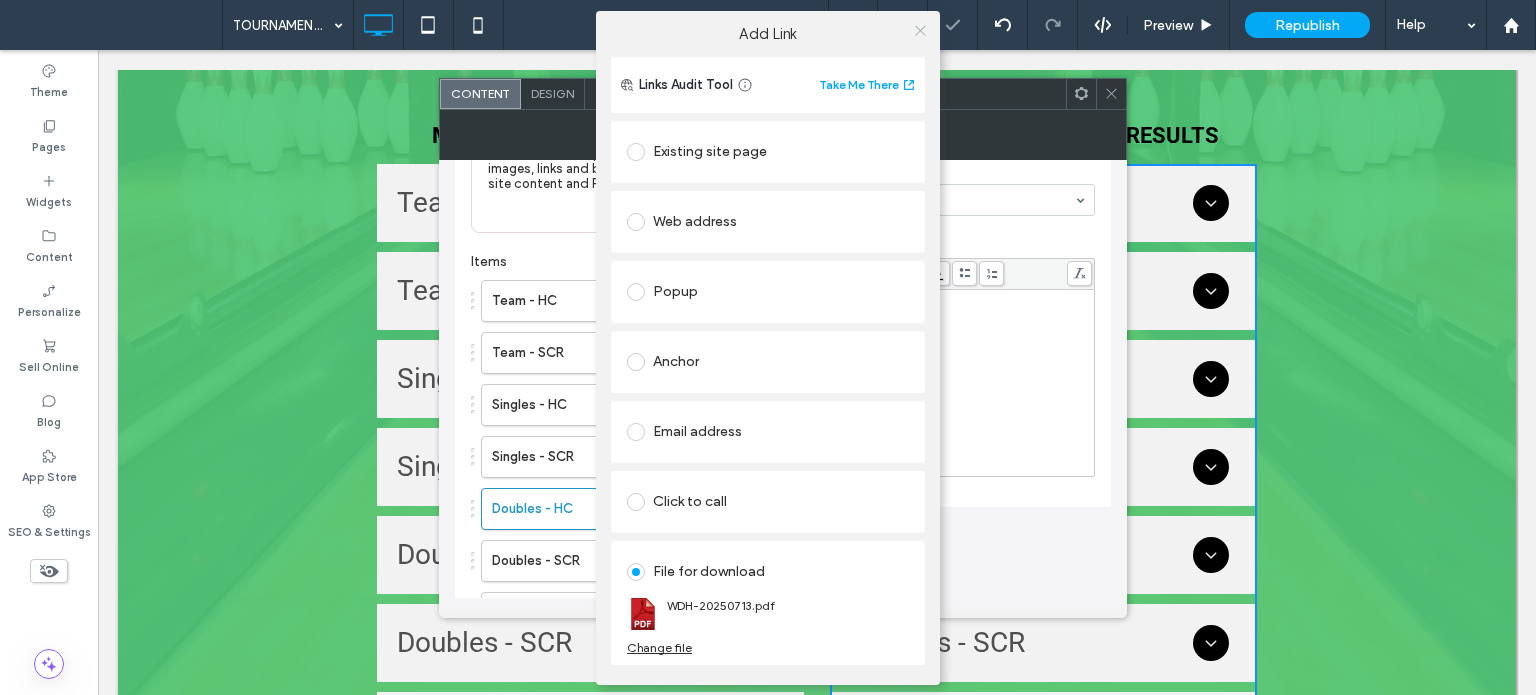click 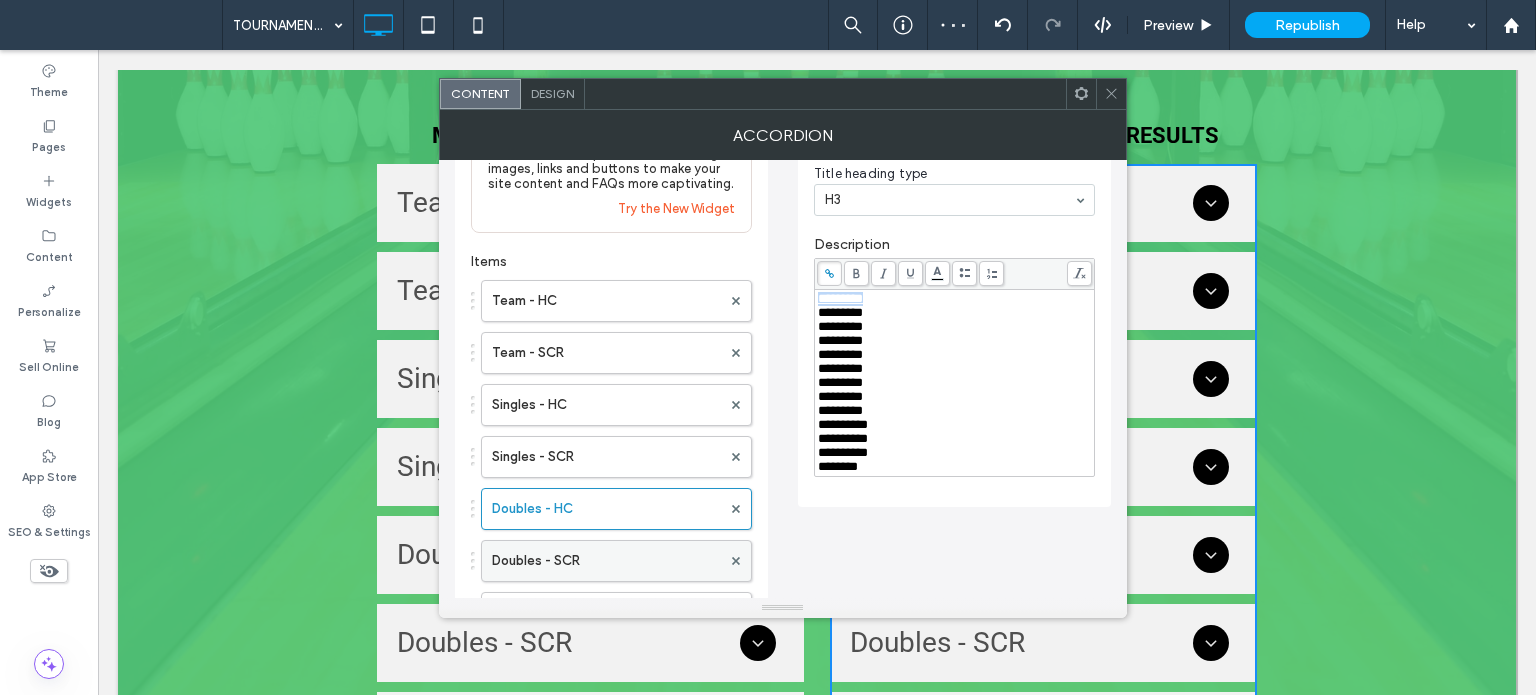 click on "Doubles - SCR" at bounding box center [606, 561] 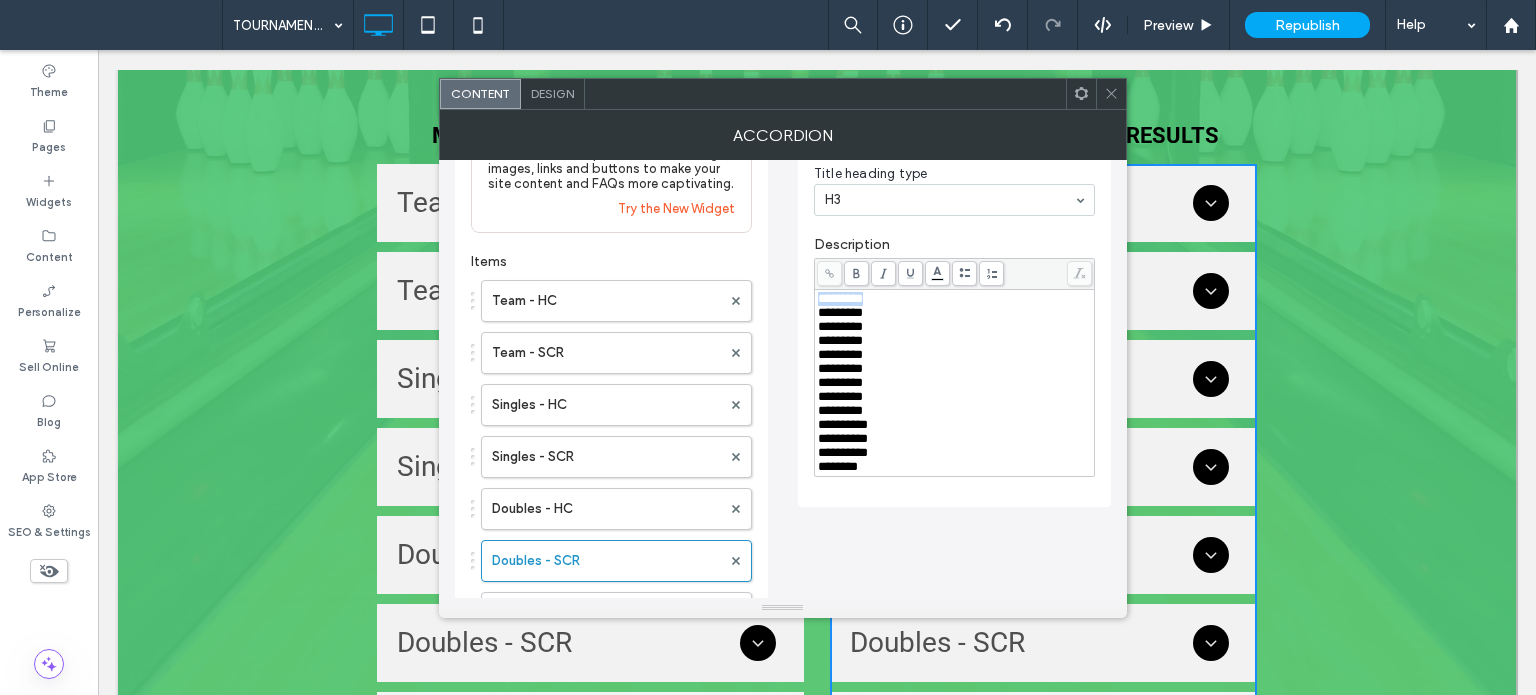 drag, startPoint x: 903, startPoint y: 302, endPoint x: 812, endPoint y: 294, distance: 91.350975 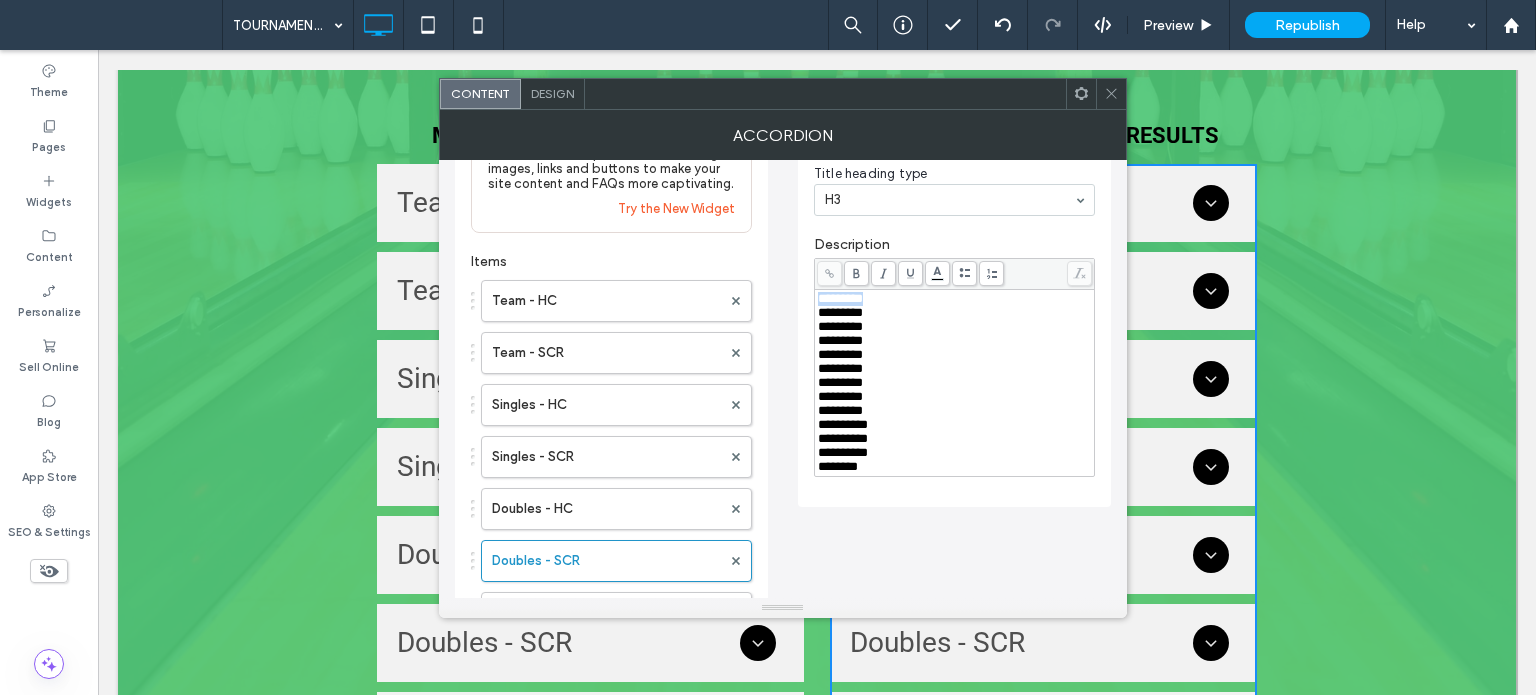 click on "**********" at bounding box center (954, 291) 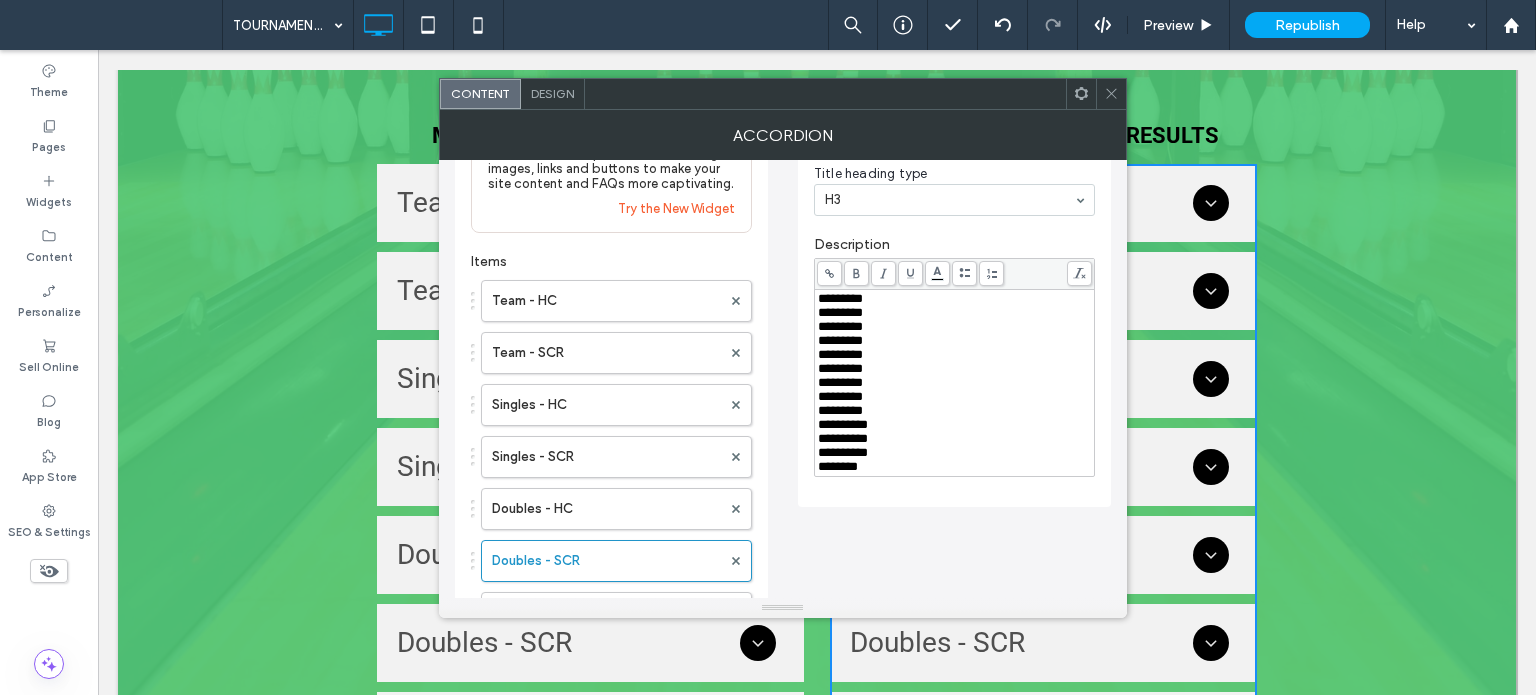 click 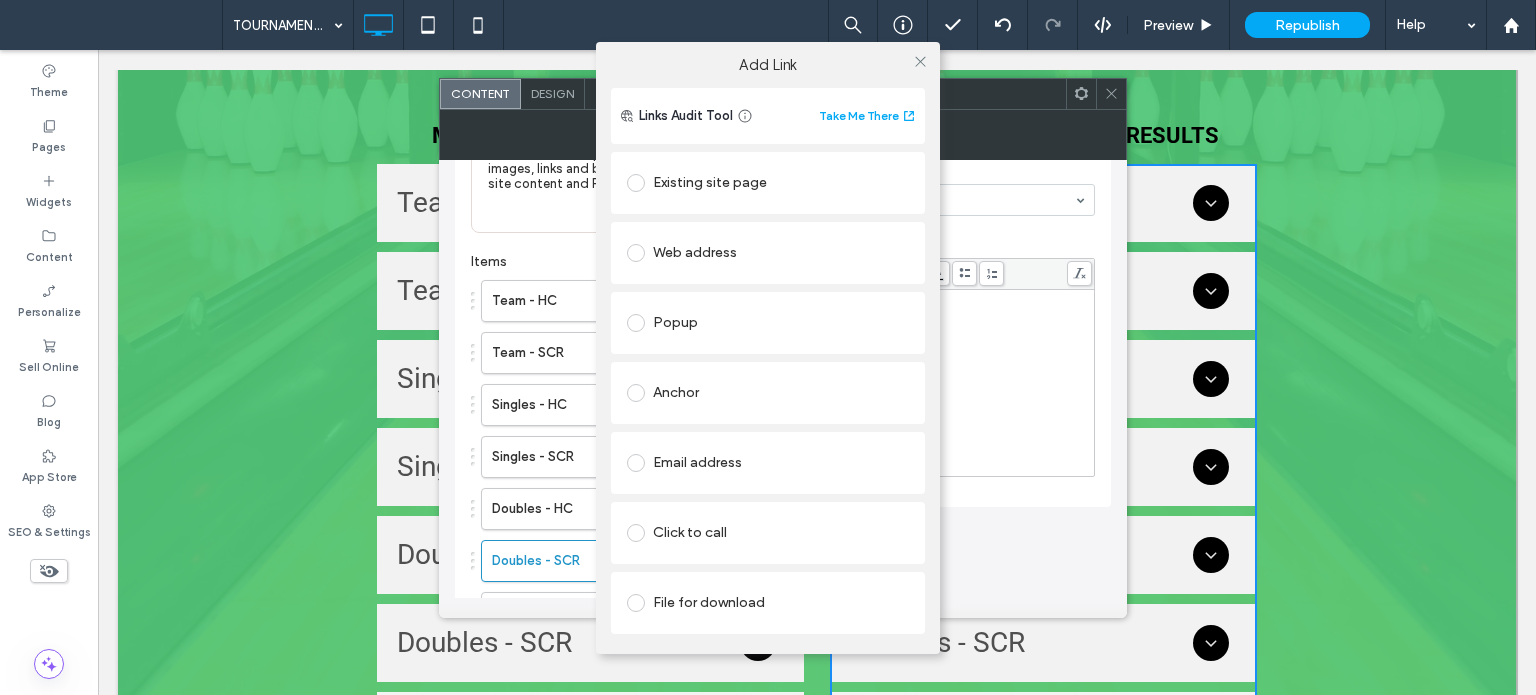 click on "File for download" at bounding box center (768, 603) 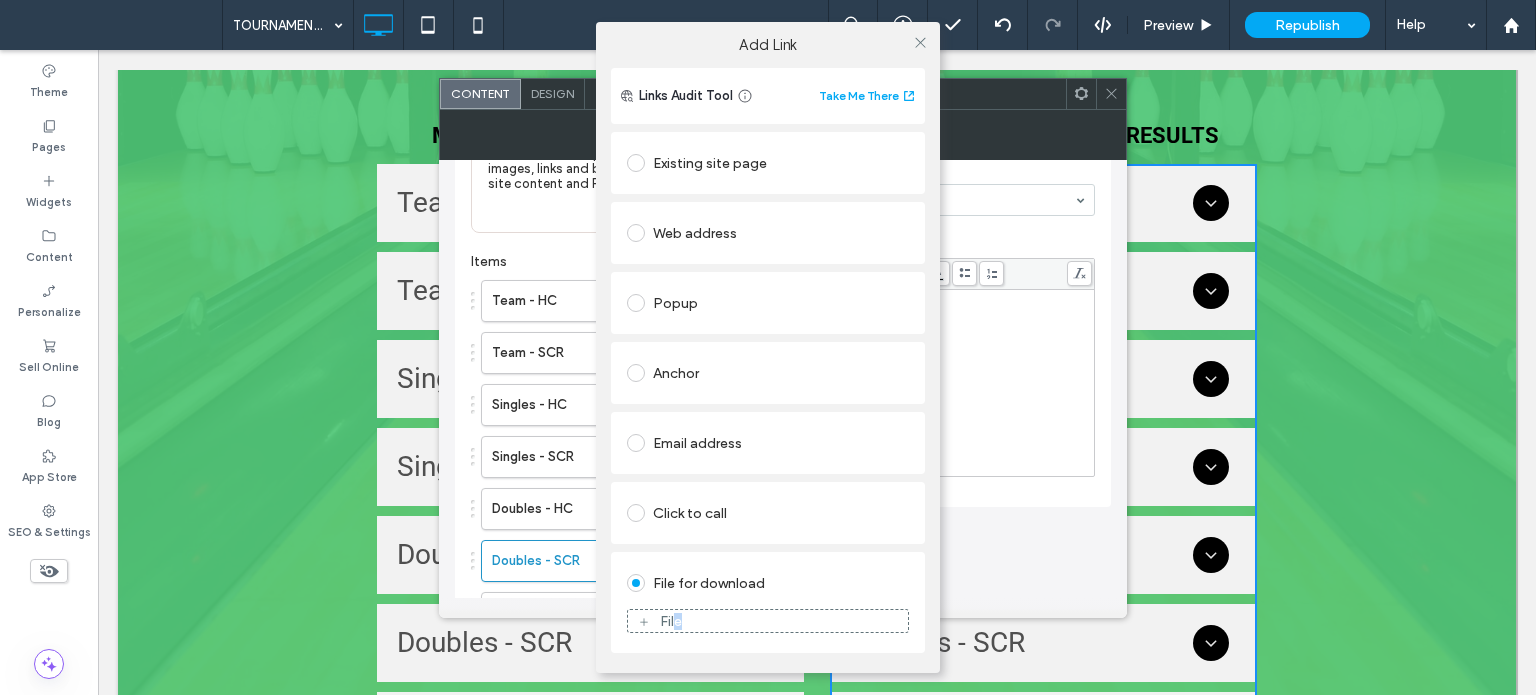 click on "File" at bounding box center [671, 621] 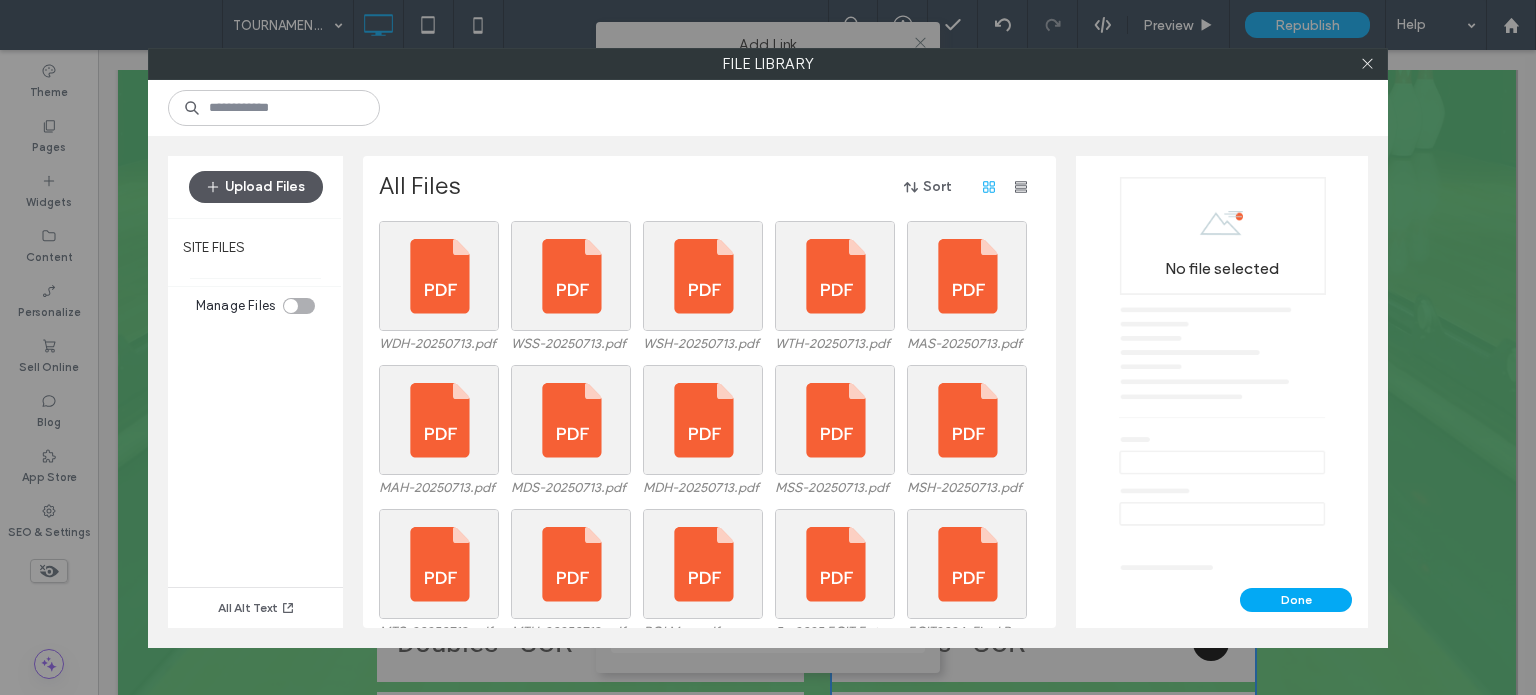 click on "Upload Files" at bounding box center [256, 187] 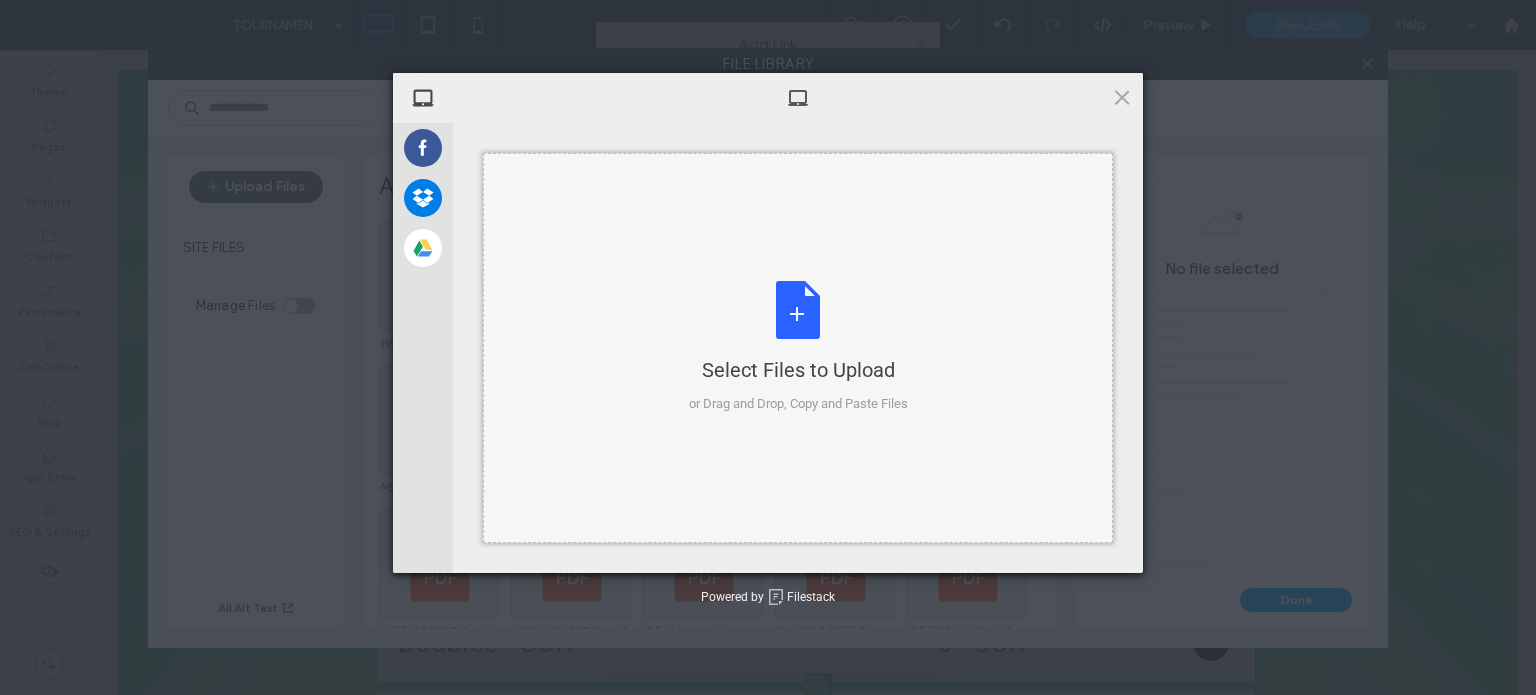 click on "Select Files to Upload
or Drag and Drop, Copy and Paste Files" at bounding box center [798, 348] 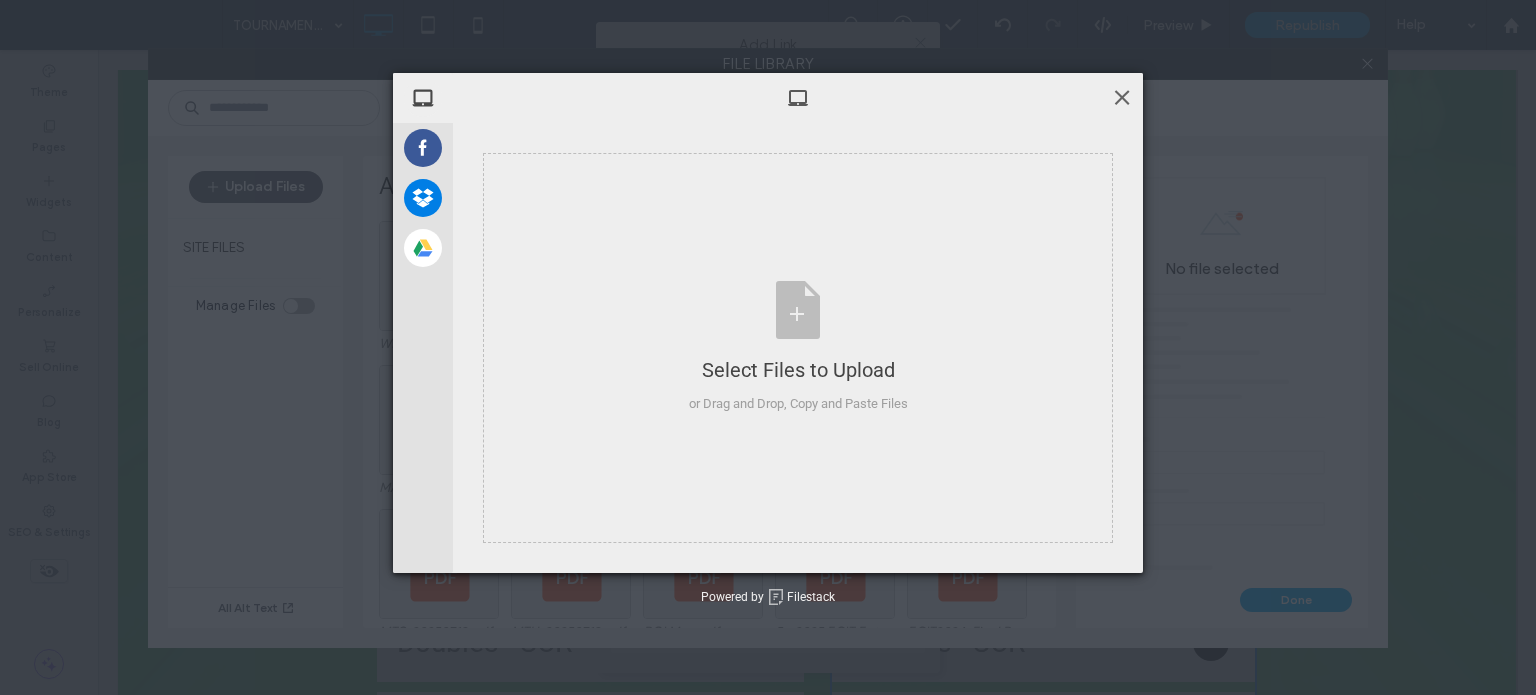 click at bounding box center (1122, 97) 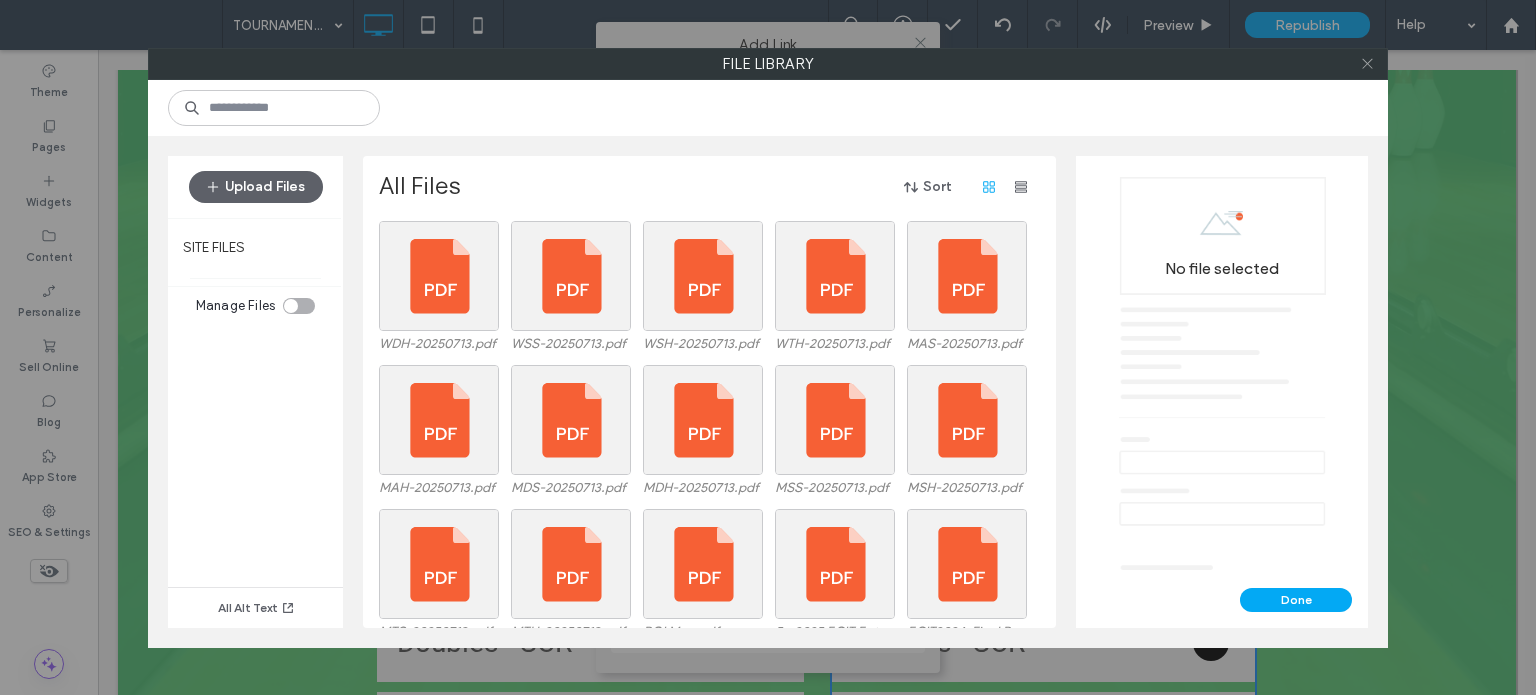 click 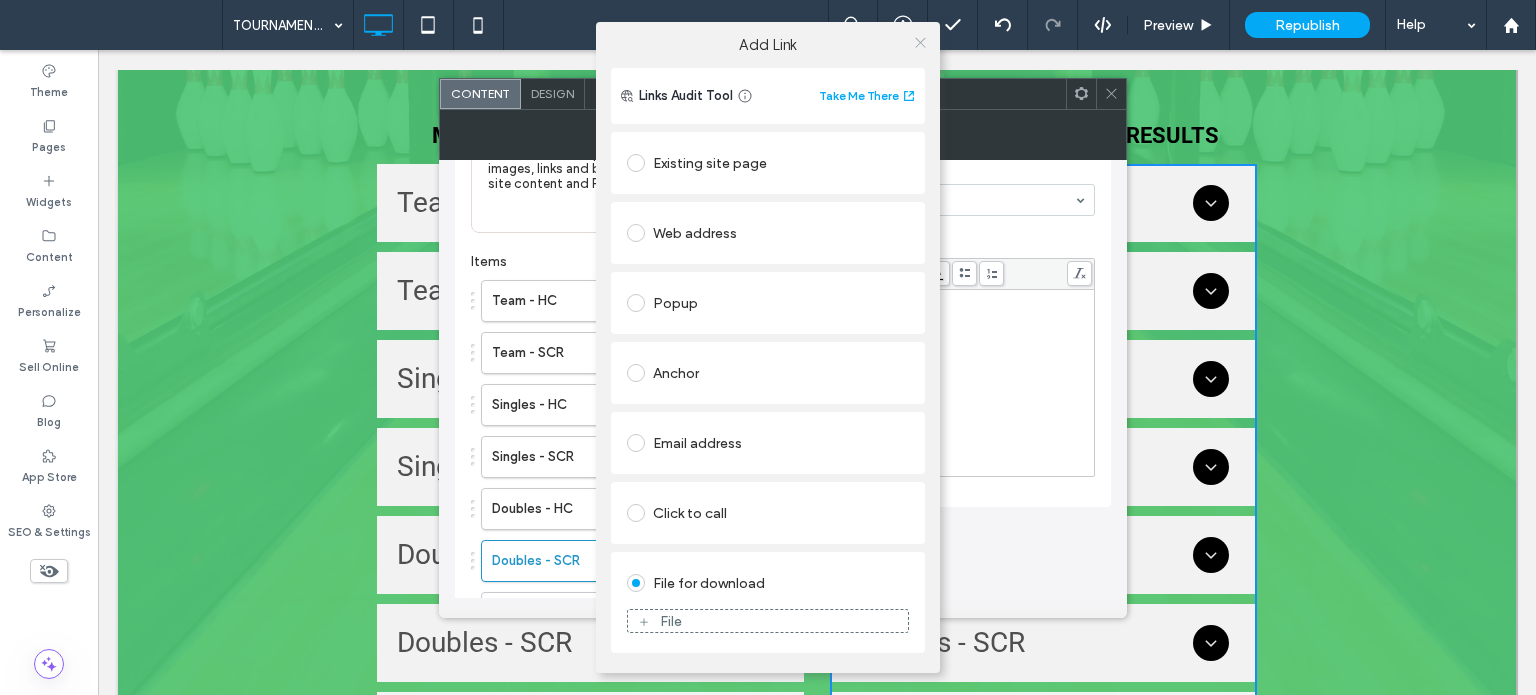 click 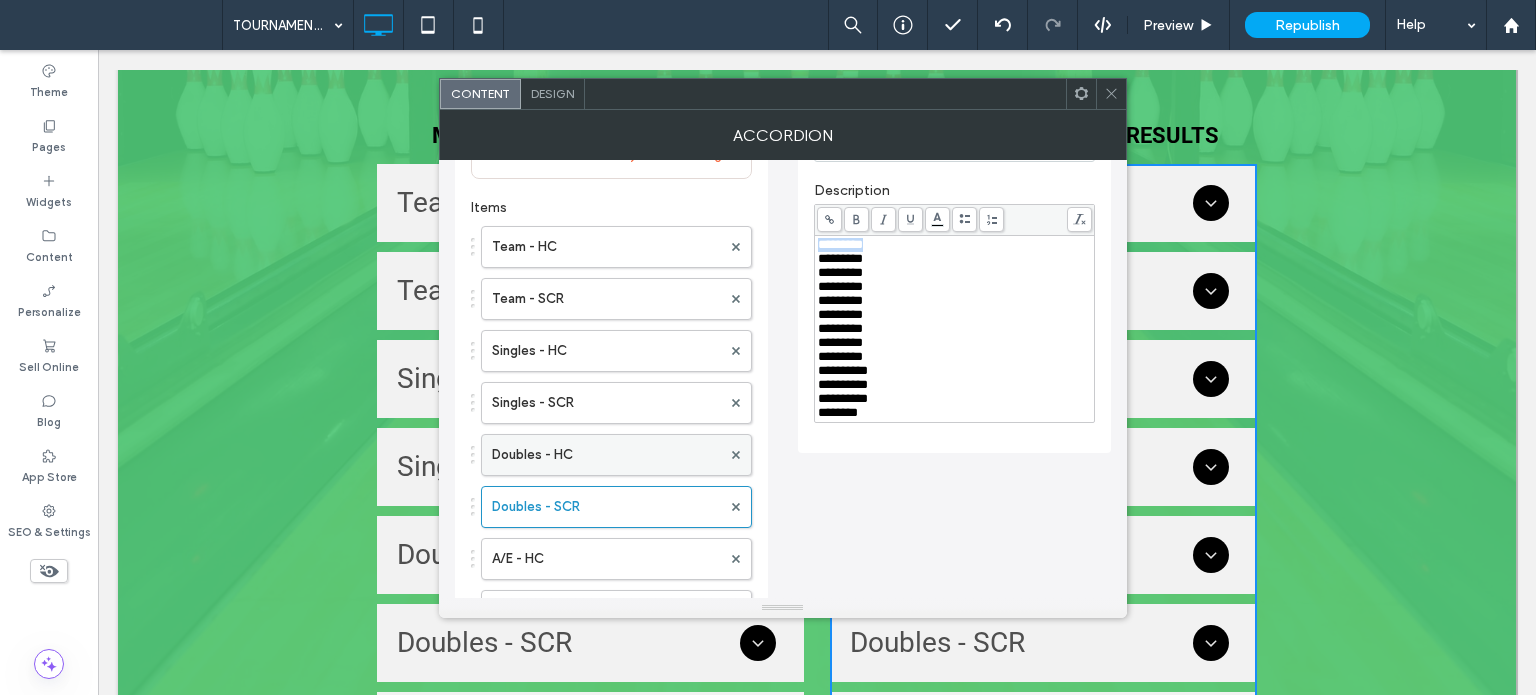 scroll, scrollTop: 200, scrollLeft: 0, axis: vertical 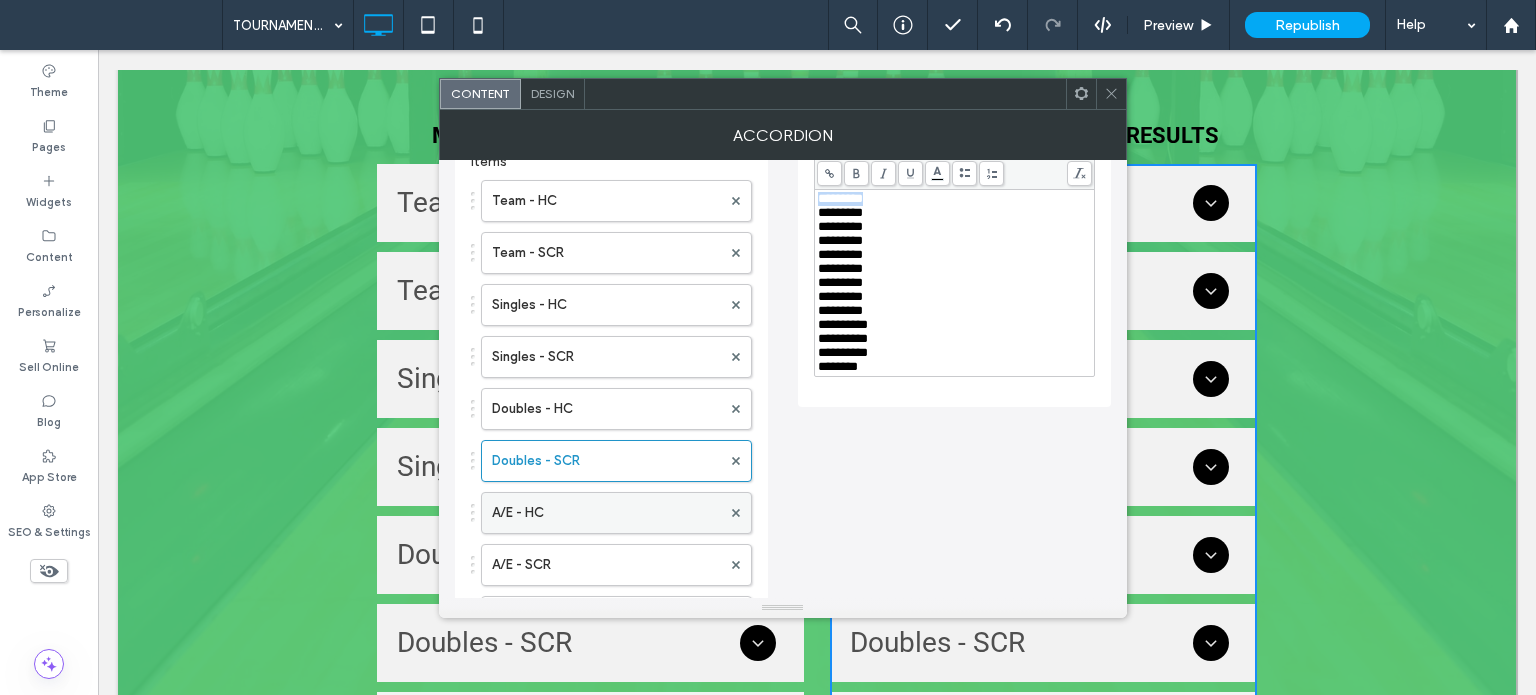 click on "A/E - HC" at bounding box center (606, 513) 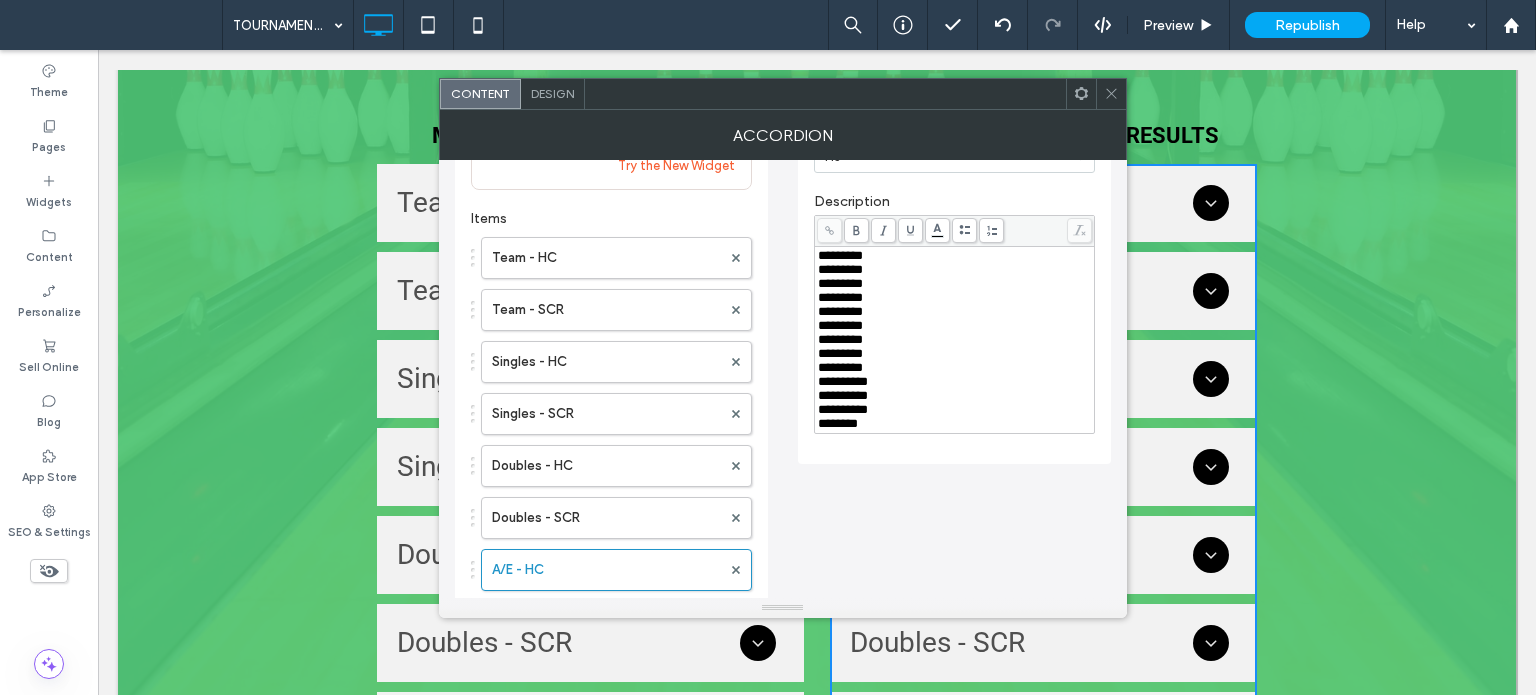 scroll, scrollTop: 100, scrollLeft: 0, axis: vertical 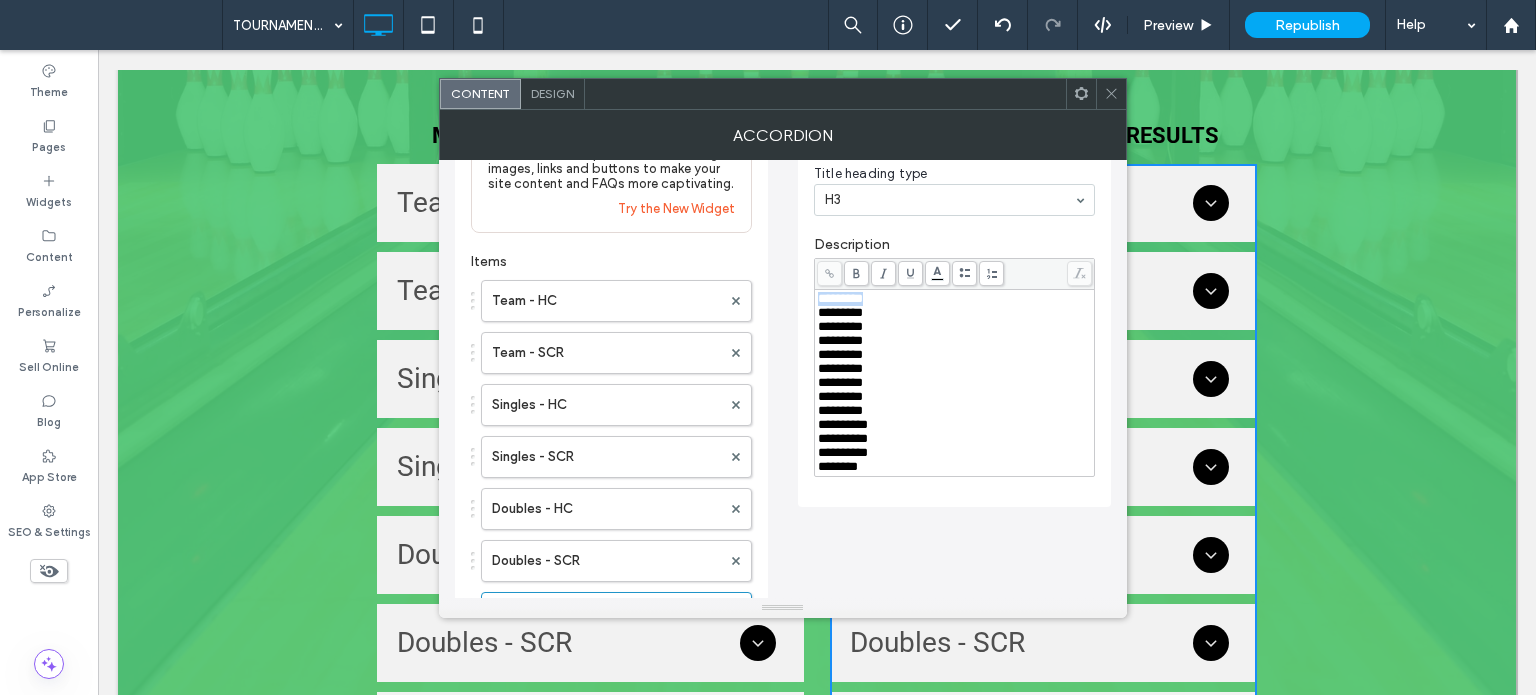 drag, startPoint x: 900, startPoint y: 295, endPoint x: 803, endPoint y: 296, distance: 97.00516 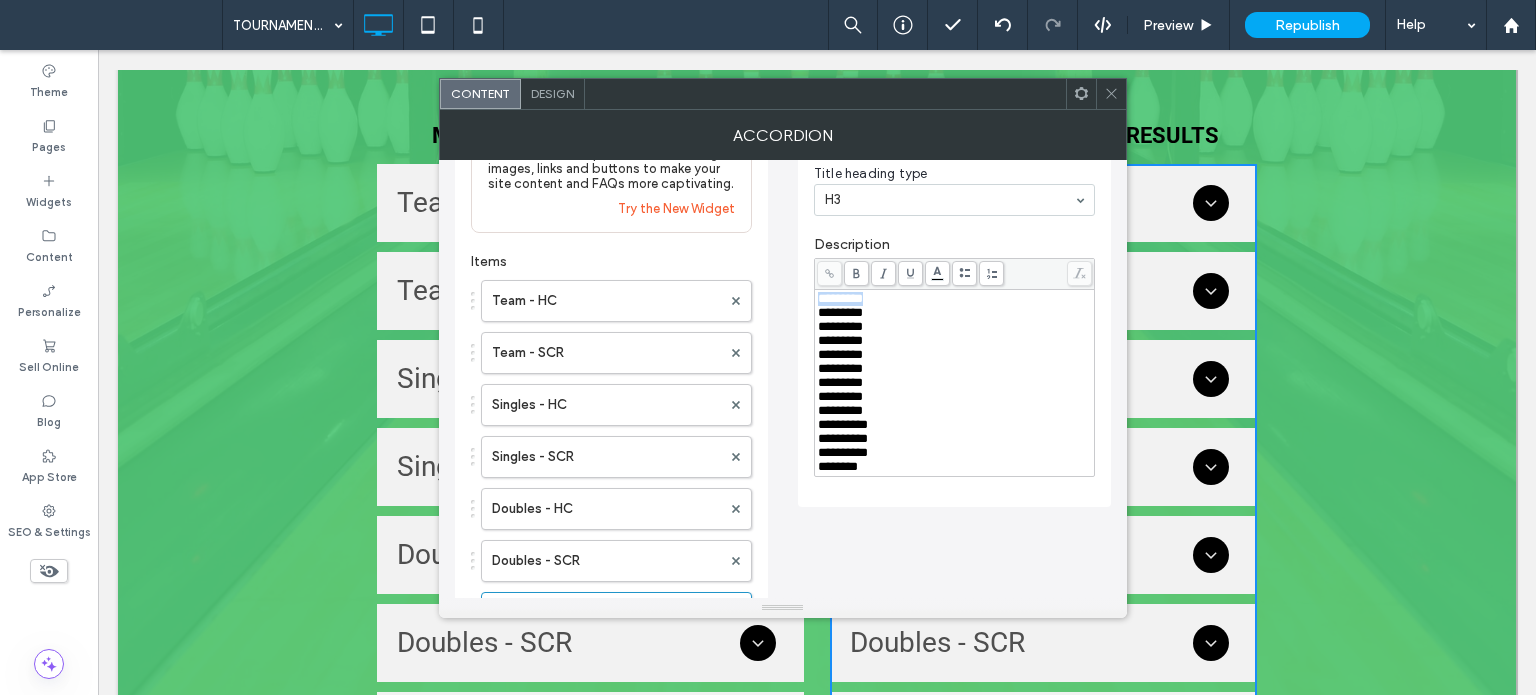 click on "**********" at bounding box center [954, 291] 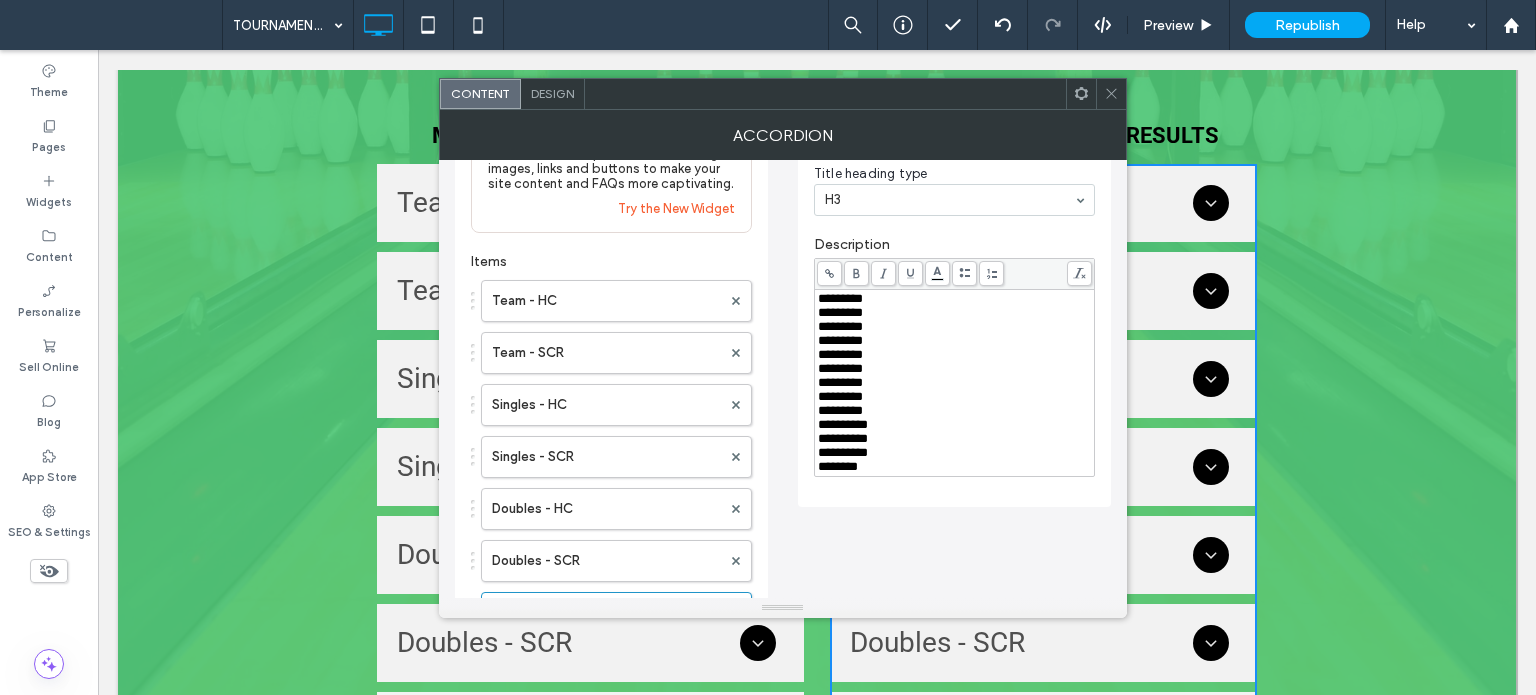 click 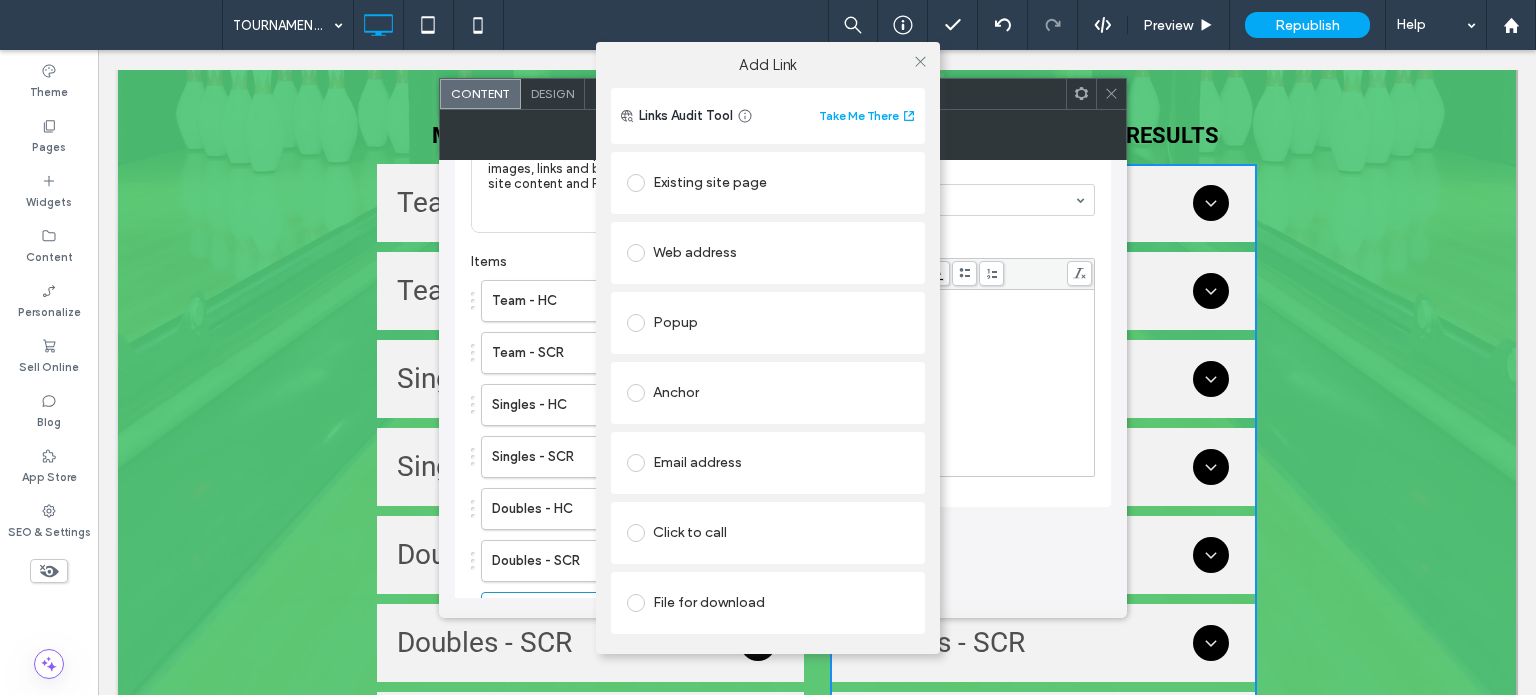 click on "File for download" at bounding box center (768, 603) 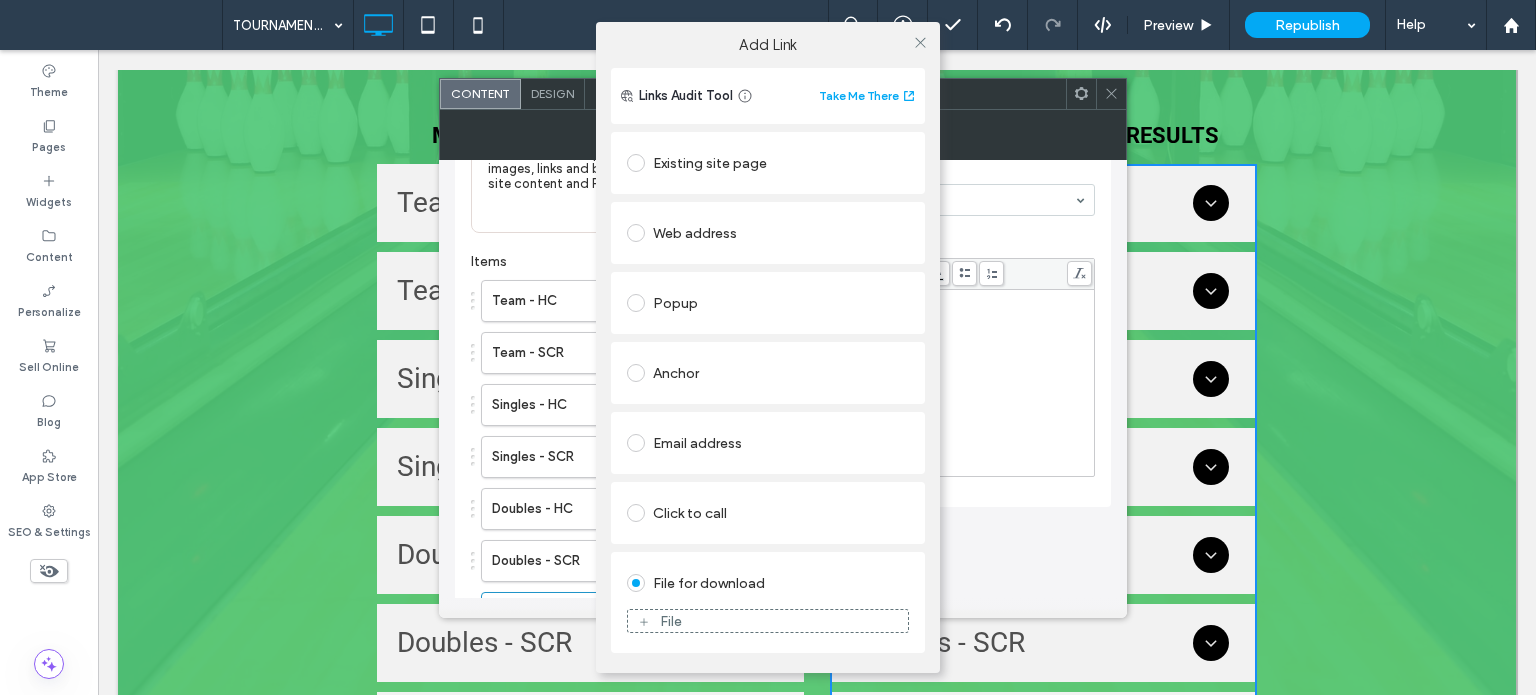 click on "File" at bounding box center [768, 621] 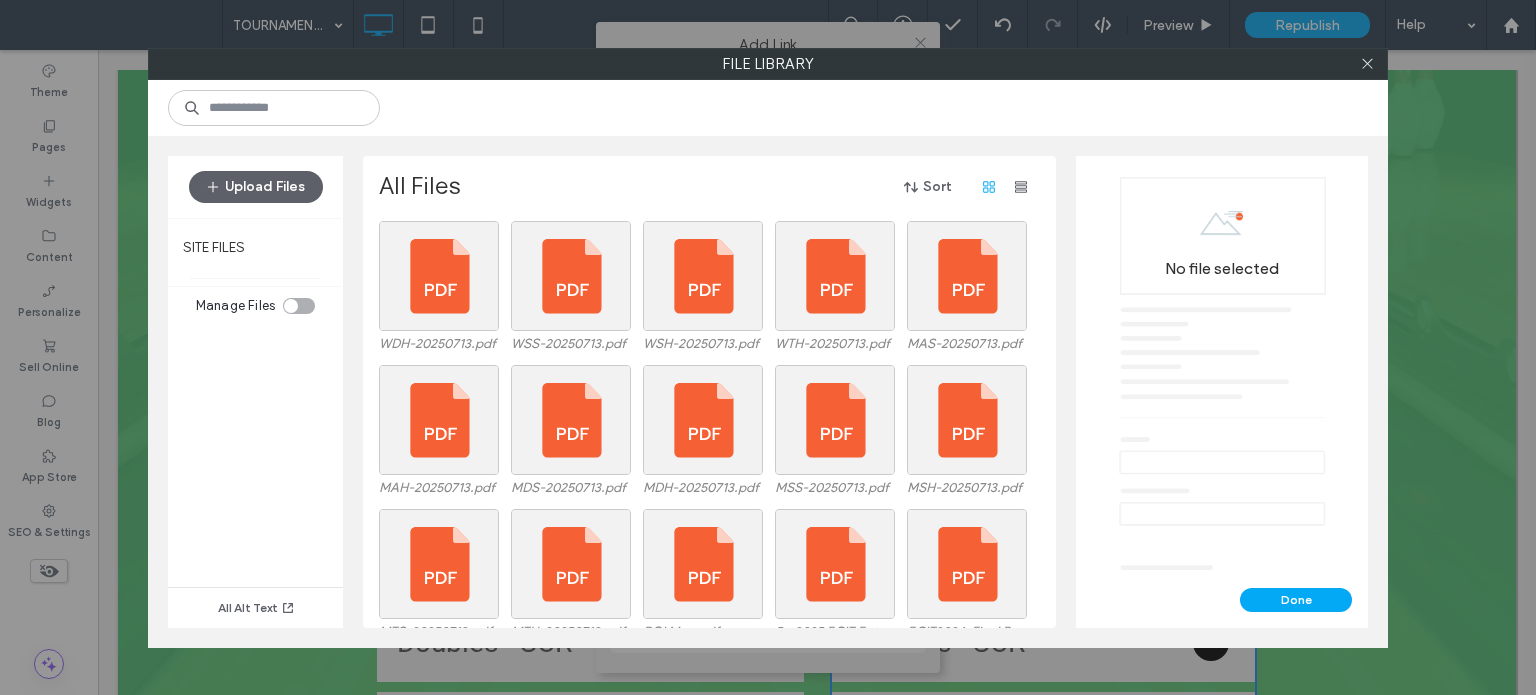 click on "Upload Files" at bounding box center [255, 187] 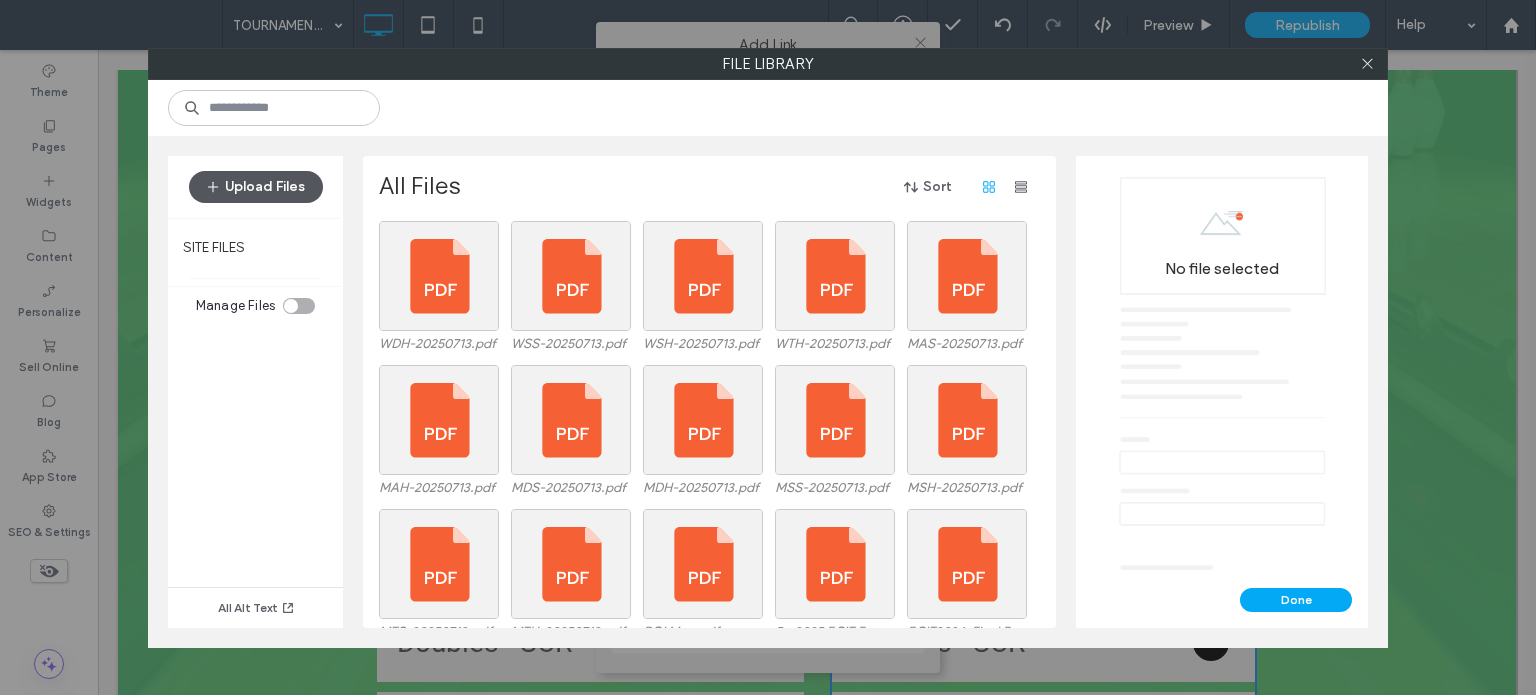 click on "Upload Files" at bounding box center (256, 187) 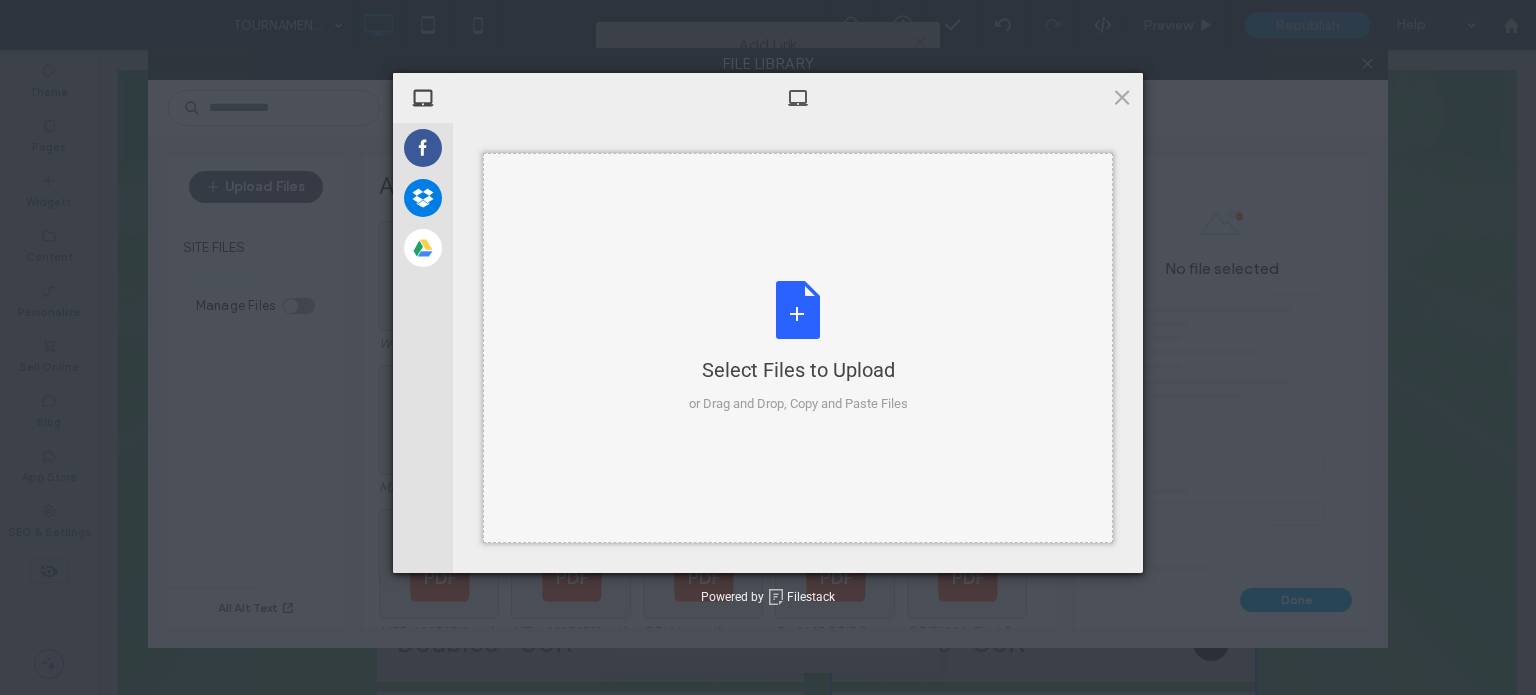 click on "Select Files to Upload
or Drag and Drop, Copy and Paste Files" at bounding box center (798, 347) 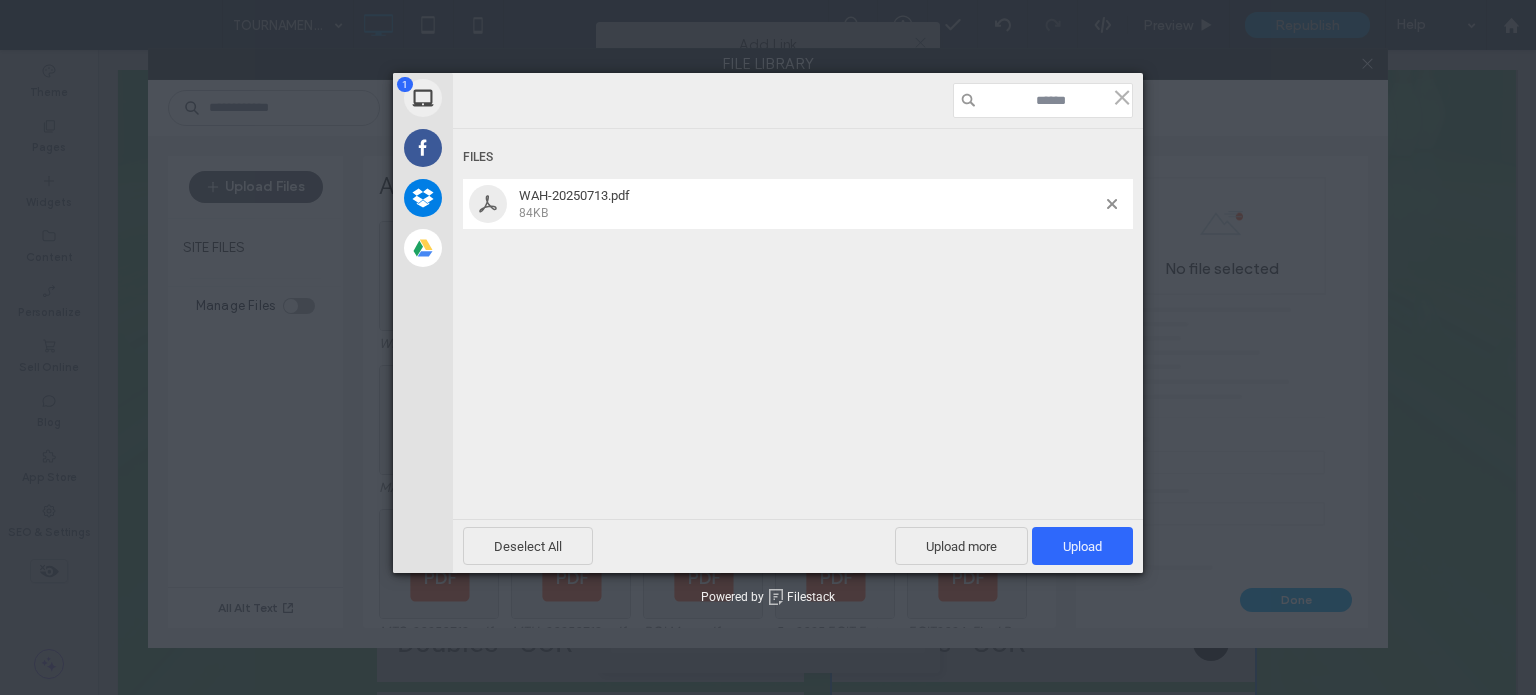 click on "Deselect All
Upload more
Upload
1" at bounding box center [798, 546] 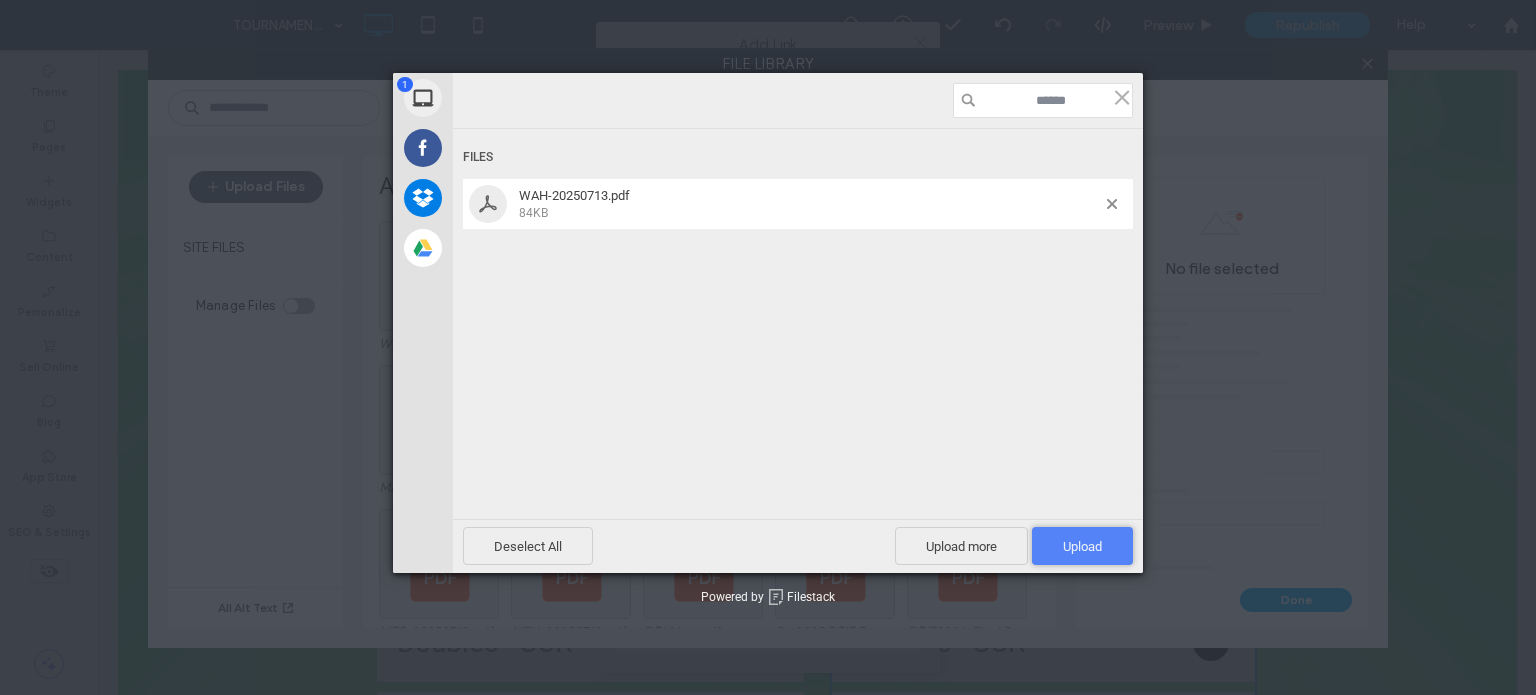 click on "Upload
1" at bounding box center [1082, 546] 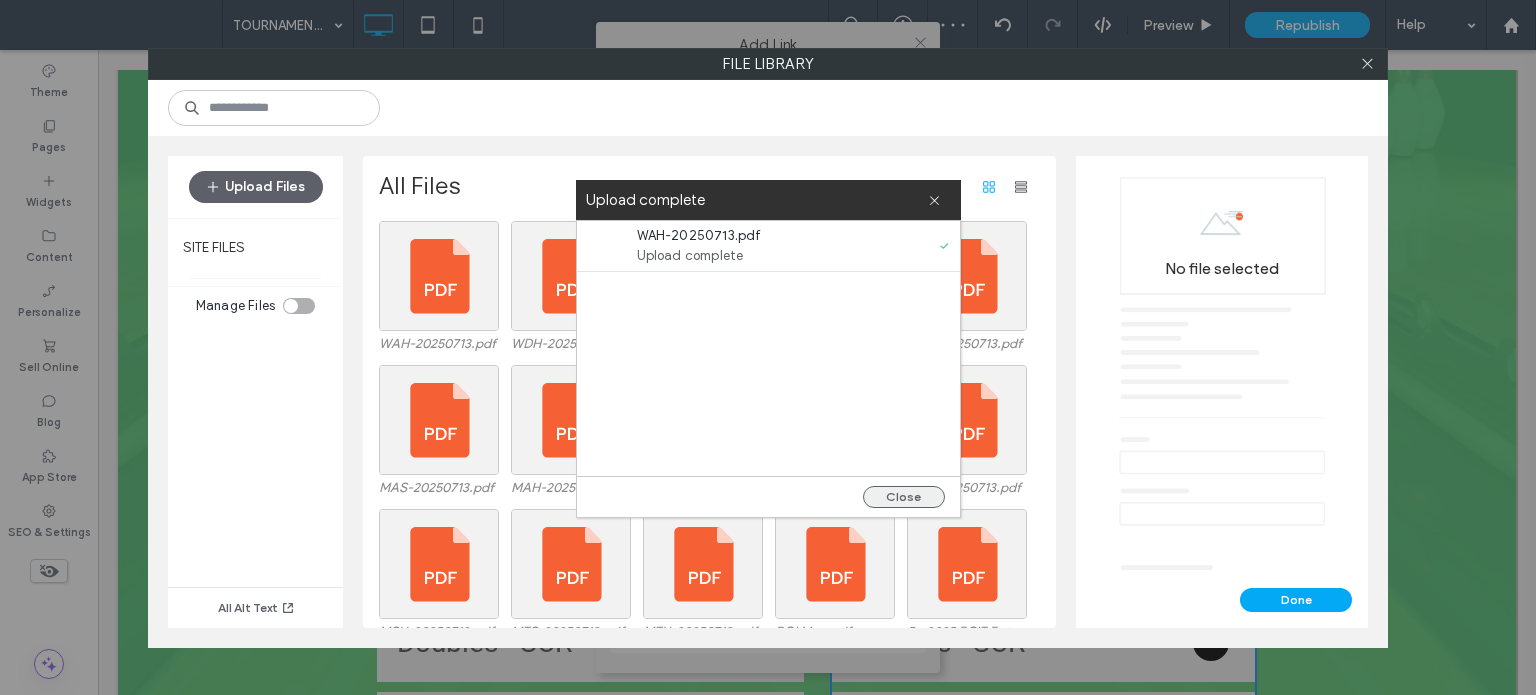 click on "Close" at bounding box center (904, 497) 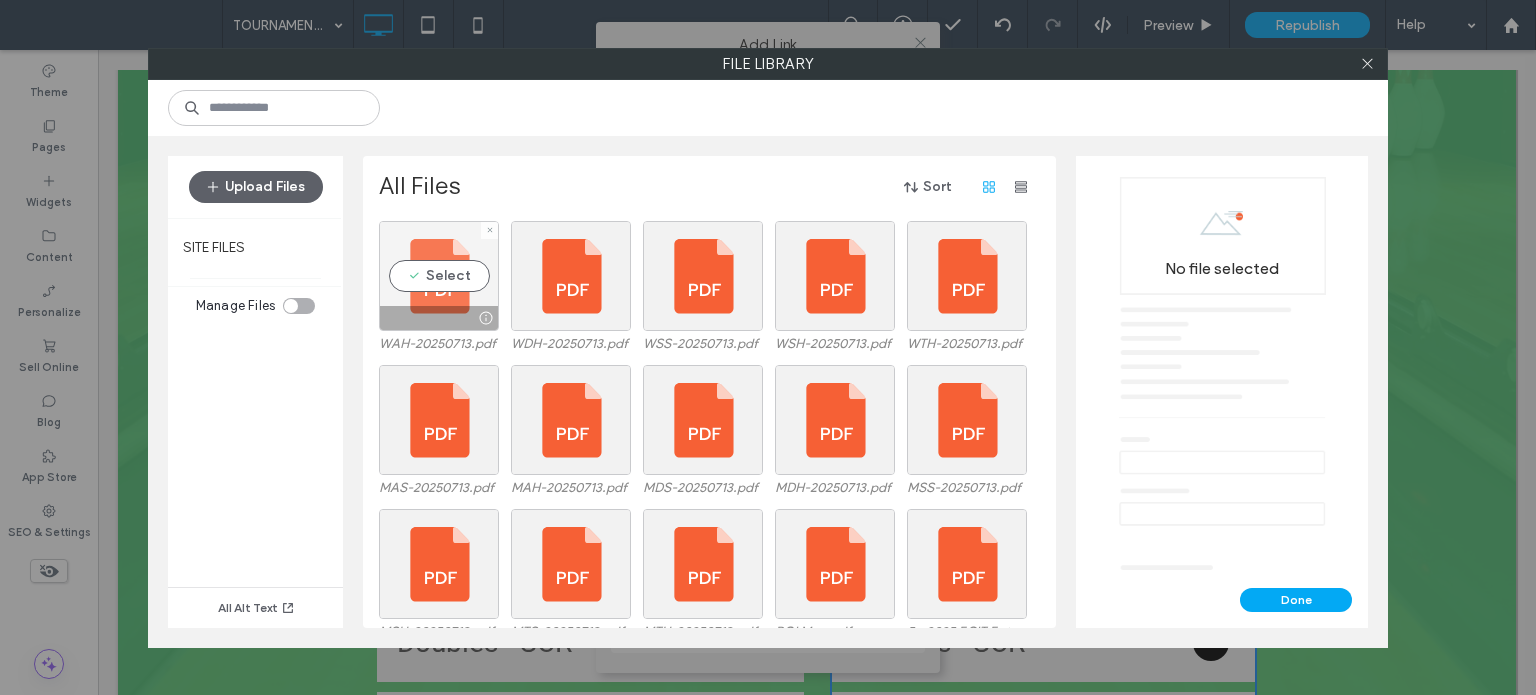 click on "Select" at bounding box center [439, 276] 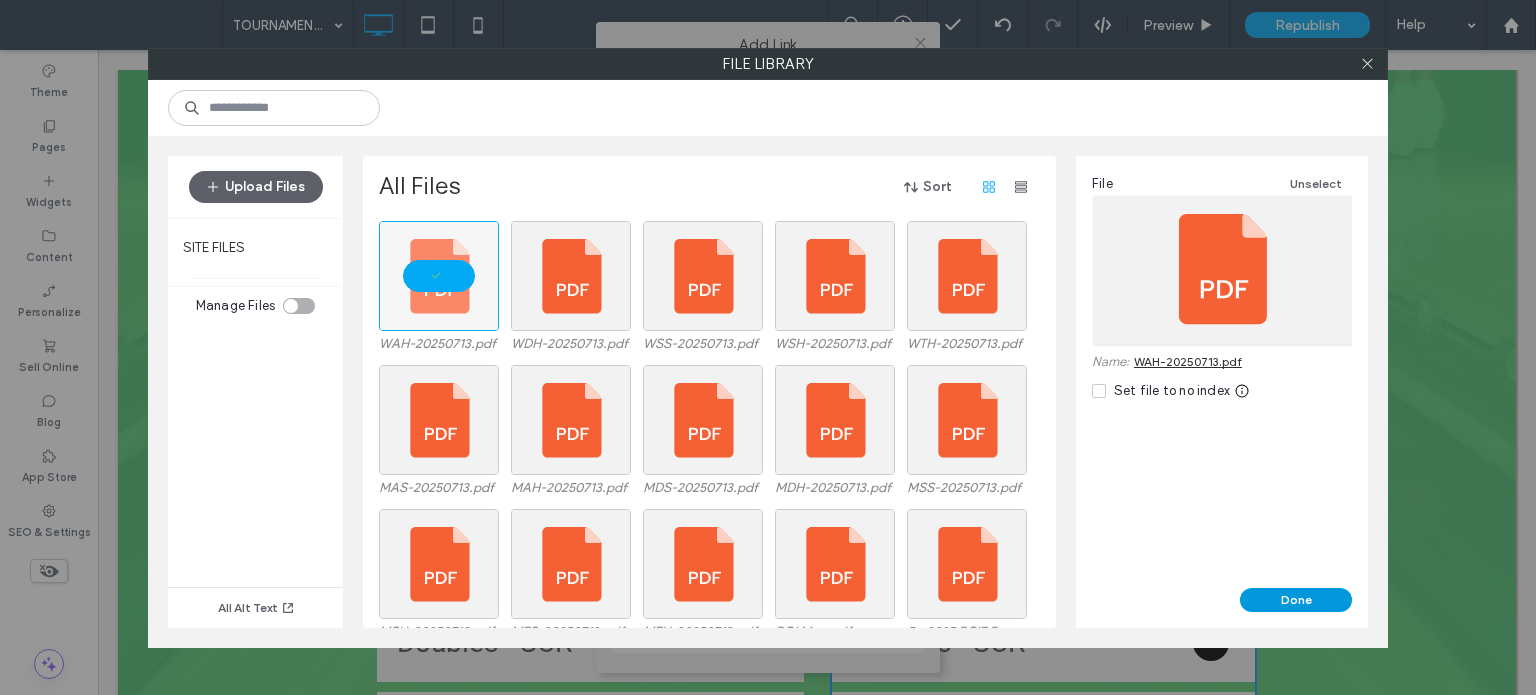 click on "Done" at bounding box center [1296, 600] 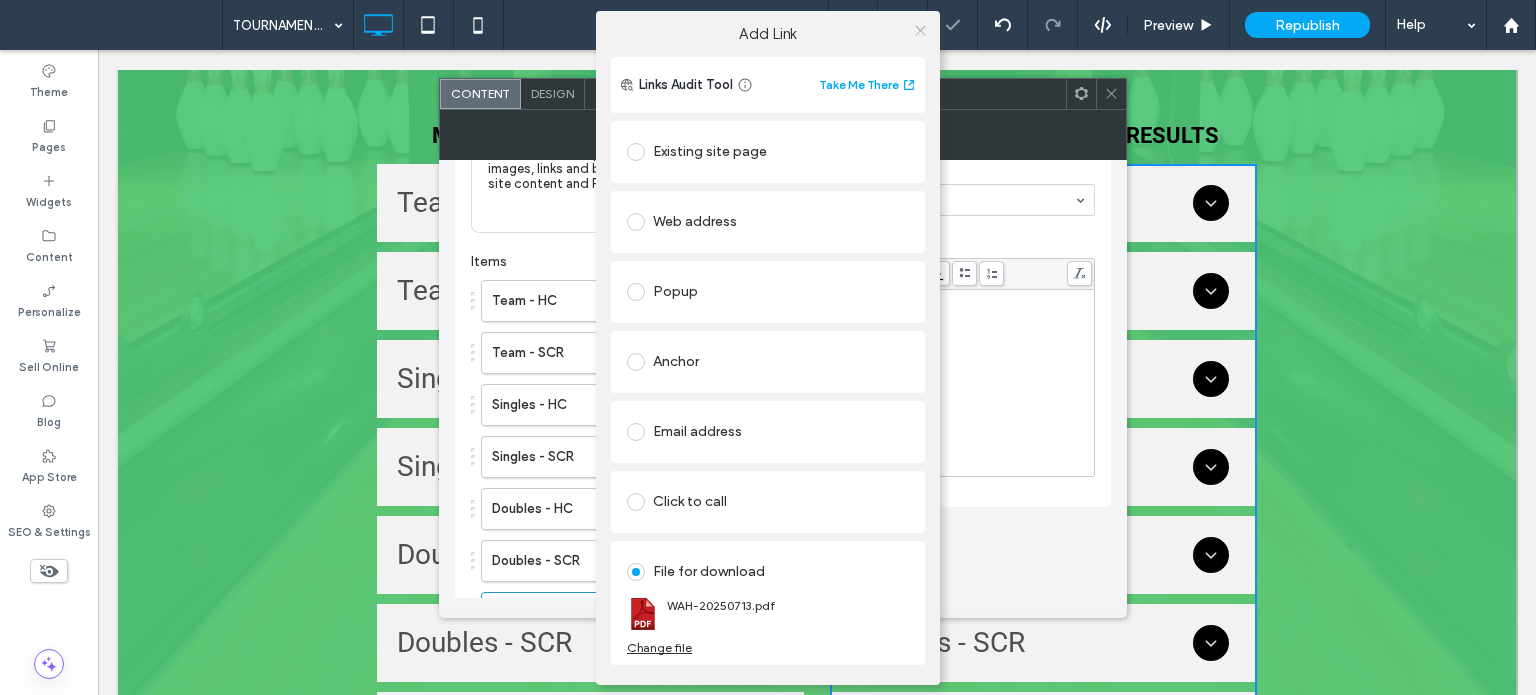 click 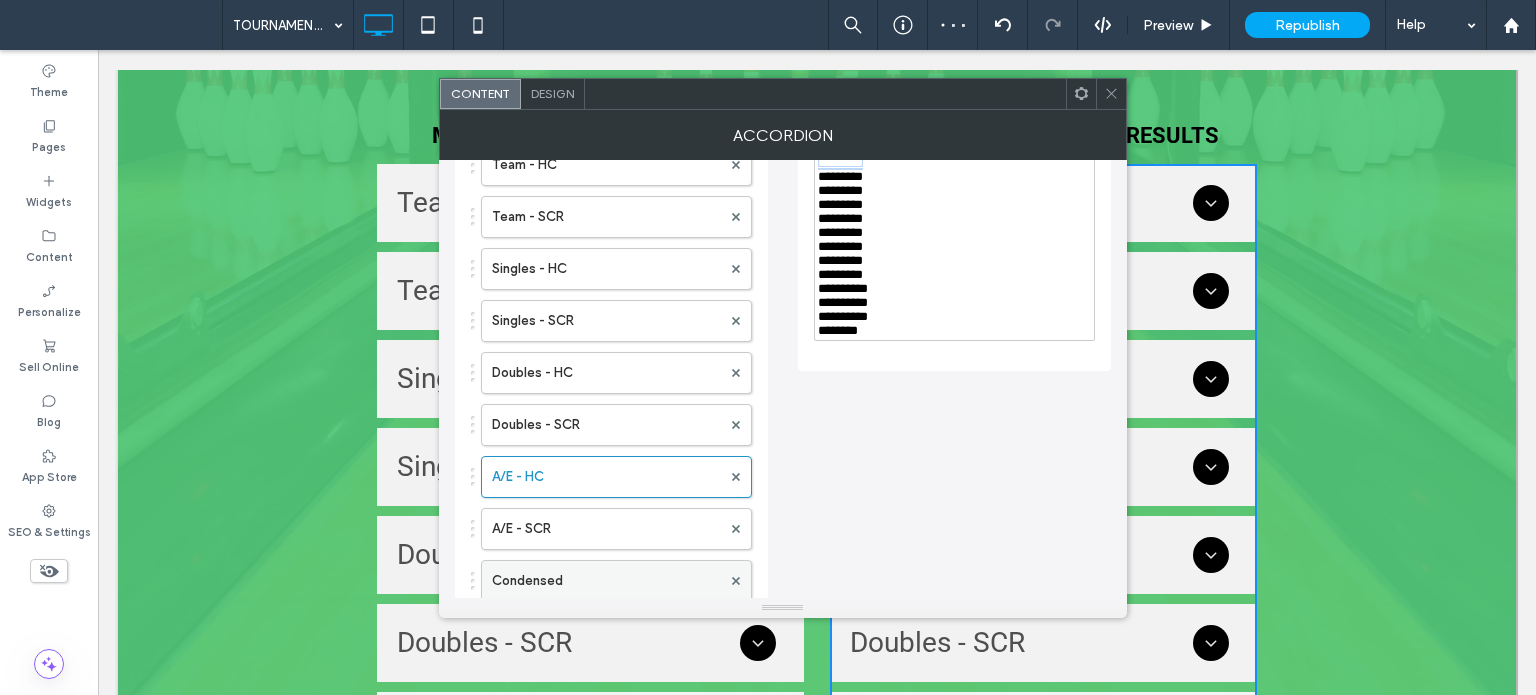 scroll, scrollTop: 300, scrollLeft: 0, axis: vertical 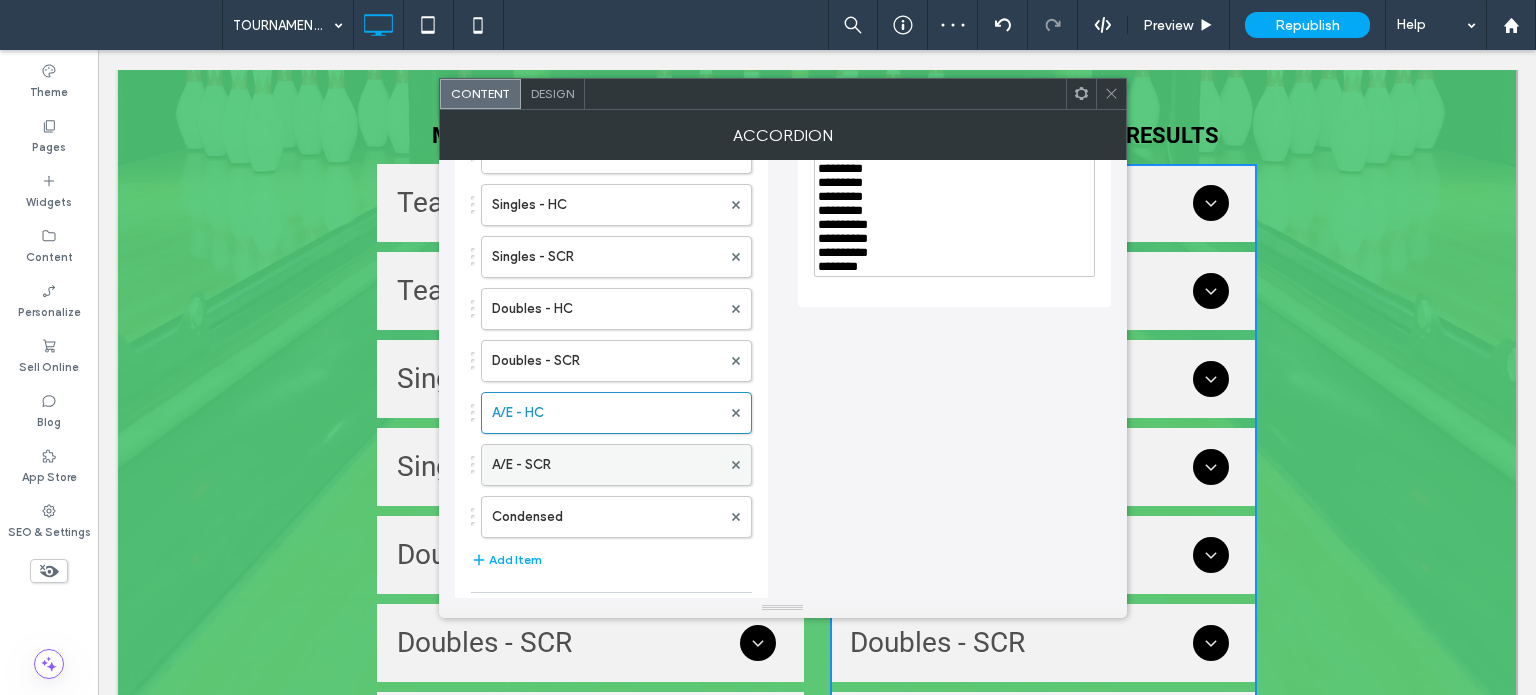click on "A/E - SCR" at bounding box center [606, 465] 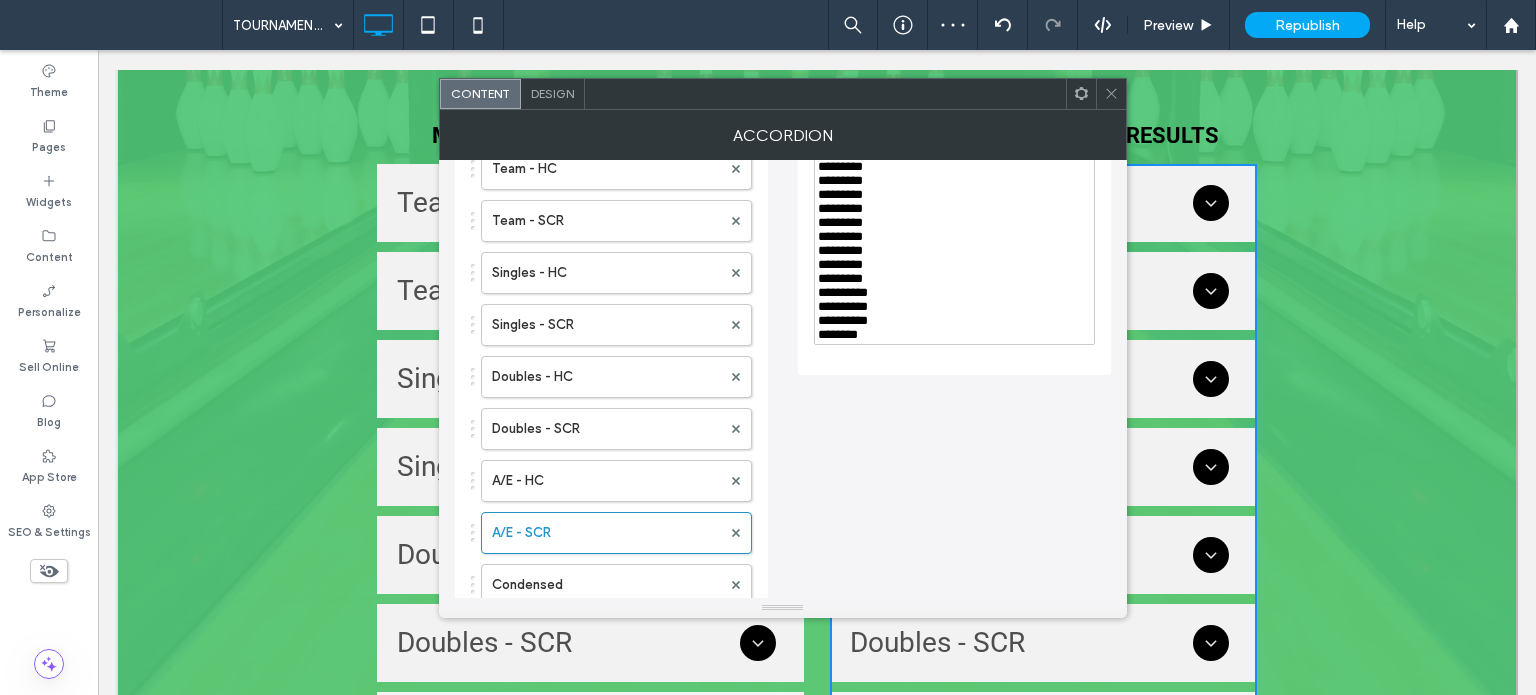 scroll, scrollTop: 200, scrollLeft: 0, axis: vertical 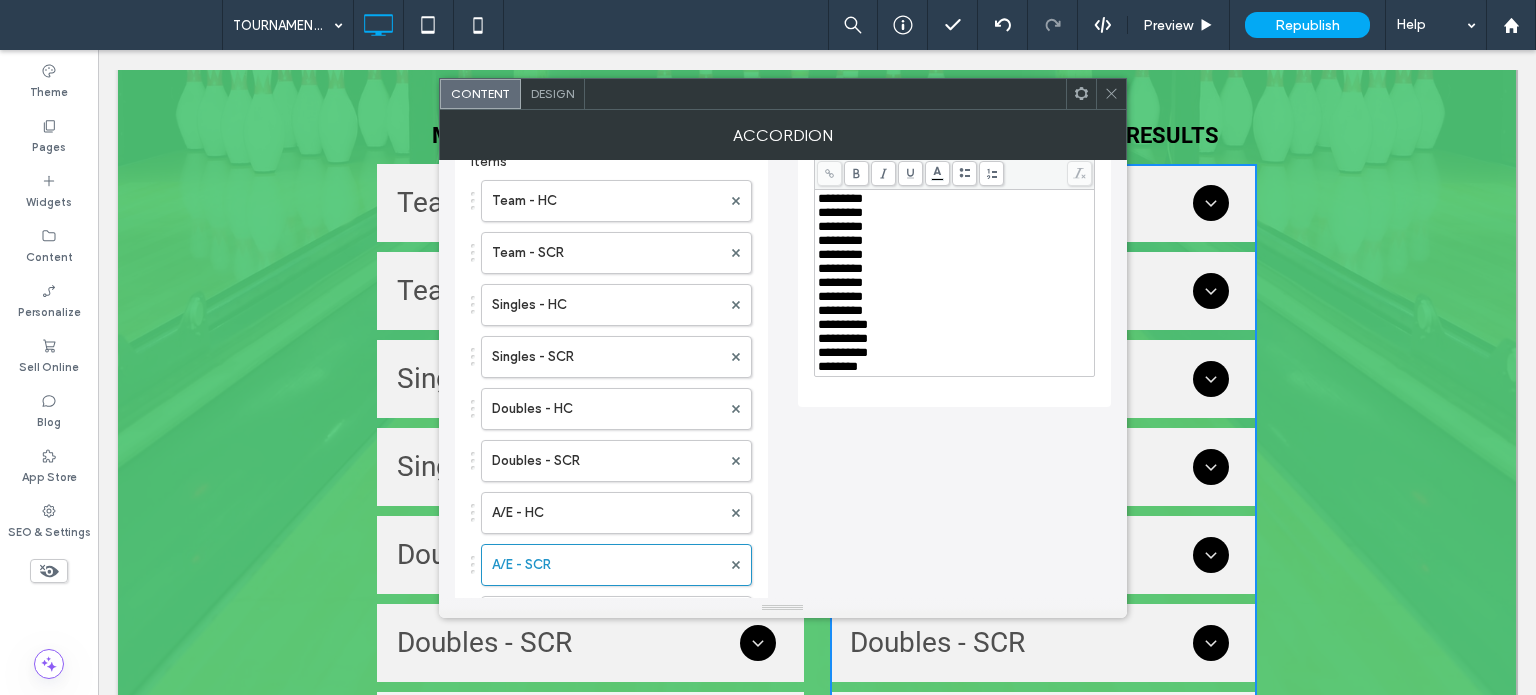 click at bounding box center [954, 174] 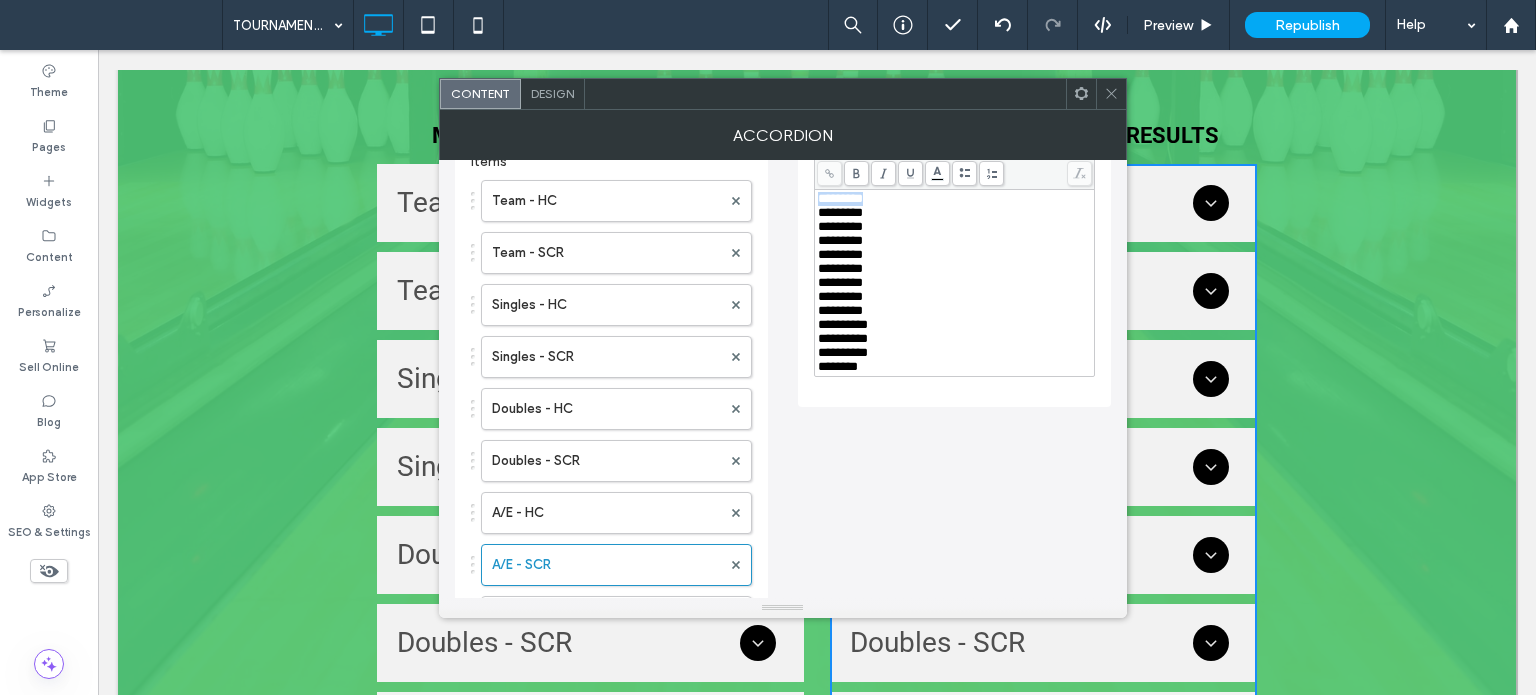 drag, startPoint x: 892, startPoint y: 197, endPoint x: 815, endPoint y: 190, distance: 77.31753 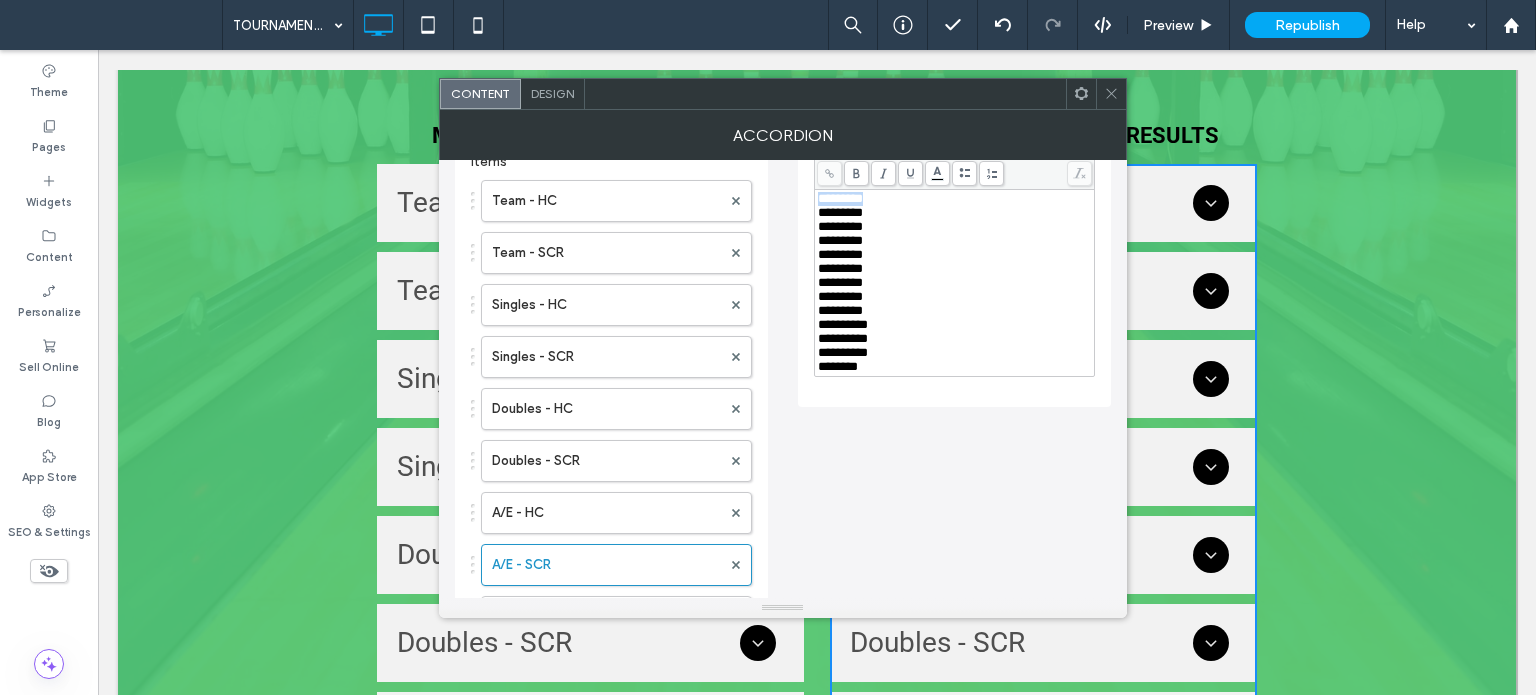 click on "**********" at bounding box center [954, 283] 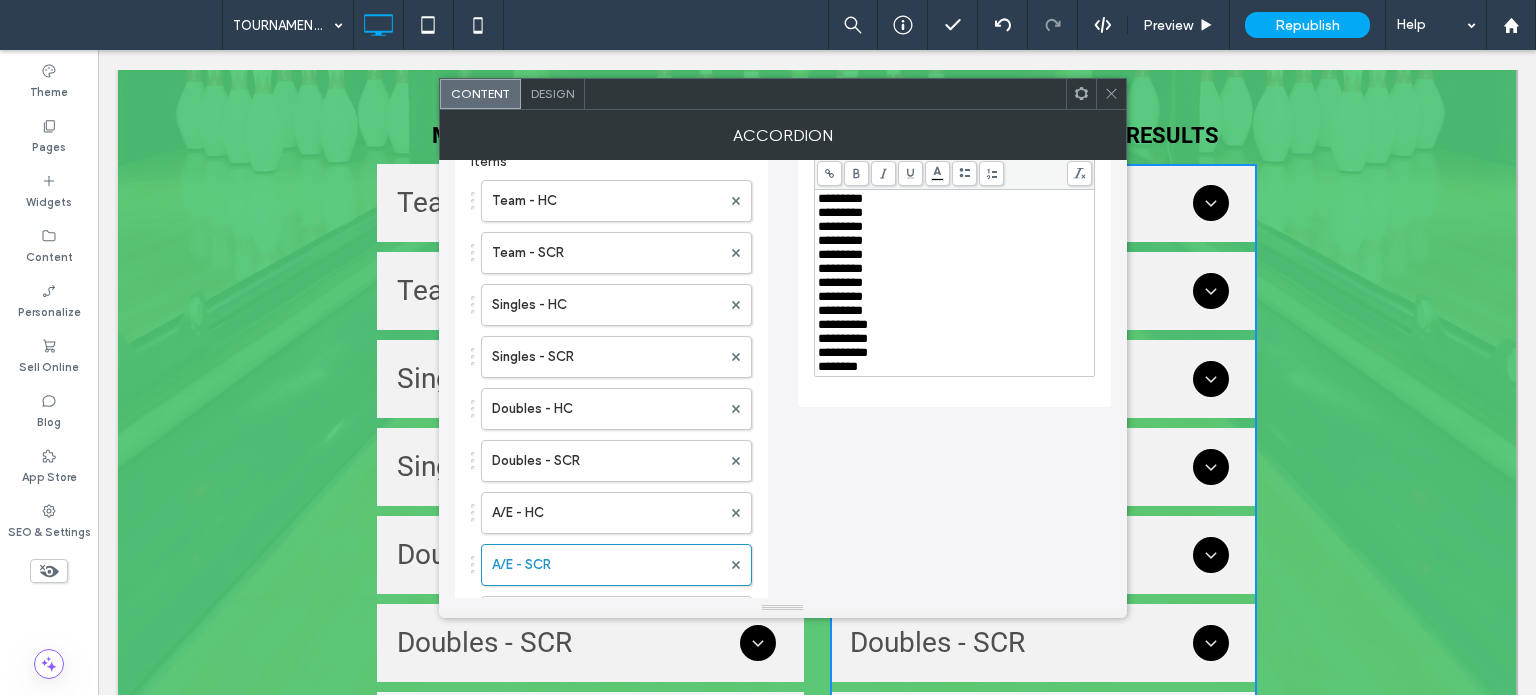 click 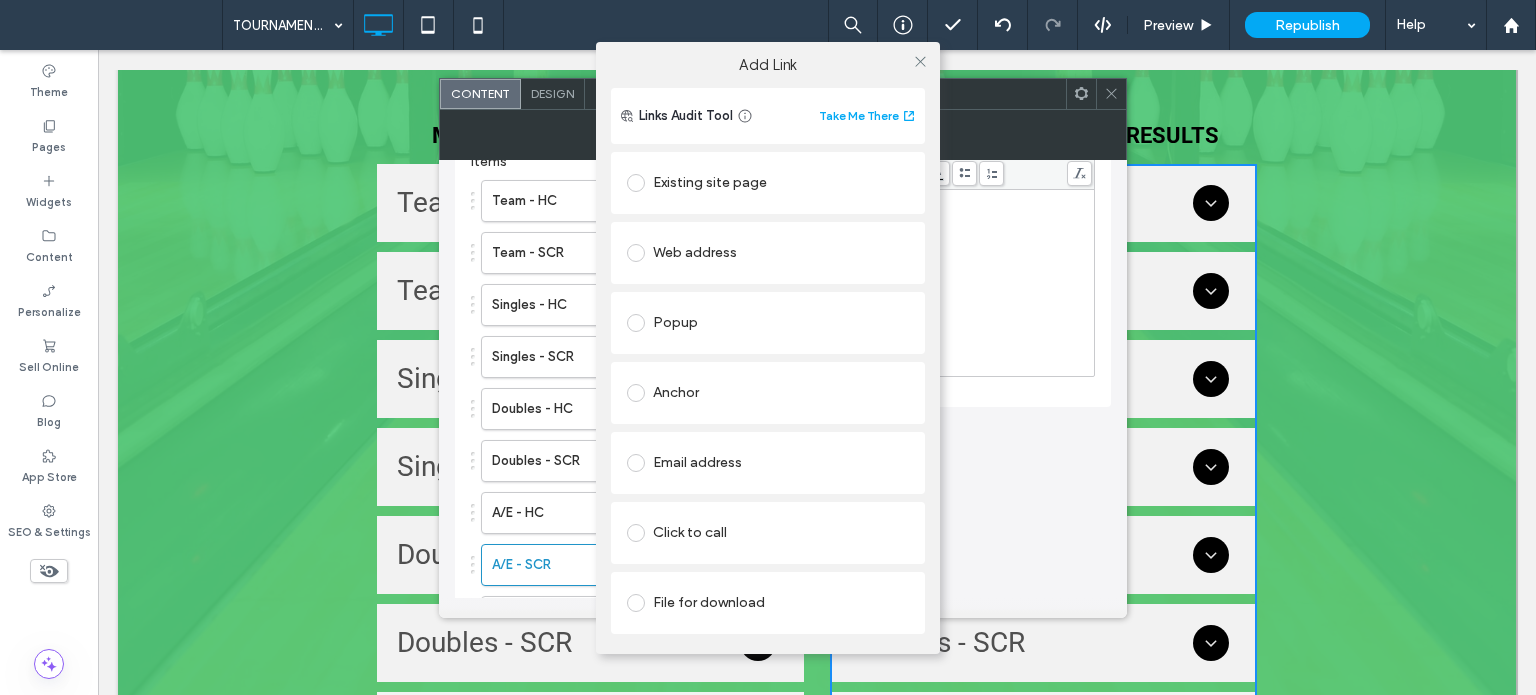 click on "File for download" at bounding box center (768, 603) 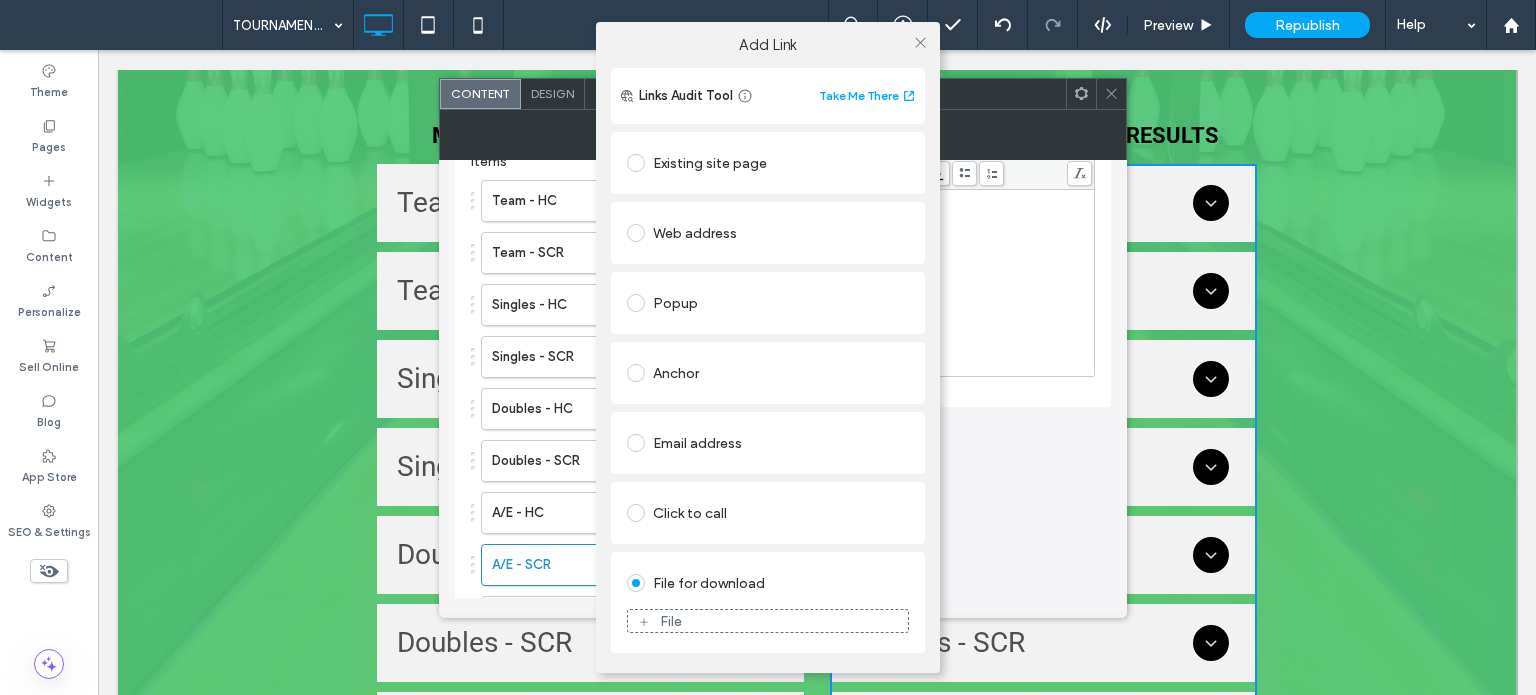 click at bounding box center (644, 622) 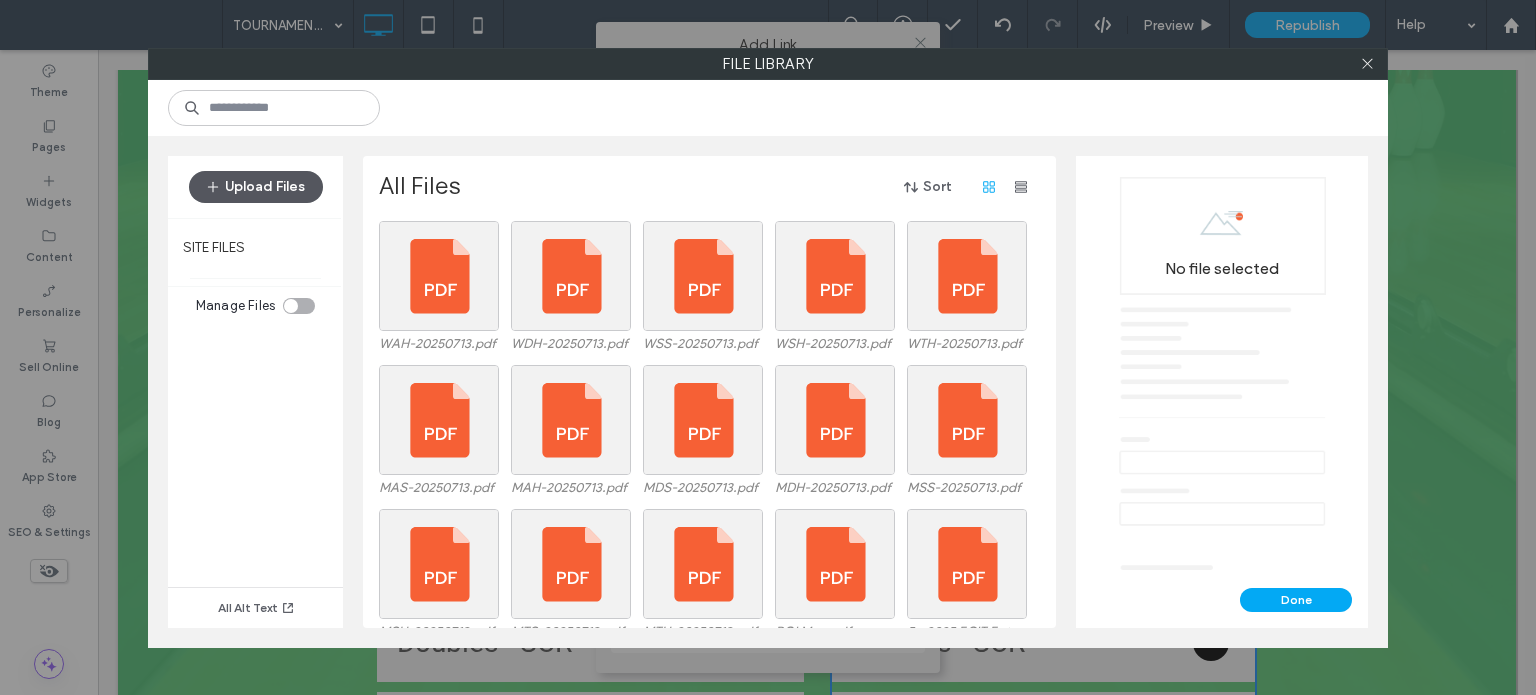 click on "Upload Files" at bounding box center [256, 187] 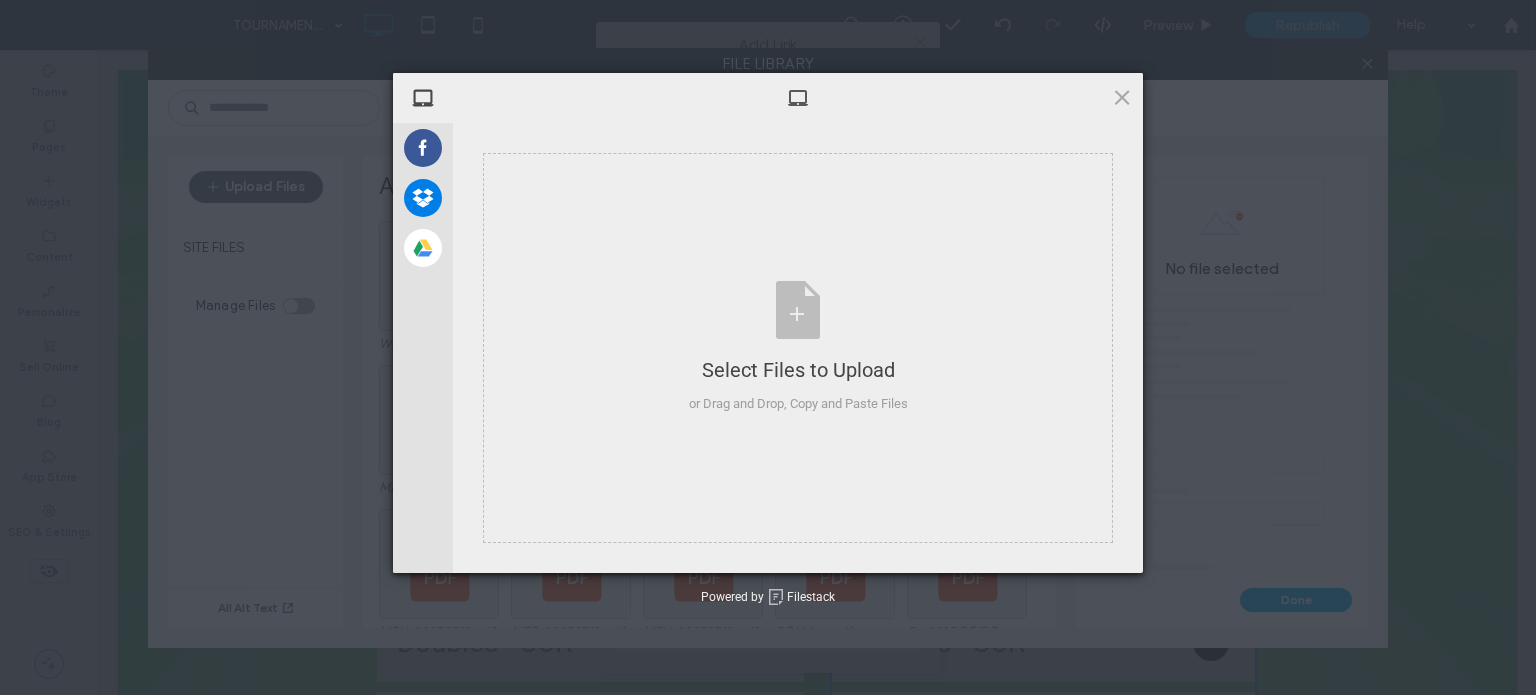 type 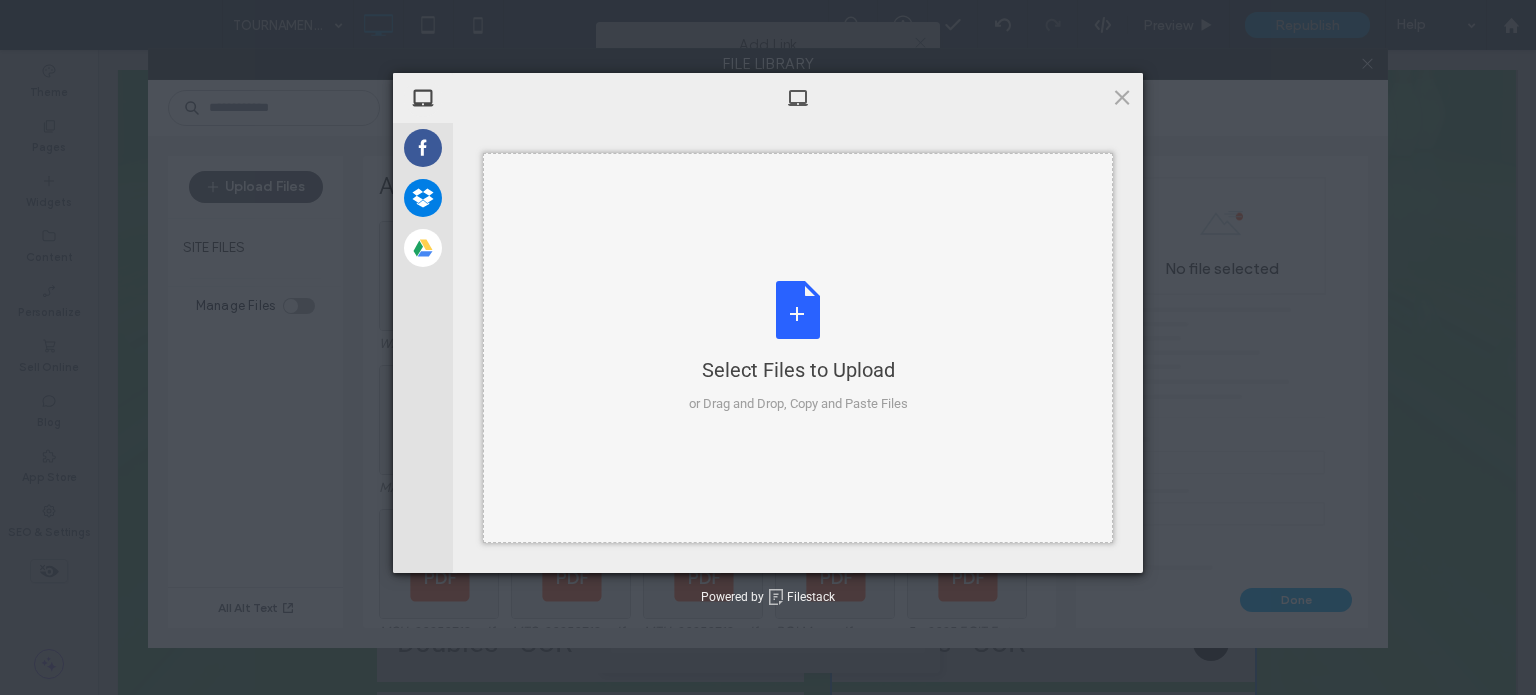 click on "Select Files to Upload
or Drag and Drop, Copy and Paste Files" at bounding box center (798, 347) 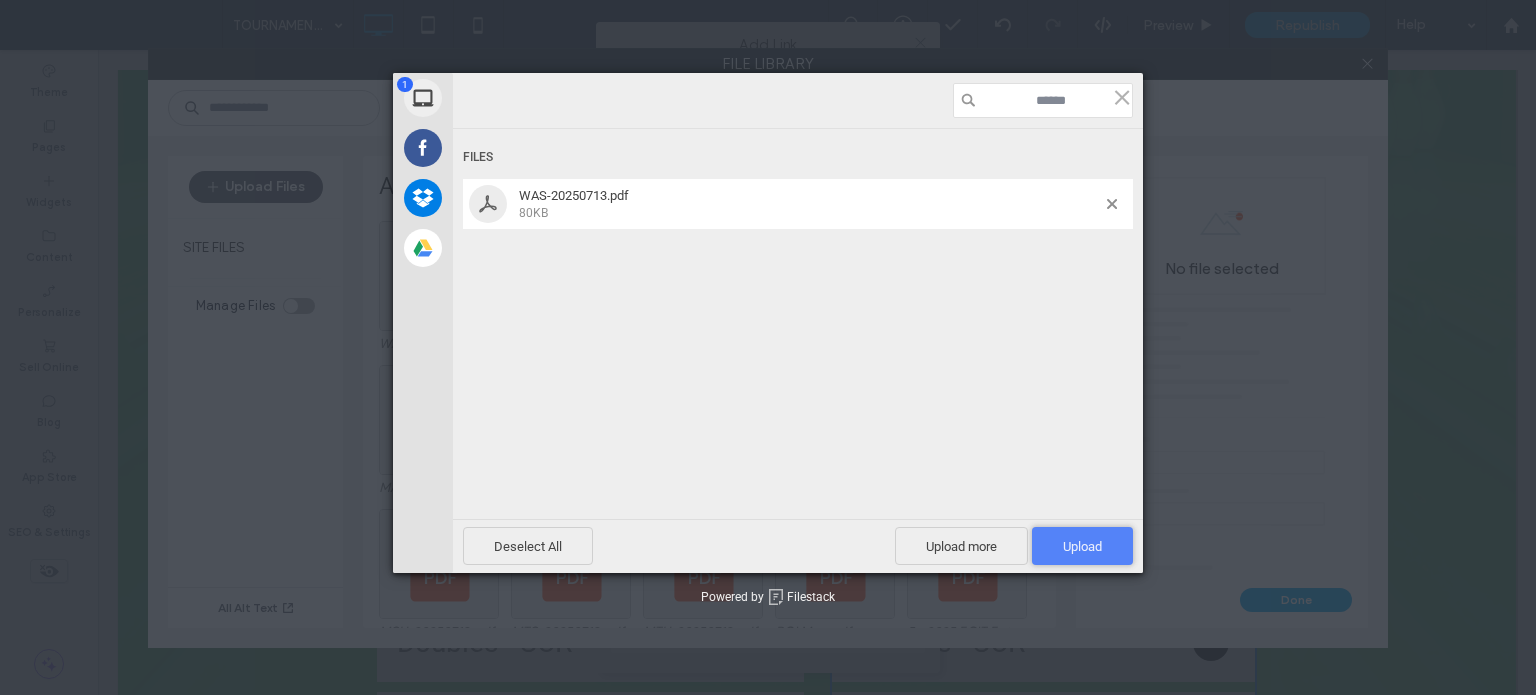 click on "Upload
1" at bounding box center [1082, 546] 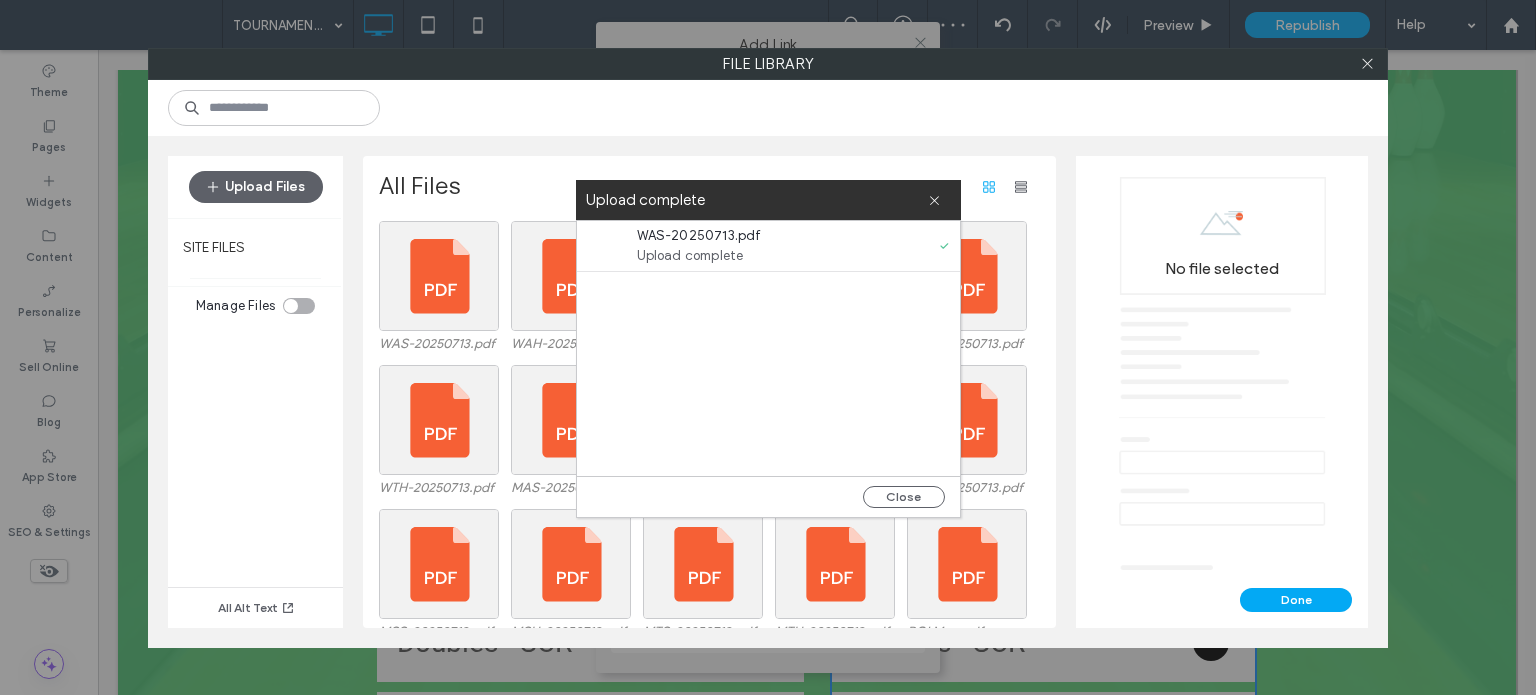 drag, startPoint x: 908, startPoint y: 494, endPoint x: 860, endPoint y: 459, distance: 59.405388 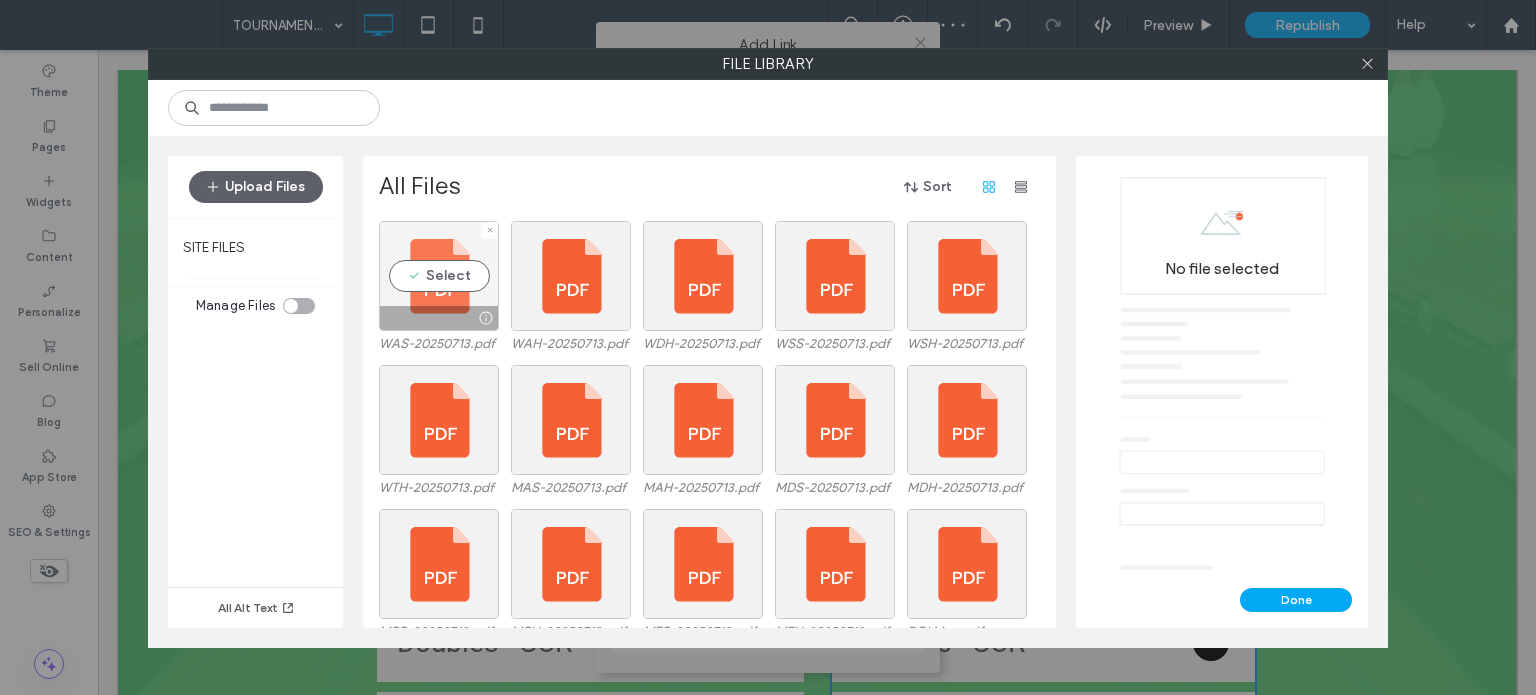 click on "Select" at bounding box center [439, 276] 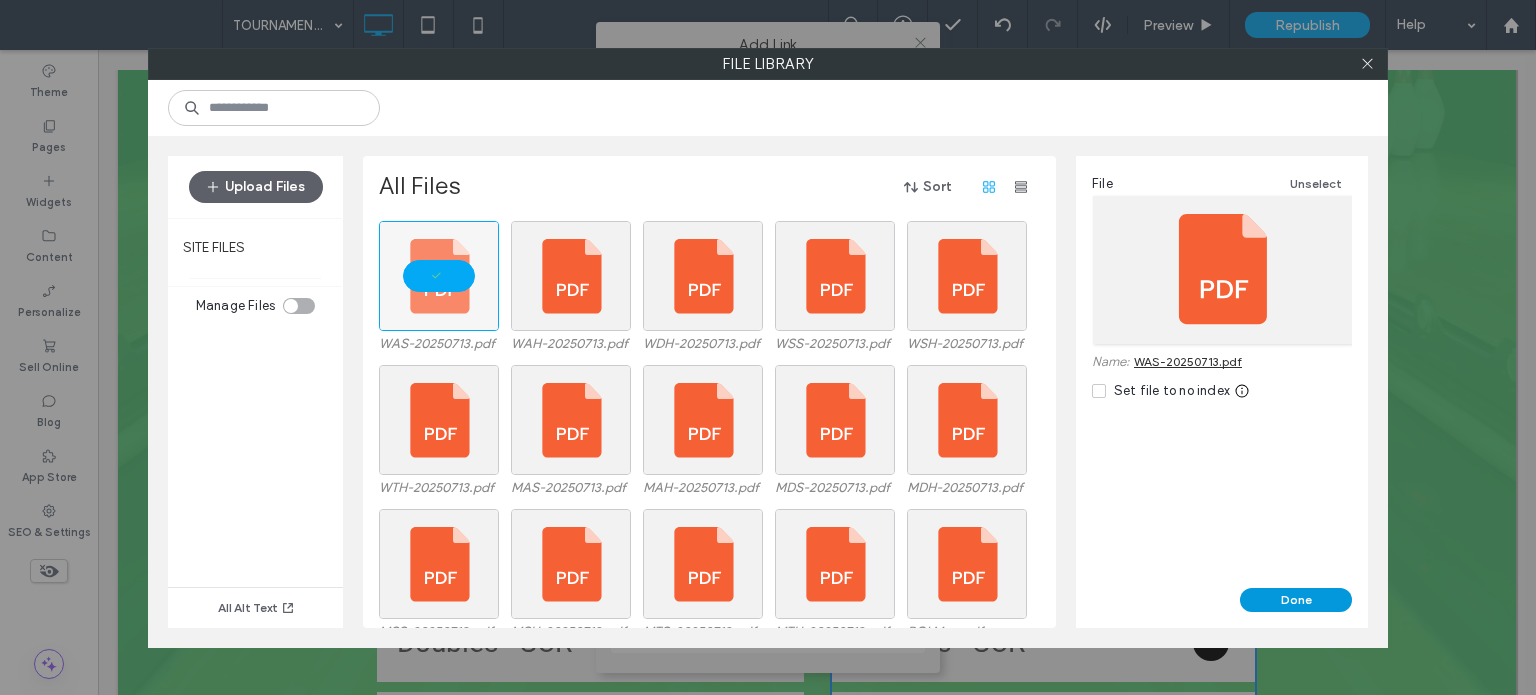 click on "Done" at bounding box center (1296, 600) 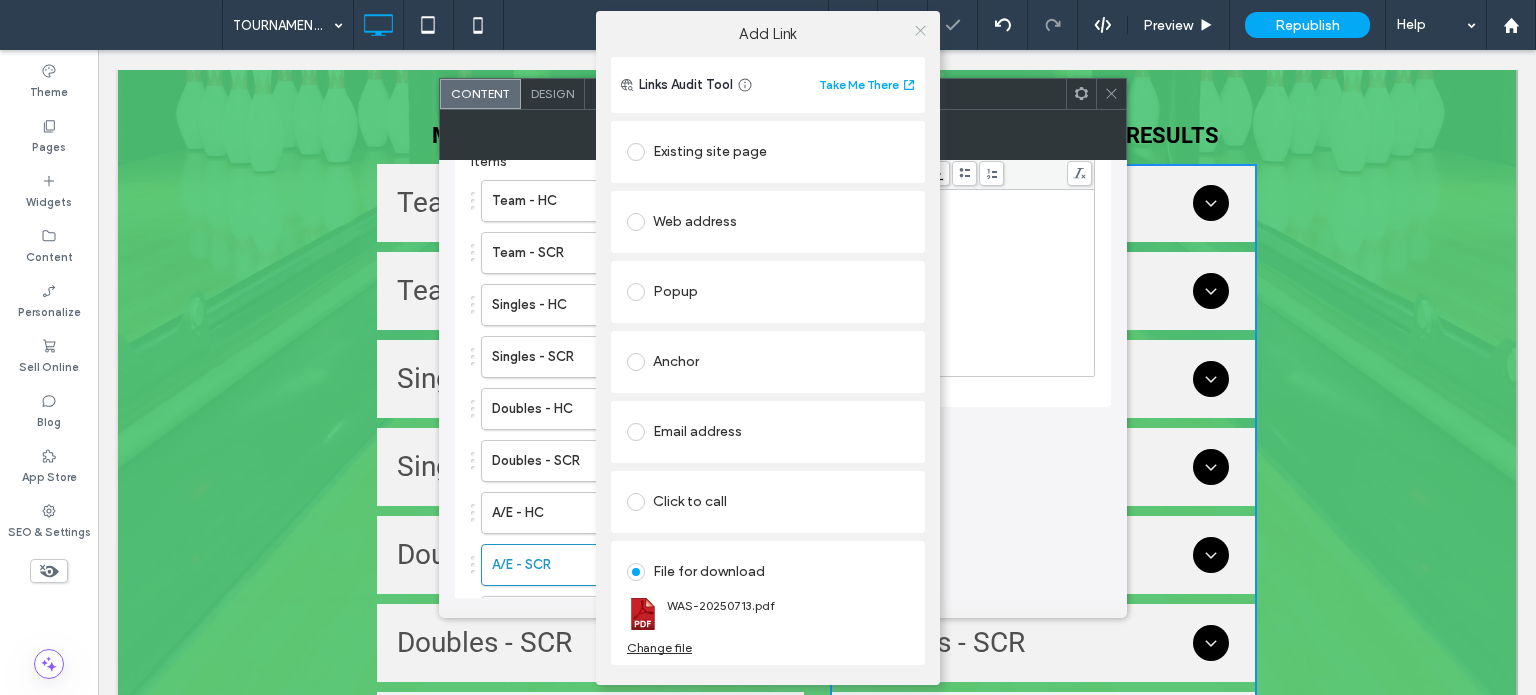 click 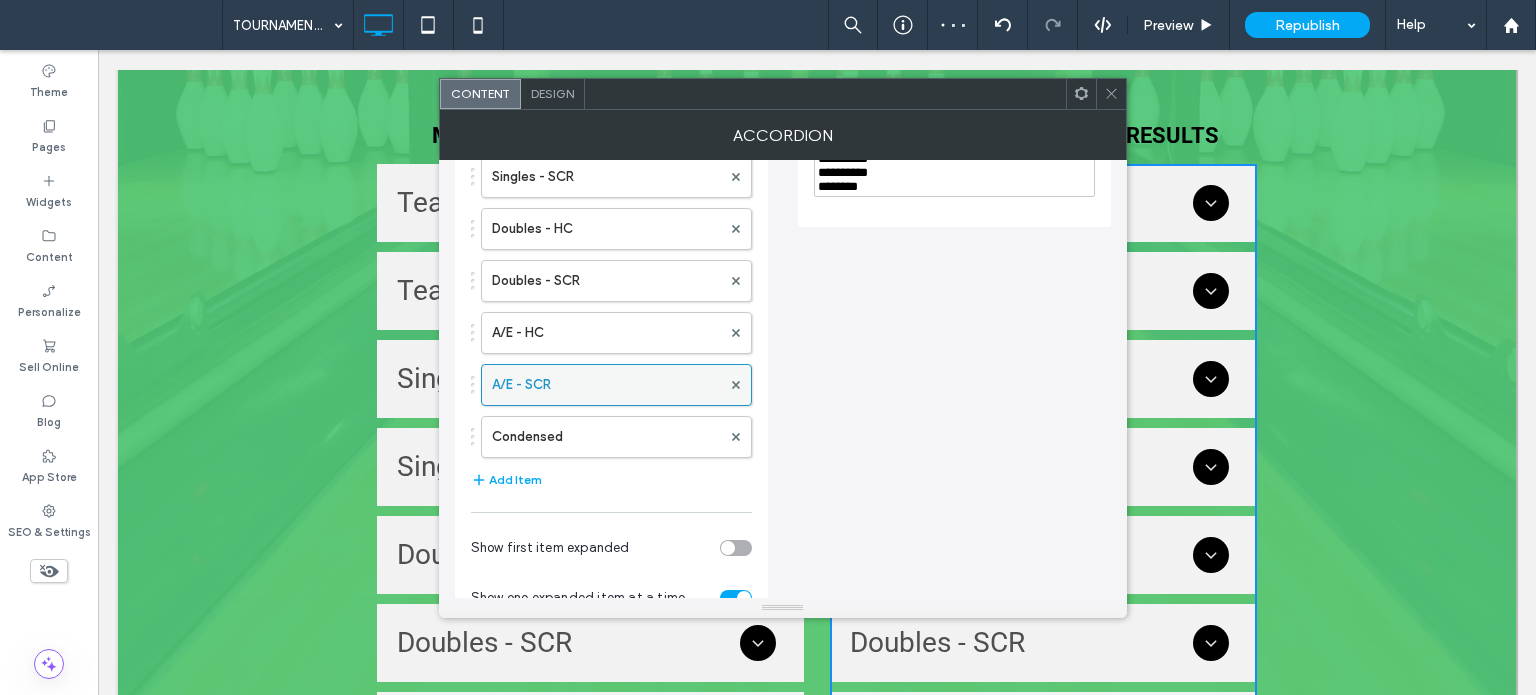 scroll, scrollTop: 400, scrollLeft: 0, axis: vertical 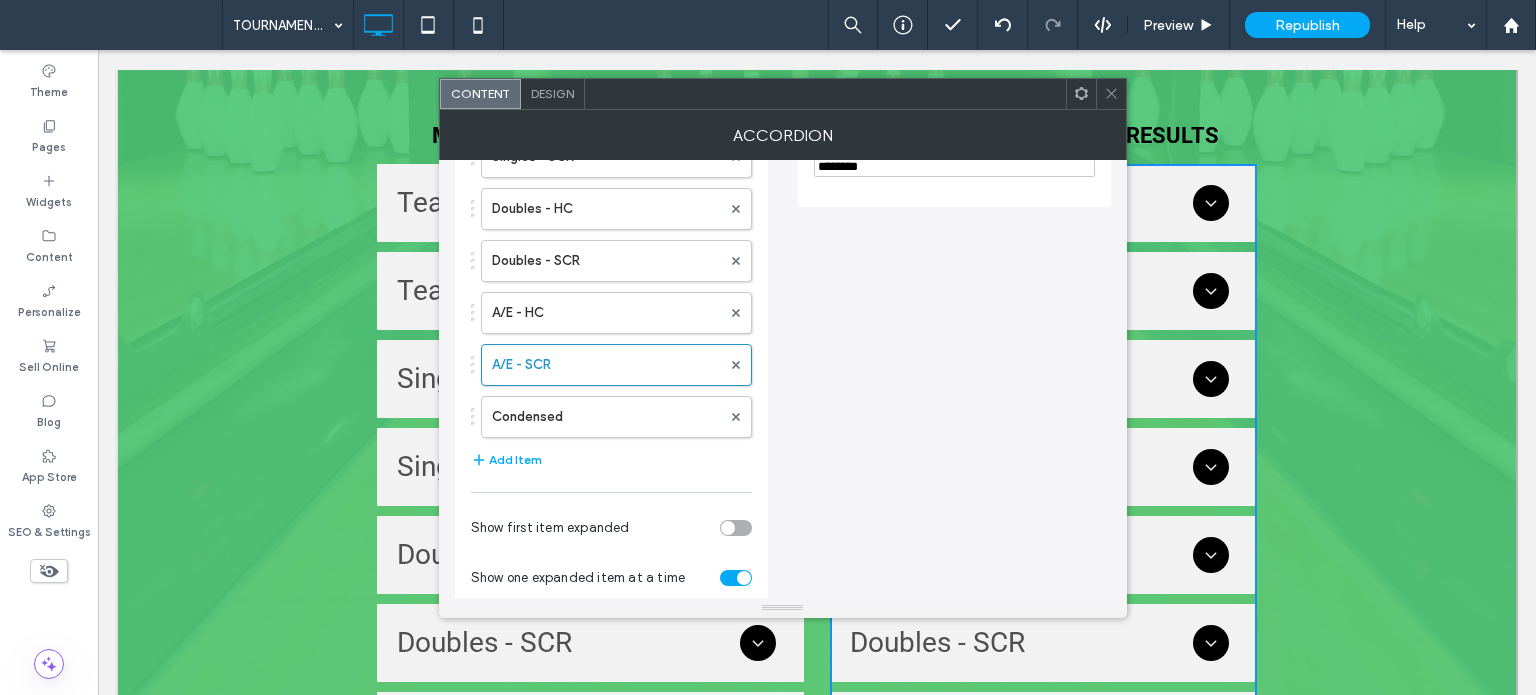 click 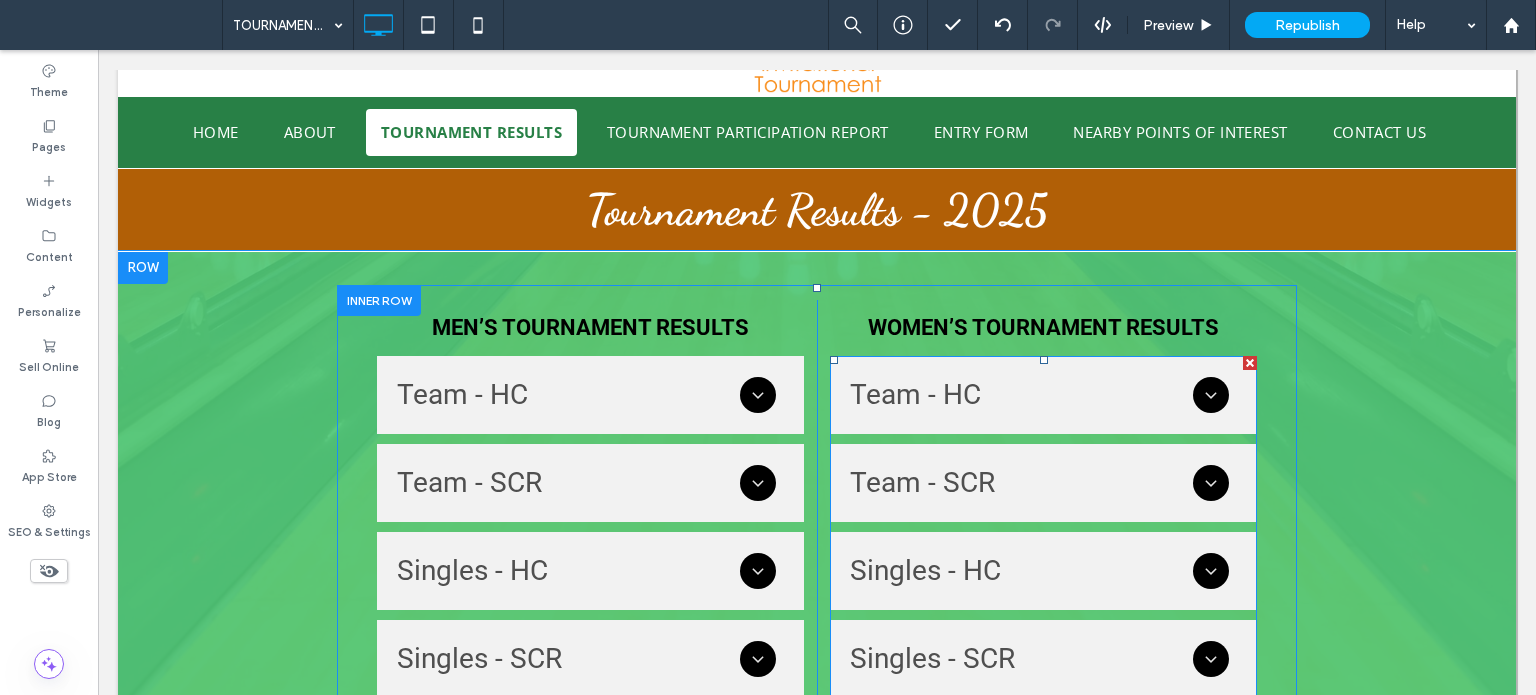 scroll, scrollTop: 100, scrollLeft: 0, axis: vertical 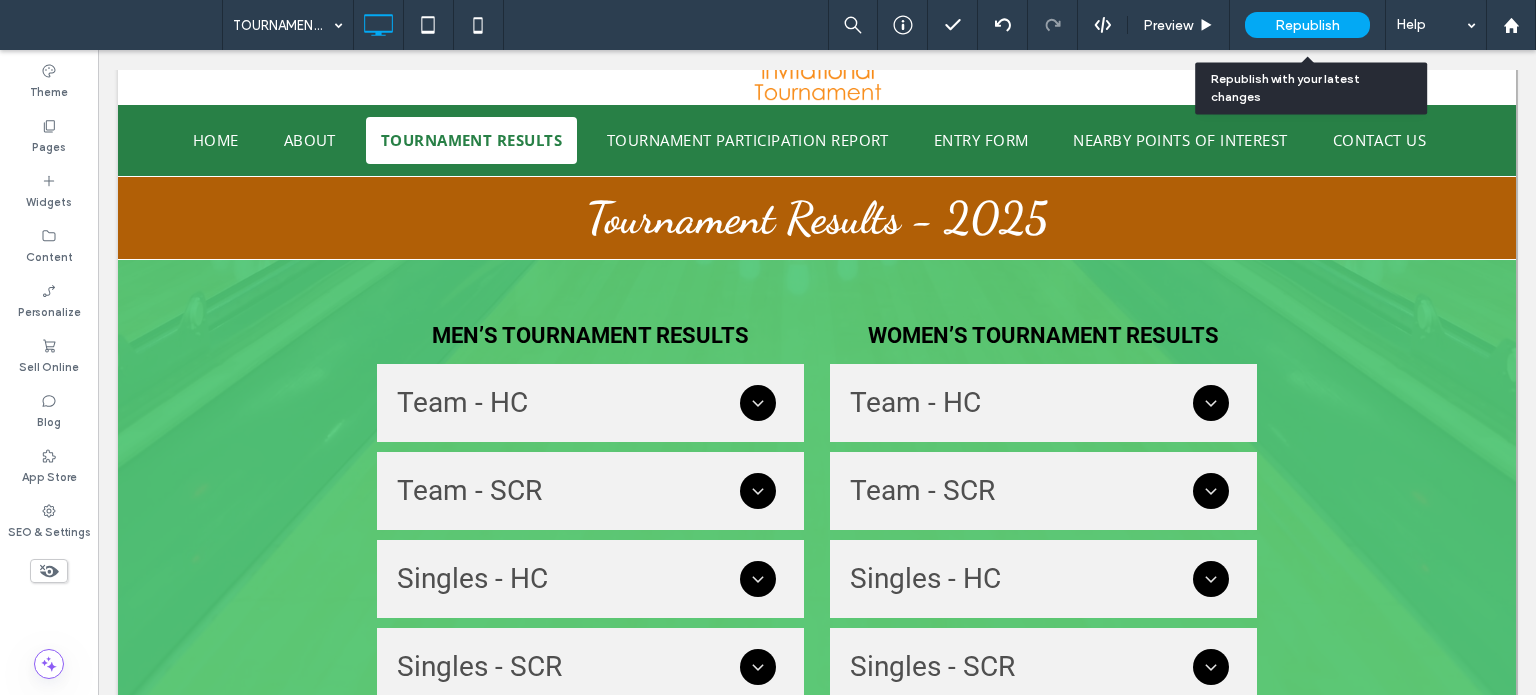 click on "Republish" at bounding box center (1307, 25) 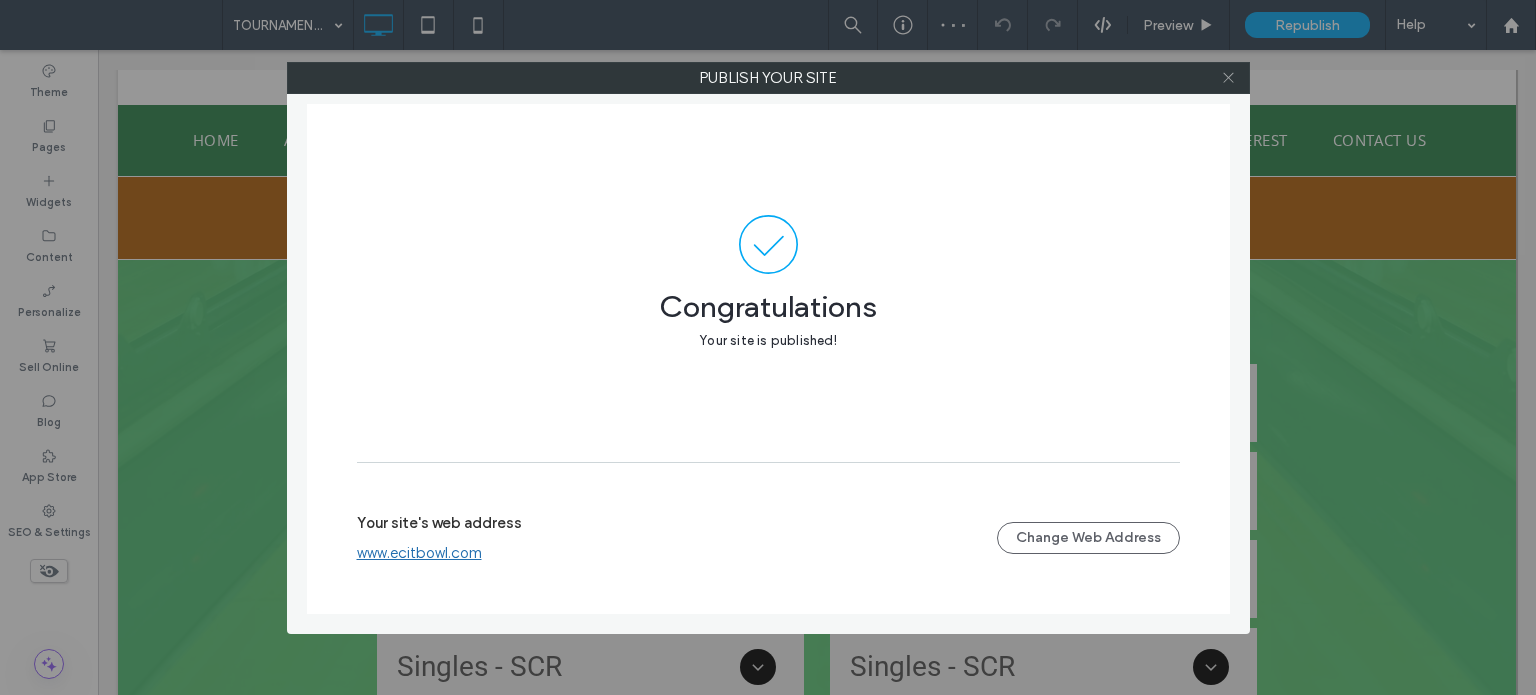 click 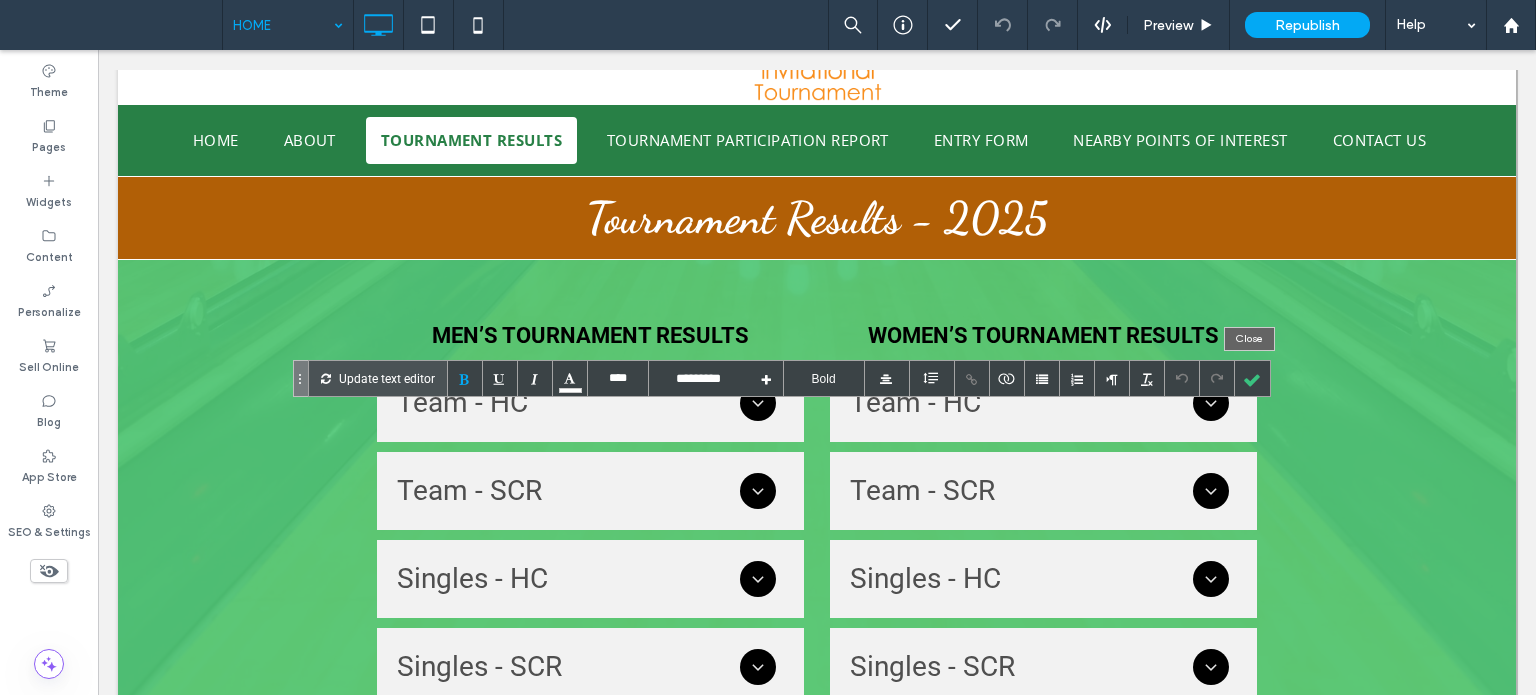 click at bounding box center [1252, 378] 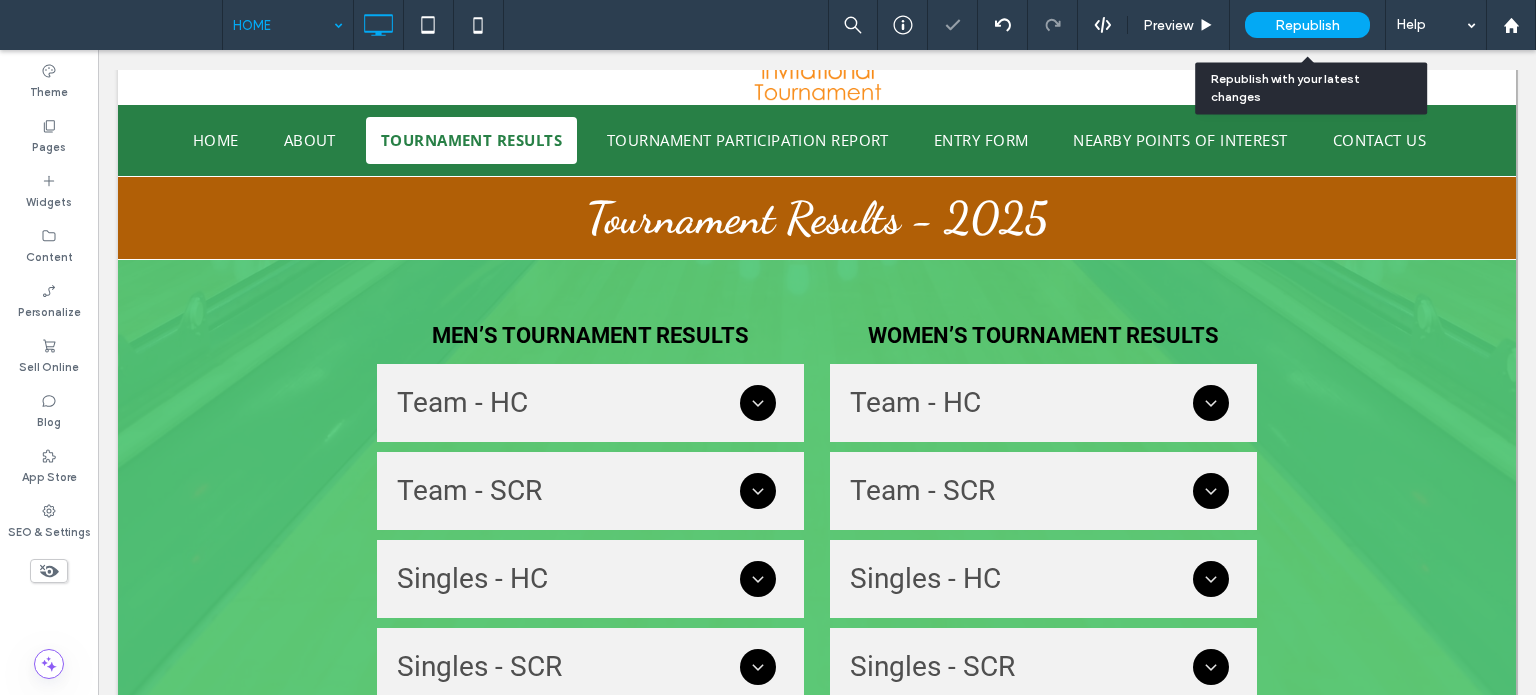 click on "Republish" at bounding box center (1307, 25) 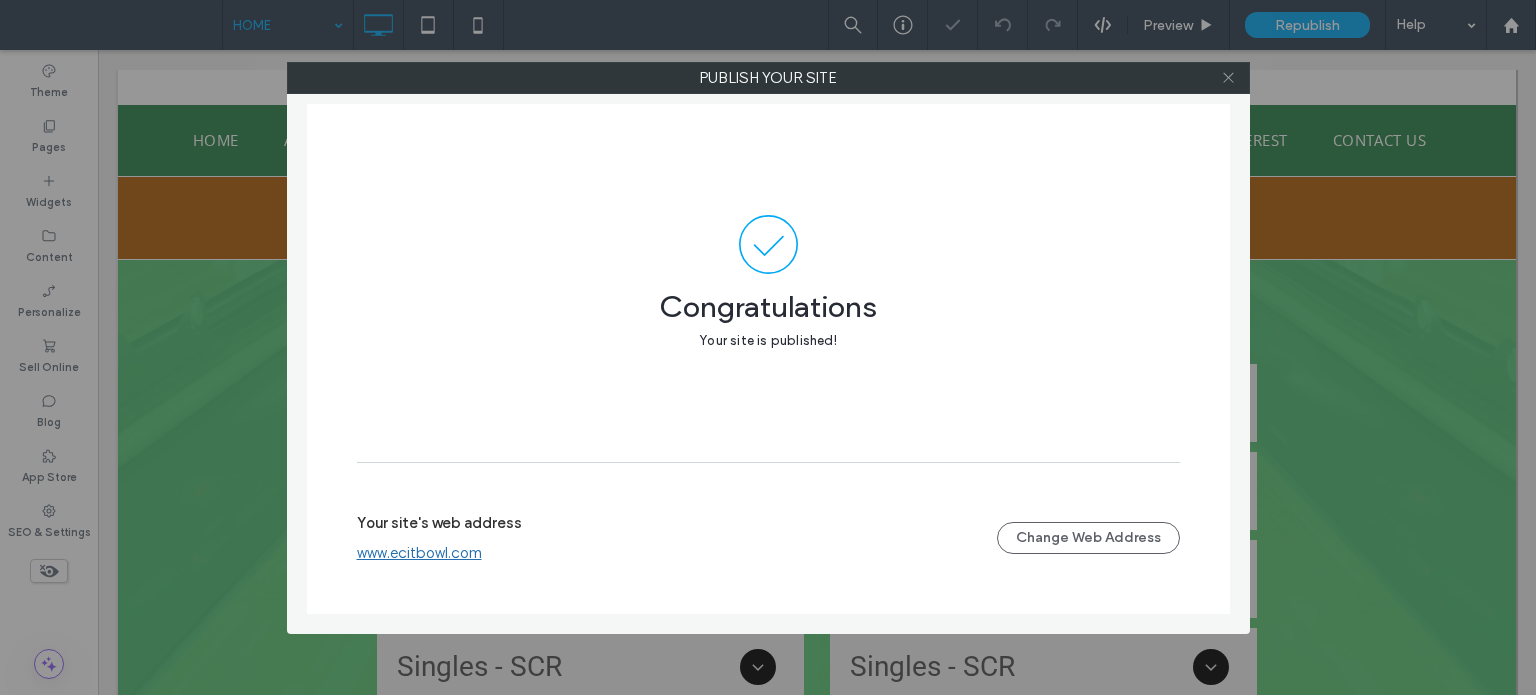 drag, startPoint x: 1220, startPoint y: 75, endPoint x: 1228, endPoint y: 86, distance: 13.601471 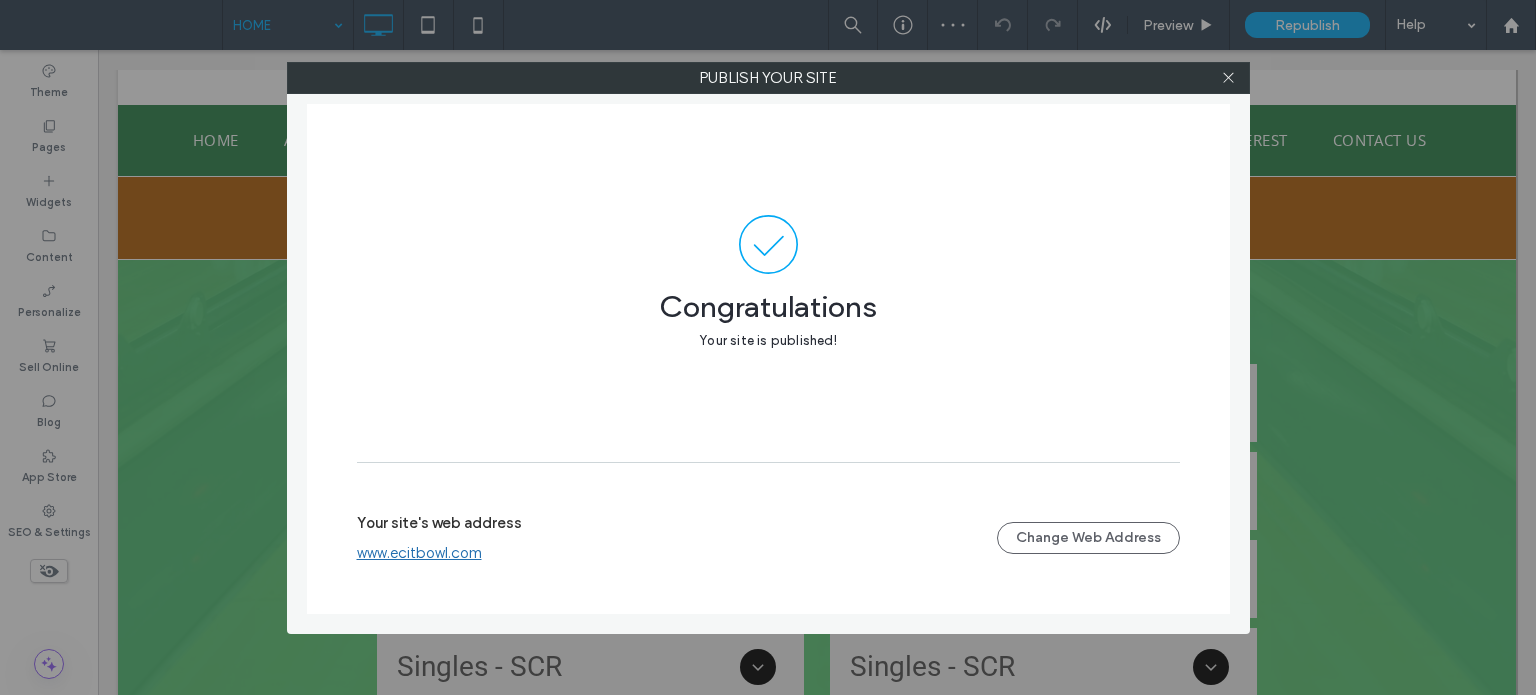 click on "www.ecitbowl.com" at bounding box center [419, 553] 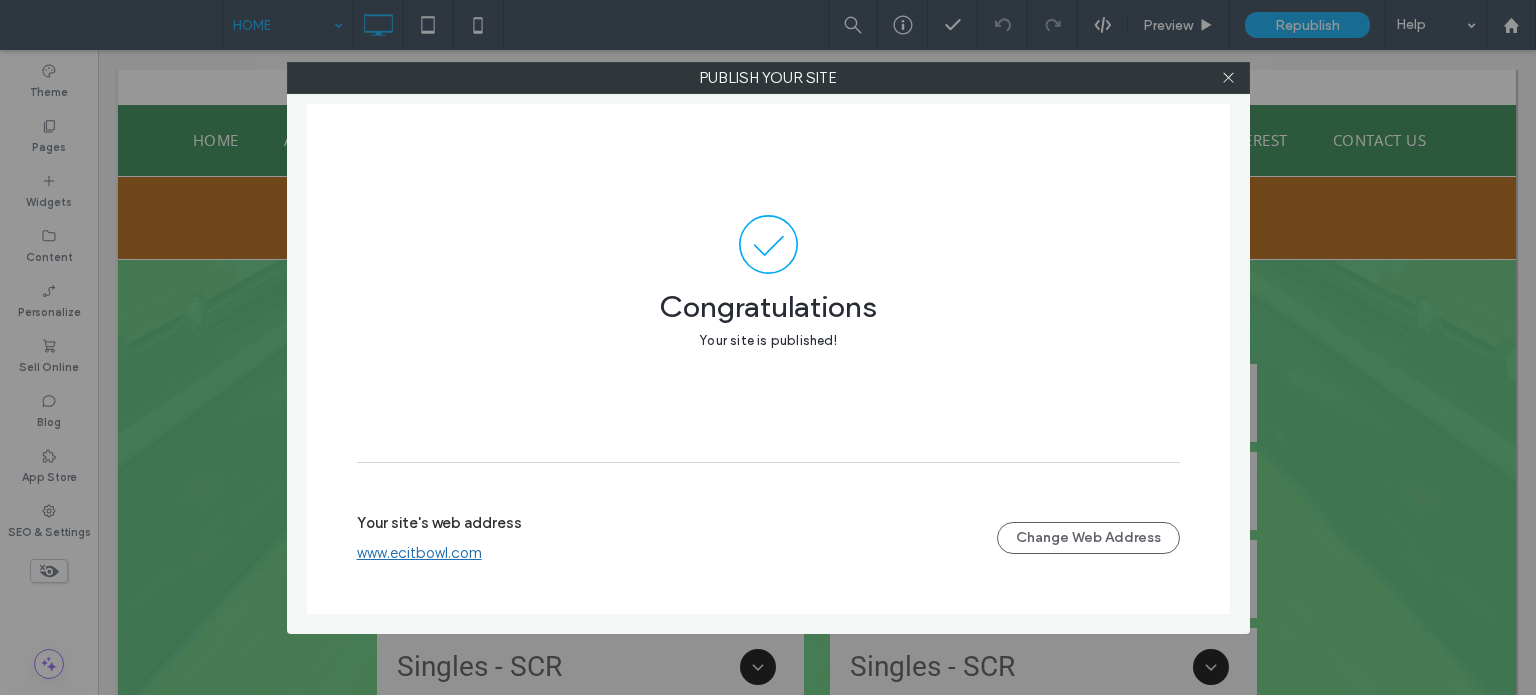 click on "Your site's web address www.example.com Change Web Address" at bounding box center [768, 538] 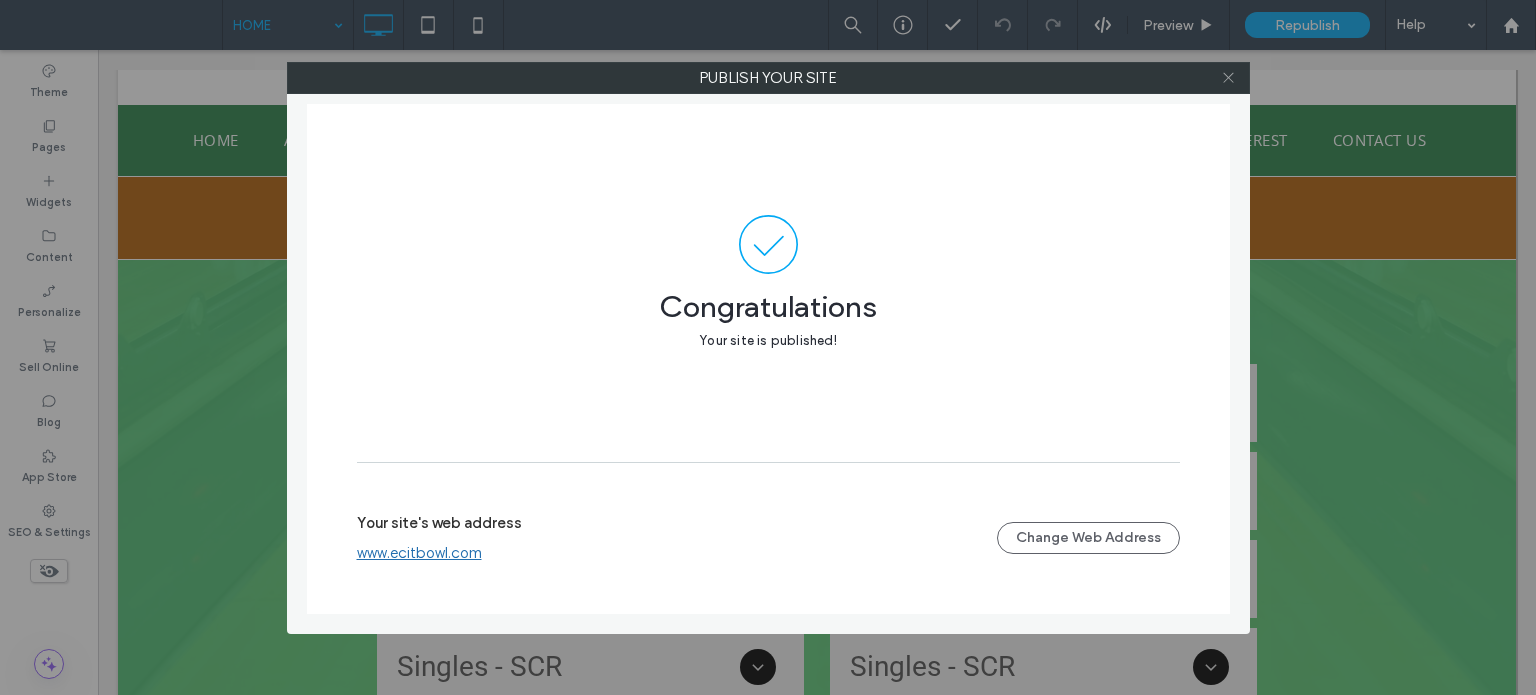 click 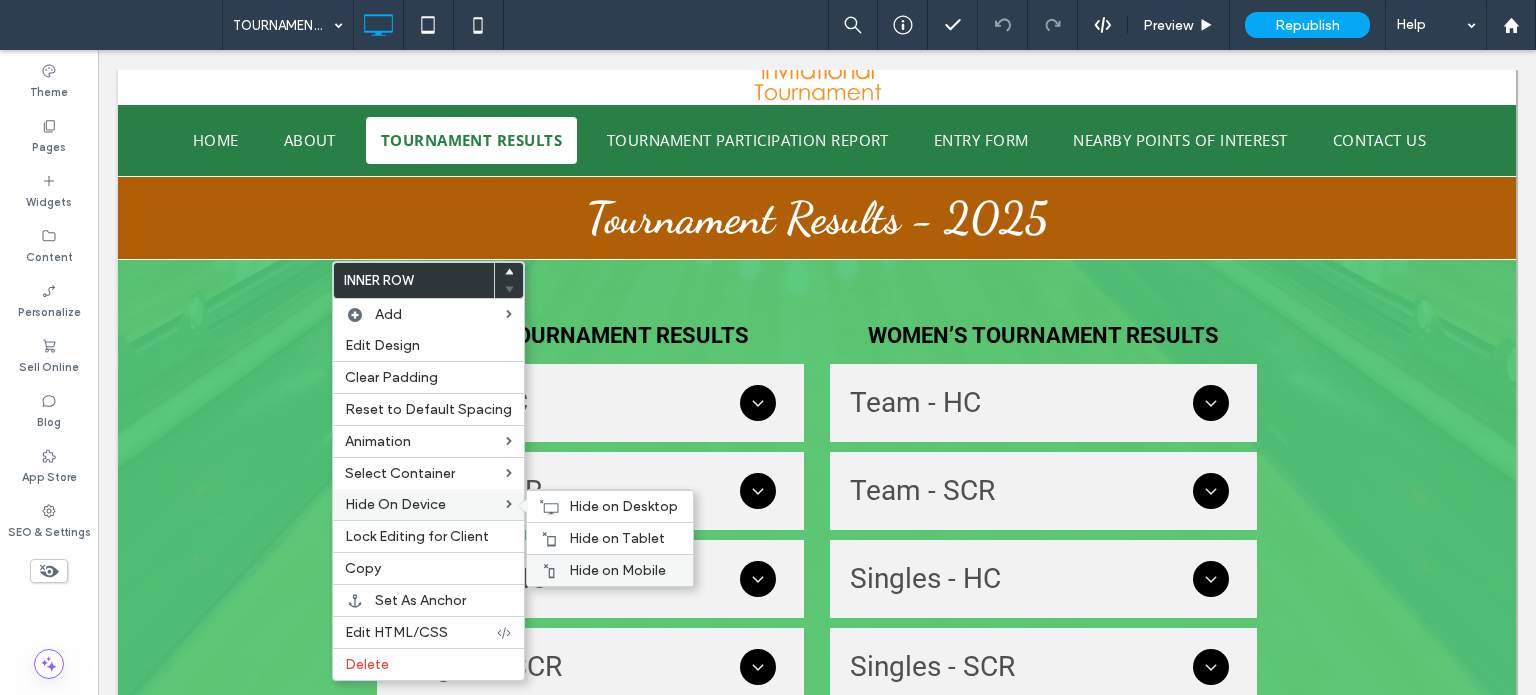 click on "Hide on Mobile" at bounding box center (617, 570) 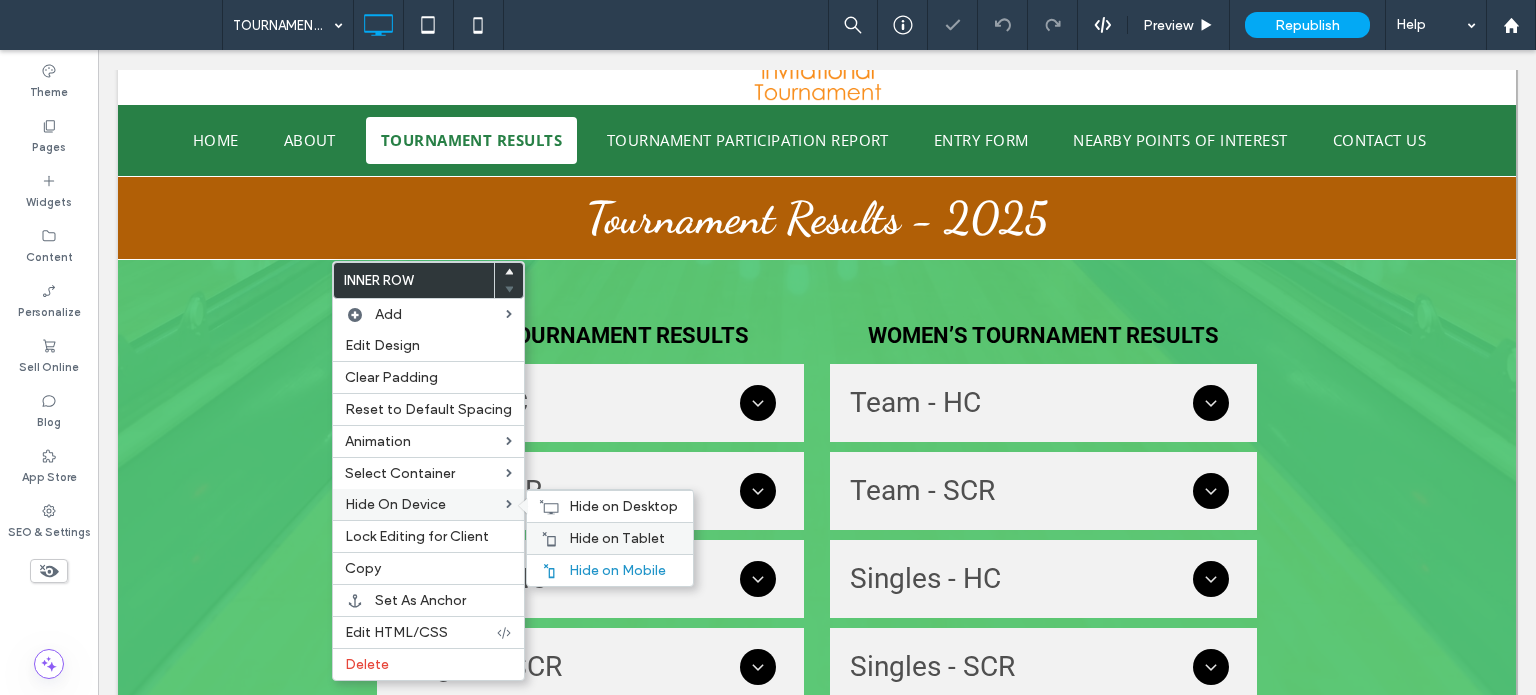 click on "Hide on Tablet" at bounding box center (617, 538) 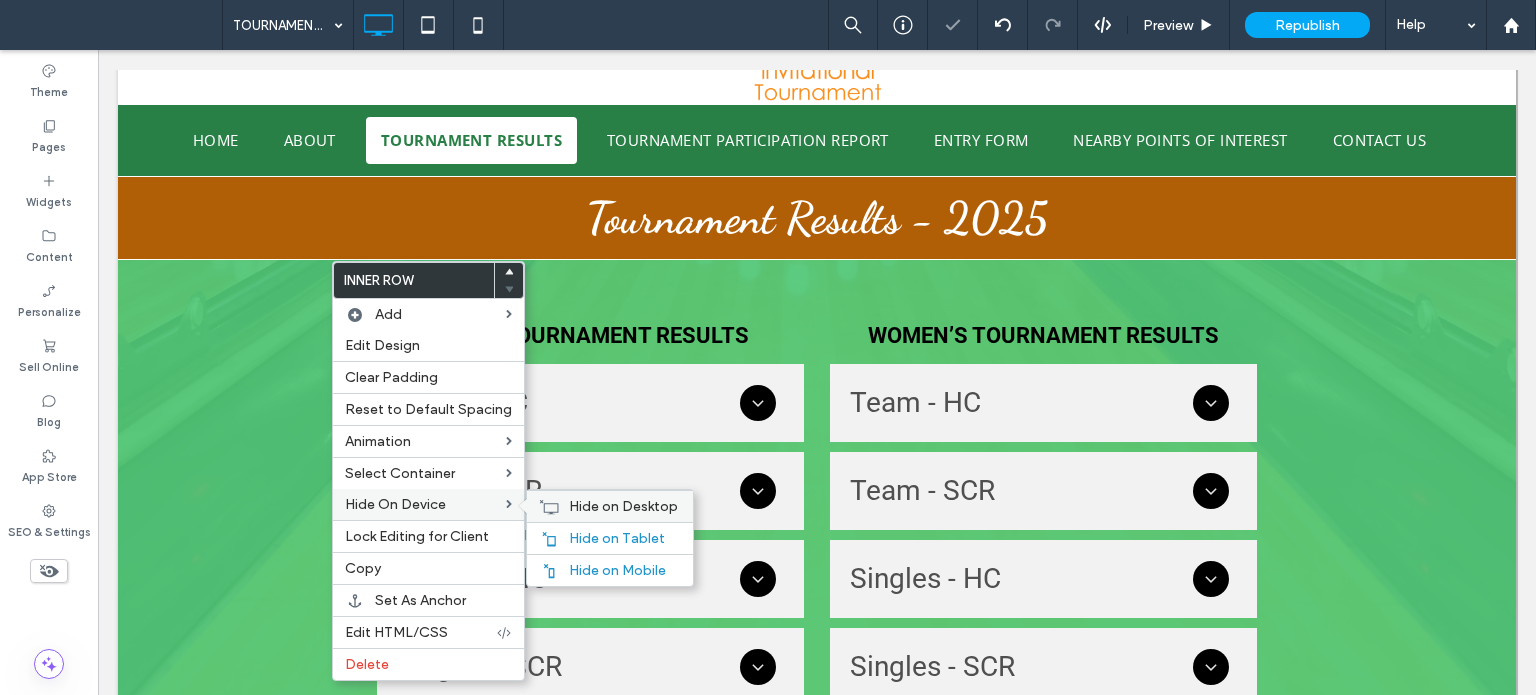 click on "Hide on Desktop" at bounding box center [623, 506] 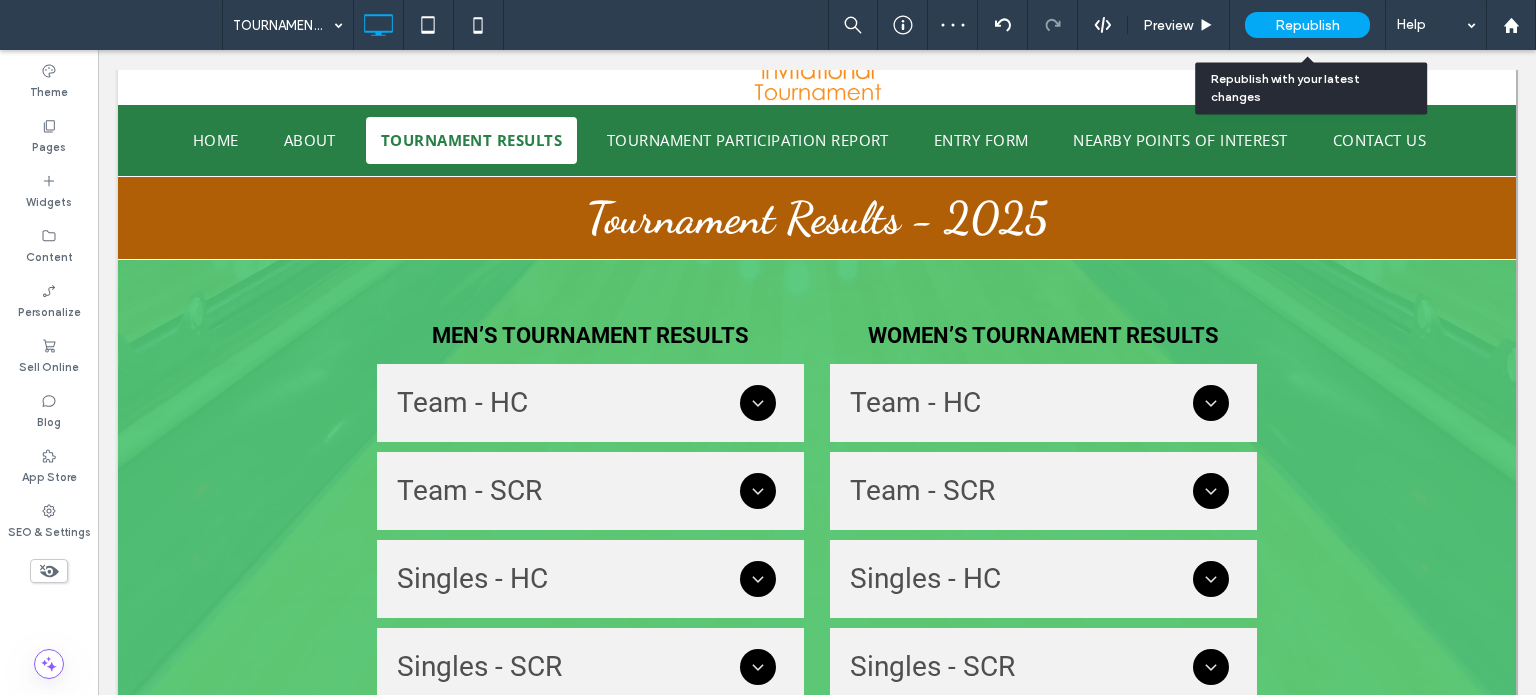 click on "Republish" at bounding box center [1307, 25] 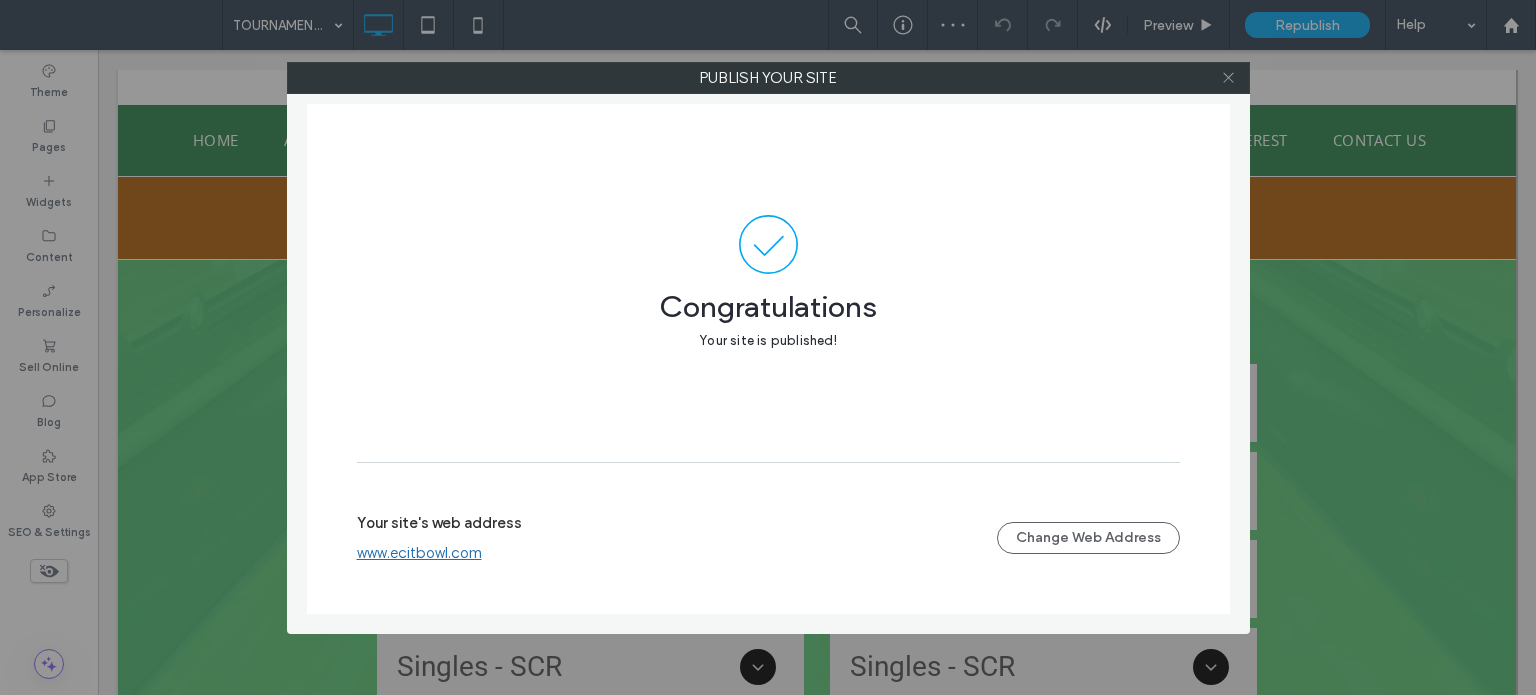 click 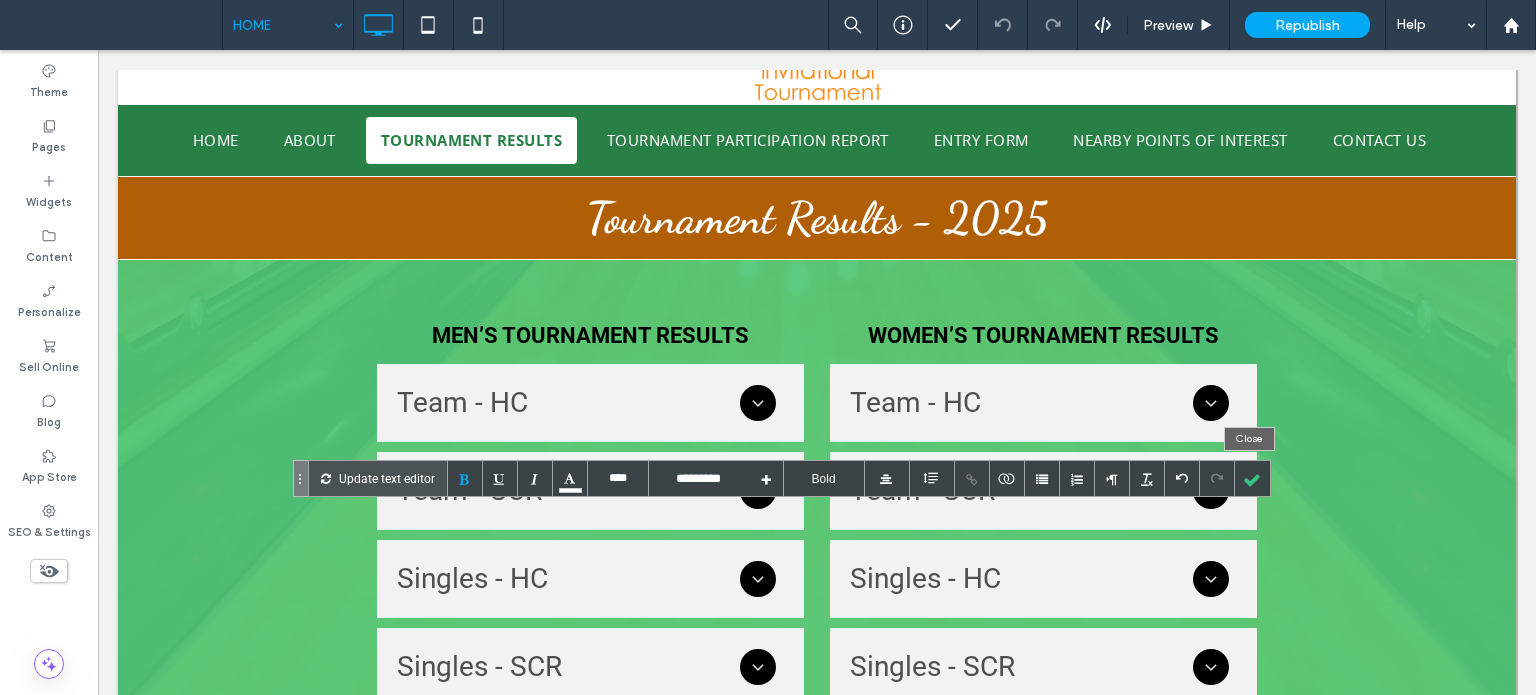 click at bounding box center [1252, 478] 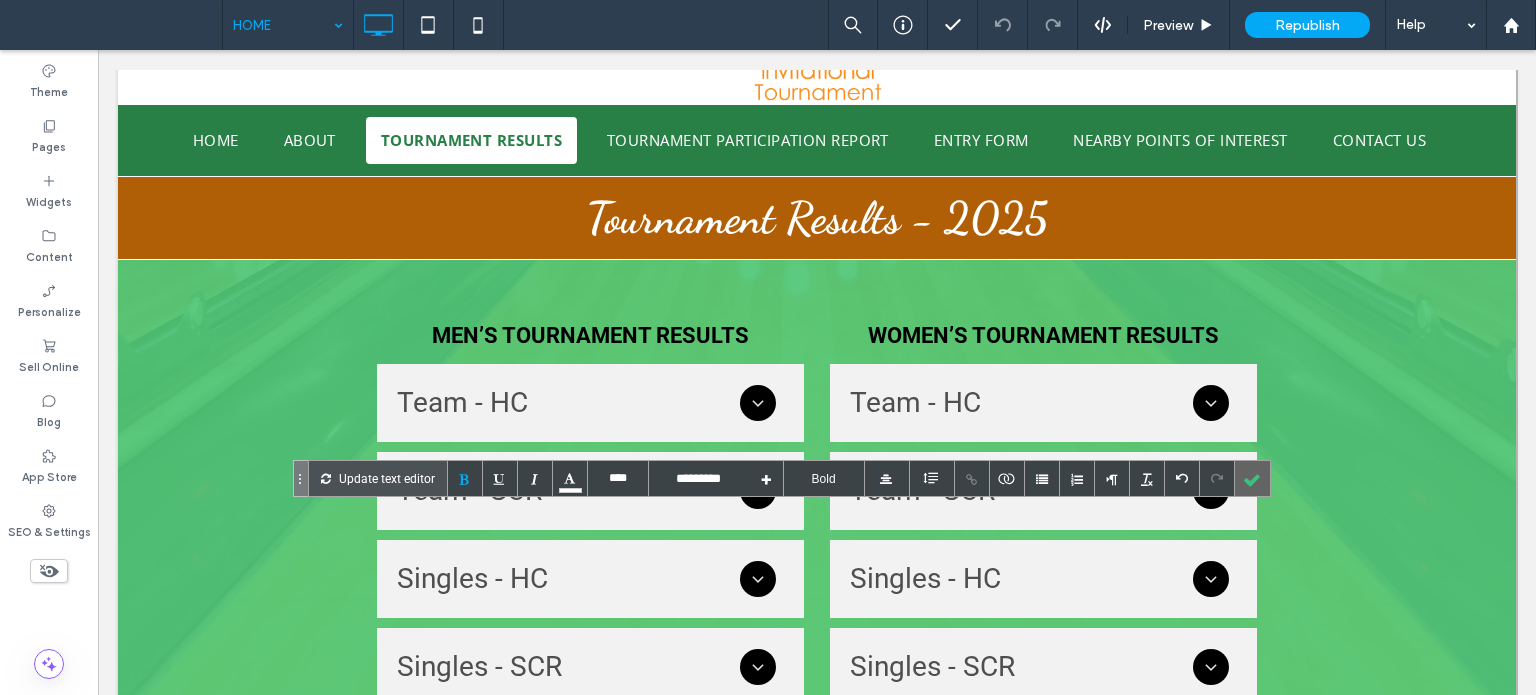click at bounding box center (1252, 478) 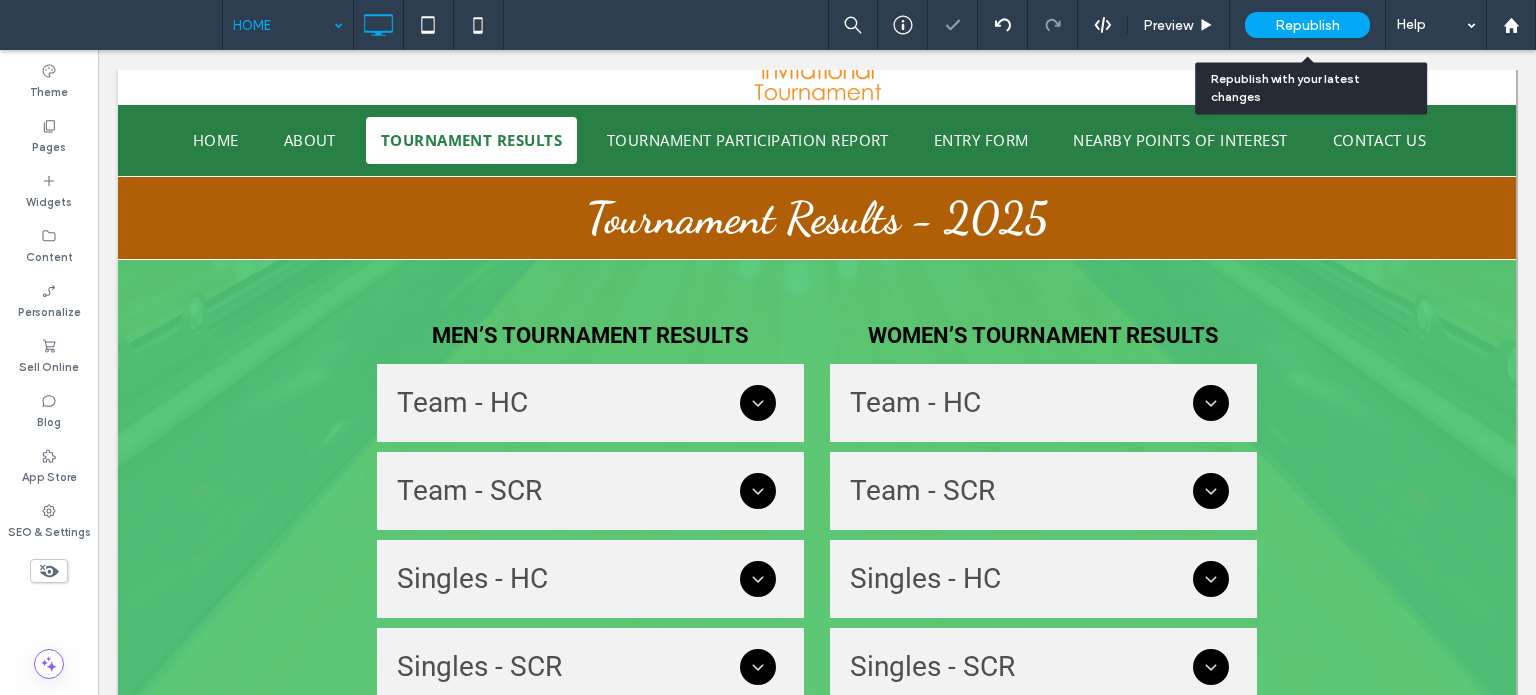 click on "Republish" at bounding box center [1307, 25] 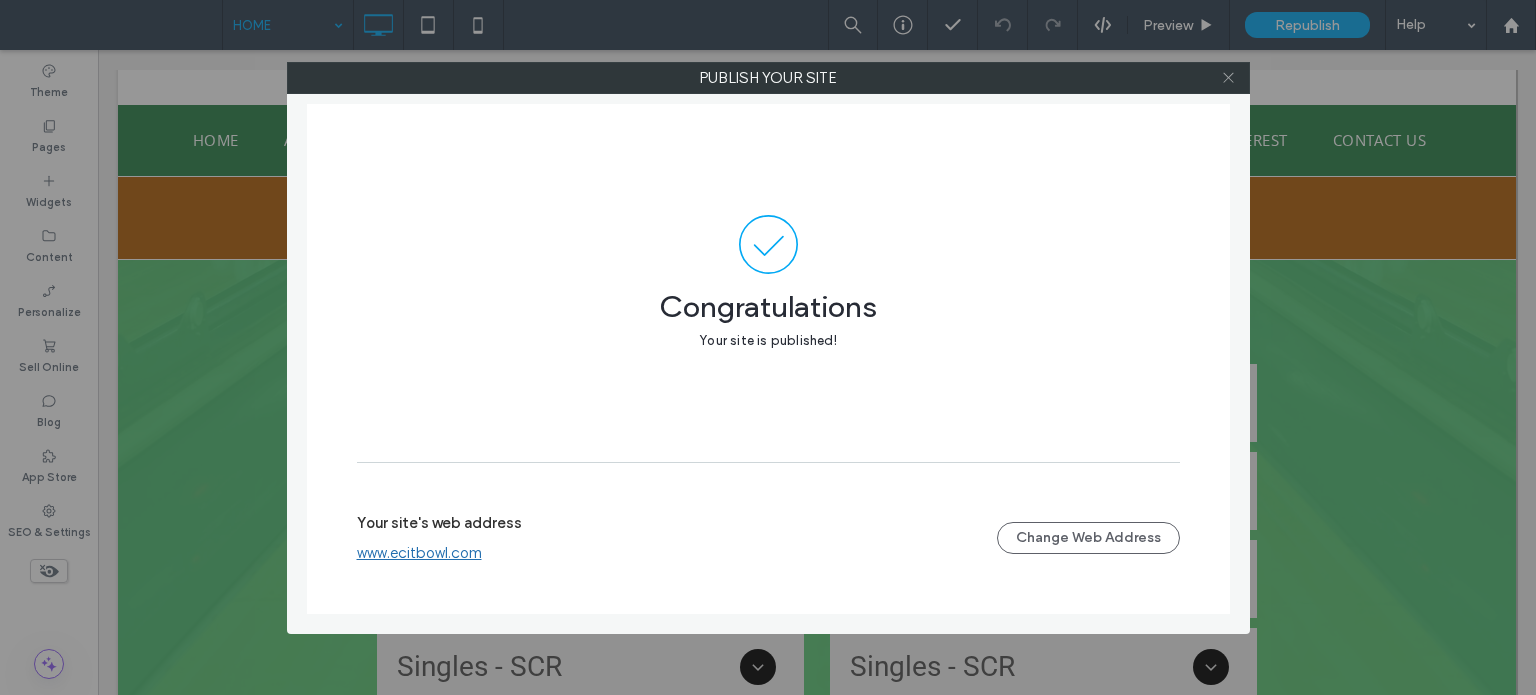 click 